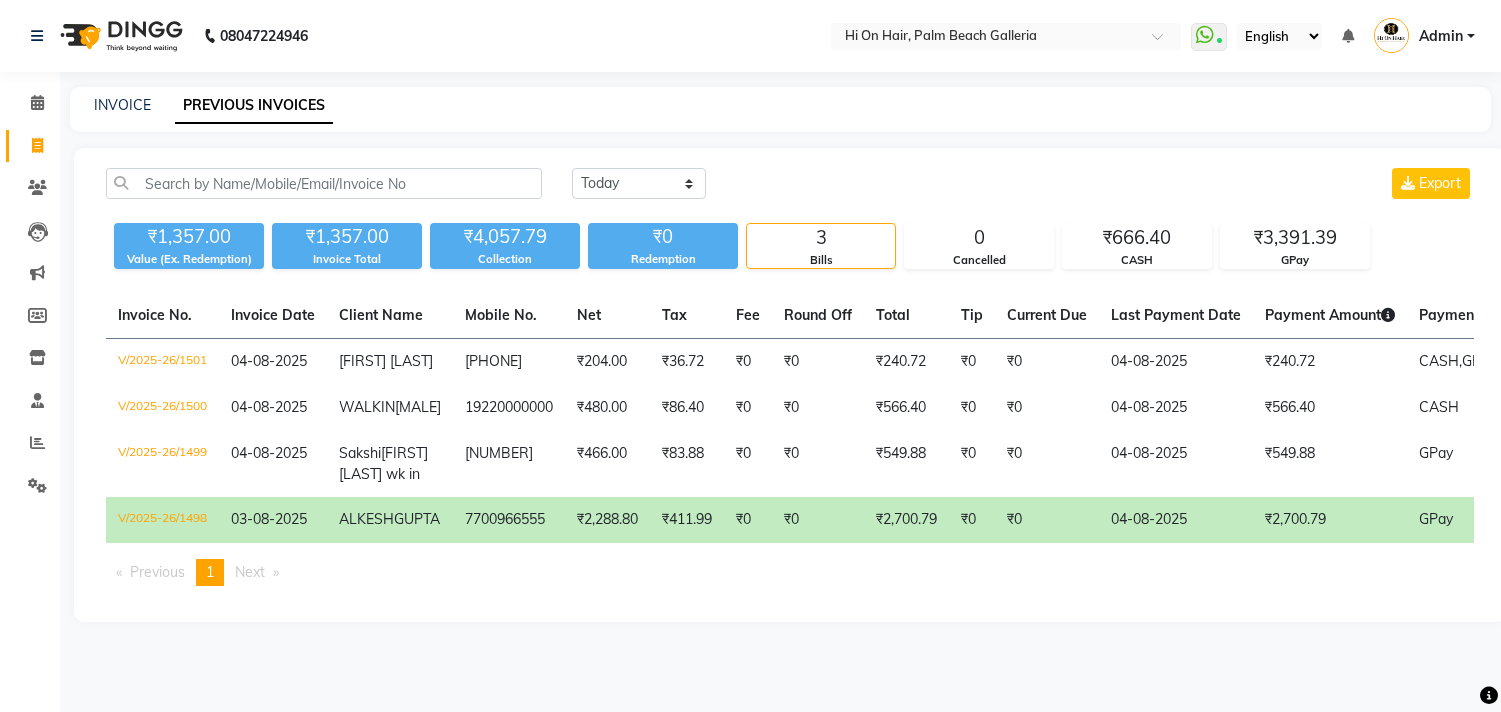 scroll, scrollTop: 0, scrollLeft: 0, axis: both 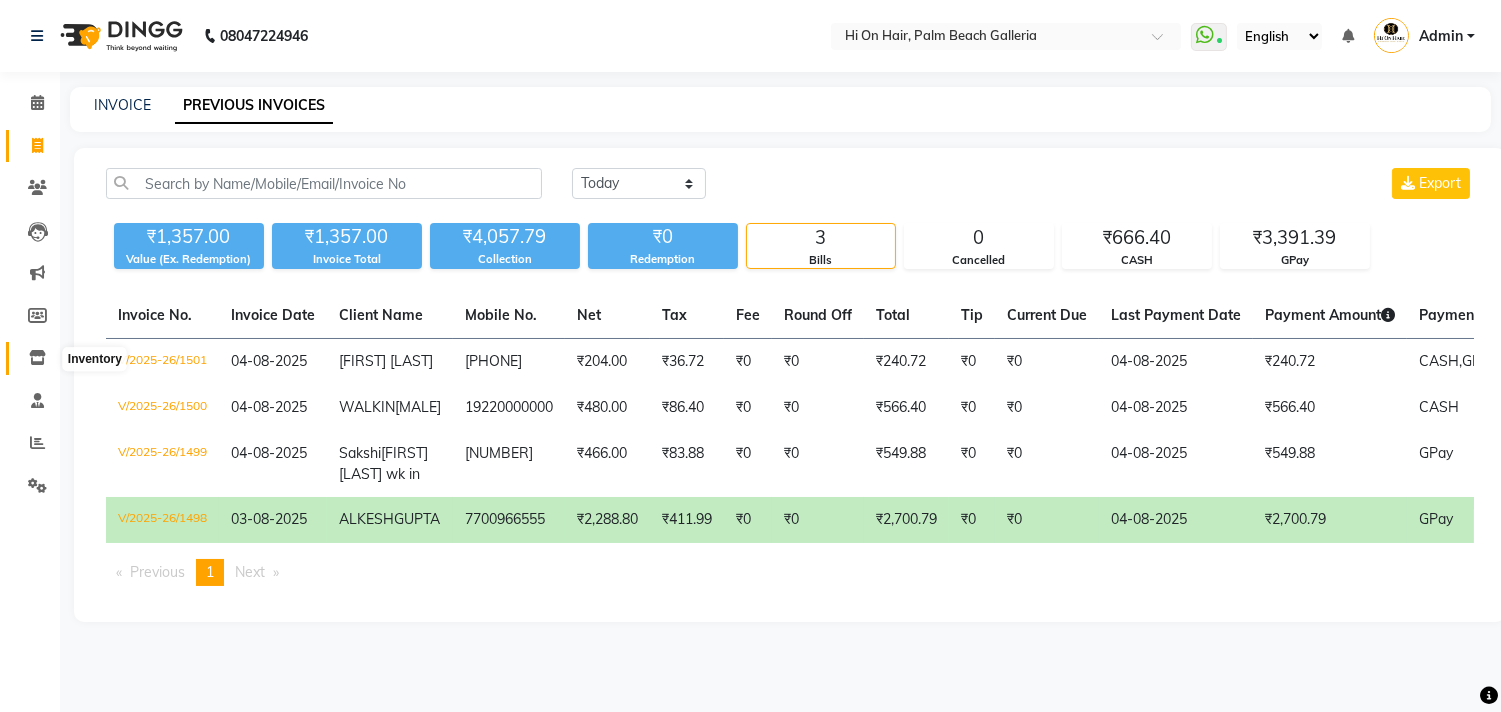 click 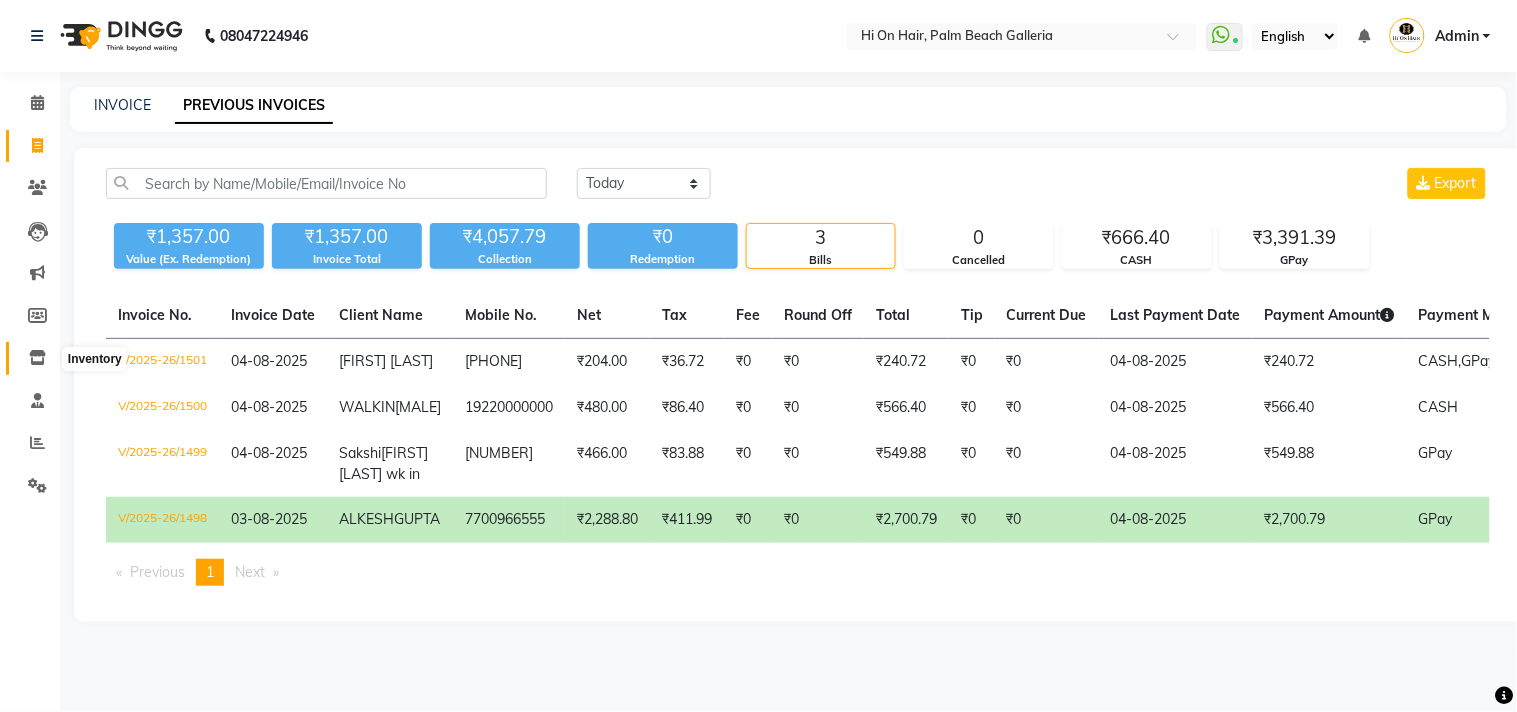select 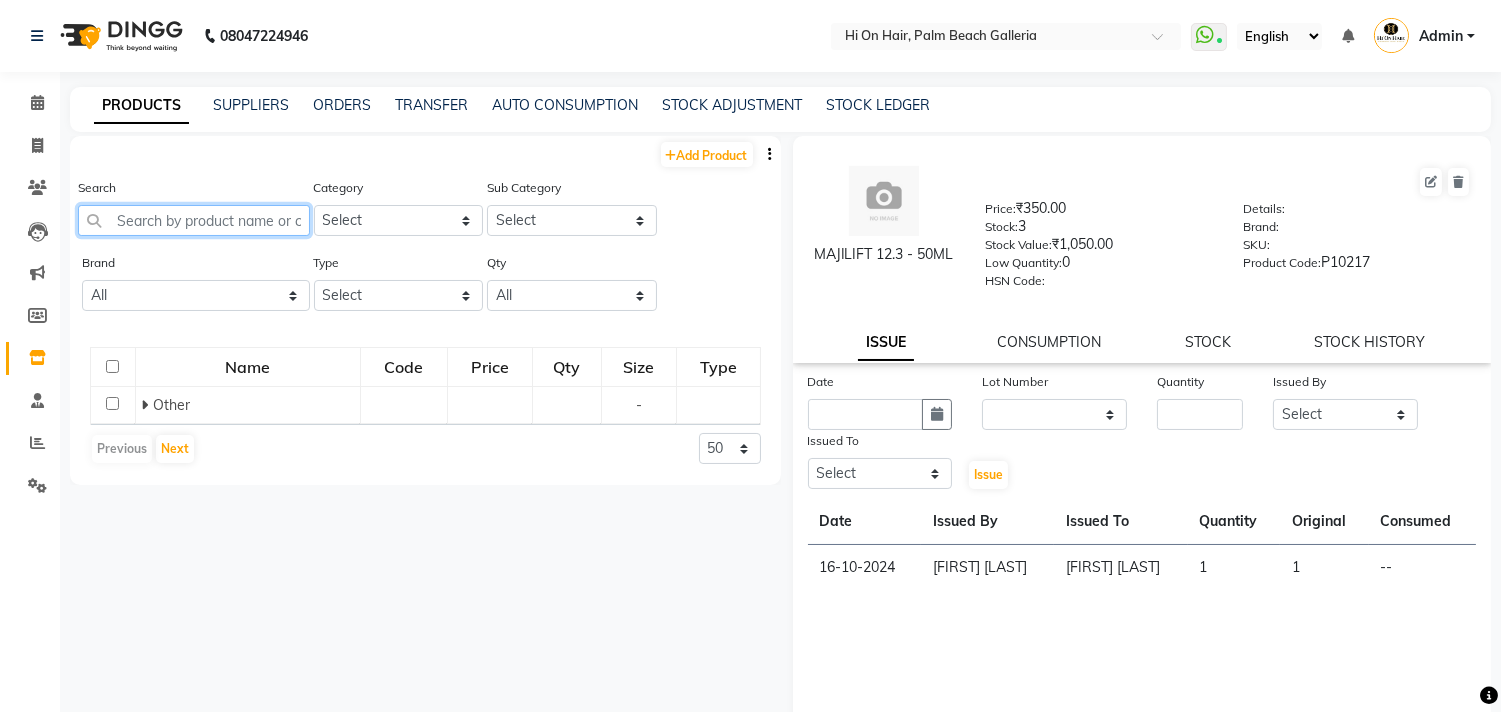 click 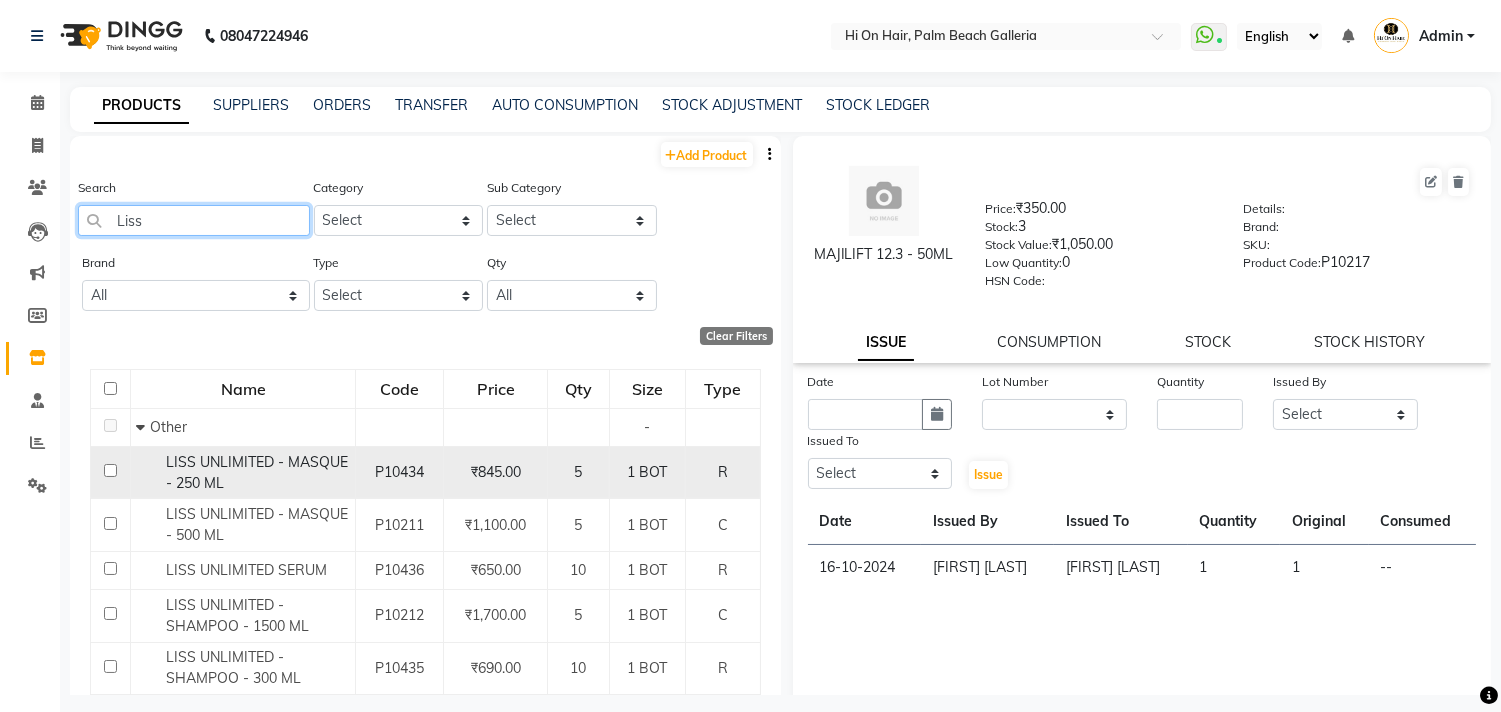 scroll, scrollTop: 61, scrollLeft: 0, axis: vertical 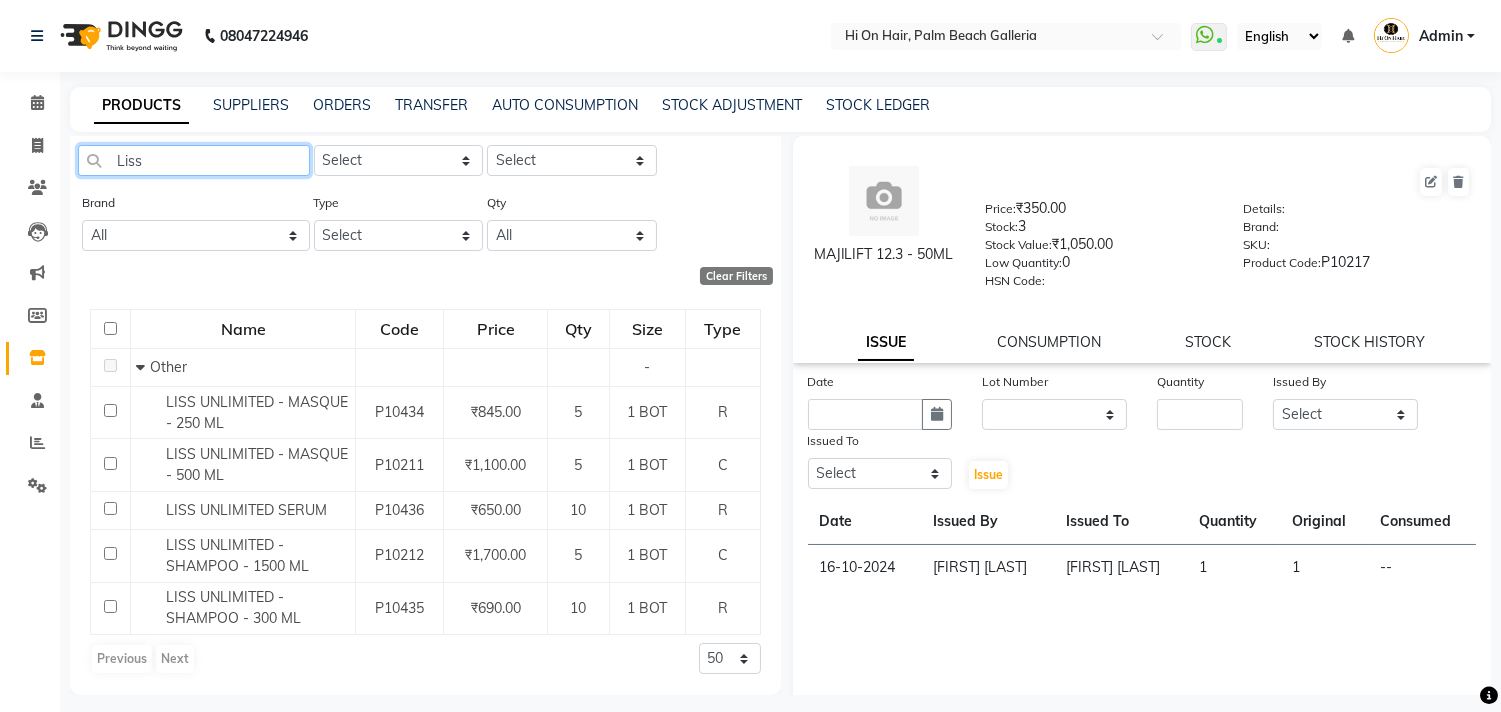 drag, startPoint x: 166, startPoint y: 154, endPoint x: 0, endPoint y: 167, distance: 166.50826 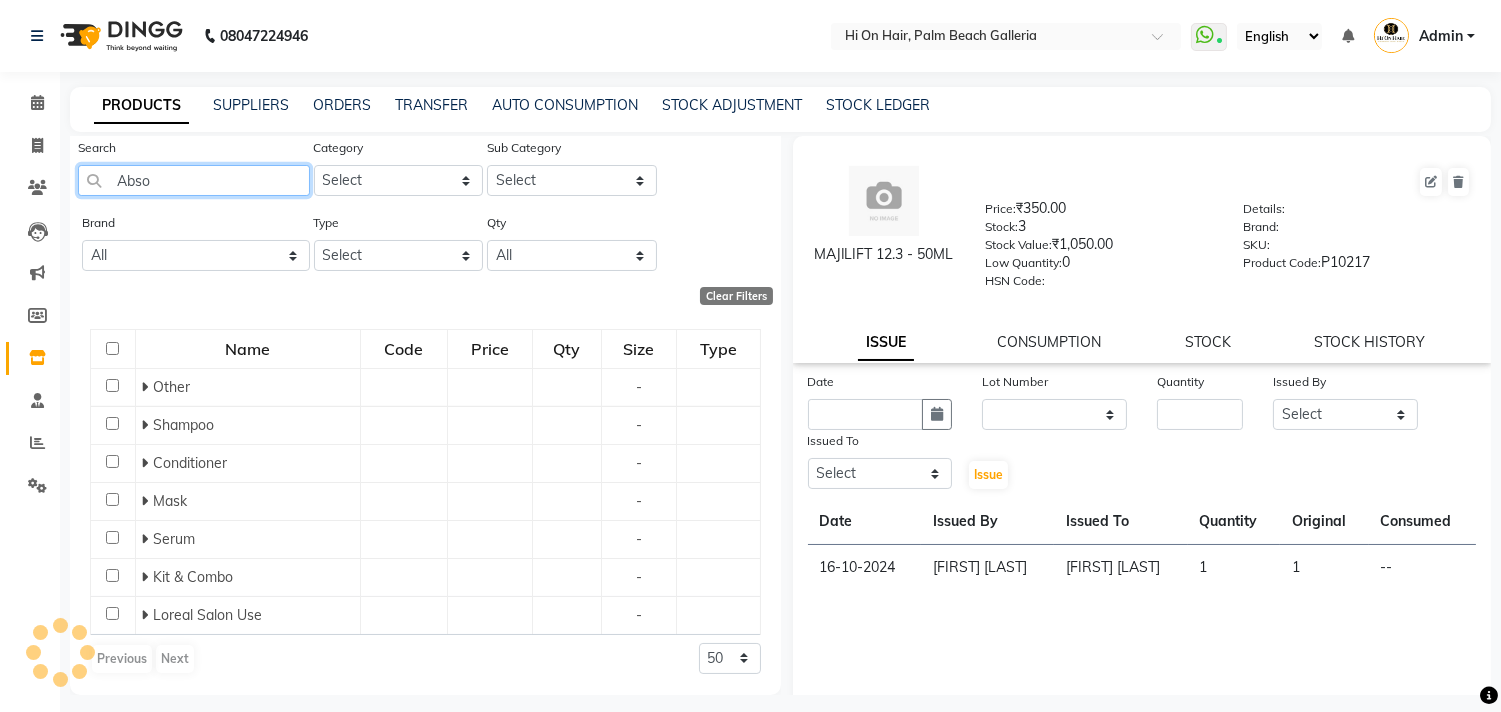 scroll, scrollTop: 61, scrollLeft: 0, axis: vertical 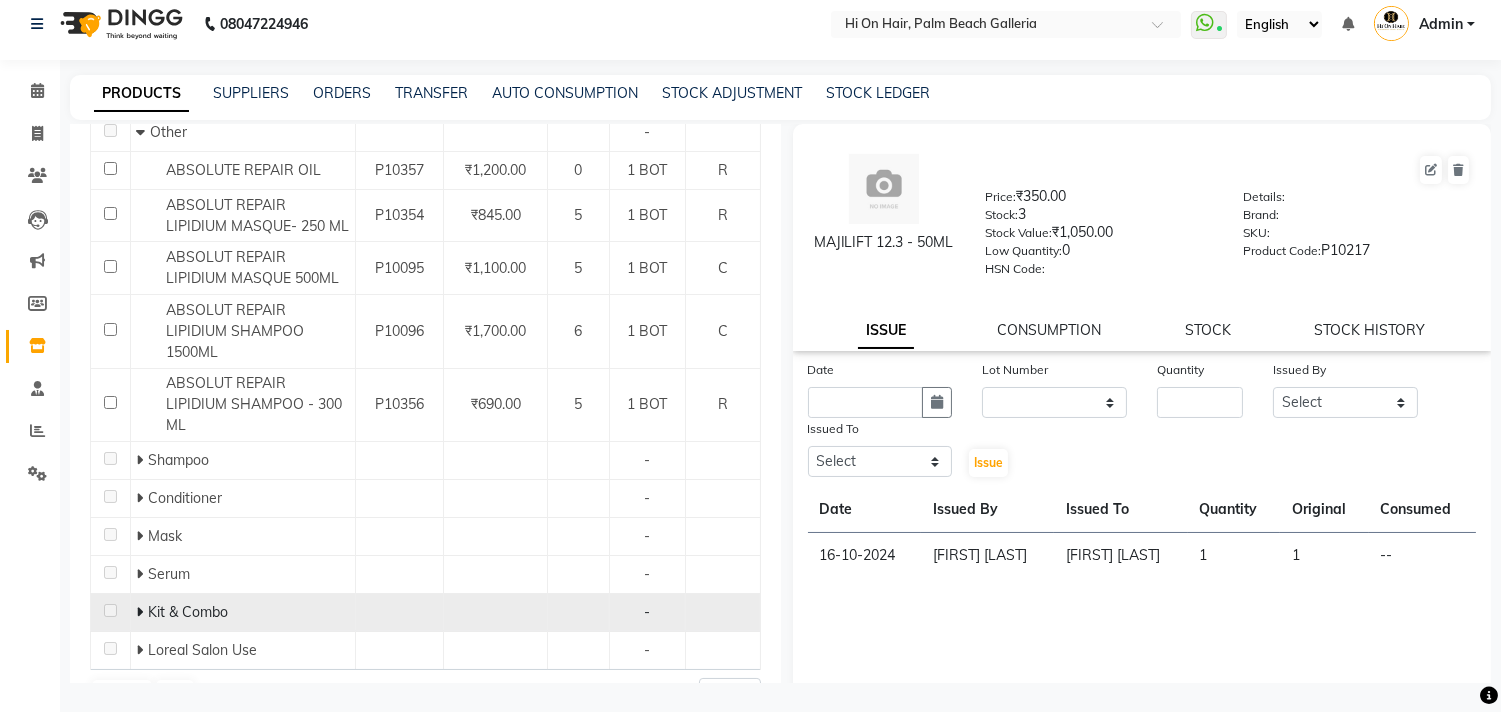 click 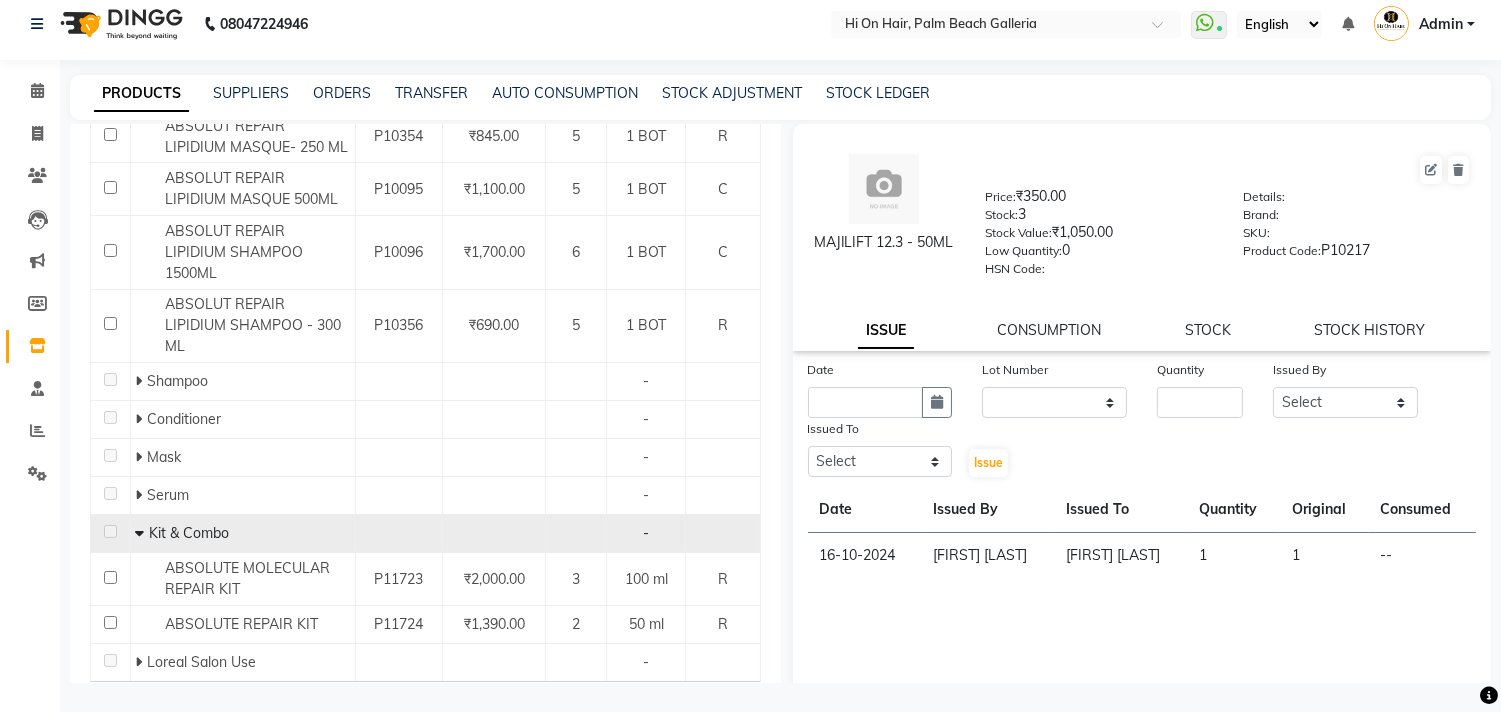scroll, scrollTop: 381, scrollLeft: 0, axis: vertical 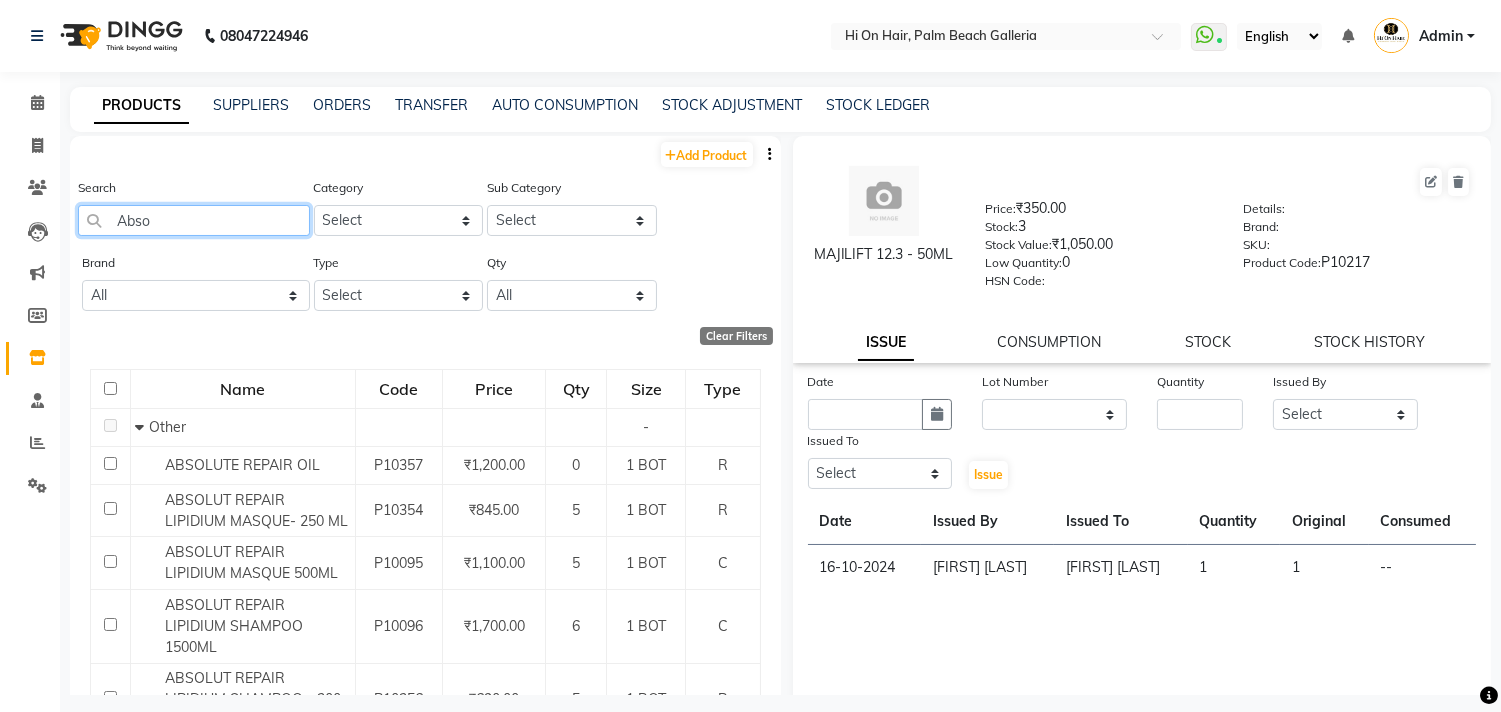drag, startPoint x: 190, startPoint y: 223, endPoint x: 0, endPoint y: 224, distance: 190.00262 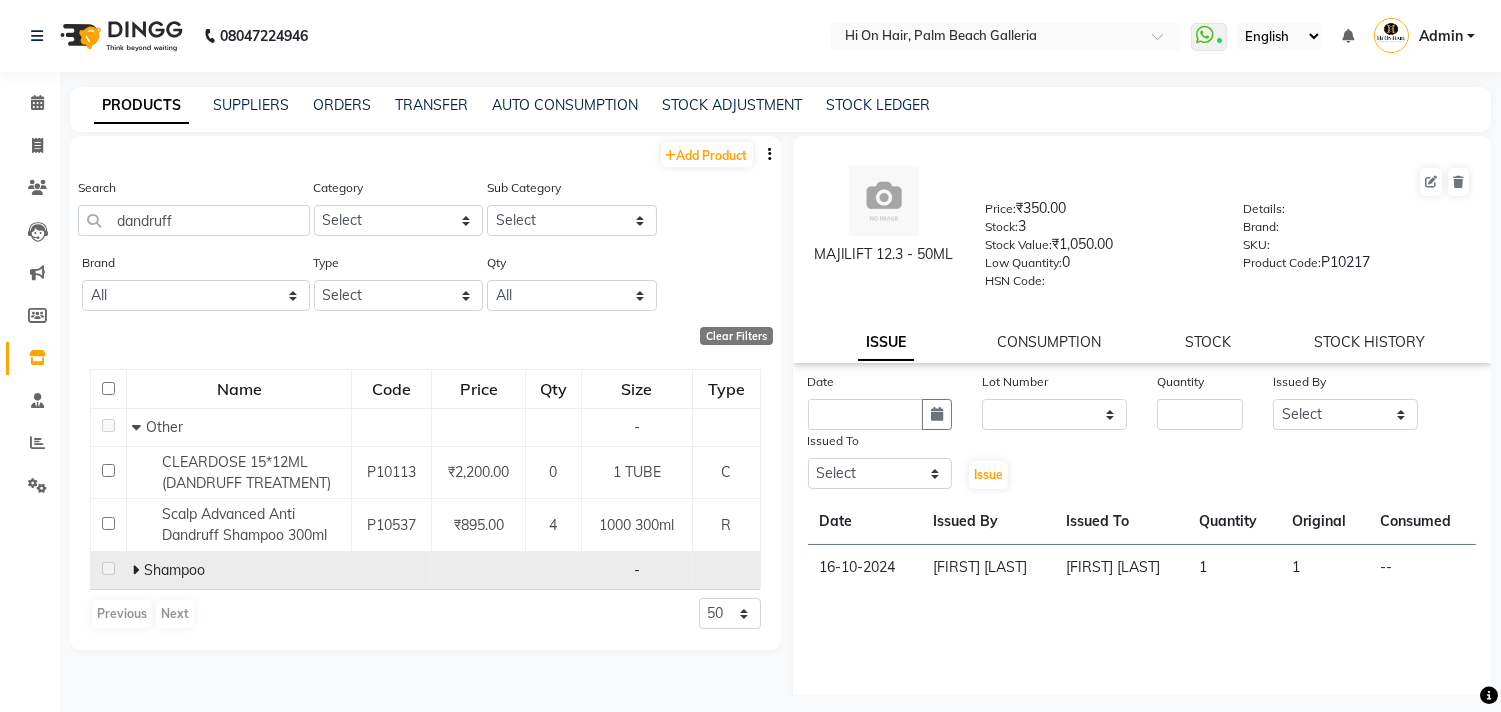click on "Shampoo" 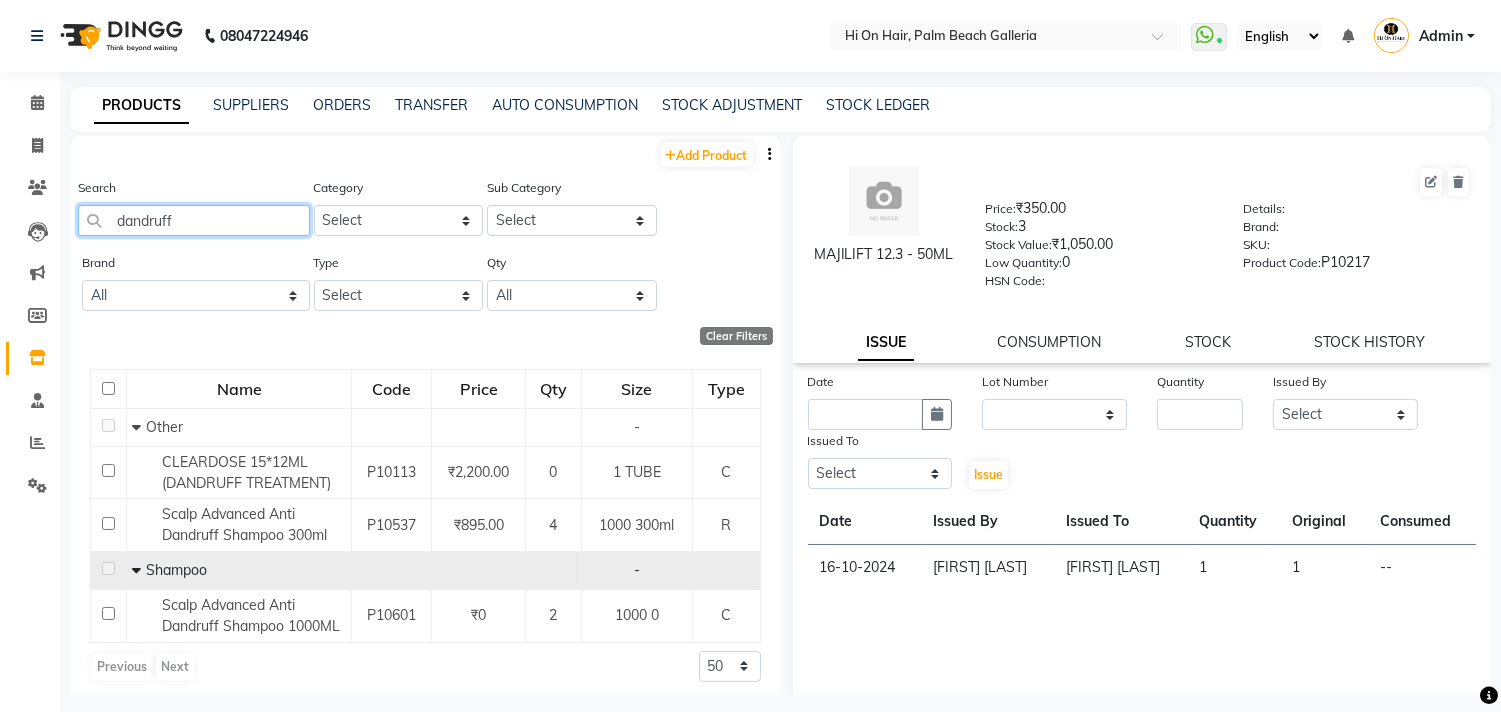 drag, startPoint x: 206, startPoint y: 208, endPoint x: 0, endPoint y: 240, distance: 208.47063 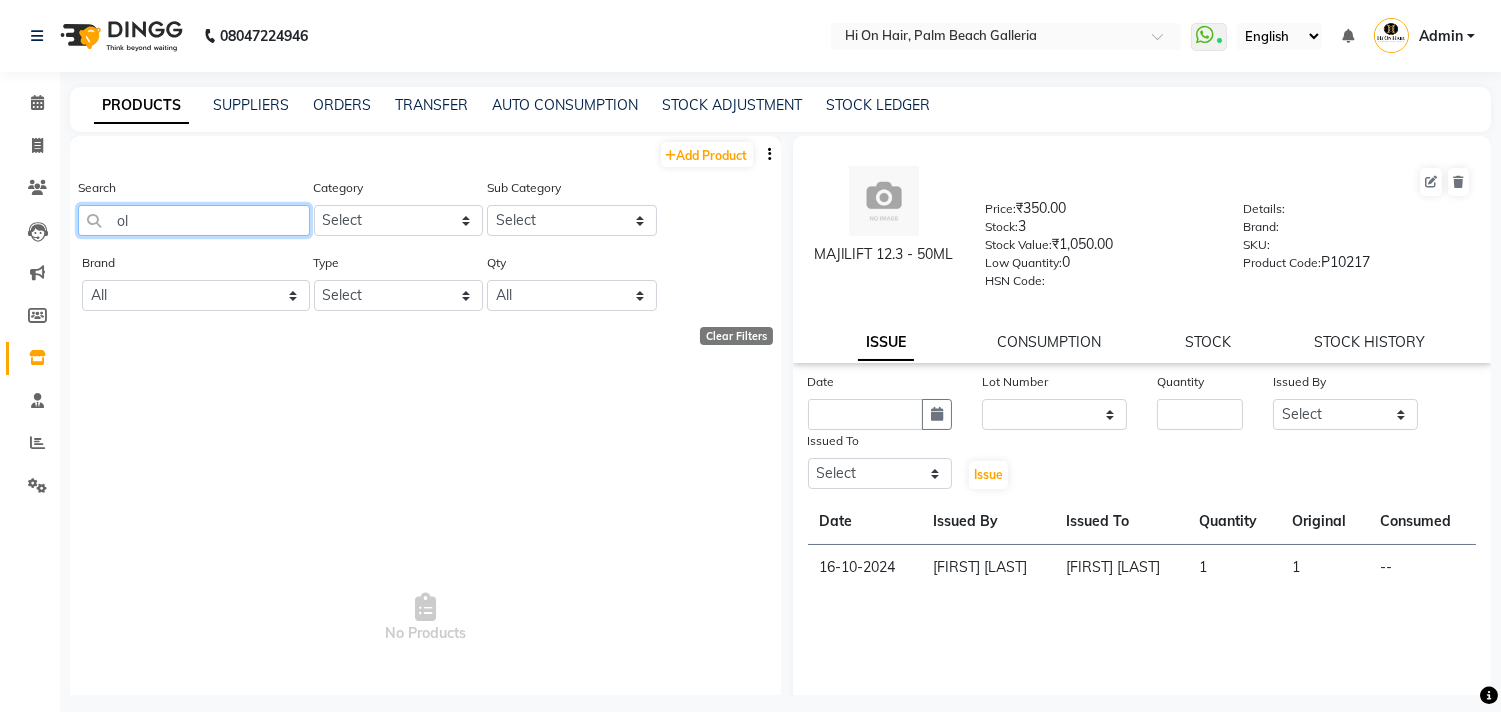 type on "o" 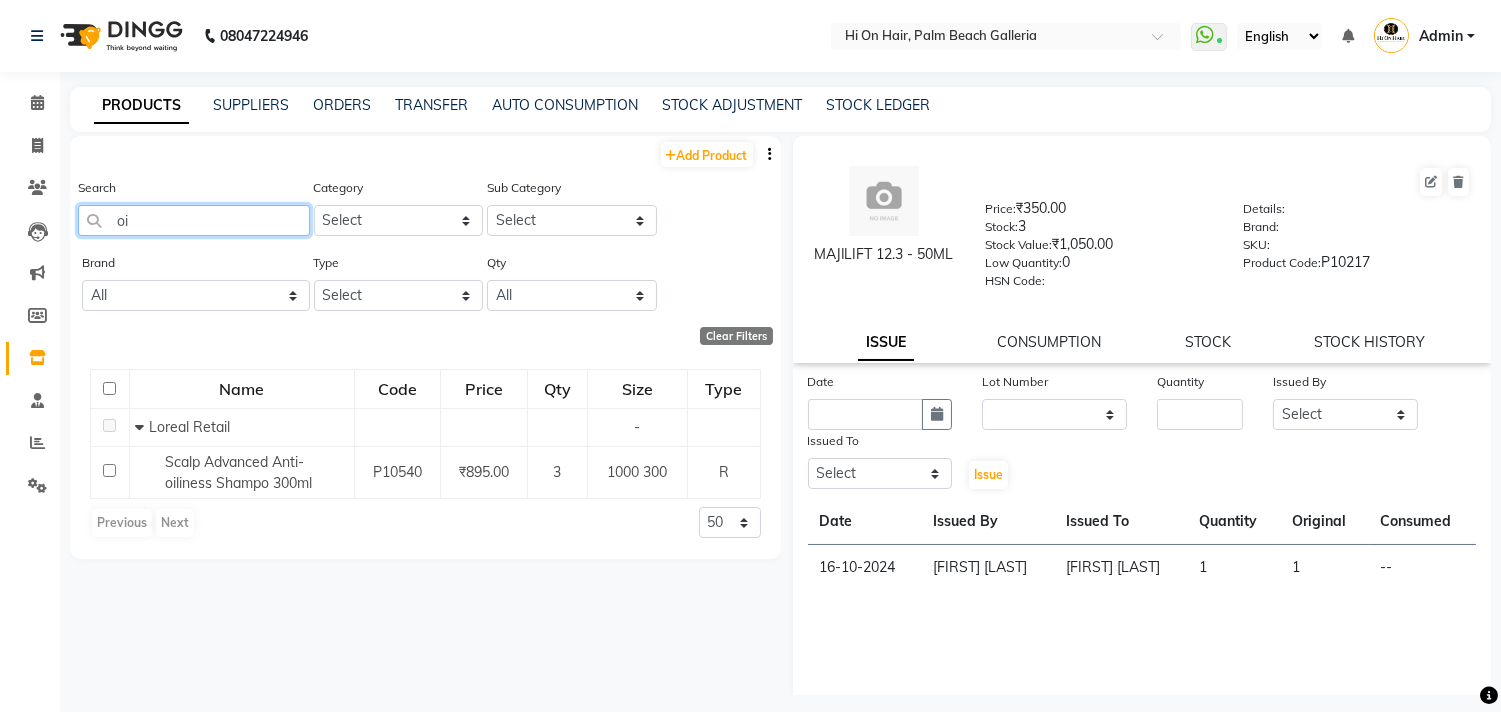 type on "o" 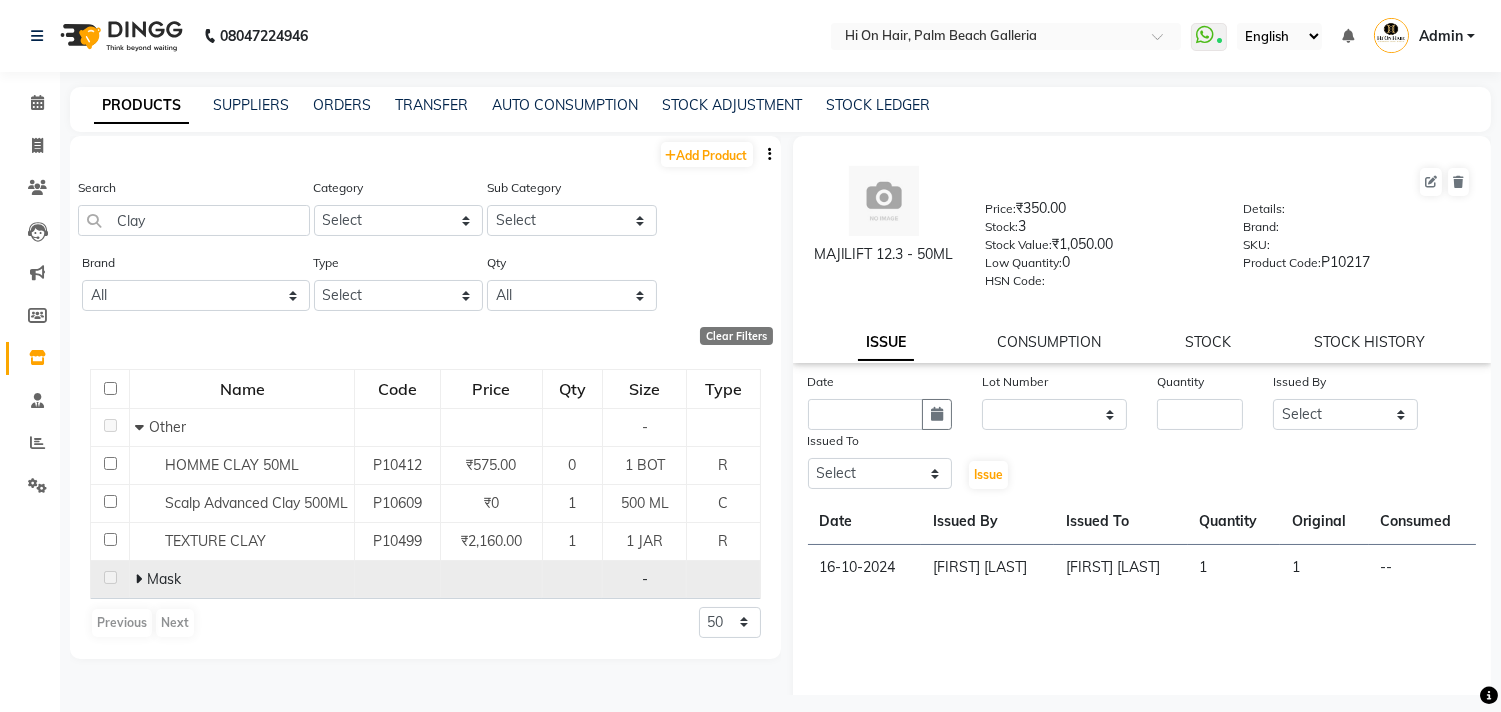 click 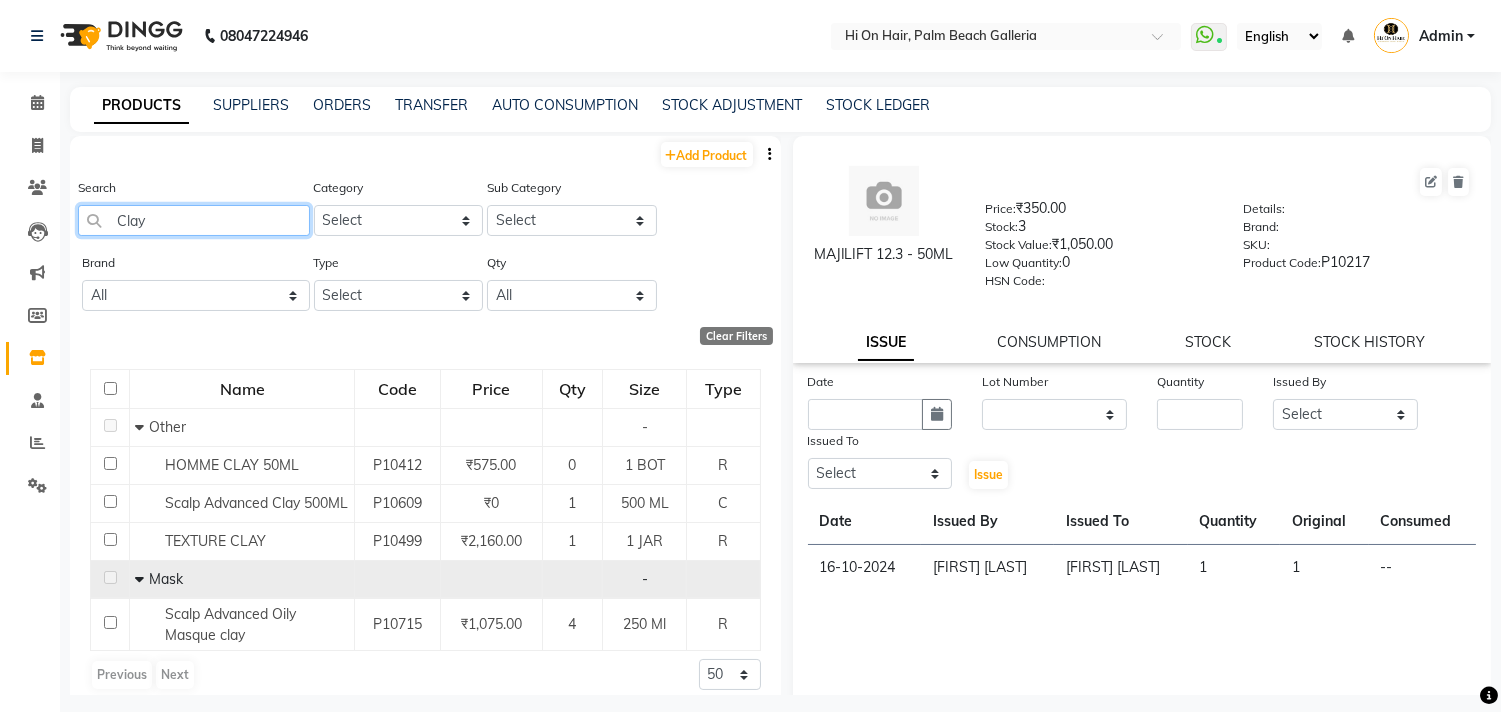 drag, startPoint x: 163, startPoint y: 221, endPoint x: 0, endPoint y: 233, distance: 163.44112 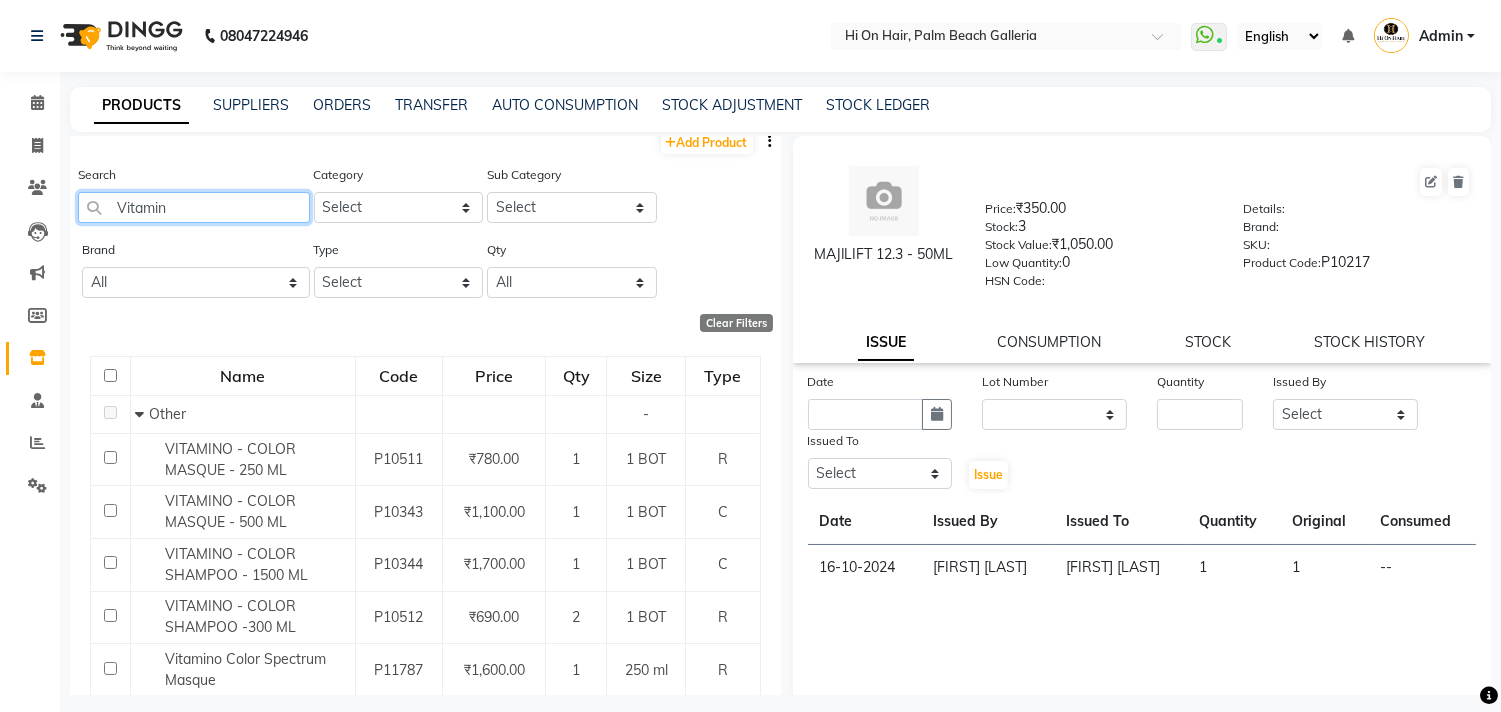 scroll, scrollTop: 0, scrollLeft: 0, axis: both 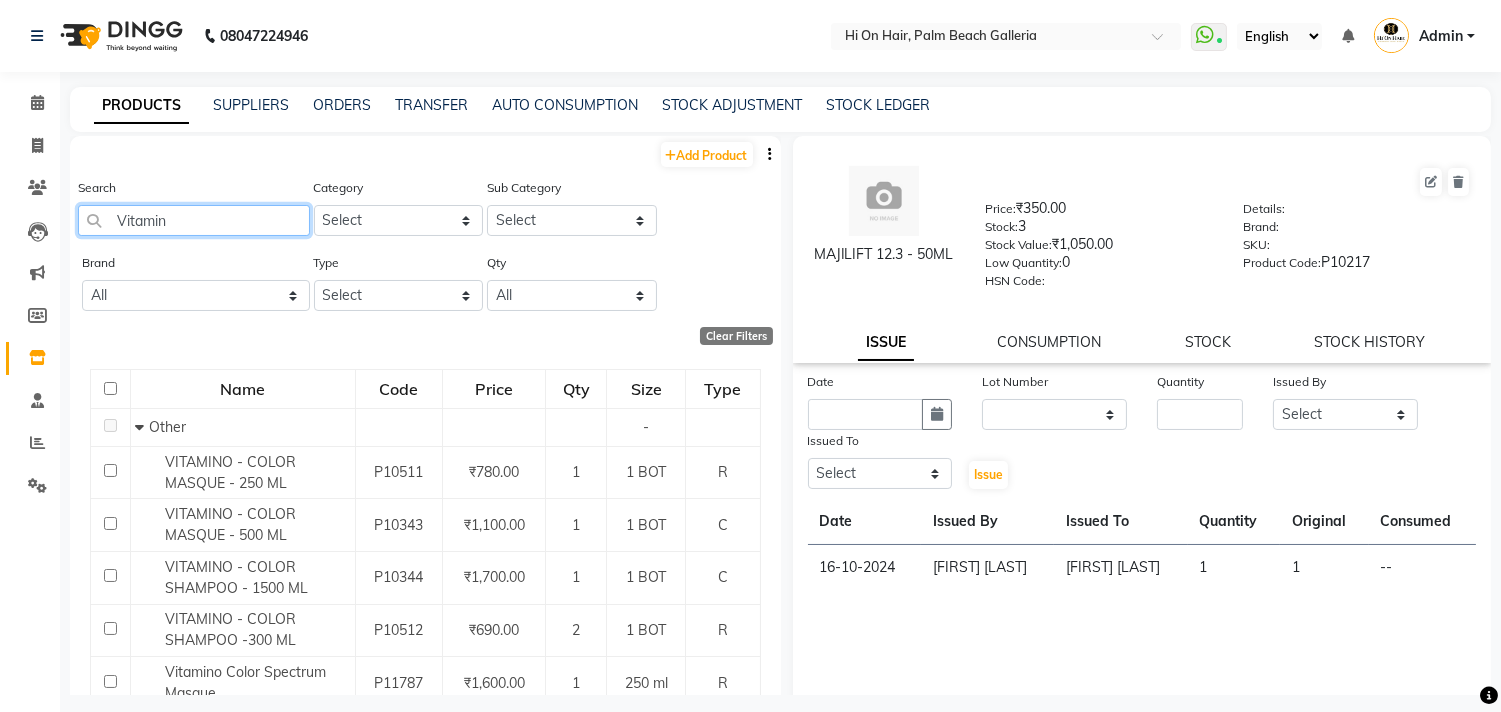 drag, startPoint x: 197, startPoint y: 231, endPoint x: 0, endPoint y: 247, distance: 197.64868 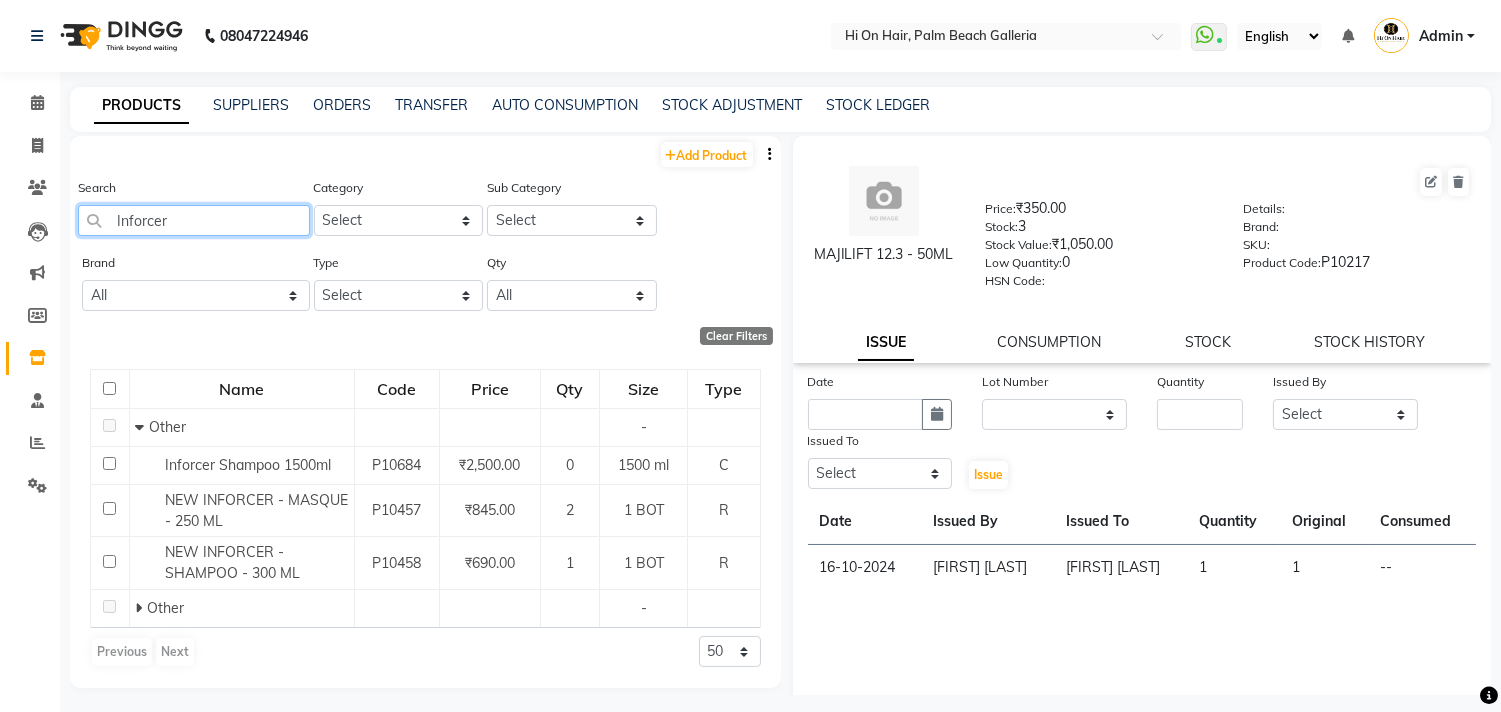 drag, startPoint x: 194, startPoint y: 225, endPoint x: 30, endPoint y: 252, distance: 166.2077 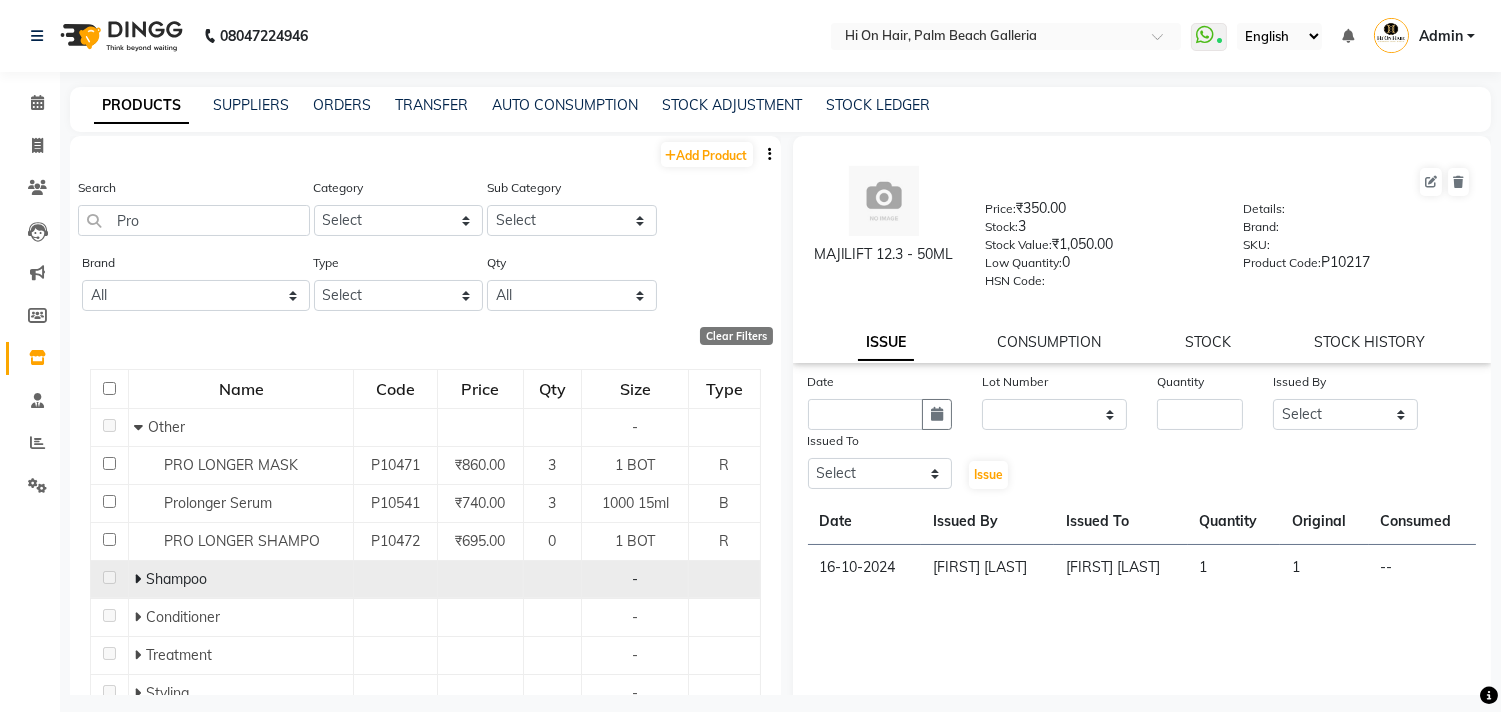 click 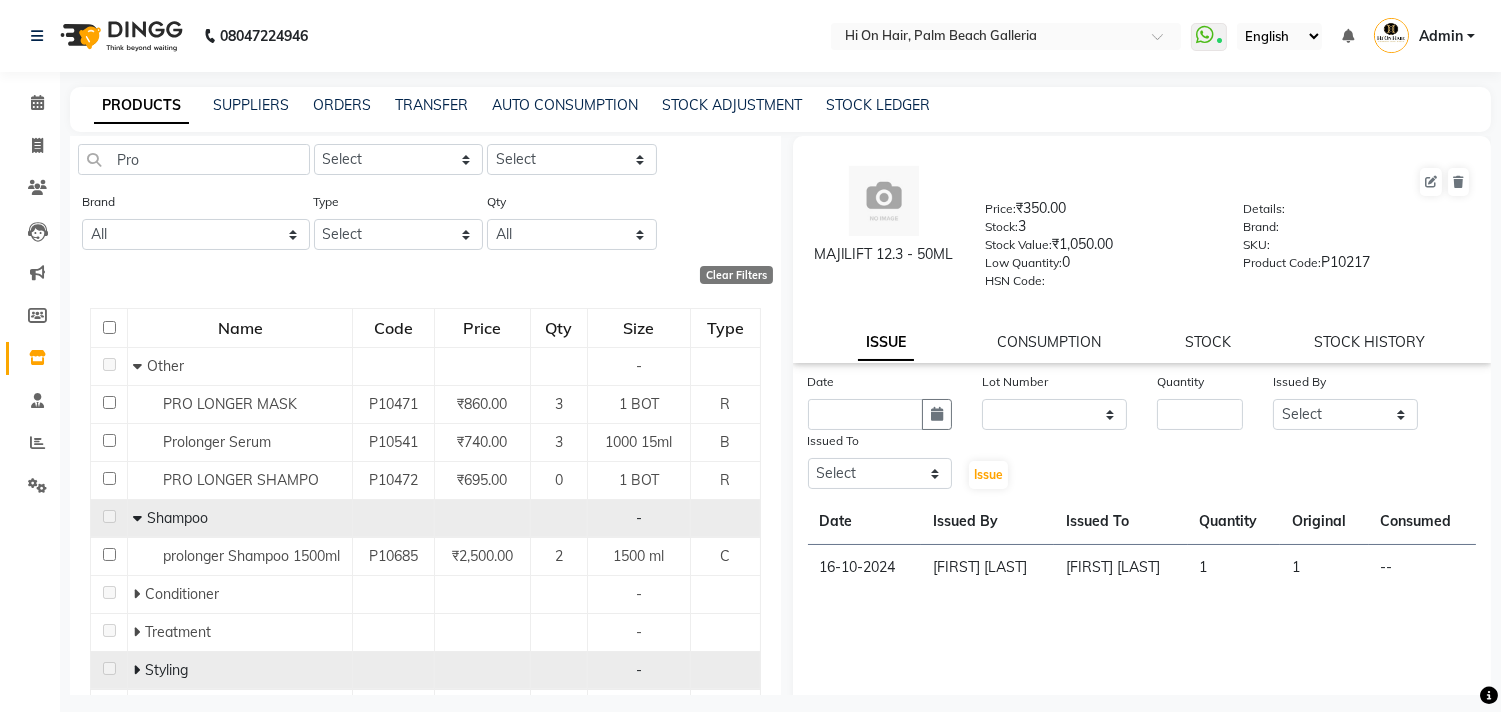 scroll, scrollTop: 111, scrollLeft: 0, axis: vertical 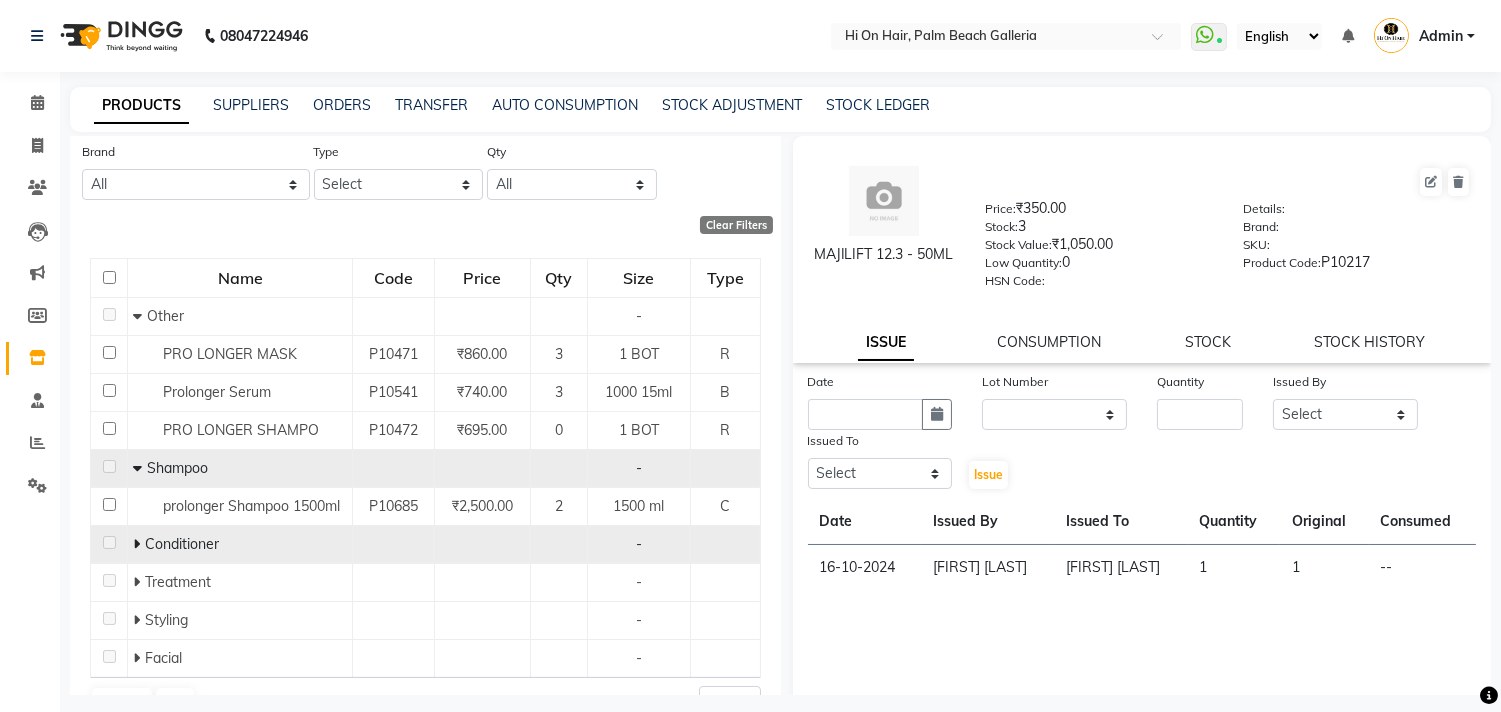 click 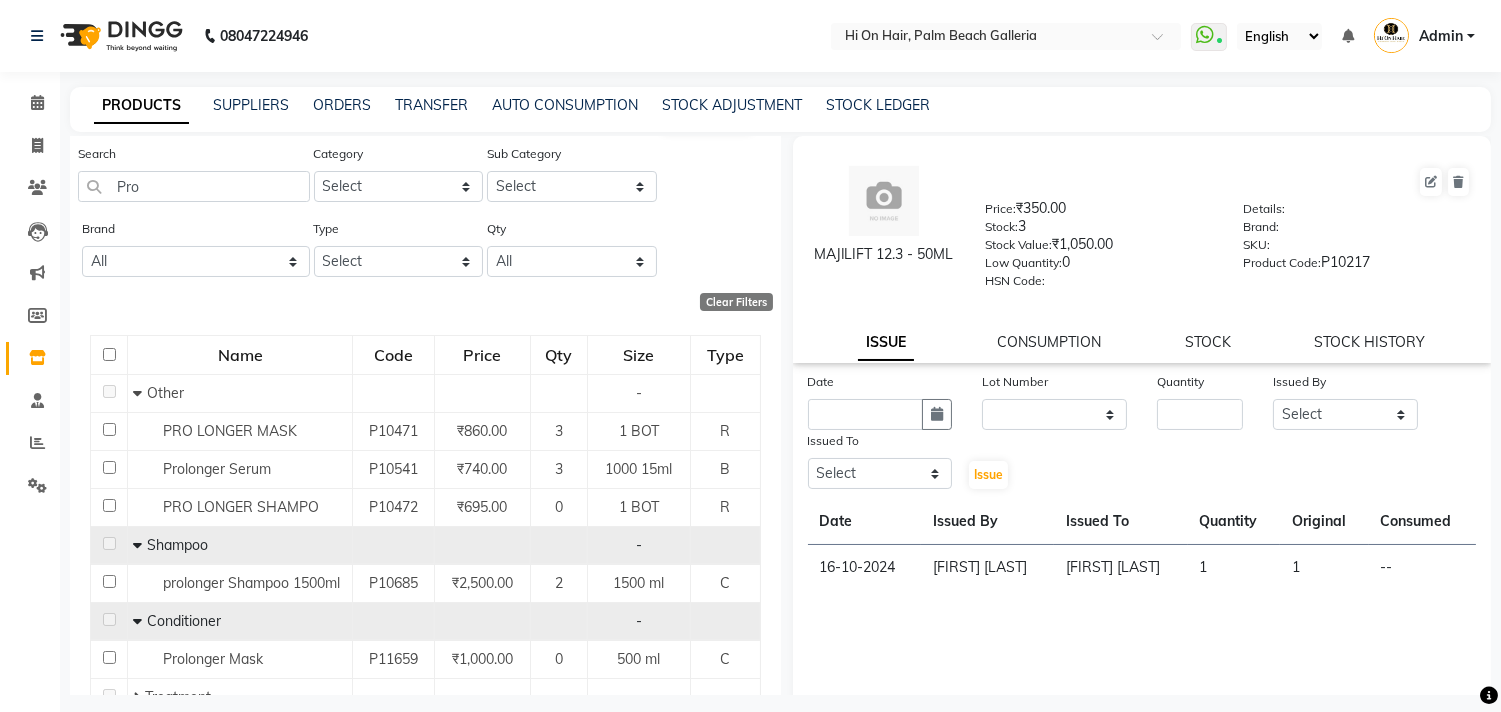 scroll, scrollTop: 0, scrollLeft: 0, axis: both 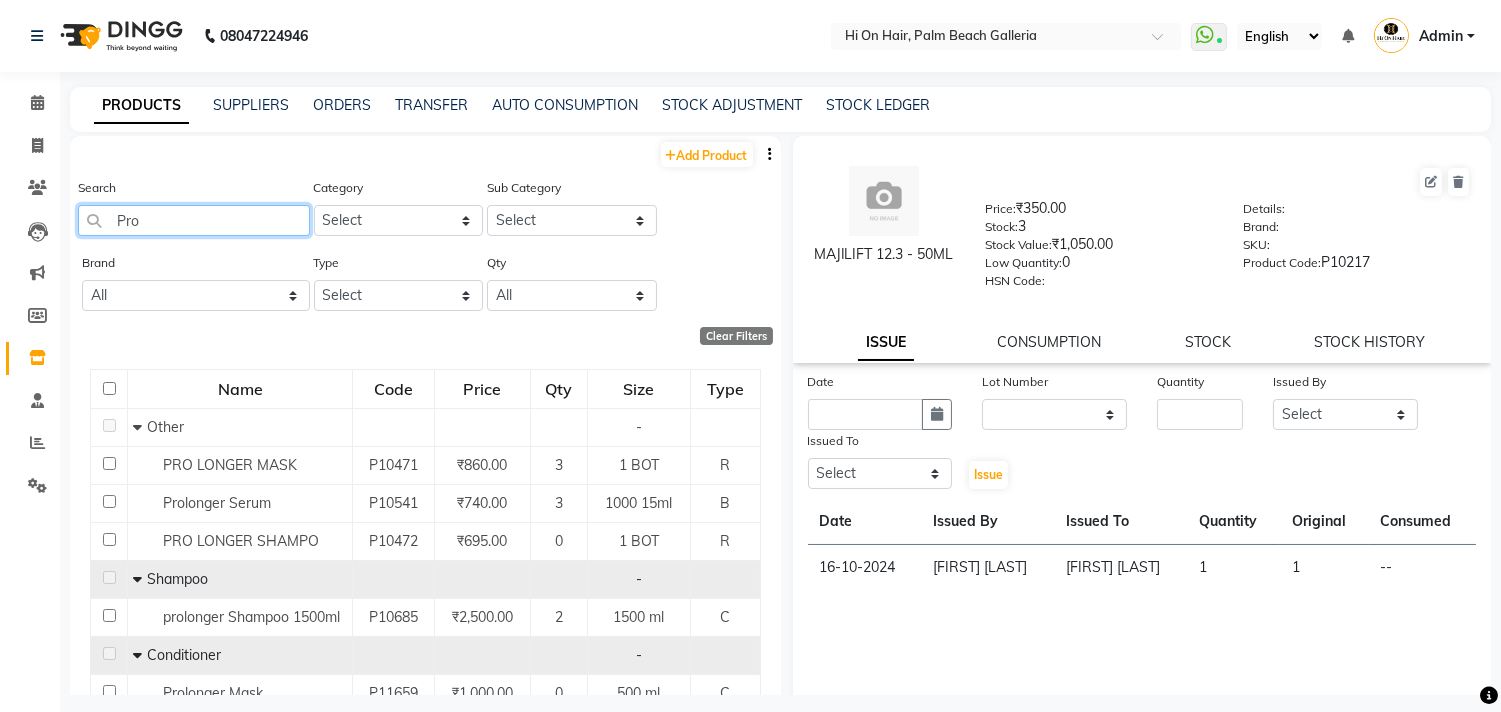 drag, startPoint x: 211, startPoint y: 222, endPoint x: 0, endPoint y: 188, distance: 213.72179 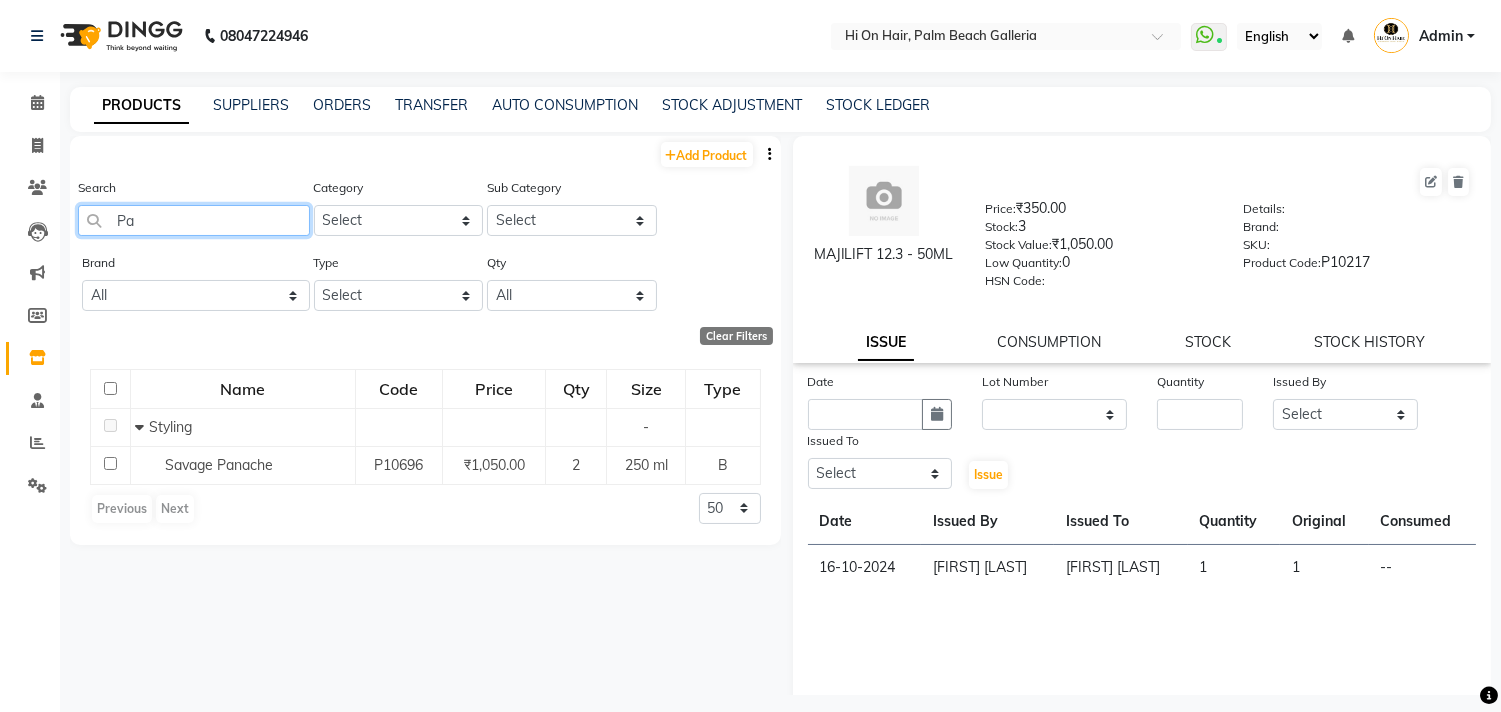 type on "P" 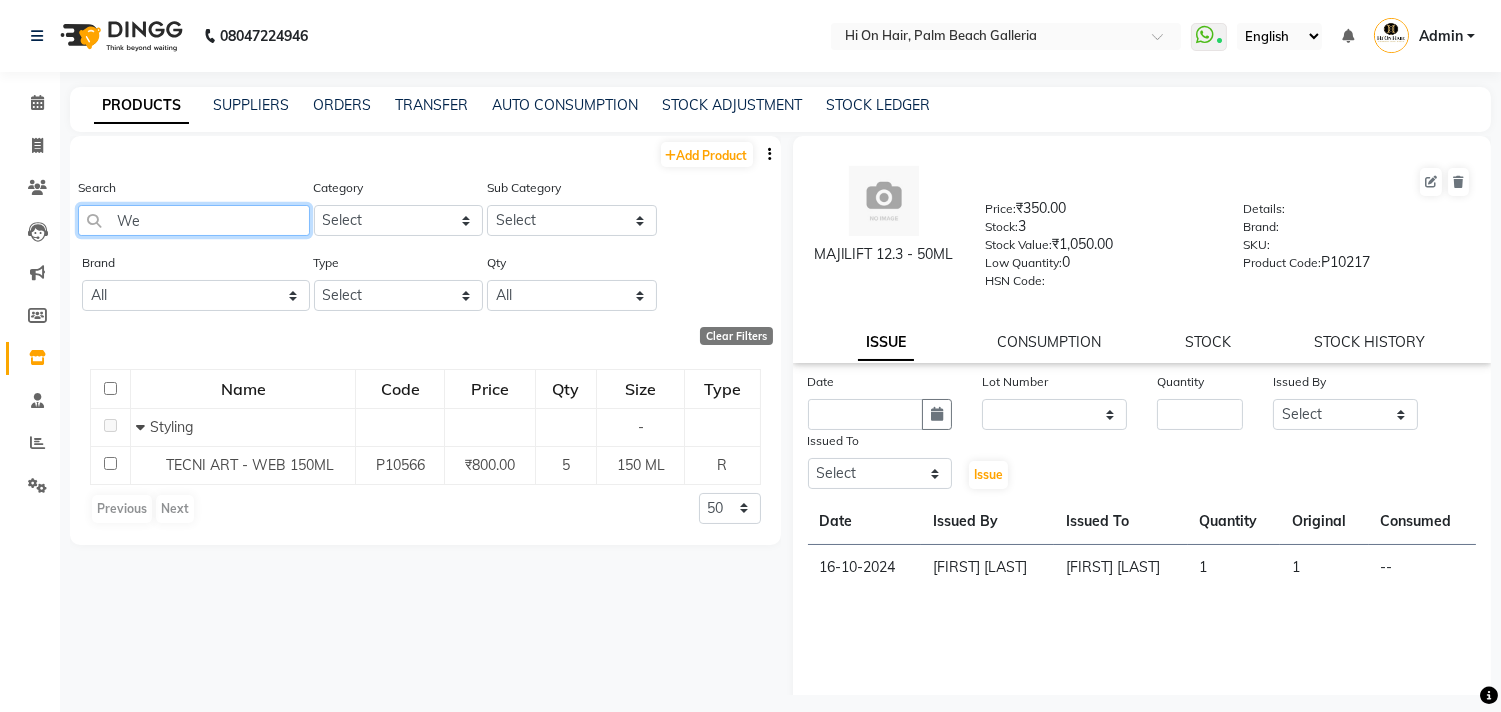 type on "W" 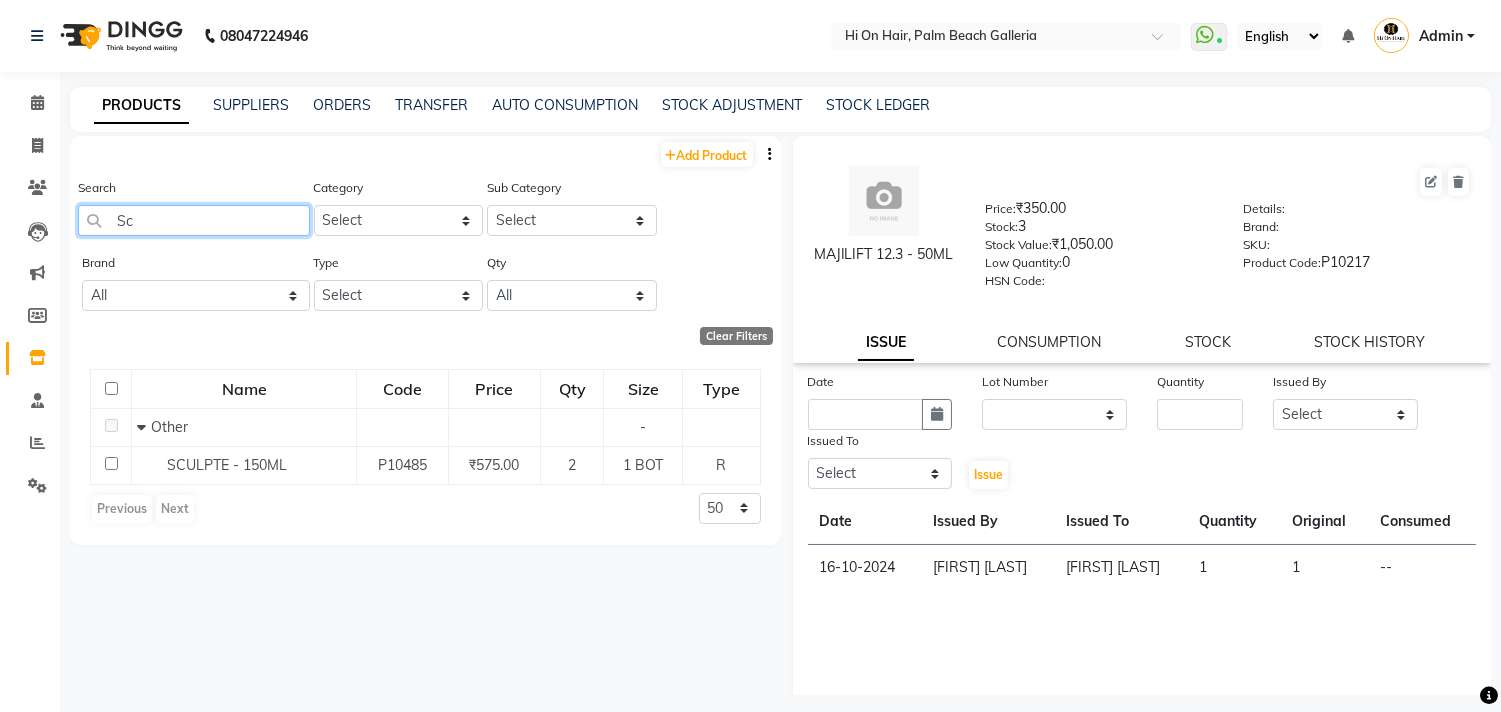 type on "S" 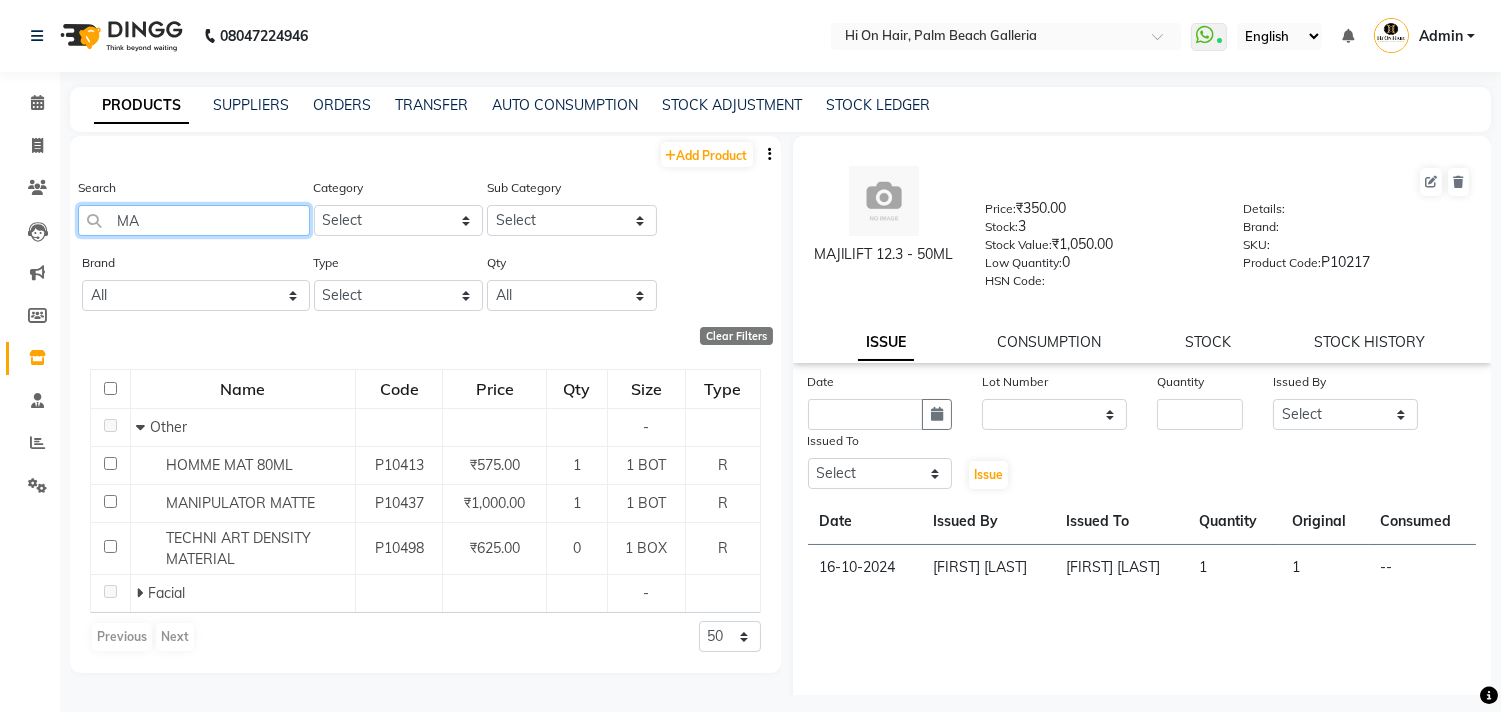 type on "M" 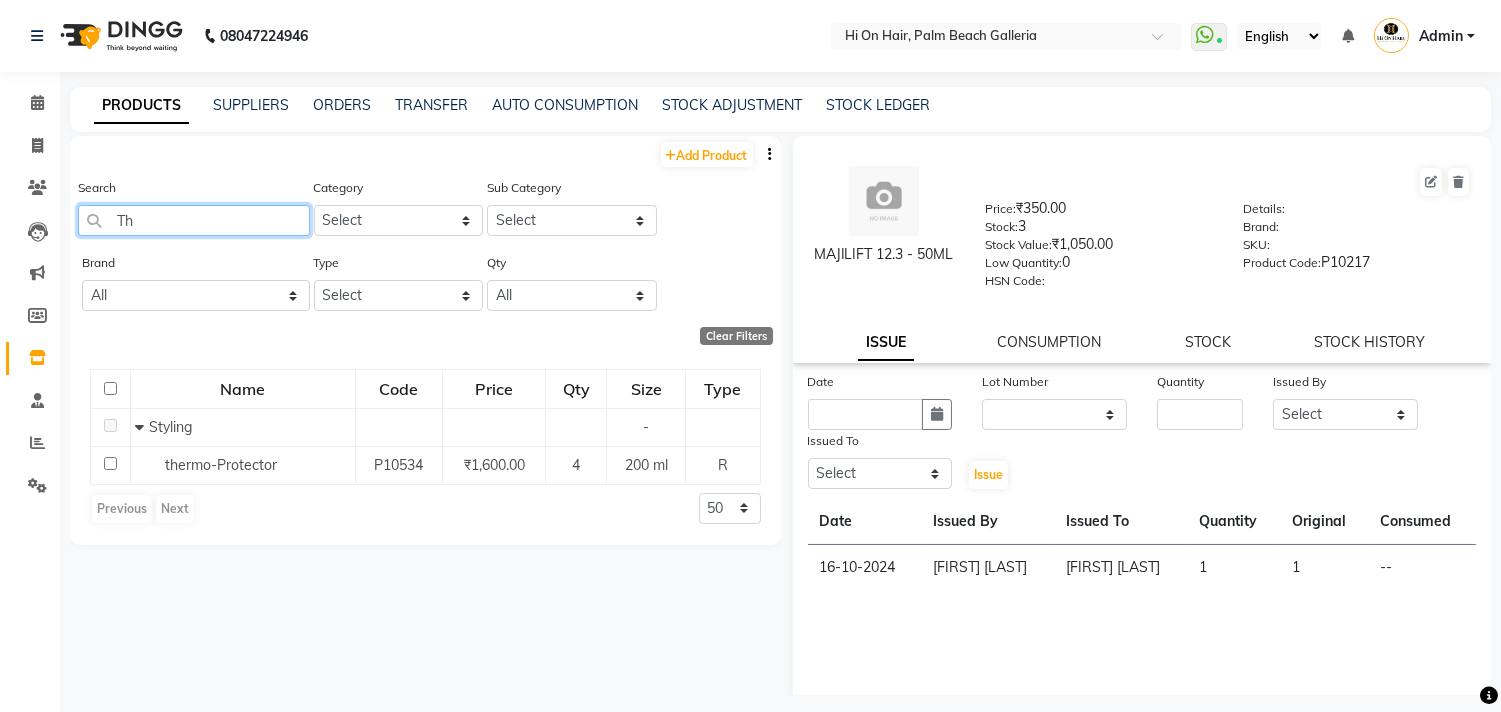 type on "T" 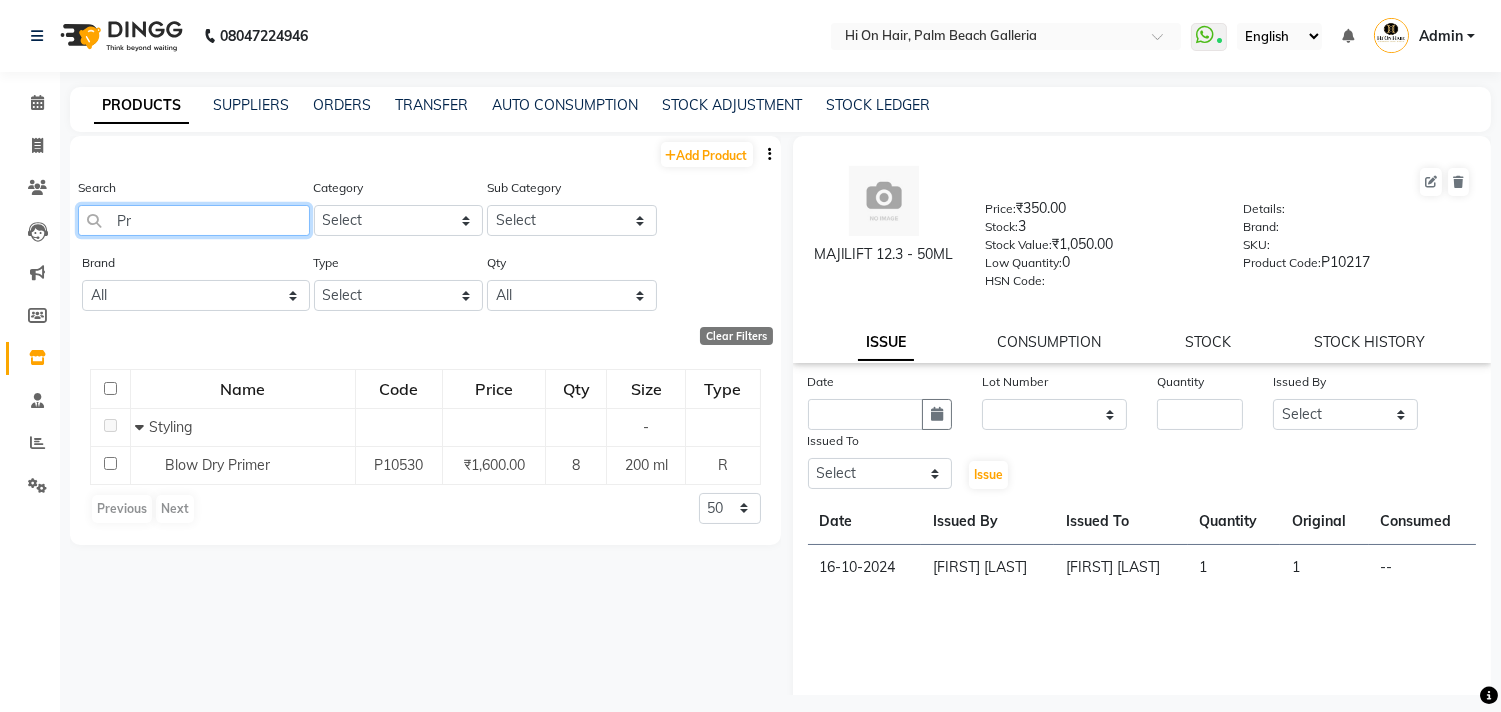 type on "P" 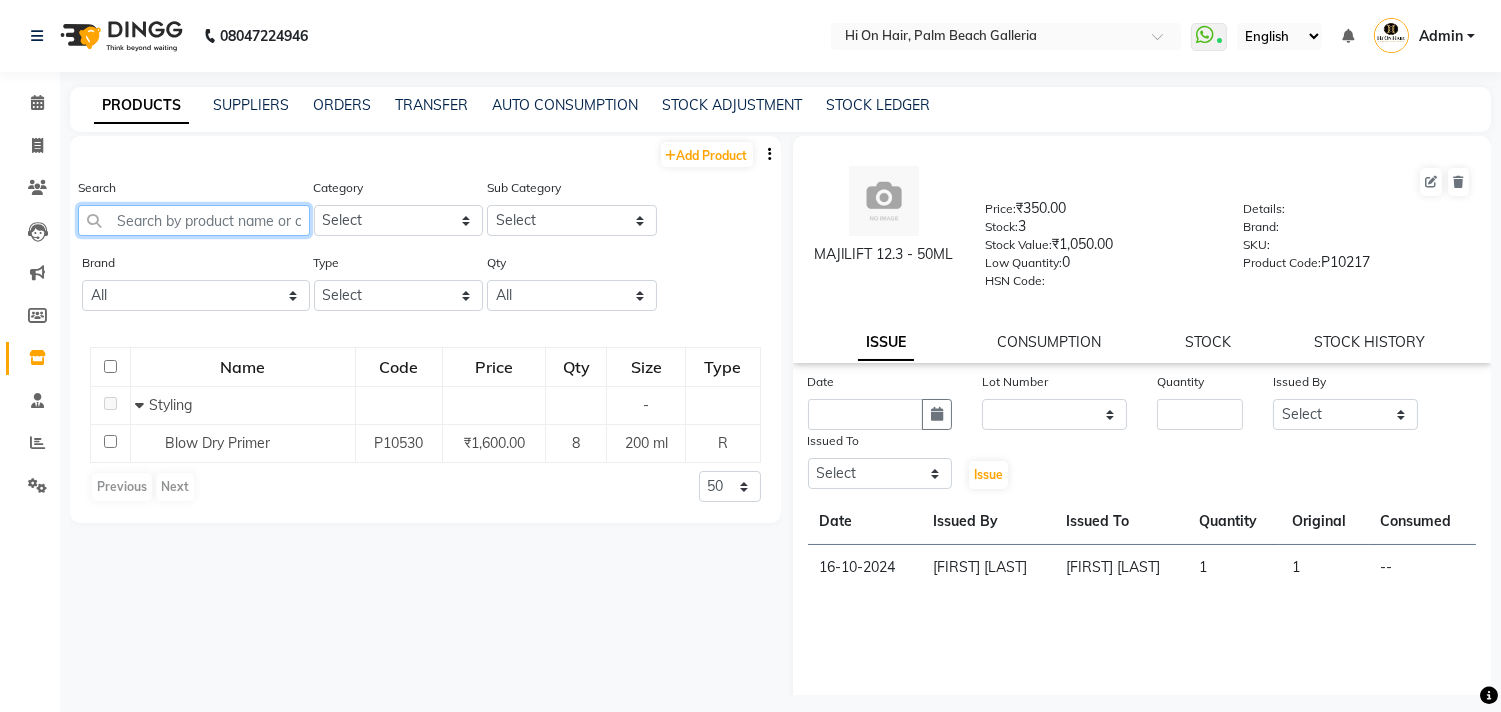 type on "s" 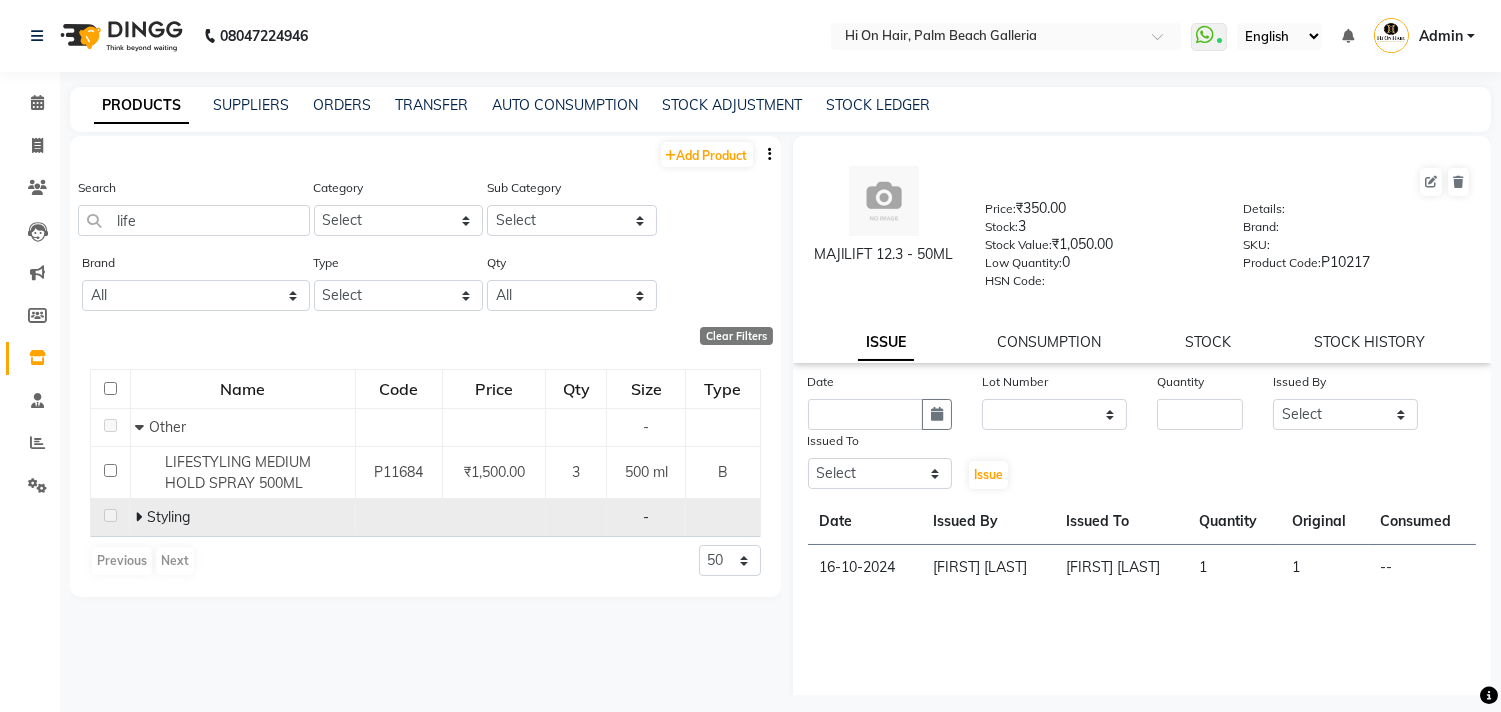 click 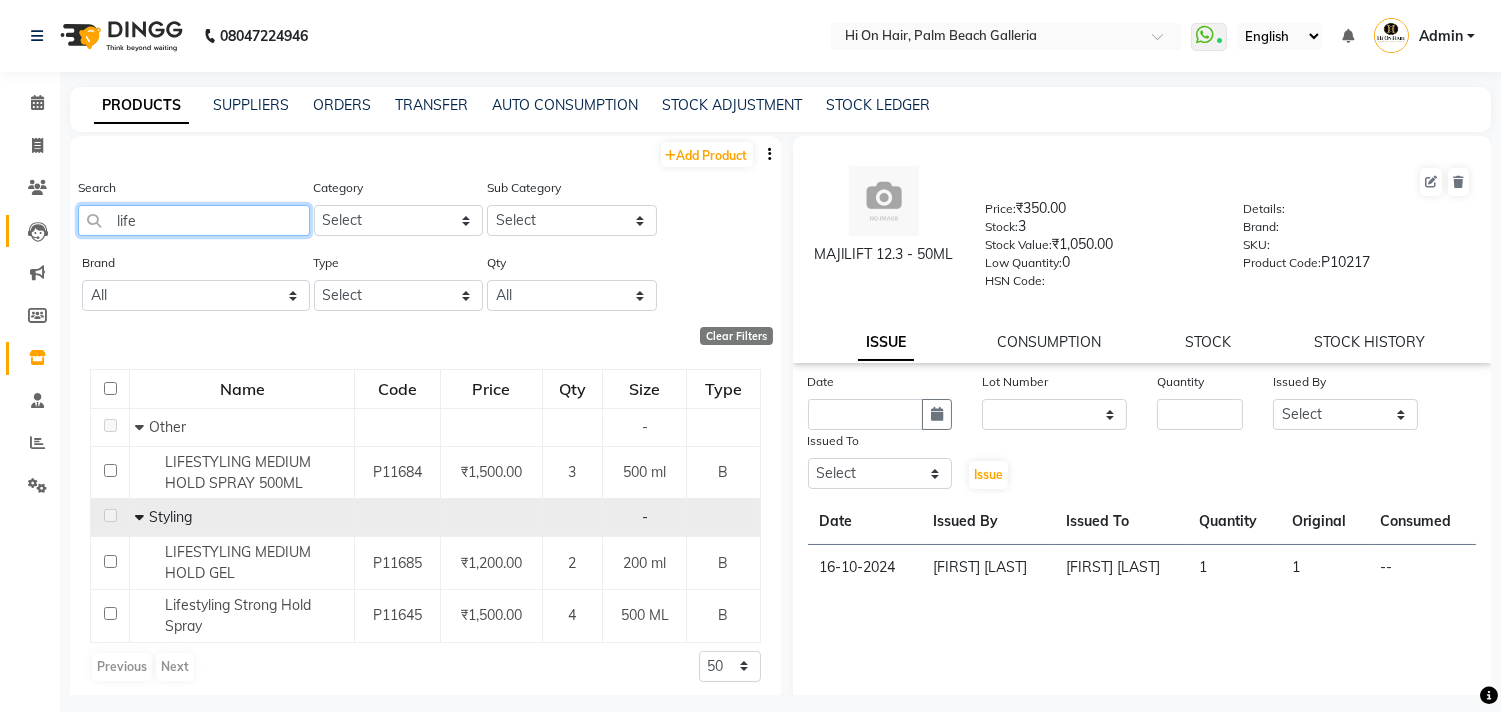 drag, startPoint x: 150, startPoint y: 227, endPoint x: 20, endPoint y: 244, distance: 131.10683 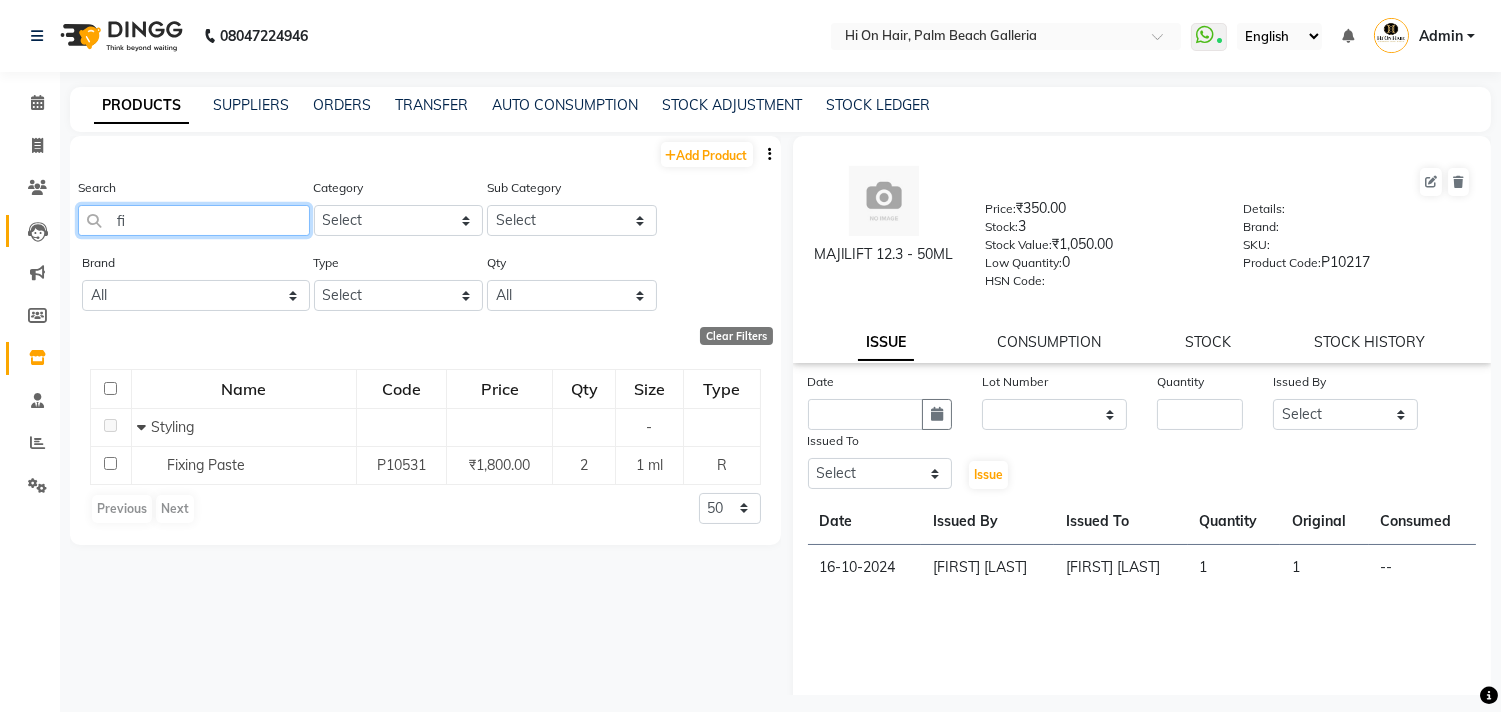 type on "f" 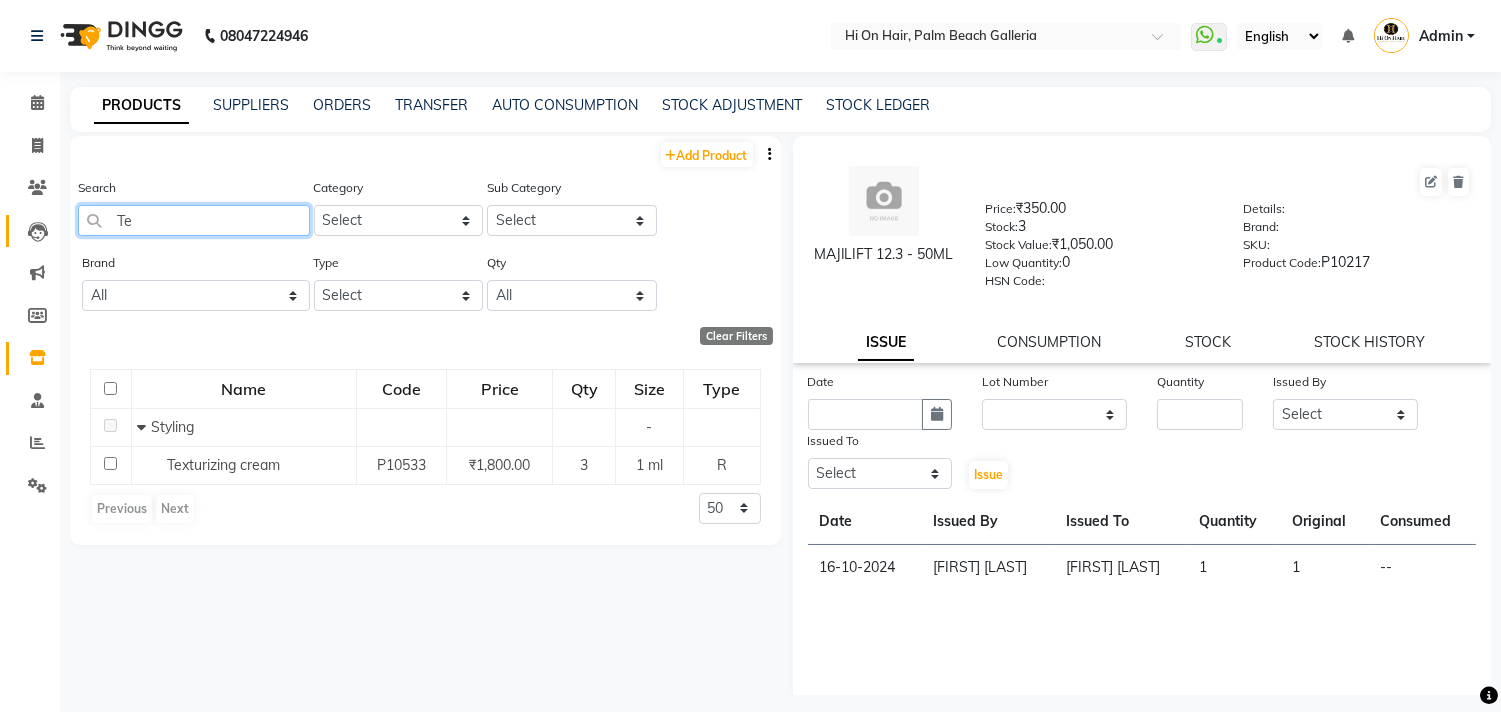 type on "T" 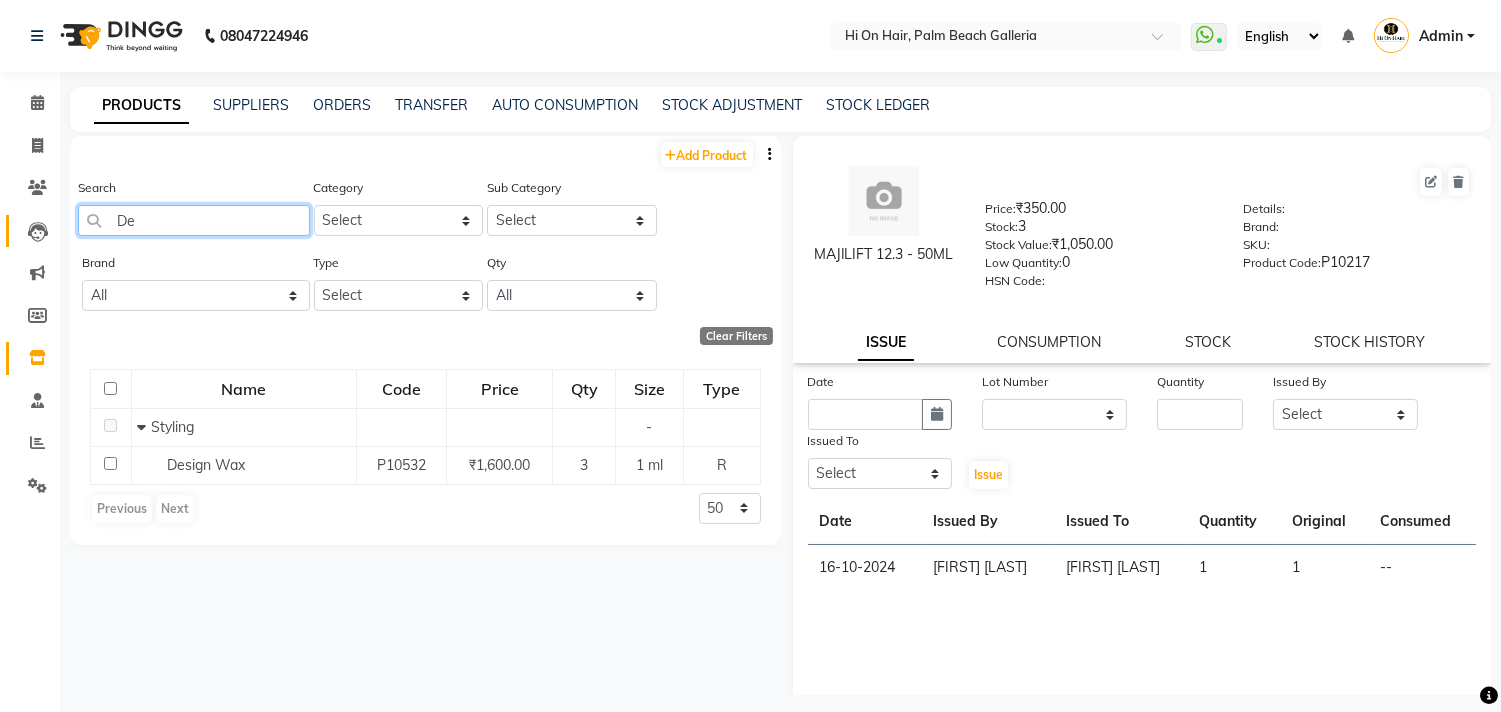 type on "D" 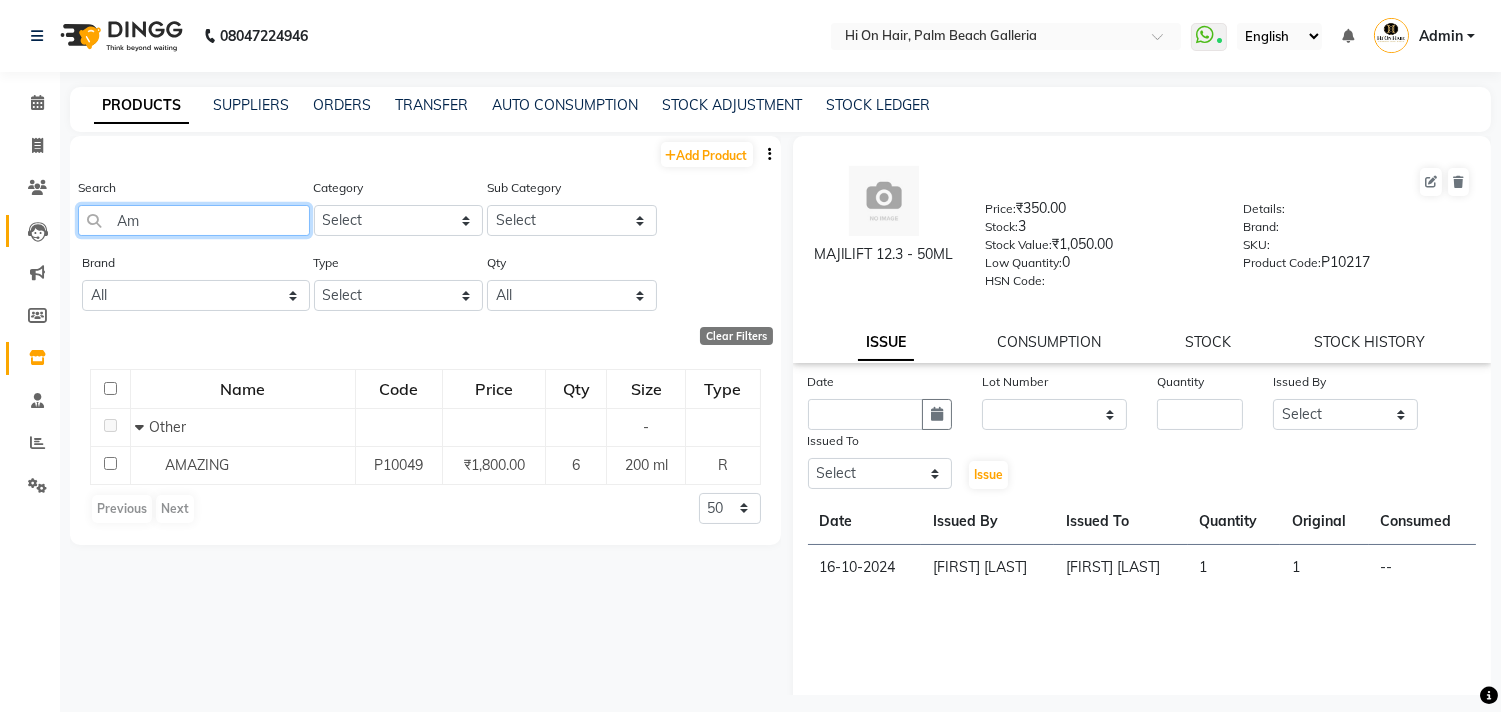 type on "A" 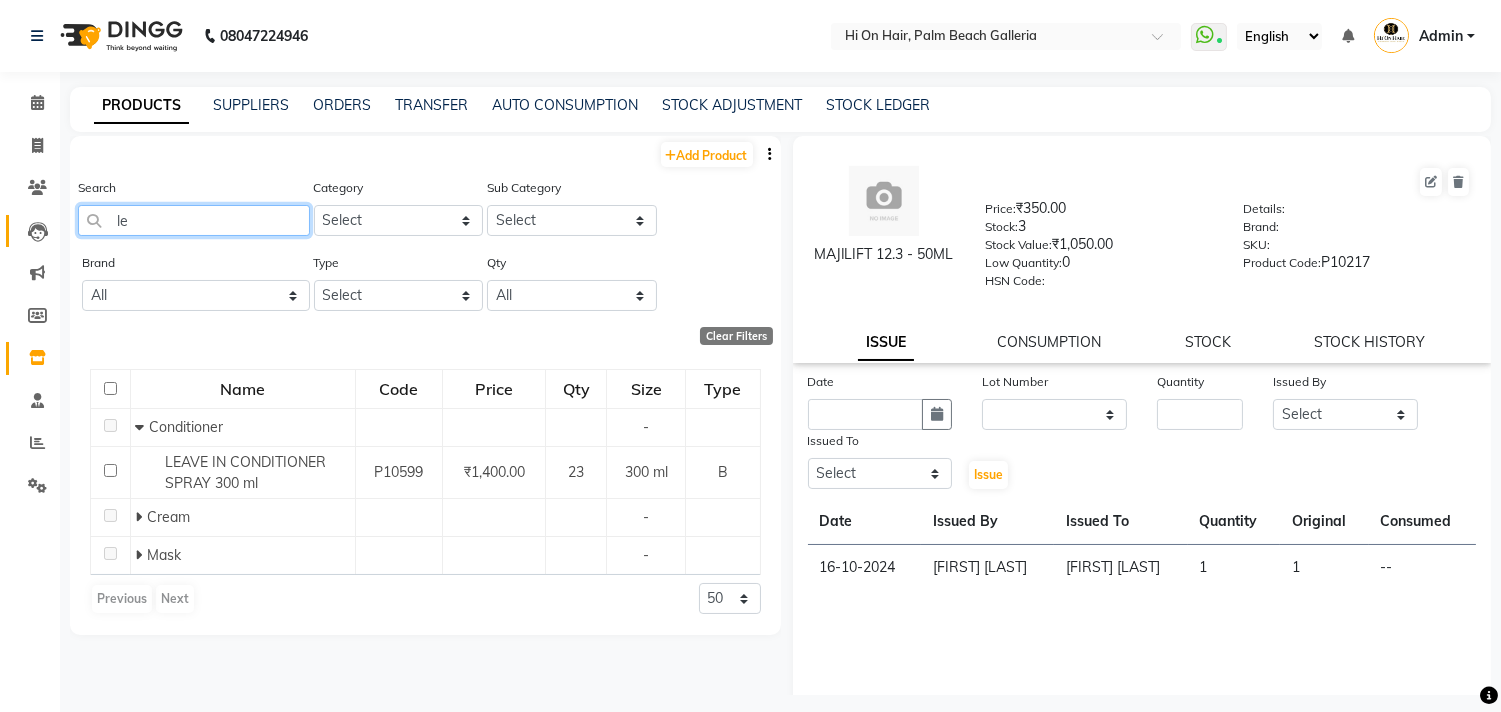 type on "l" 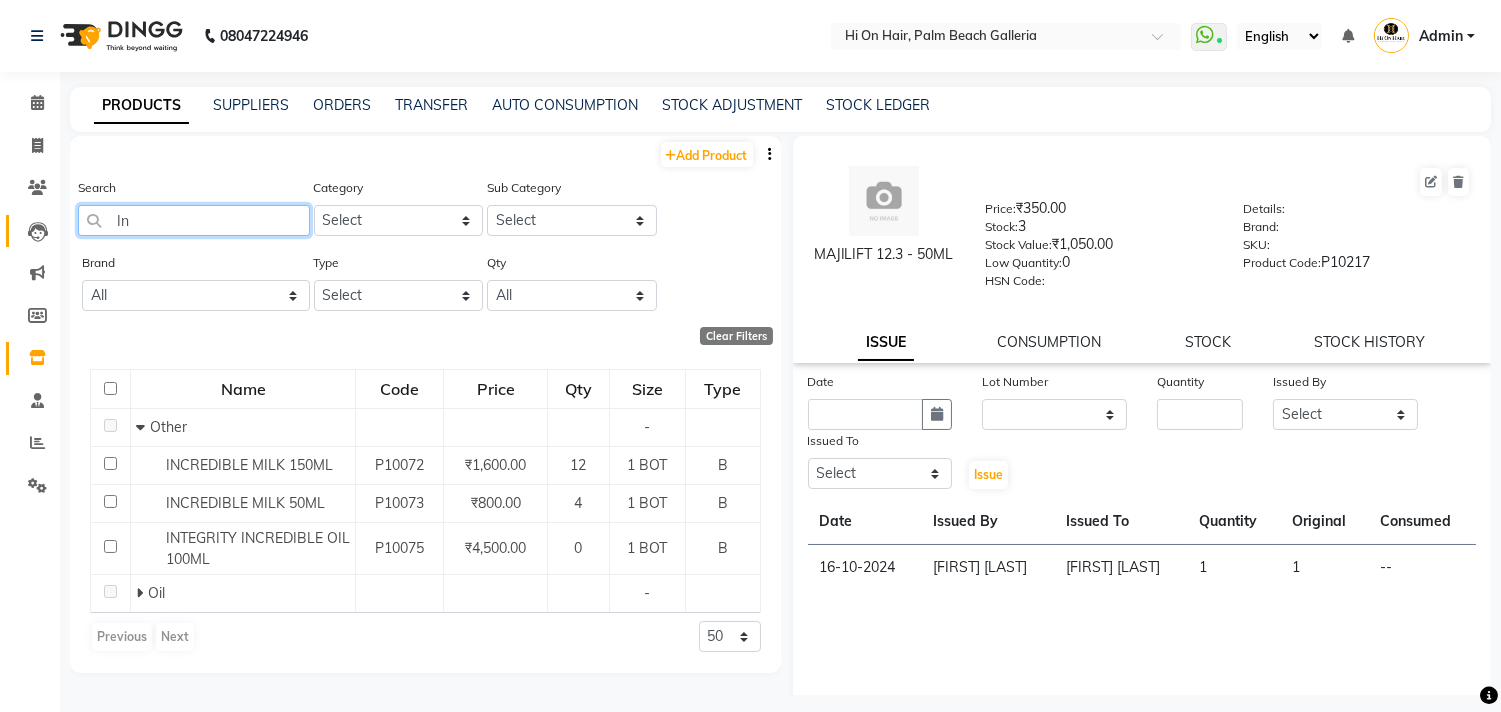 type on "I" 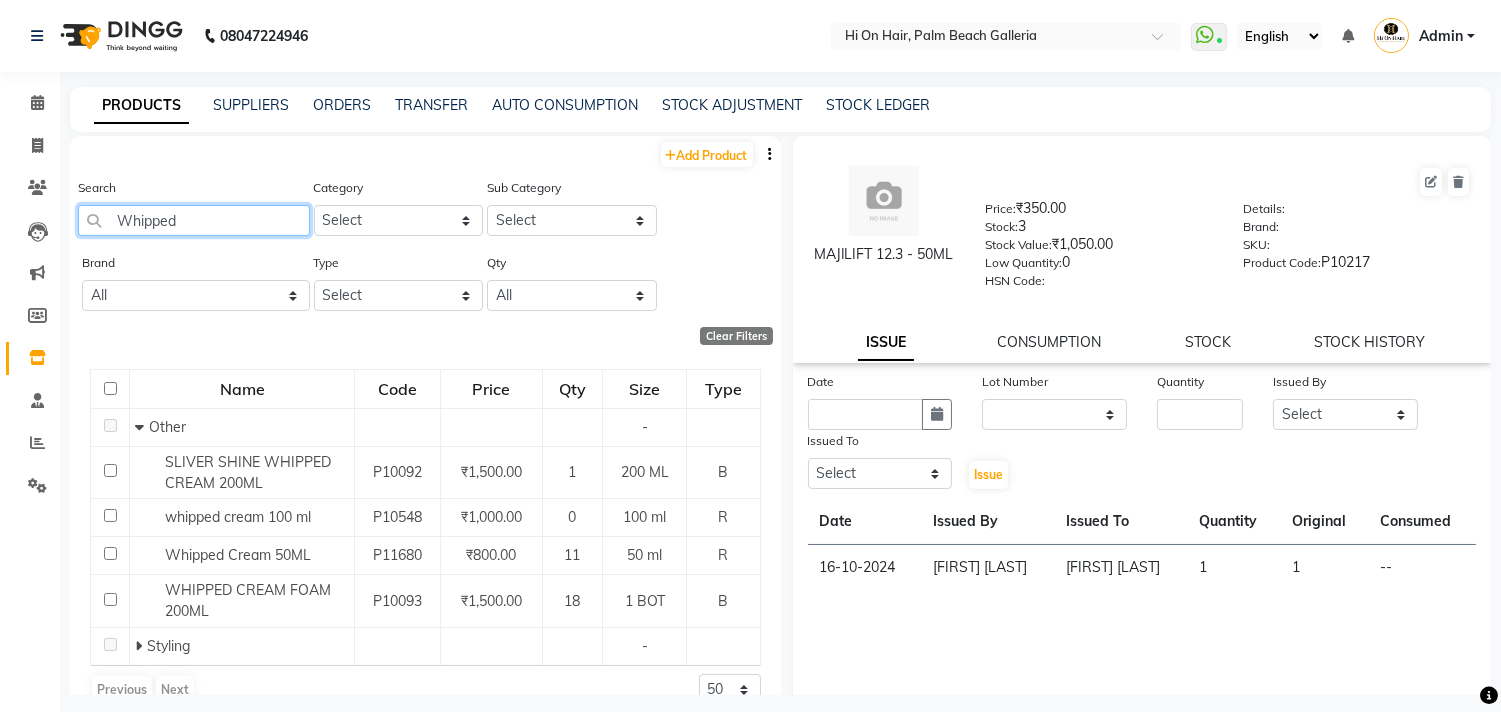 drag, startPoint x: 210, startPoint y: 222, endPoint x: 0, endPoint y: 230, distance: 210.15233 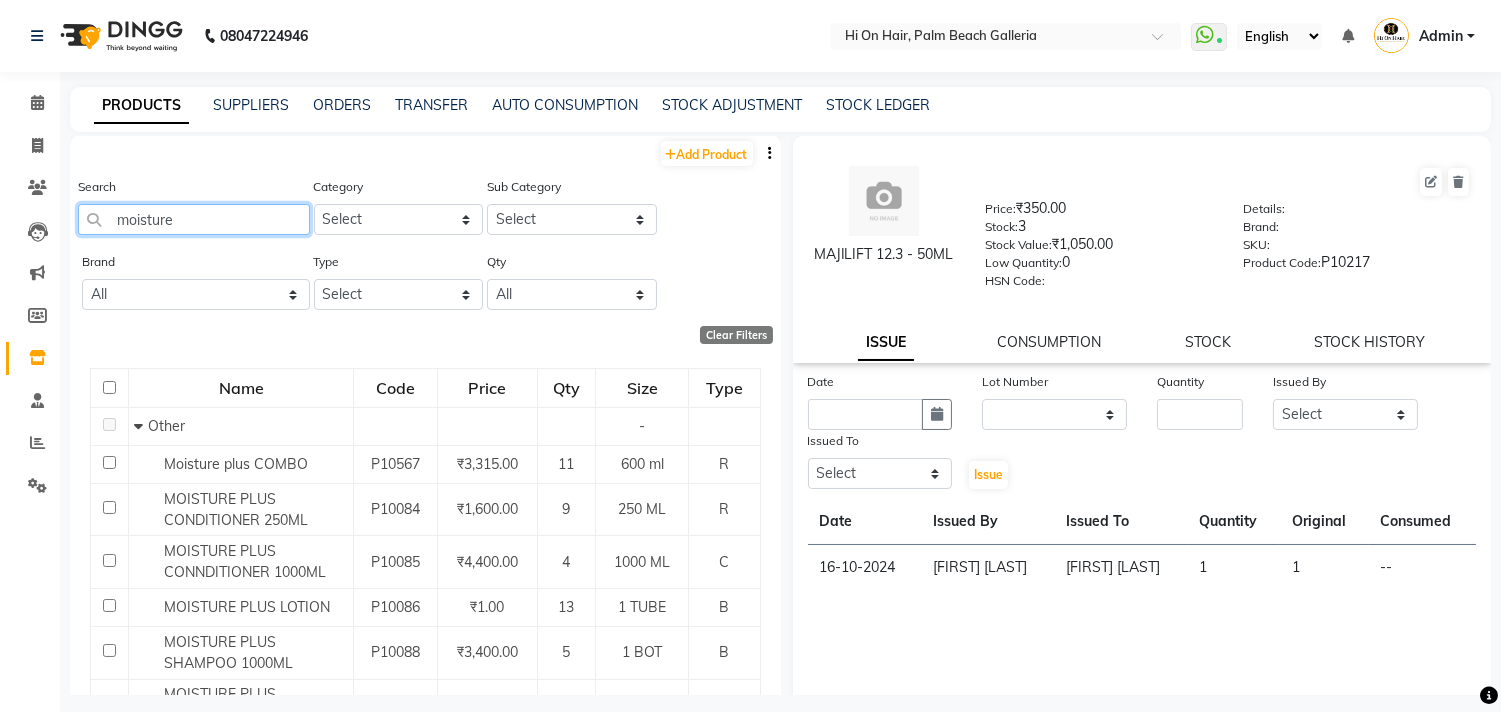 scroll, scrollTop: 0, scrollLeft: 0, axis: both 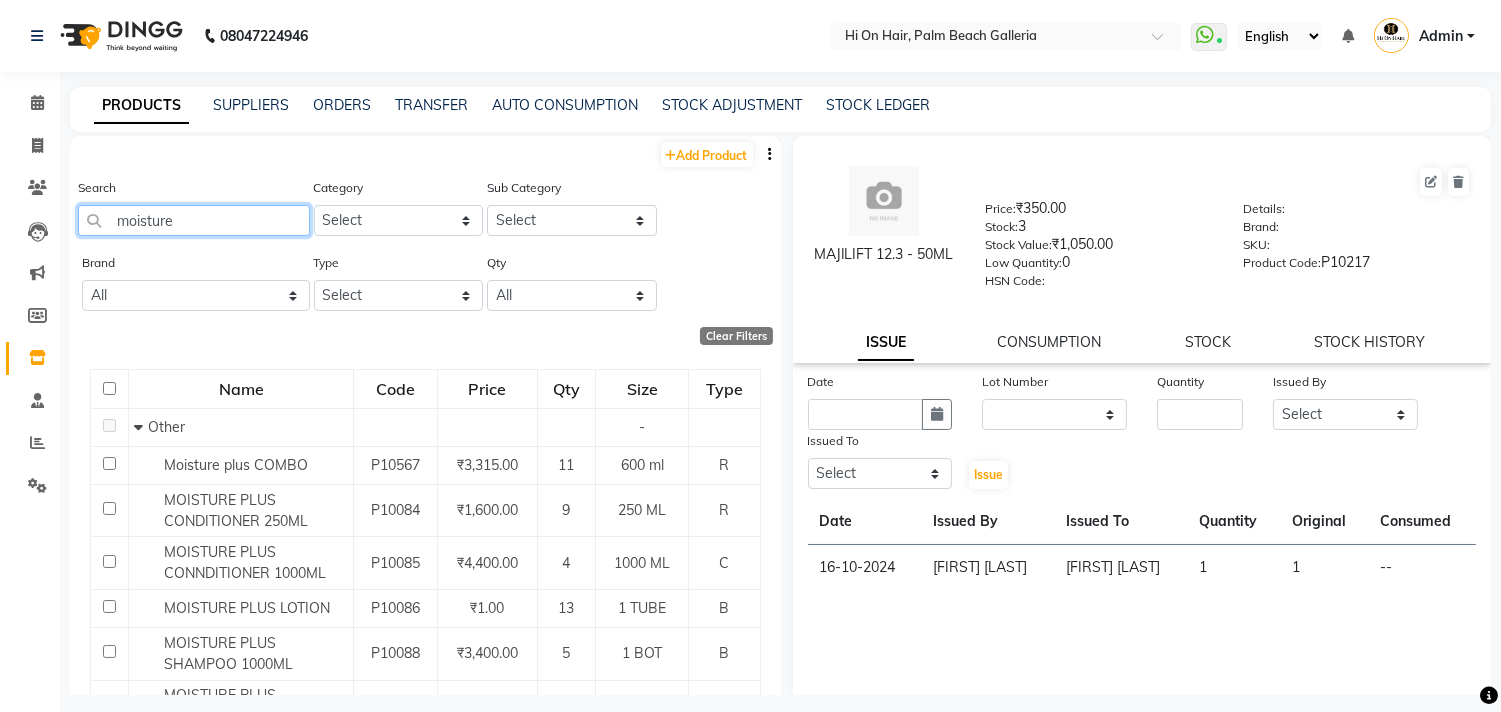 drag, startPoint x: 213, startPoint y: 227, endPoint x: 0, endPoint y: 217, distance: 213.23462 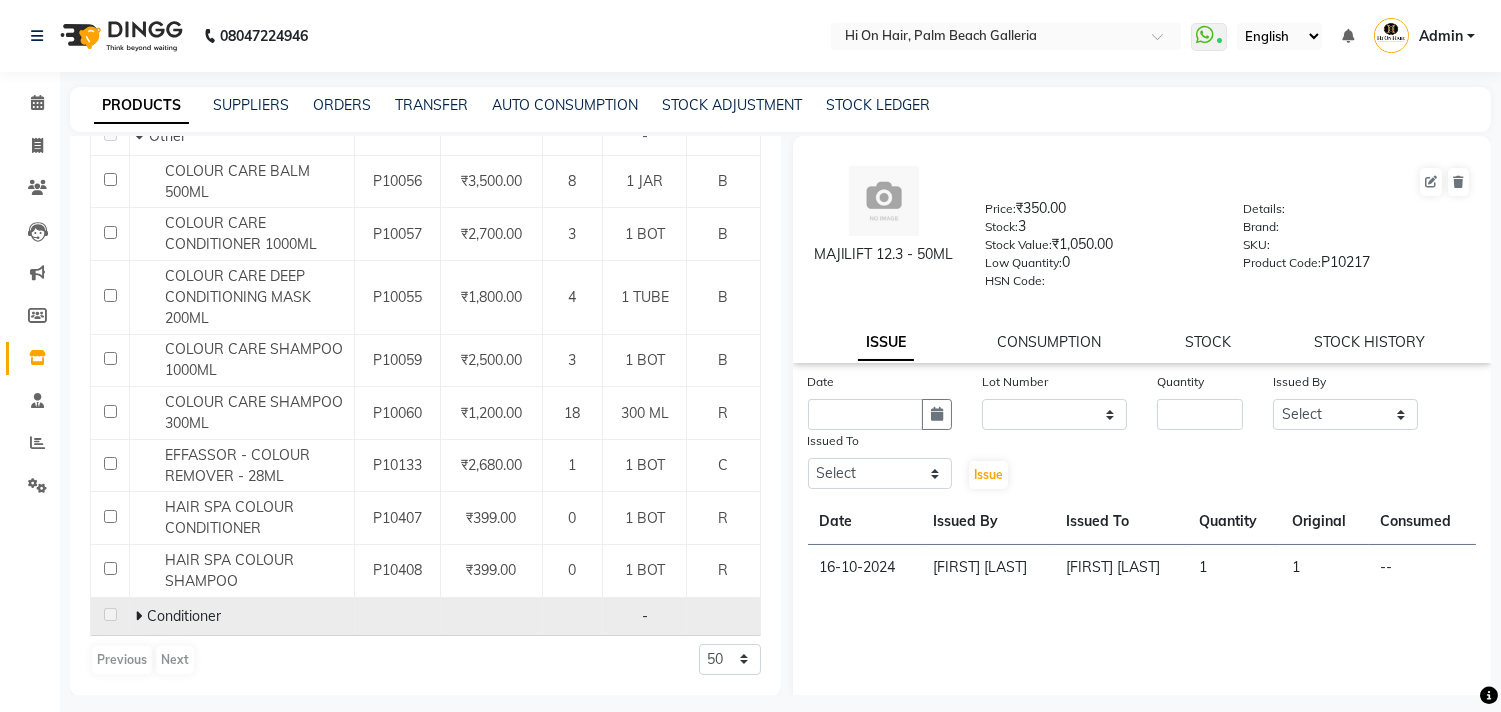 scroll, scrollTop: 293, scrollLeft: 0, axis: vertical 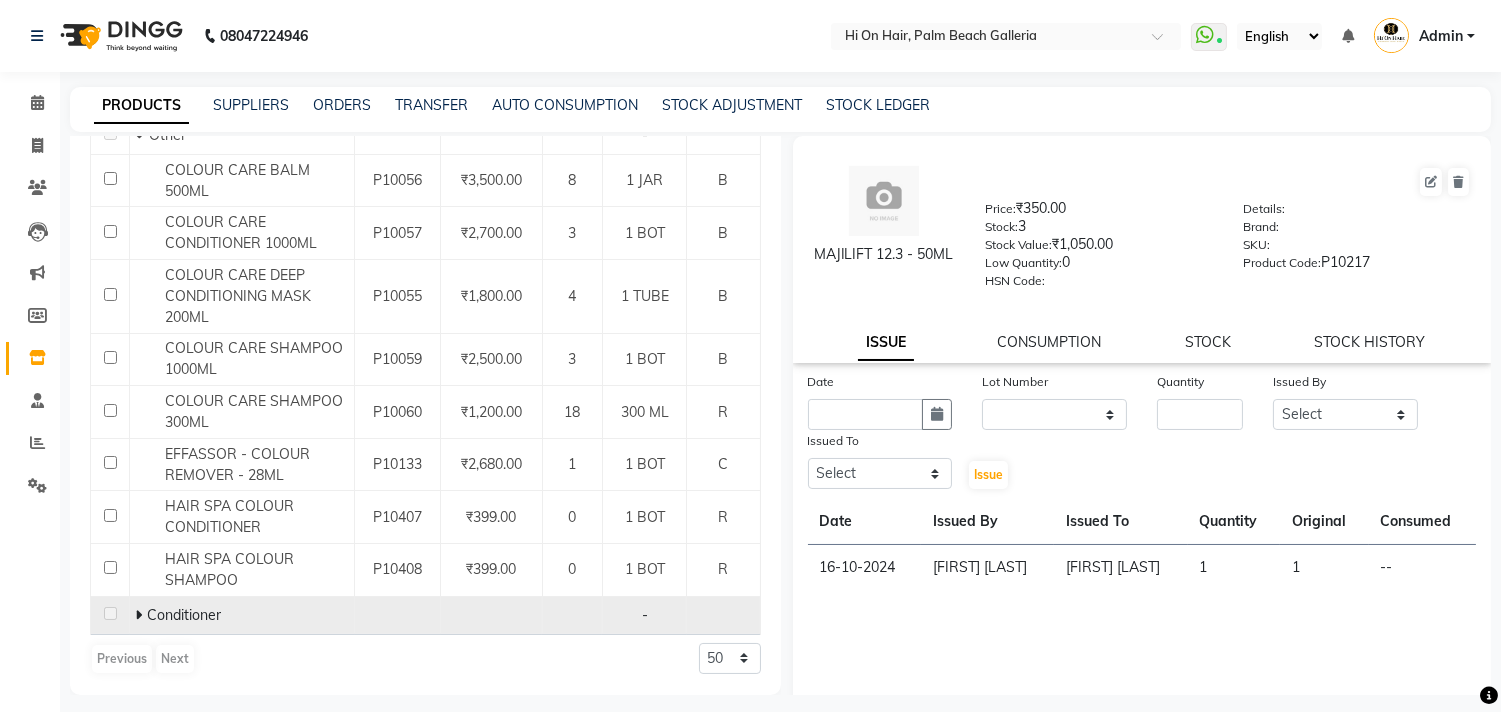 type on "colour" 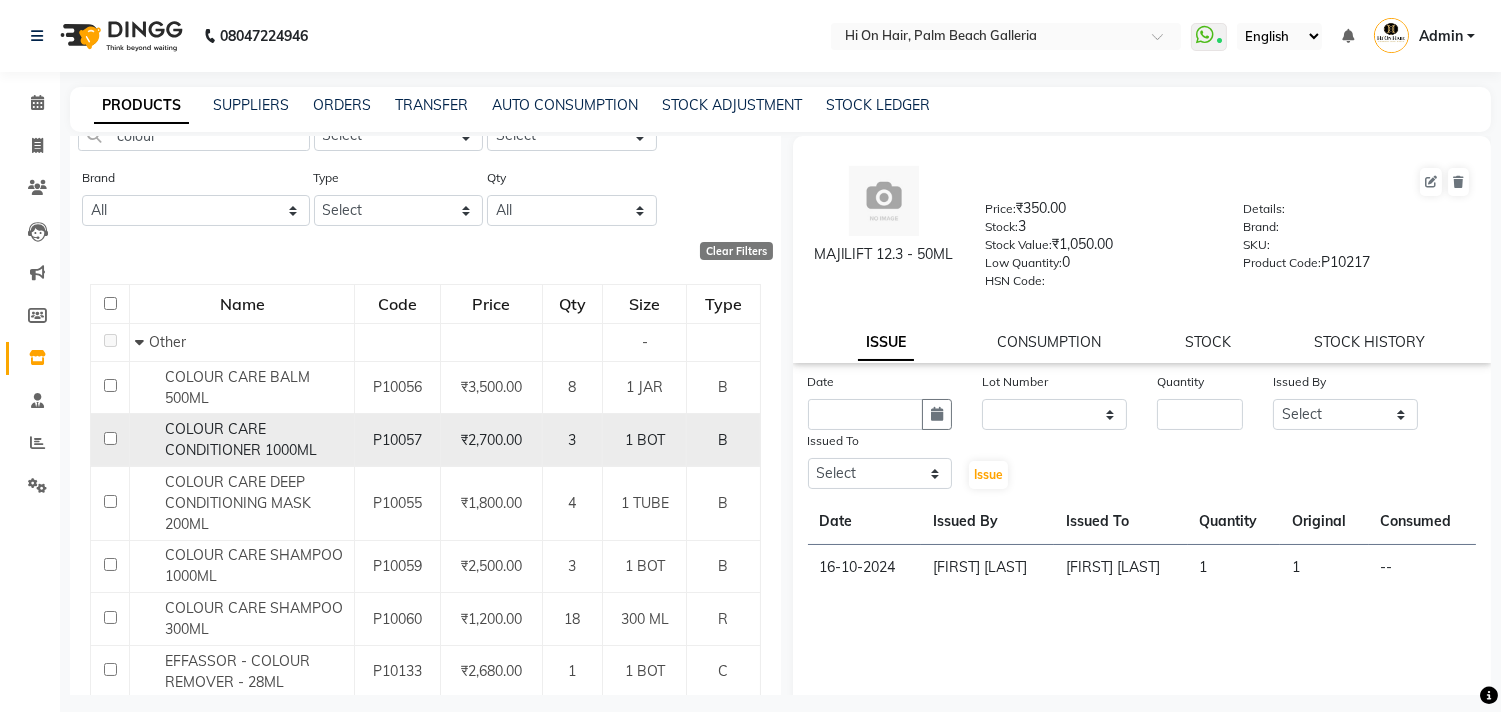 scroll, scrollTop: 124, scrollLeft: 0, axis: vertical 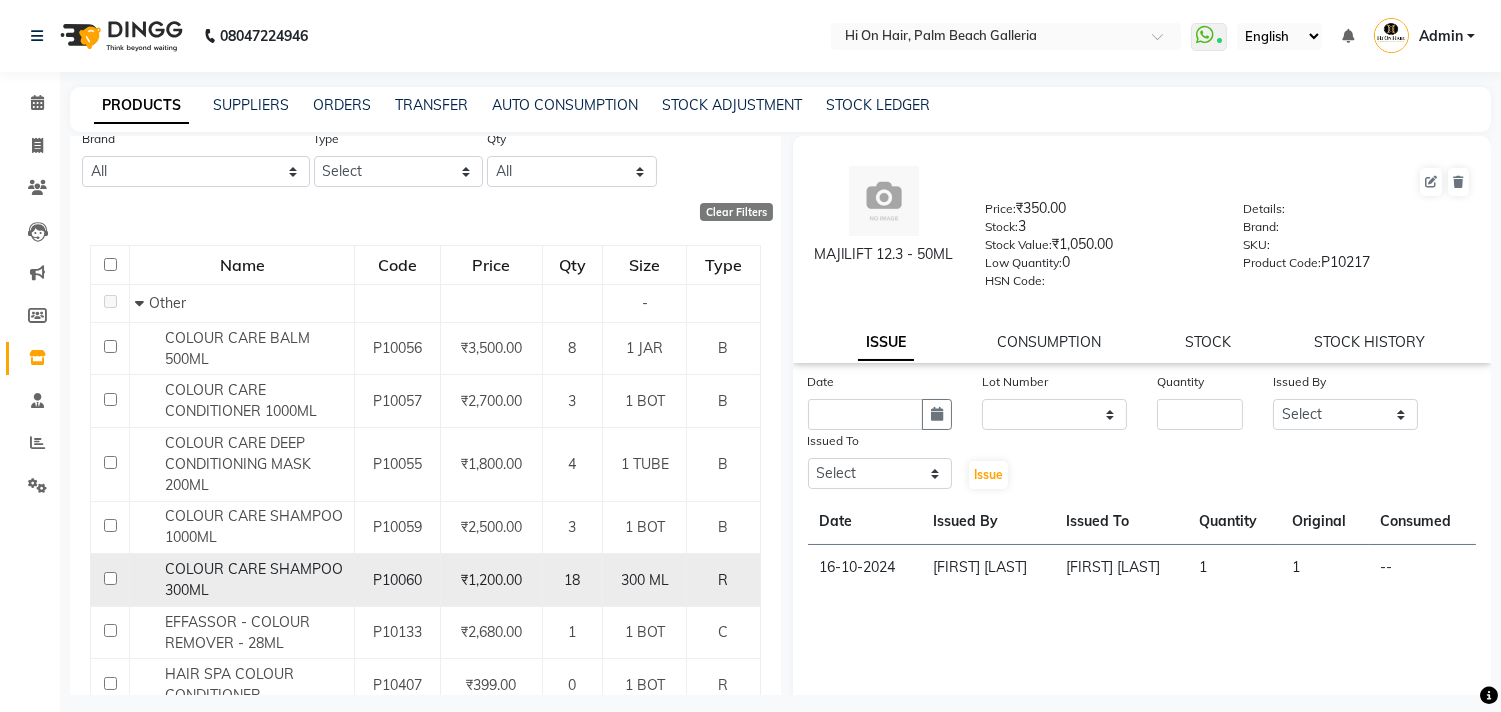 click on "COLOUR CARE SHAMPOO 300ML" 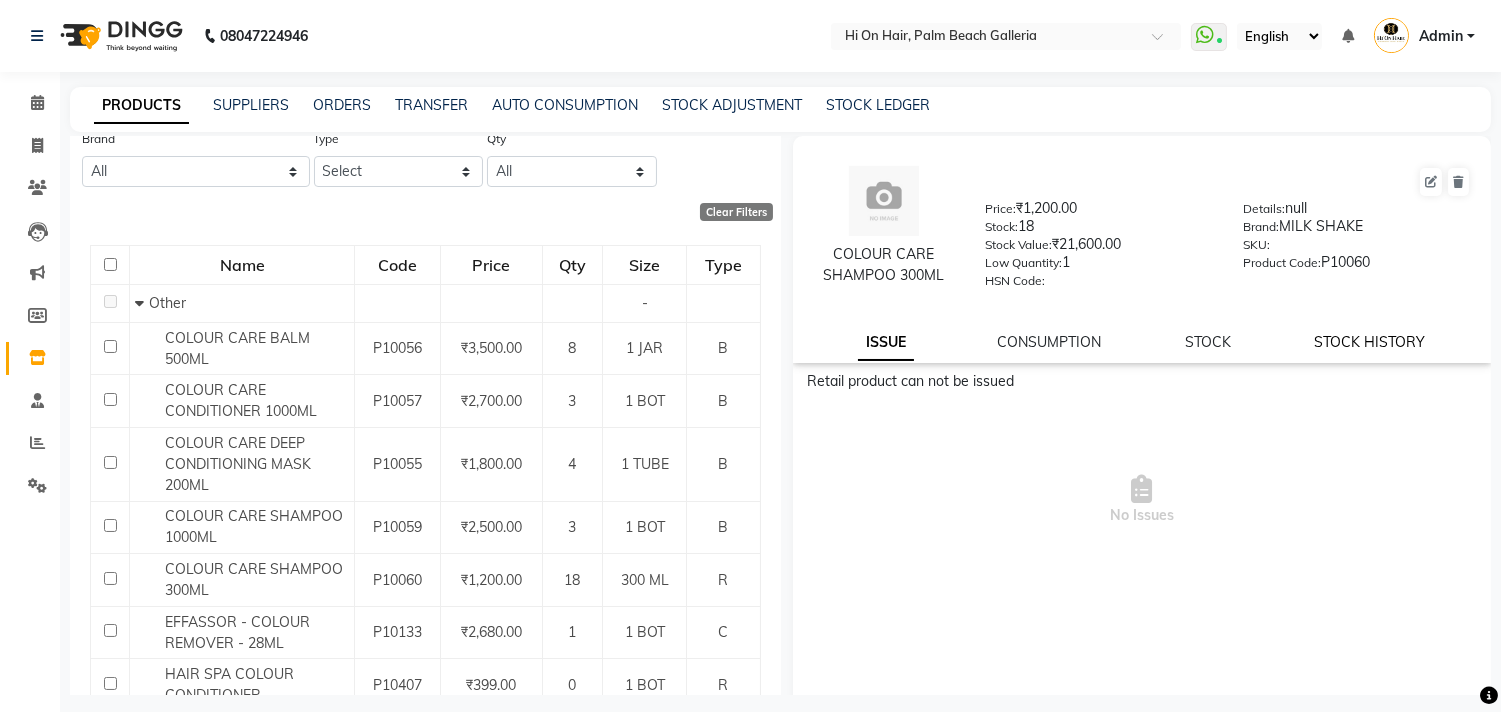 click on "STOCK HISTORY" 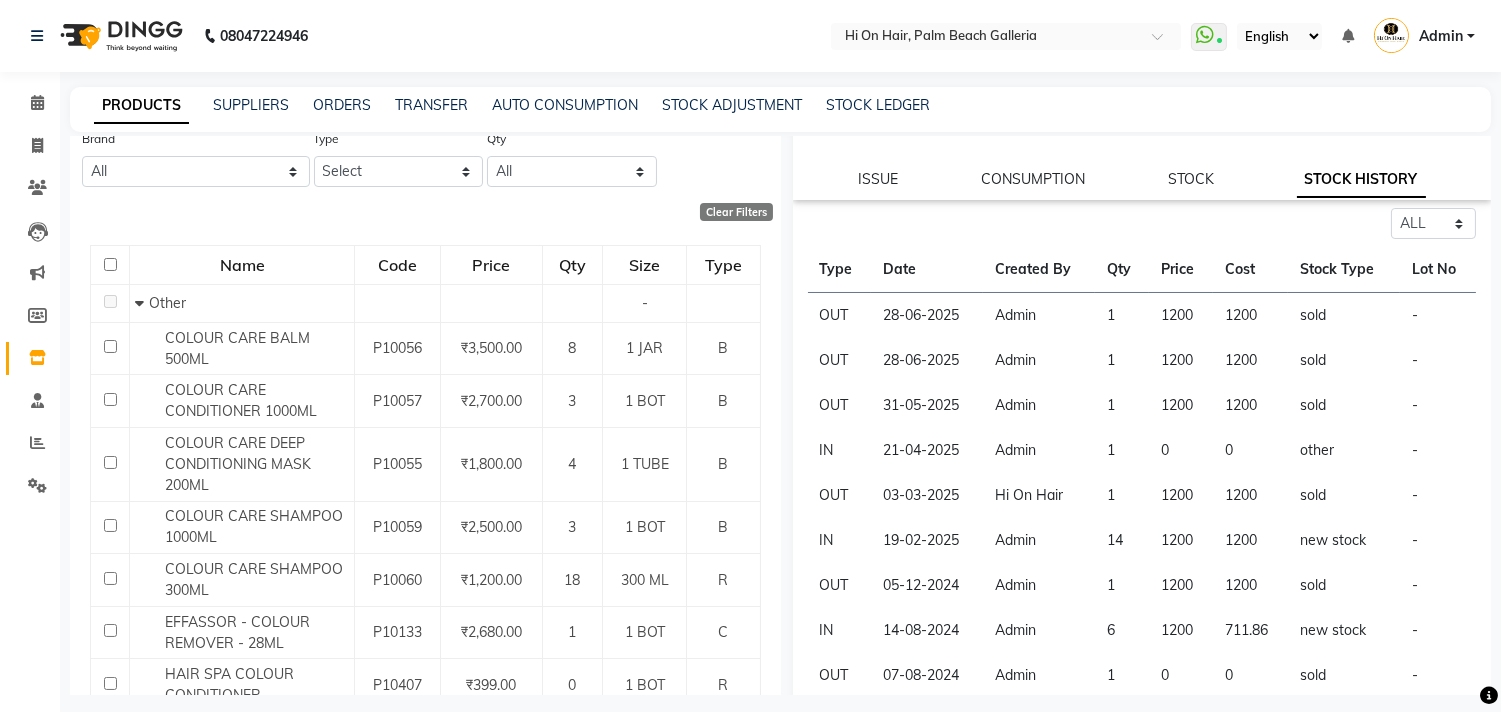 scroll, scrollTop: 222, scrollLeft: 0, axis: vertical 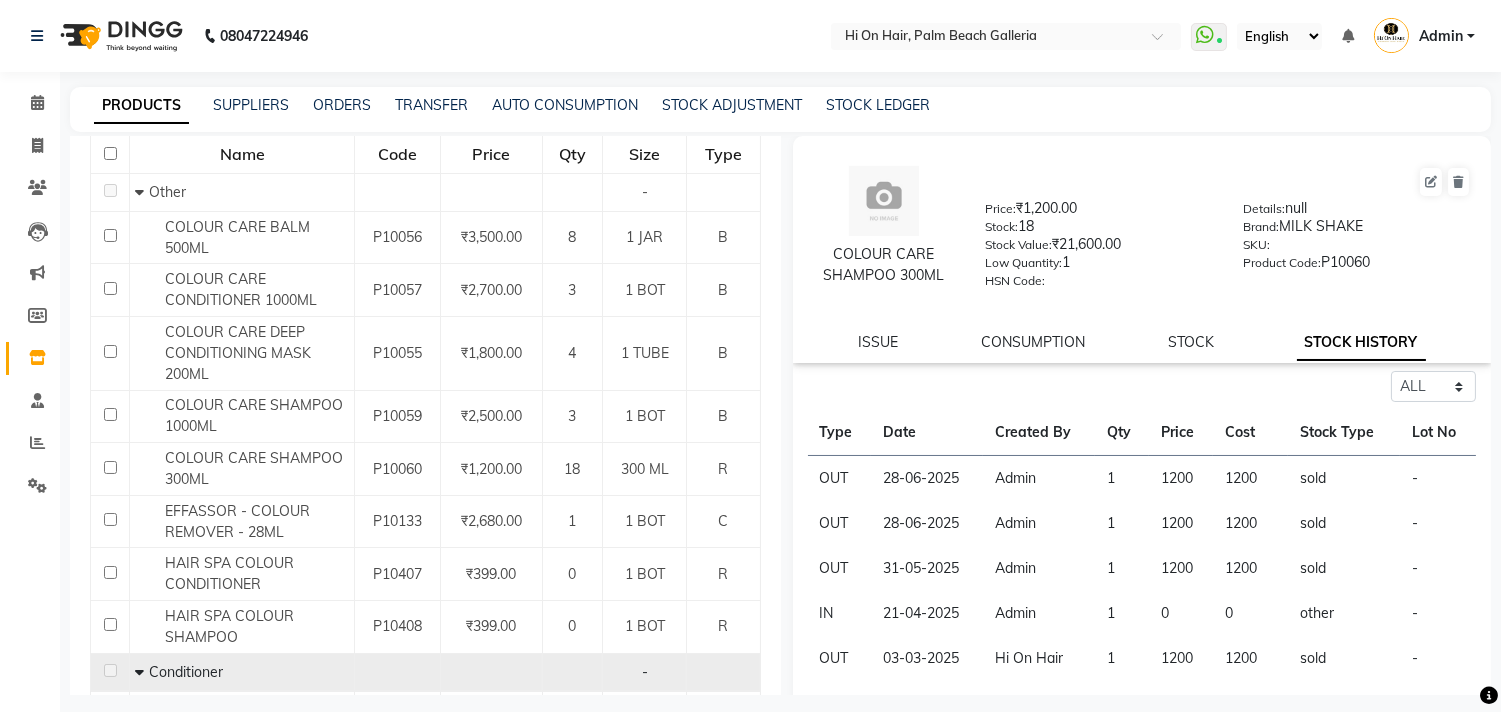 click 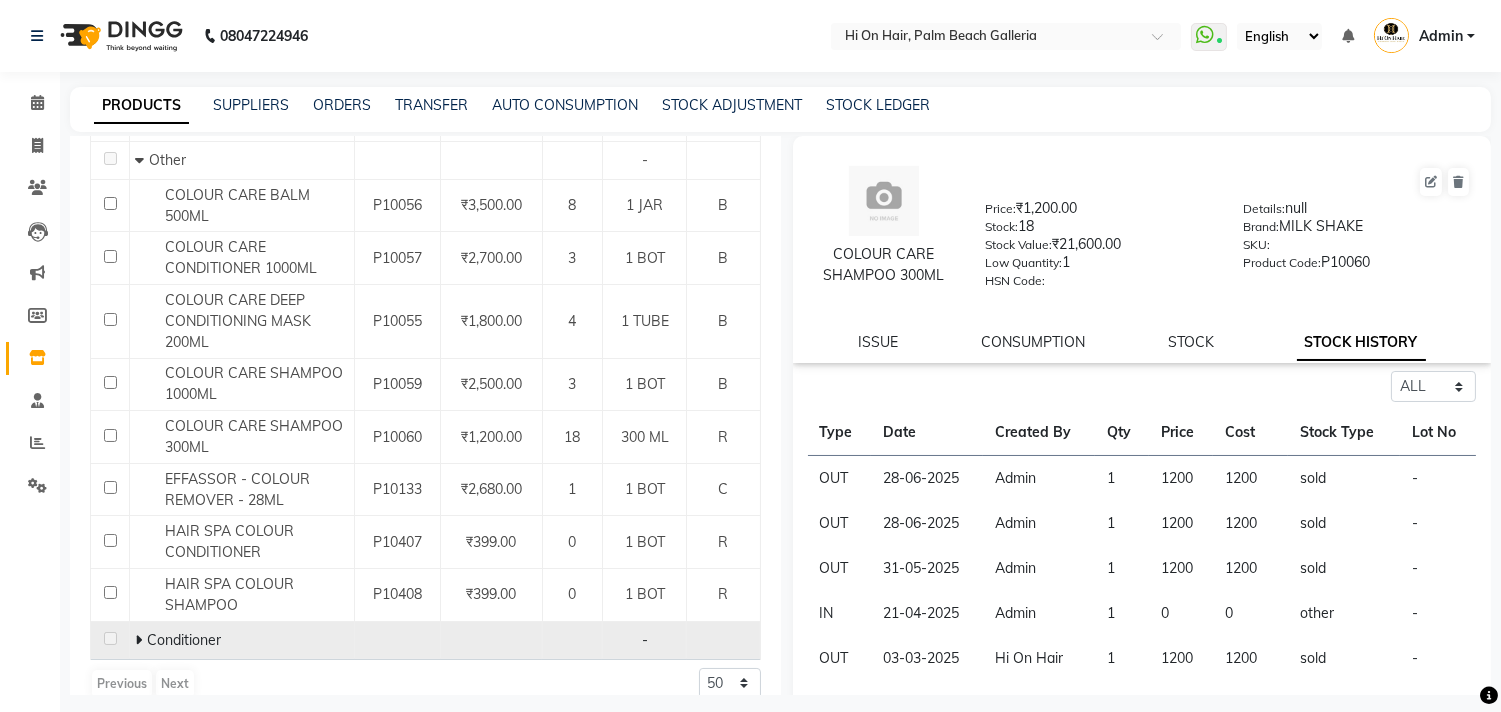 scroll, scrollTop: 293, scrollLeft: 0, axis: vertical 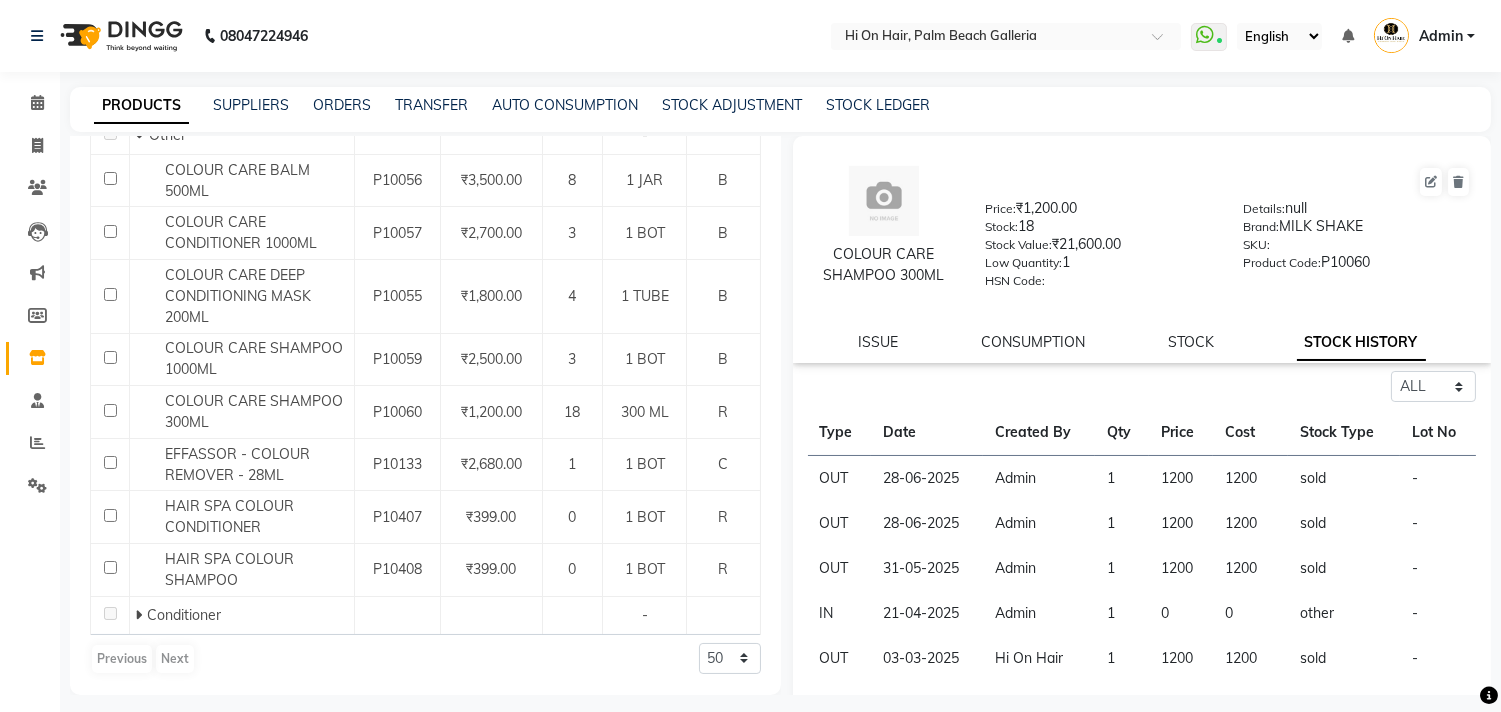 click 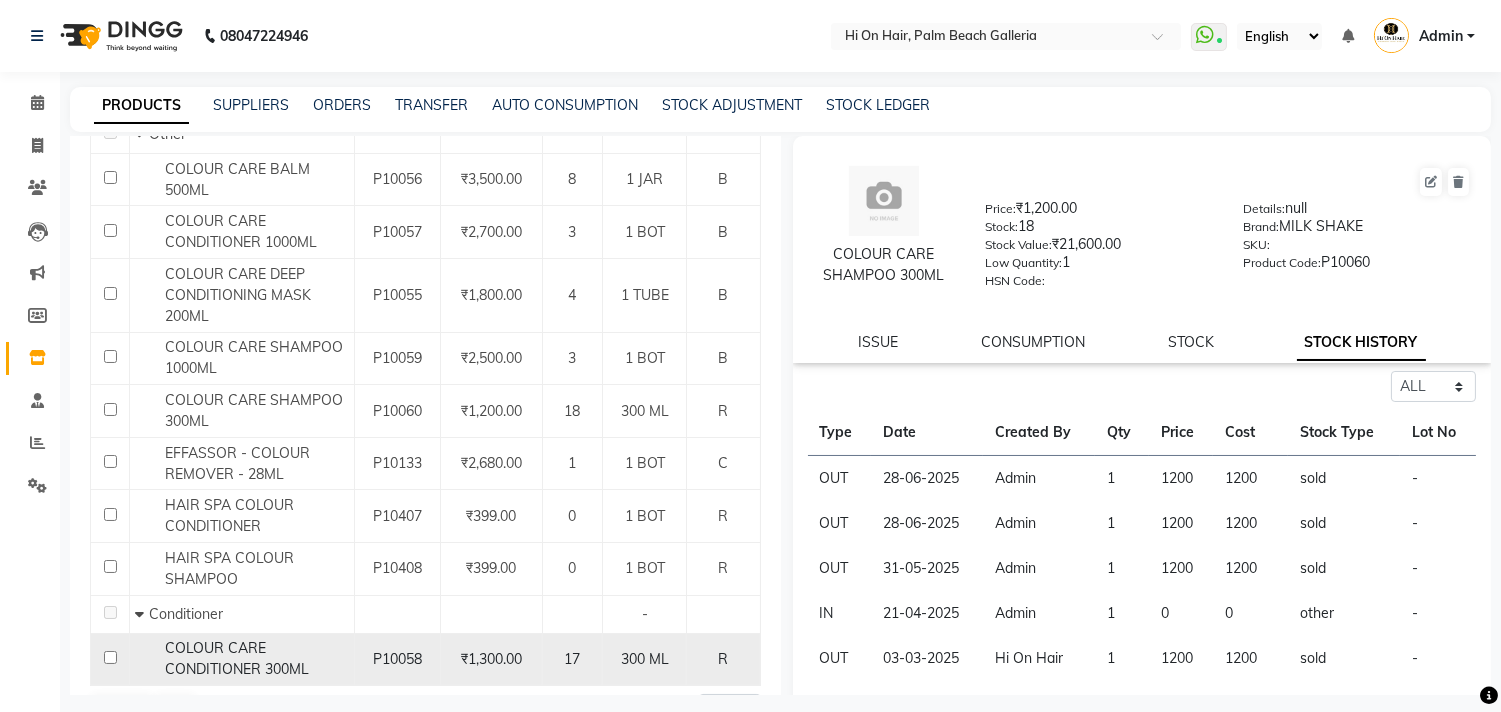 click on "COLOUR CARE CONDITIONER 300ML" 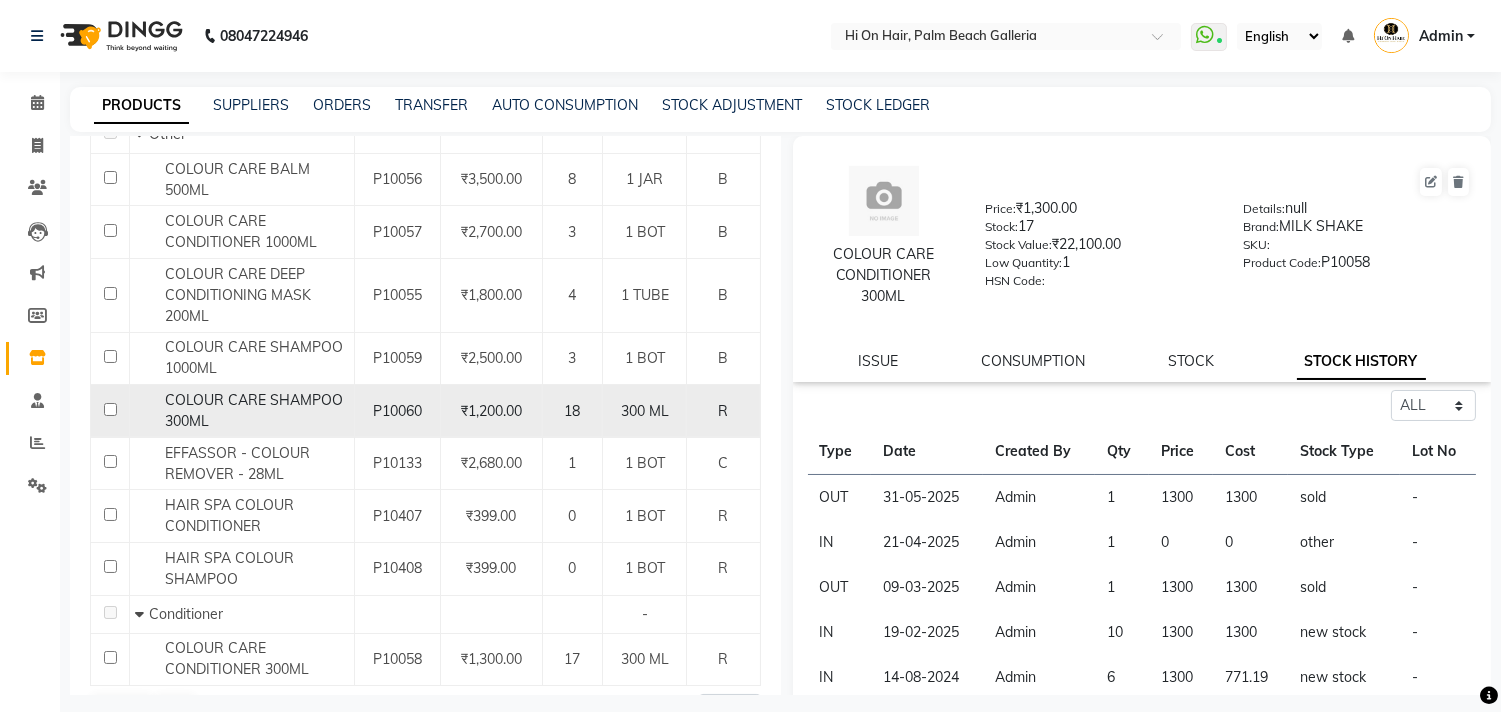 click on "COLOUR CARE SHAMPOO 300ML" 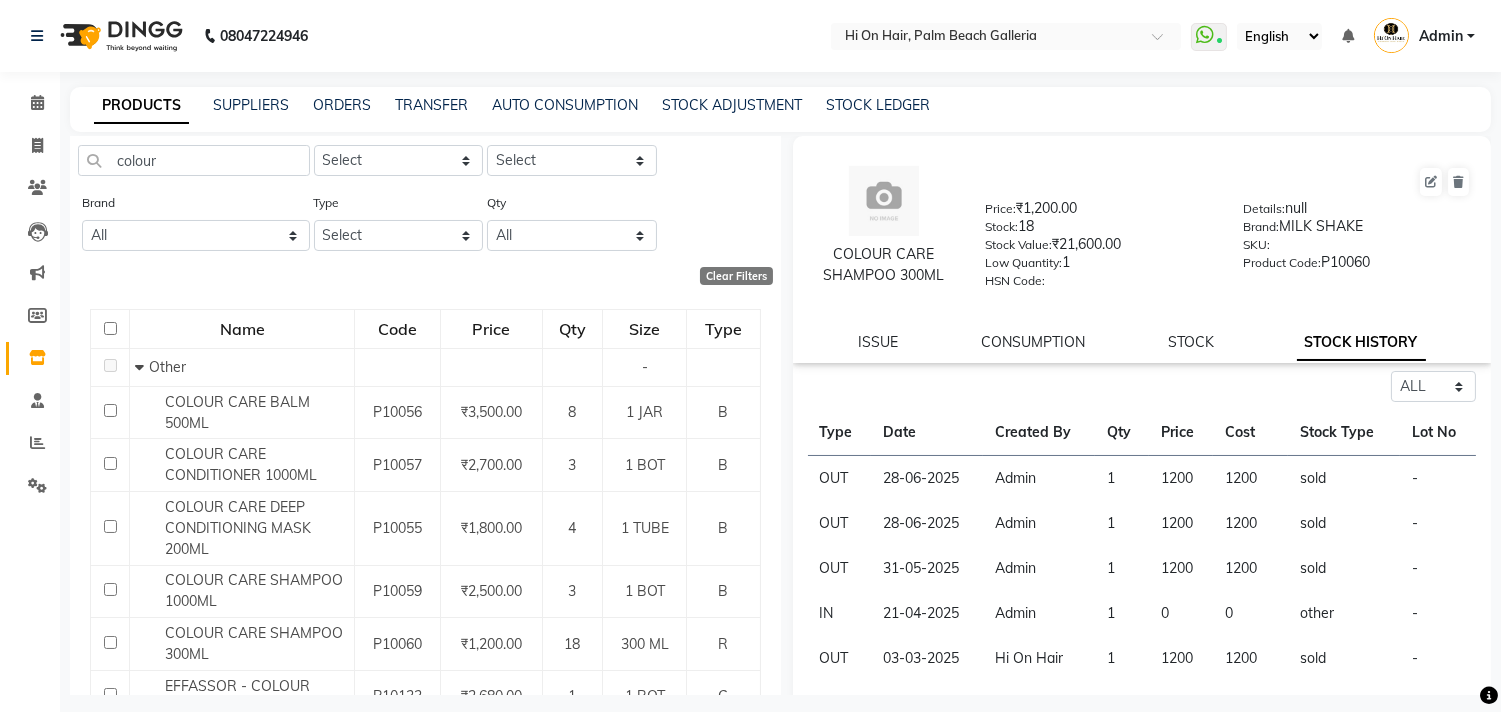 scroll, scrollTop: 0, scrollLeft: 0, axis: both 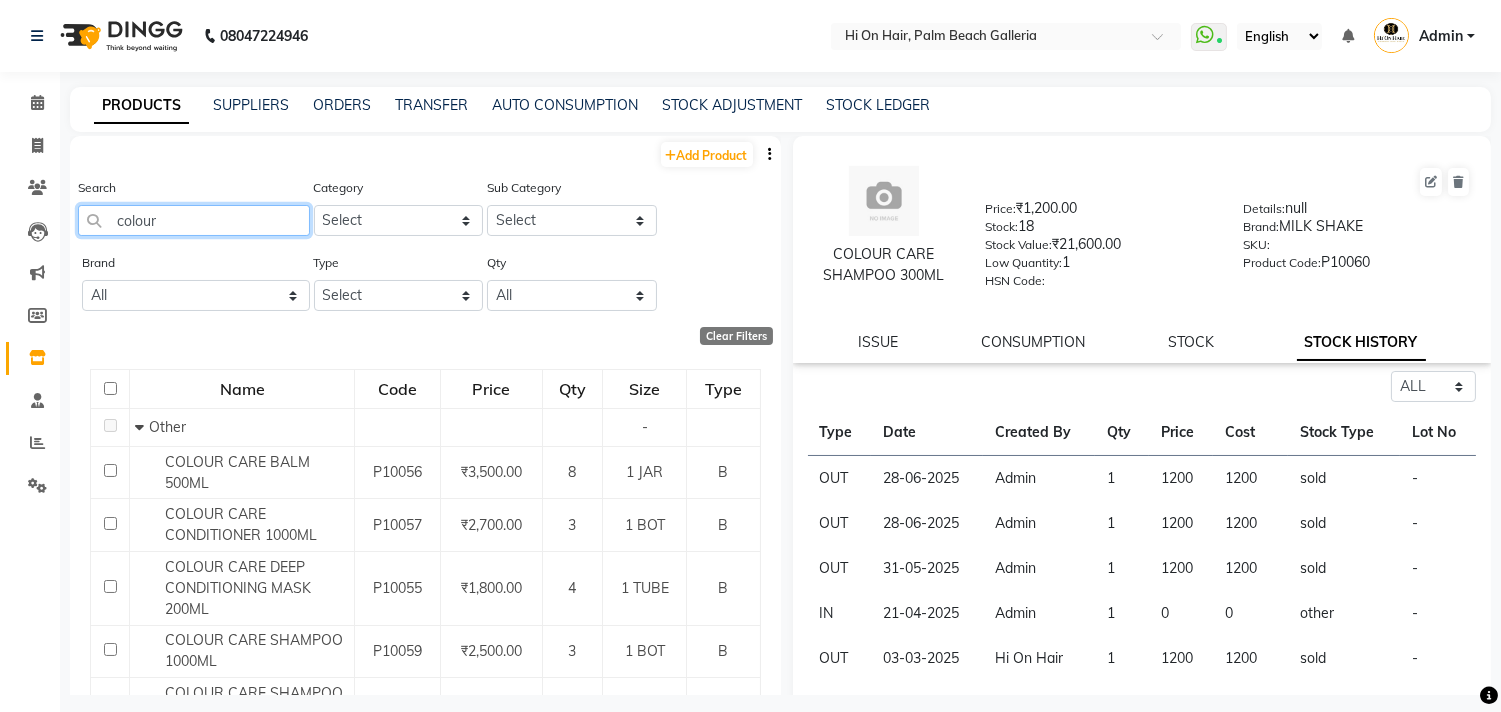 click on "colour" 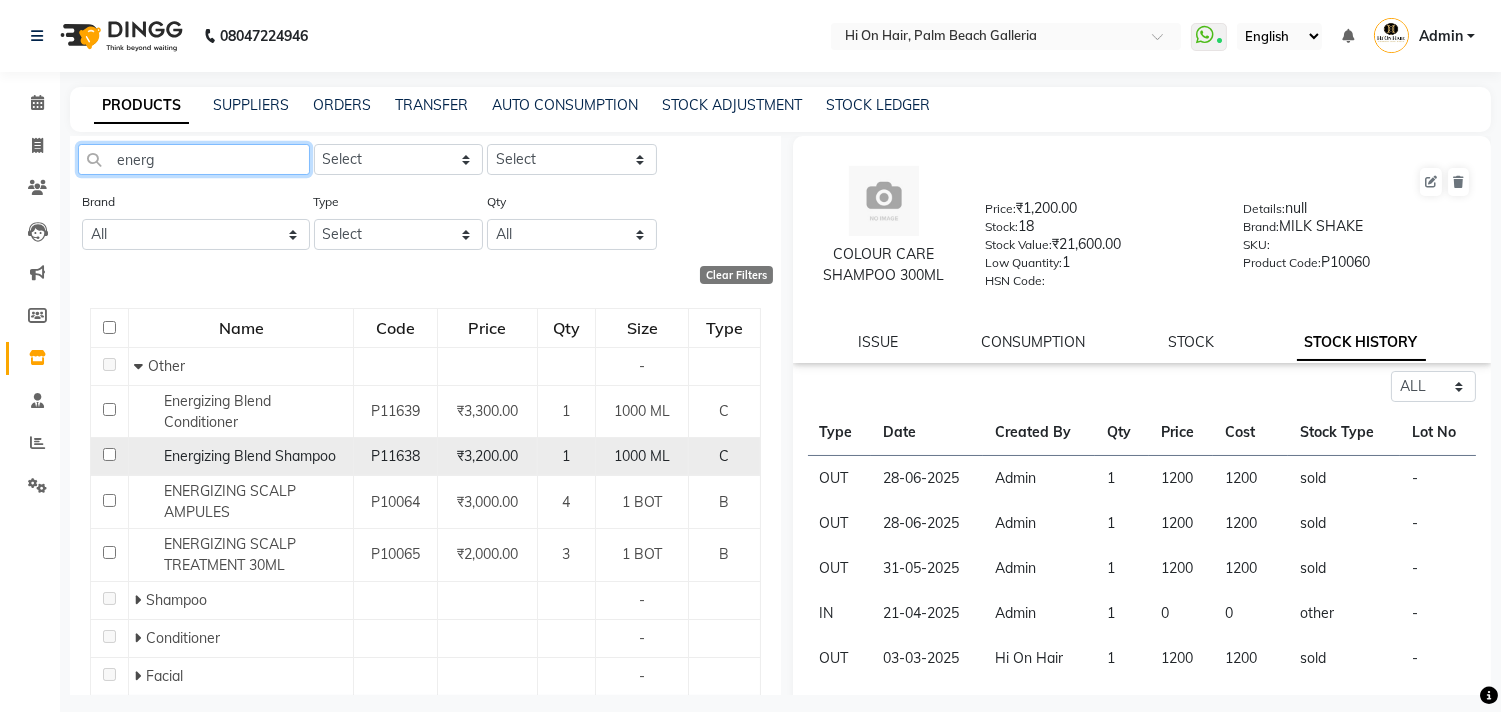 scroll, scrollTop: 111, scrollLeft: 0, axis: vertical 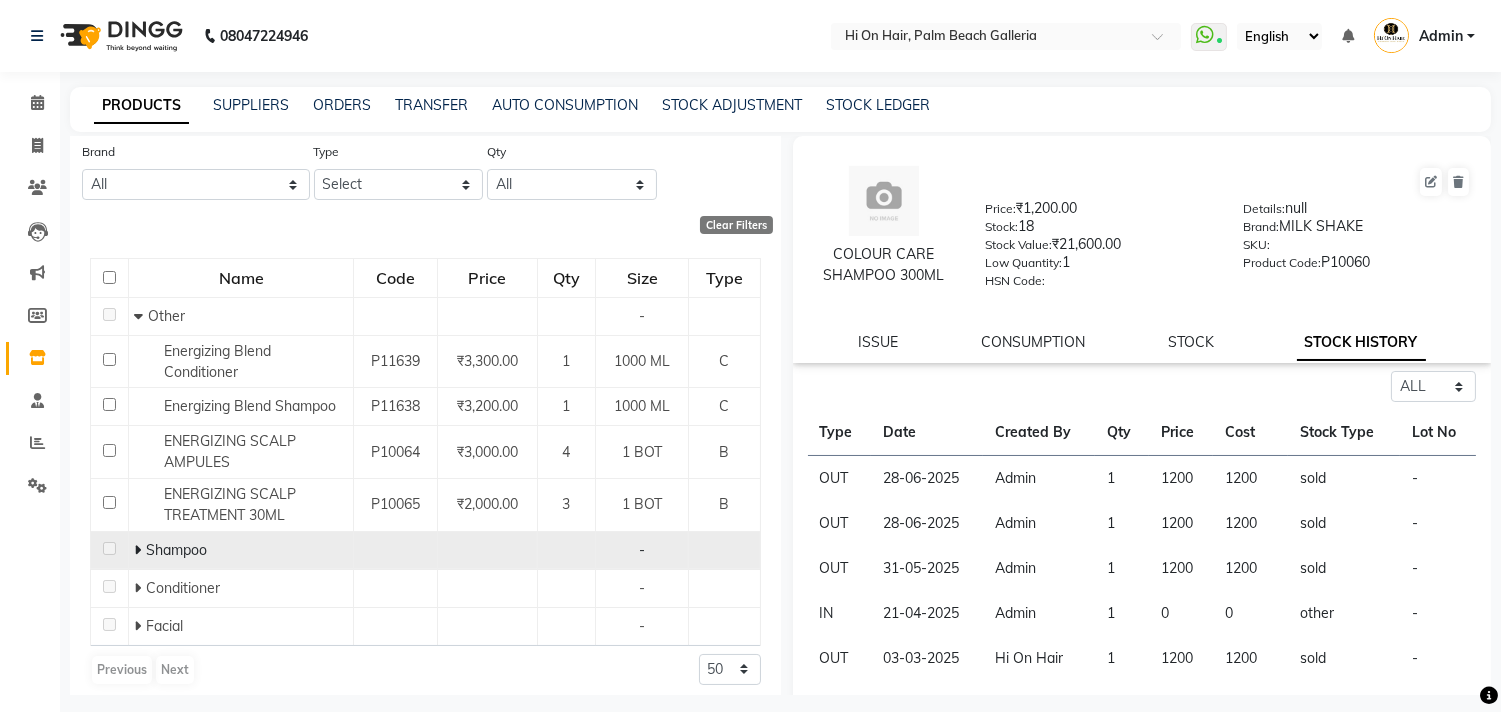 click 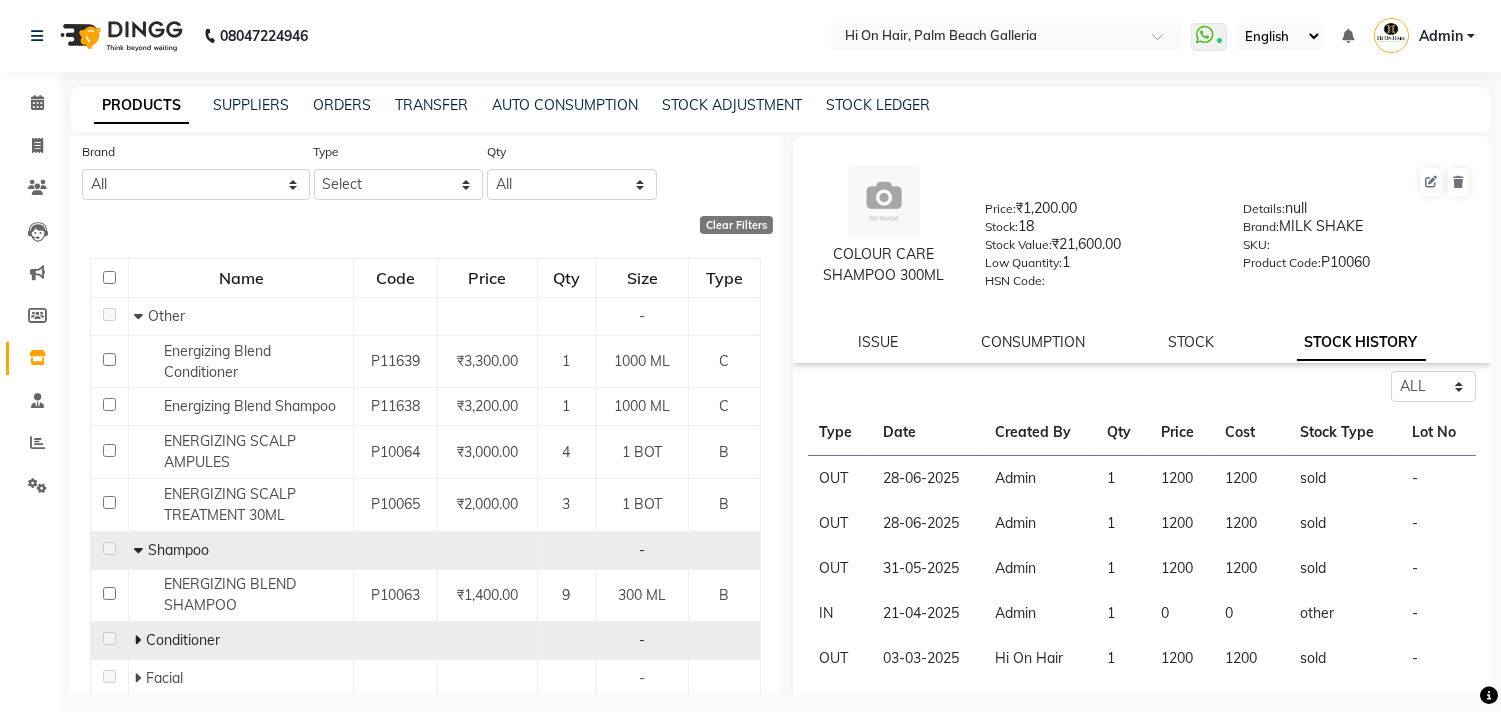 click 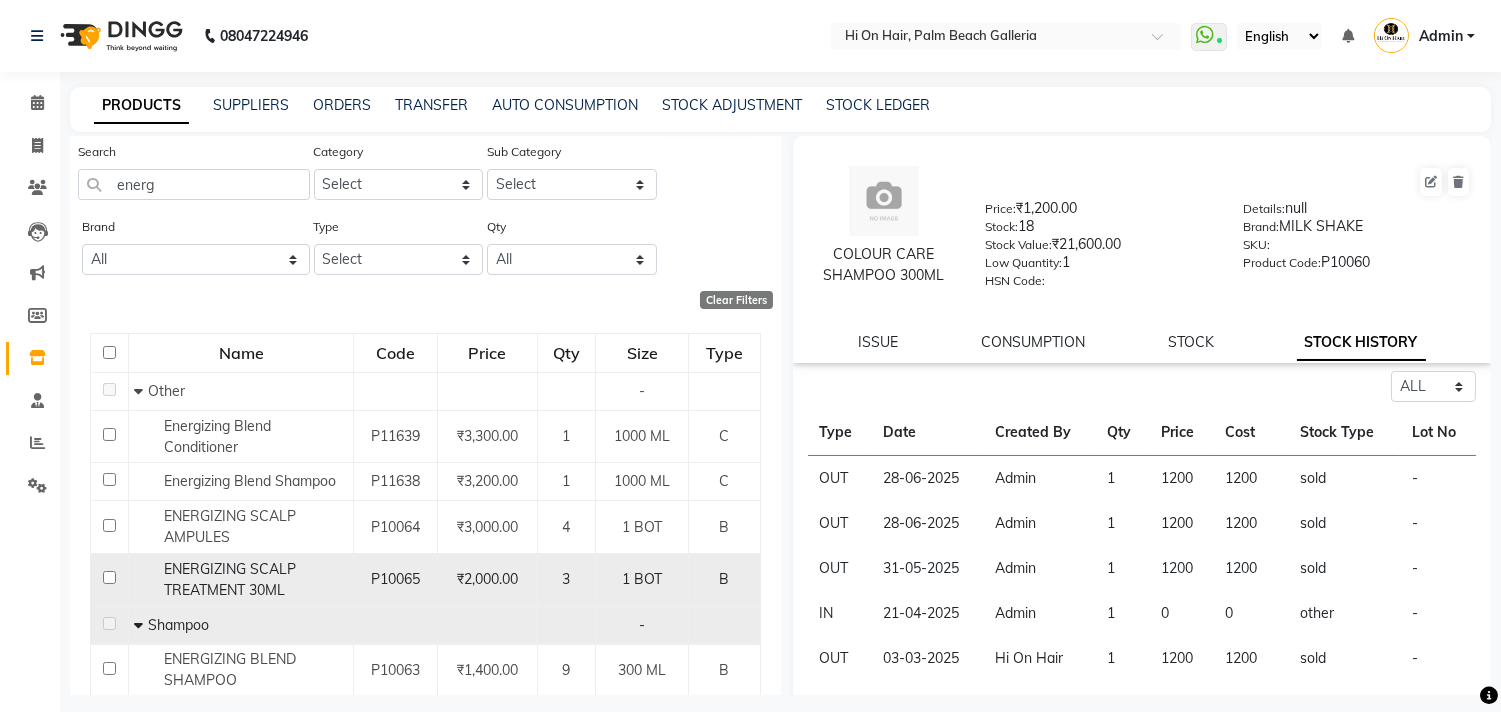 scroll, scrollTop: 0, scrollLeft: 0, axis: both 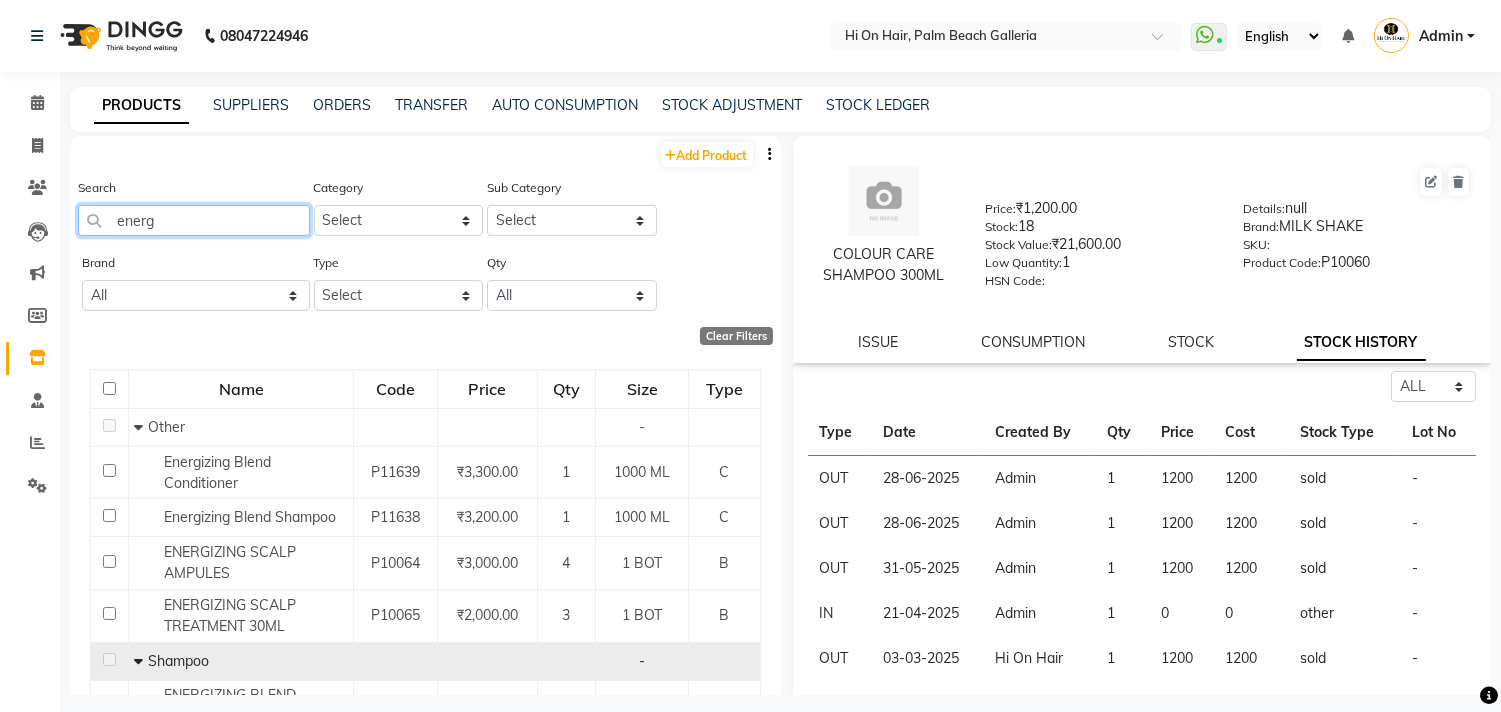 drag, startPoint x: 206, startPoint y: 223, endPoint x: 0, endPoint y: 221, distance: 206.0097 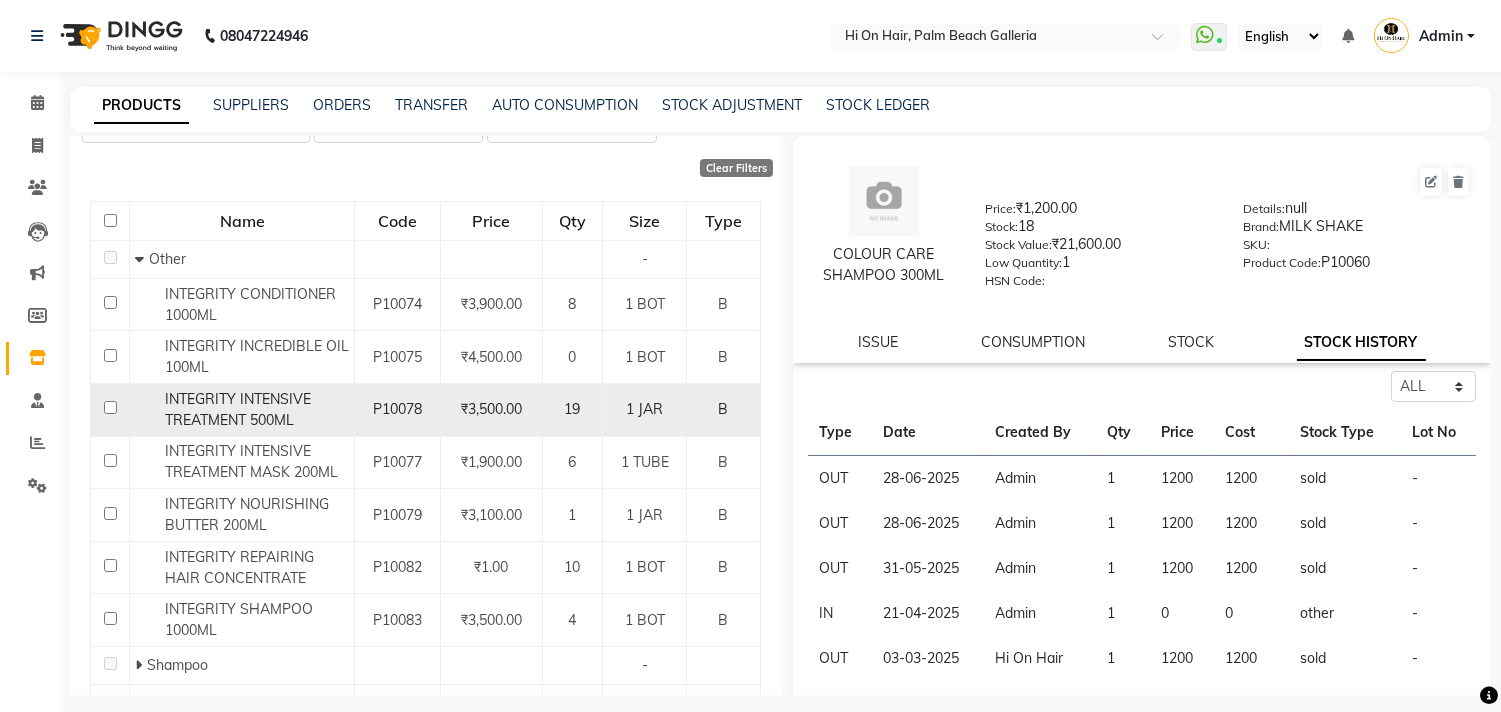 scroll, scrollTop: 222, scrollLeft: 0, axis: vertical 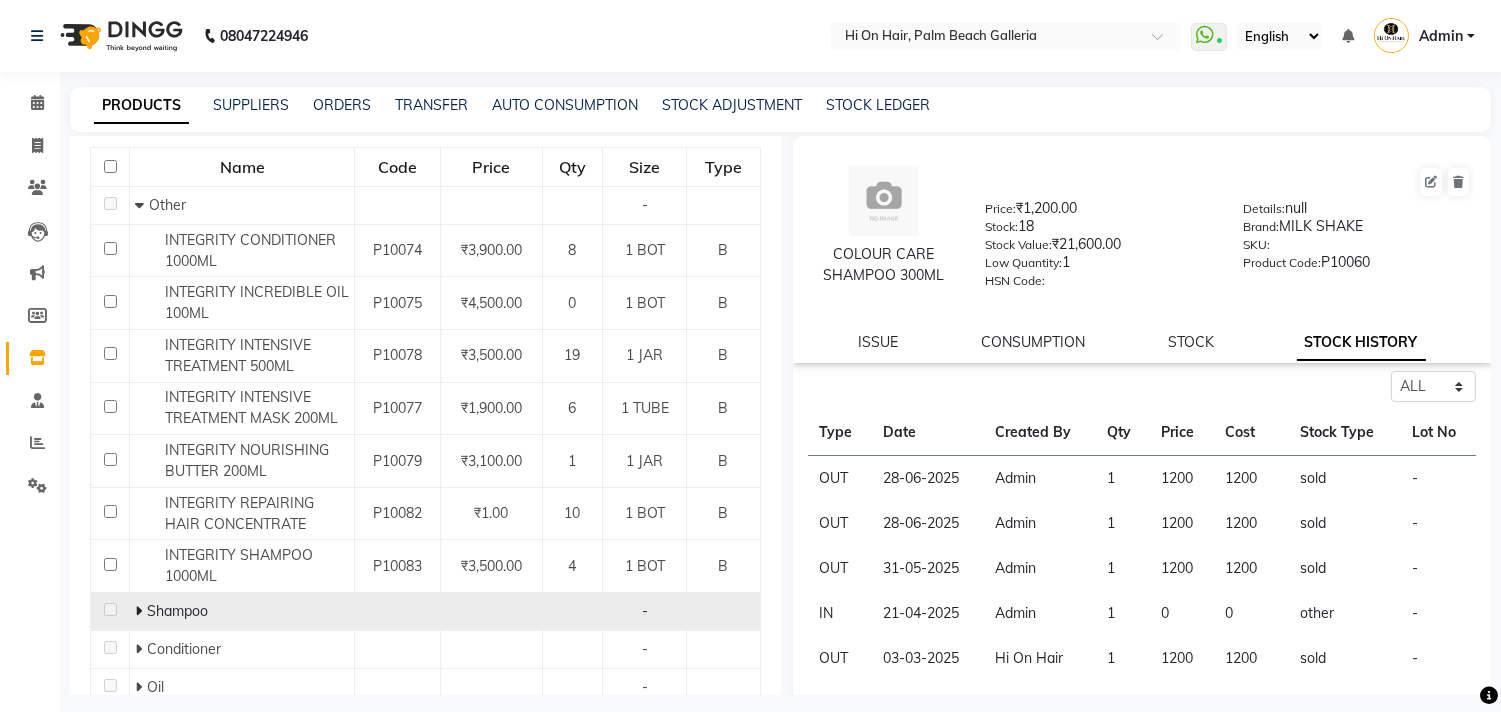 click 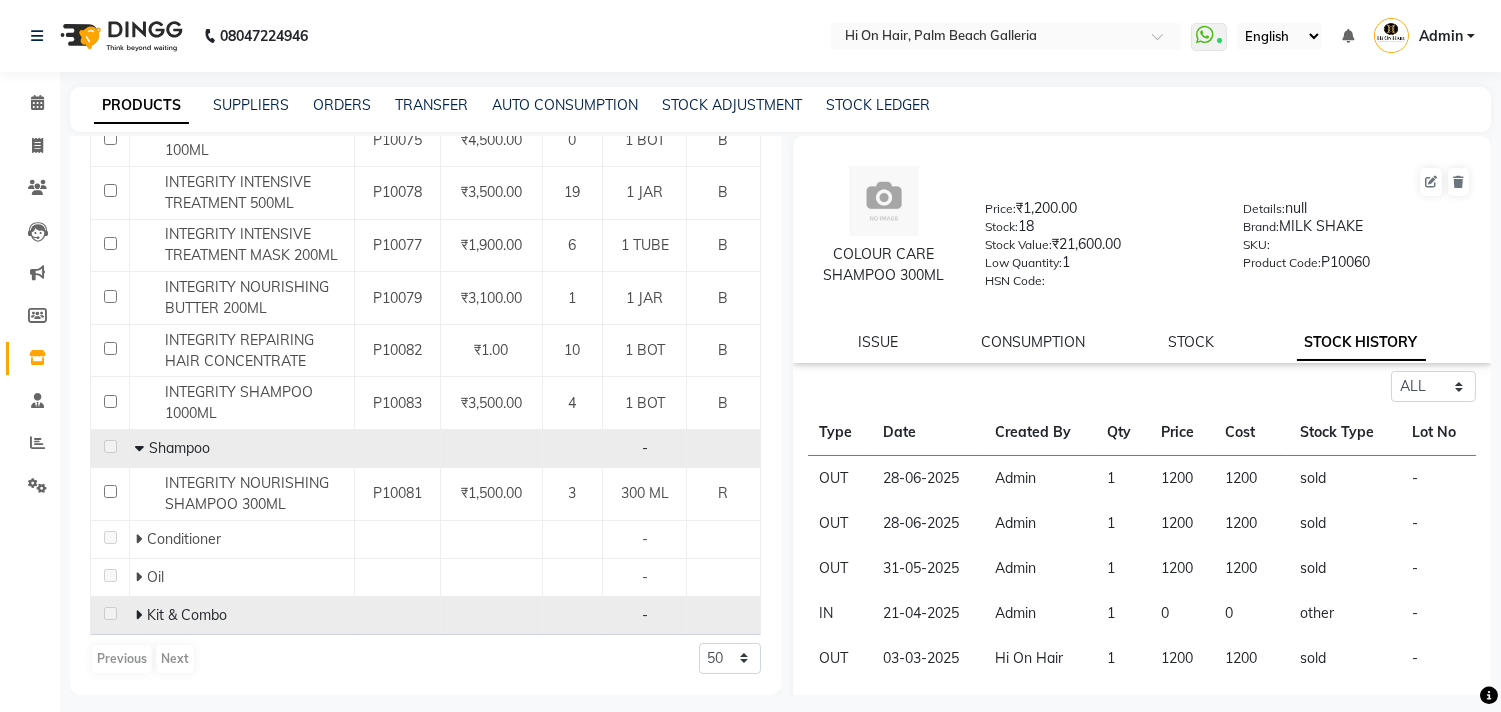 scroll, scrollTop: 386, scrollLeft: 0, axis: vertical 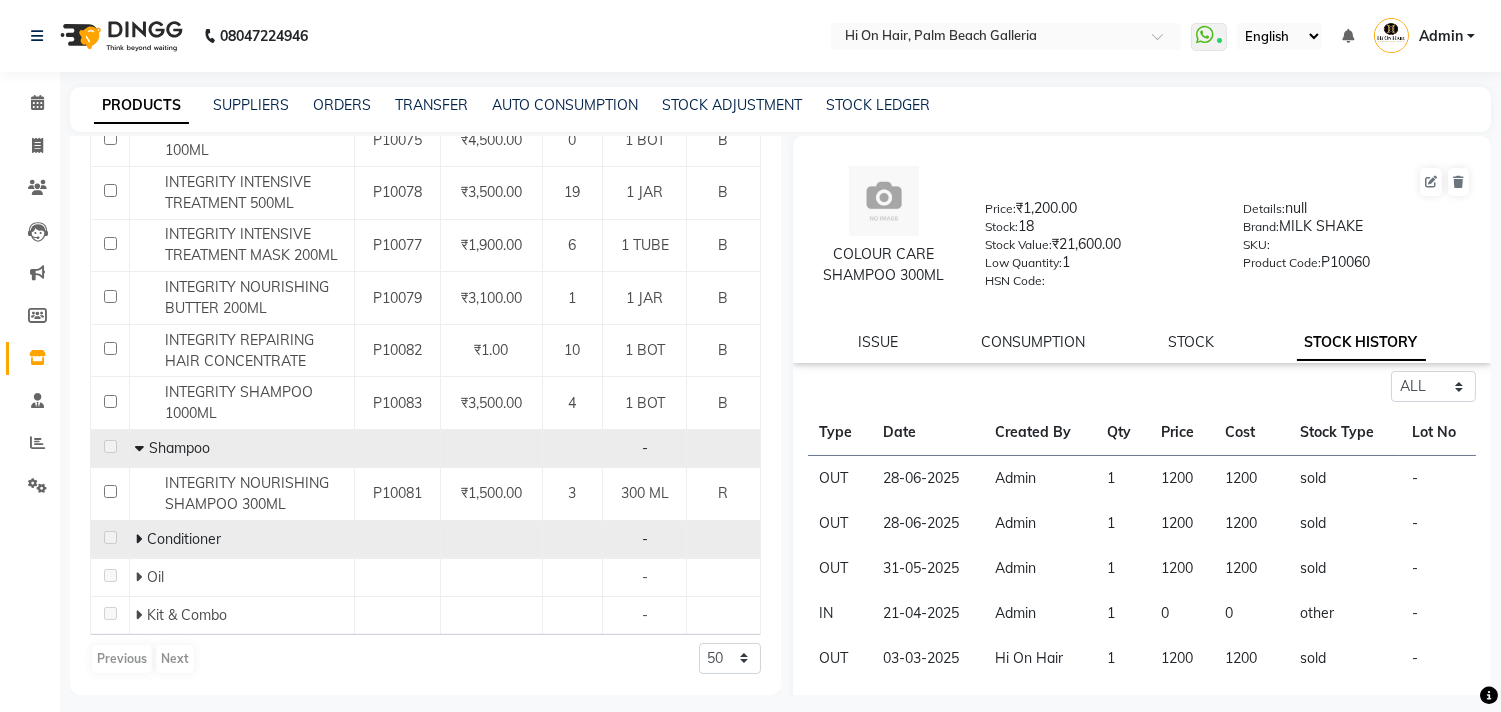 click 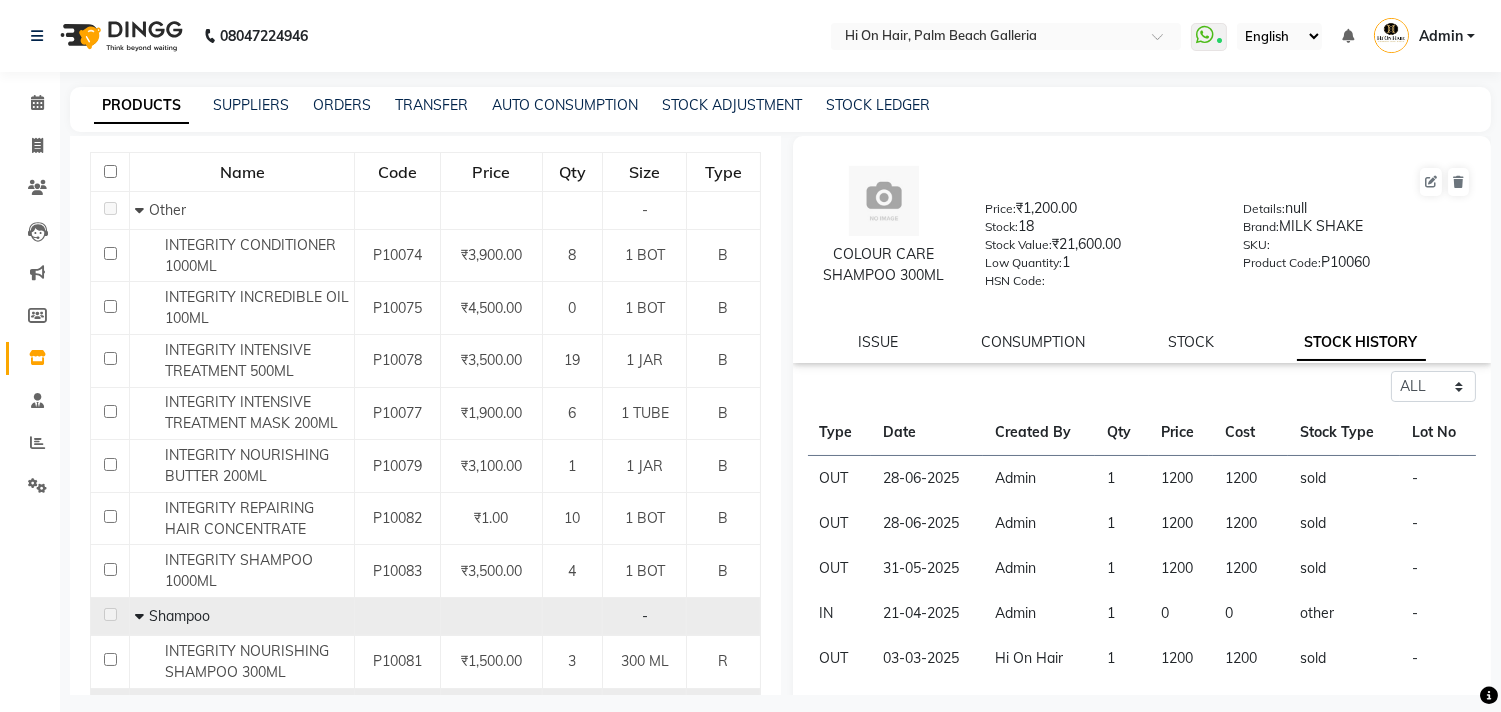 scroll, scrollTop: 0, scrollLeft: 0, axis: both 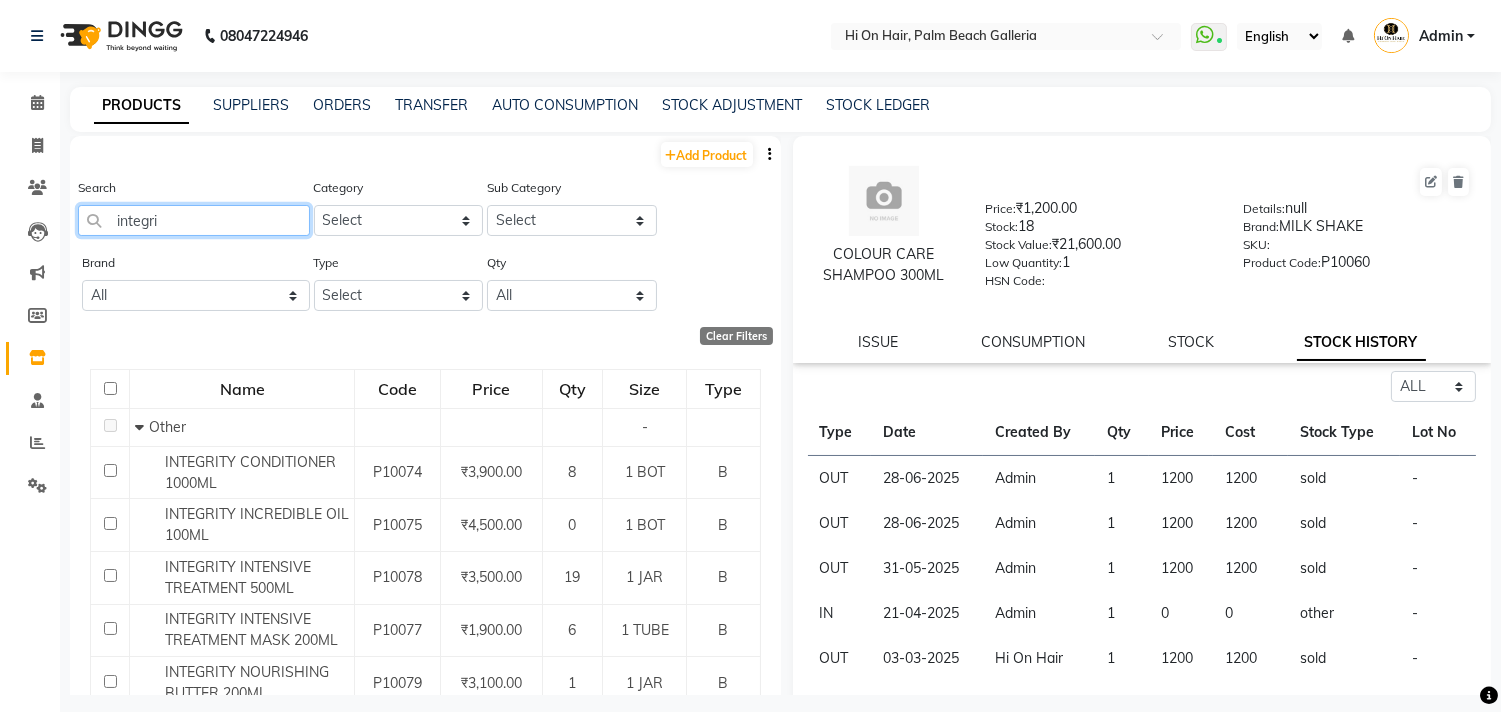 drag, startPoint x: 195, startPoint y: 220, endPoint x: 0, endPoint y: 218, distance: 195.01025 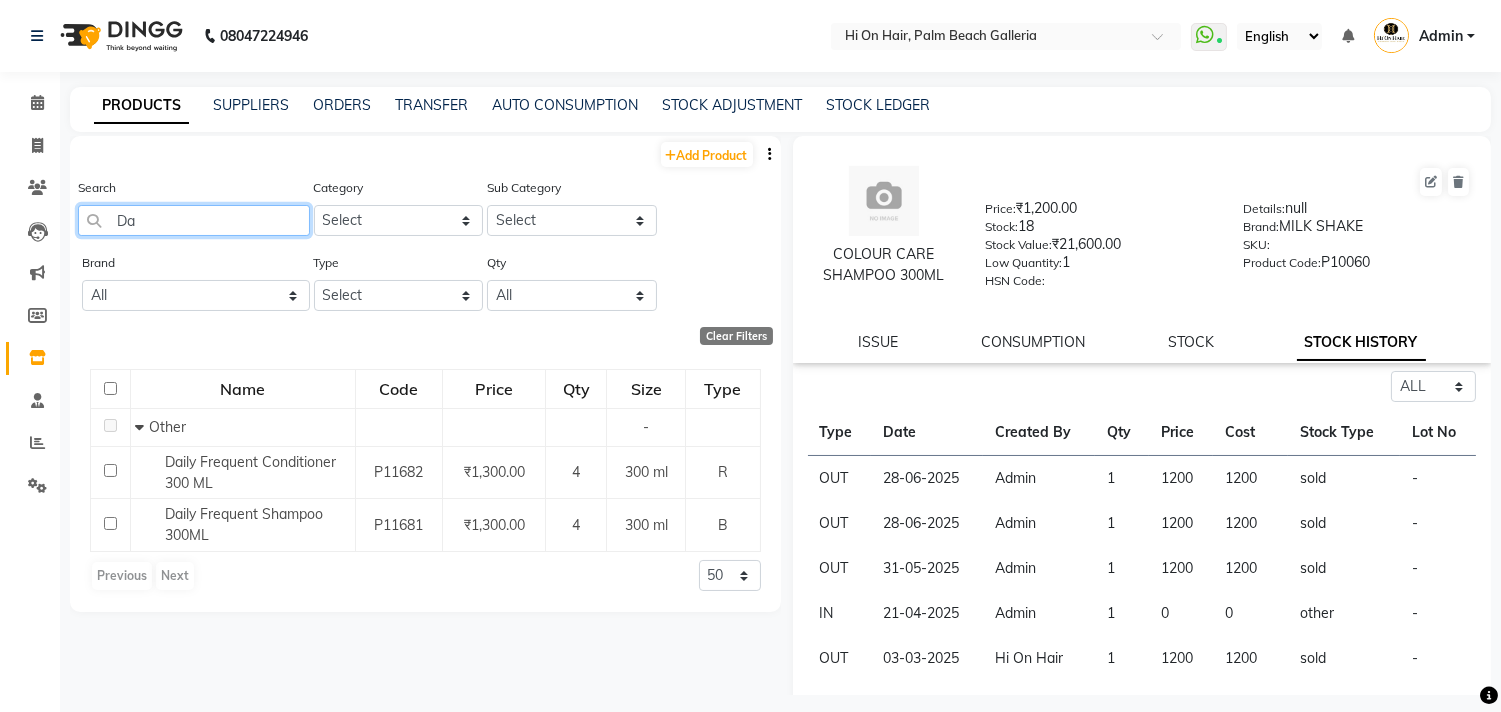 type on "D" 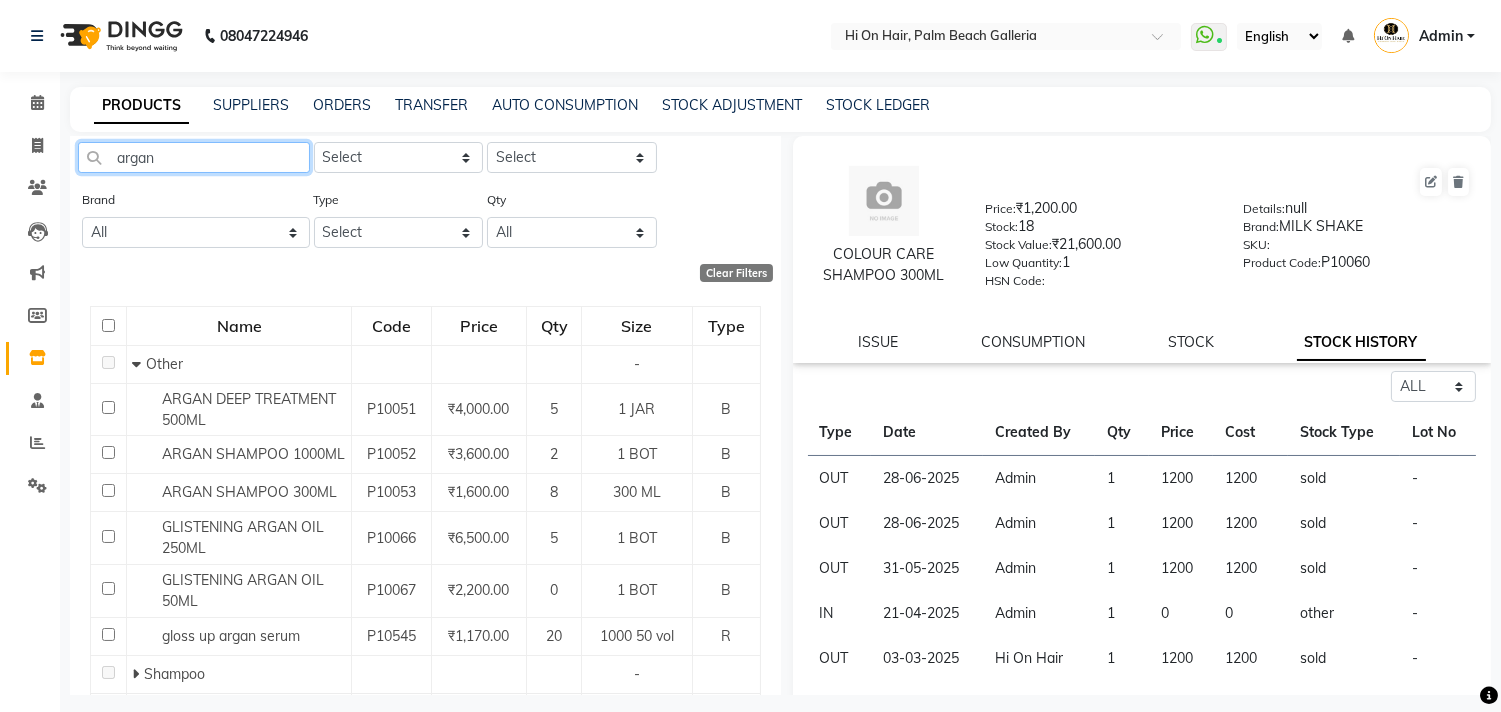 scroll, scrollTop: 198, scrollLeft: 0, axis: vertical 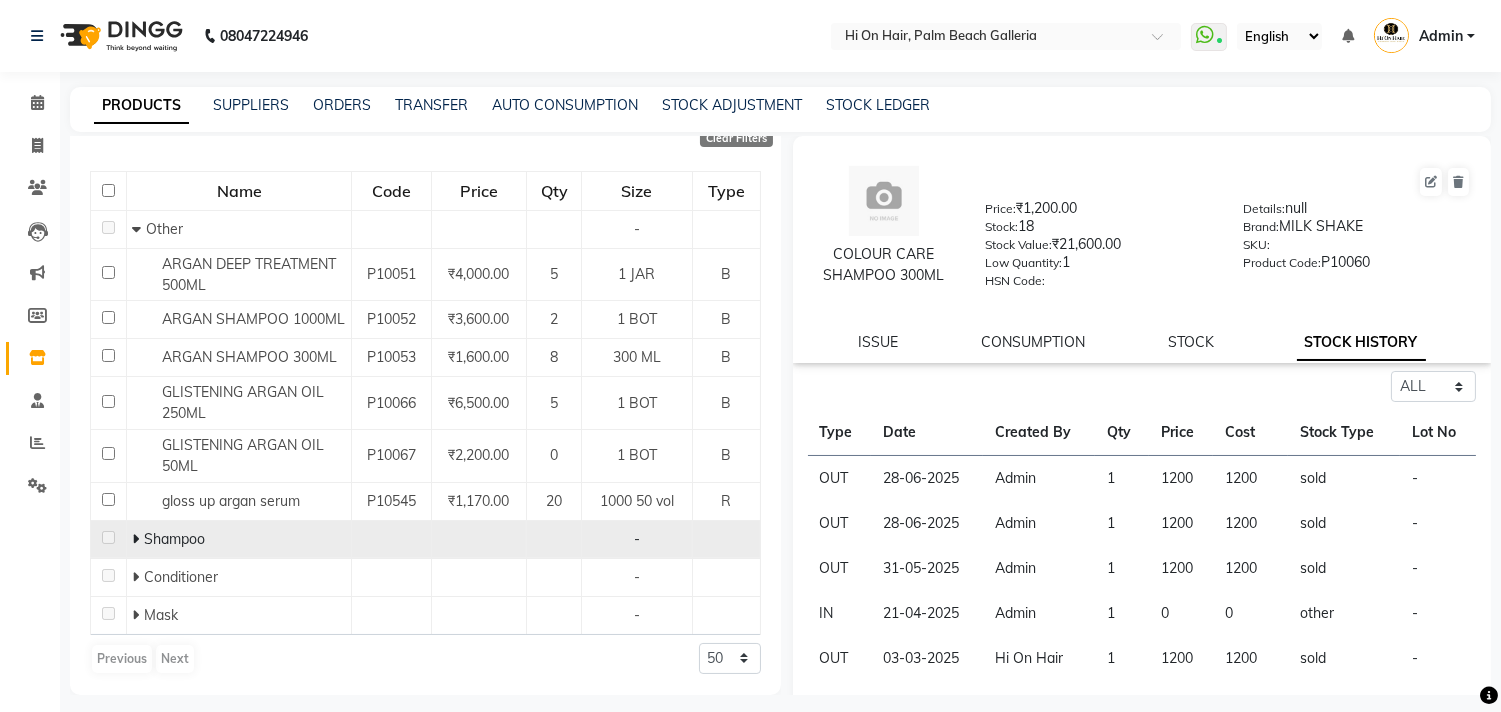 click 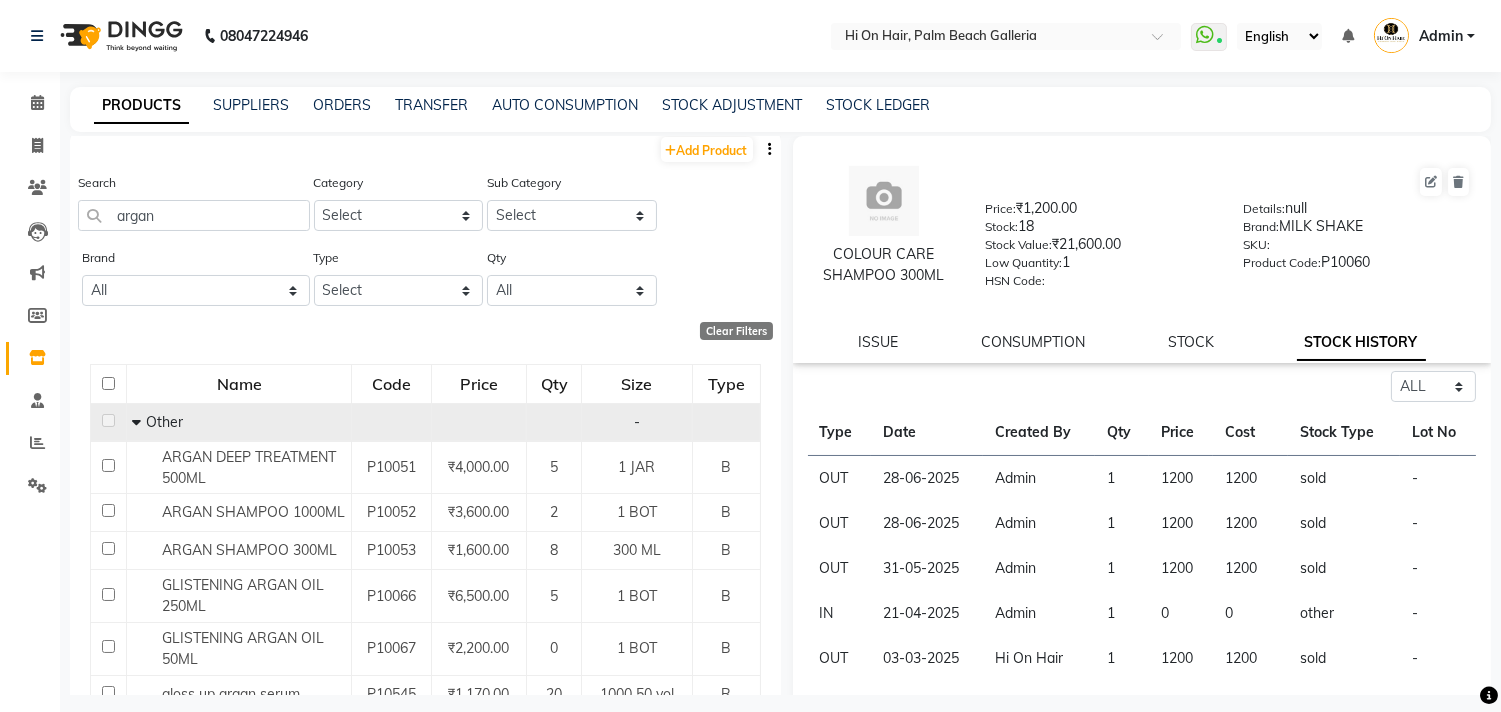 scroll, scrollTop: 0, scrollLeft: 0, axis: both 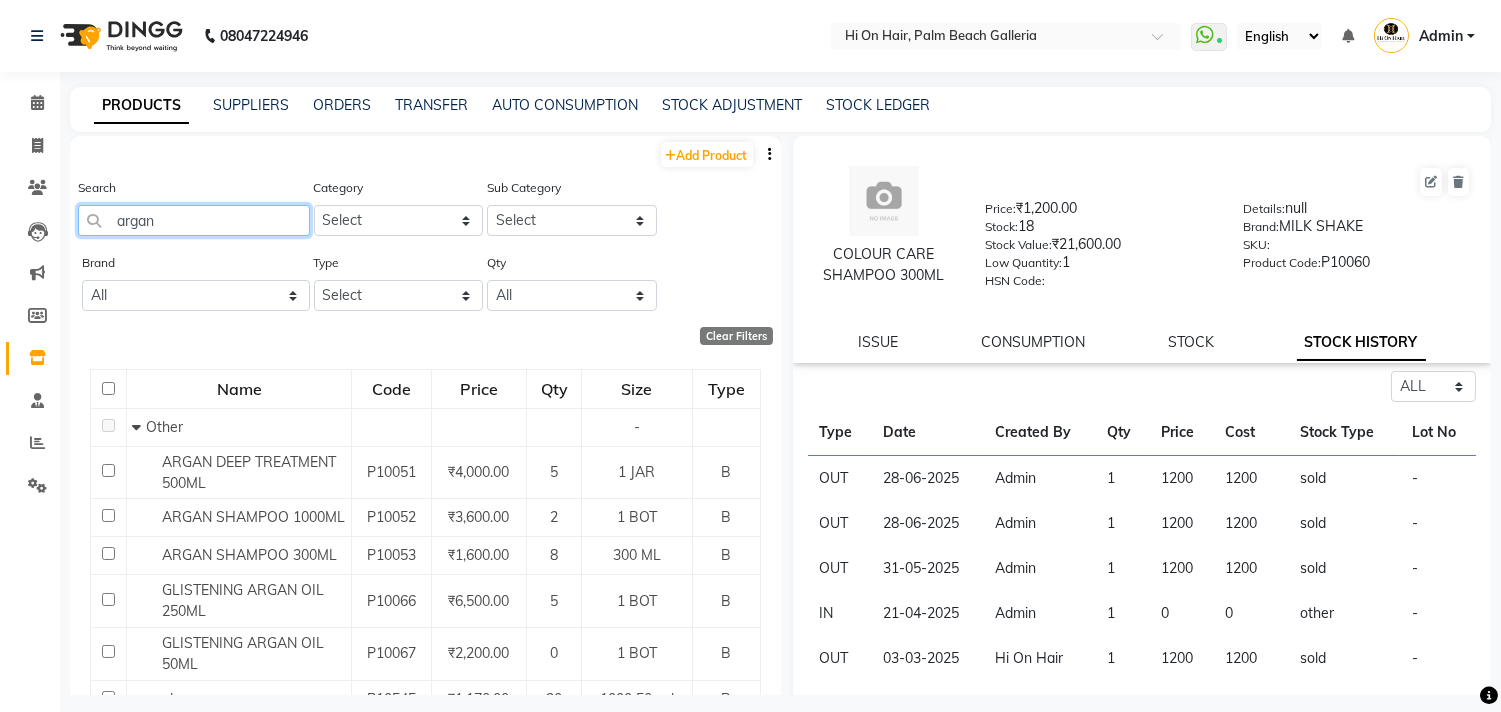 click on "argan" 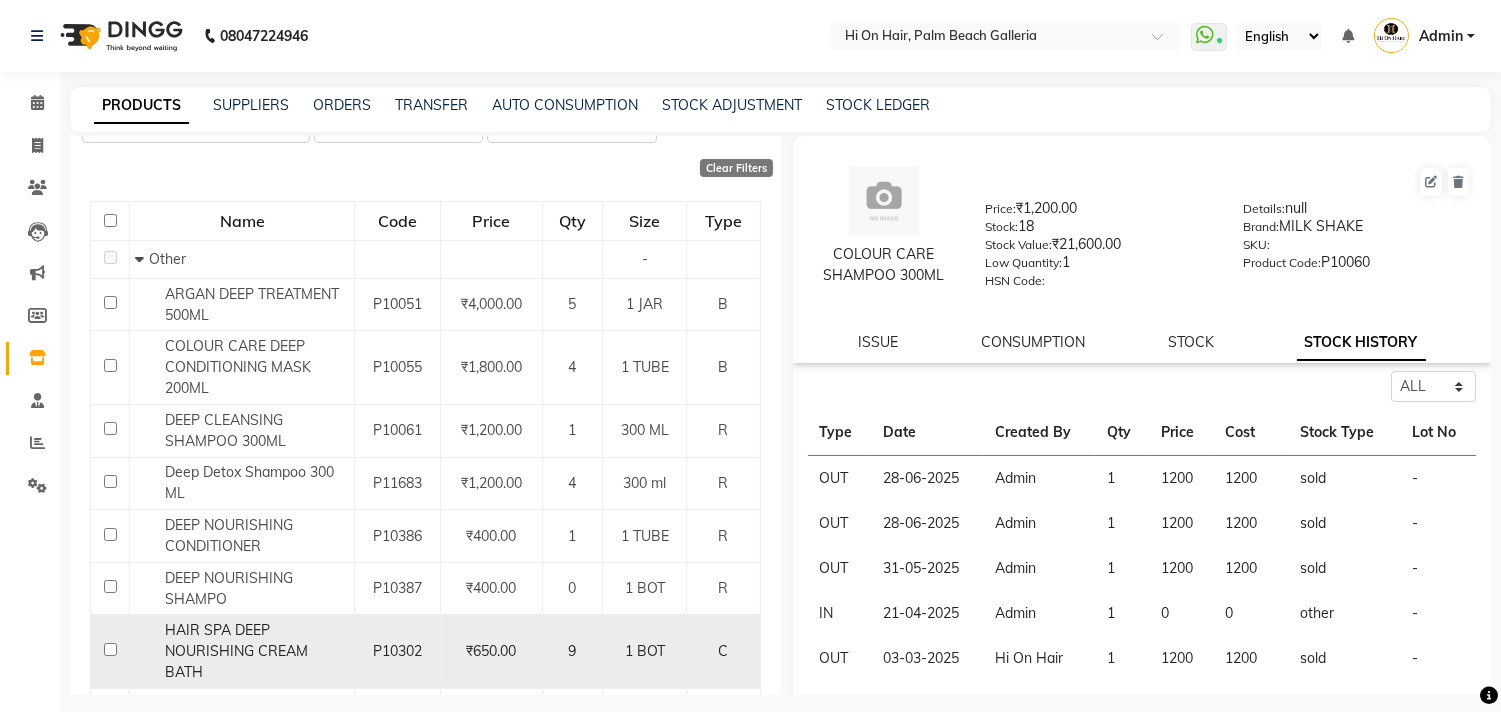 scroll, scrollTop: 222, scrollLeft: 0, axis: vertical 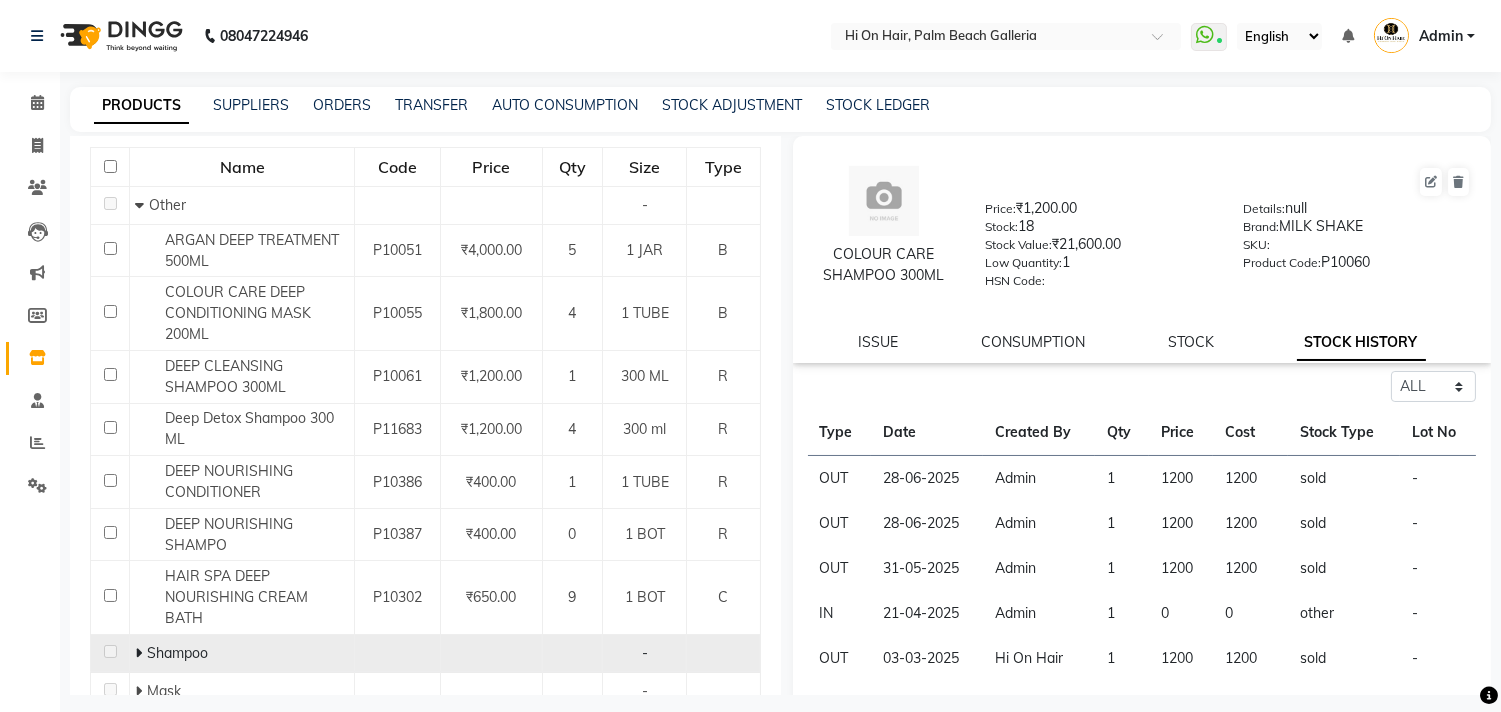 click 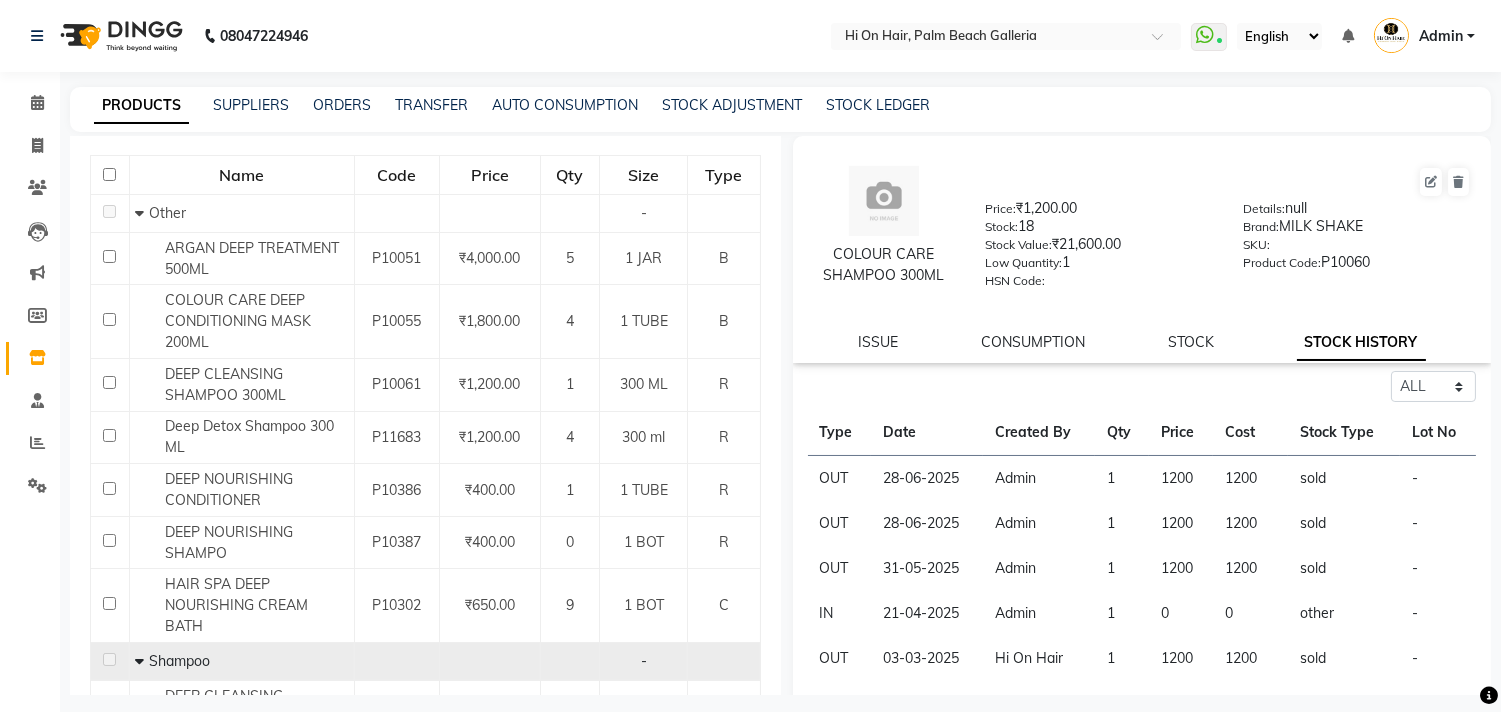 scroll, scrollTop: 0, scrollLeft: 0, axis: both 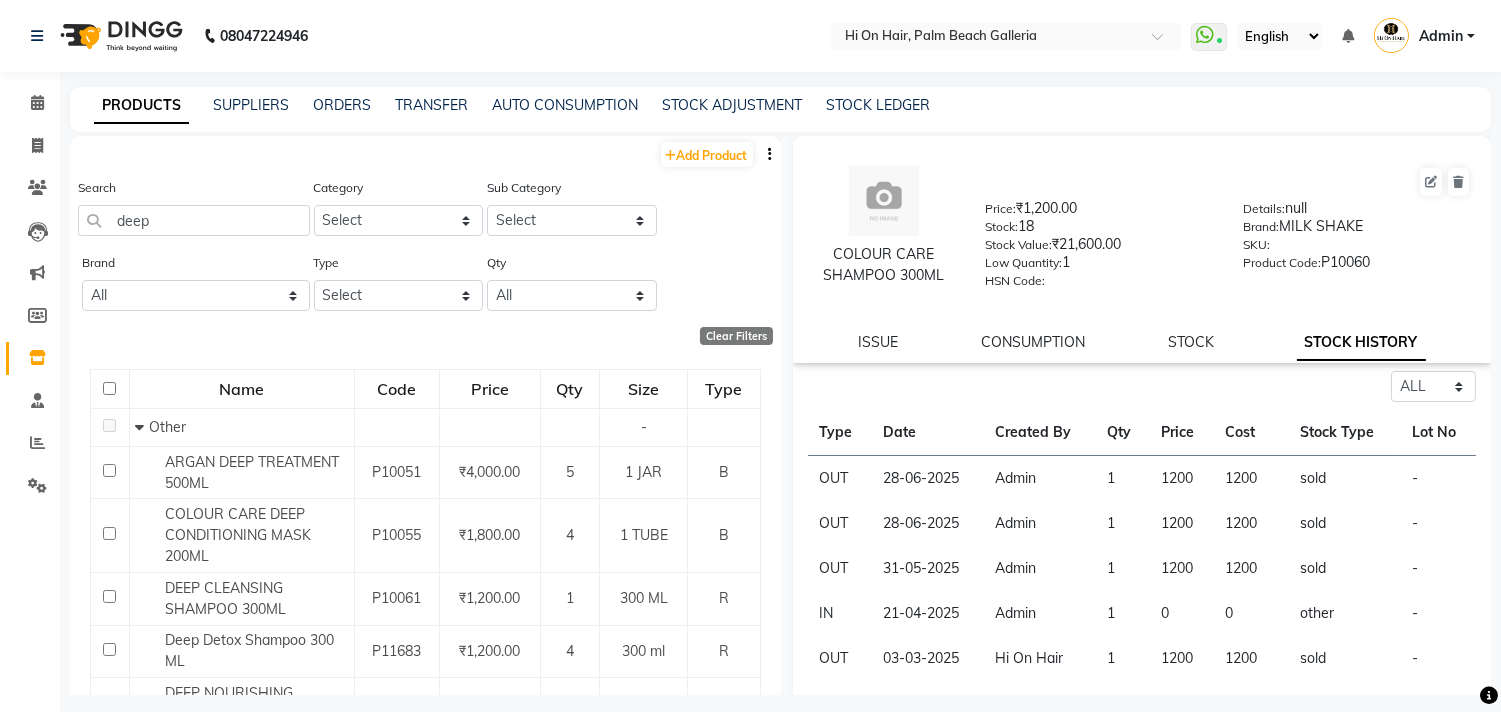 click on "Search deep" 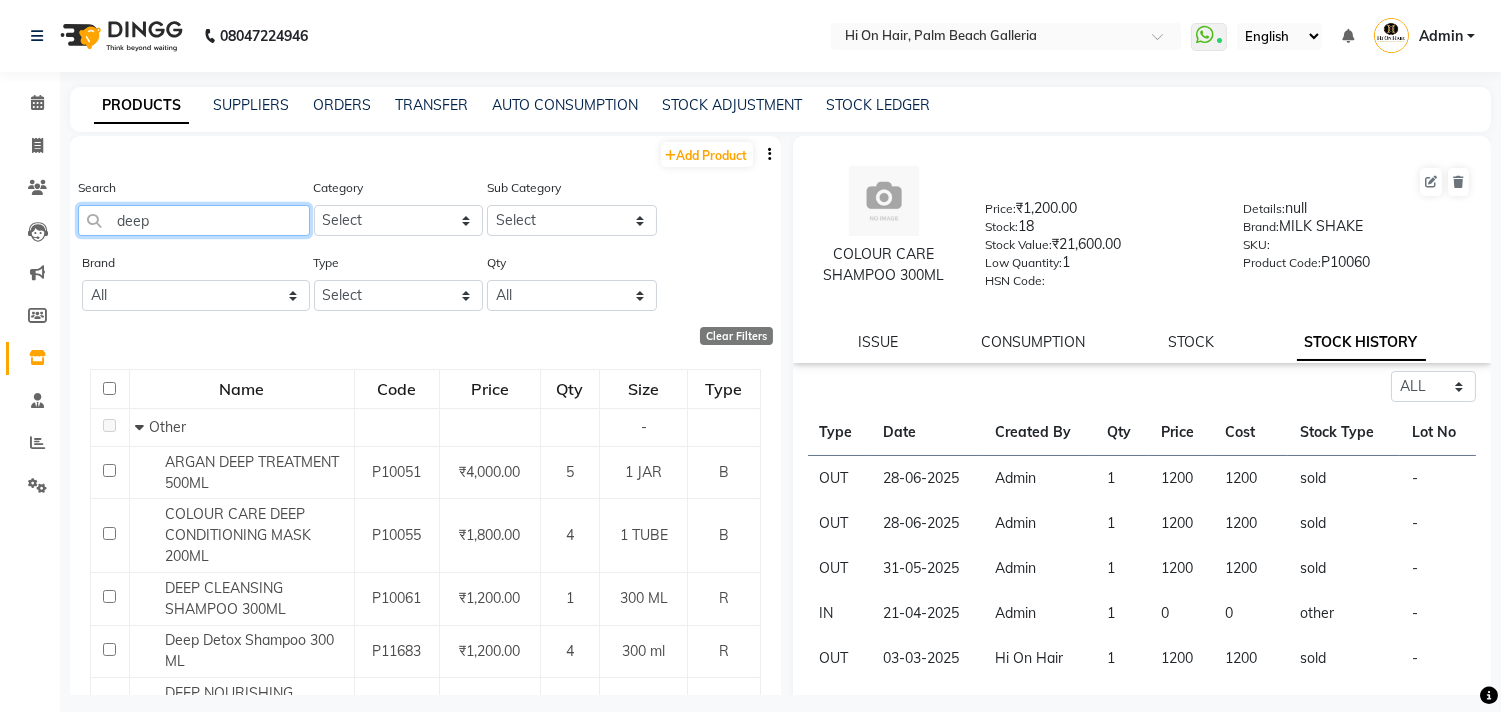 click on "deep" 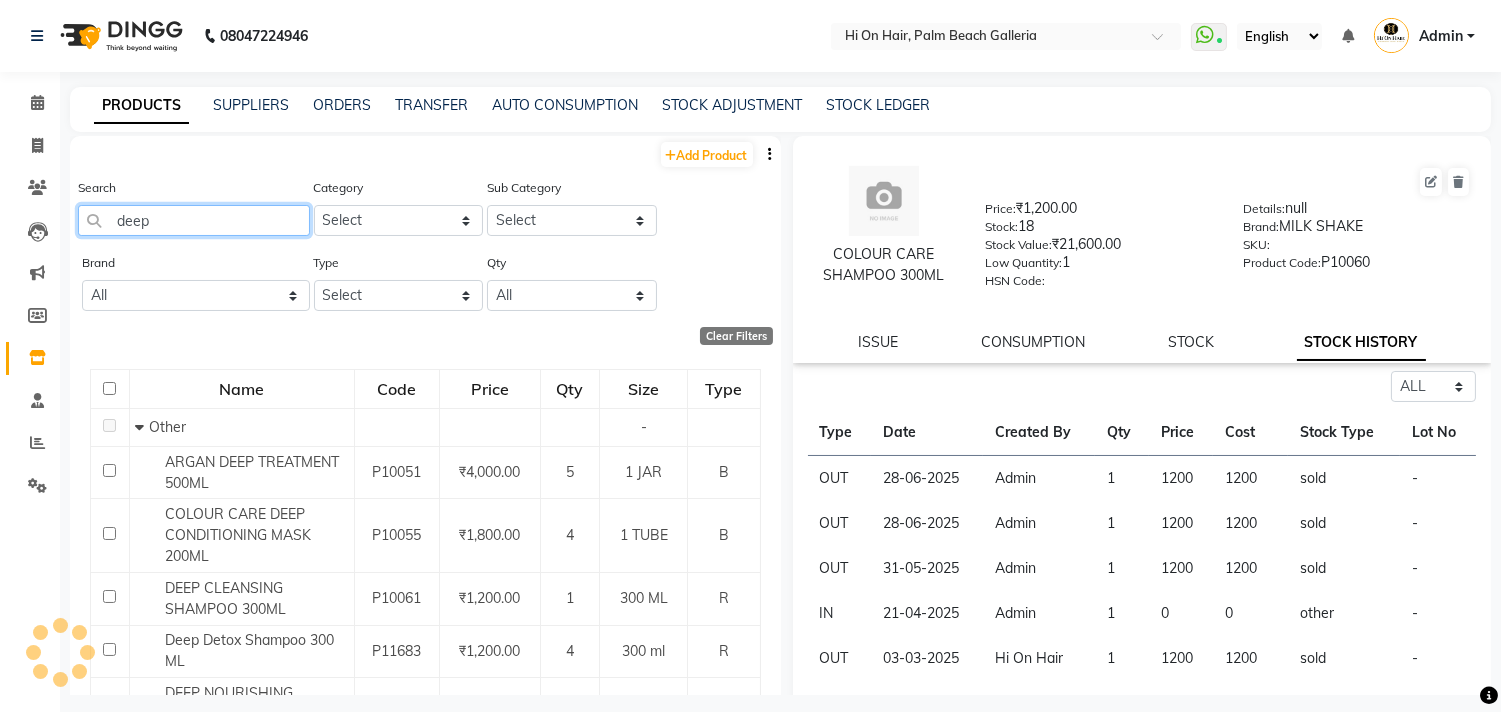 click on "deep" 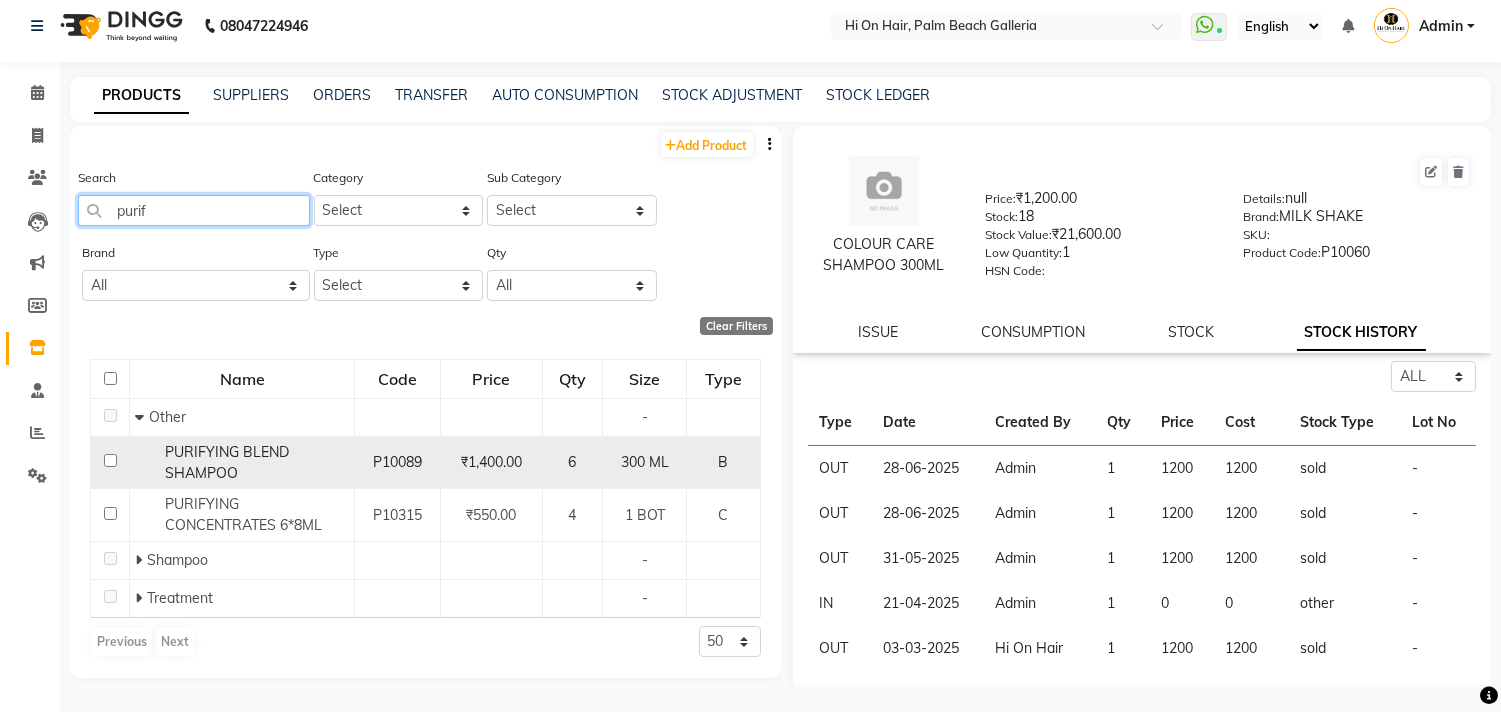 scroll, scrollTop: 12, scrollLeft: 0, axis: vertical 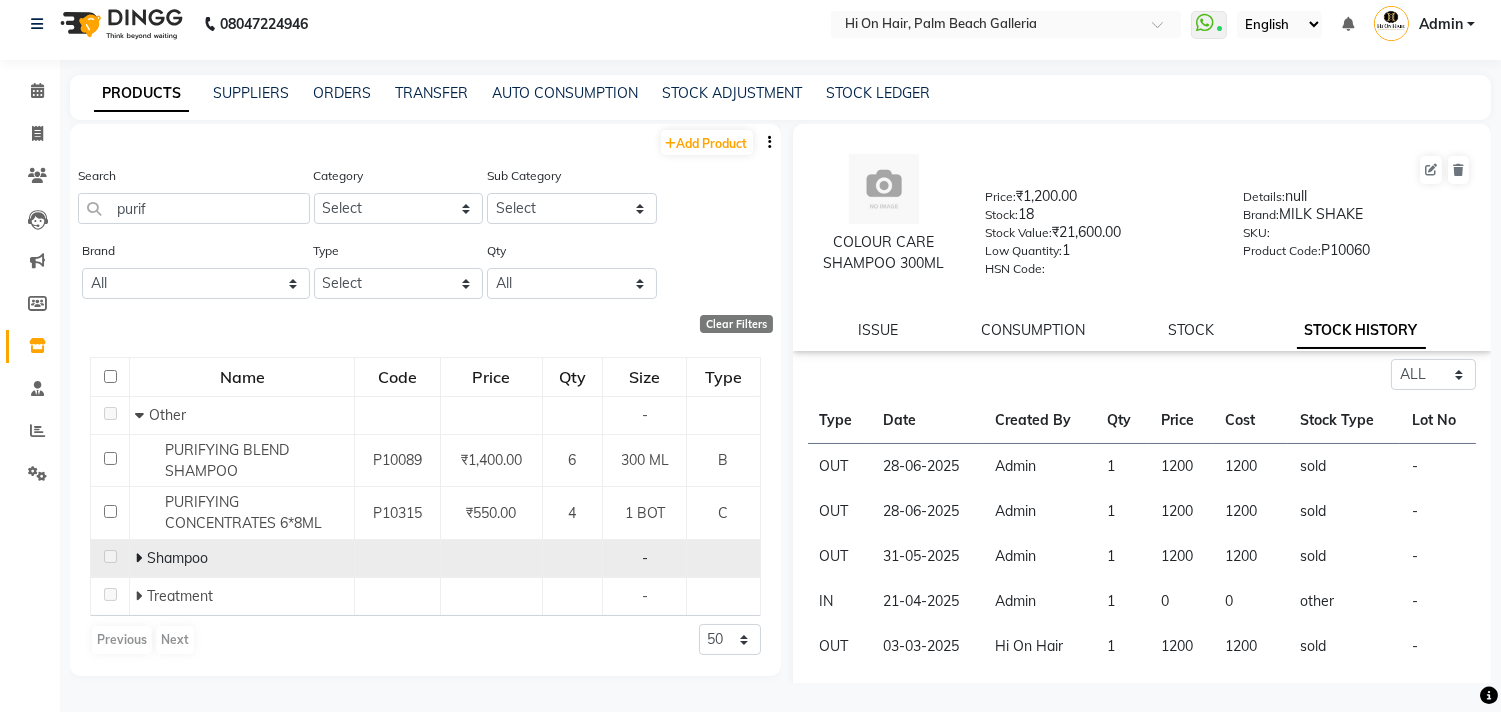 click 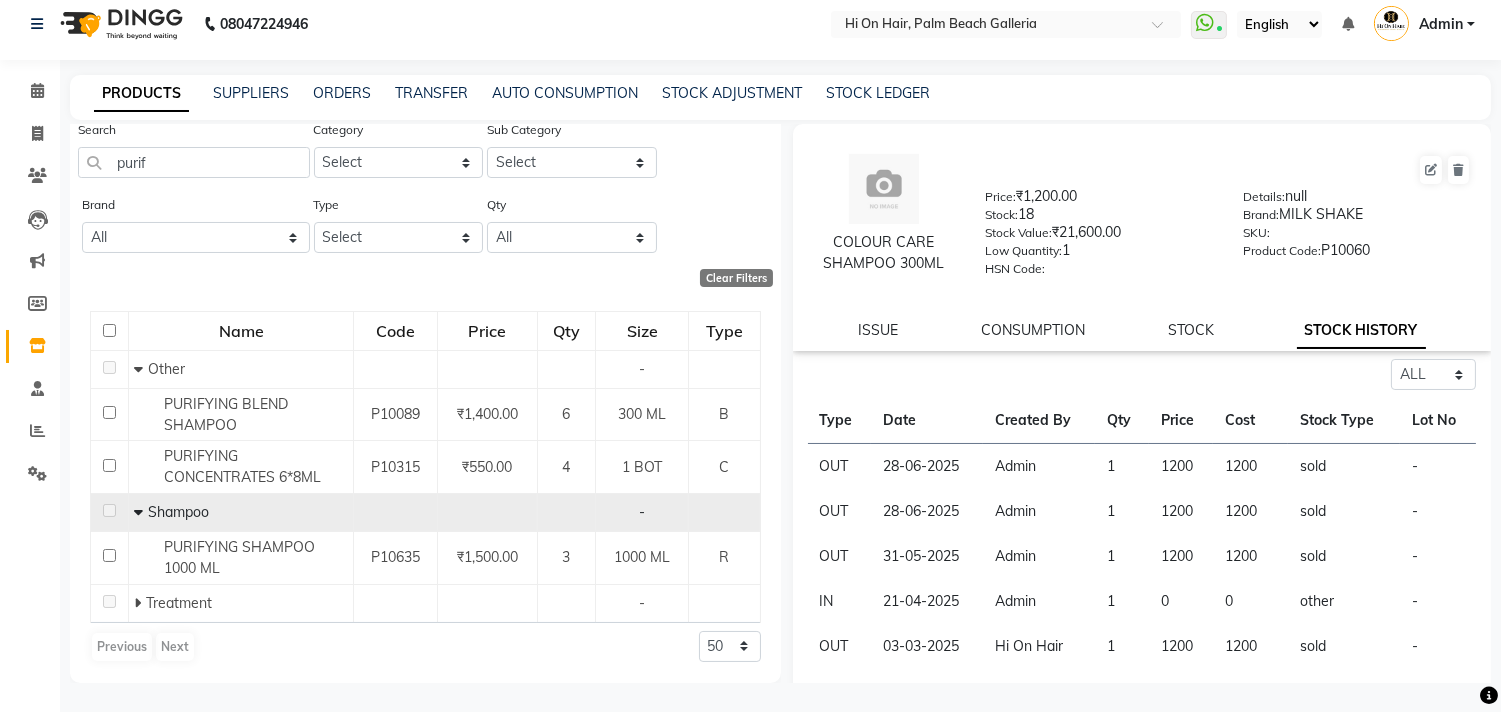 scroll, scrollTop: 0, scrollLeft: 0, axis: both 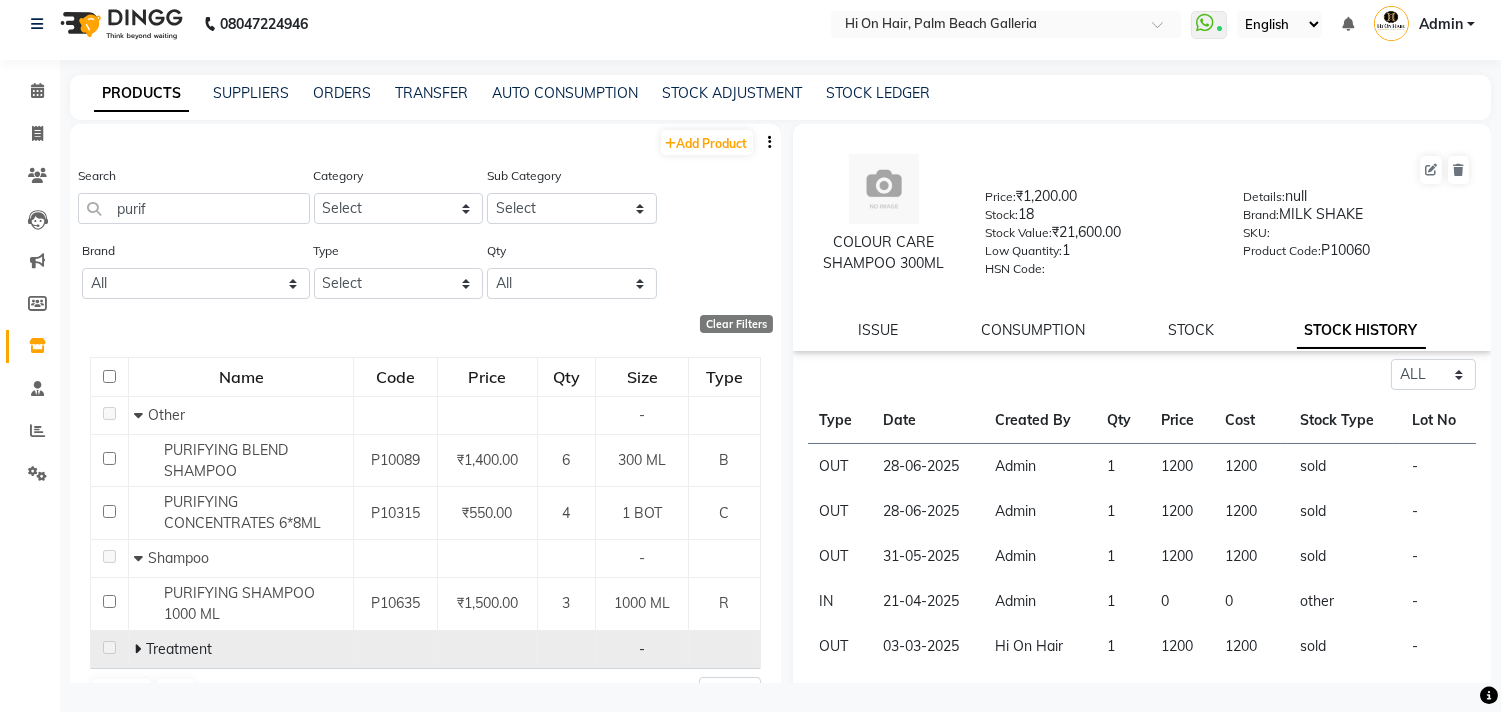 click 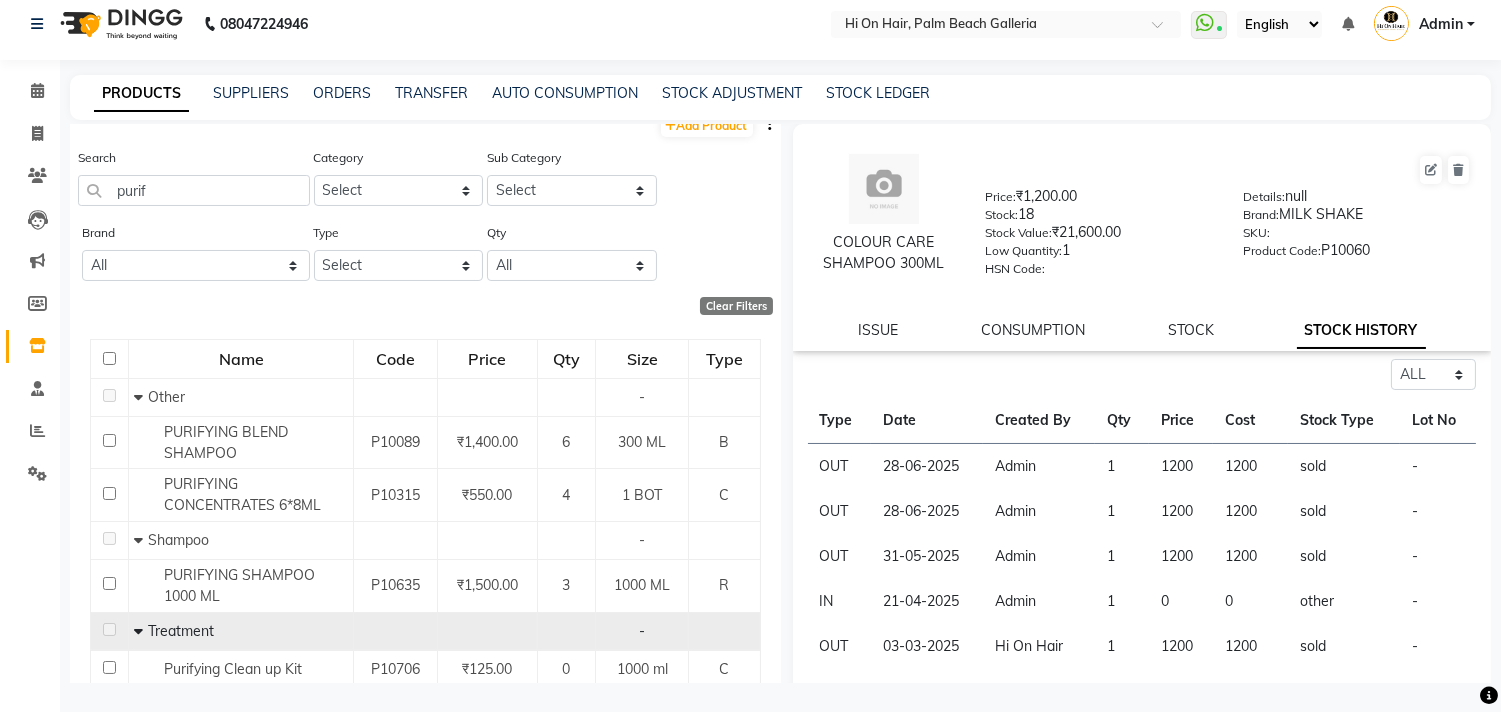 scroll, scrollTop: 0, scrollLeft: 0, axis: both 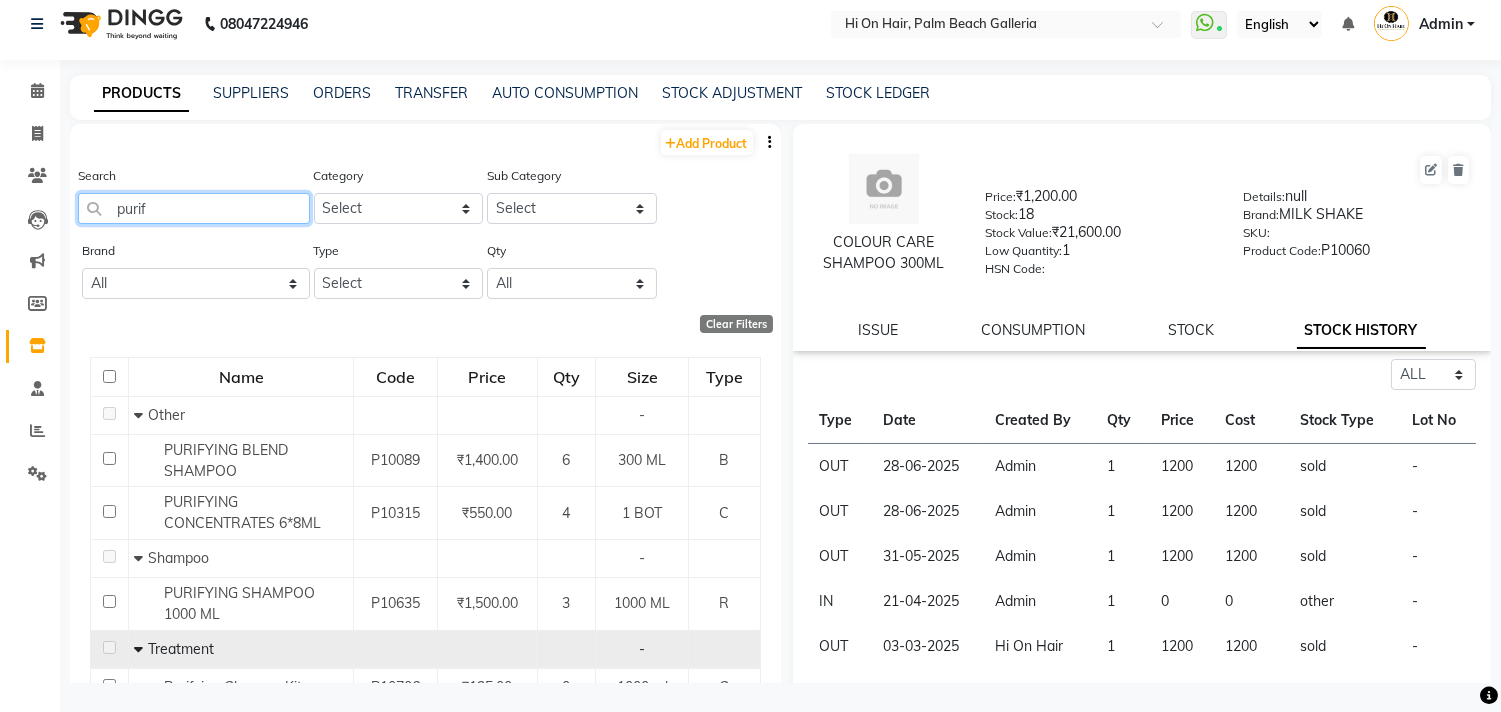 click on "purif" 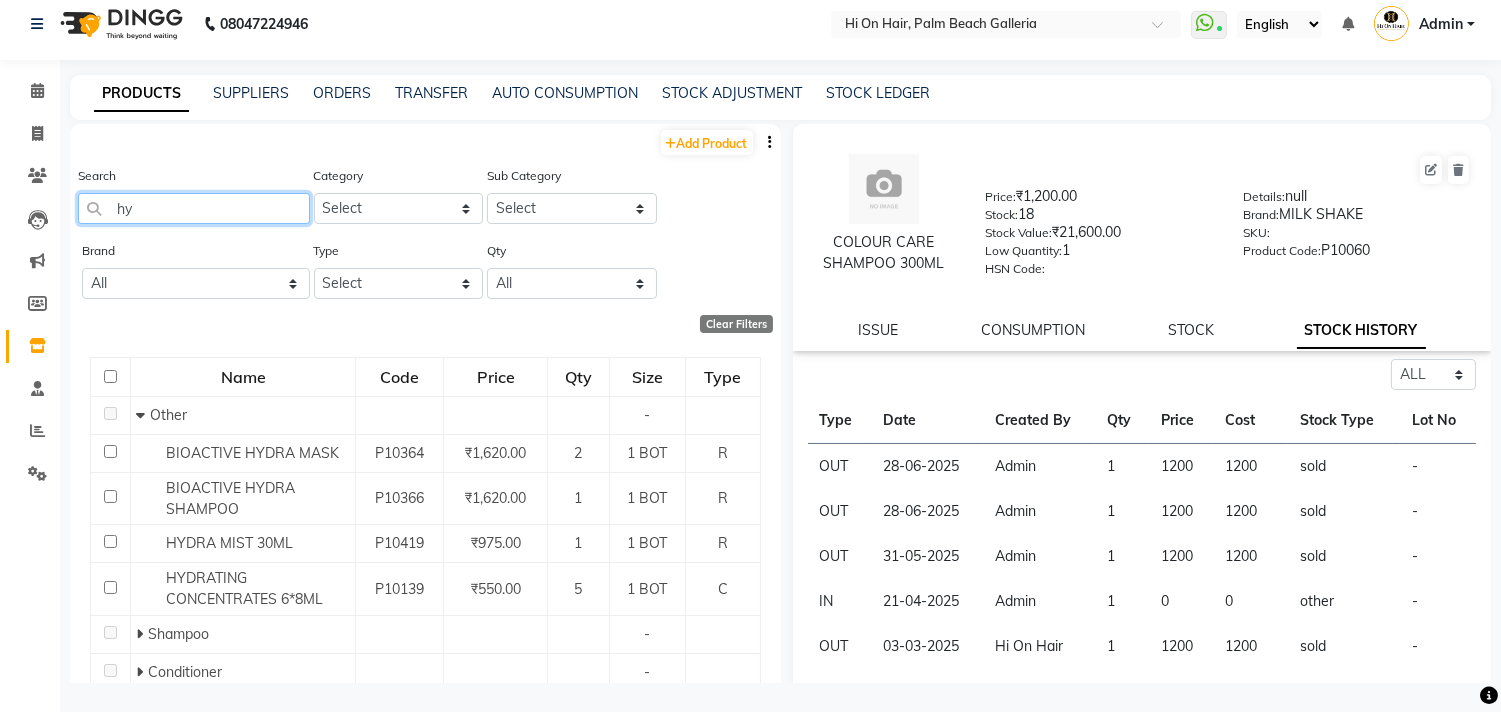 type on "h" 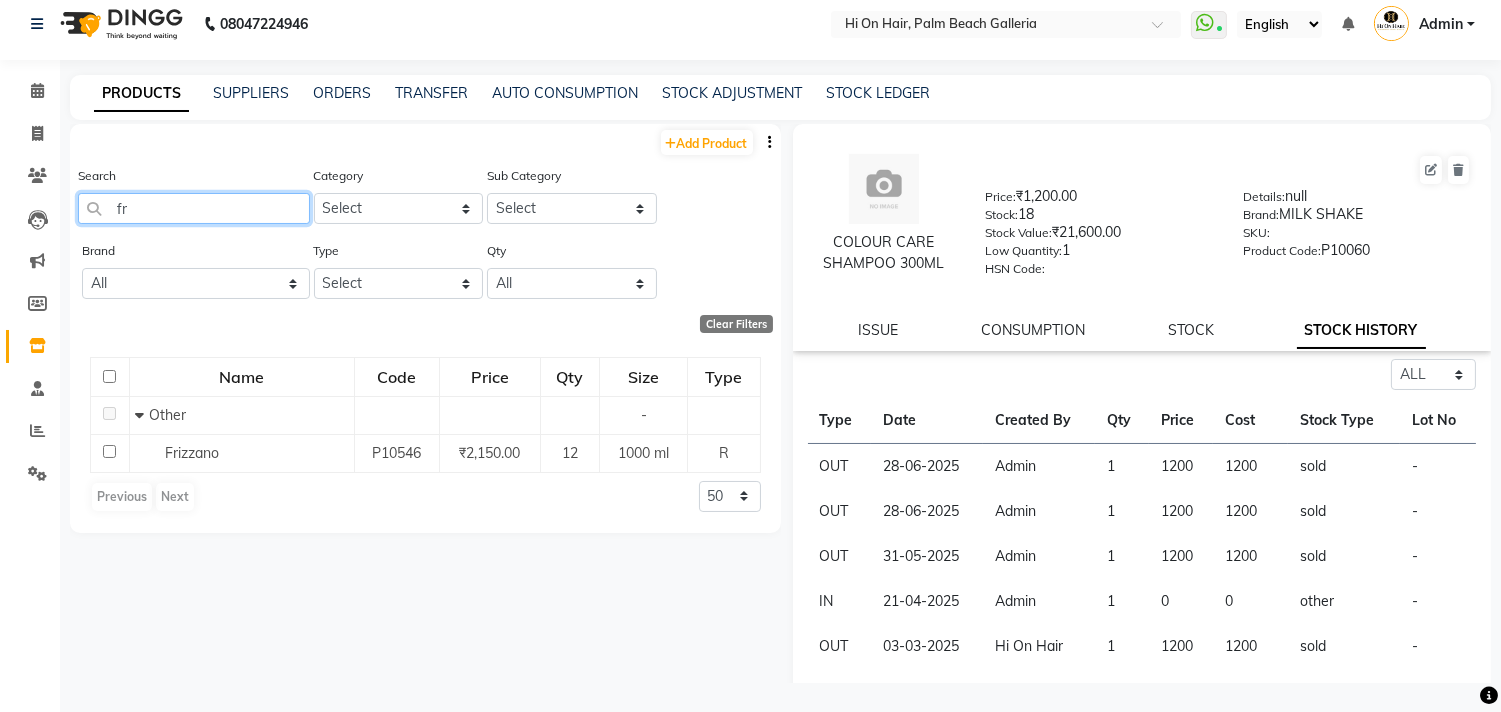 type on "f" 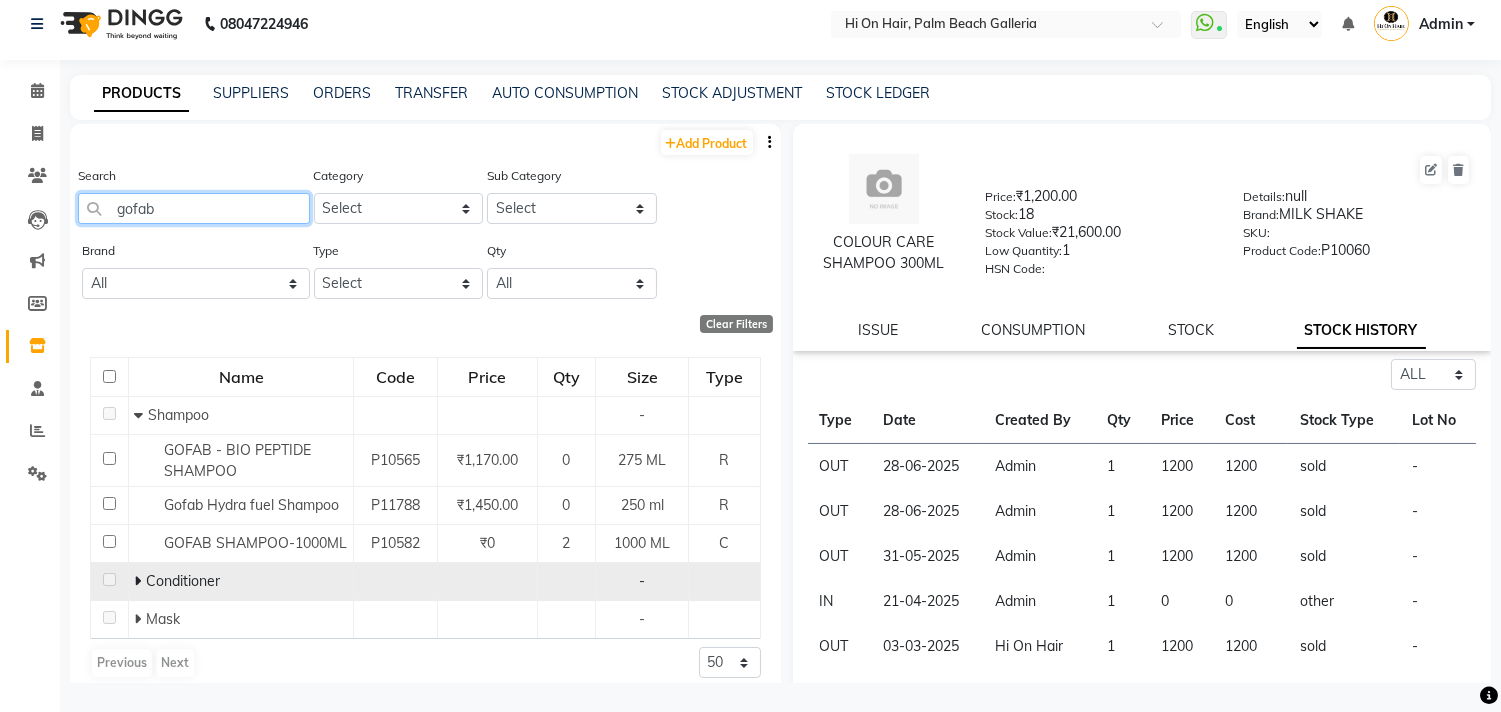 type on "gofab" 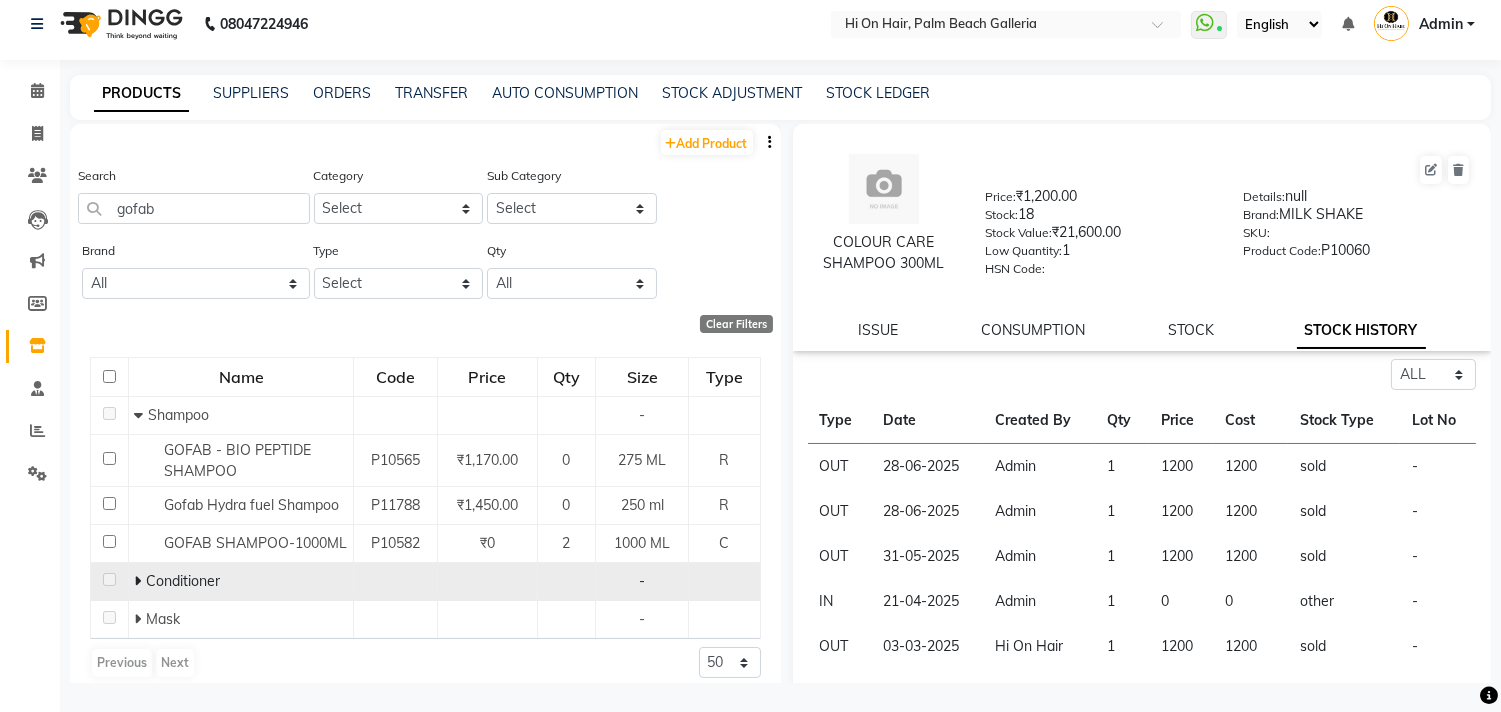 click on "Conditioner" 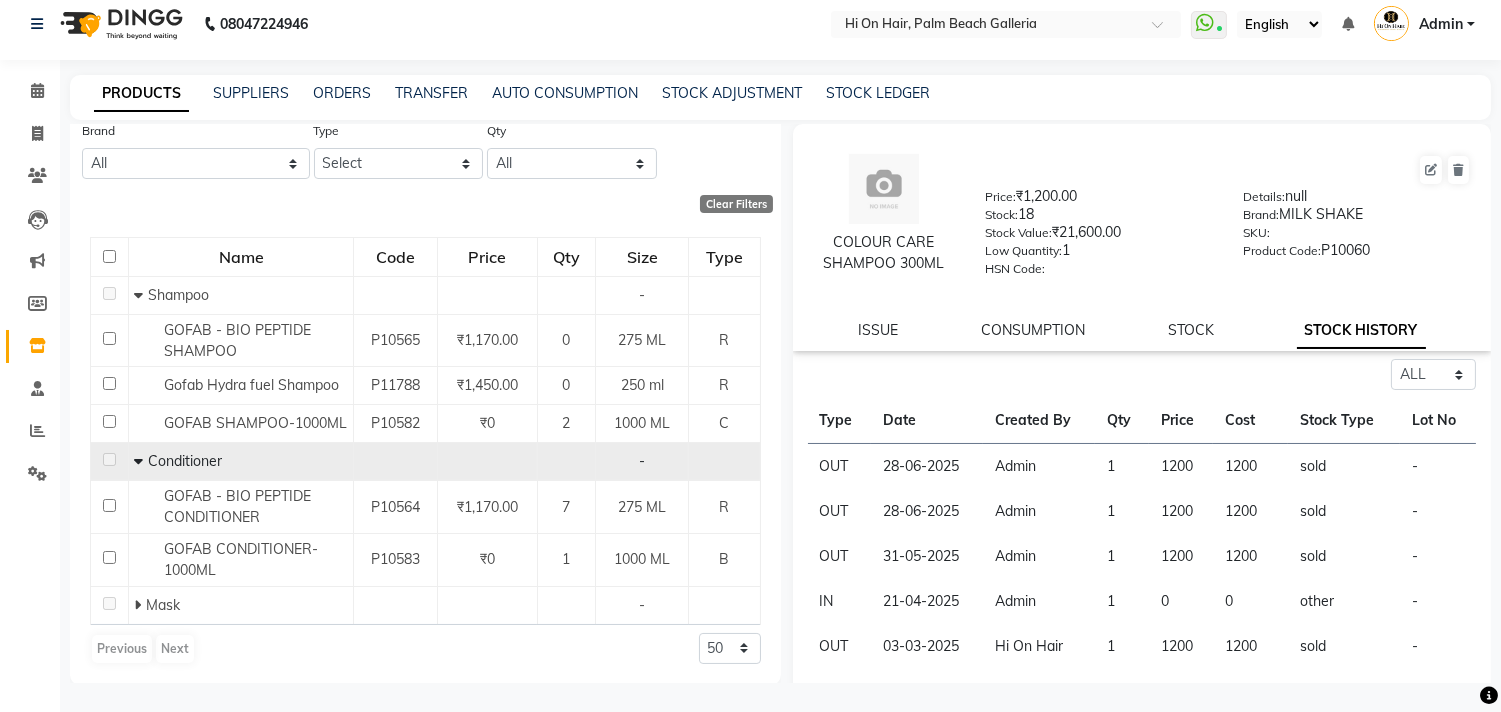 scroll, scrollTop: 123, scrollLeft: 0, axis: vertical 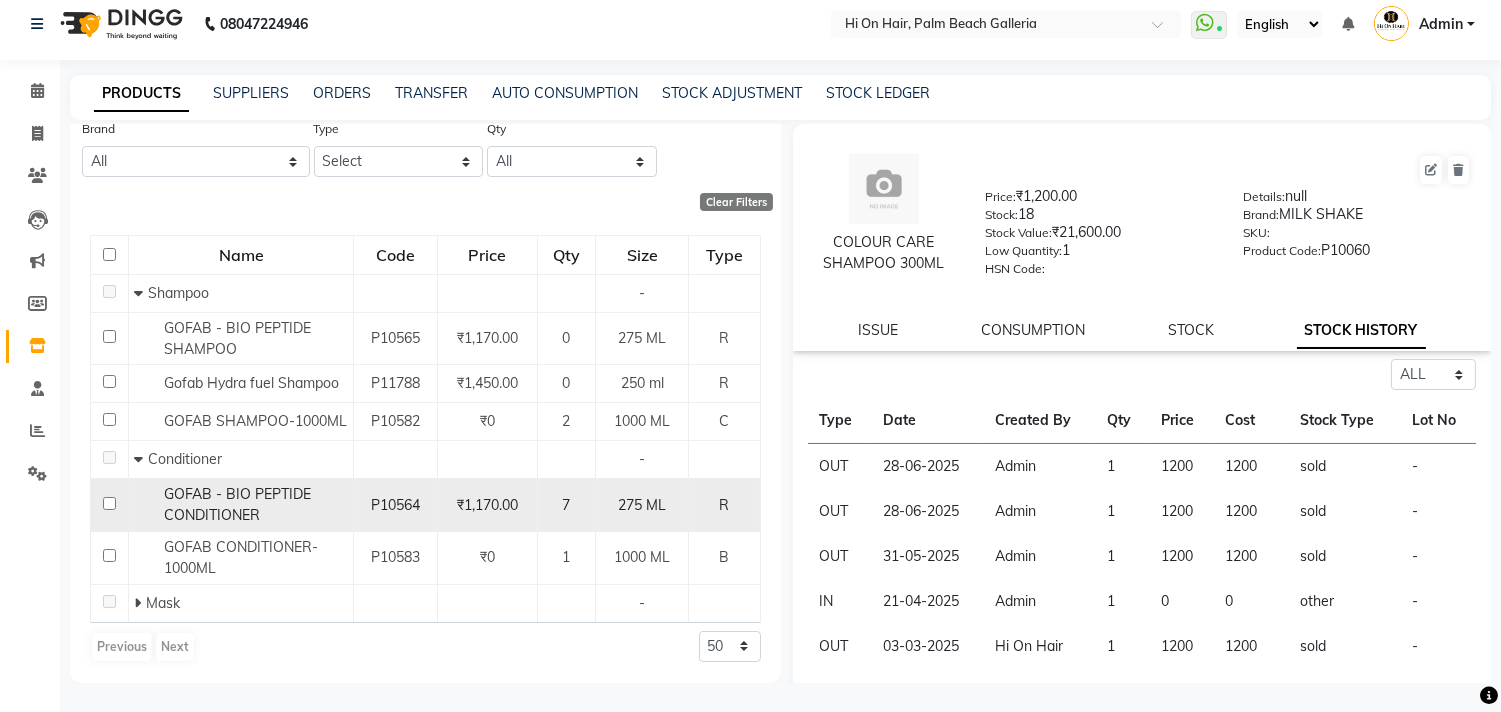 click on "GOFAB - BIO PEPTIDE CONDITIONER" 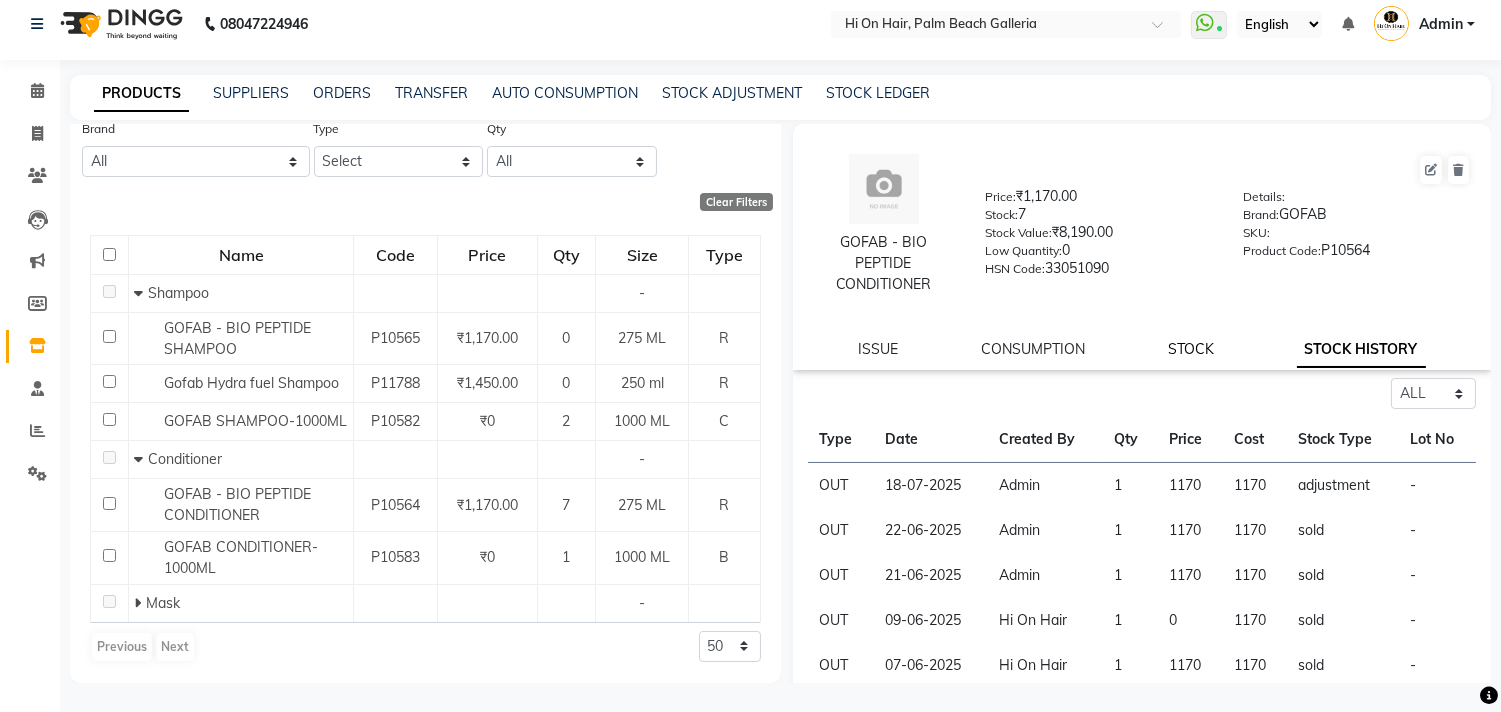 click on "STOCK" 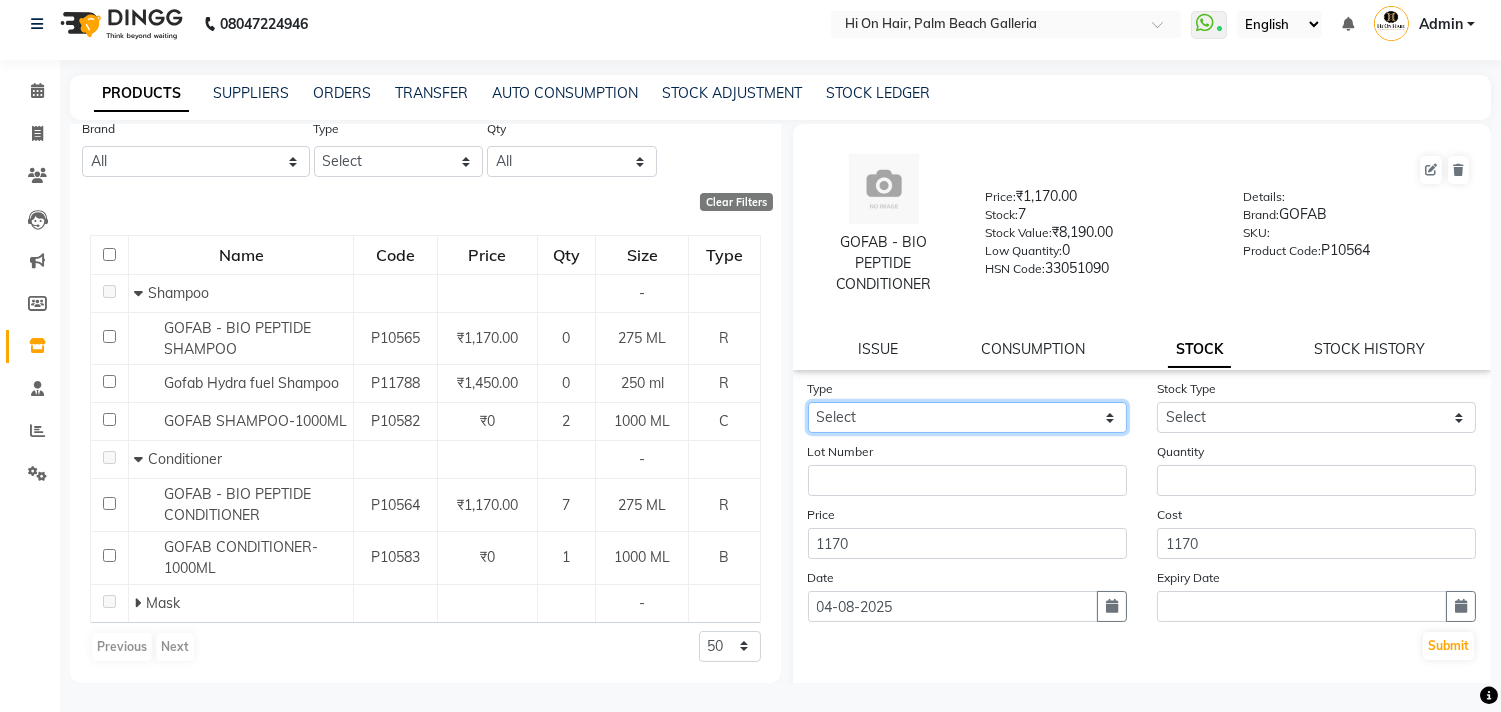 click on "Select In Out" 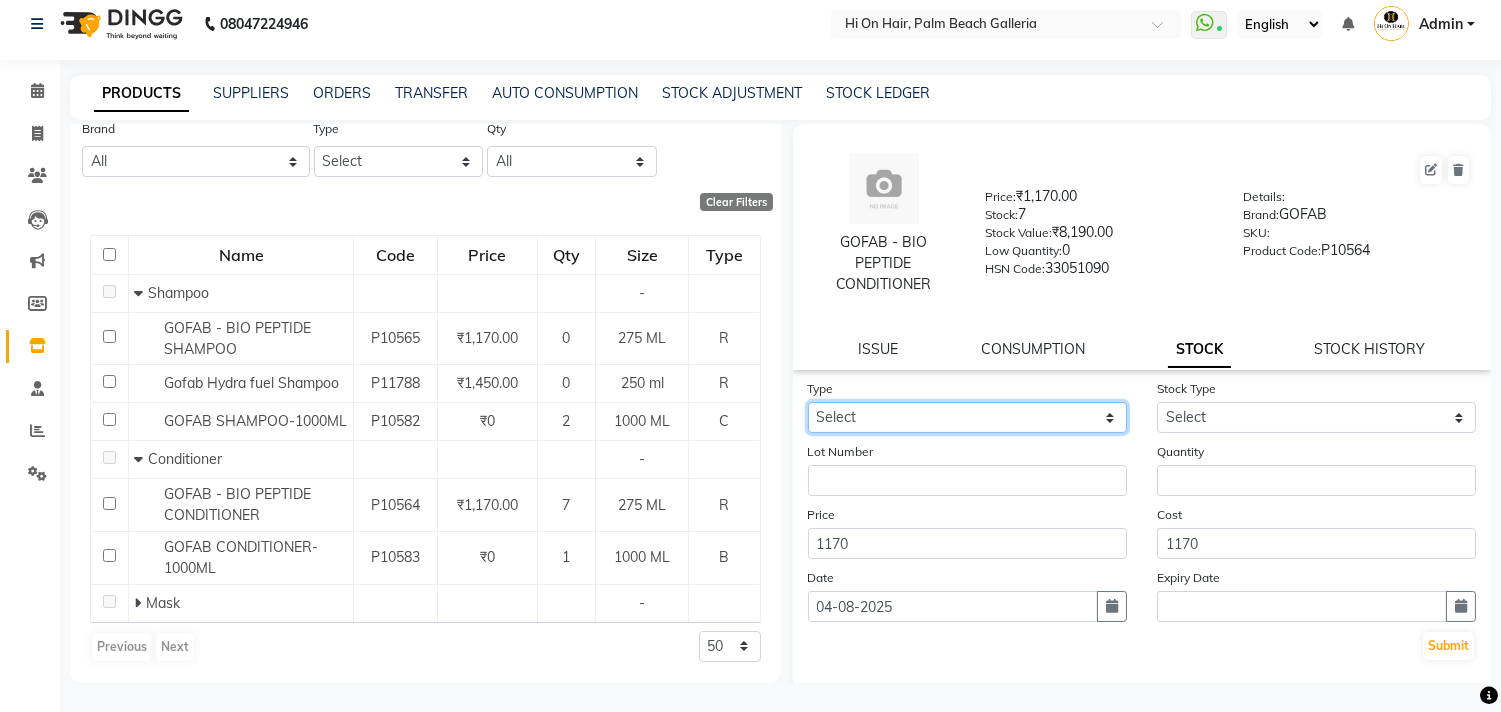 select on "out" 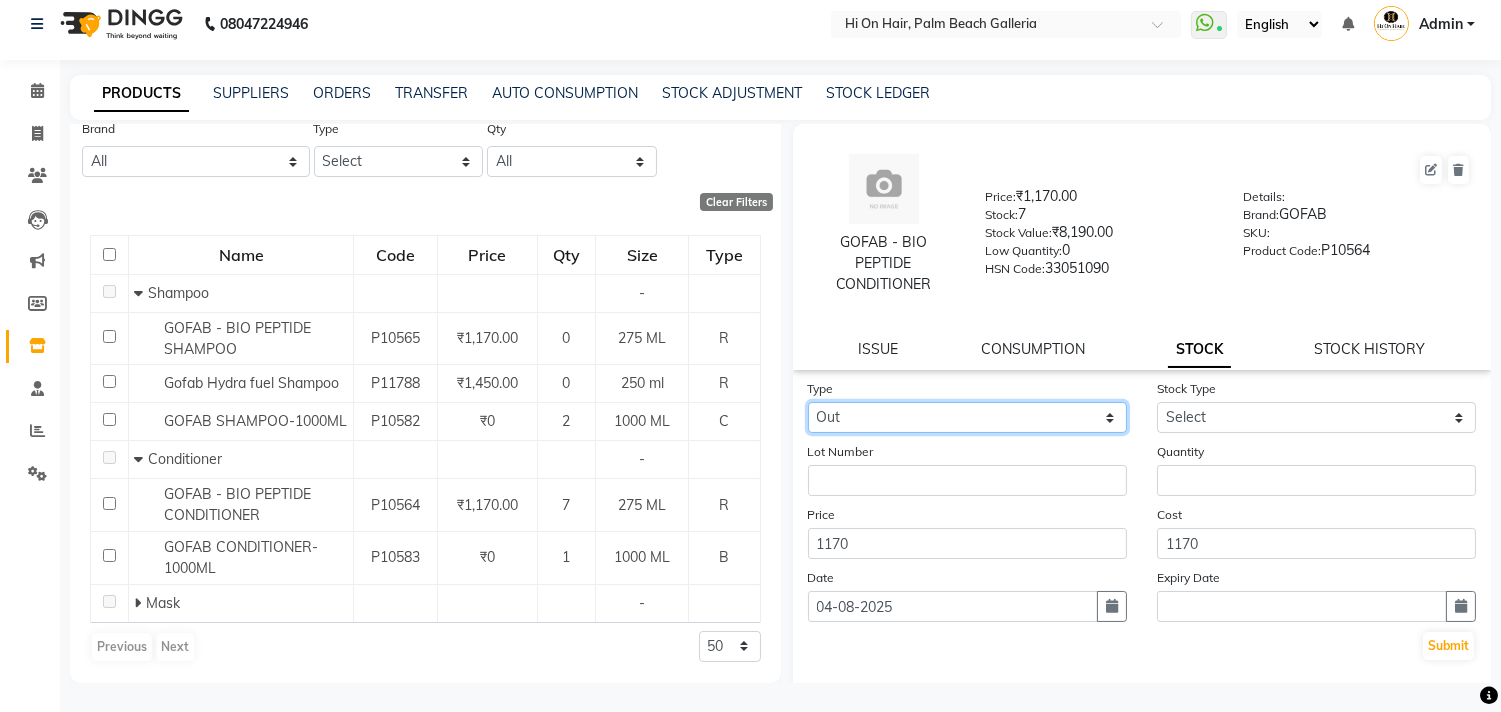 click on "Select In Out" 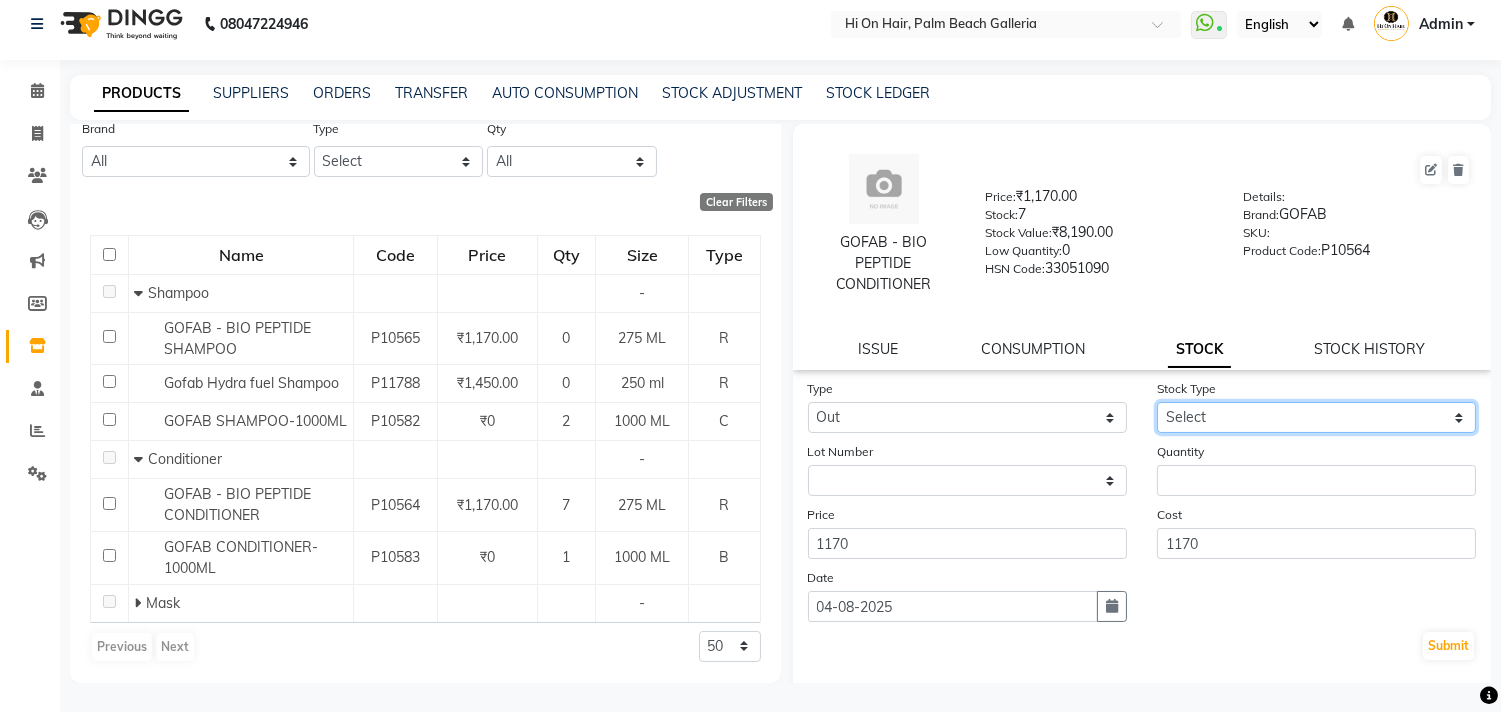 click on "Select Internal Use Damaged Expired Adjustment Return Other" 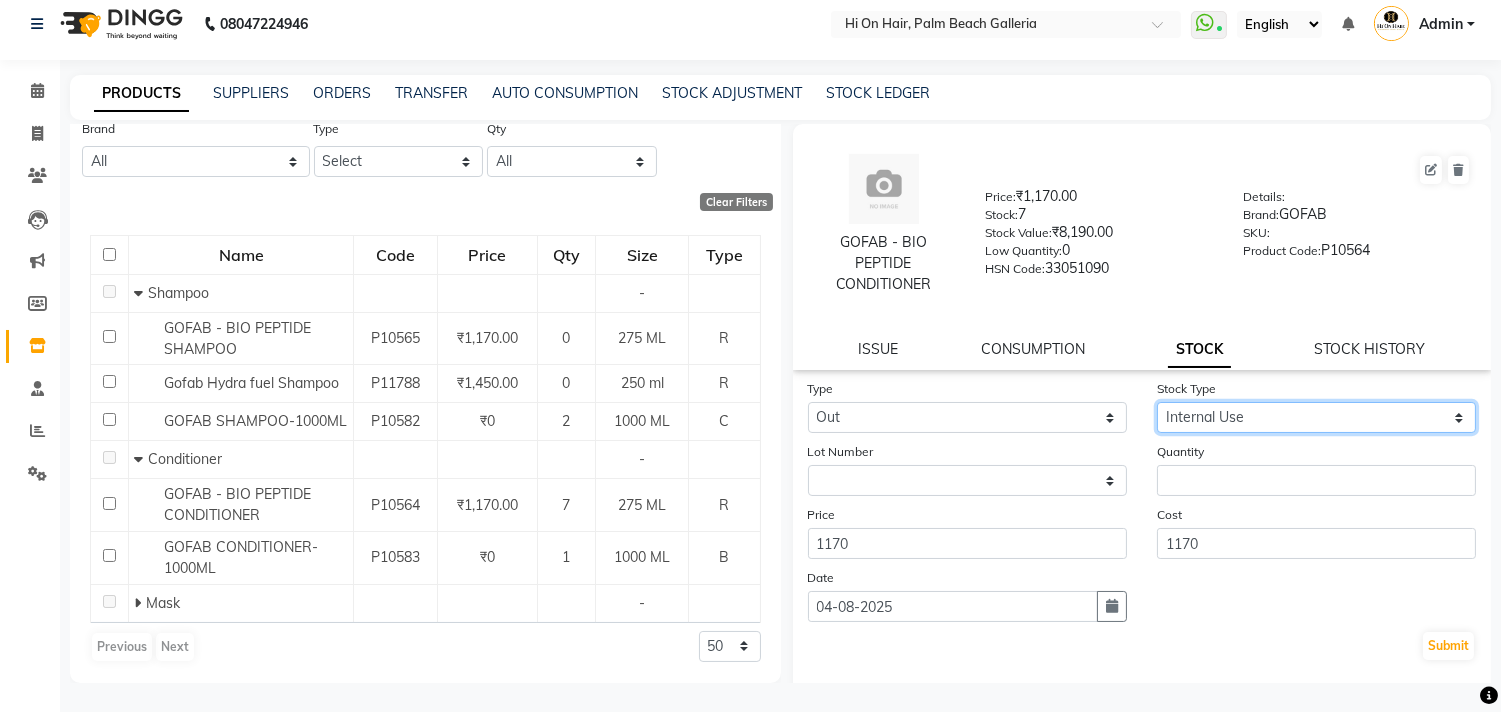click on "Select Internal Use Damaged Expired Adjustment Return Other" 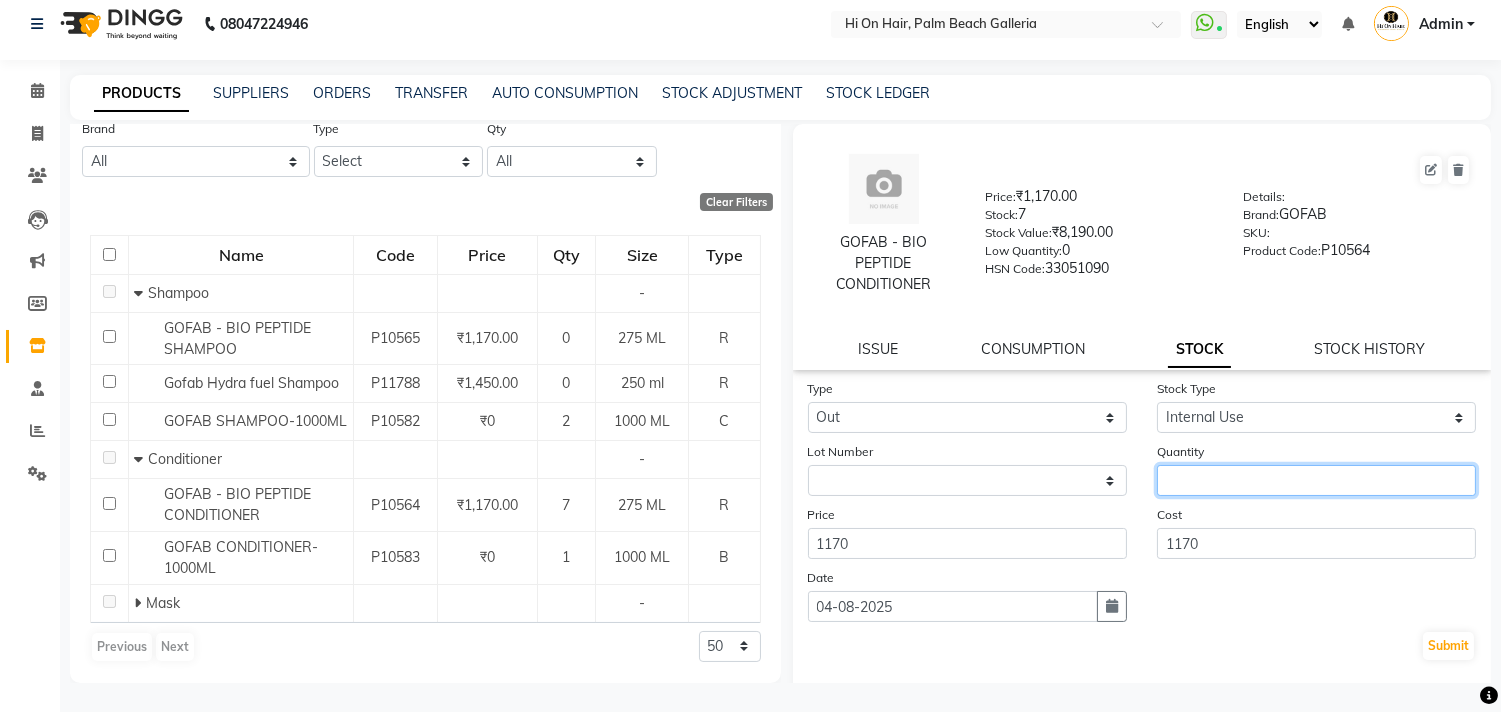 click 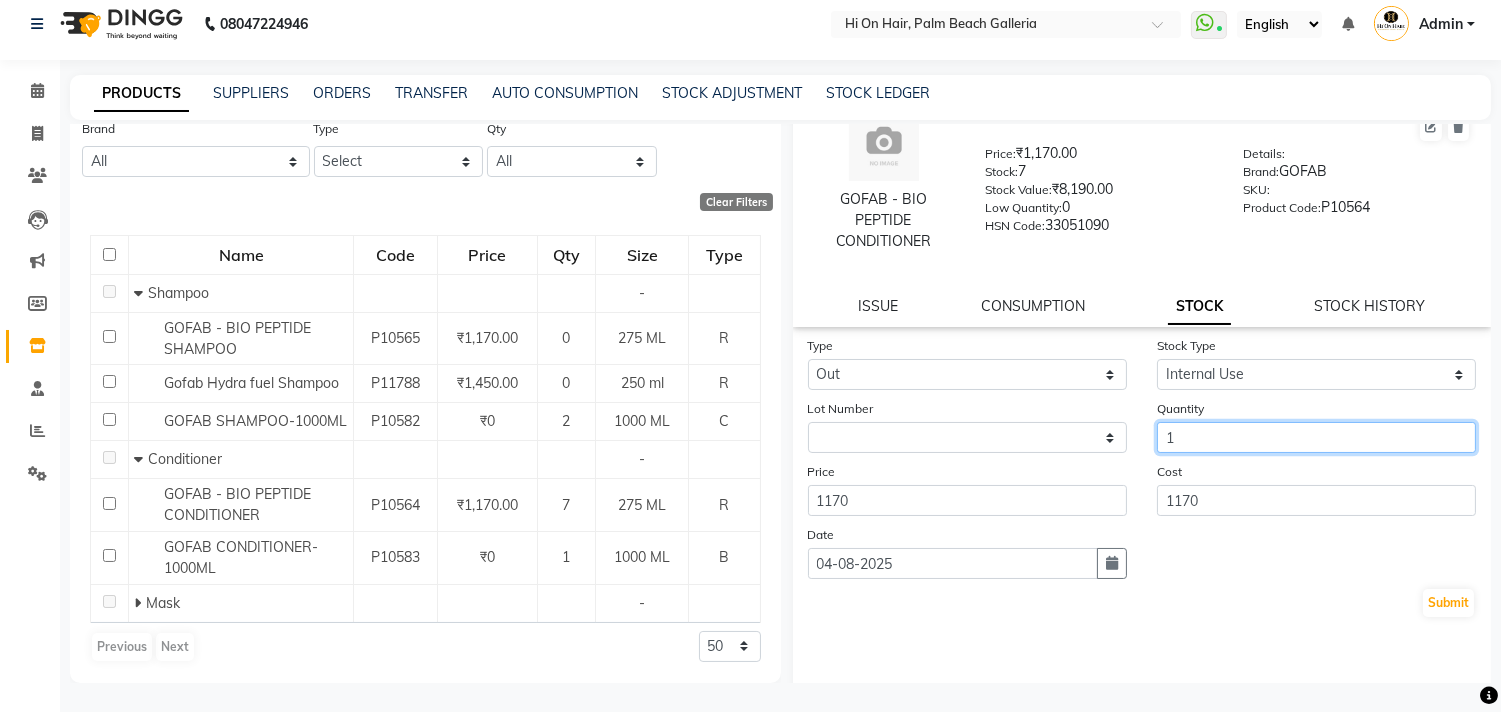 scroll, scrollTop: 0, scrollLeft: 0, axis: both 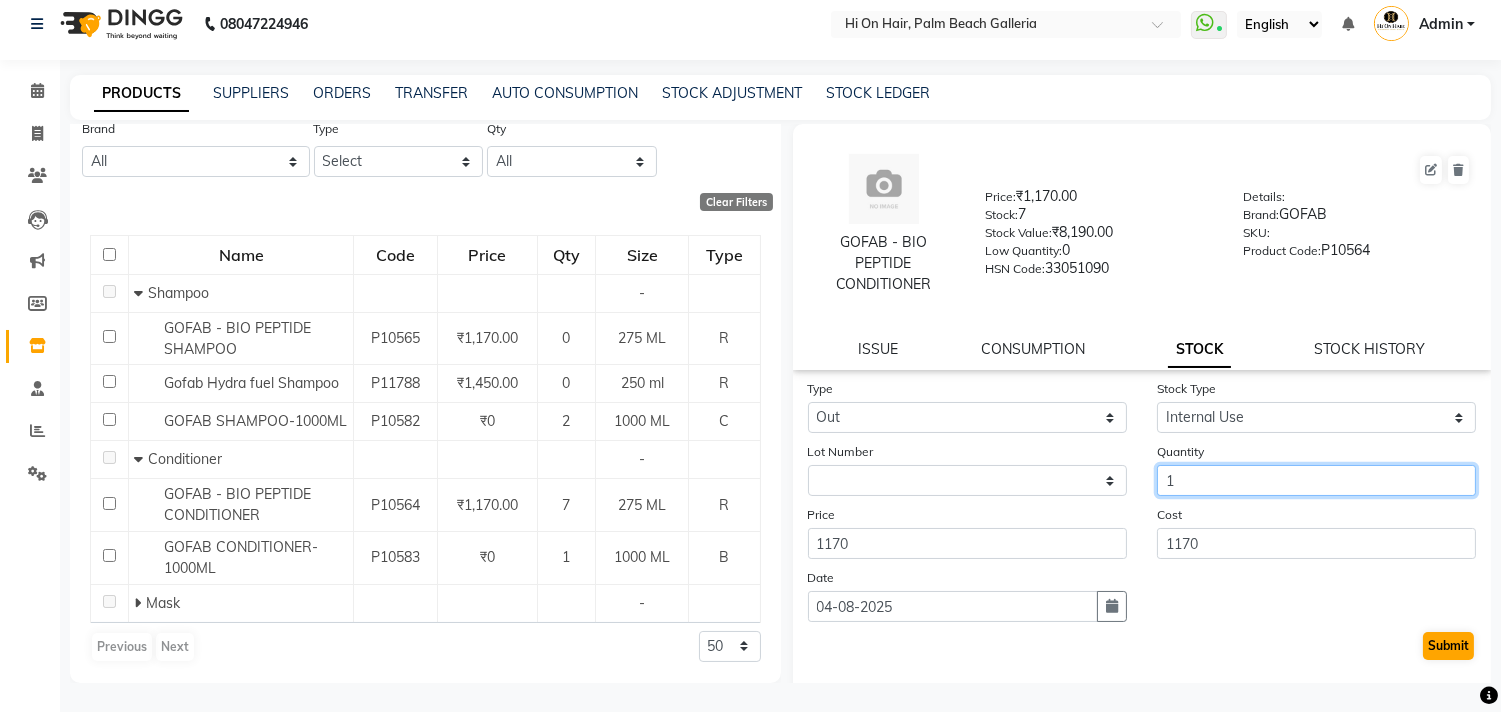type on "1" 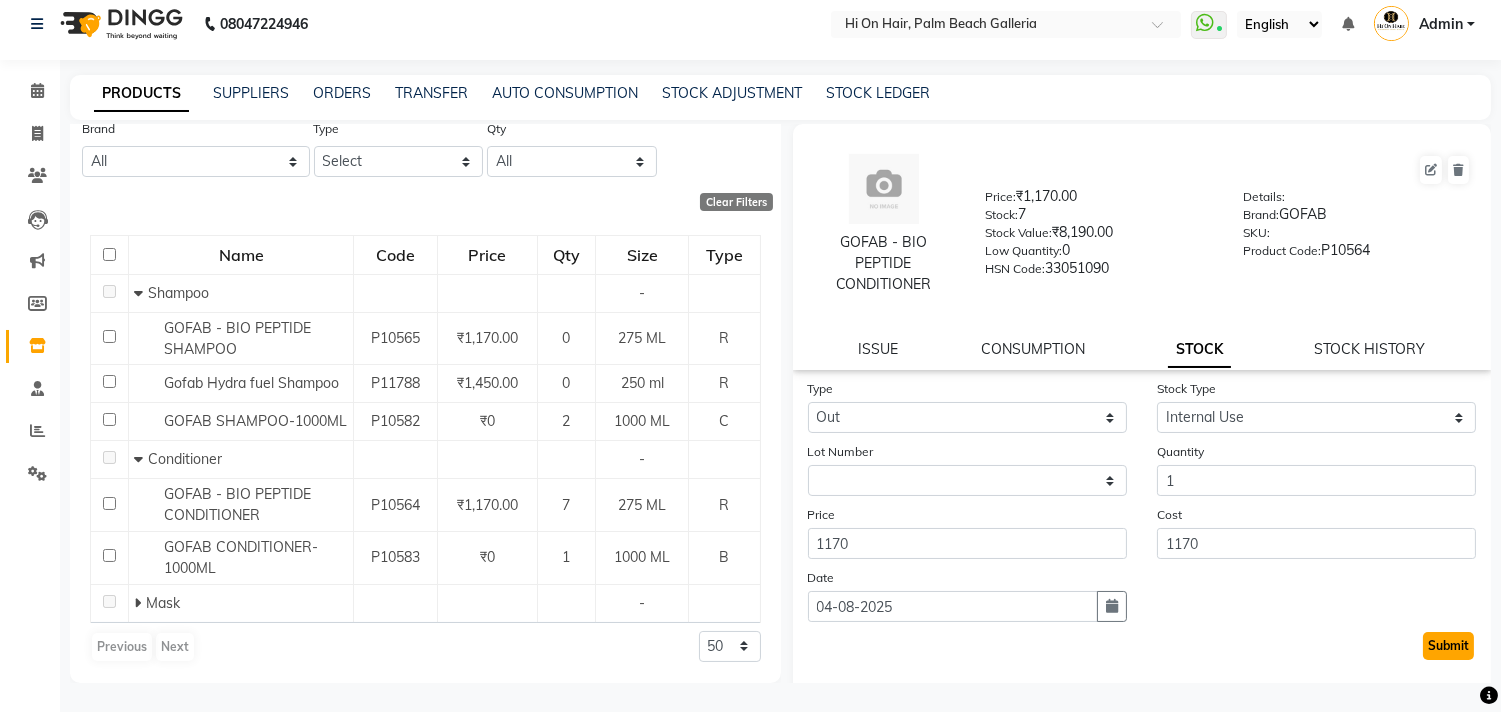 click on "Submit" 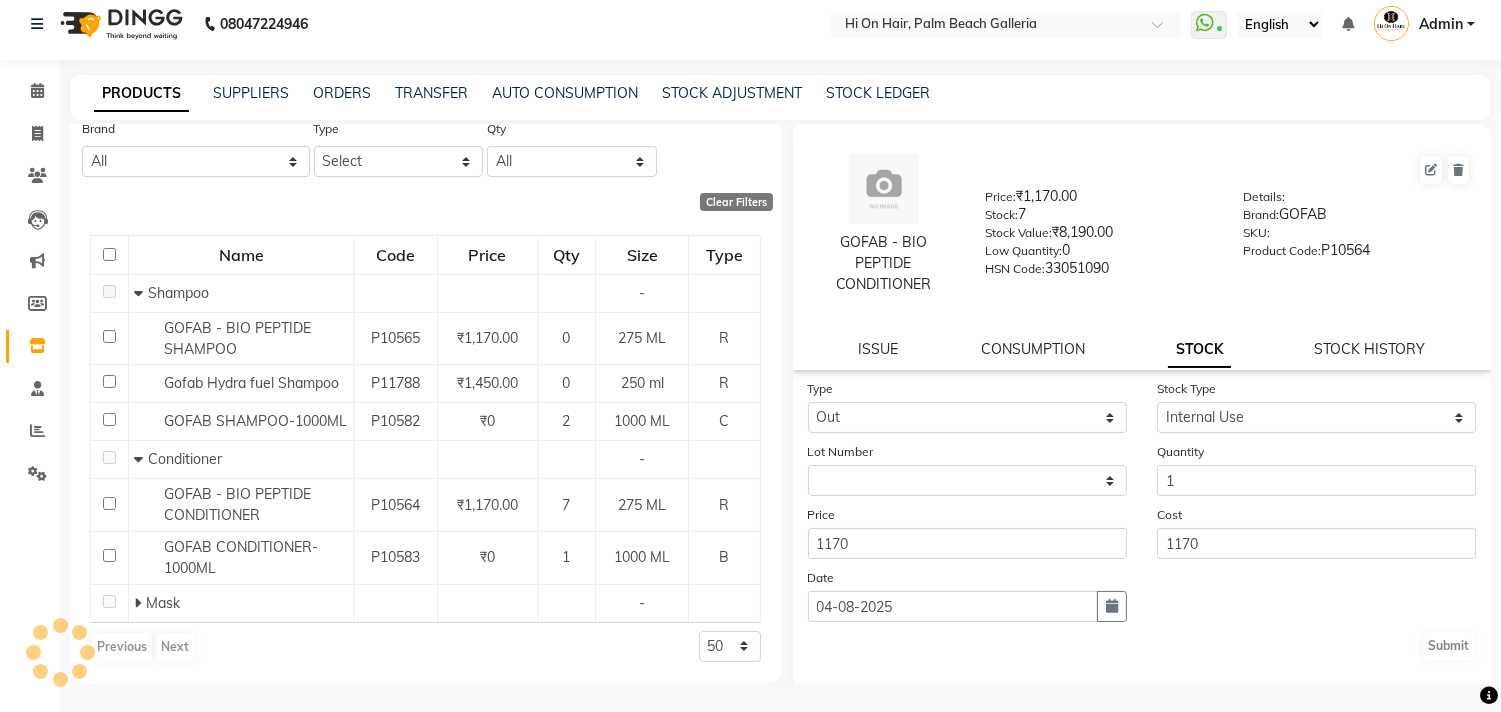 scroll, scrollTop: 0, scrollLeft: 0, axis: both 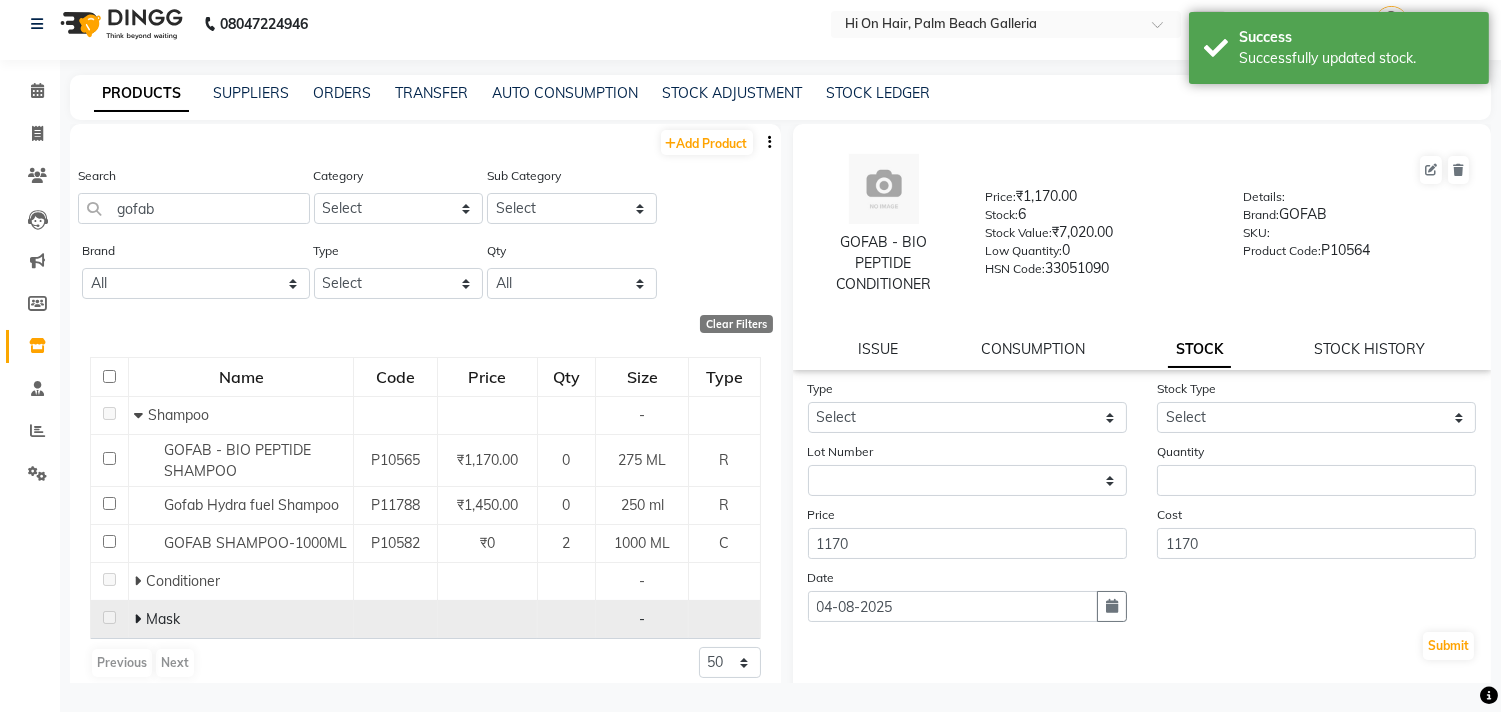 click 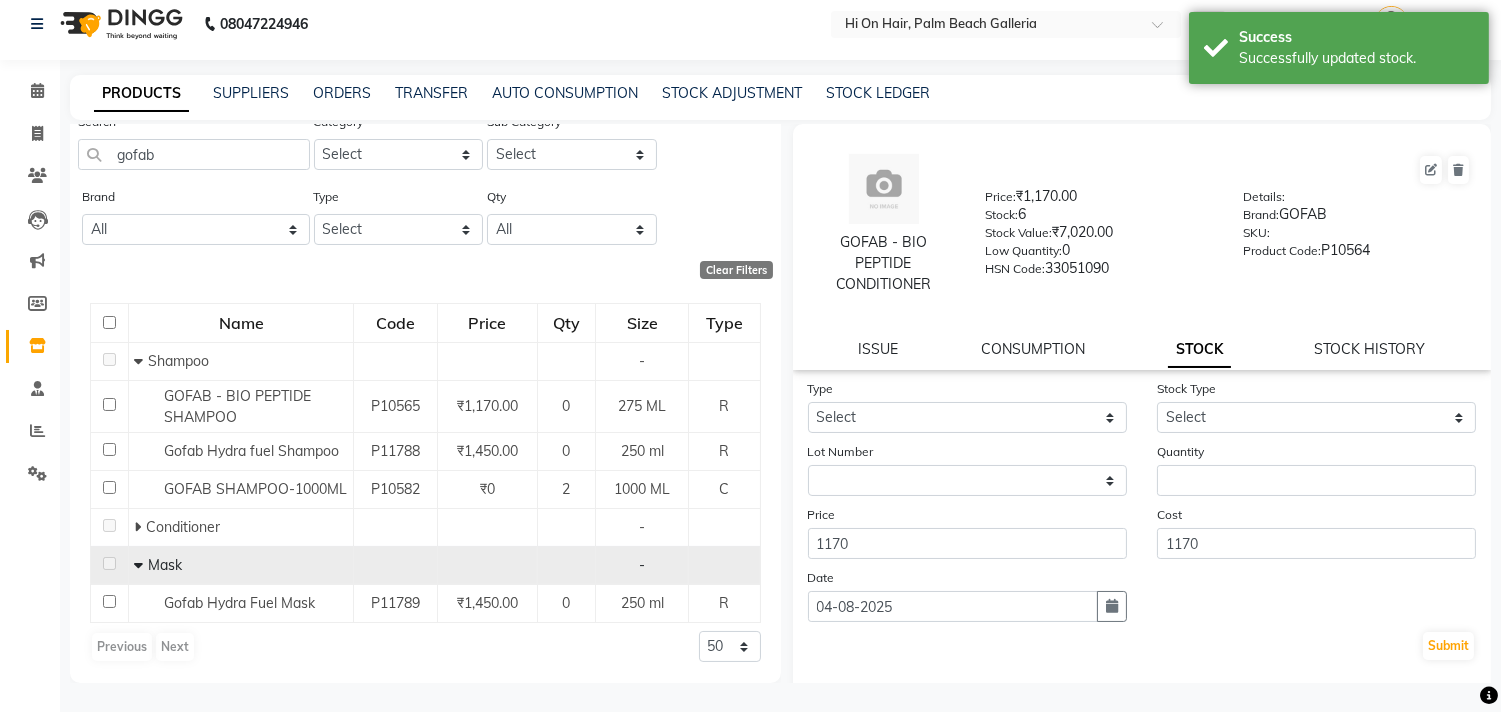 scroll, scrollTop: 0, scrollLeft: 0, axis: both 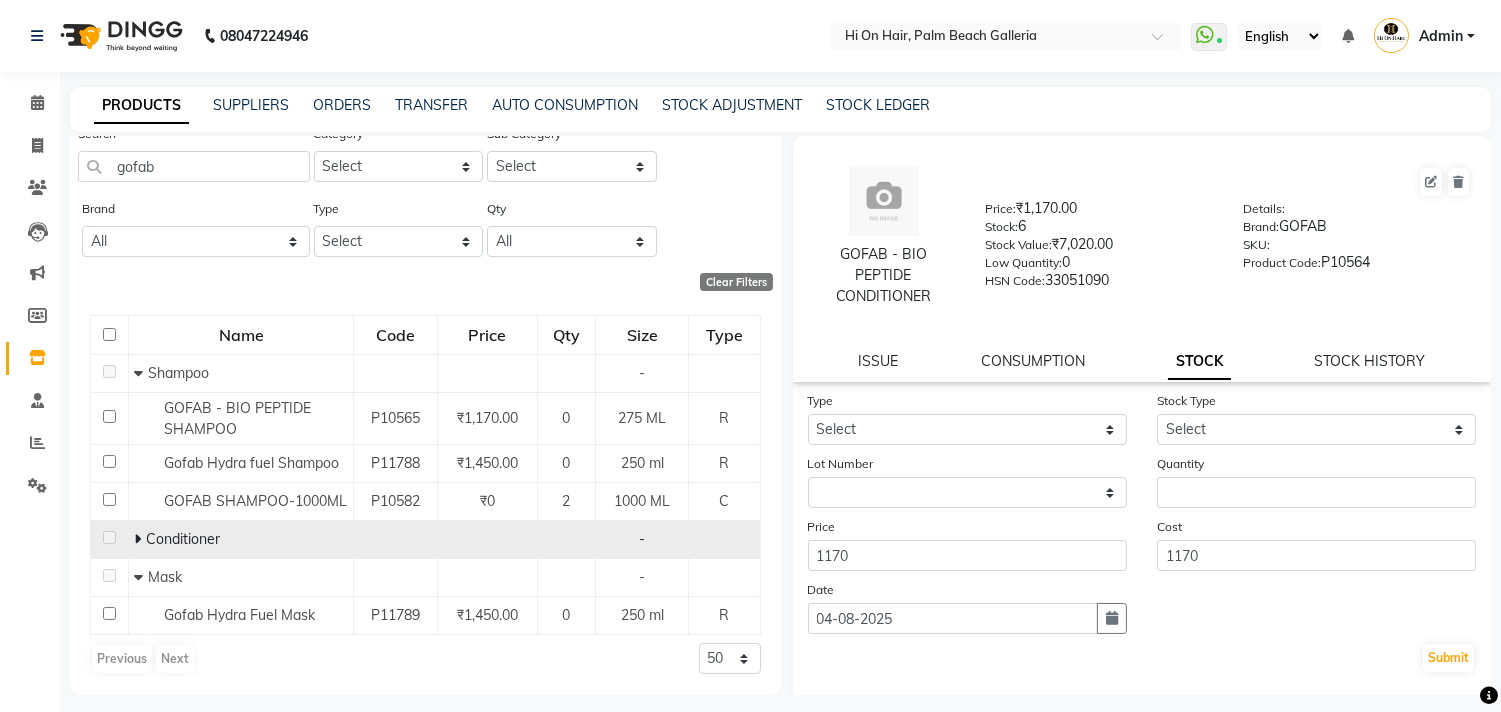click 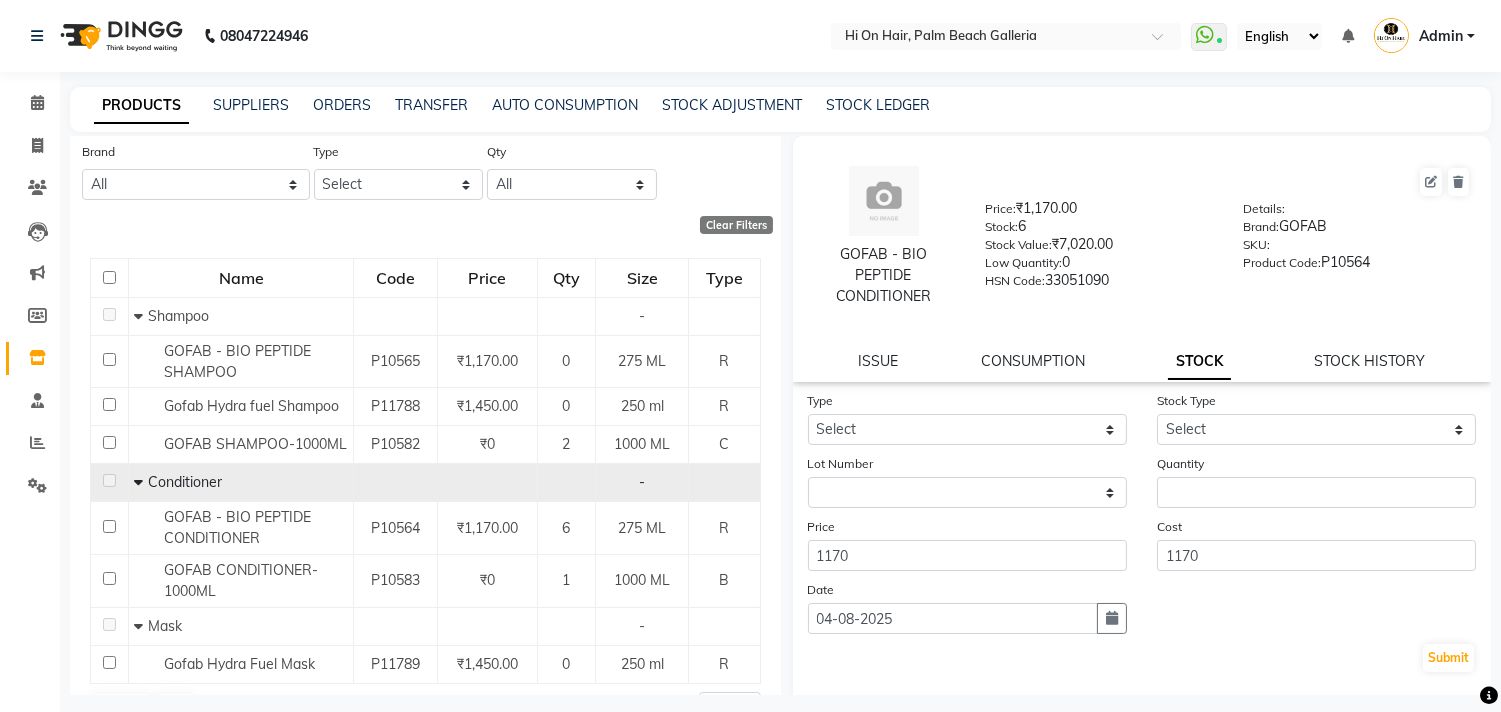 scroll, scrollTop: 0, scrollLeft: 0, axis: both 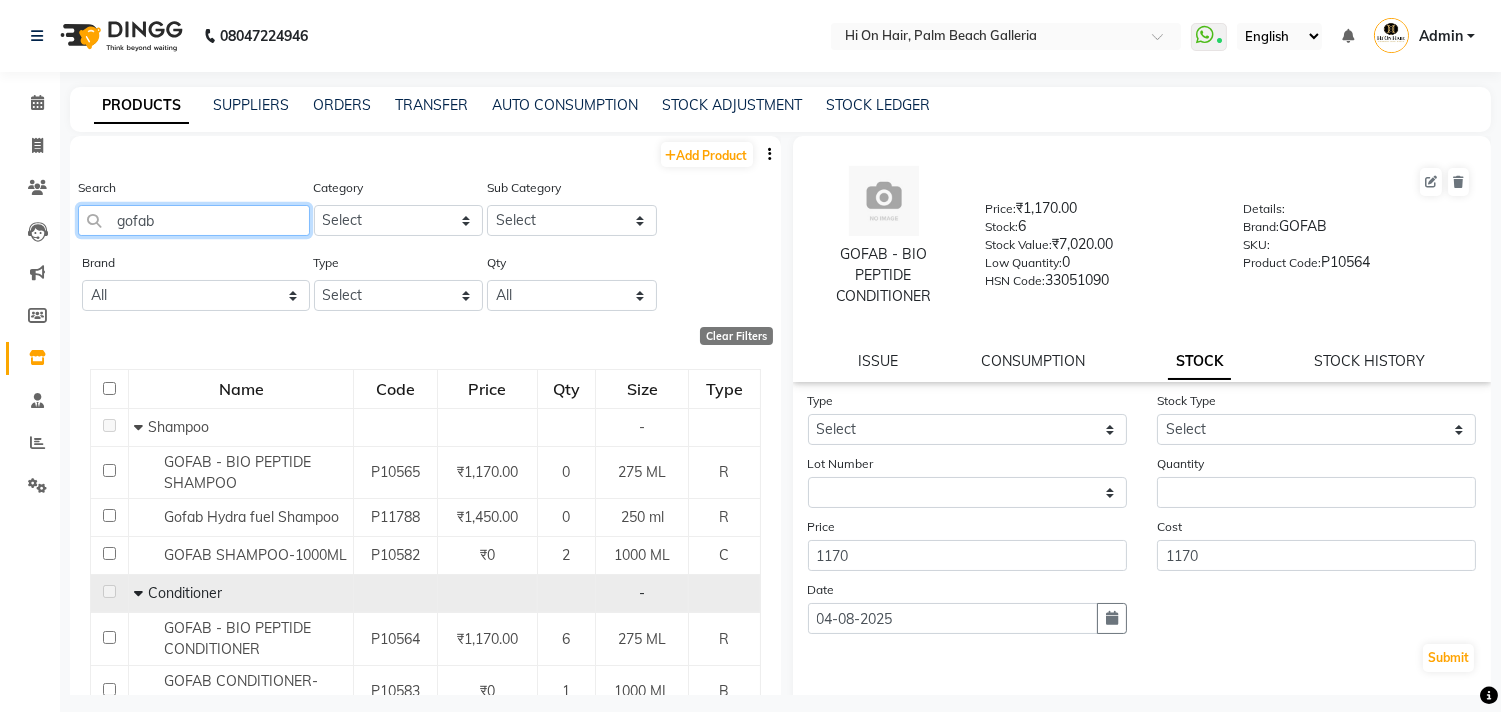 drag, startPoint x: 173, startPoint y: 215, endPoint x: 0, endPoint y: 266, distance: 180.36075 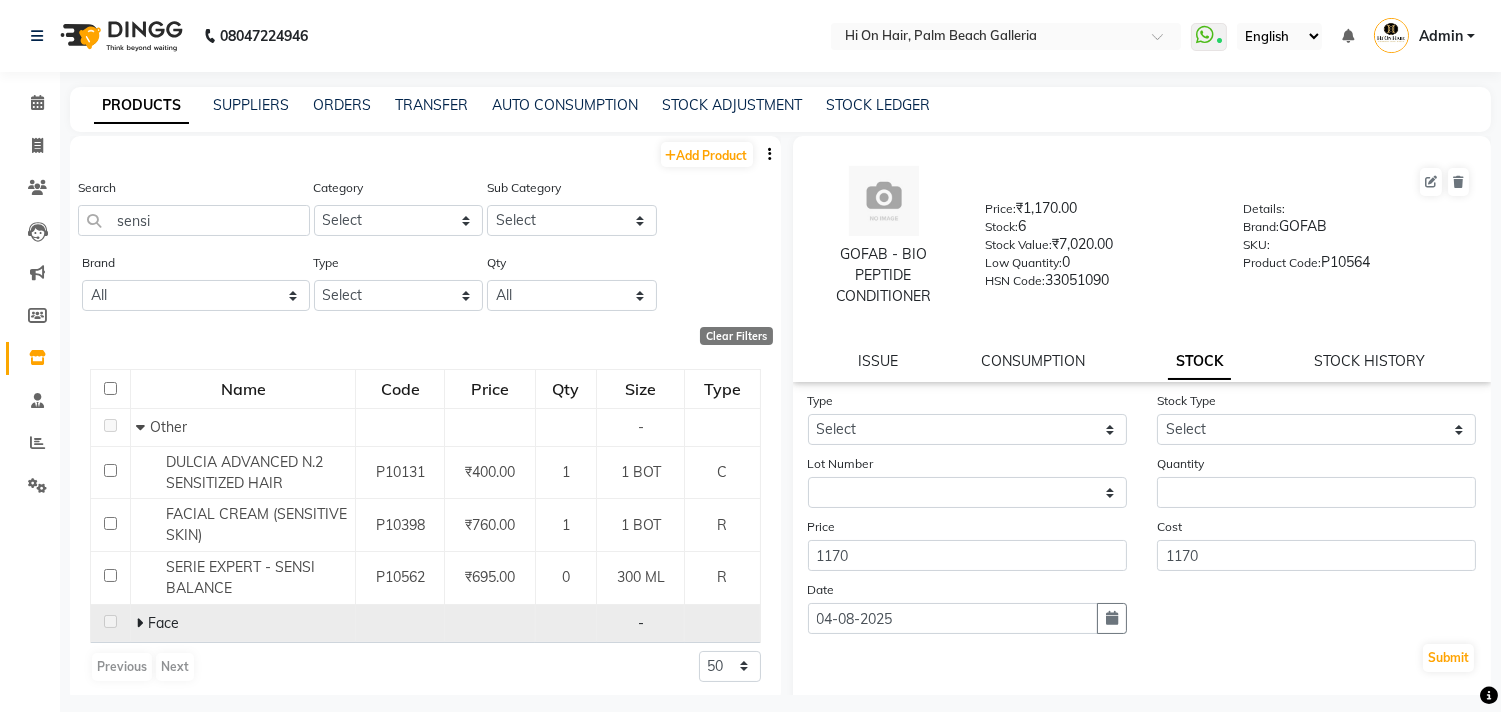 click 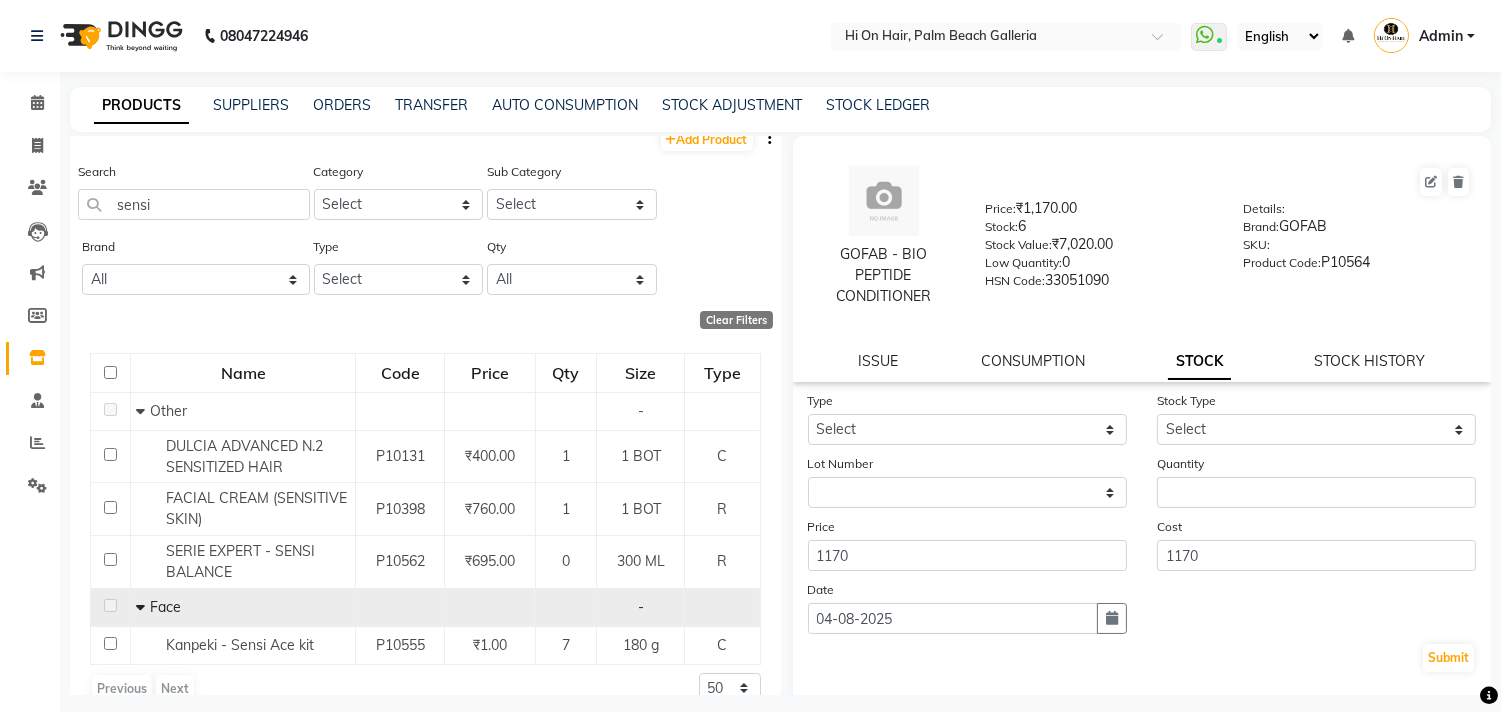 scroll, scrollTop: 0, scrollLeft: 0, axis: both 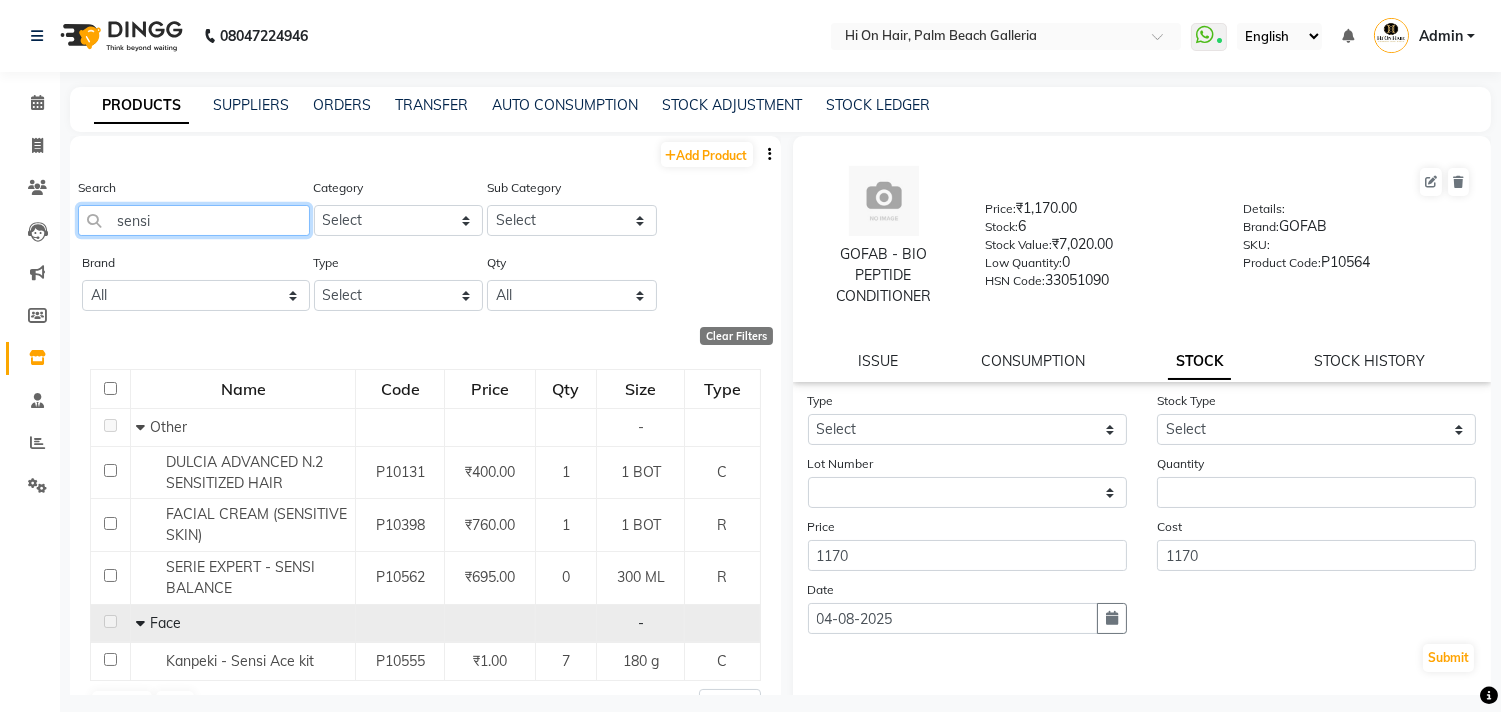 drag, startPoint x: 212, startPoint y: 211, endPoint x: 0, endPoint y: 223, distance: 212.33936 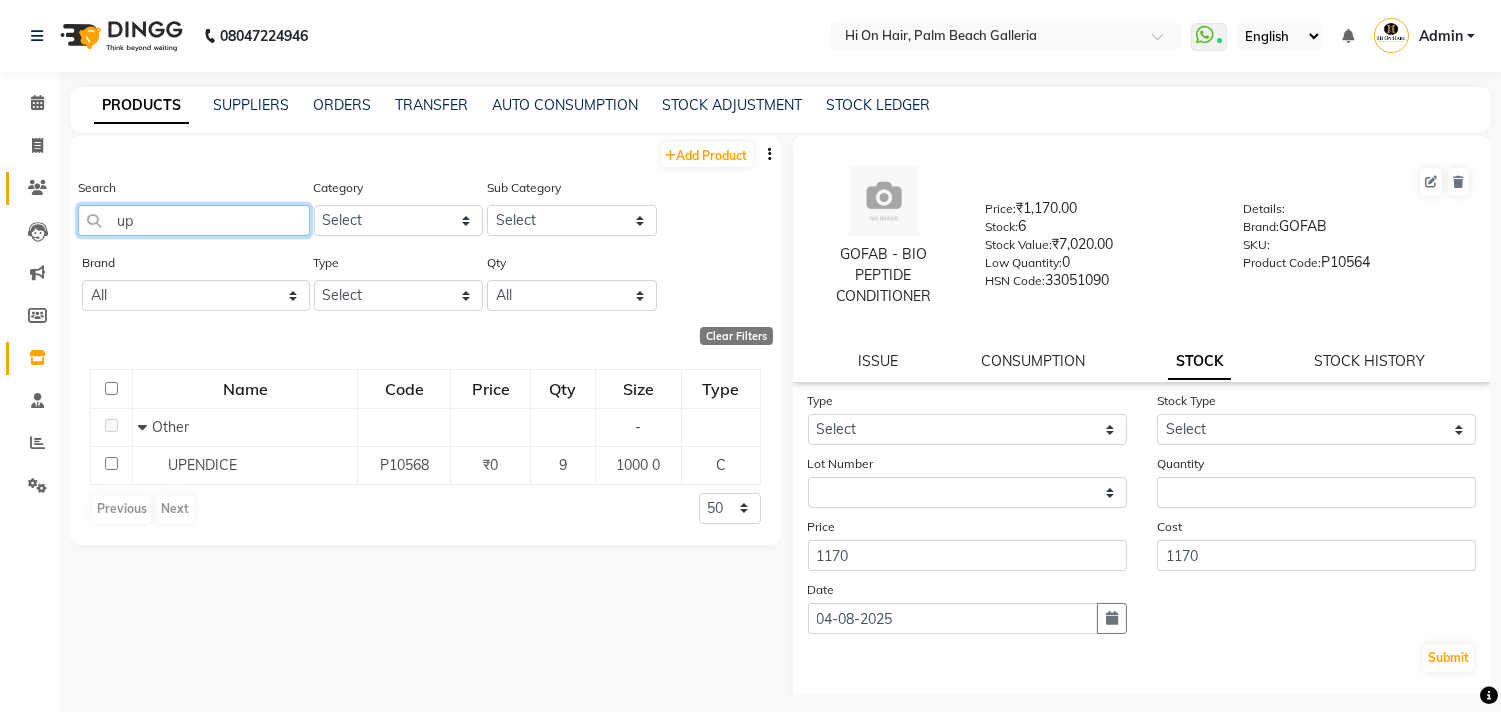 type on "u" 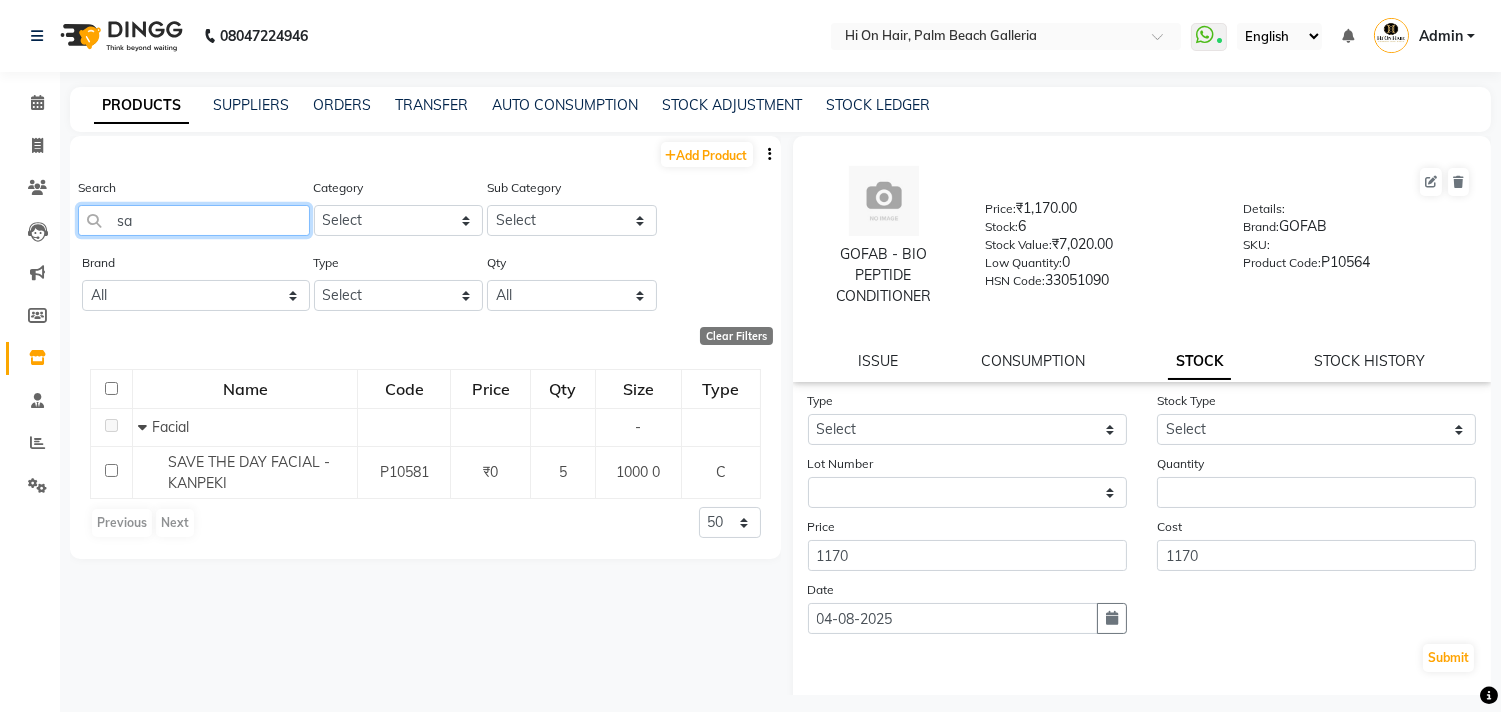 type on "s" 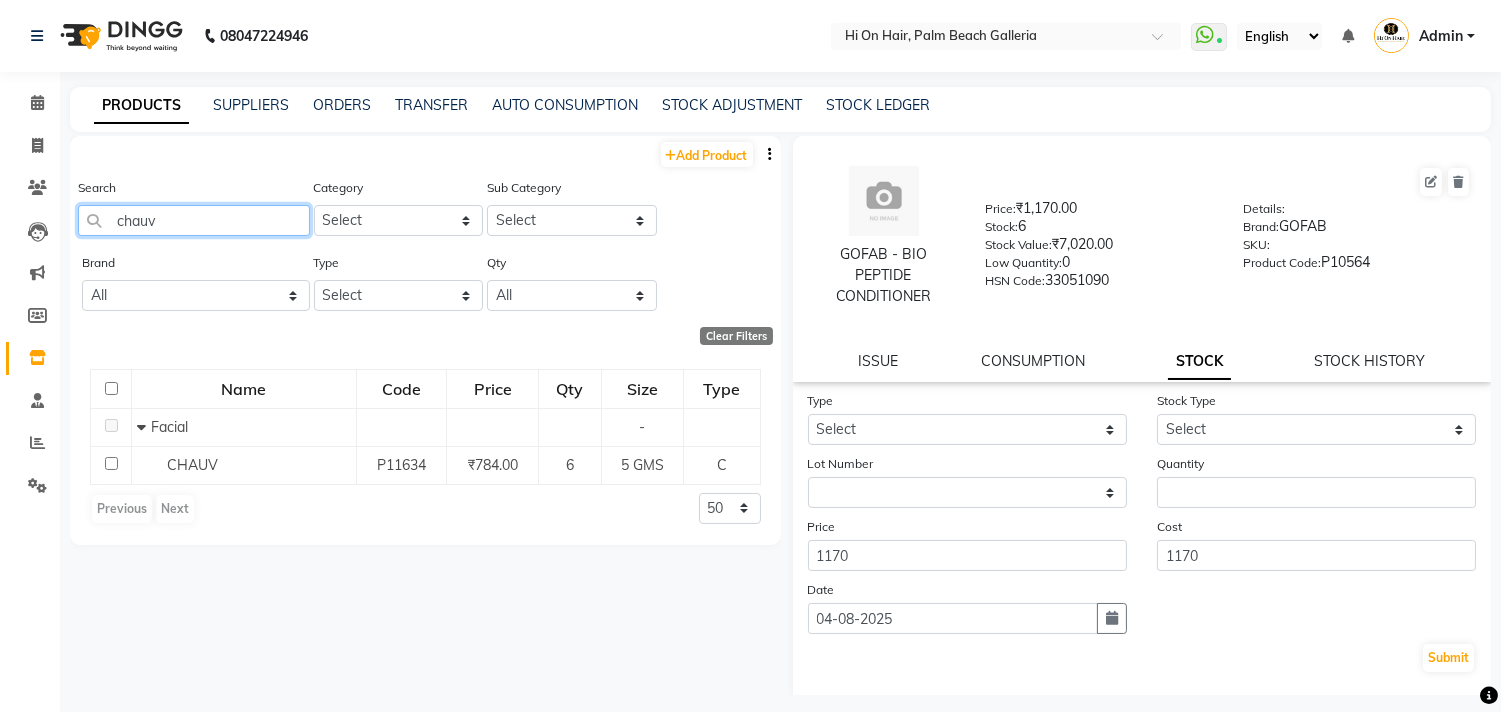 drag, startPoint x: 183, startPoint y: 226, endPoint x: 0, endPoint y: 228, distance: 183.01093 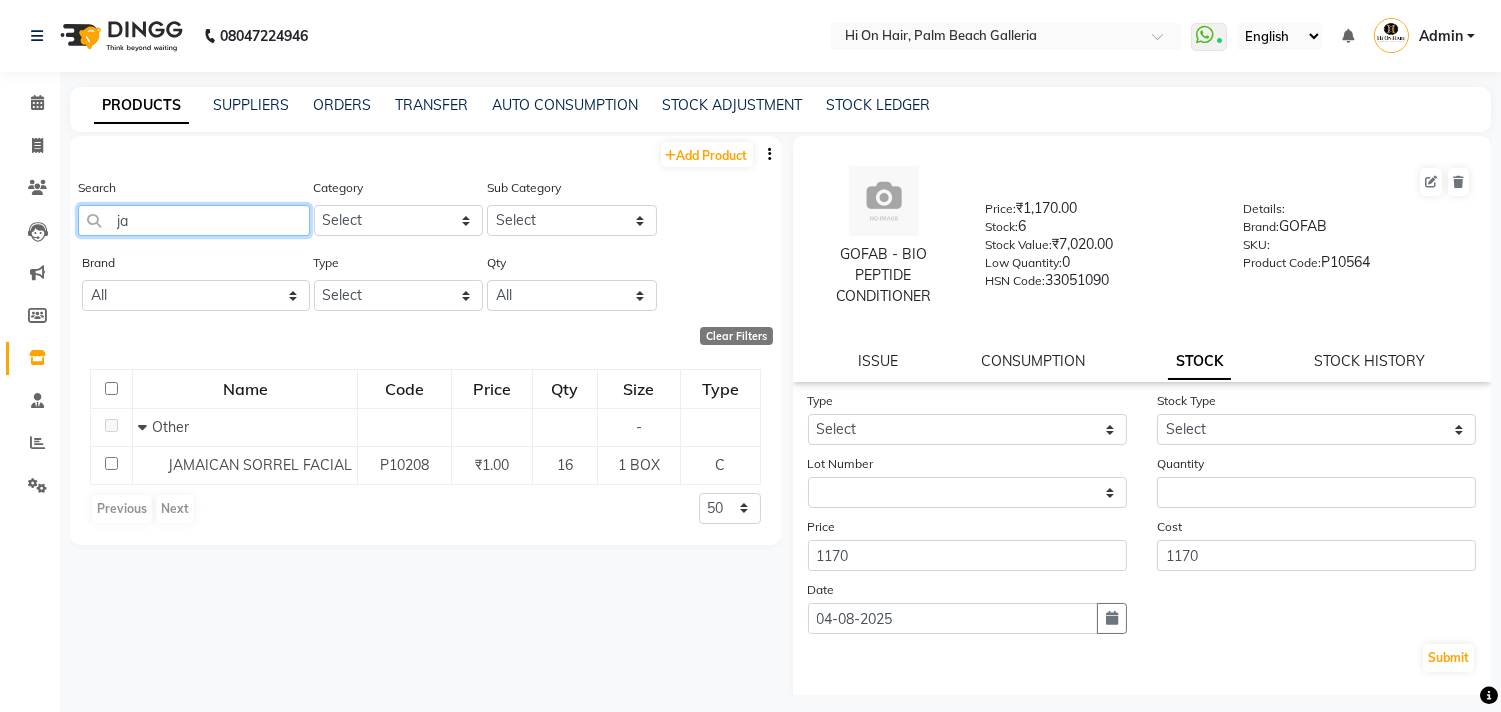 type on "j" 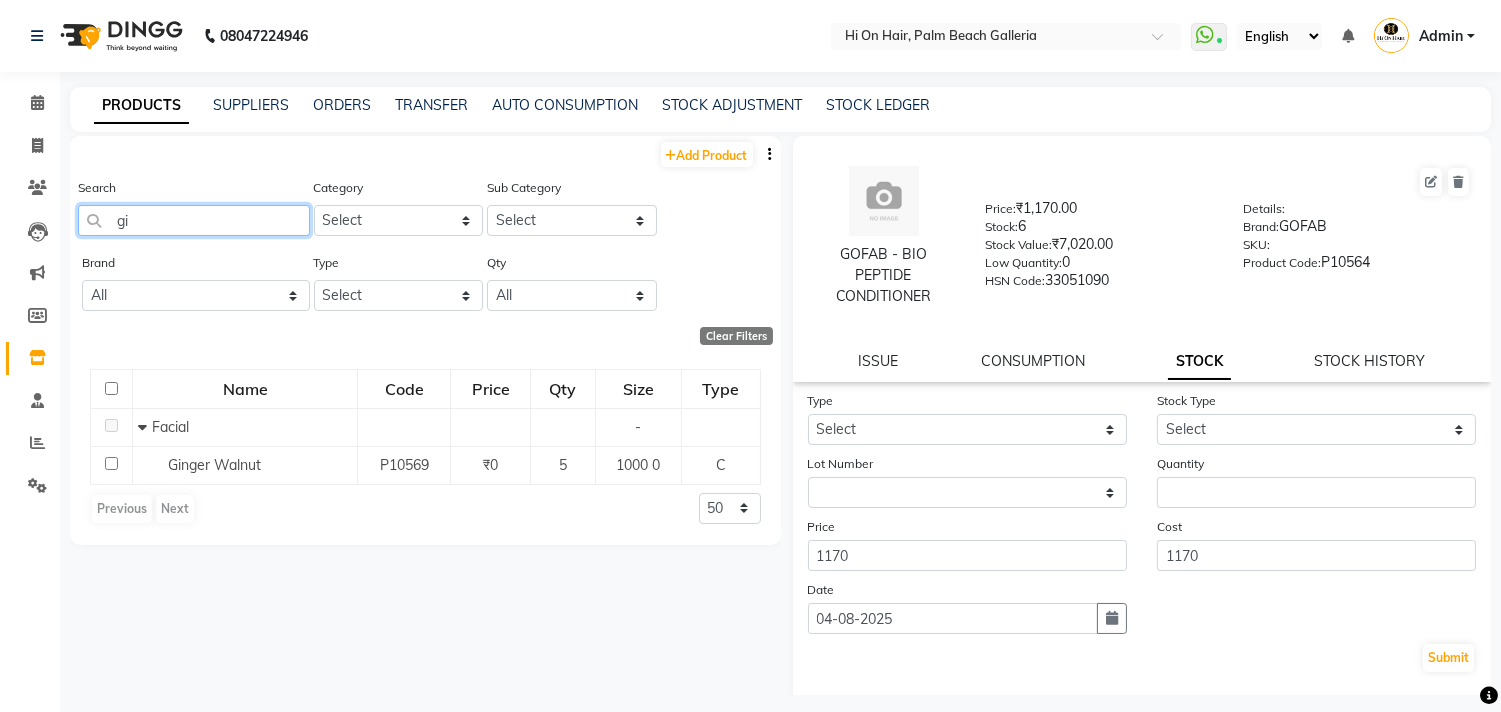type on "g" 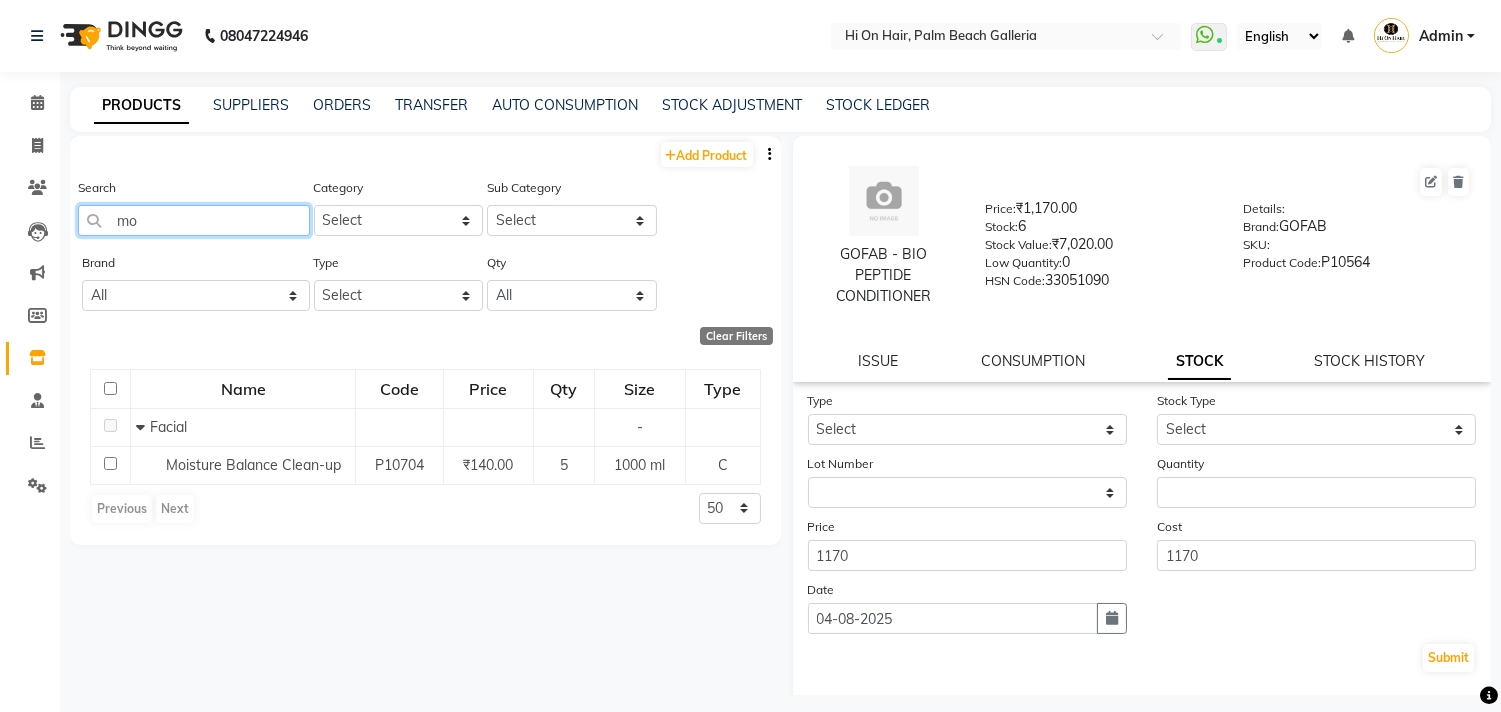 type on "m" 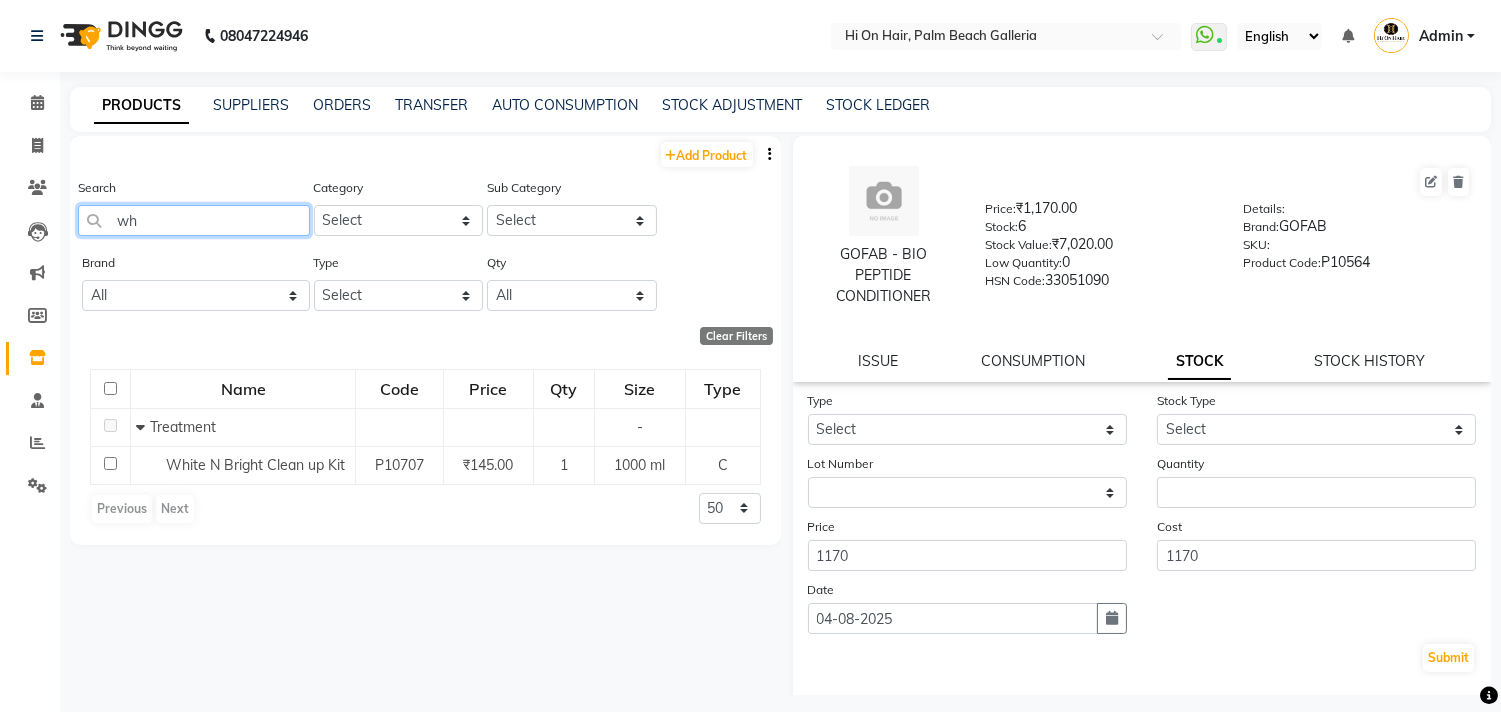 type on "w" 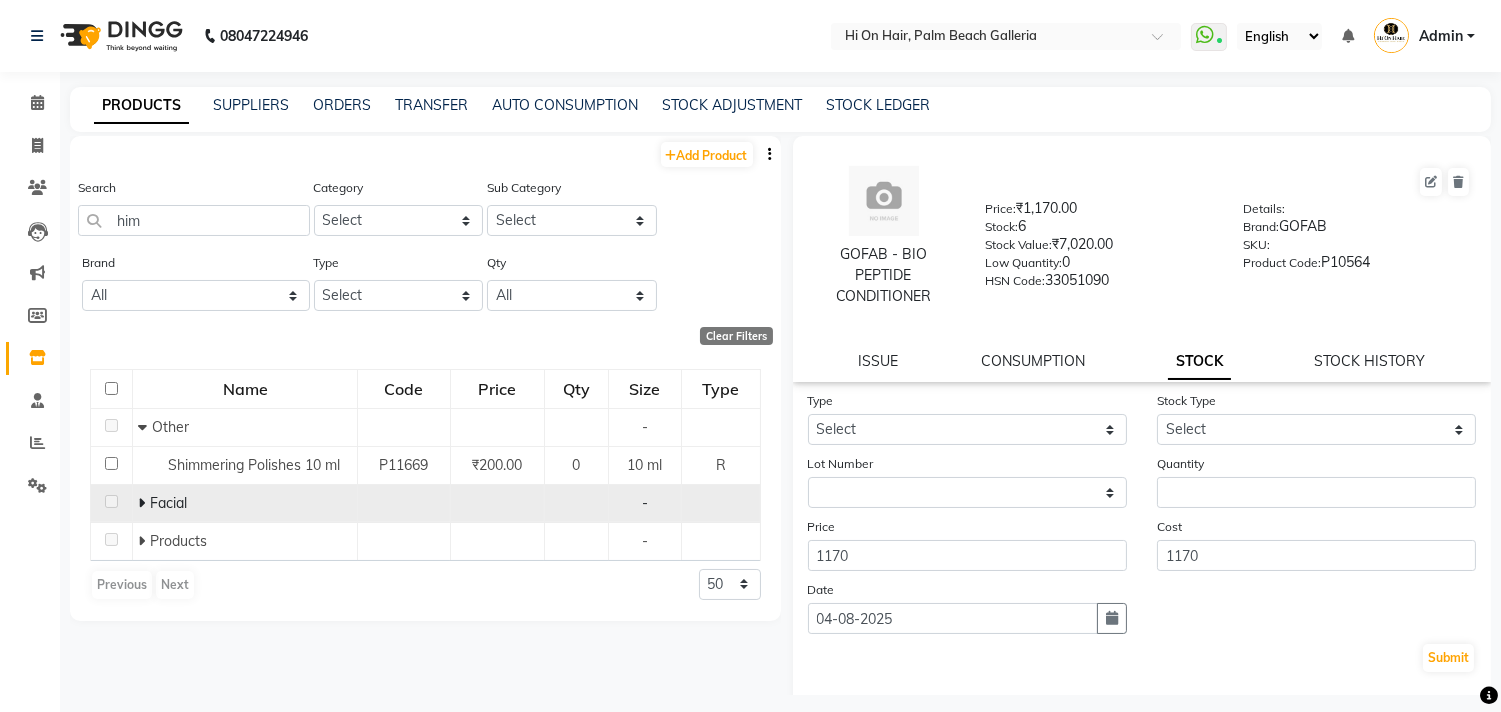 click 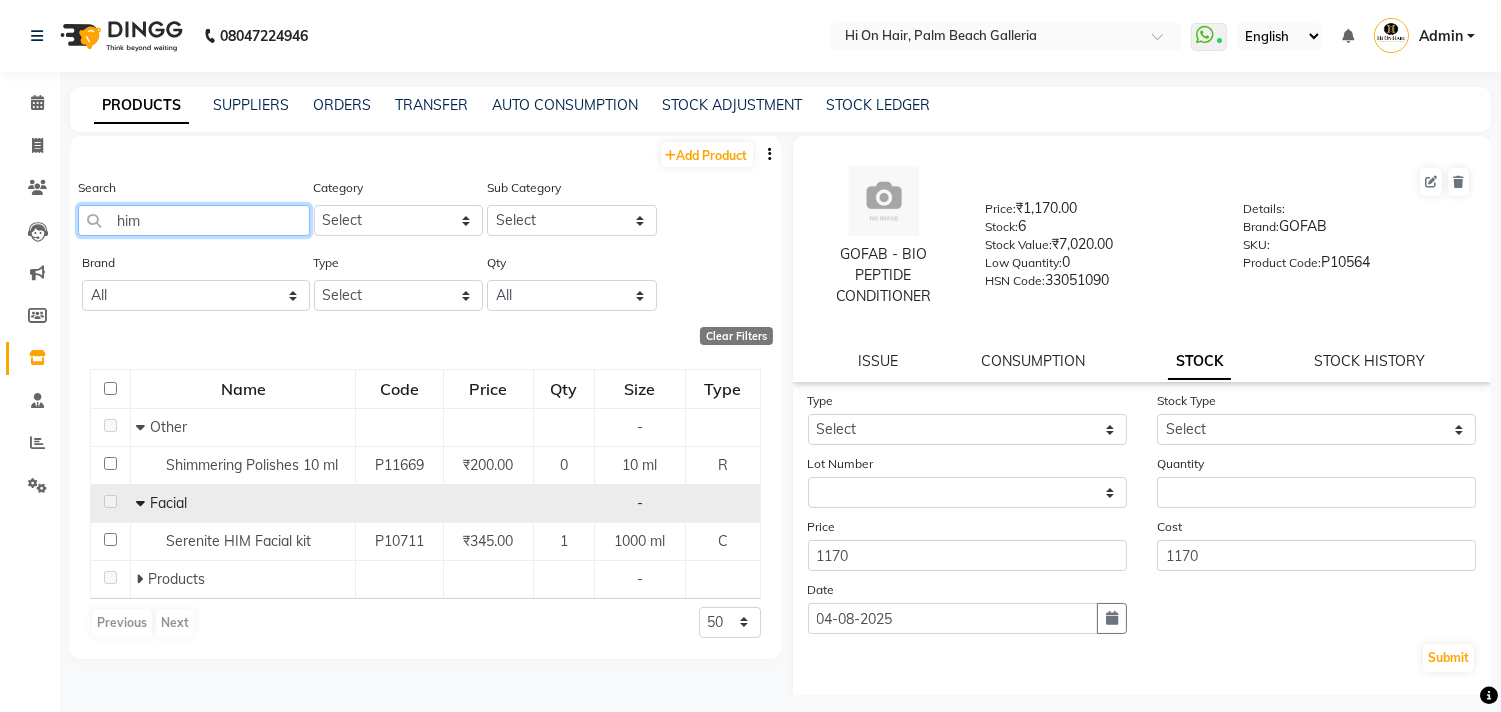 click on "him" 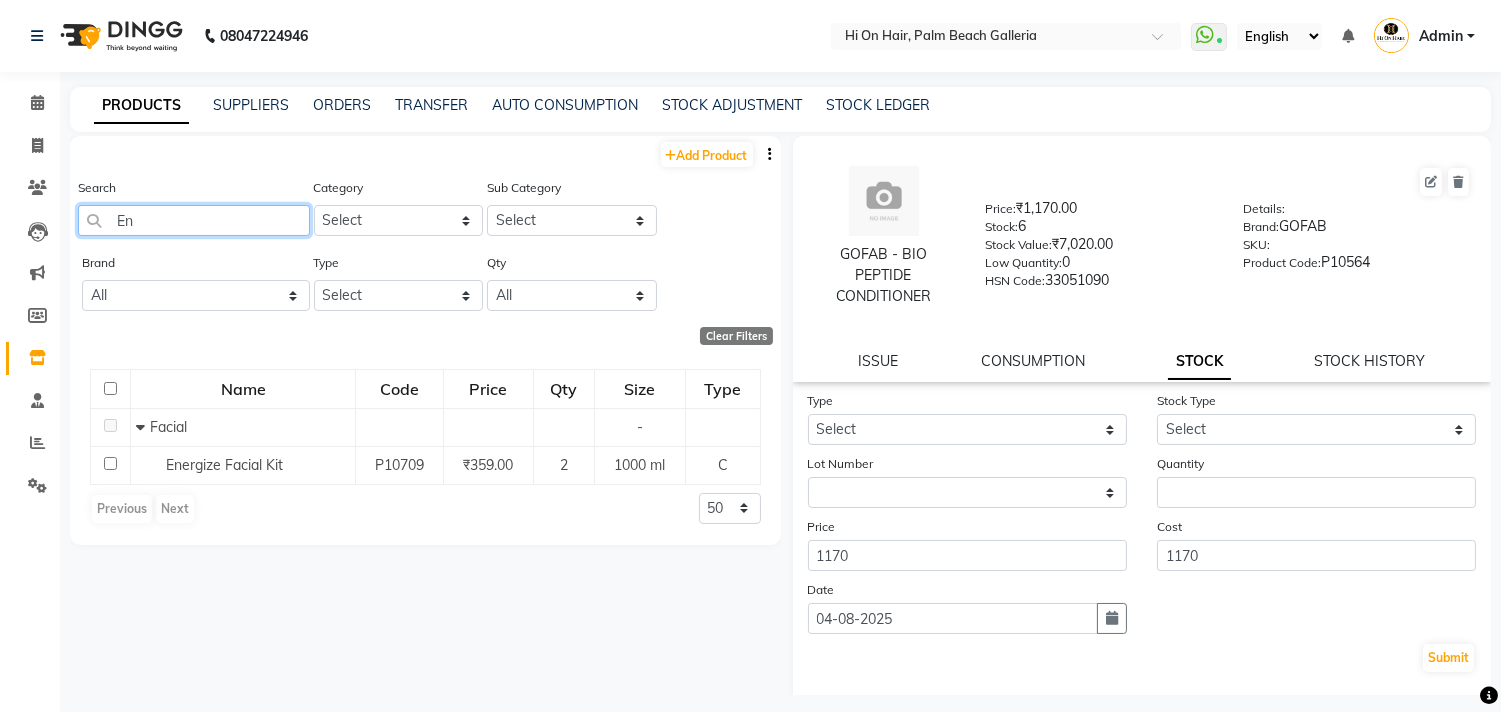 type on "E" 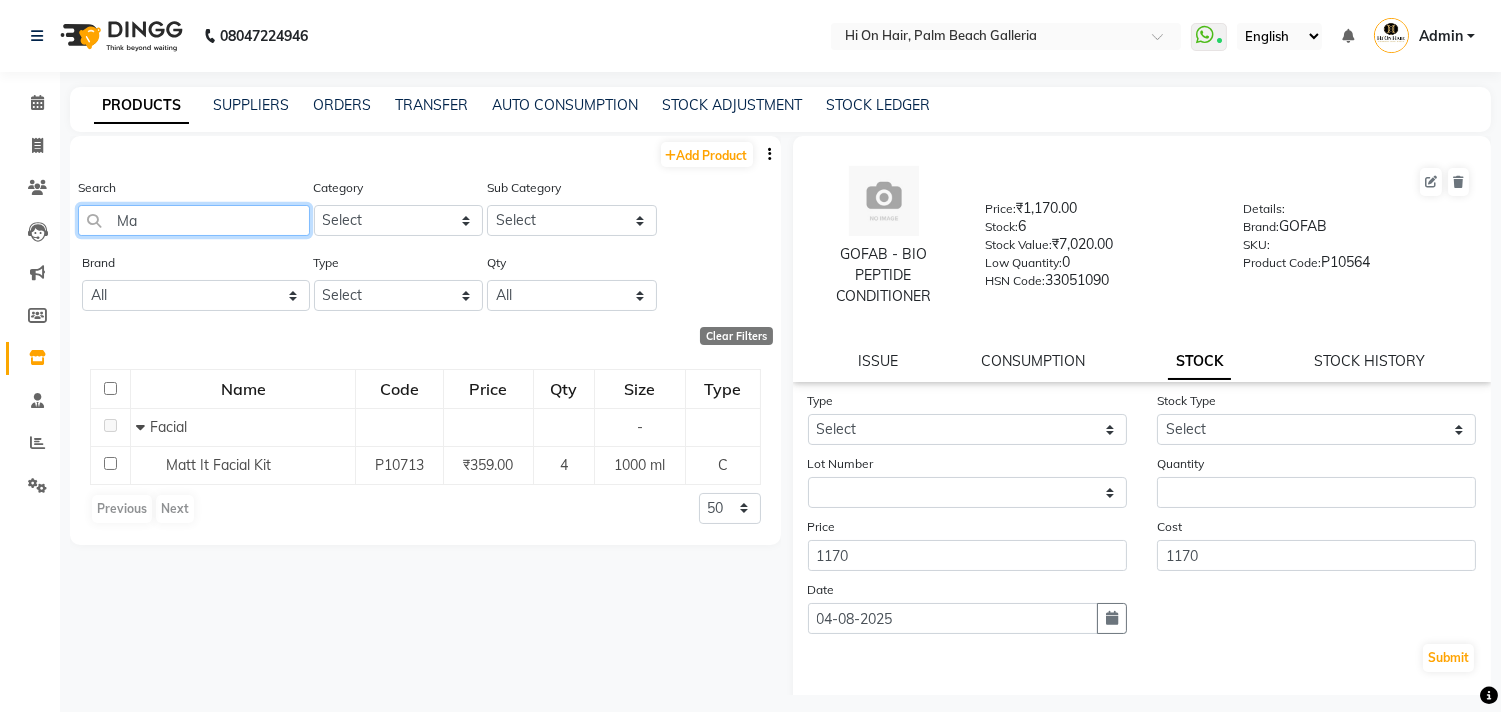 type on "M" 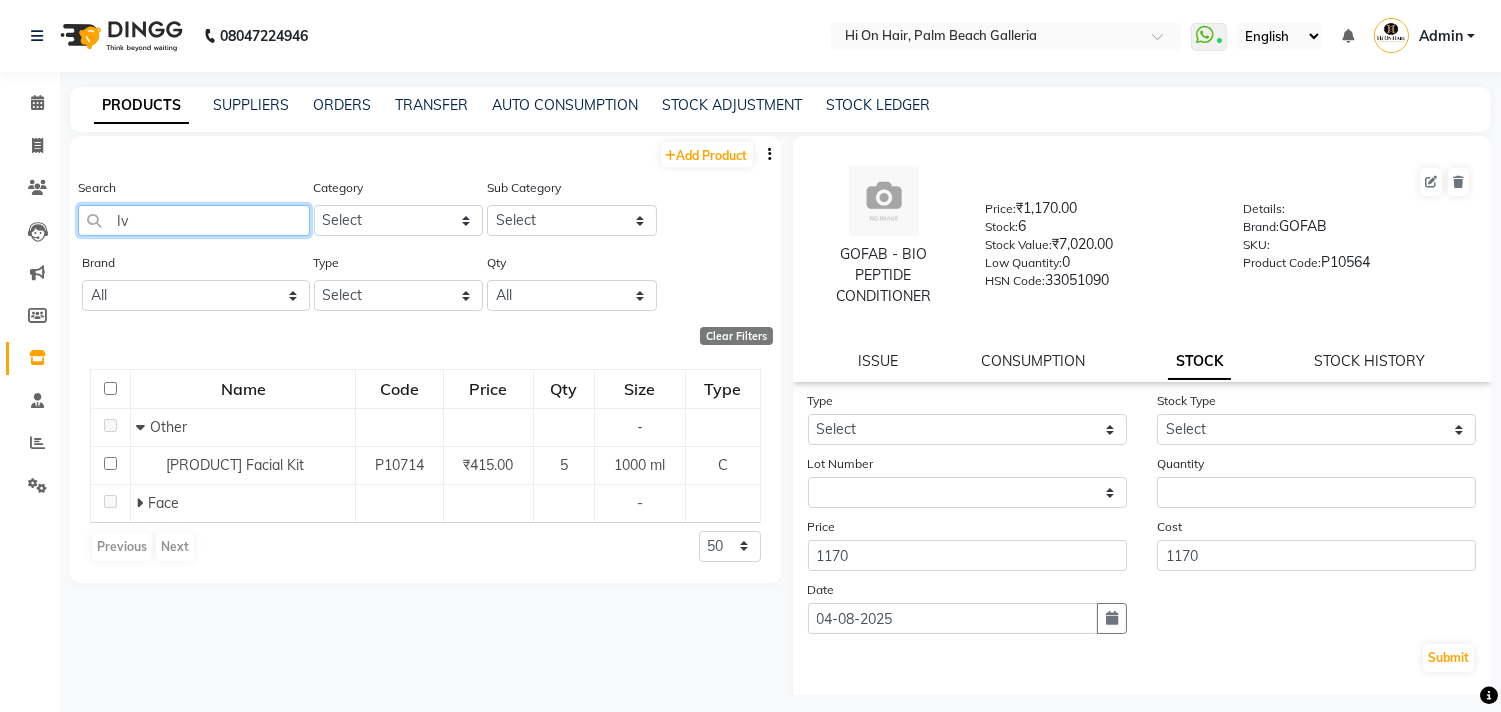 type on "I" 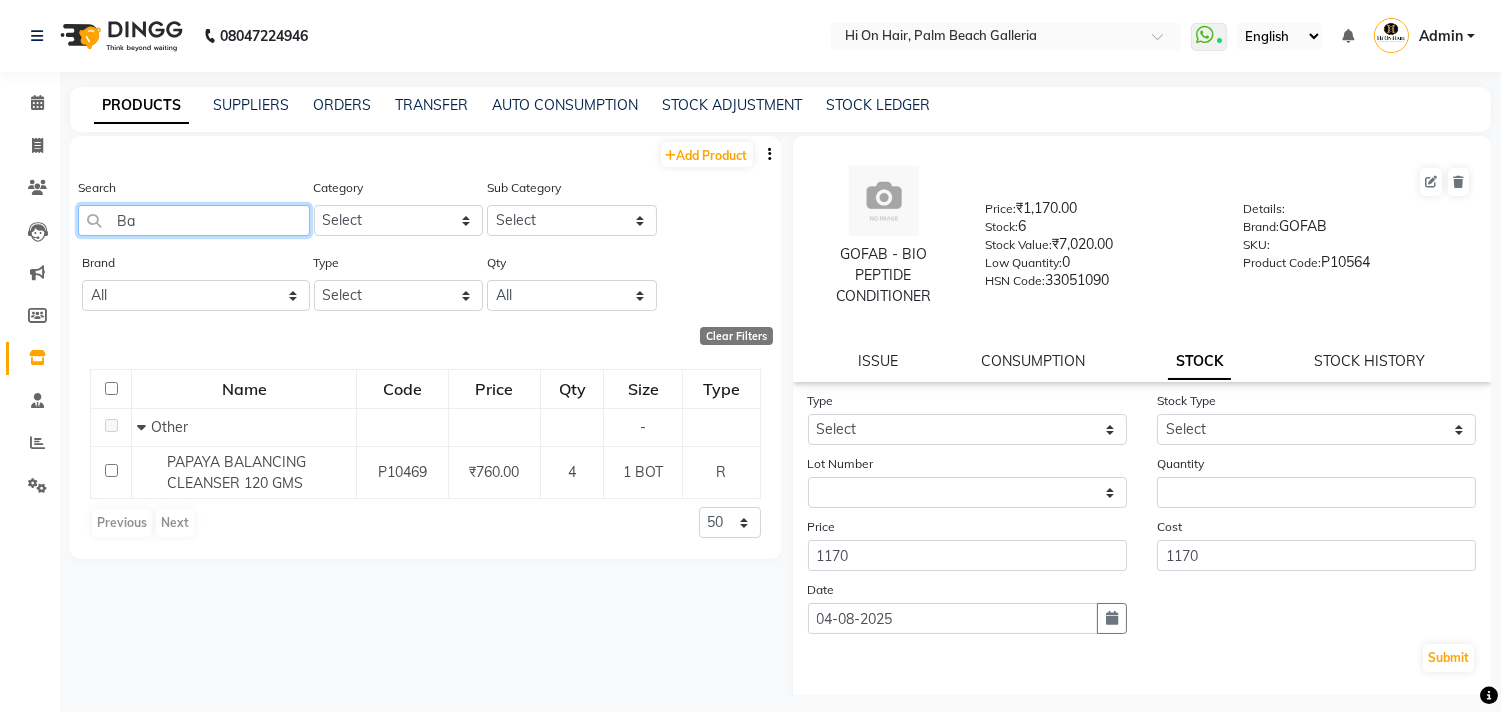 type on "B" 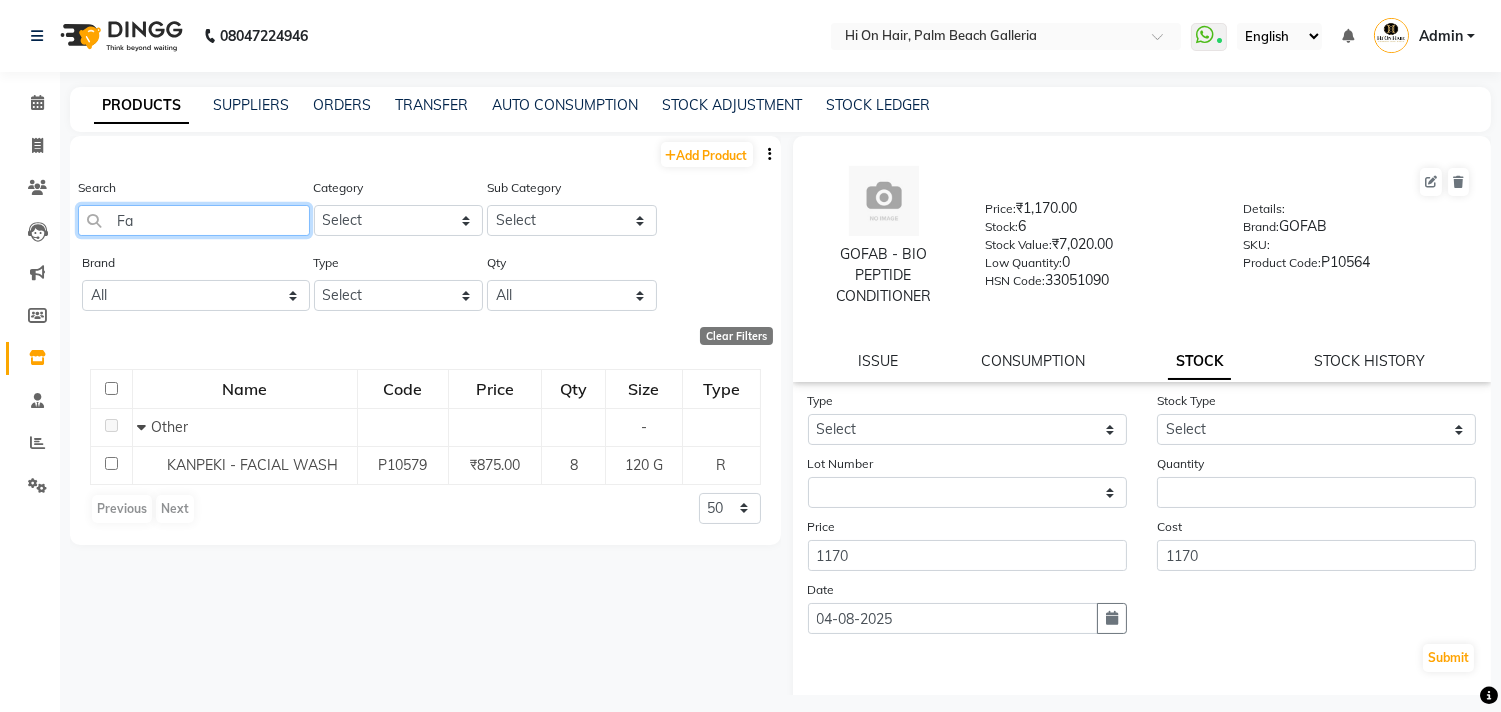 type on "F" 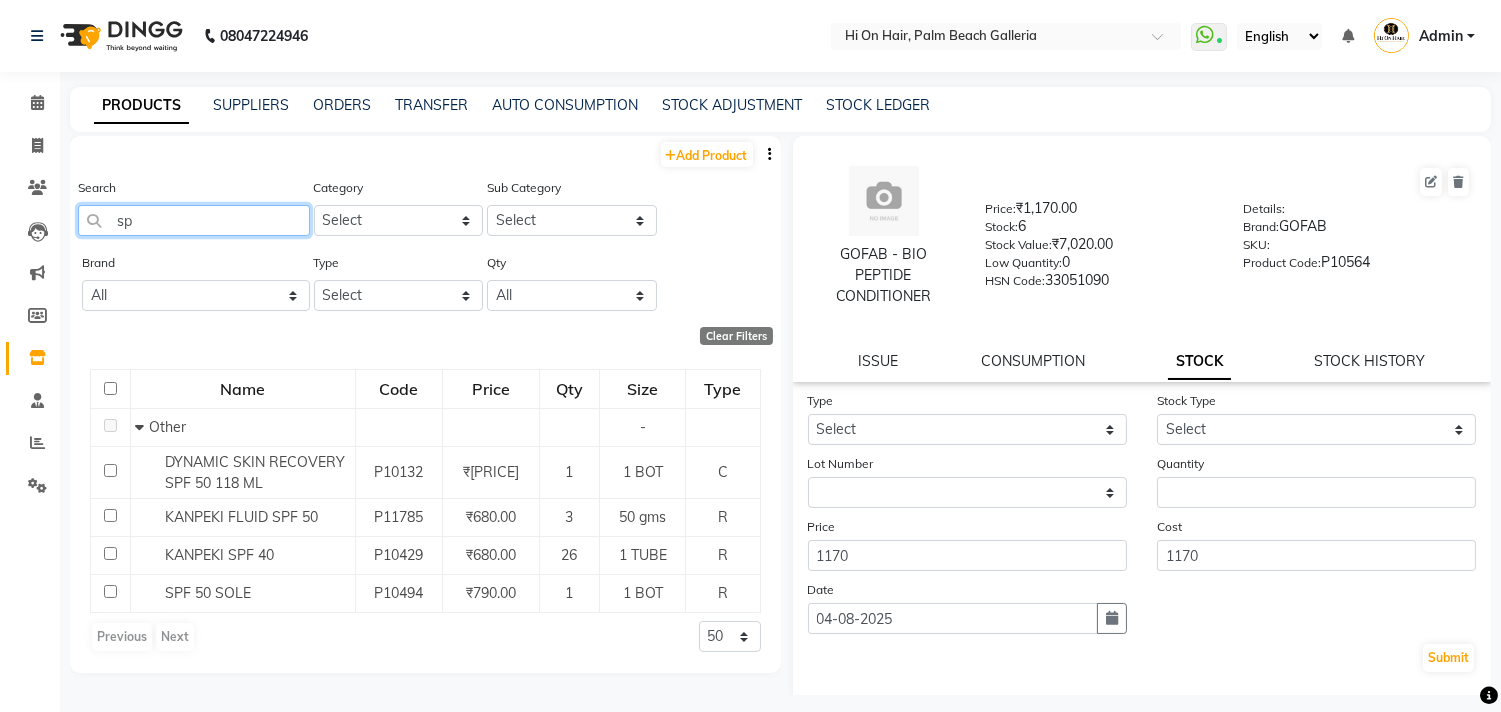 type on "s" 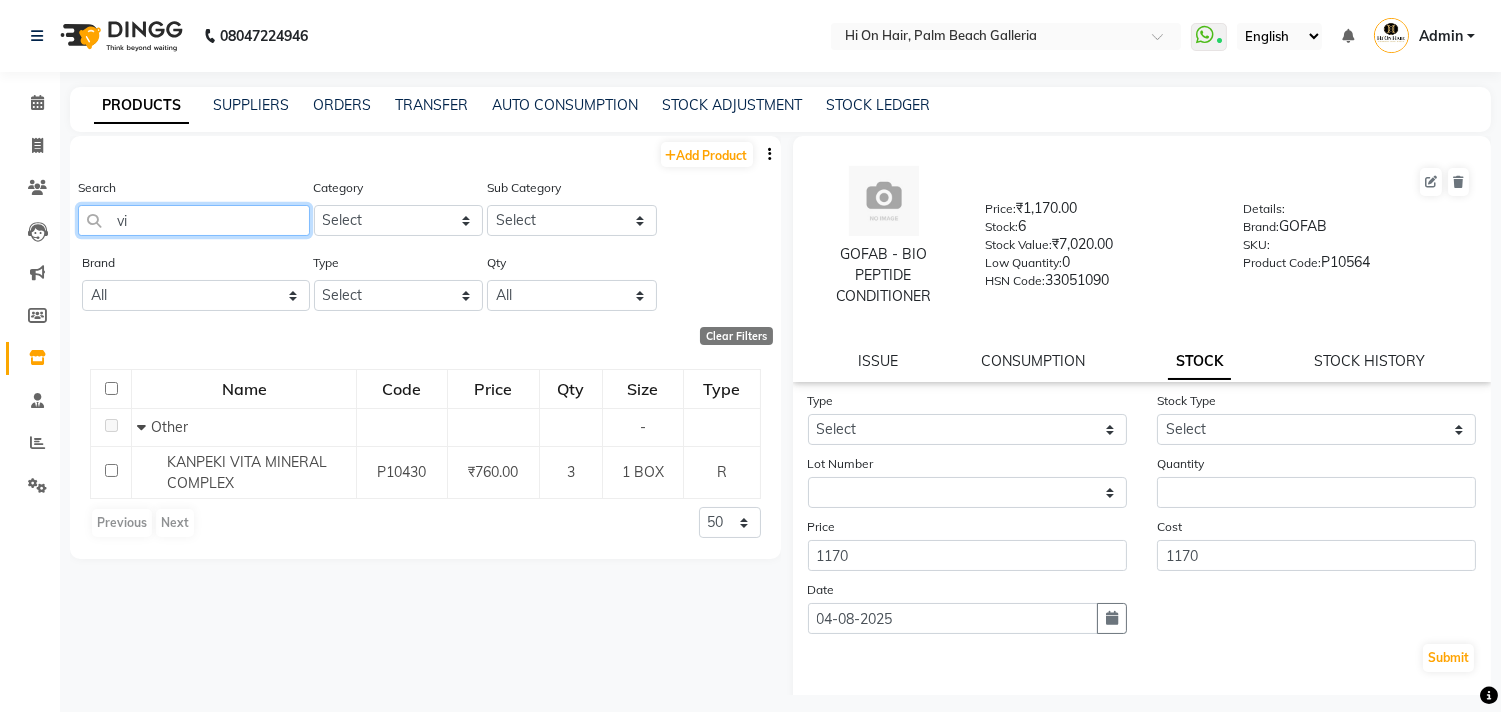 type on "v" 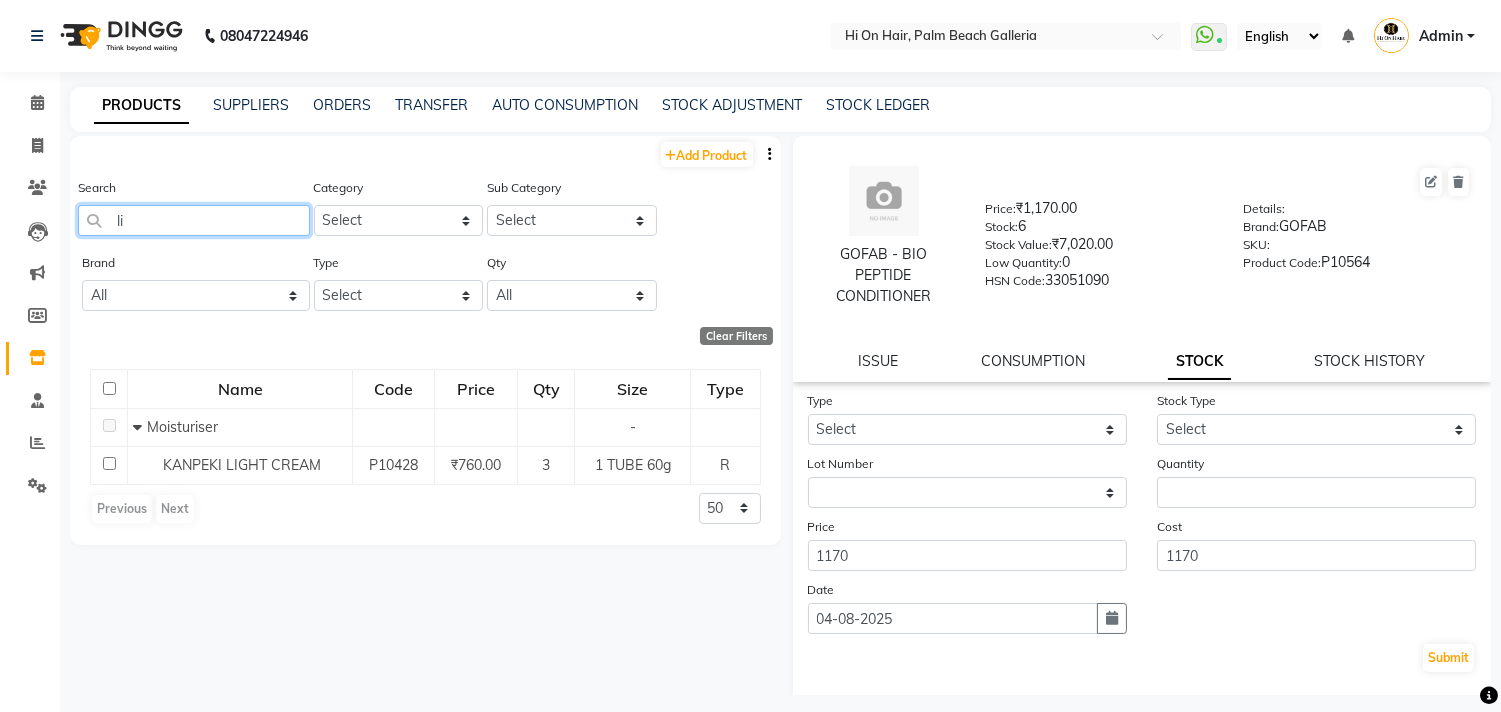 type on "l" 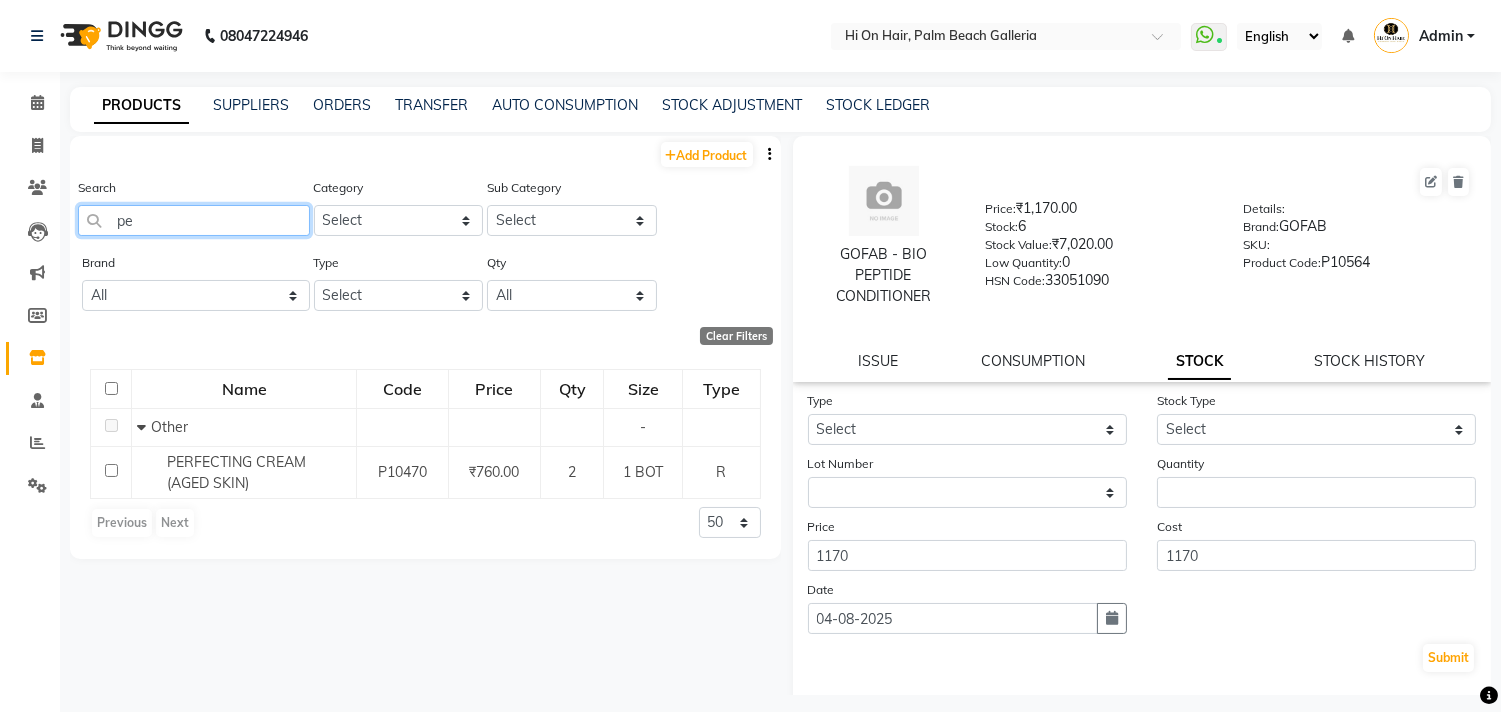 type on "p" 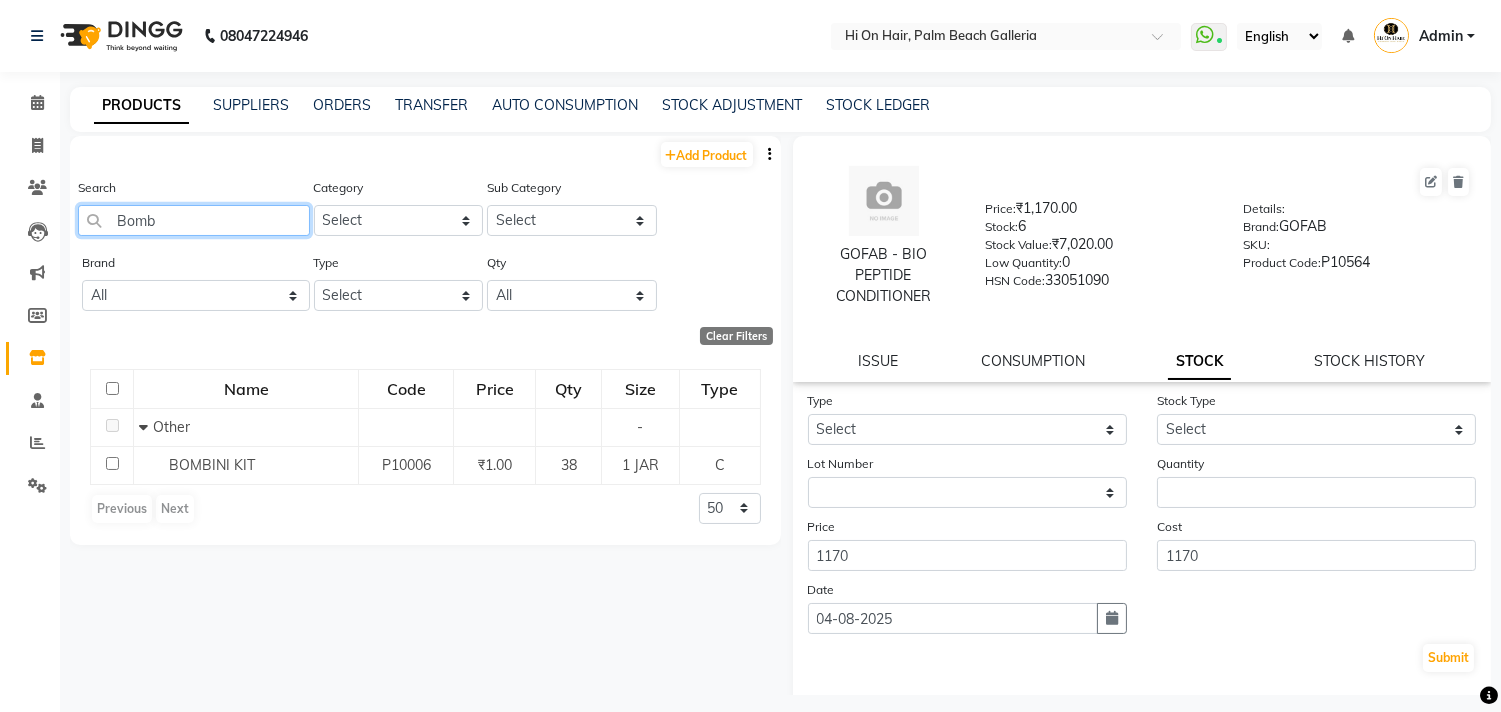 type on "Bomb" 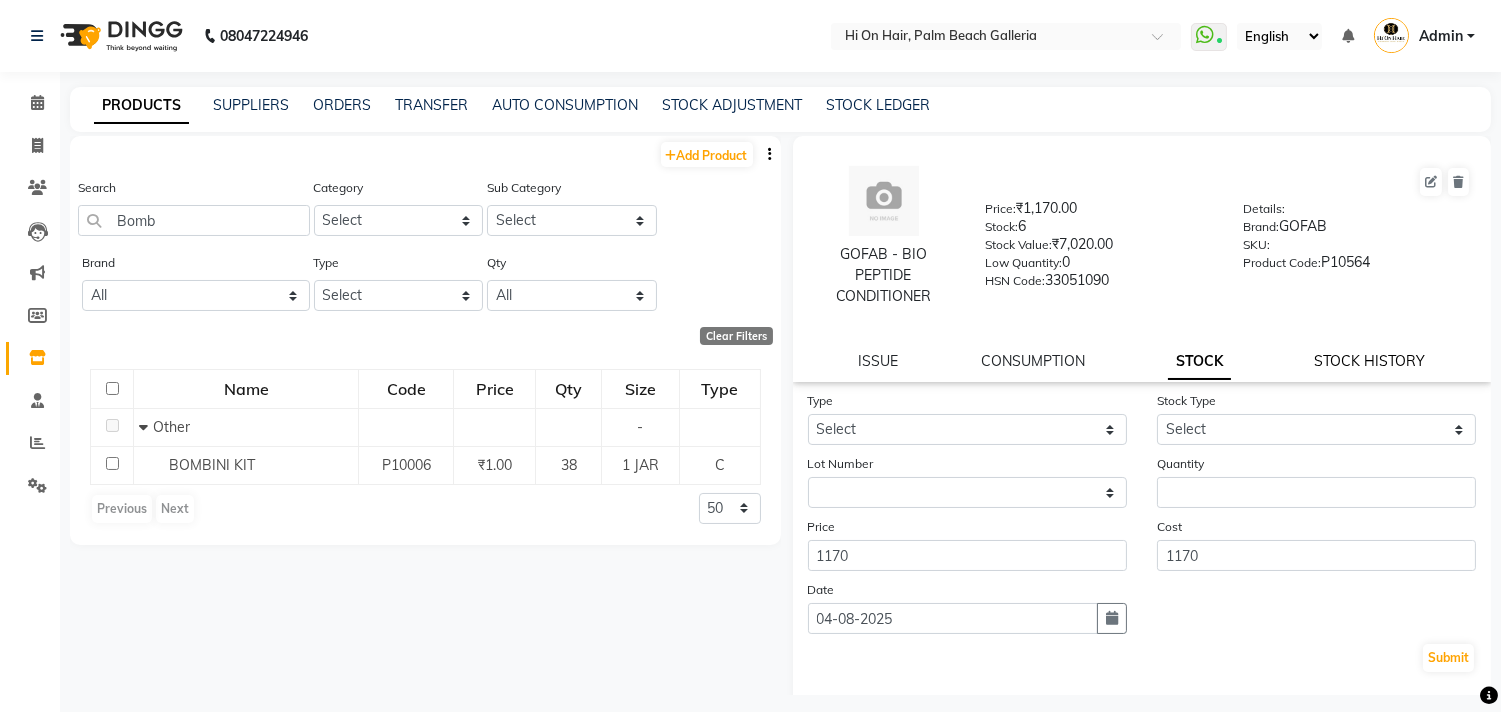 click on "STOCK HISTORY" 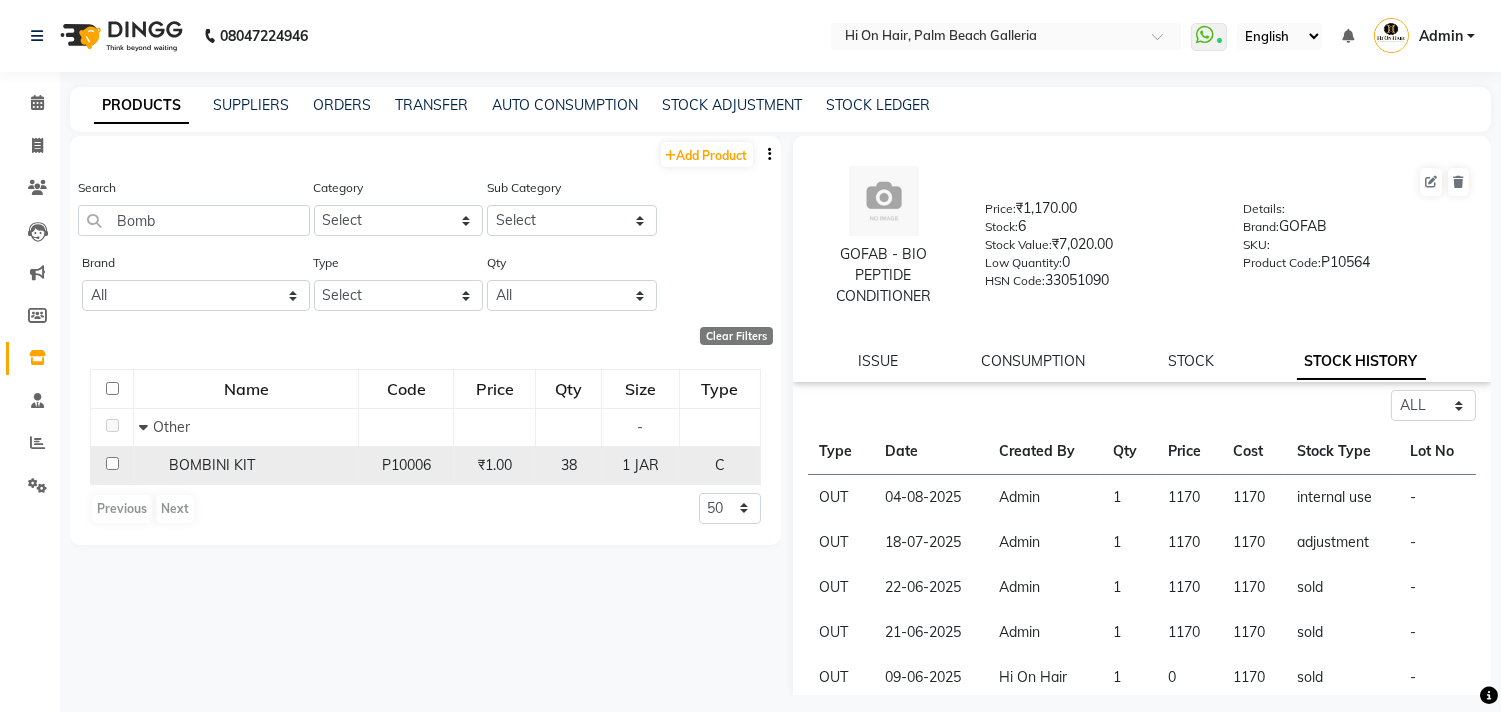 click on "BOMBINI KIT" 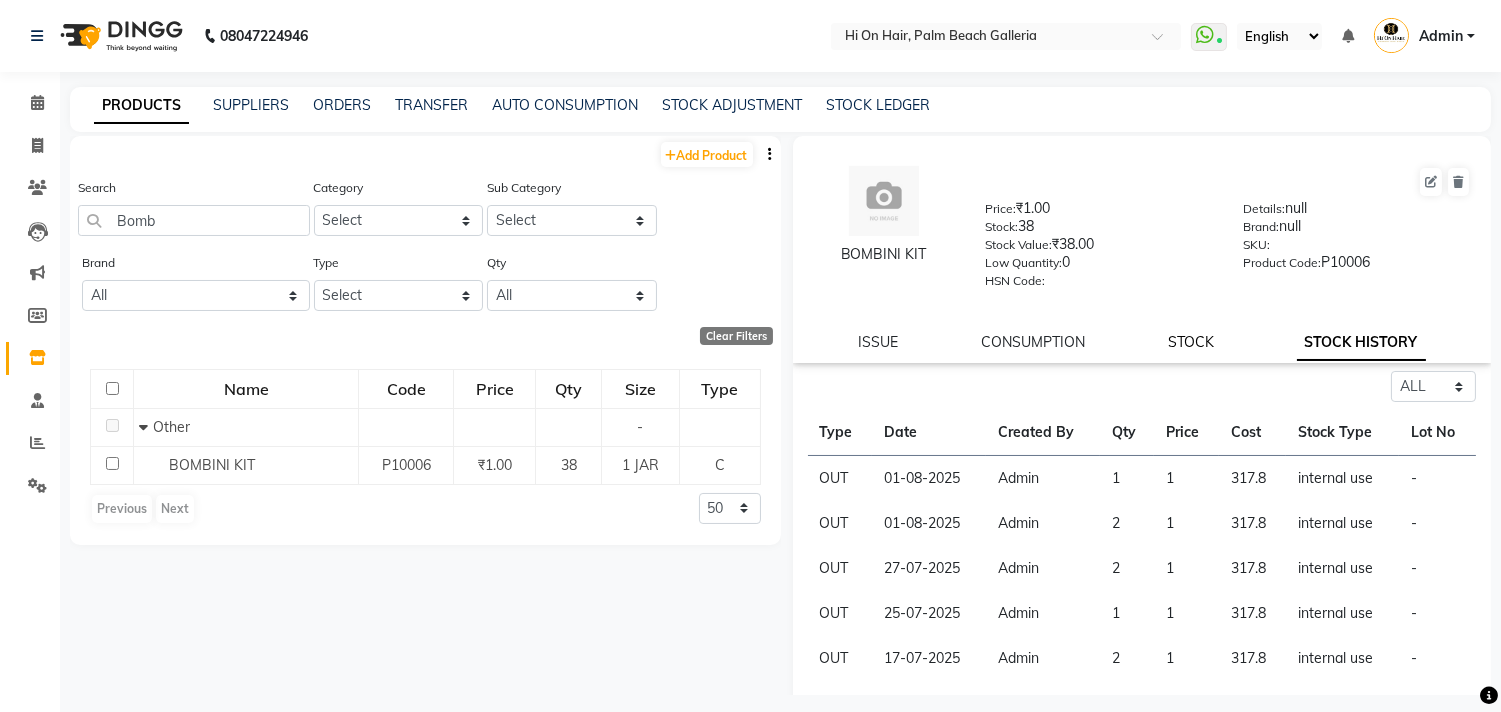 click on "STOCK" 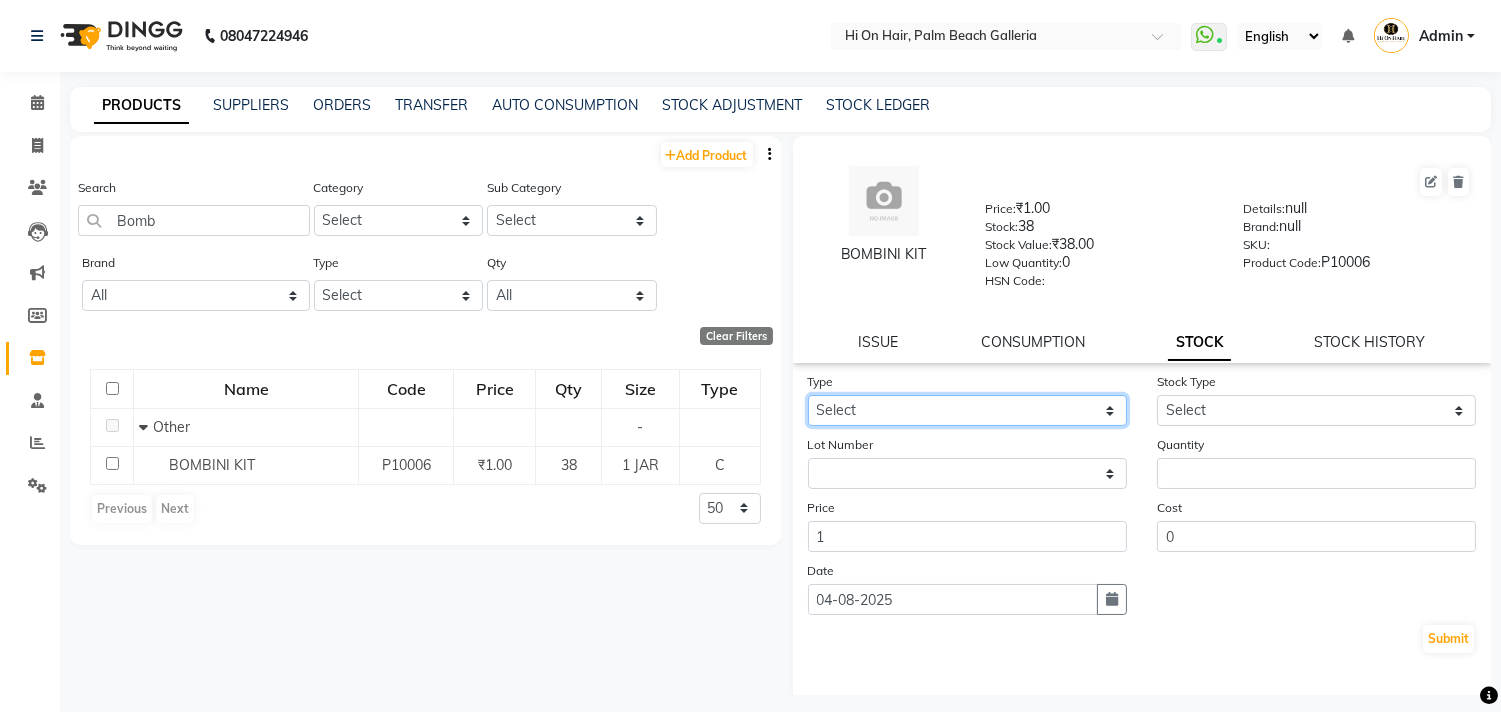 click on "Select In Out" 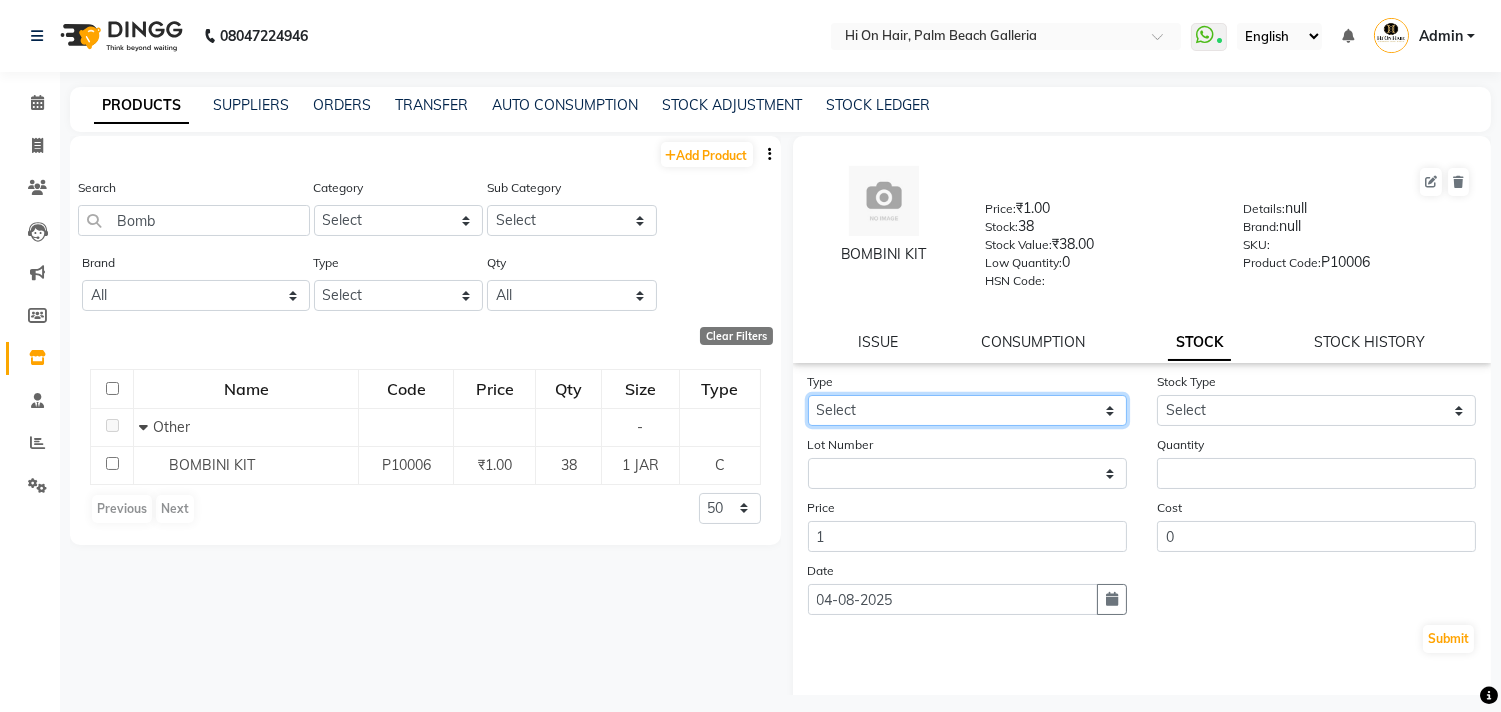 select on "out" 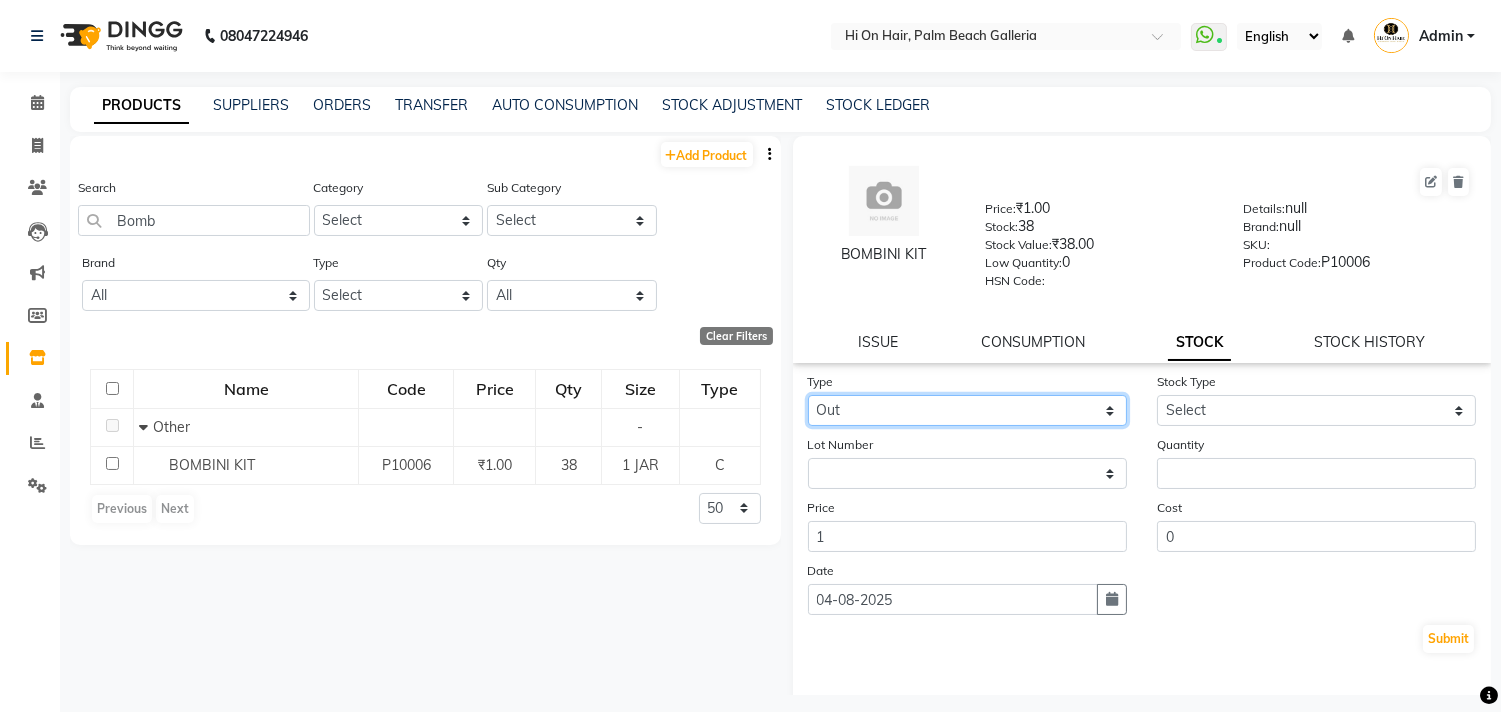 click on "Select In Out" 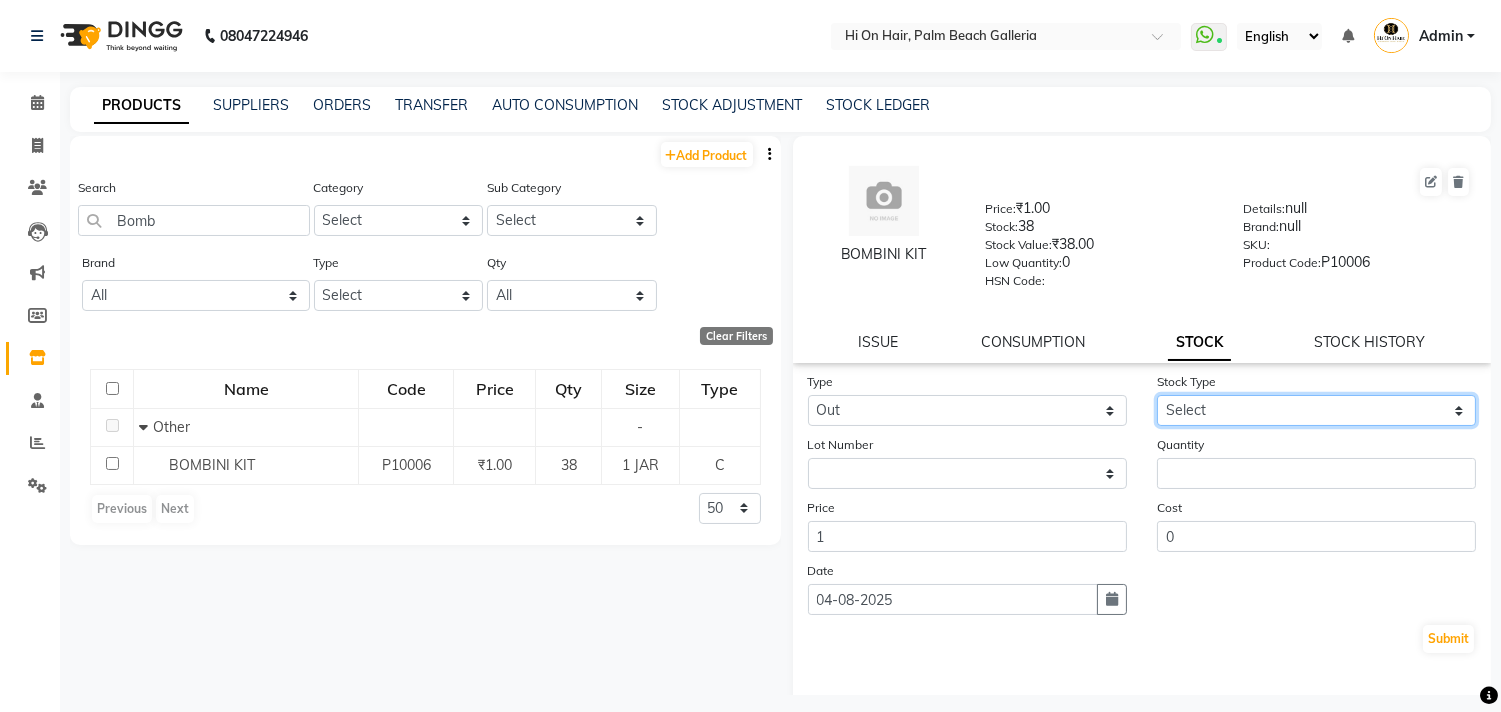 click on "Select Internal Use Damaged Expired Adjustment Return Other" 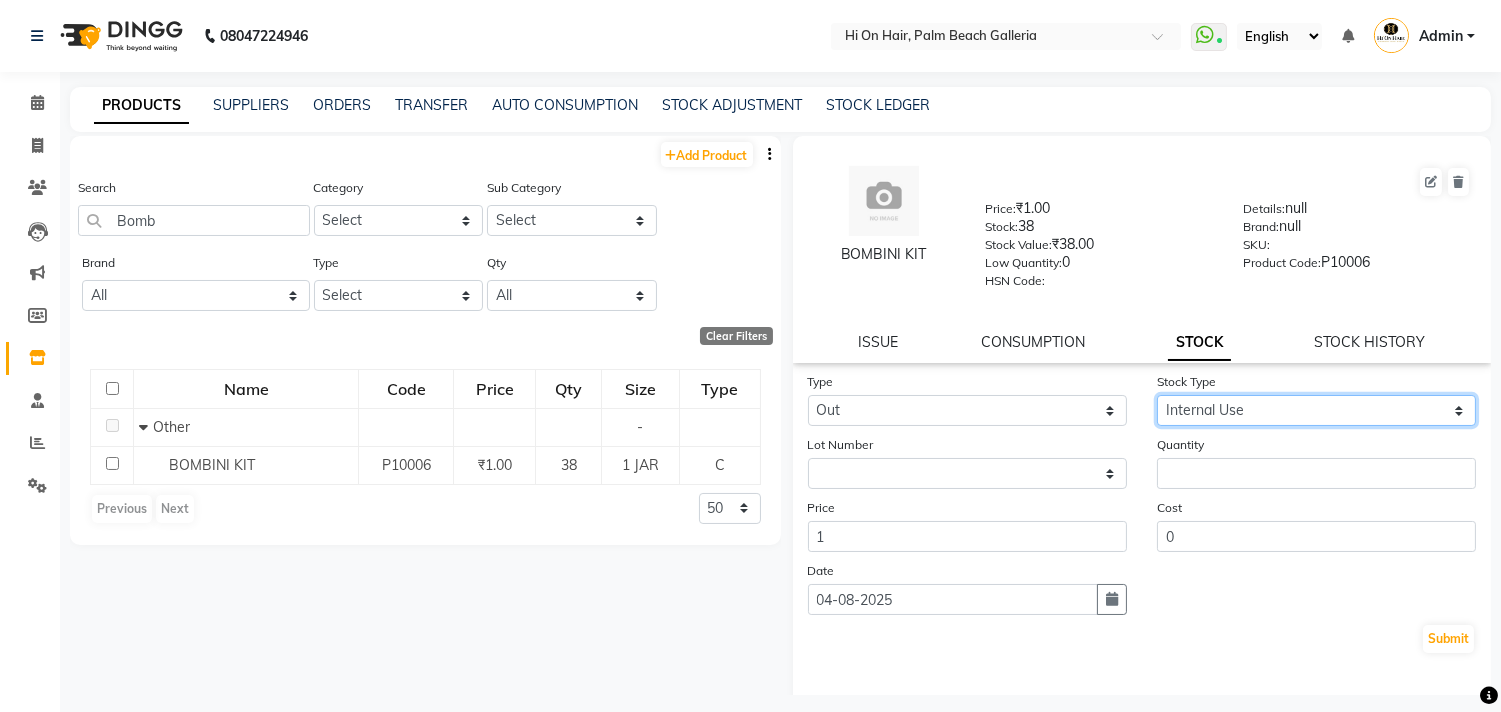 click on "Select Internal Use Damaged Expired Adjustment Return Other" 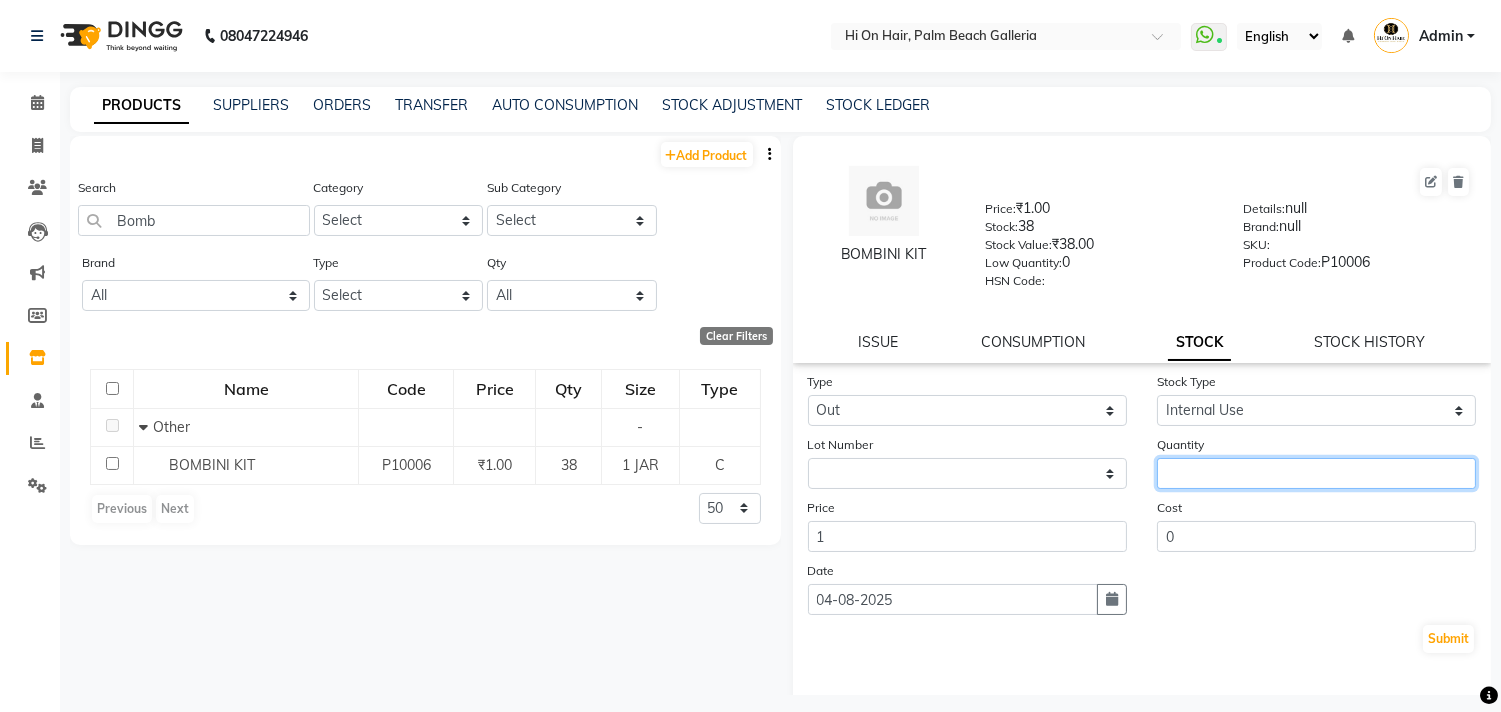 click 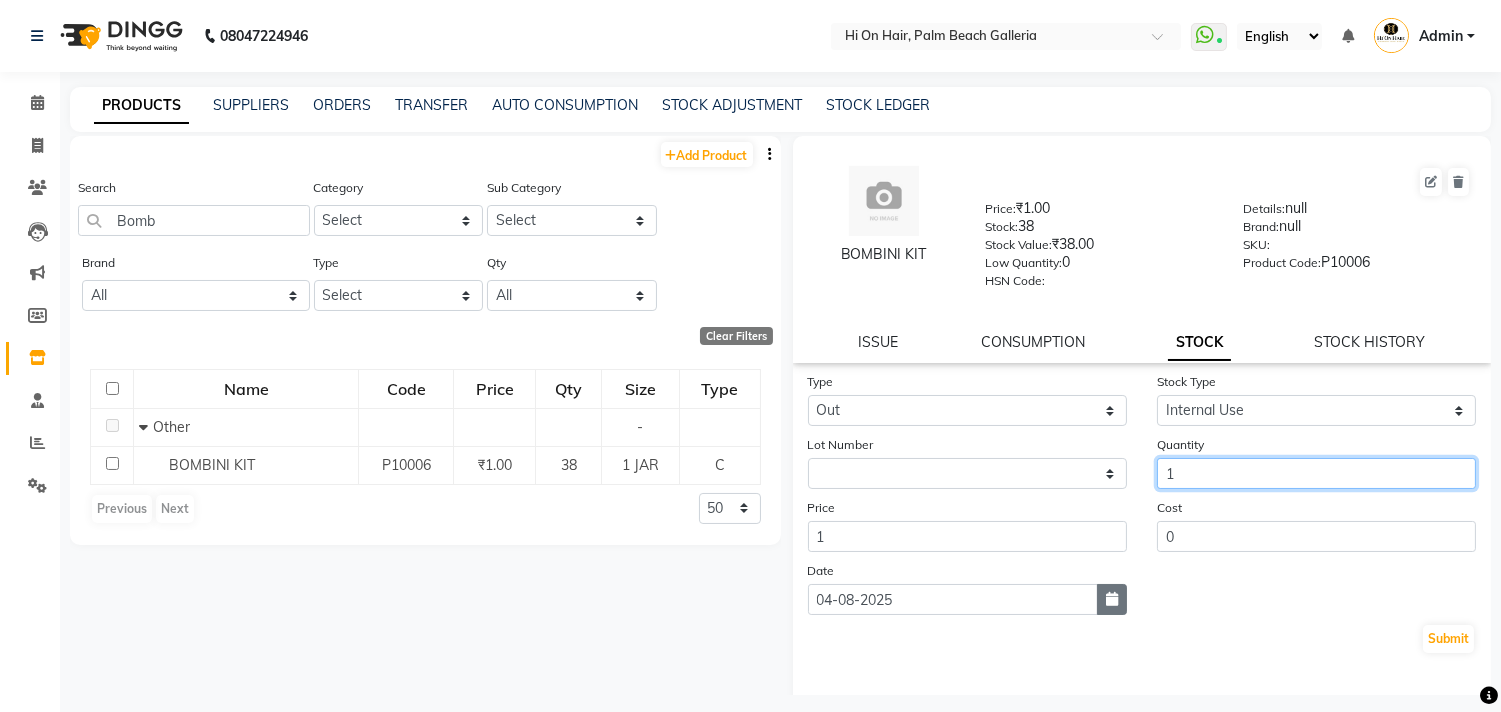 type on "1" 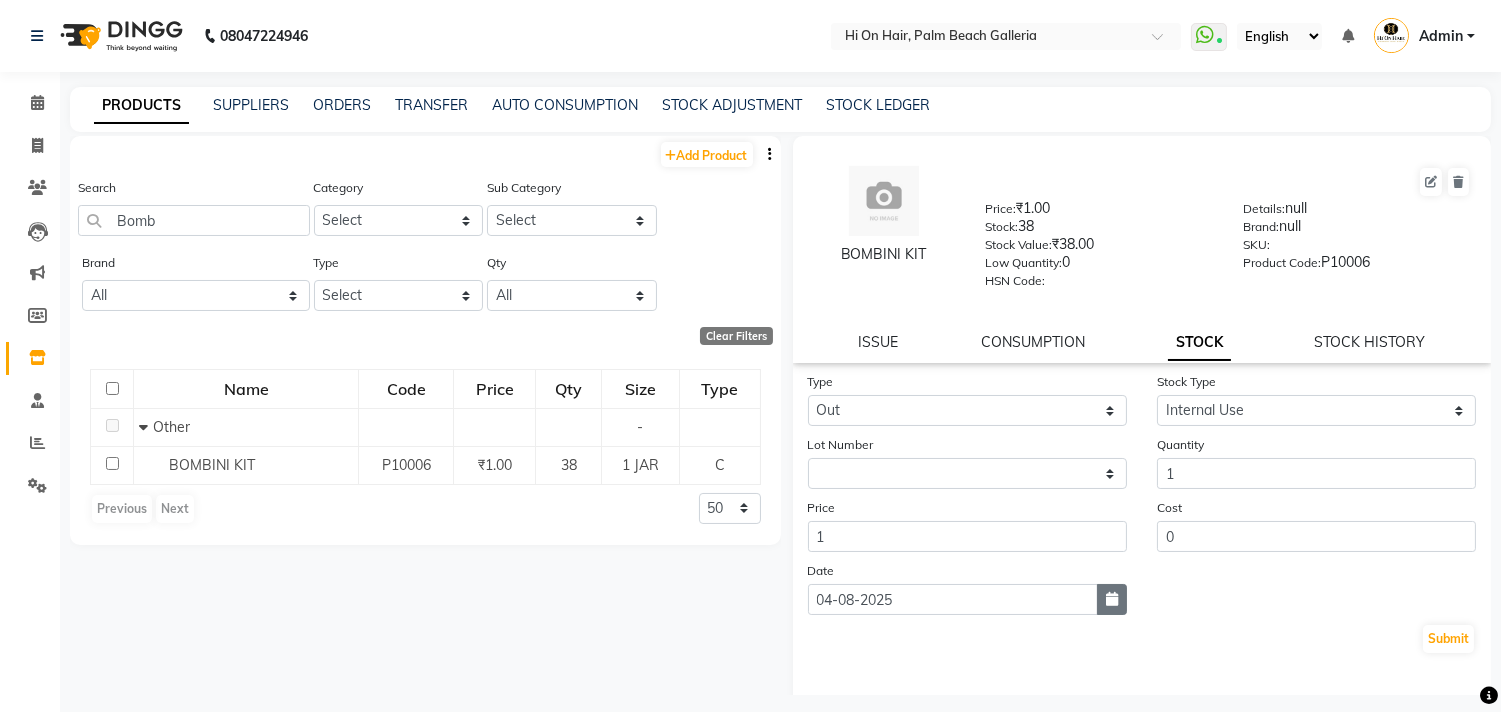 click 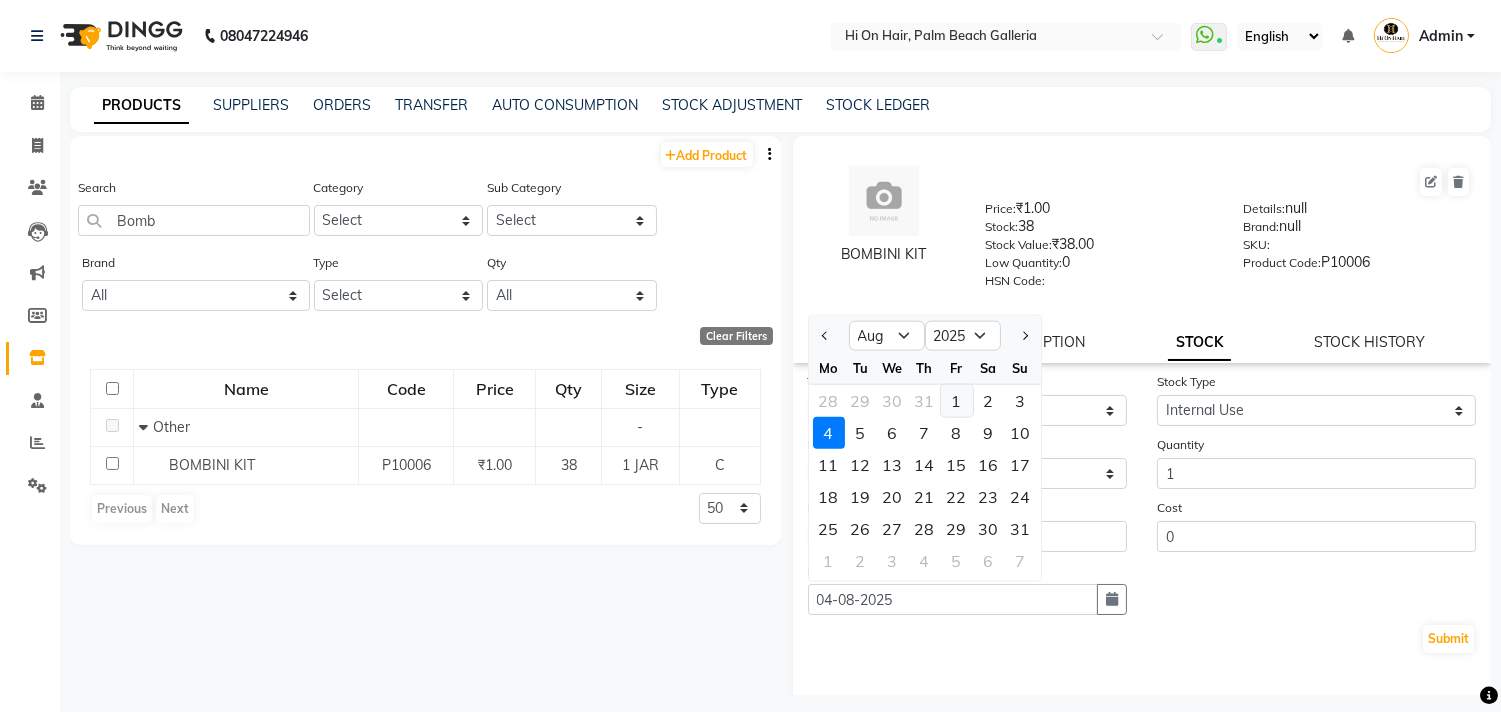 click on "1" 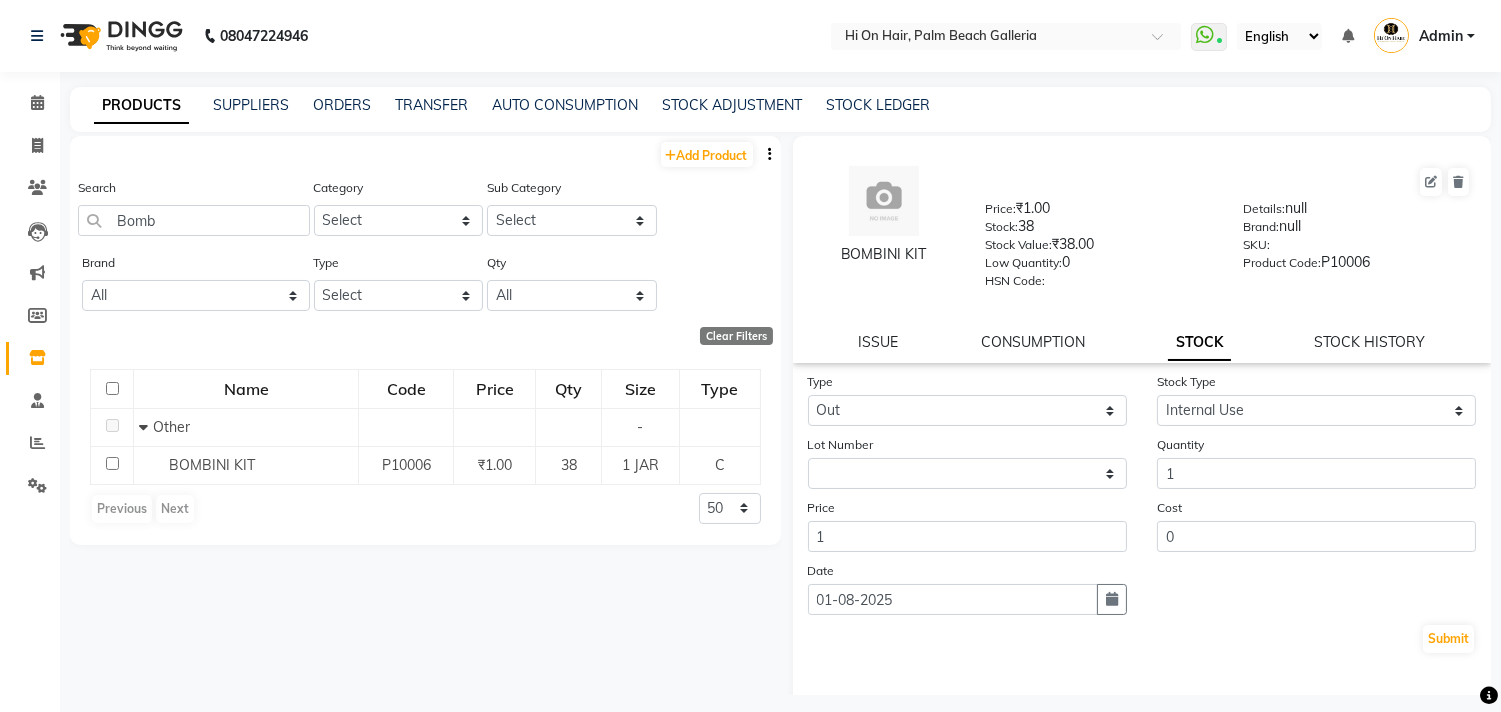 scroll, scrollTop: 76, scrollLeft: 0, axis: vertical 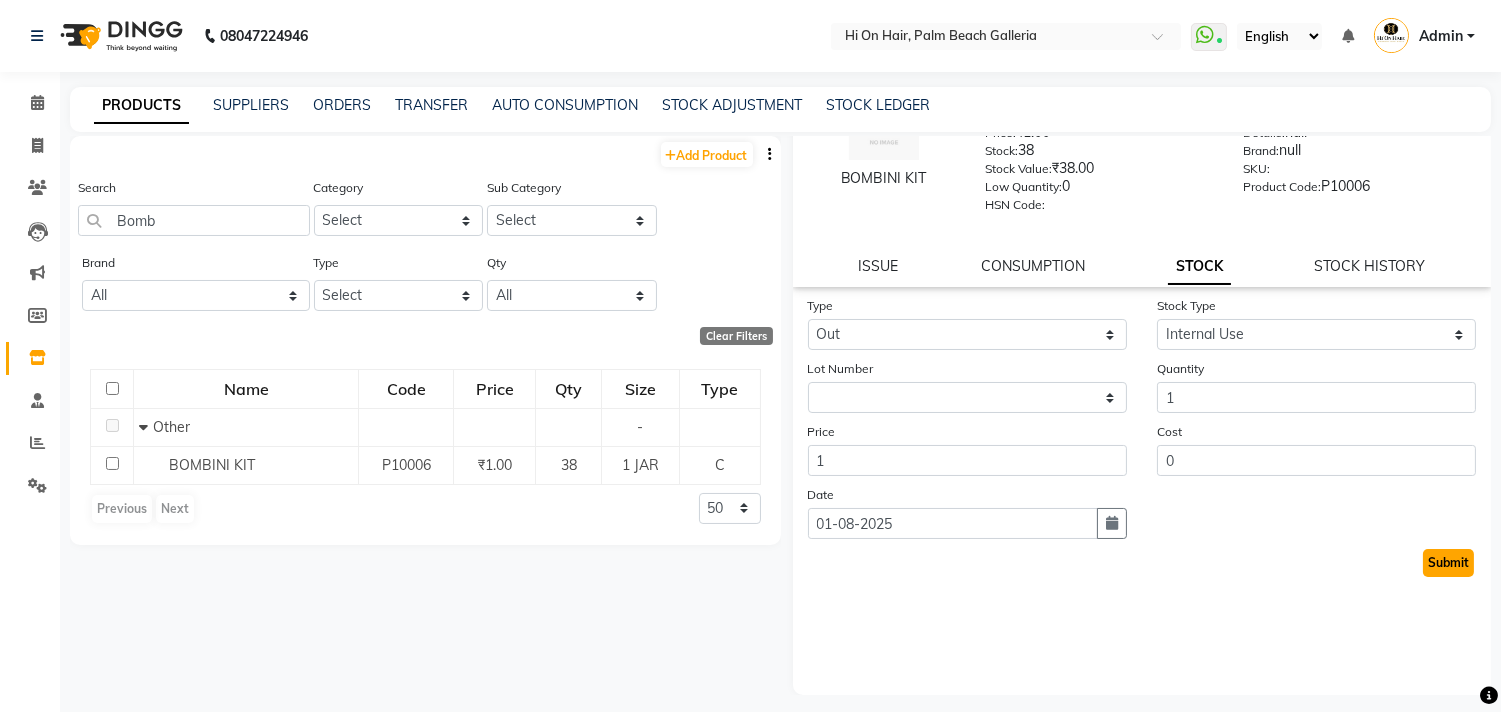 click on "Submit" 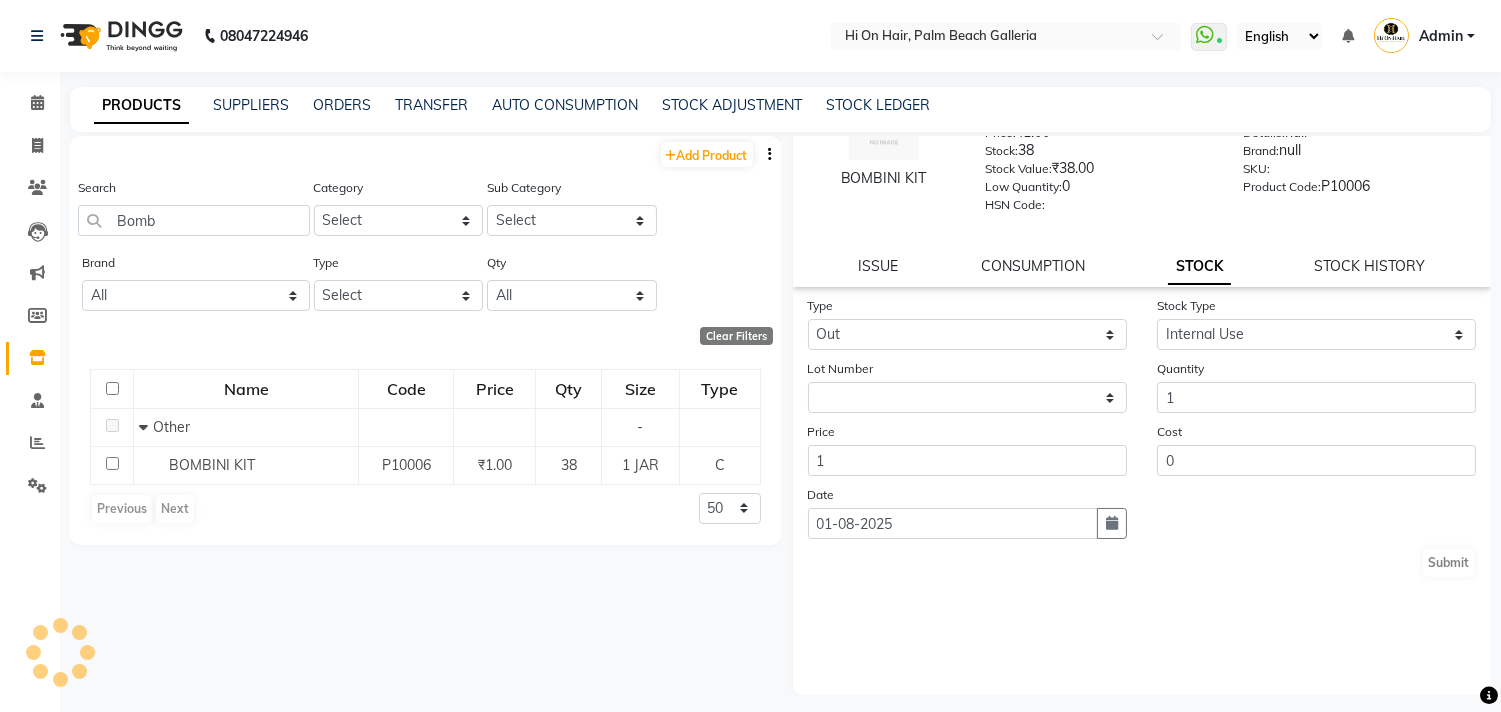 scroll, scrollTop: 0, scrollLeft: 0, axis: both 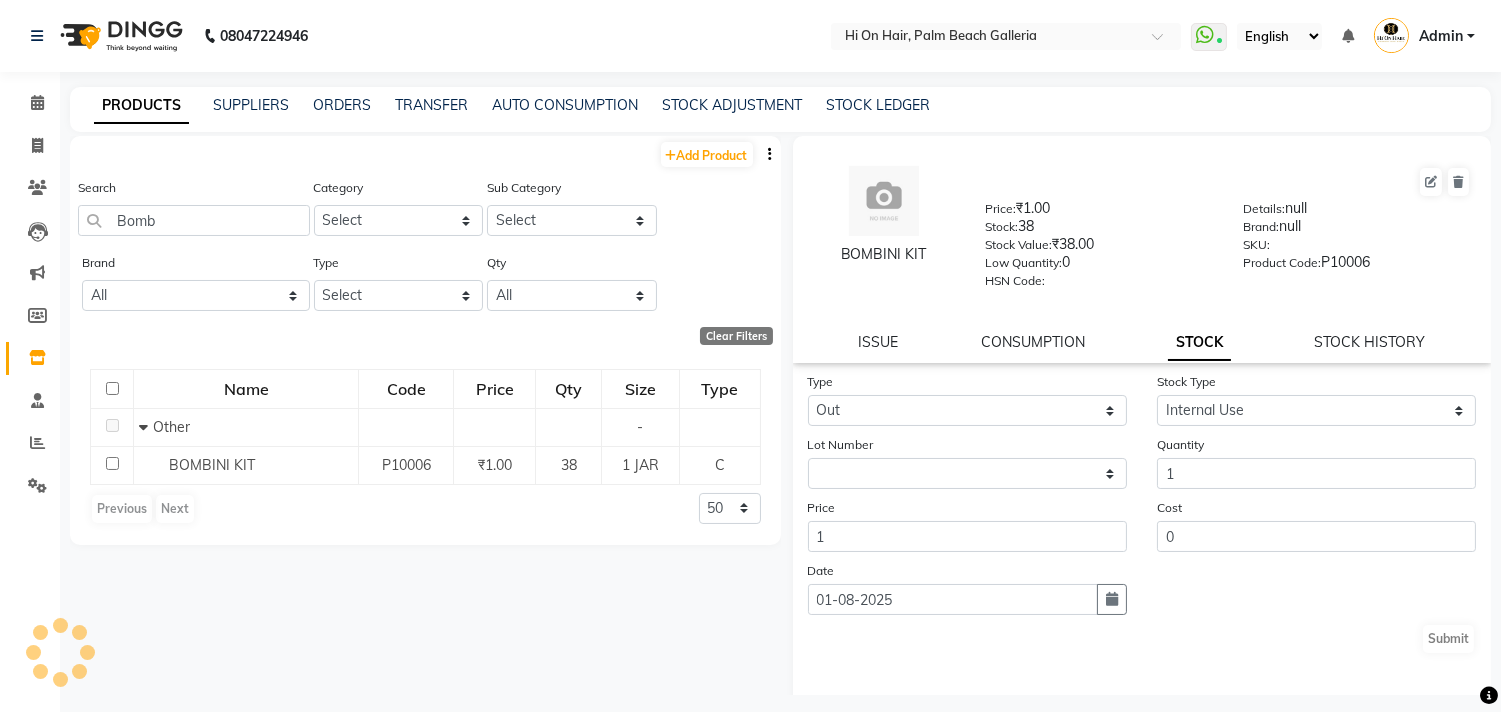 select 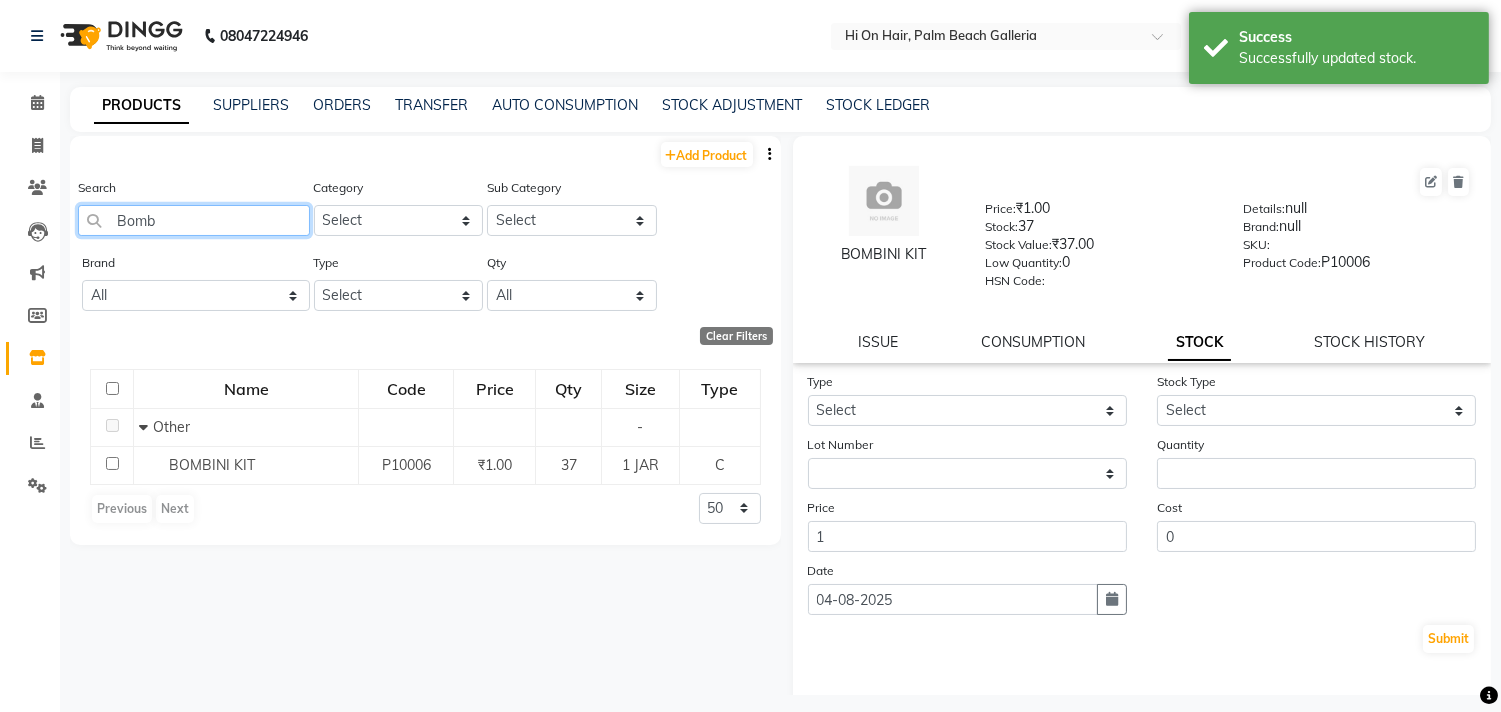 click on "Bomb" 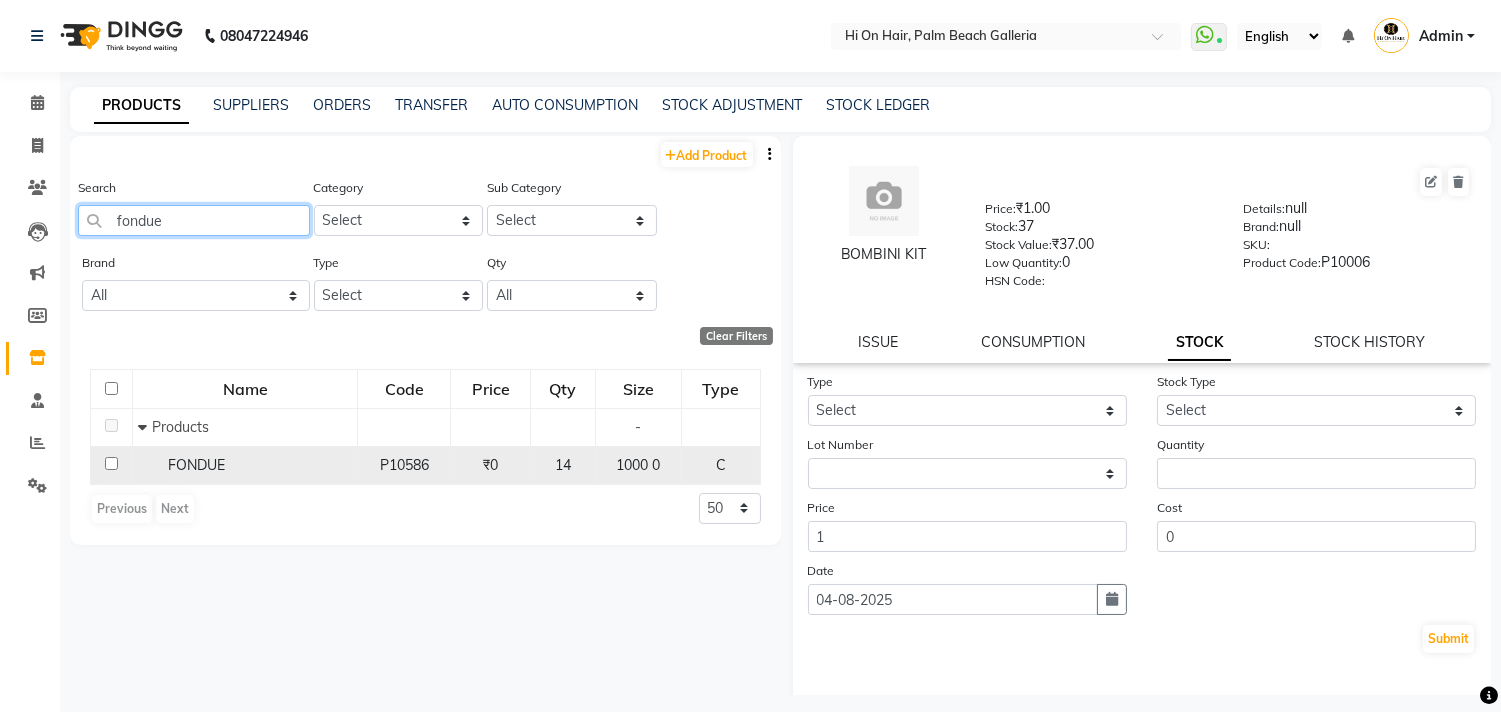 type on "fondue" 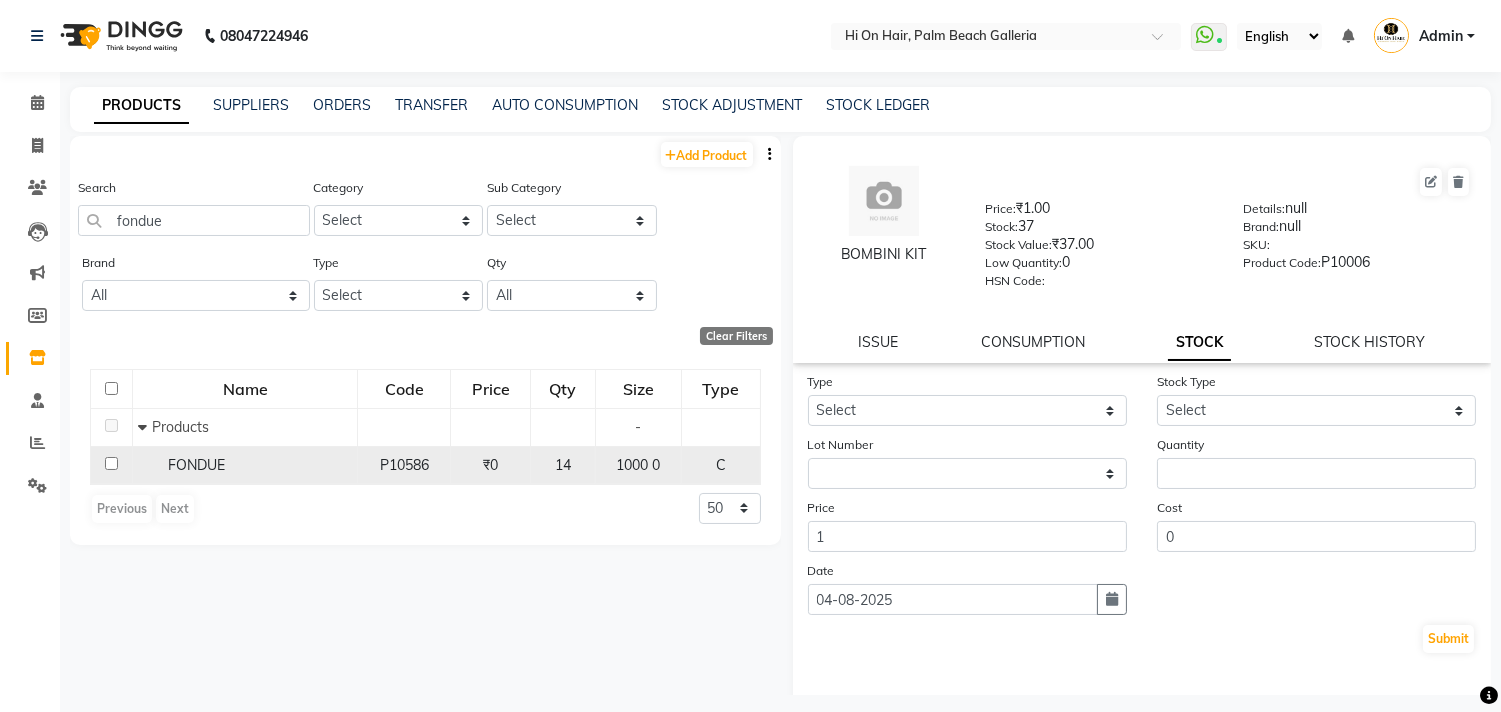 click on "FONDUE" 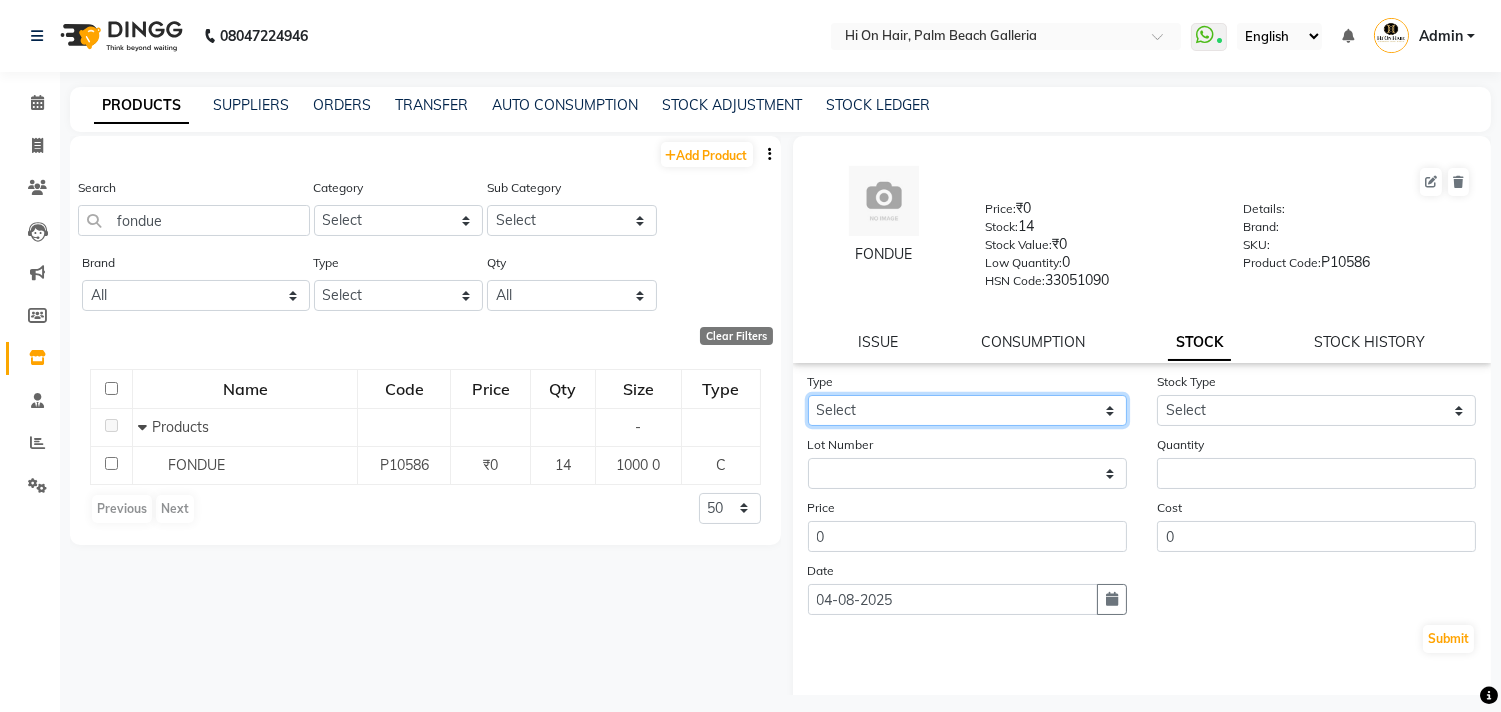click on "Select In Out" 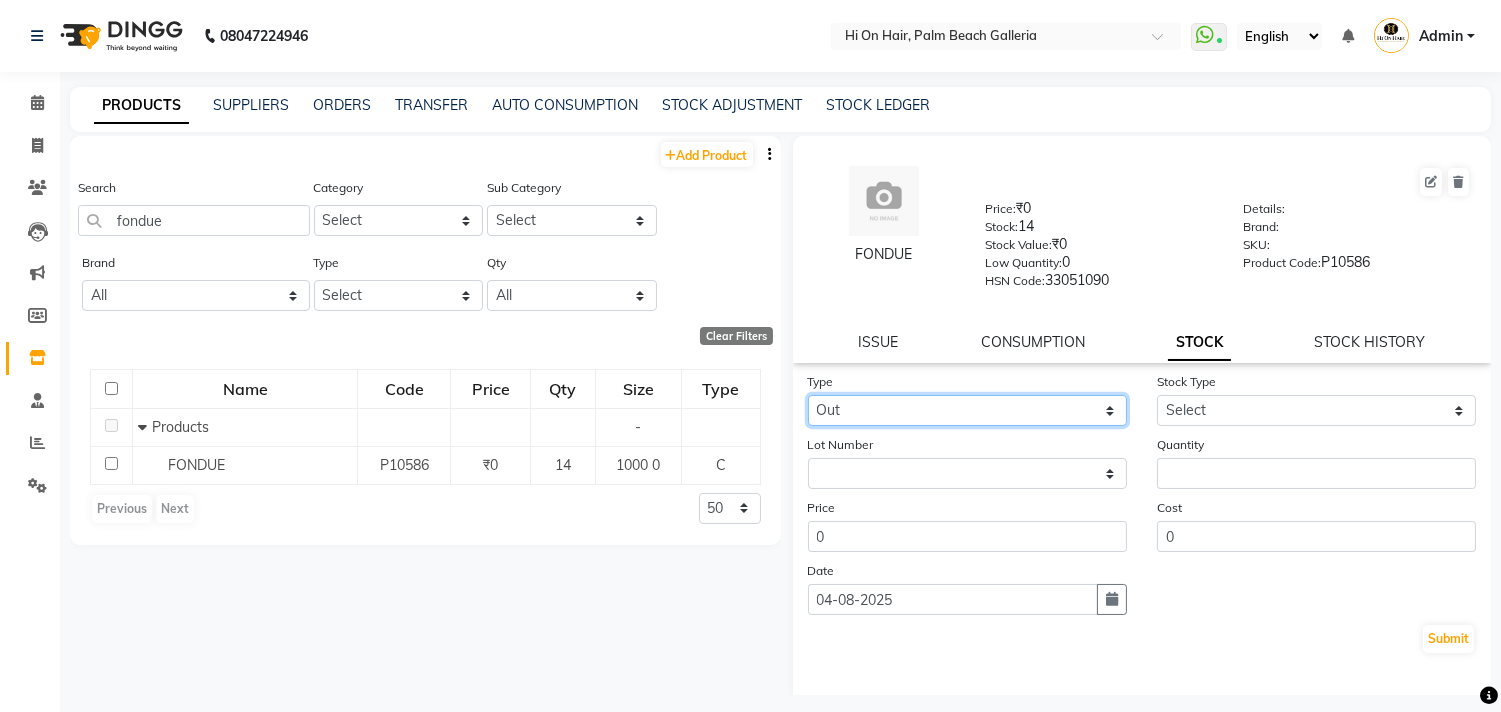 click on "Select In Out" 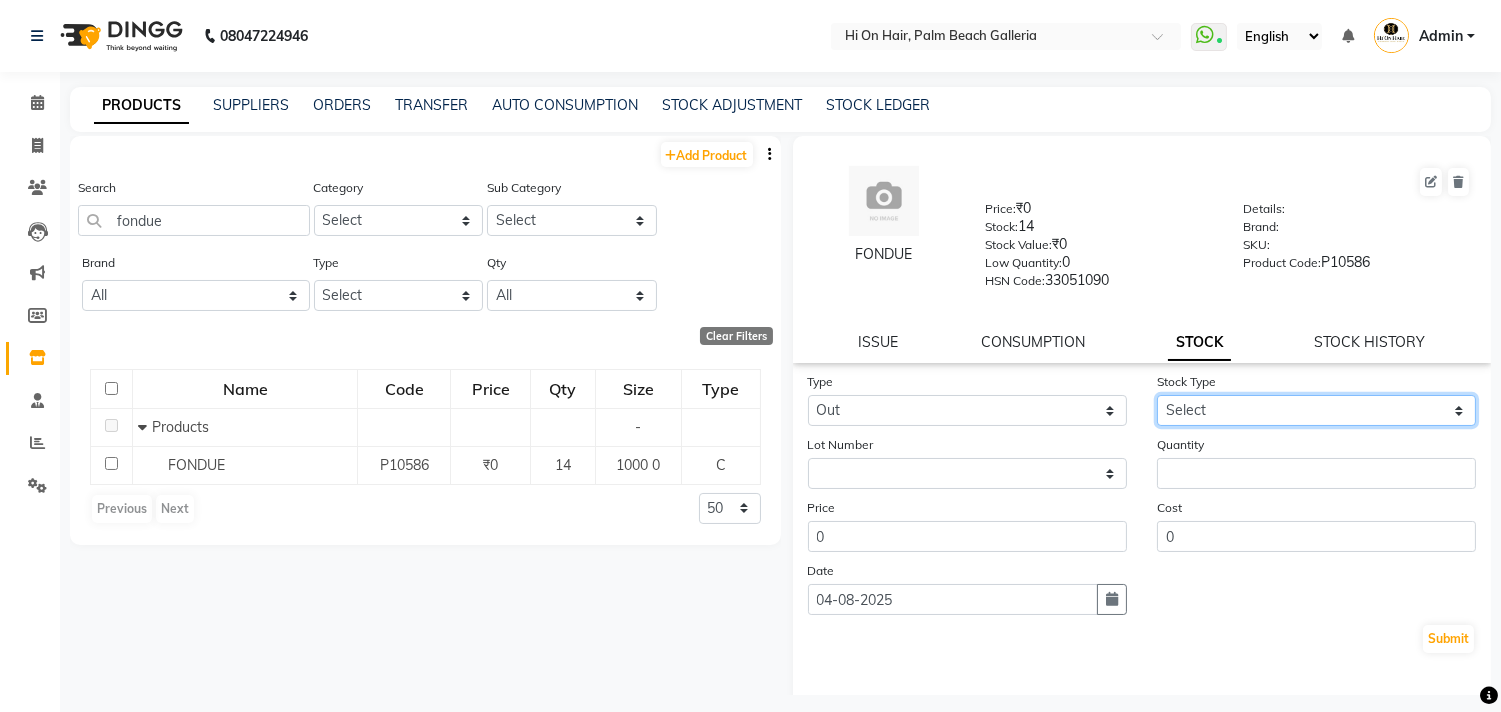 click on "Select Internal Use Damaged Expired Adjustment Return Other" 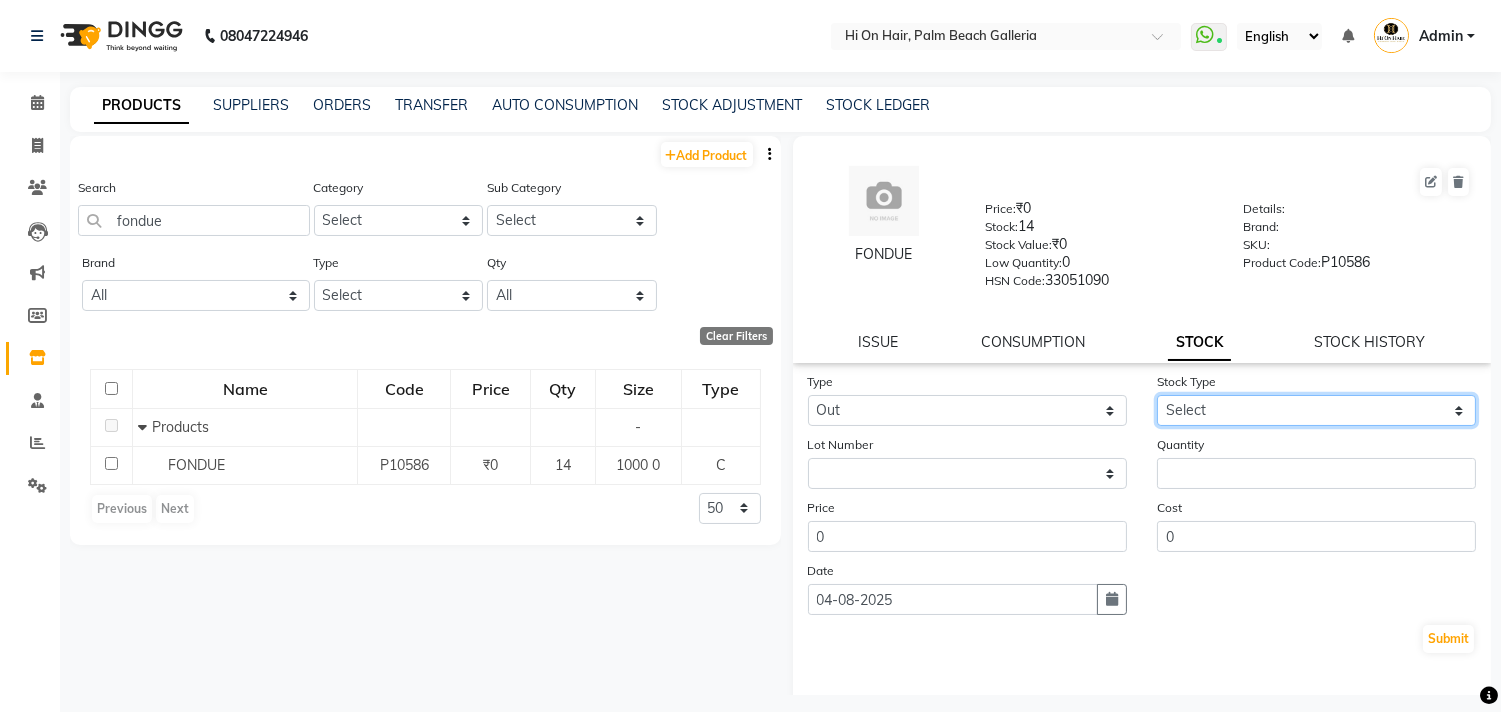 select on "internal use" 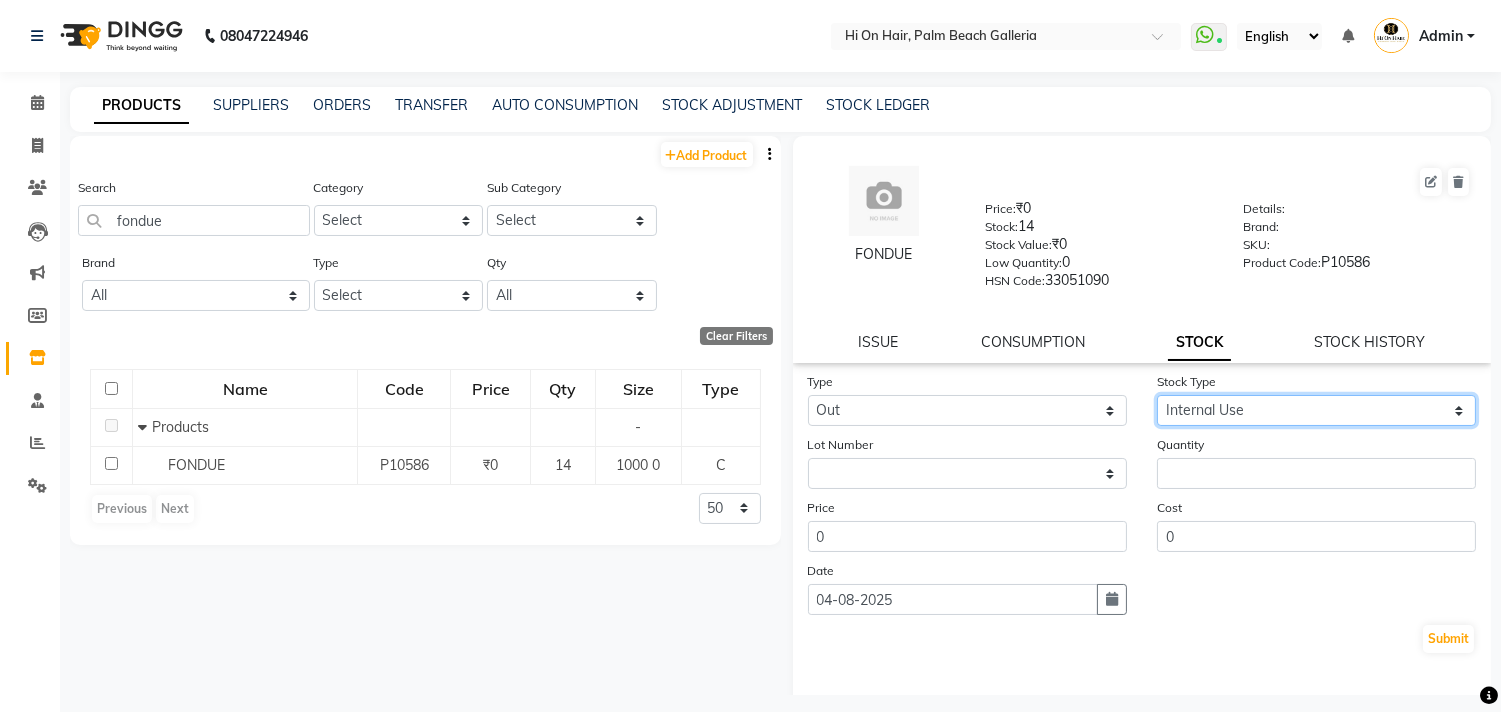 click on "Select Internal Use Damaged Expired Adjustment Return Other" 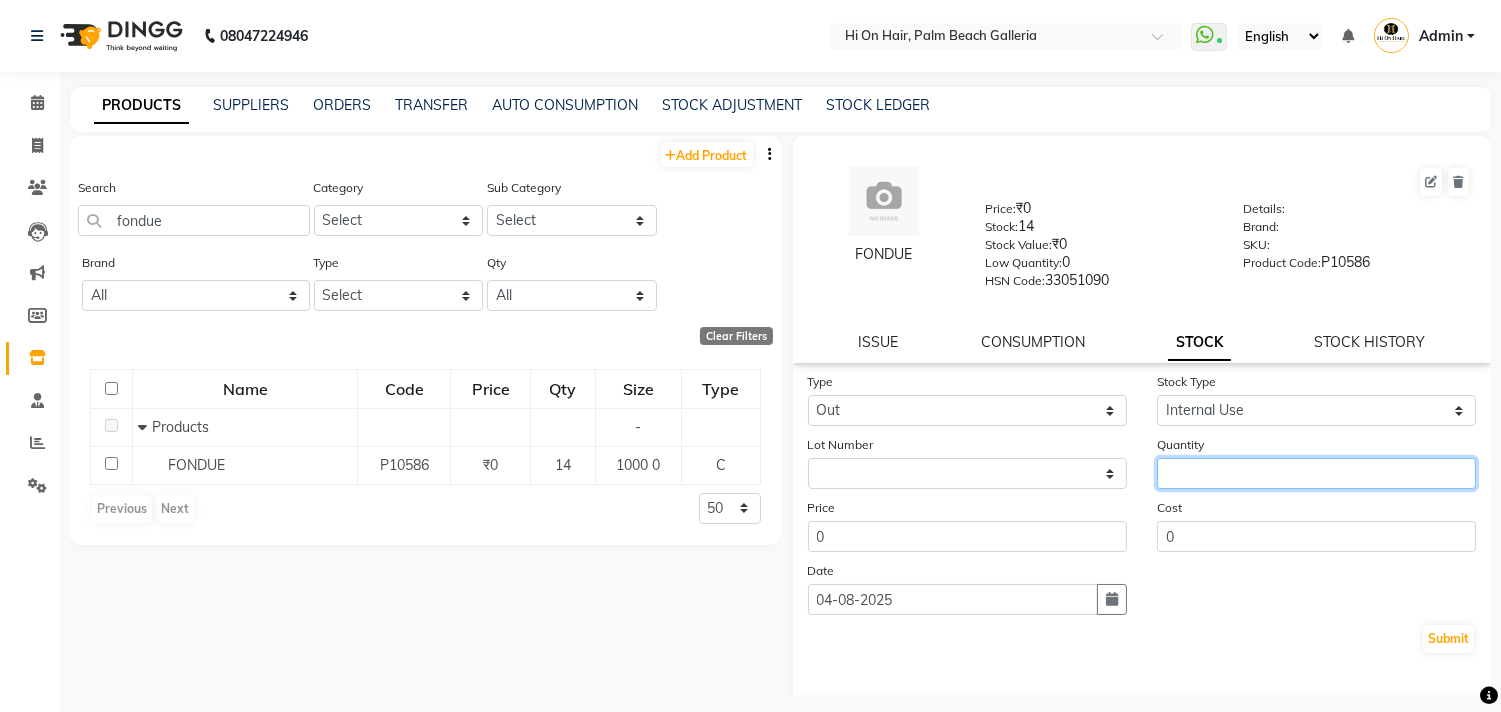 click 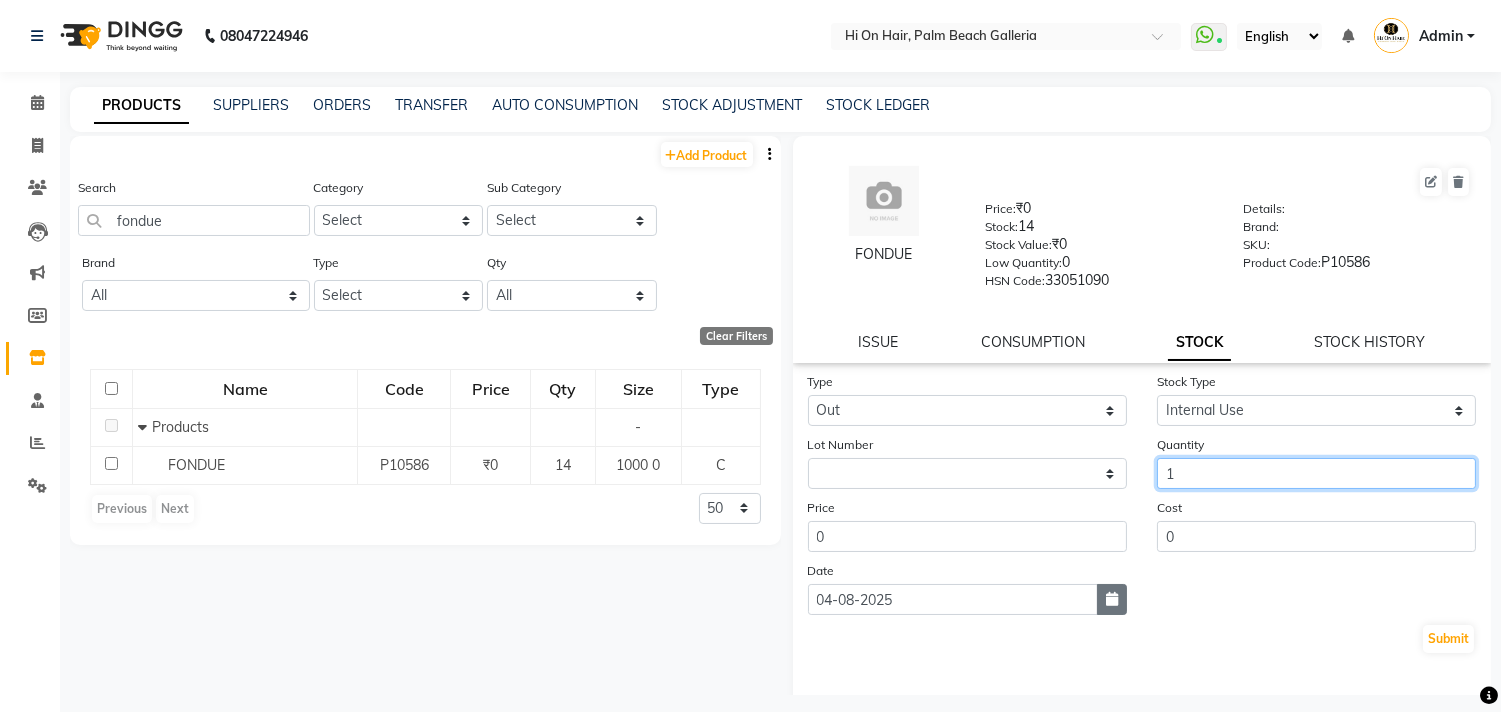 type on "1" 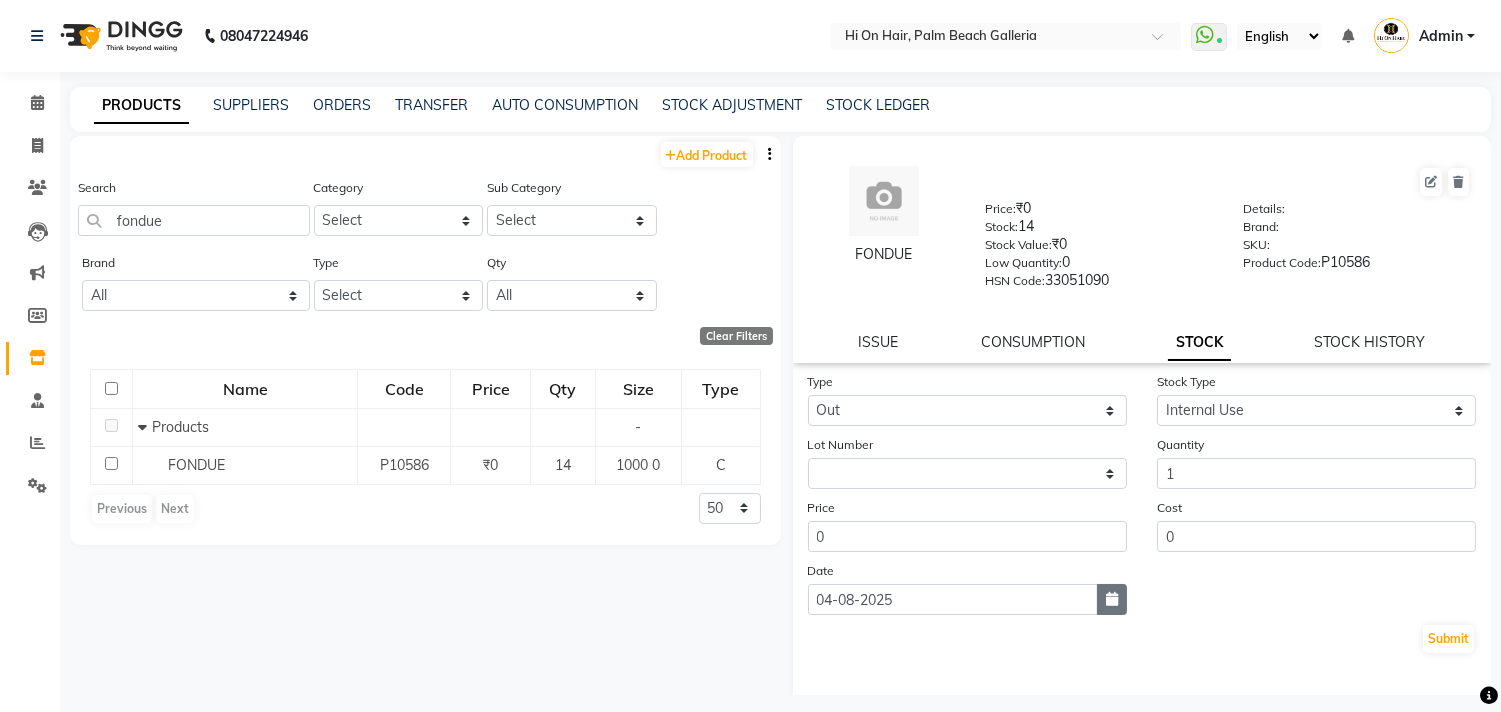click 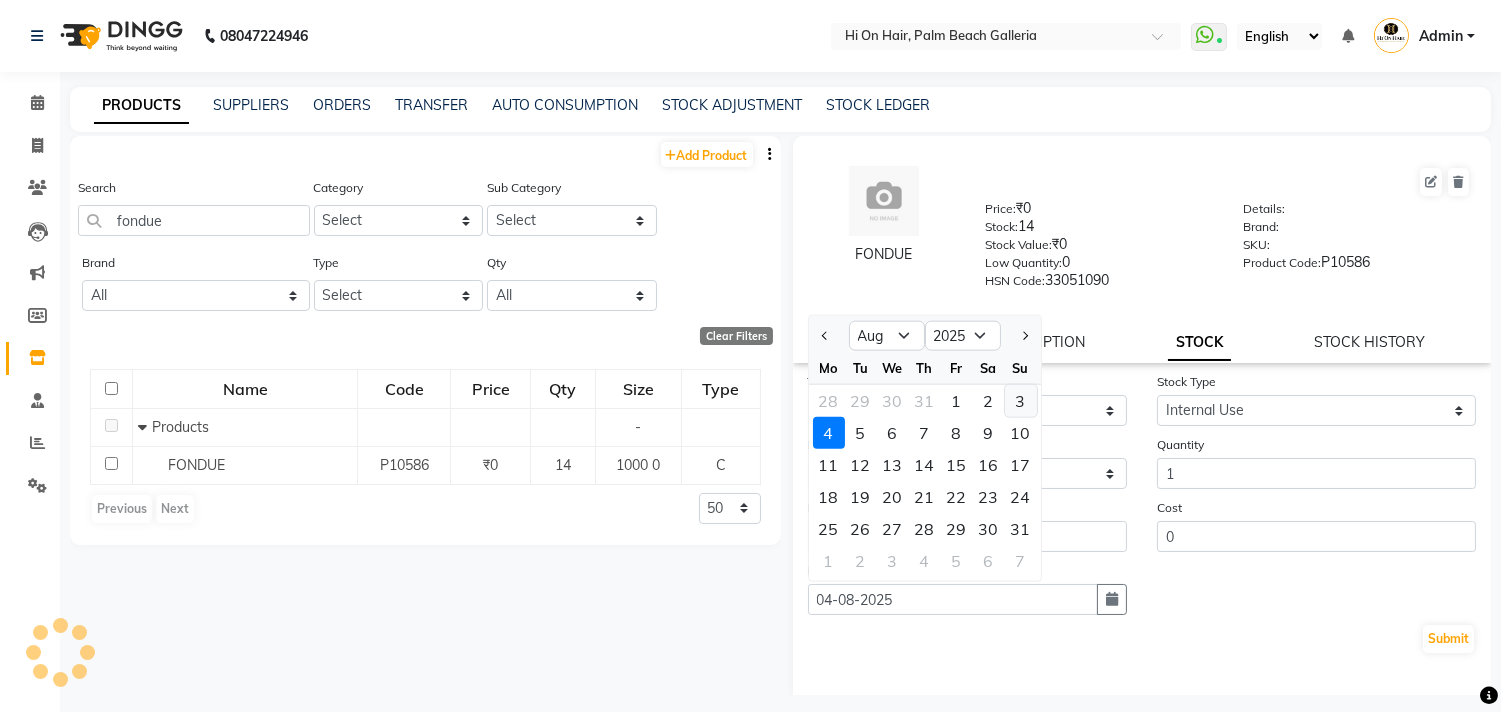 click on "3" 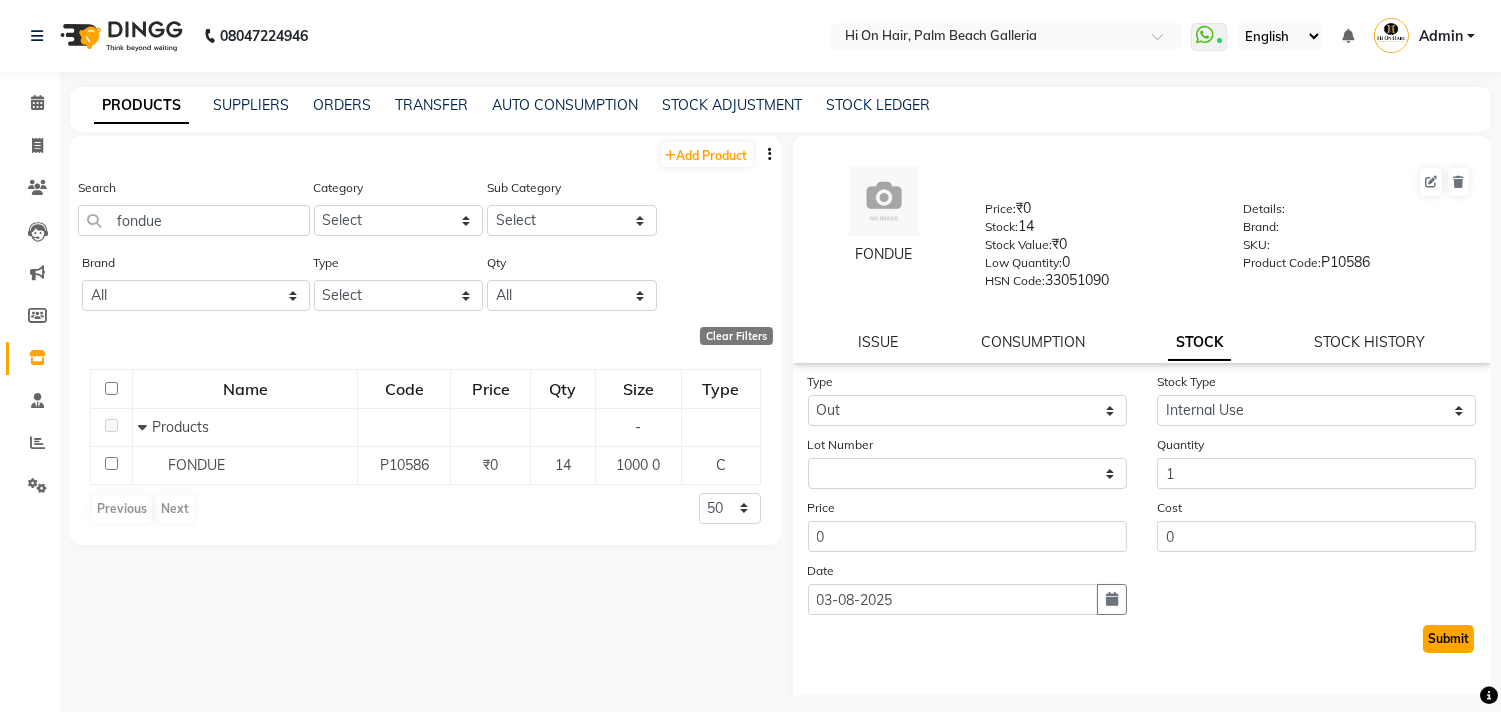 click on "Submit" 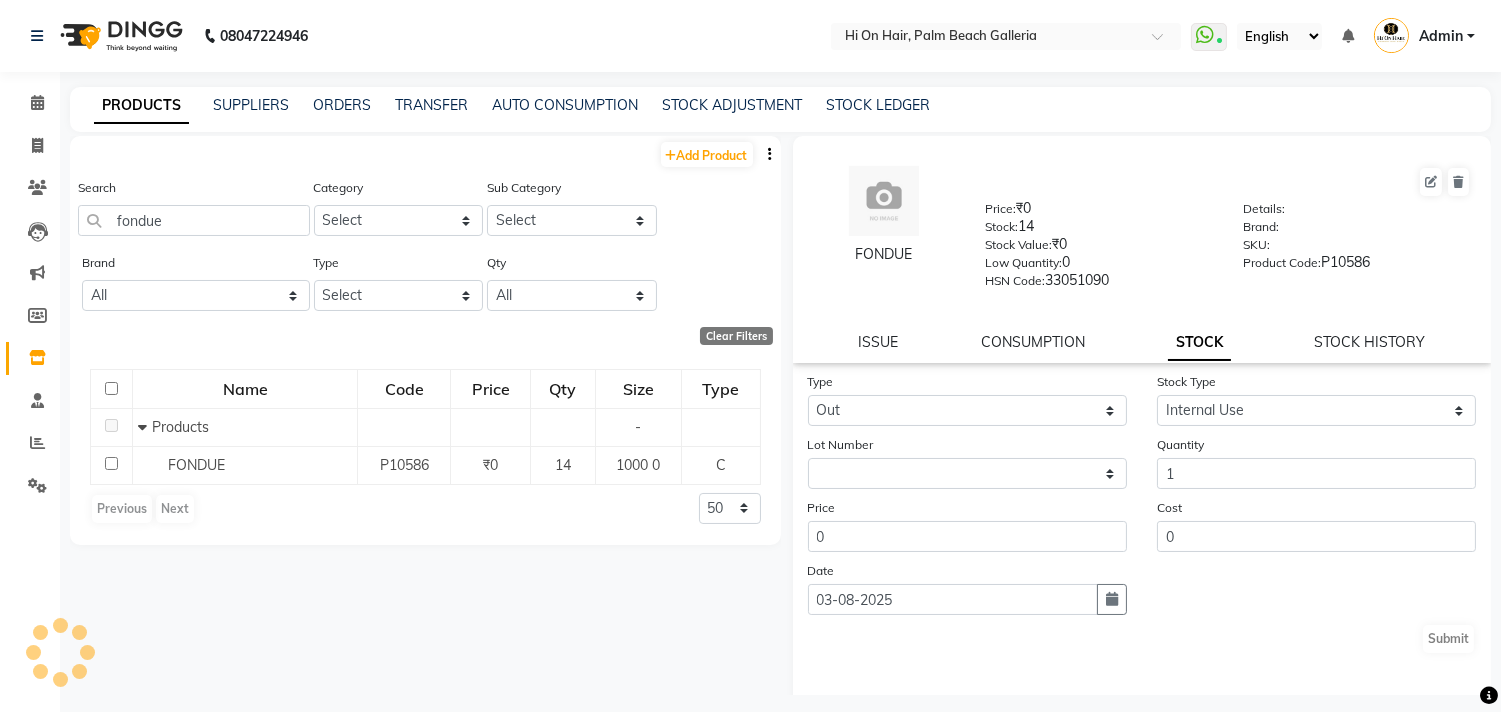 select 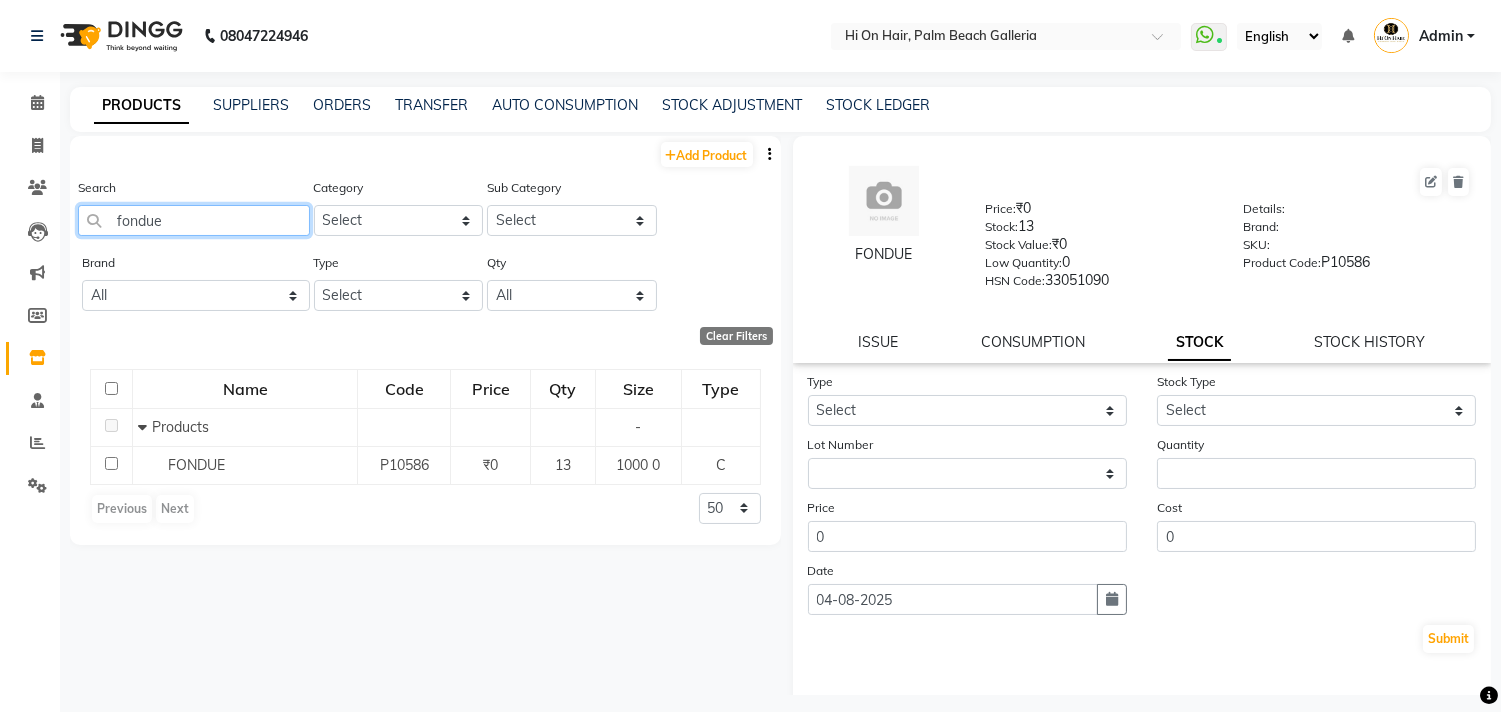 click on "fondue" 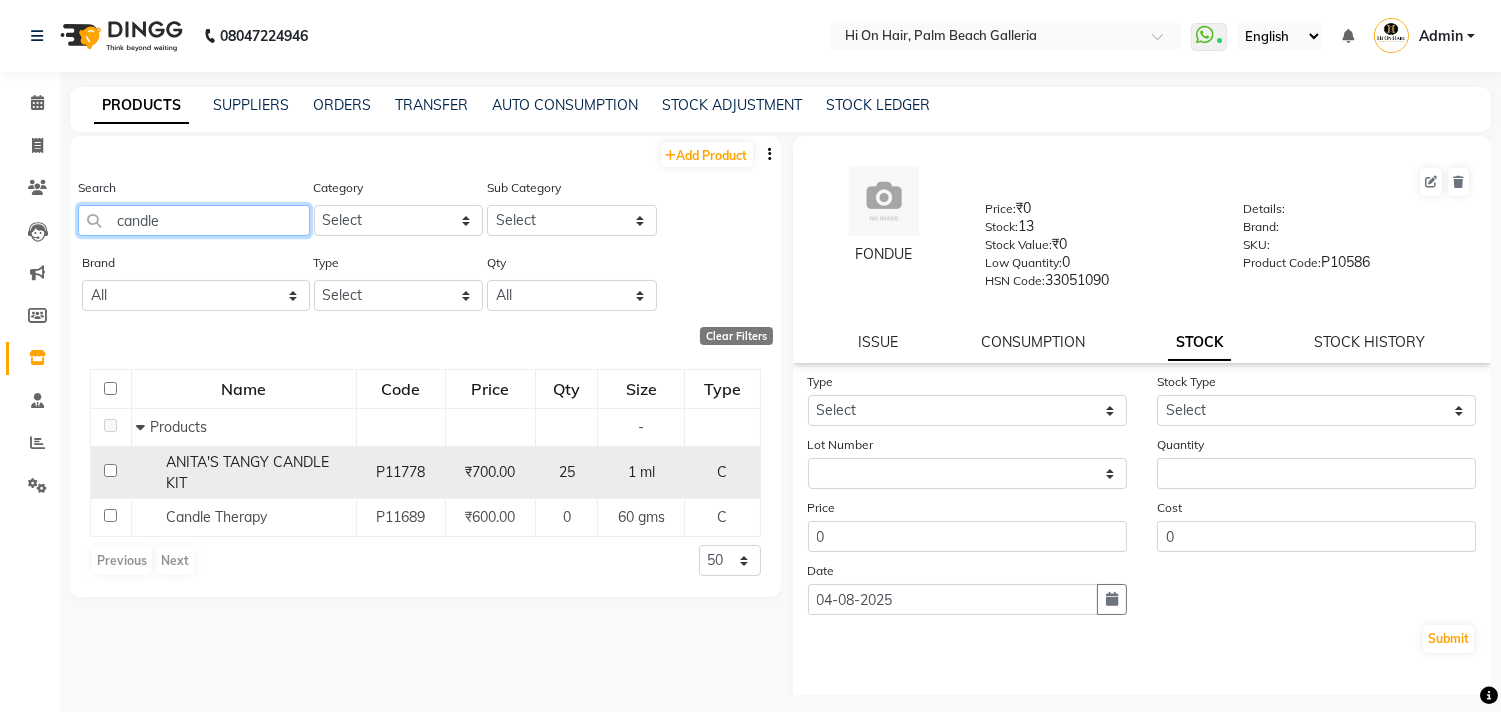 type on "candle" 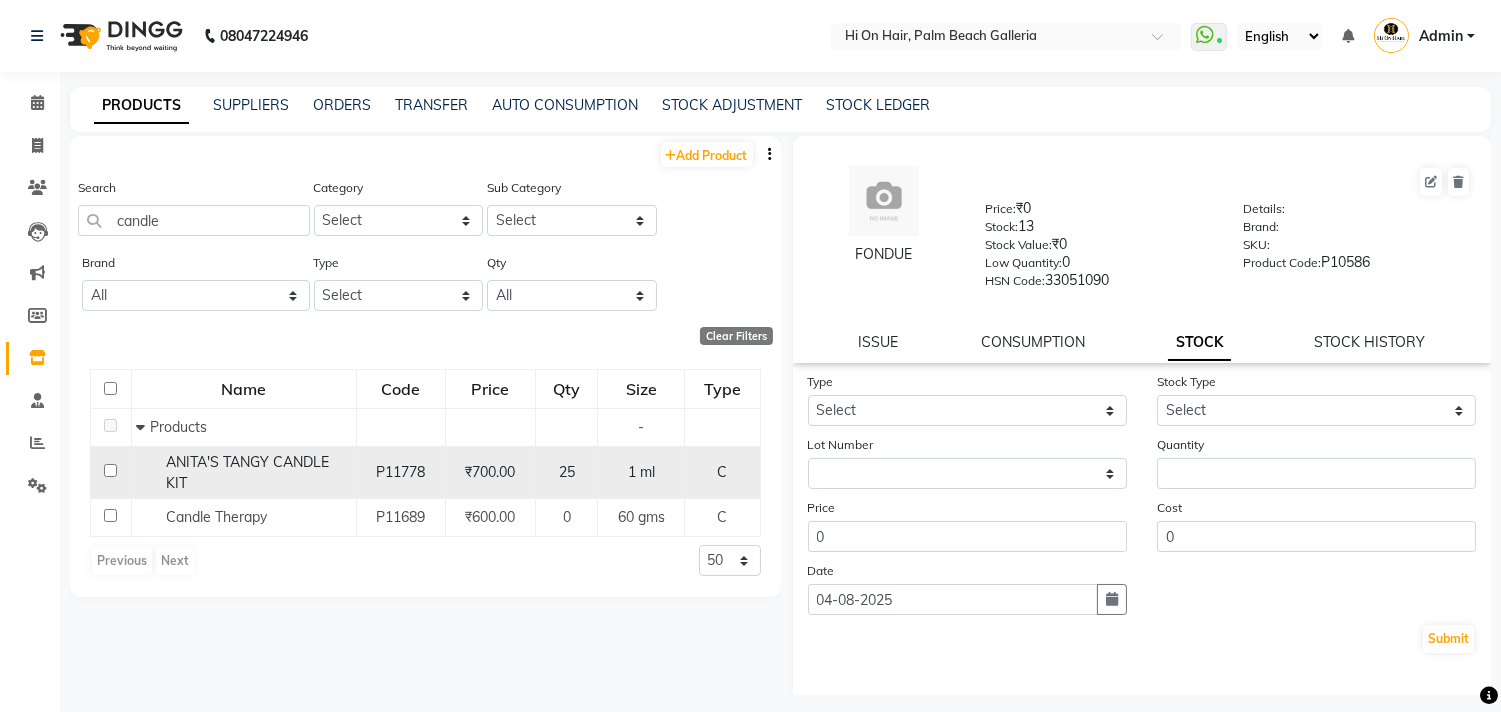 click on "P11778" 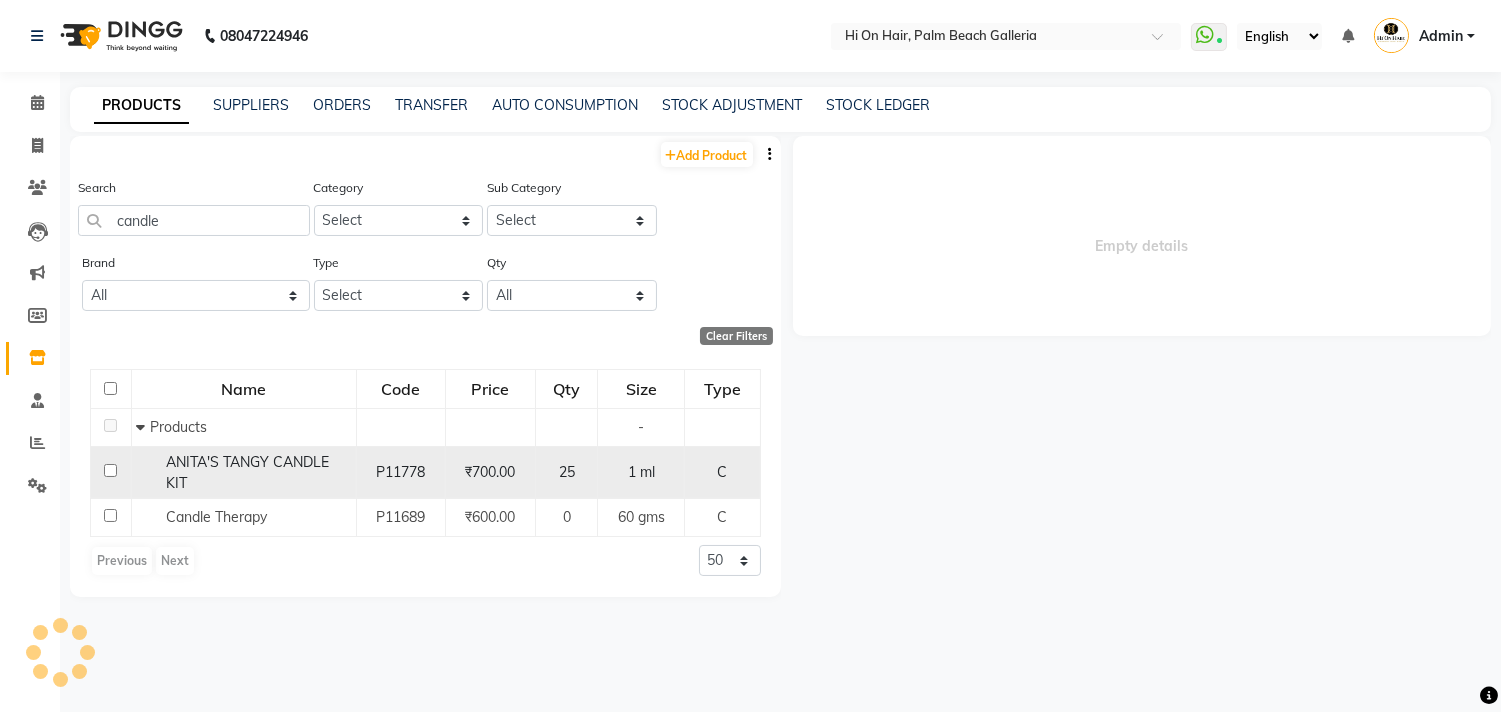 select 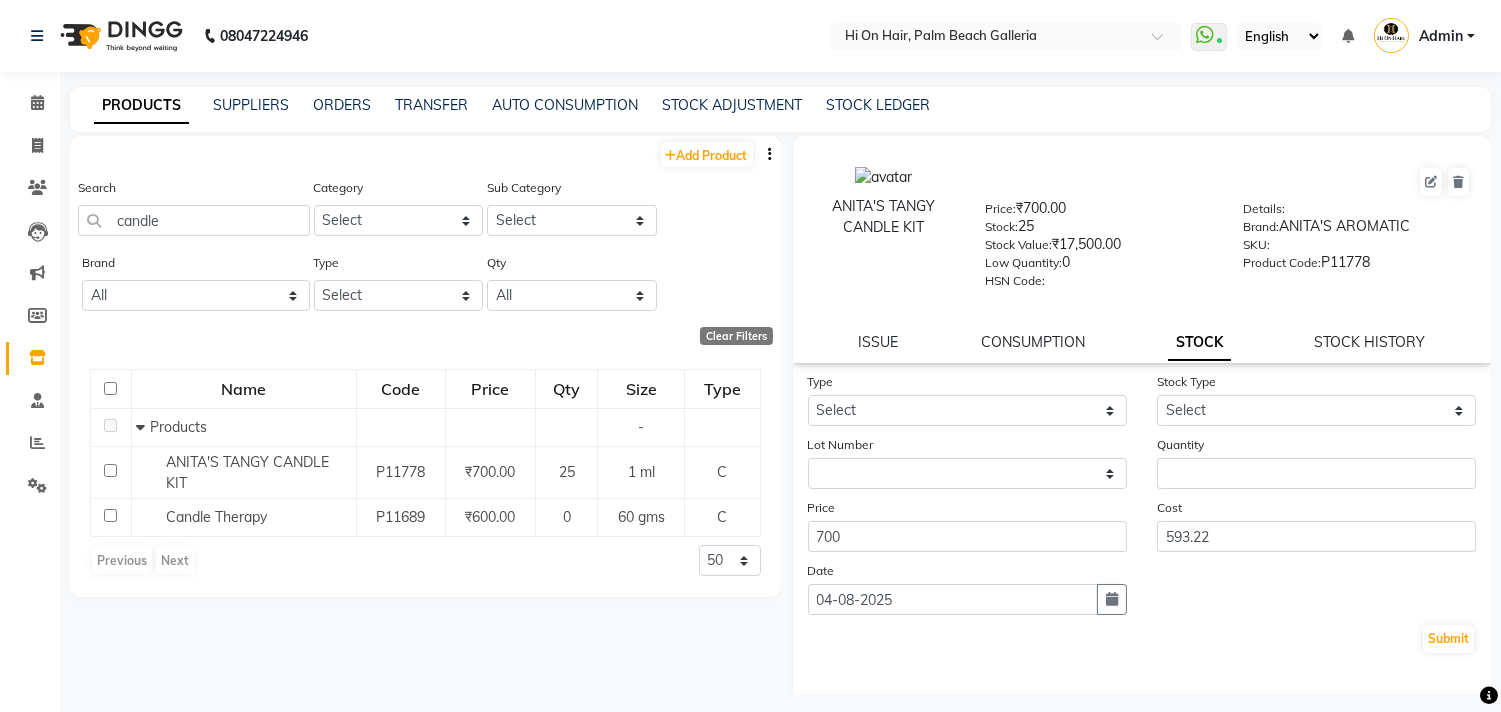 click on "STOCK HISTORY" 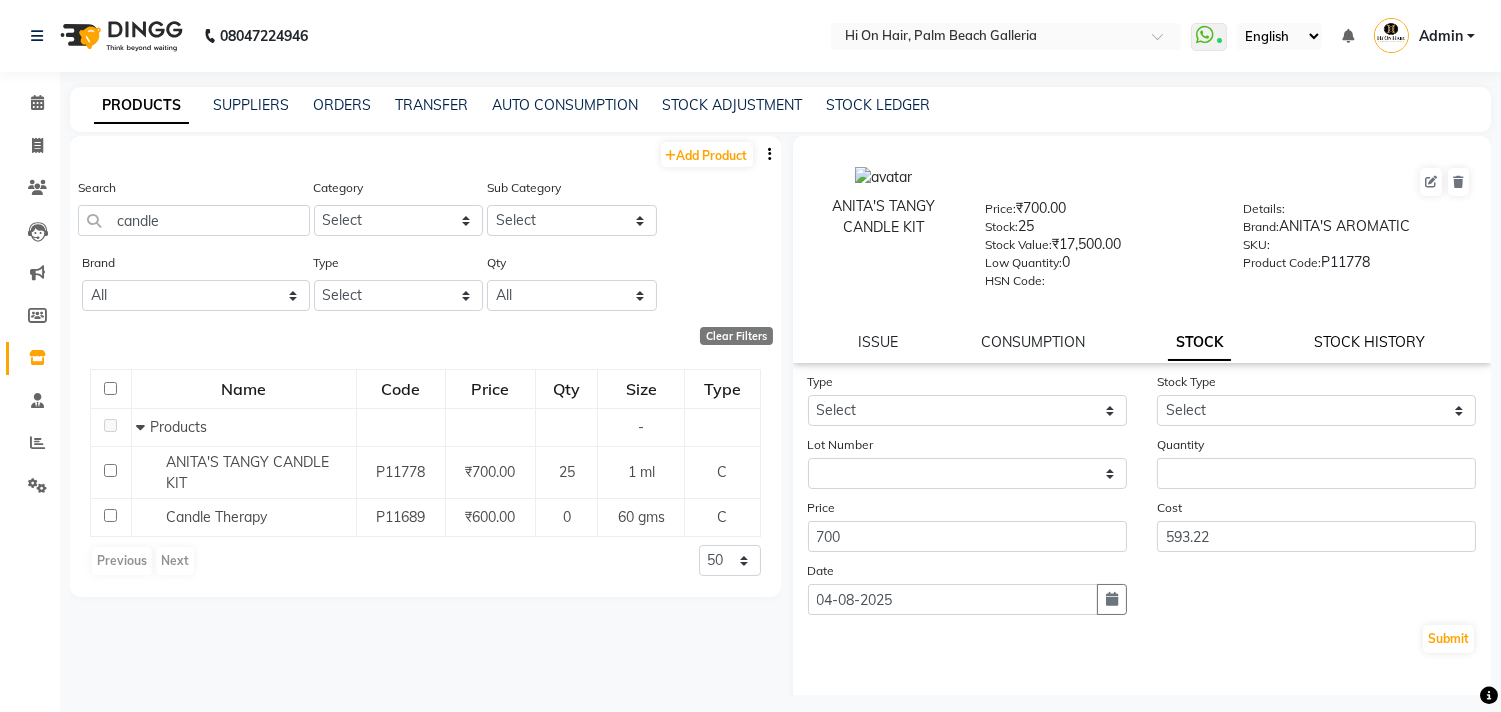 click on "STOCK HISTORY" 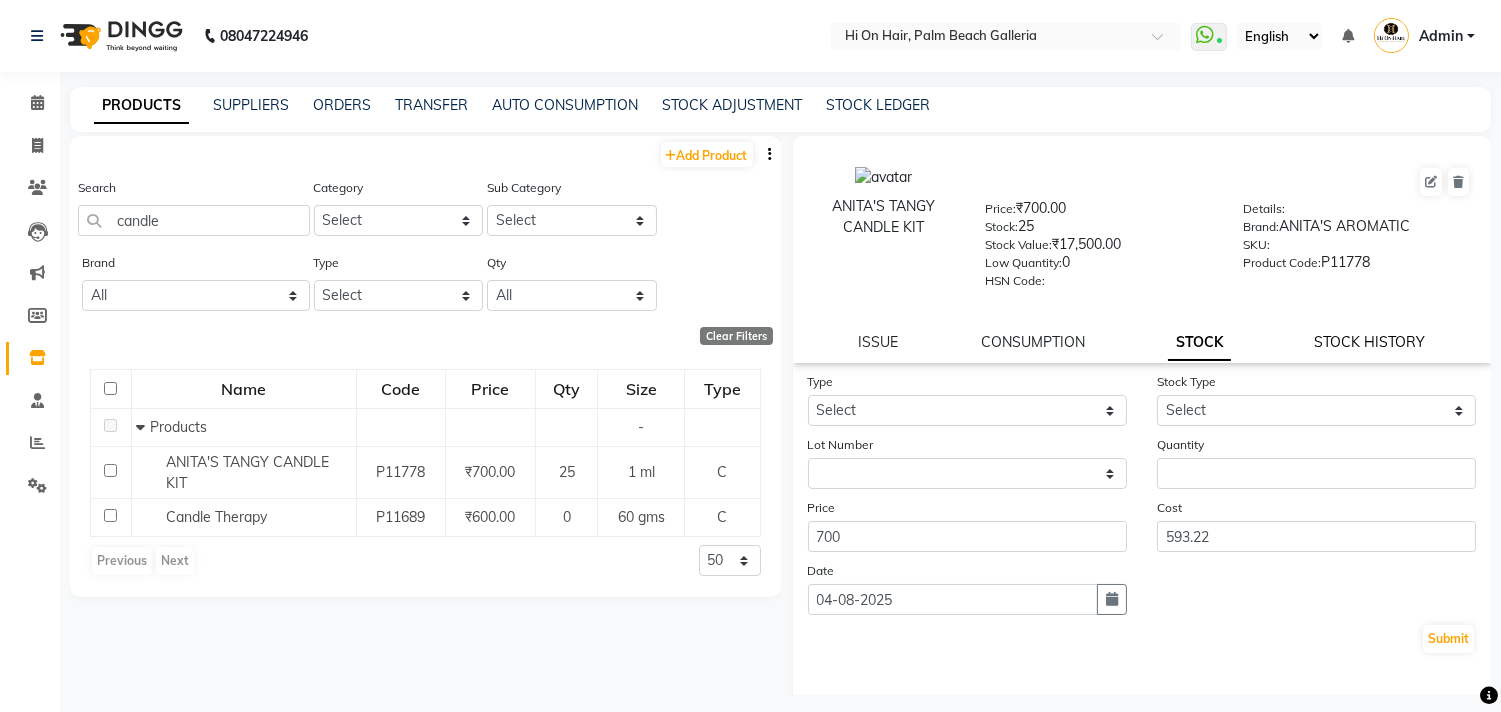 select on "all" 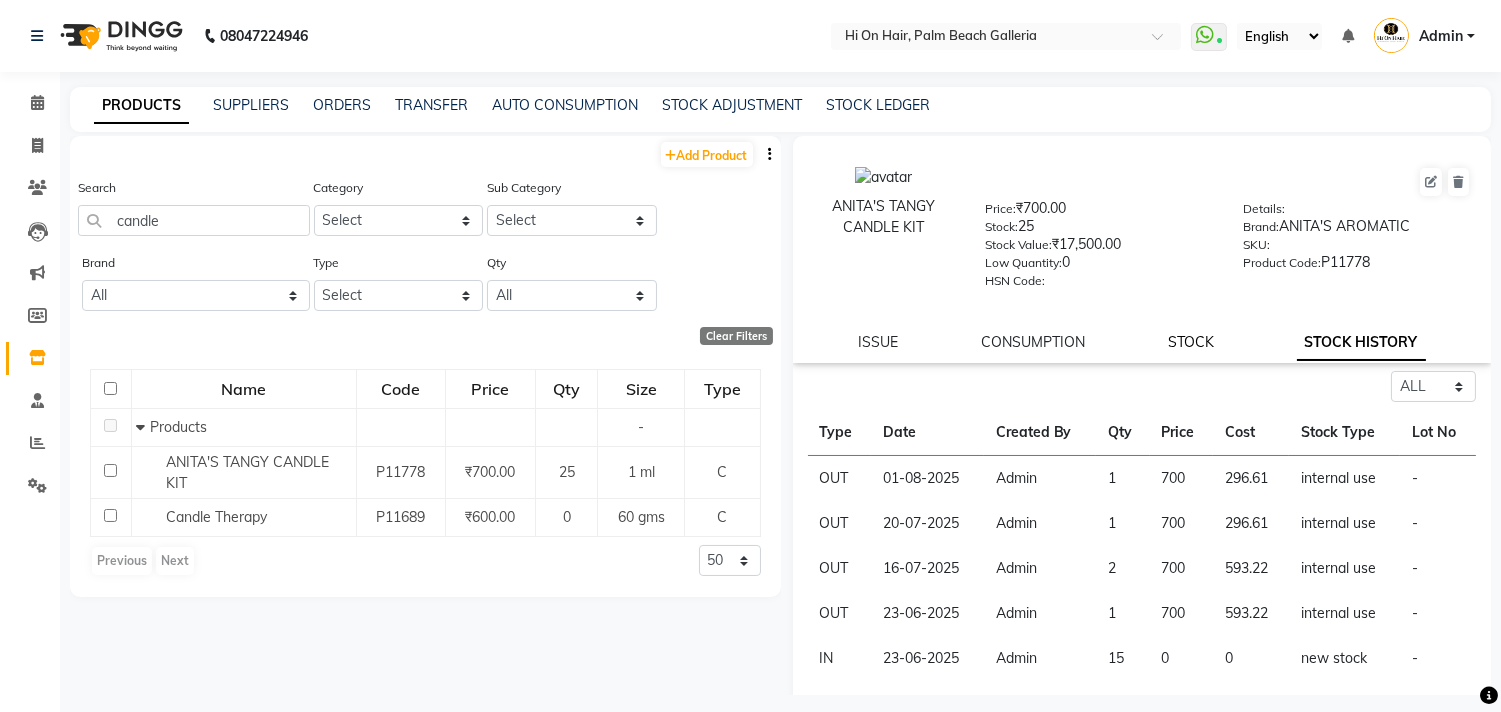 click on "STOCK" 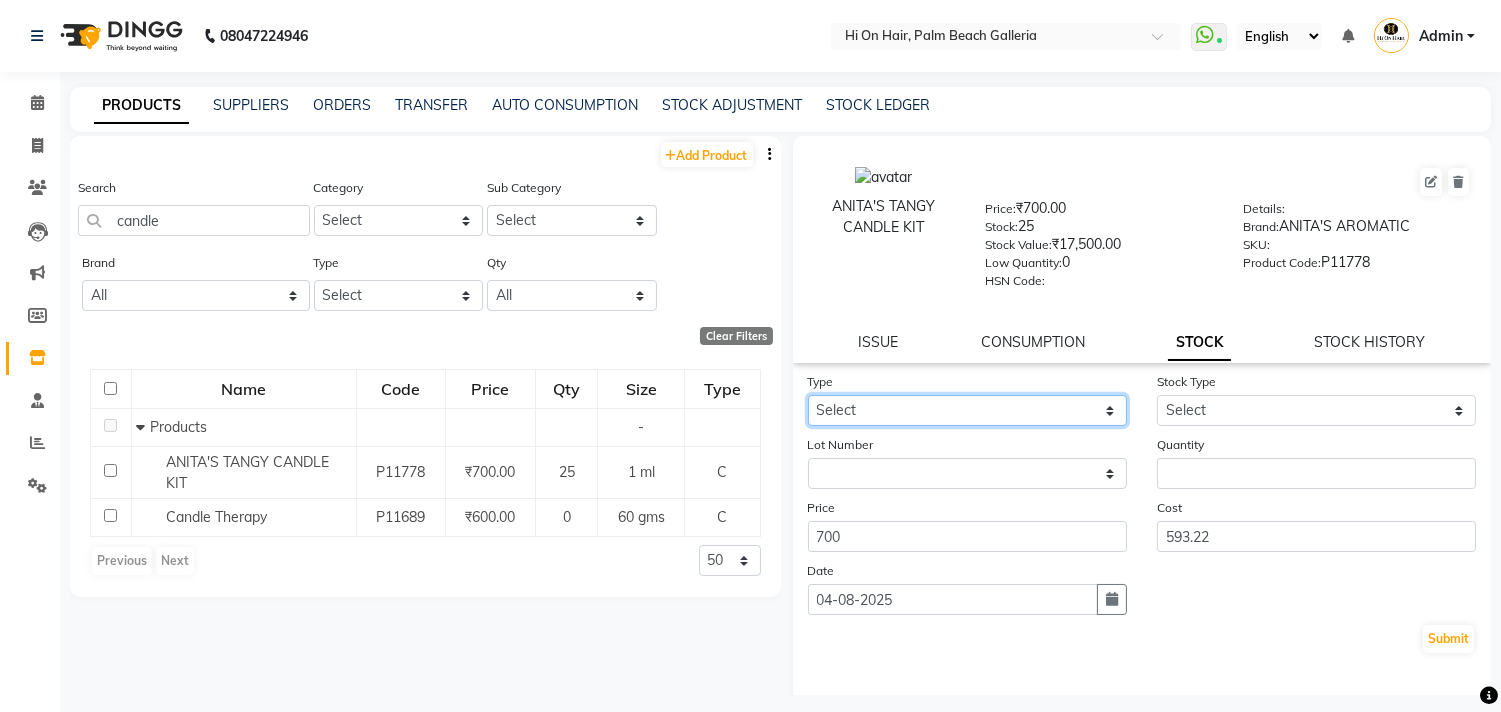 click on "Select In Out" 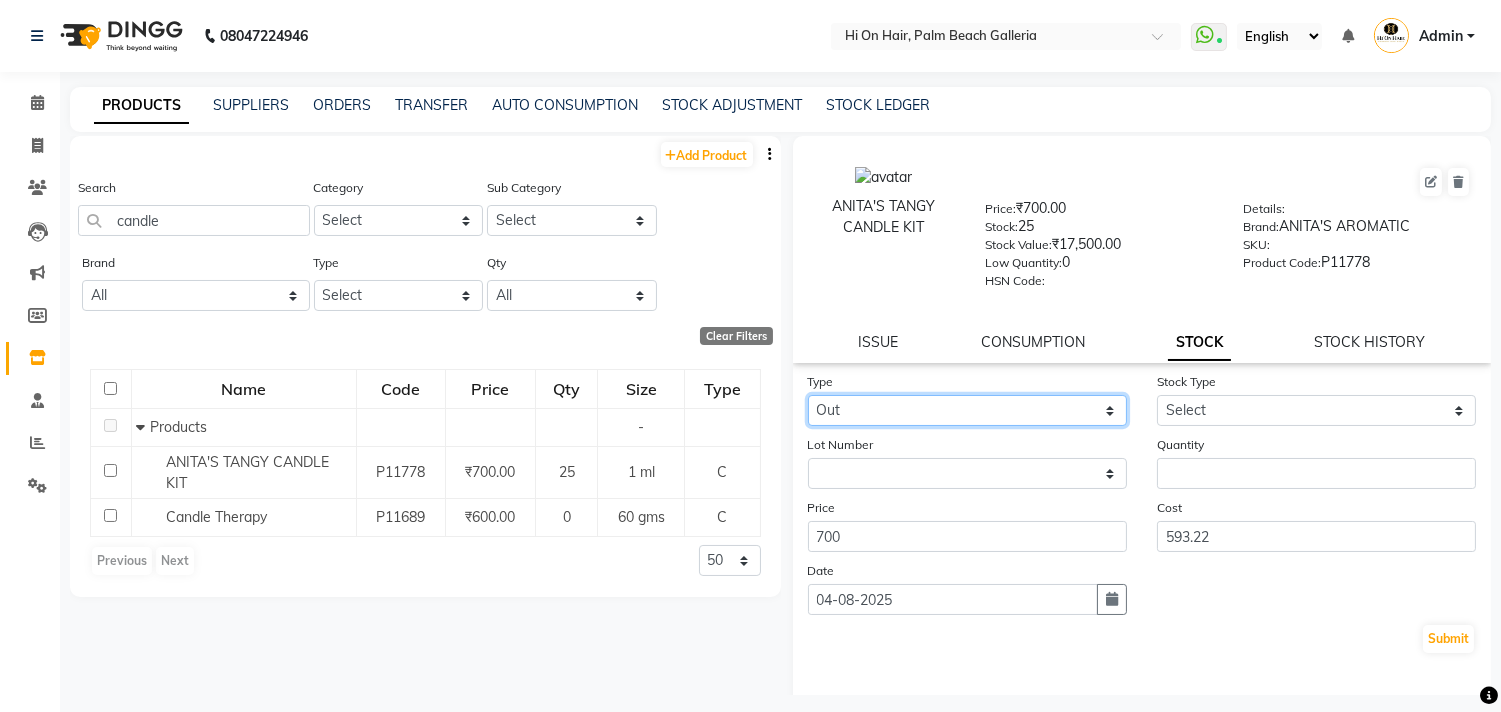 click on "Select In Out" 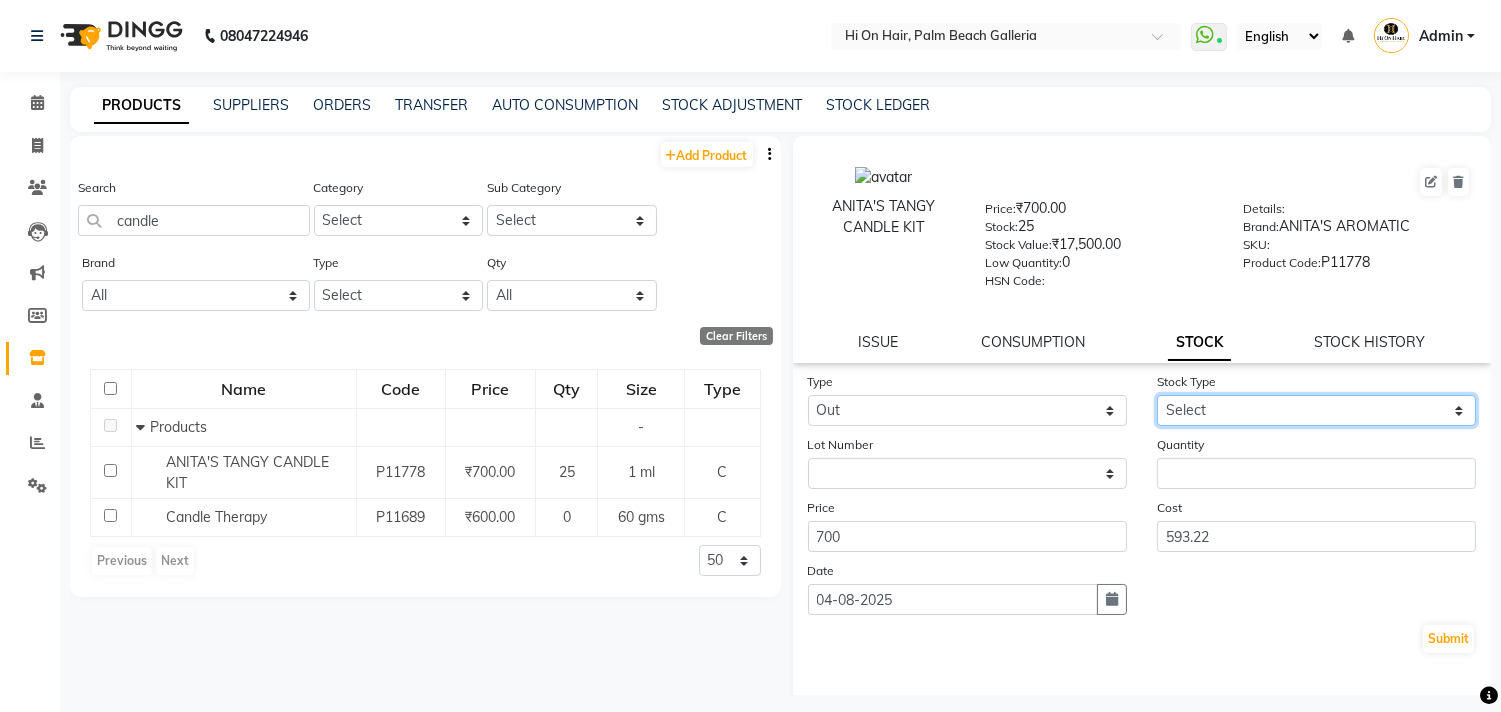 click on "Select Internal Use Damaged Expired Adjustment Return Other" 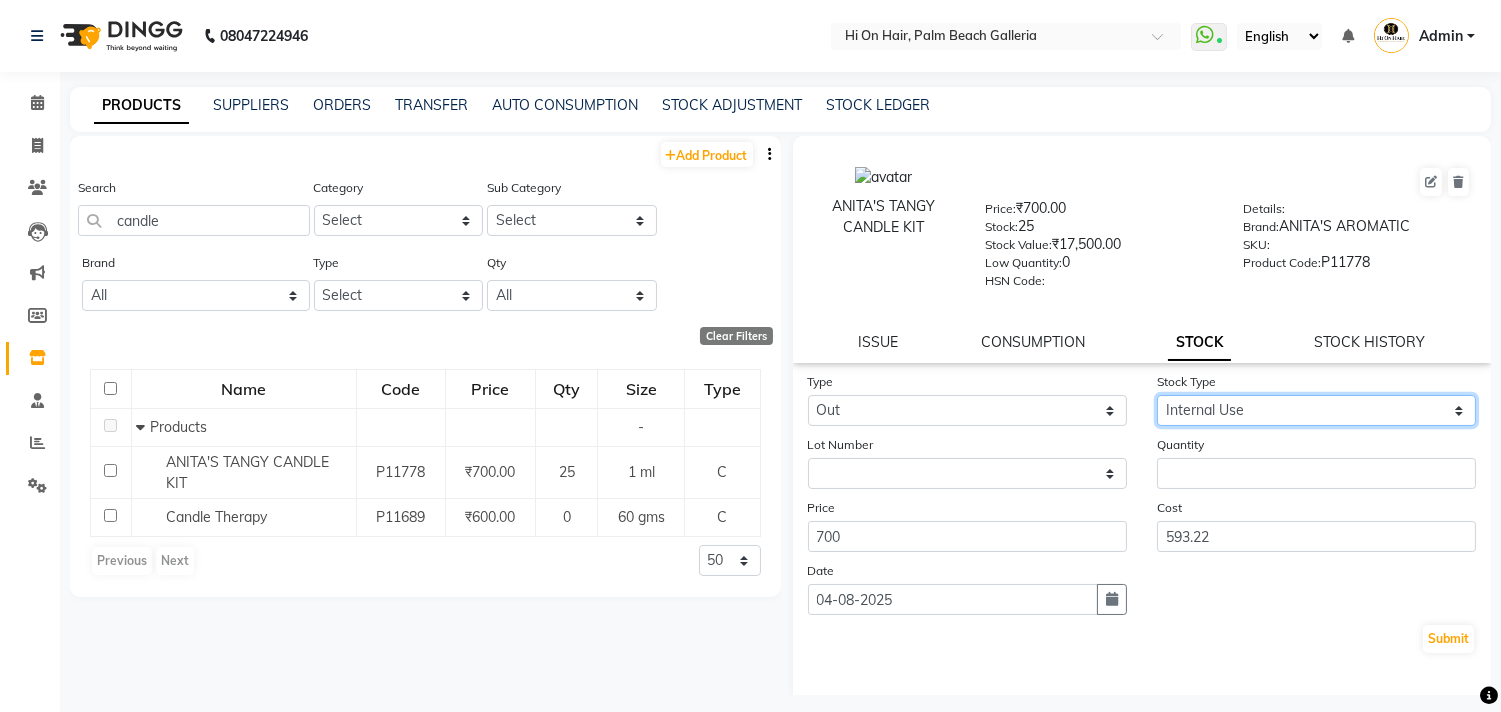 click on "Select Internal Use Damaged Expired Adjustment Return Other" 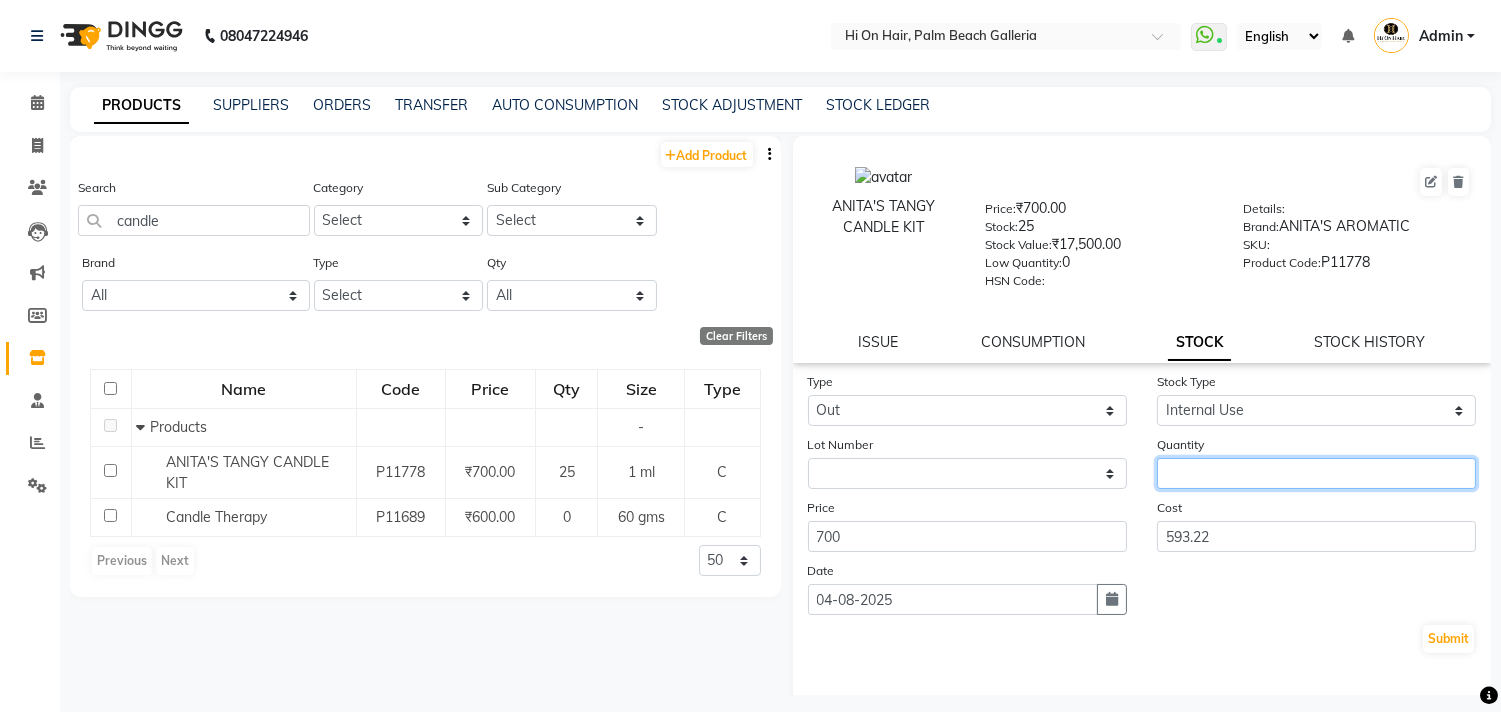 click 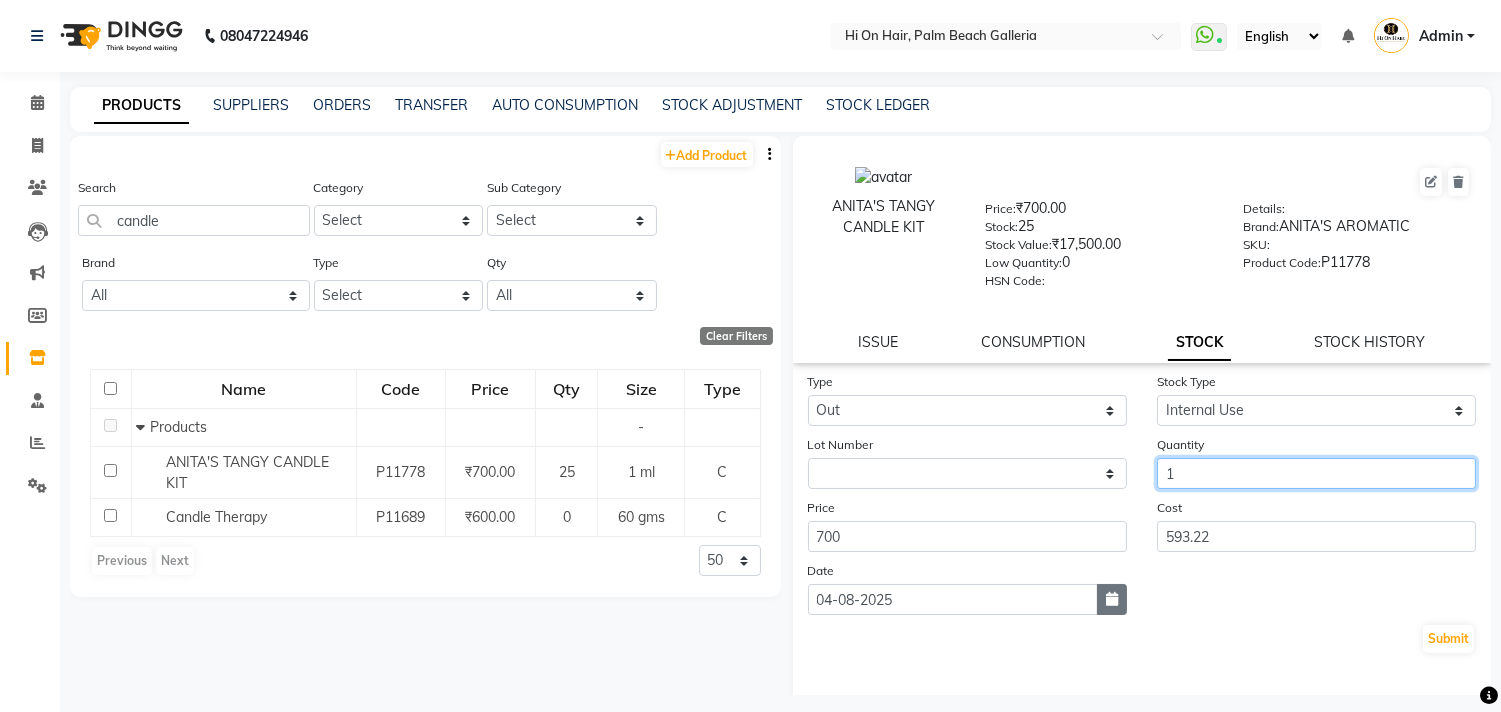 type on "1" 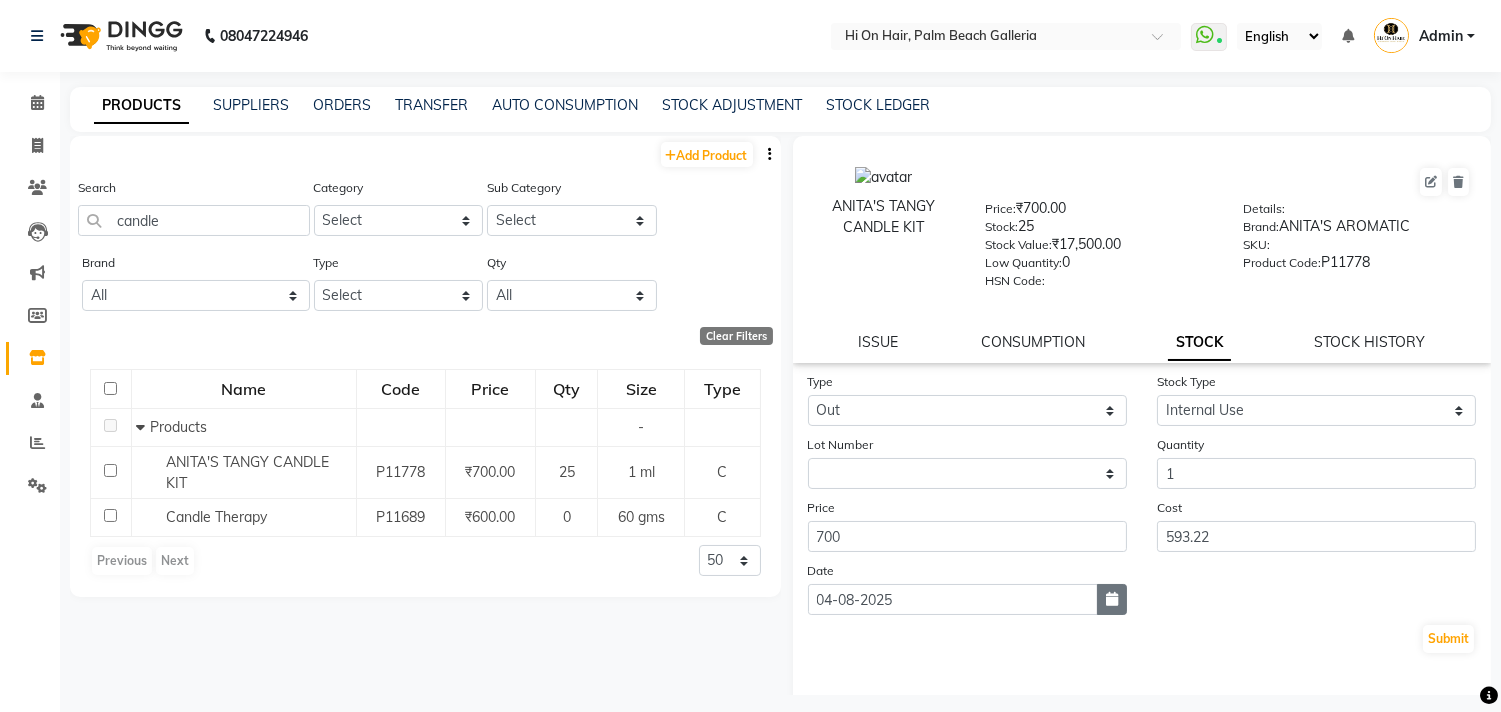 click 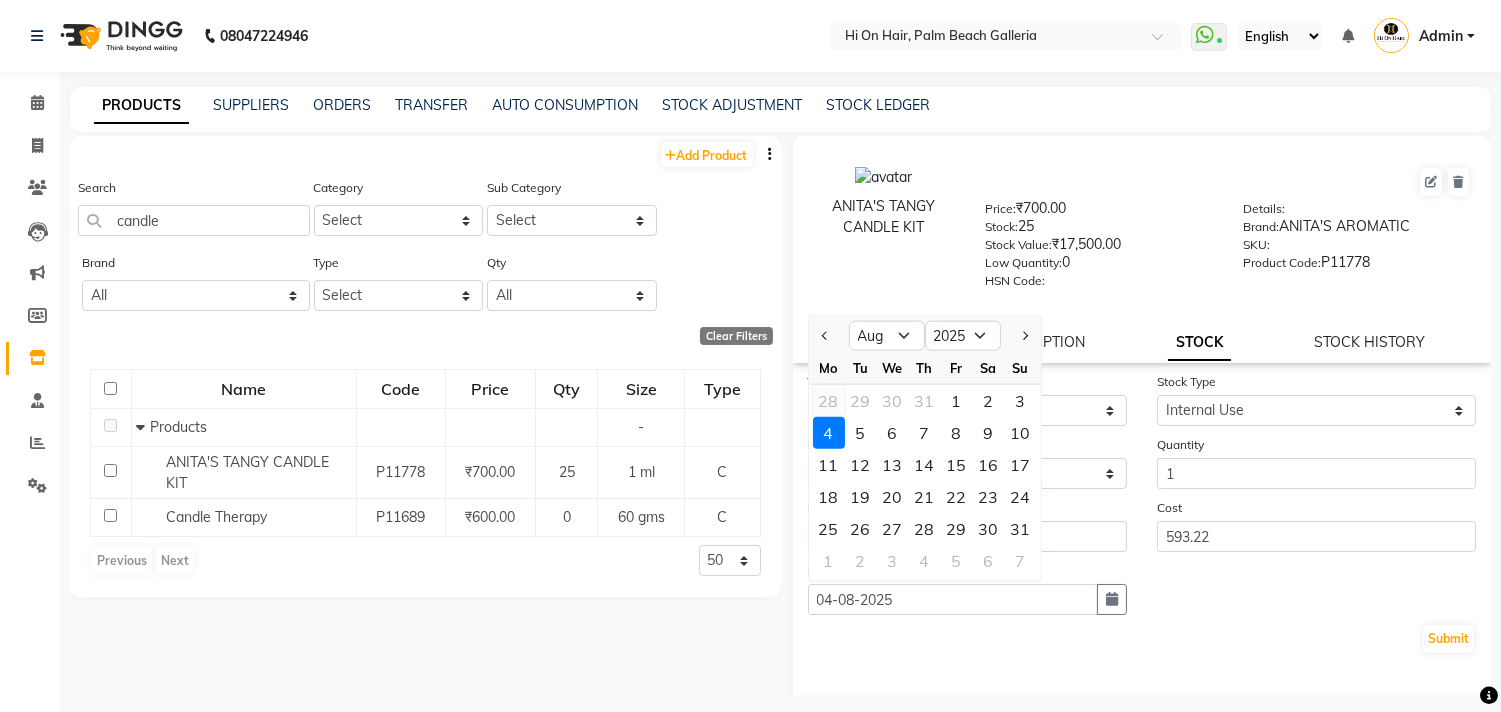 click on "28" 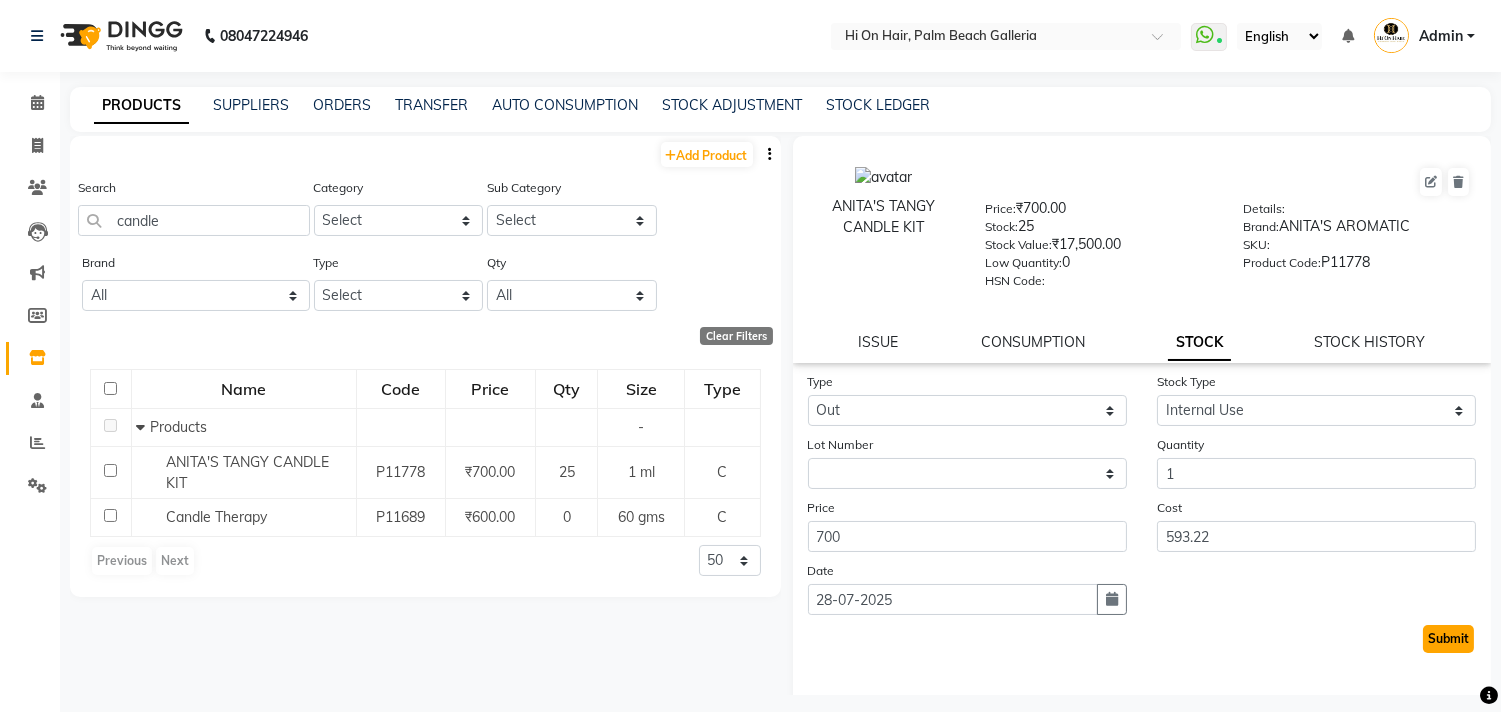 click on "Submit" 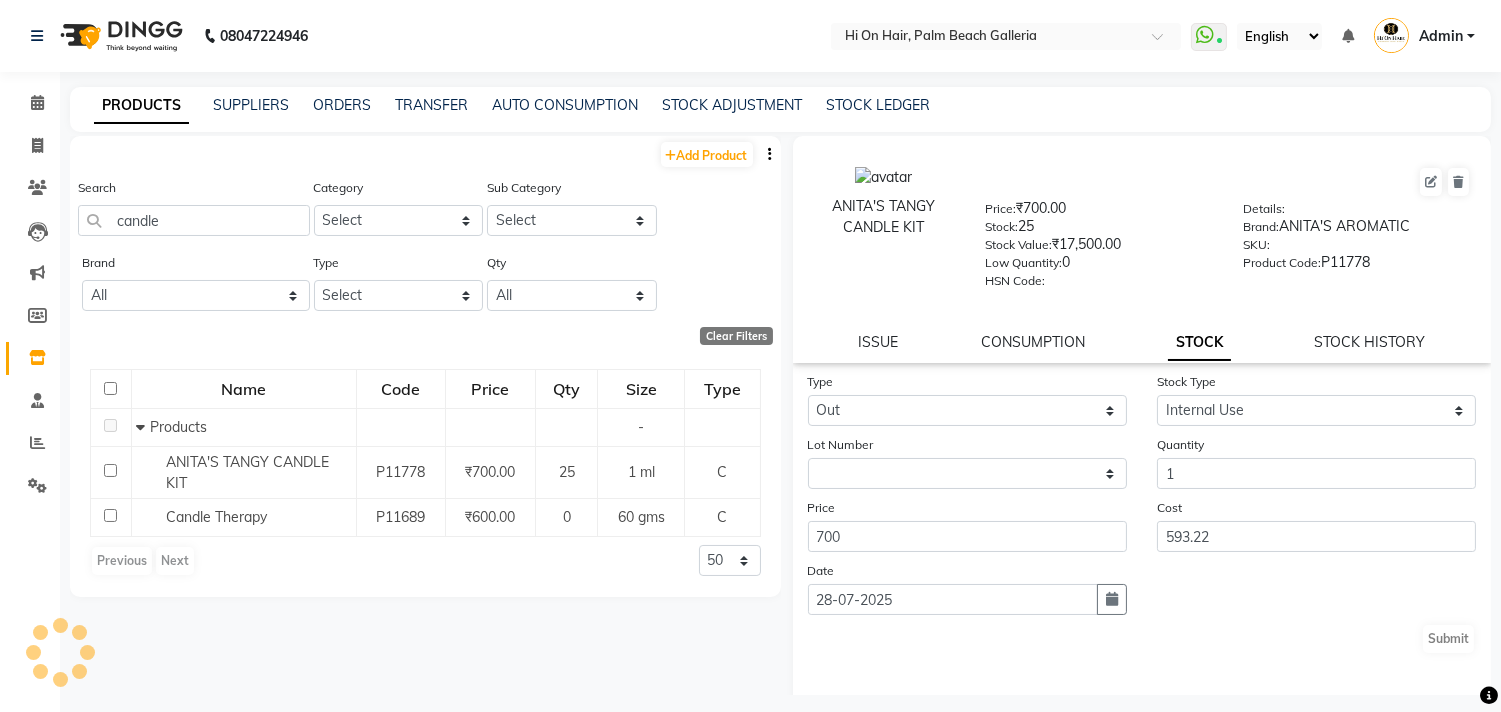select 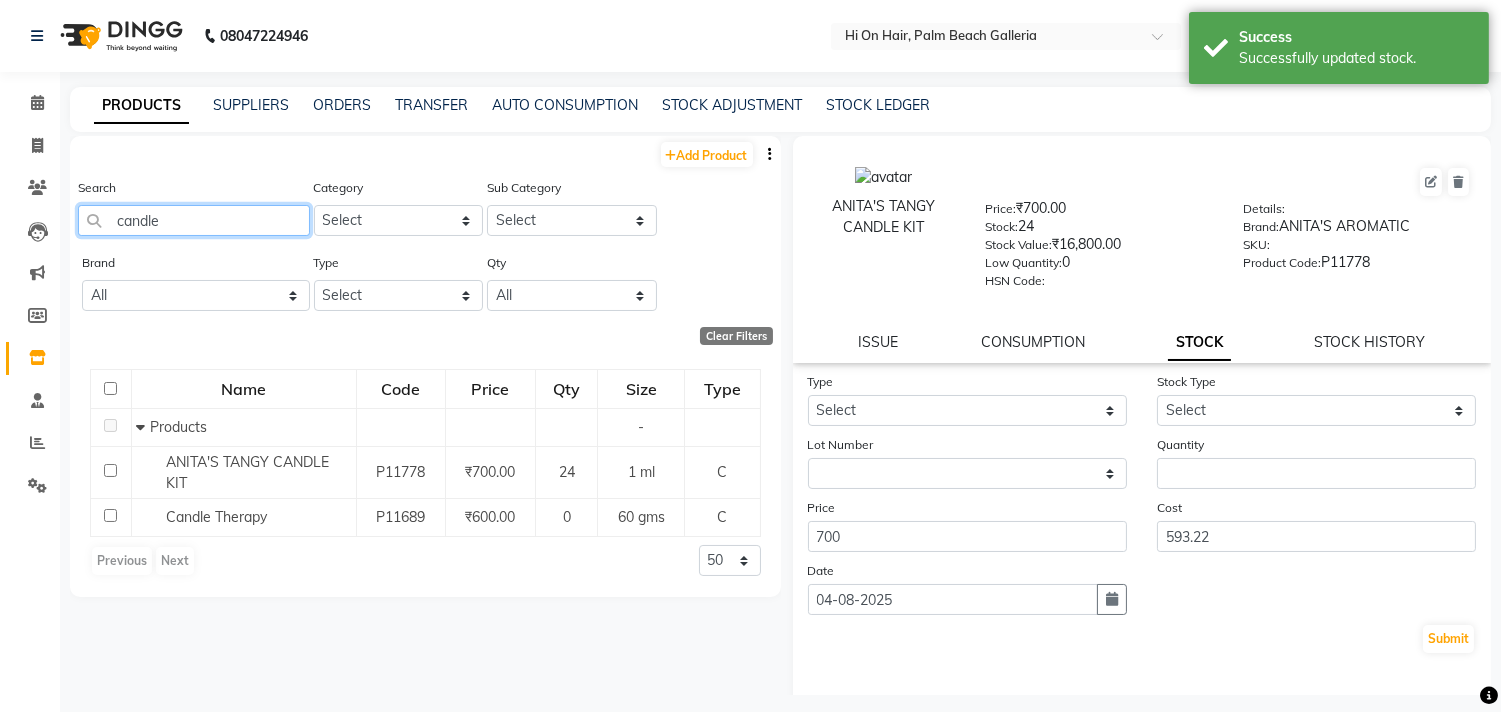 click on "candle" 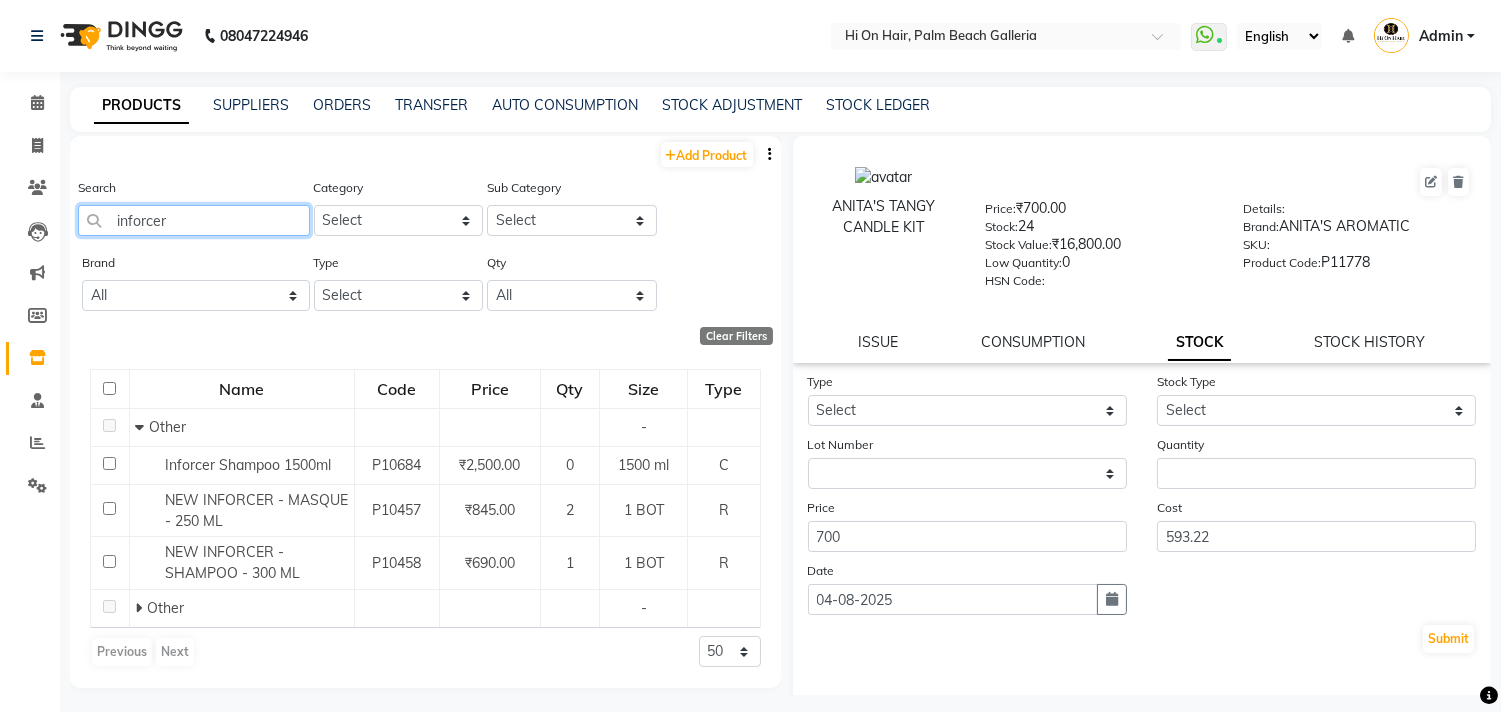 drag, startPoint x: 212, startPoint y: 206, endPoint x: 0, endPoint y: 210, distance: 212.03773 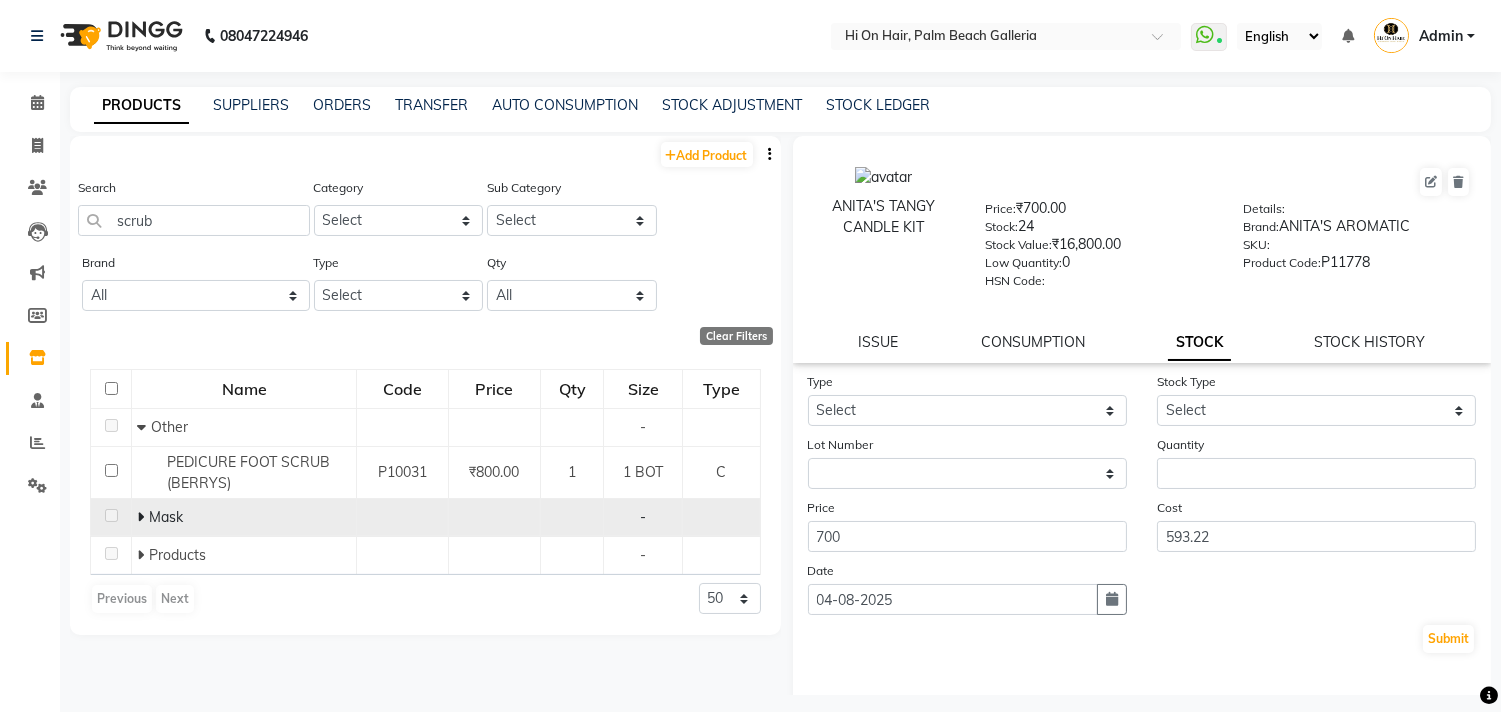click on "Mask" 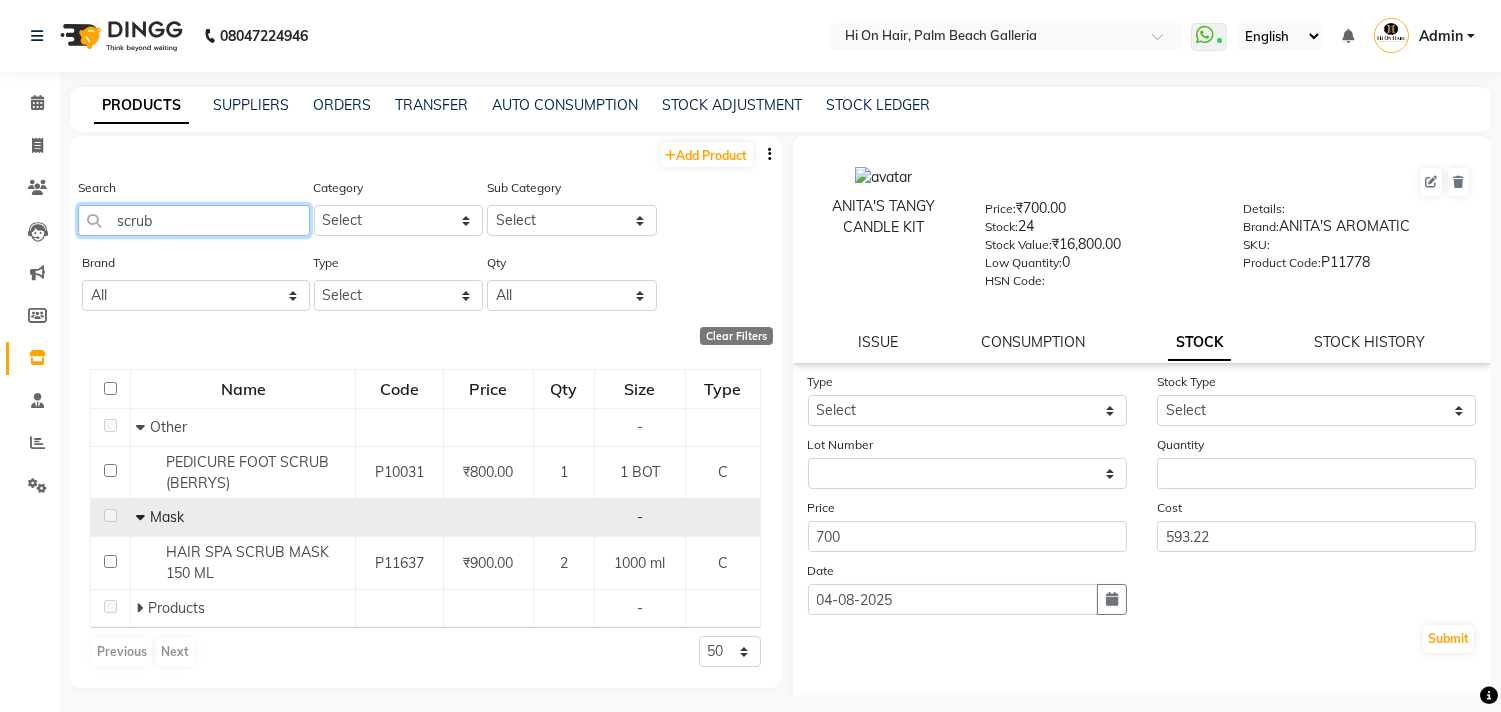 click on "scrub" 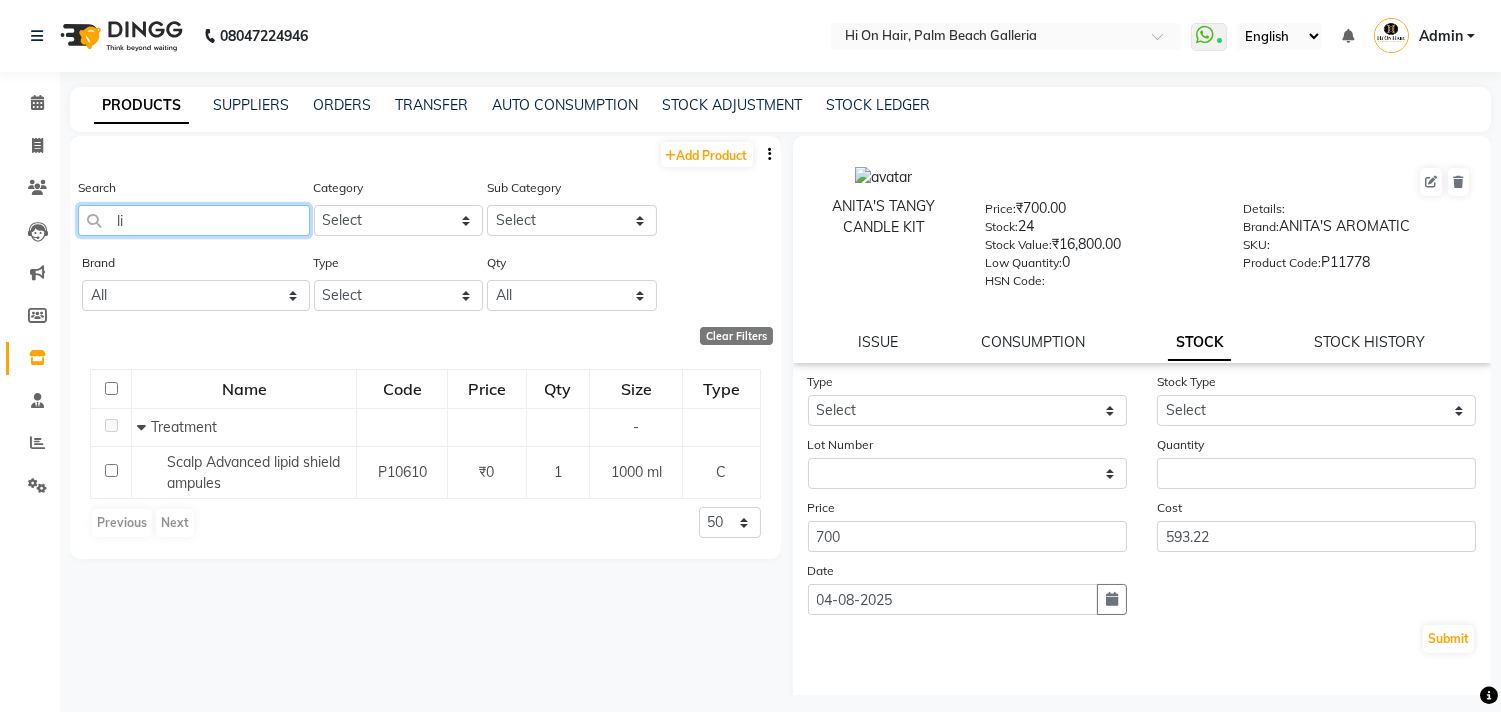 type on "l" 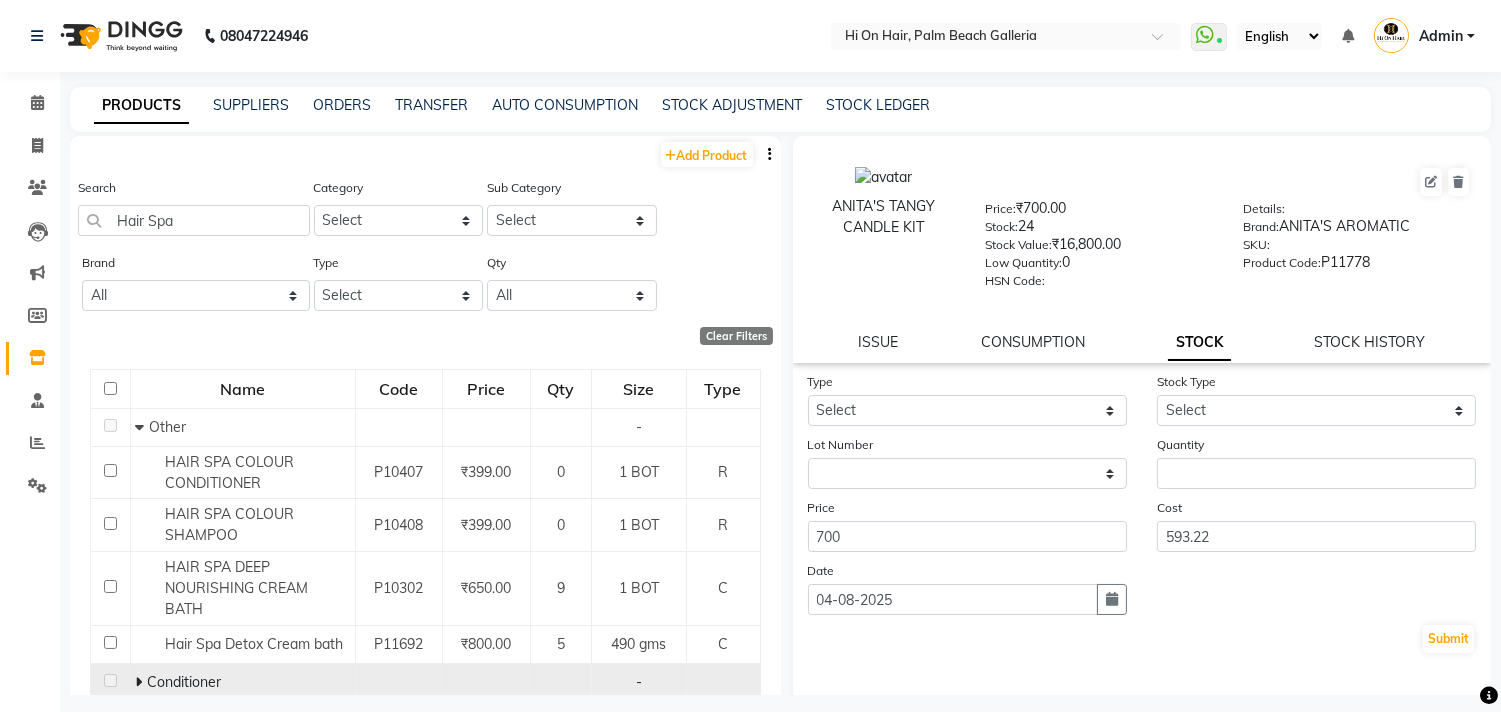 click 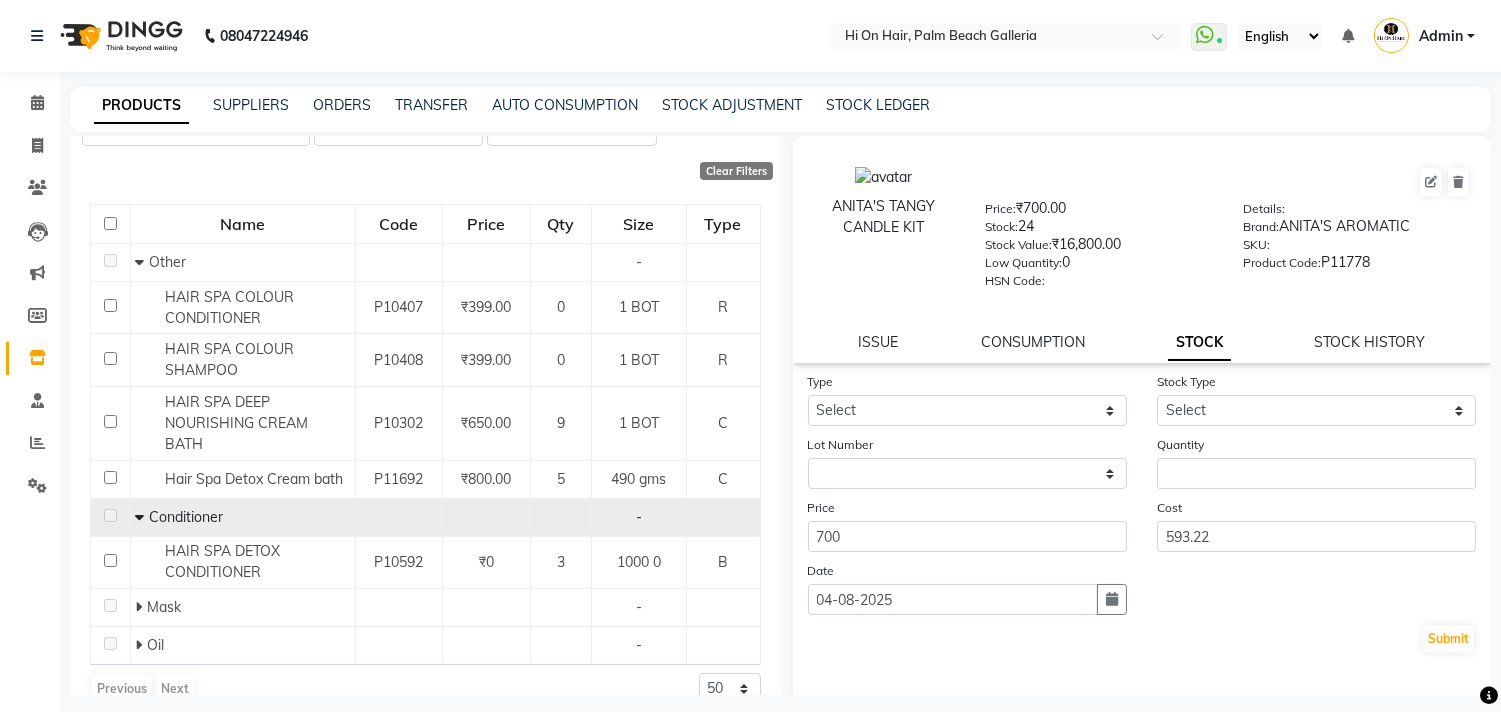 scroll, scrollTop: 175, scrollLeft: 0, axis: vertical 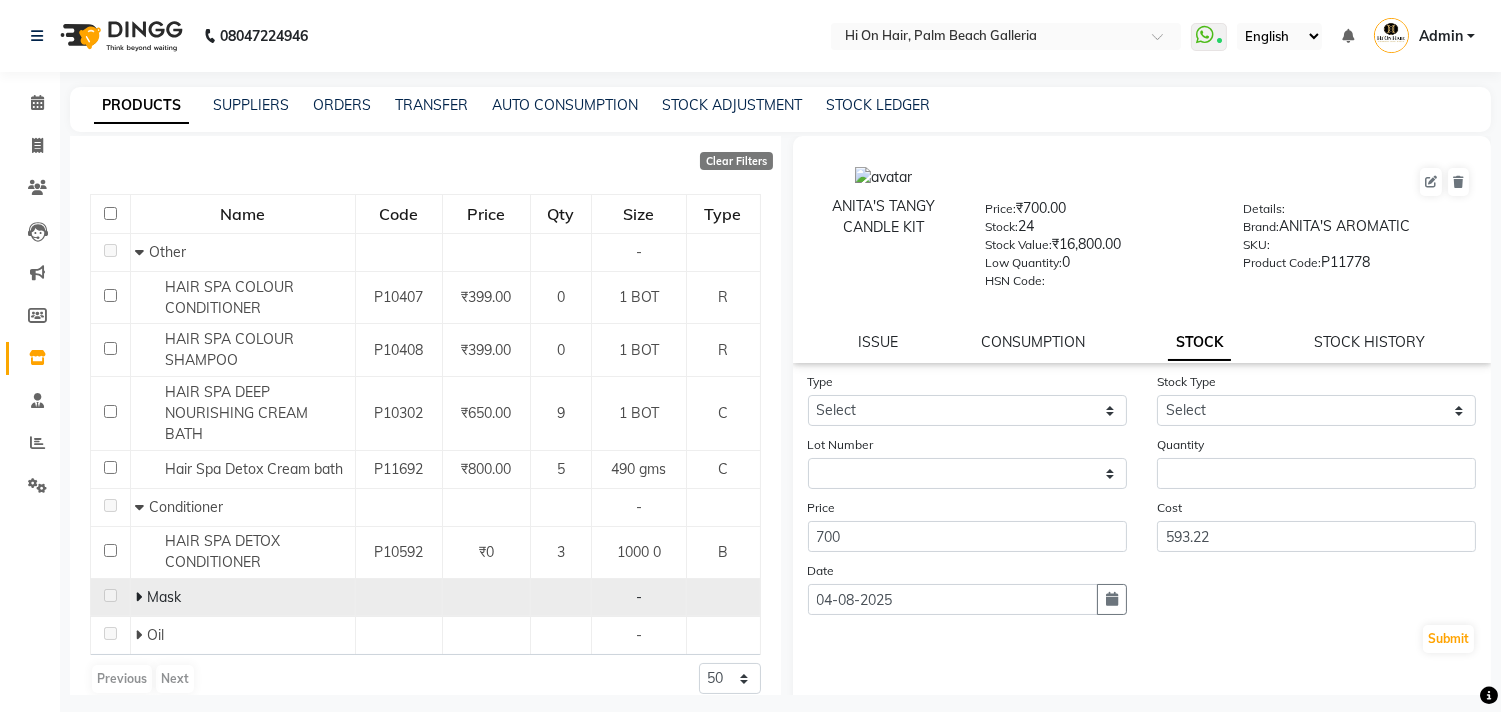 click on "Mask" 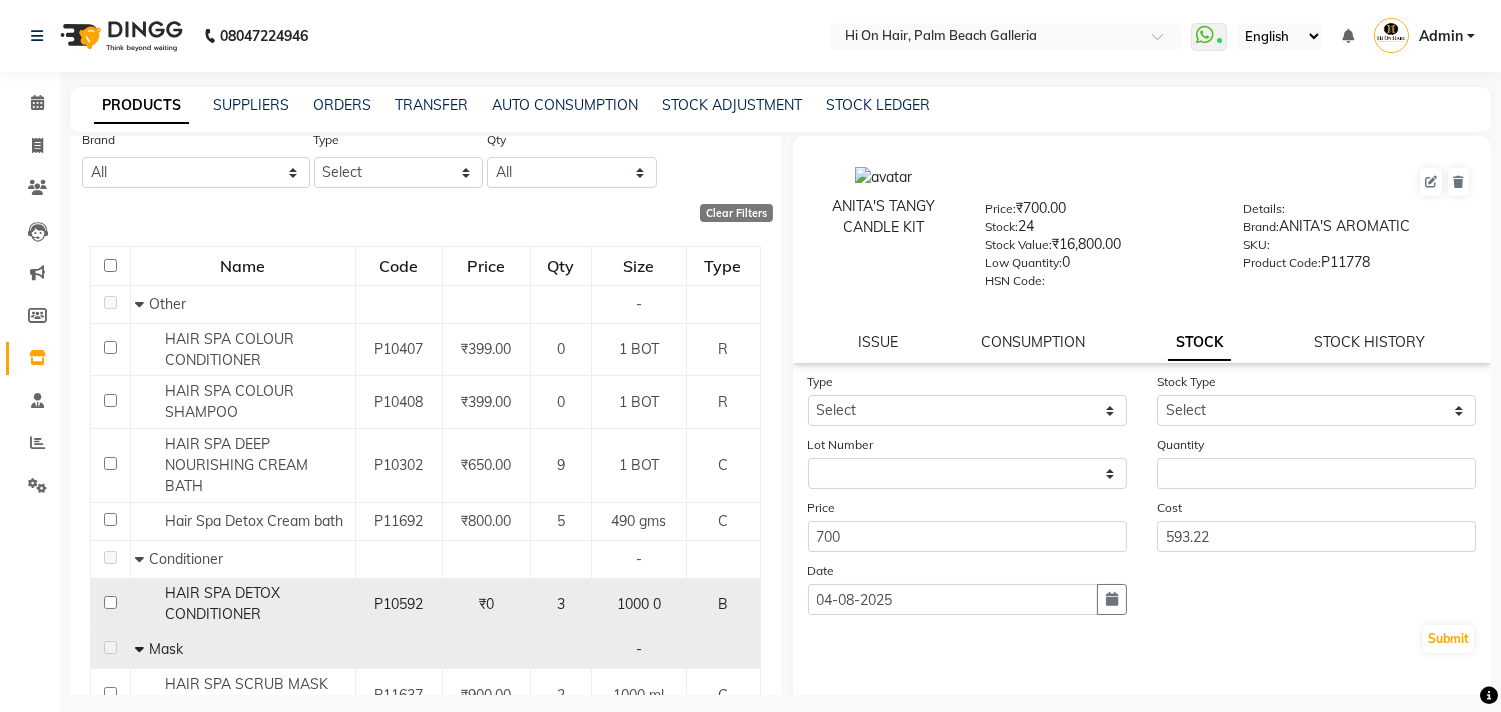 scroll, scrollTop: 0, scrollLeft: 0, axis: both 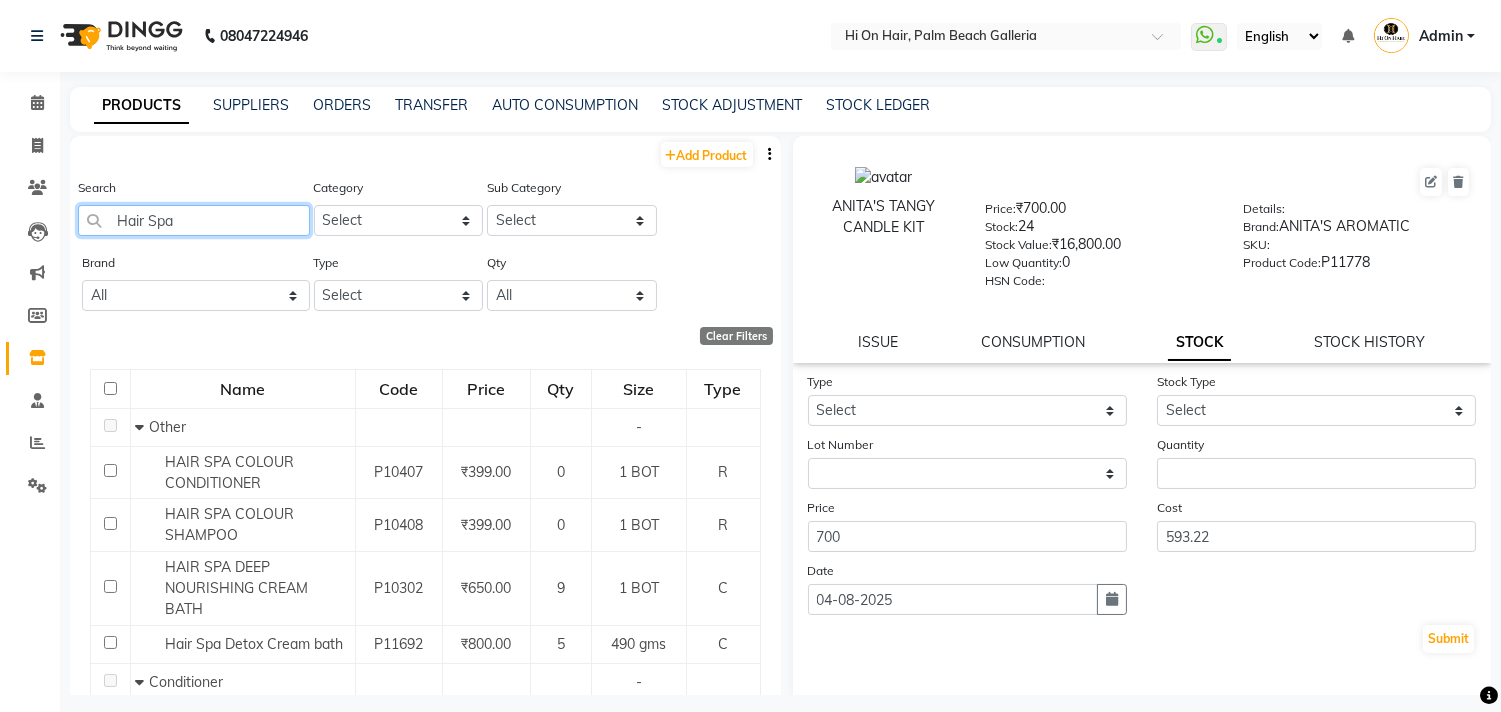drag, startPoint x: 190, startPoint y: 215, endPoint x: 100, endPoint y: 217, distance: 90.02222 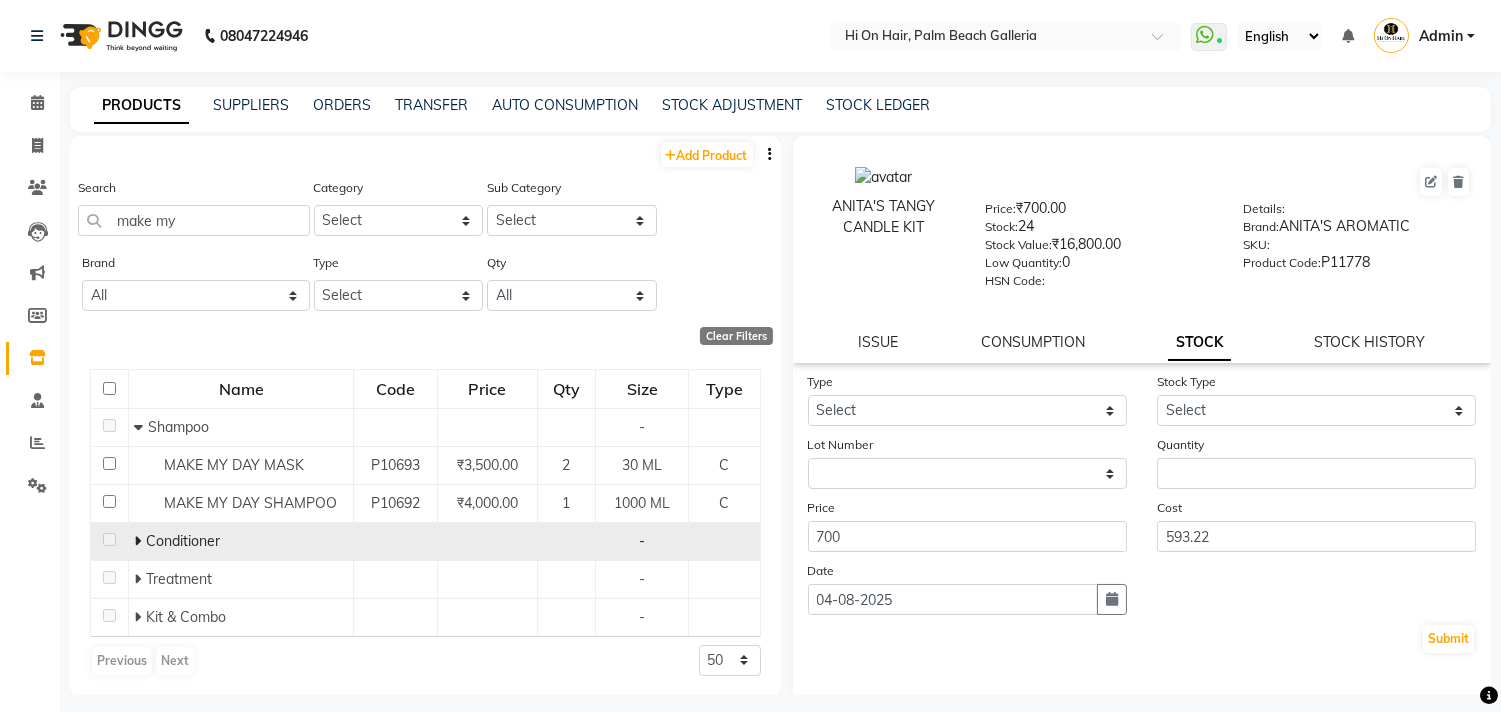 click 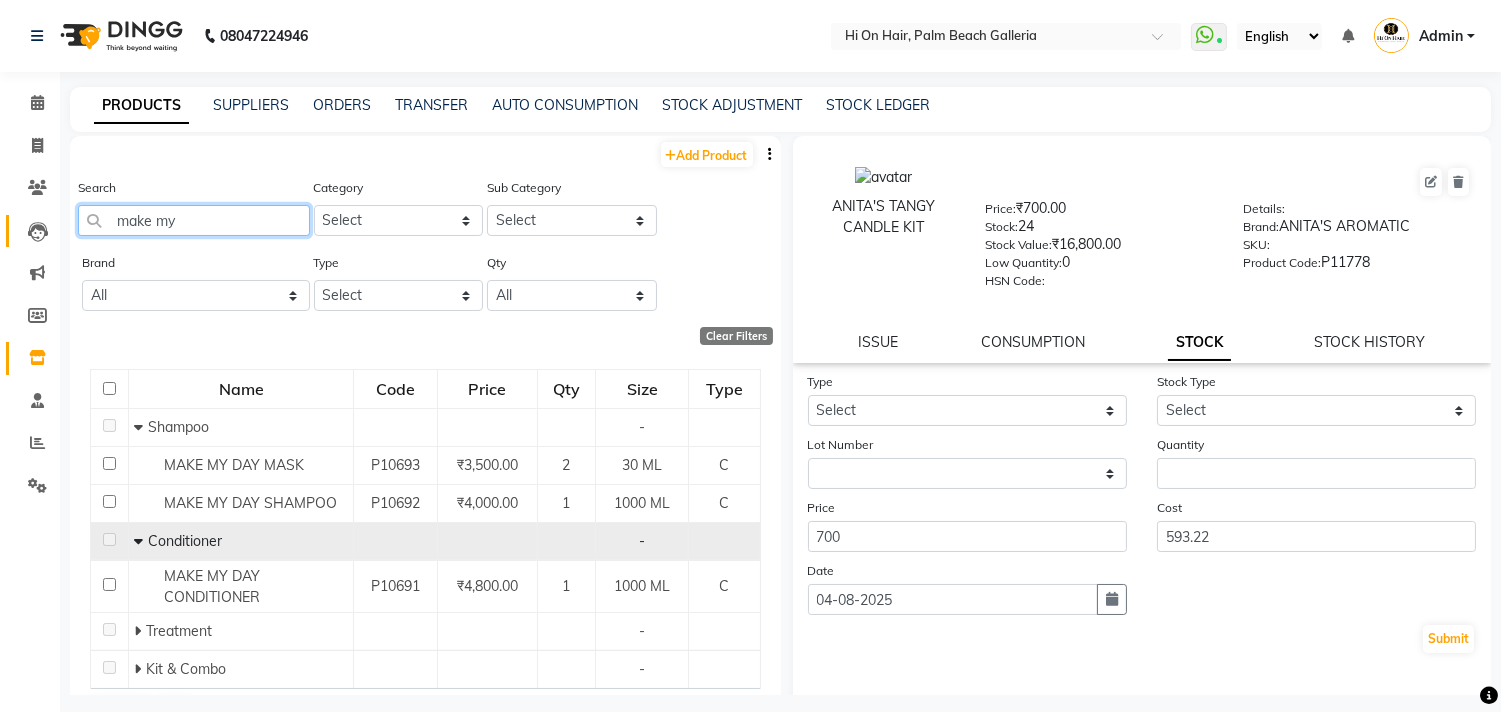 drag, startPoint x: 230, startPoint y: 227, endPoint x: 8, endPoint y: 216, distance: 222.27235 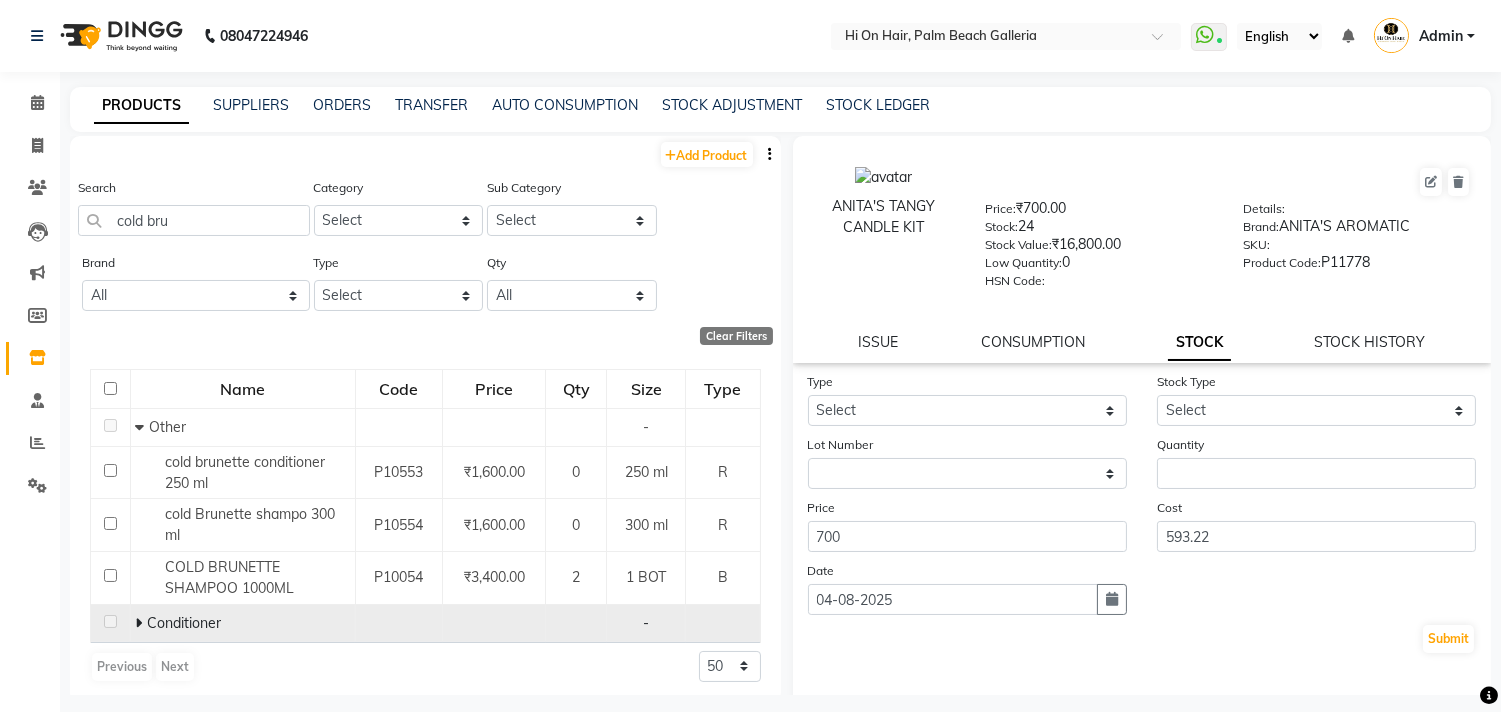 click 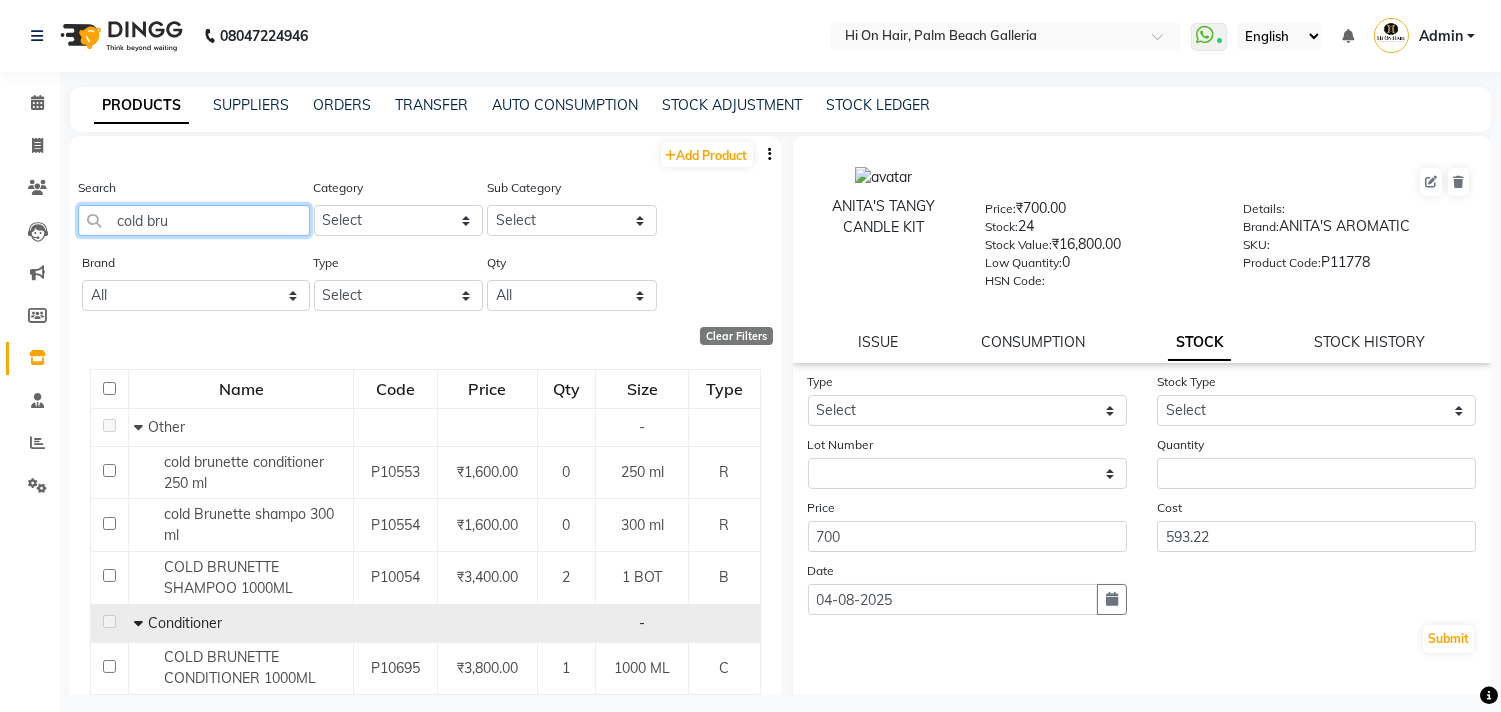 drag, startPoint x: 184, startPoint y: 226, endPoint x: 0, endPoint y: 222, distance: 184.04347 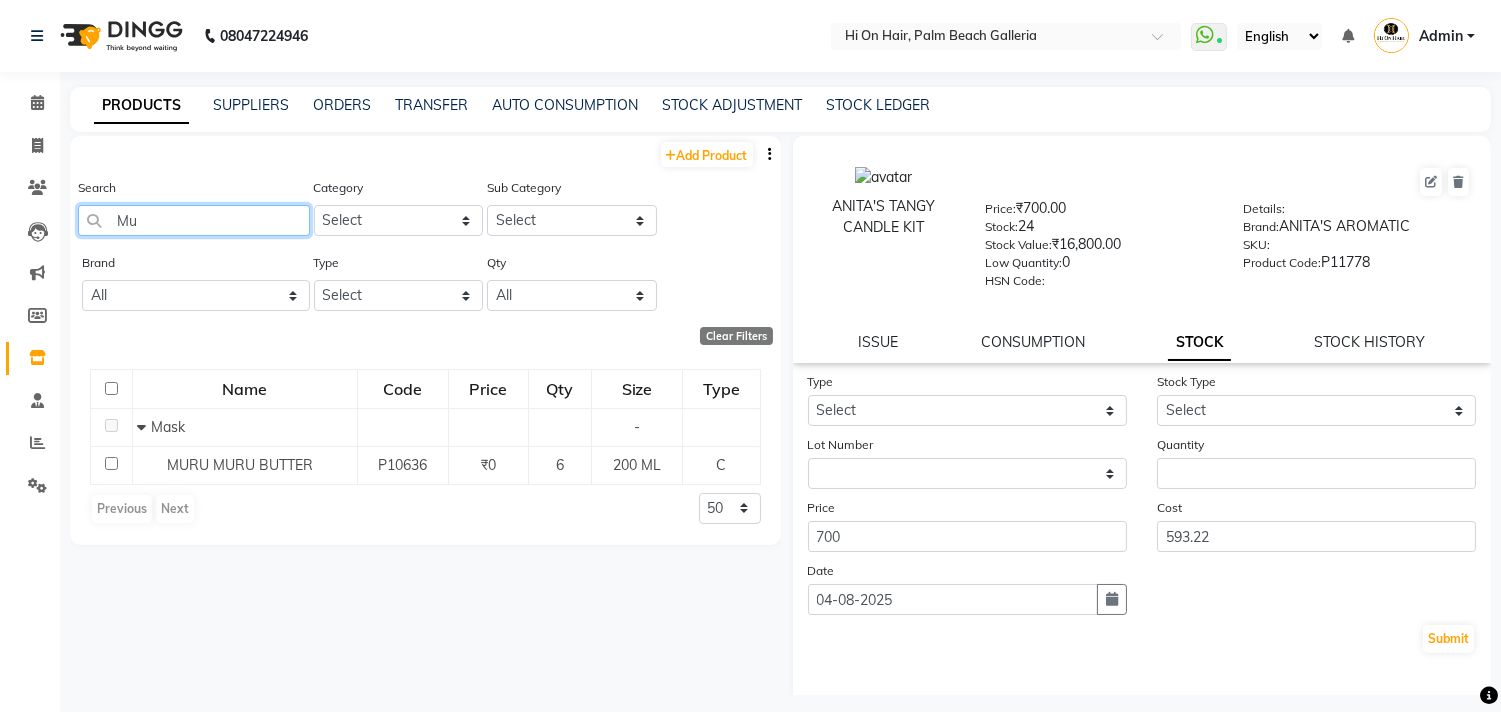type on "M" 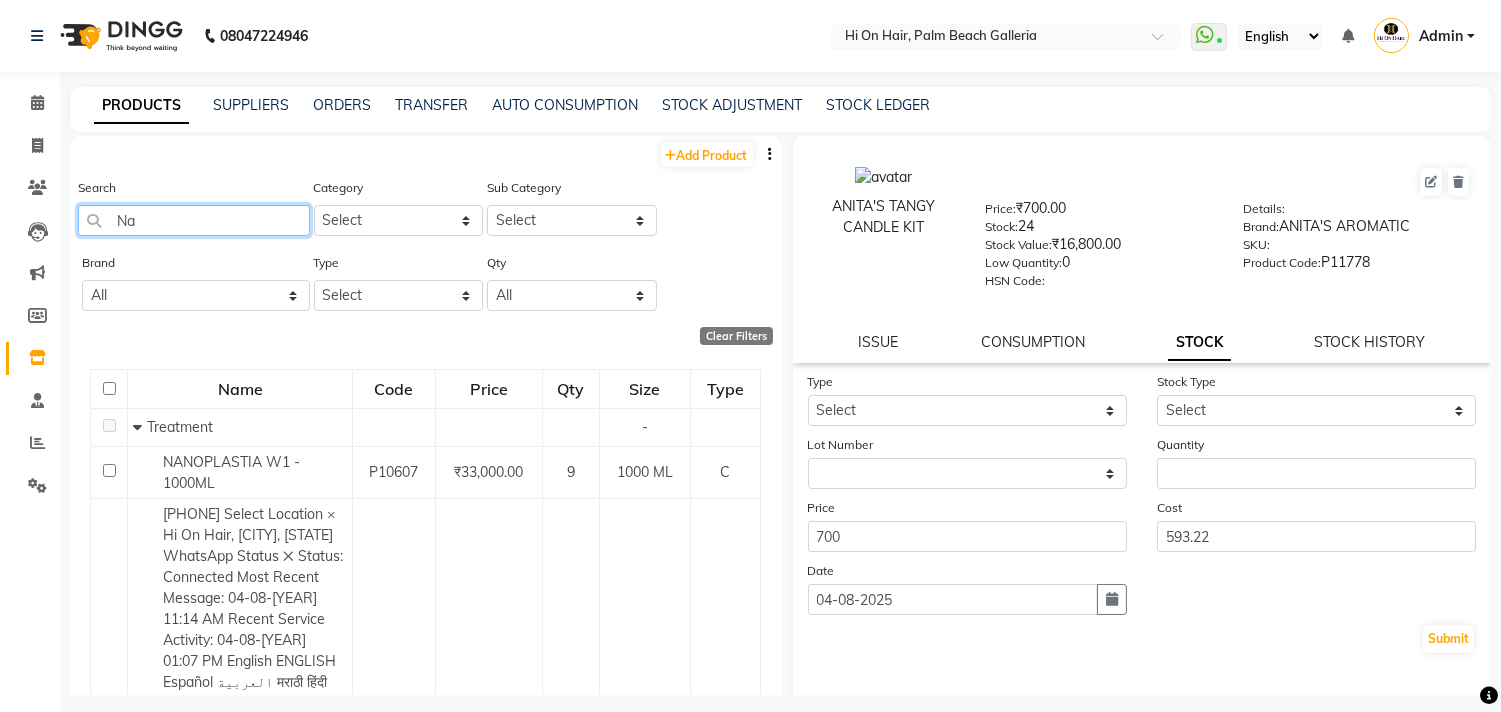 type on "N" 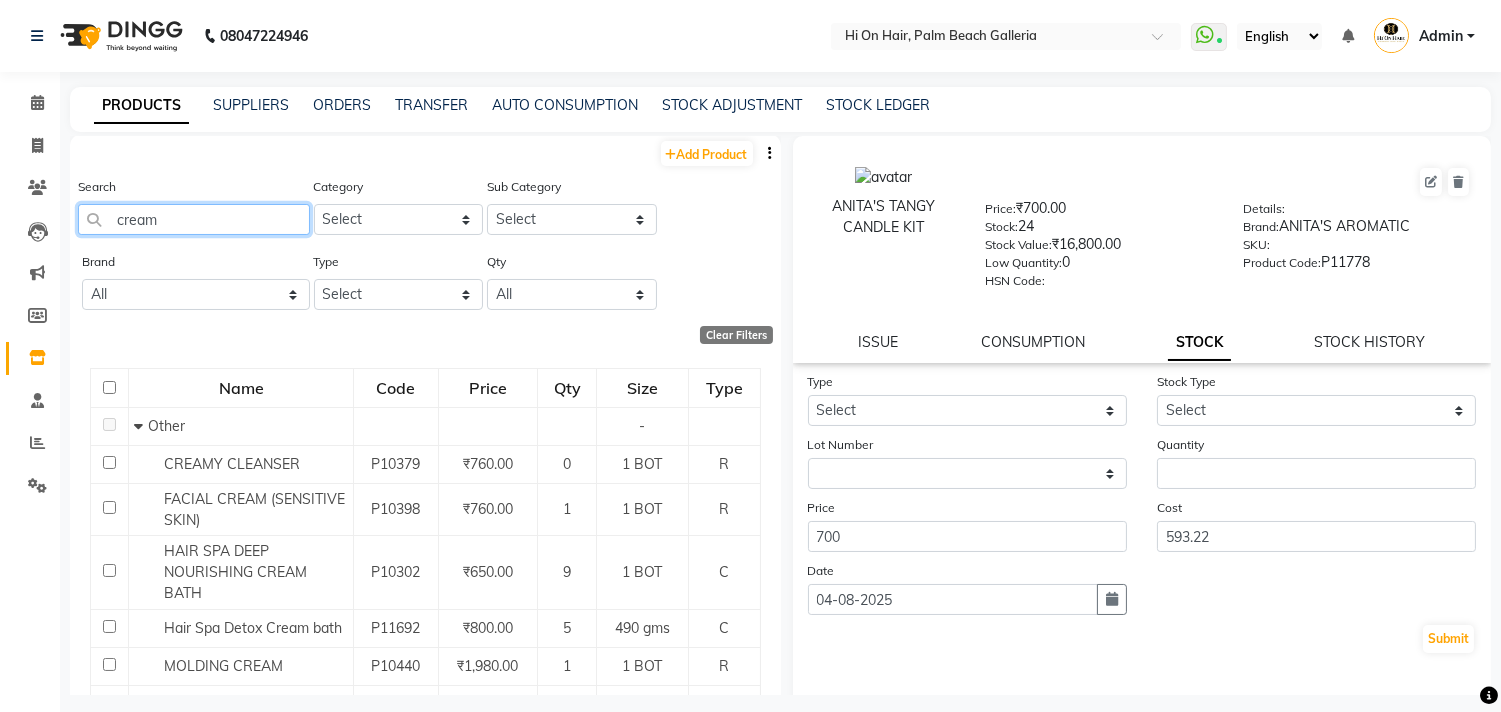 scroll, scrollTop: 0, scrollLeft: 0, axis: both 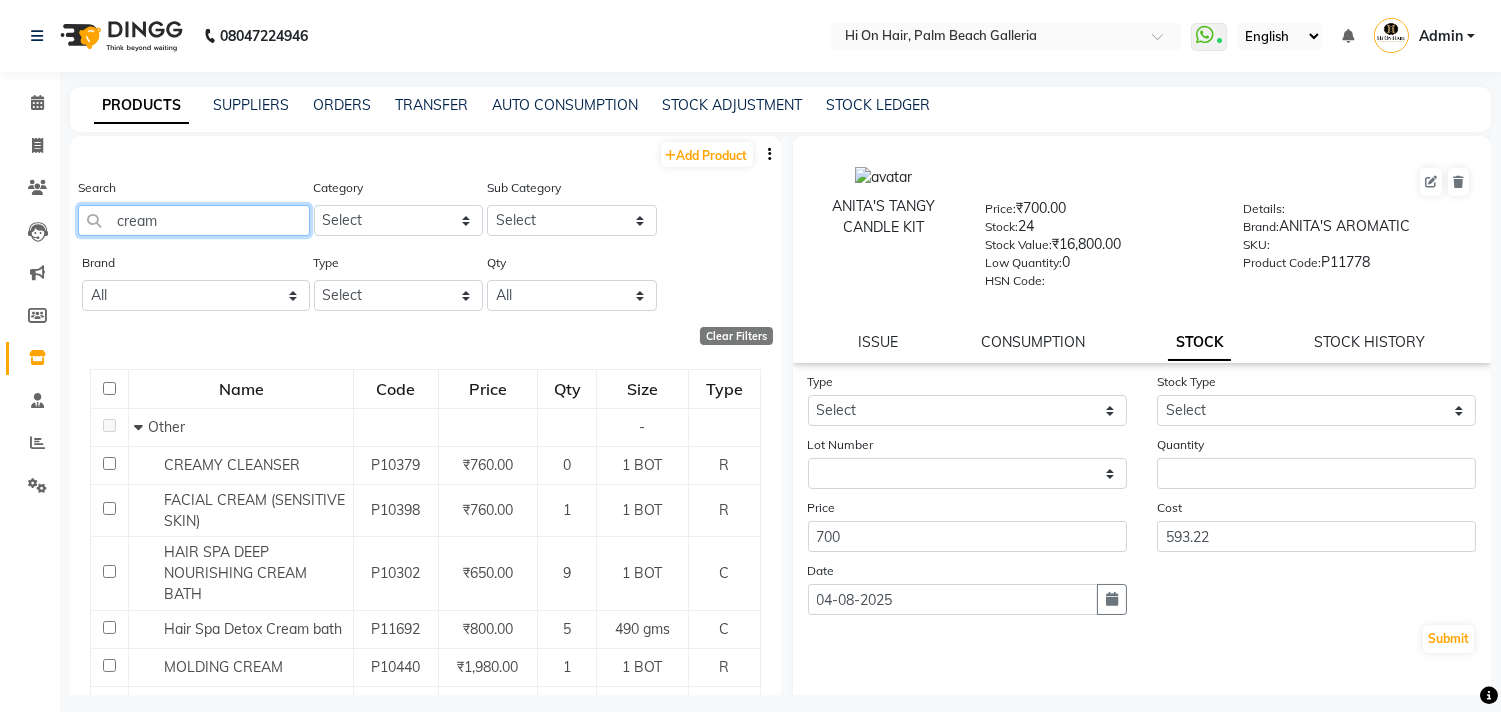 drag, startPoint x: 204, startPoint y: 220, endPoint x: 0, endPoint y: 228, distance: 204.1568 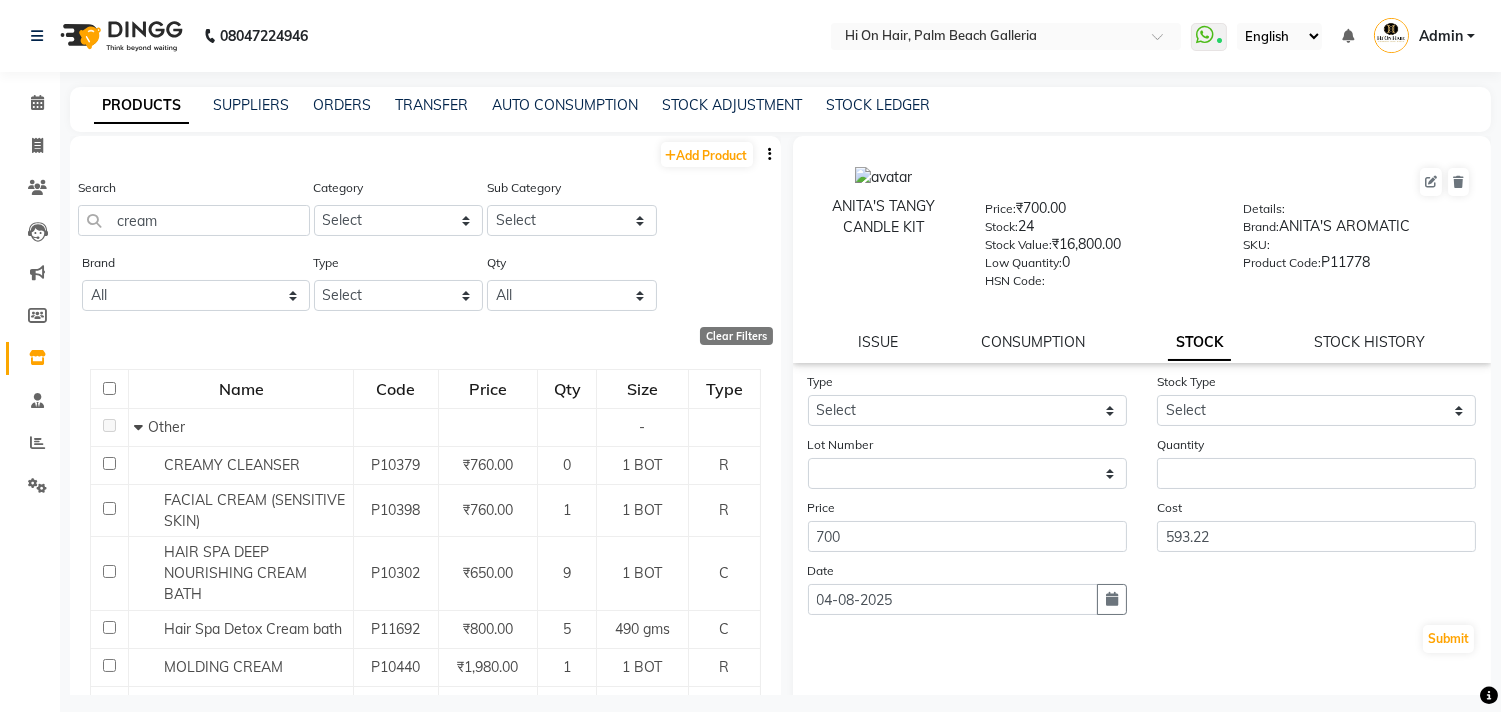 click on "Name Code Price Qty Size Type   Other - CREAMY CLEANSER P10379 ₹760.00 0 1 BOT R FACIAL CREAM (SENSITIVE SKIN) P10398 ₹760.00 1 1 BOT R HAIR SPA DEEP NOURISHING CREAM BATH P10302 ₹650.00 9 1 BOT C Hair Spa Detox Cream bath P11692 ₹800.00 5 490 gms C MOLDING CREAM P10440 ₹1,980.00 1 1 BOT R MOROCCAN MOULDING CREAM P10445 ₹1,980.00 1 1 JAR R PEDICURE FOOT CREAM(BERREYS) P10030 ₹230.00 1 1 BOT C PERFECTING CREAM (AGED SKIN) P10470 ₹760.00 2 1 BOT R REPAIRING CREAM BATH P10326 ₹650.00 0 1 BOT C SLIVER SHINE WHIPPED CREAM 200ML P10092 ₹1,500.00 1 200 ML B SMOOTHING CREAM BATH P10336 ₹650.00 5 1 BOT C VITALISING CREAM BATH P10342 ₹650.00 0 1 BOT C whipped cream 100 ml P10548 ₹1,000.00 0 100 ml R Whipped Cream 50ML P11680 ₹800.00 11 50 ml R WHIPPED CREAM FOAM 200ML P10093 ₹1,500.00 18 1 BOT B   Cream -   Styling -   Moisturiser -   Face -   Products -  Previous   Next  50 100 500" 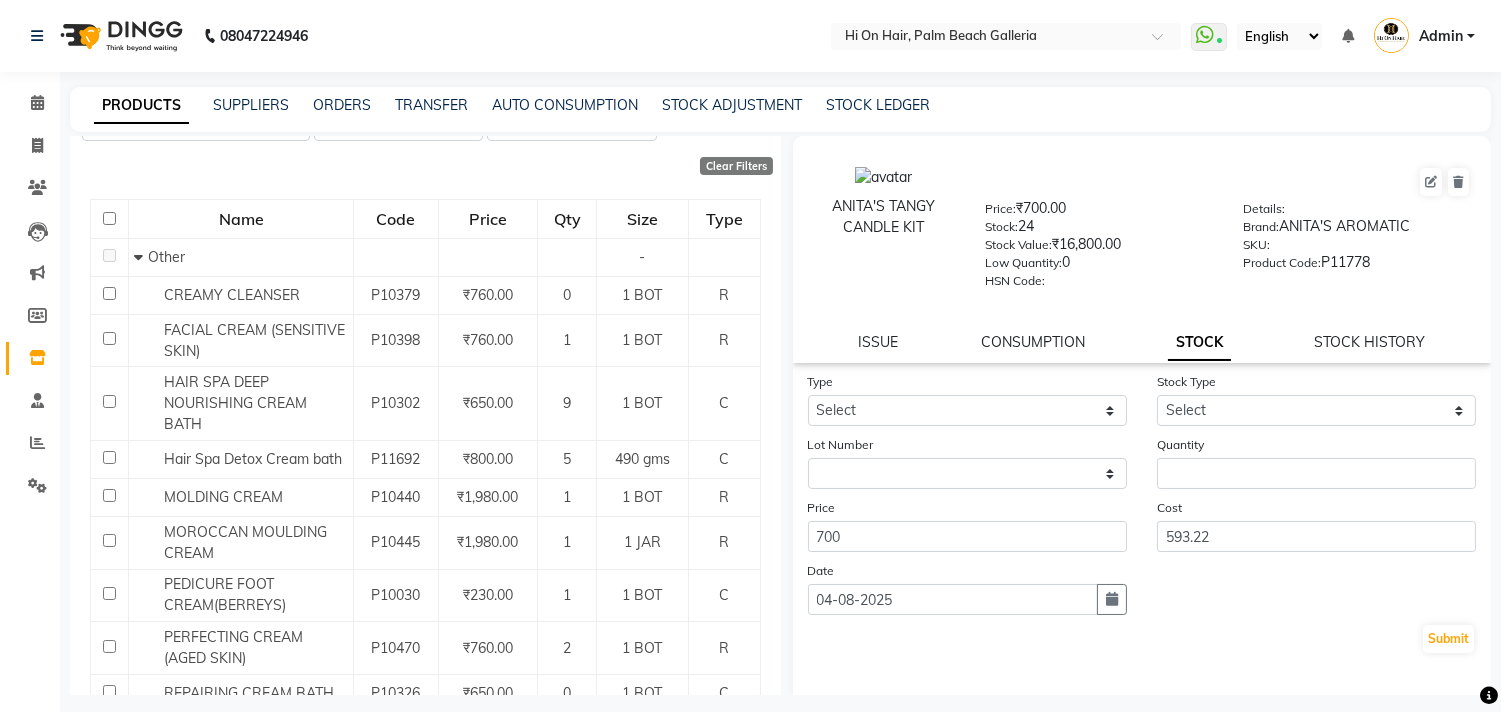 scroll, scrollTop: 222, scrollLeft: 0, axis: vertical 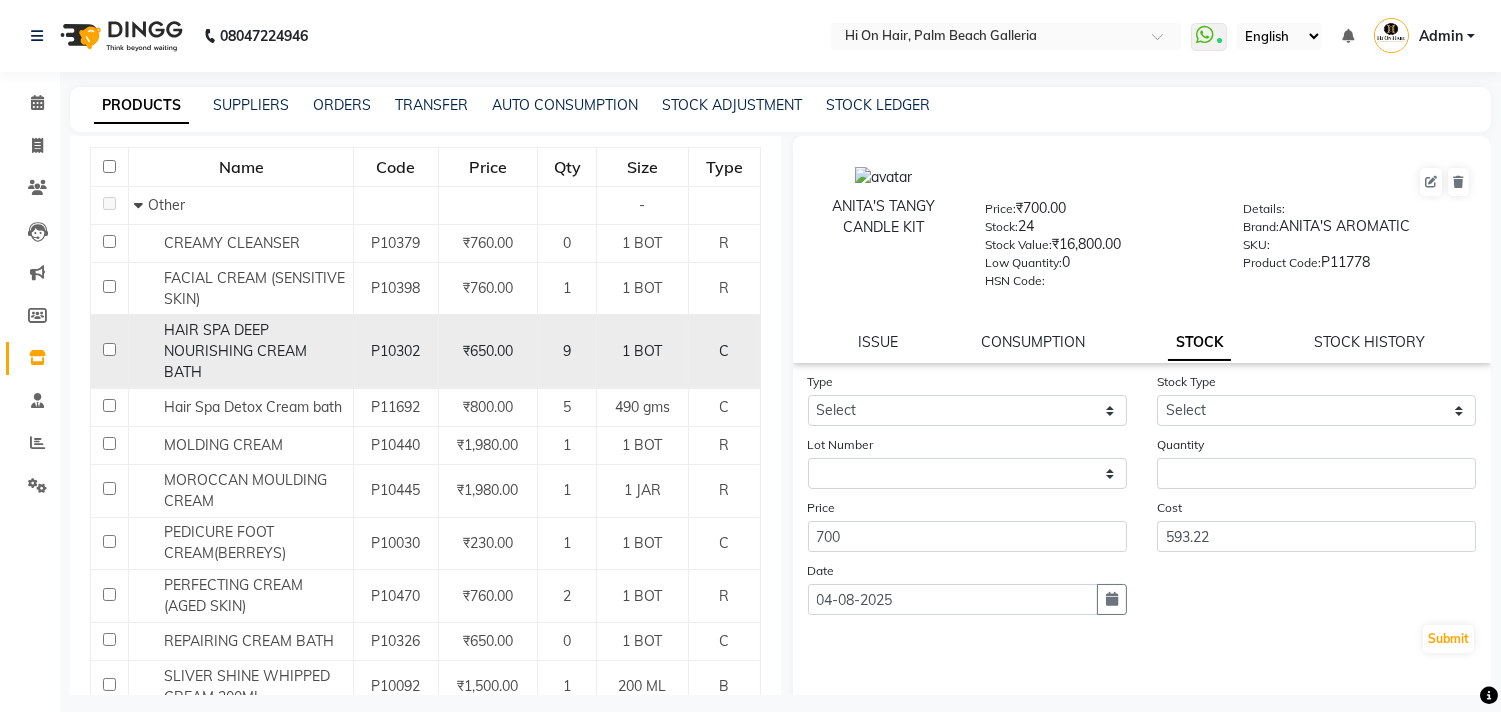 click on "₹650.00" 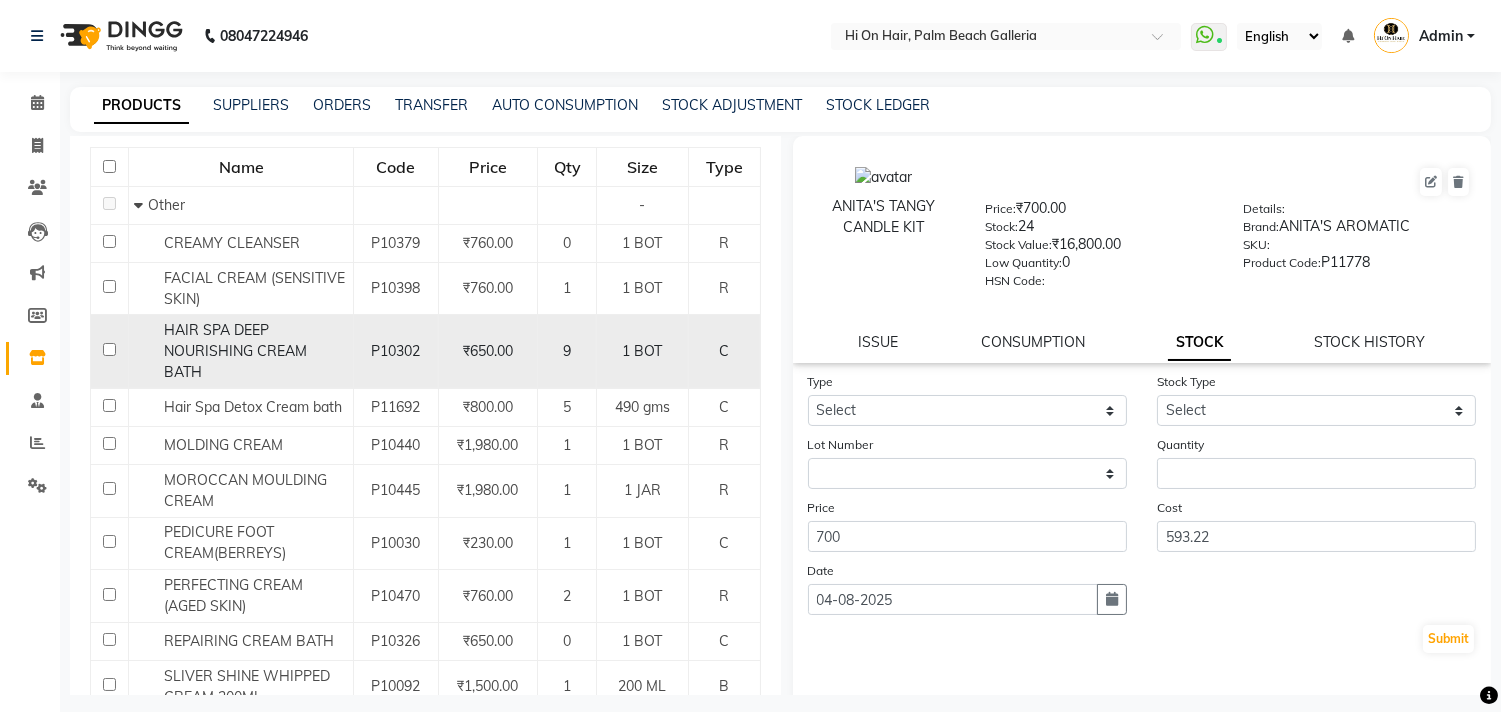 select 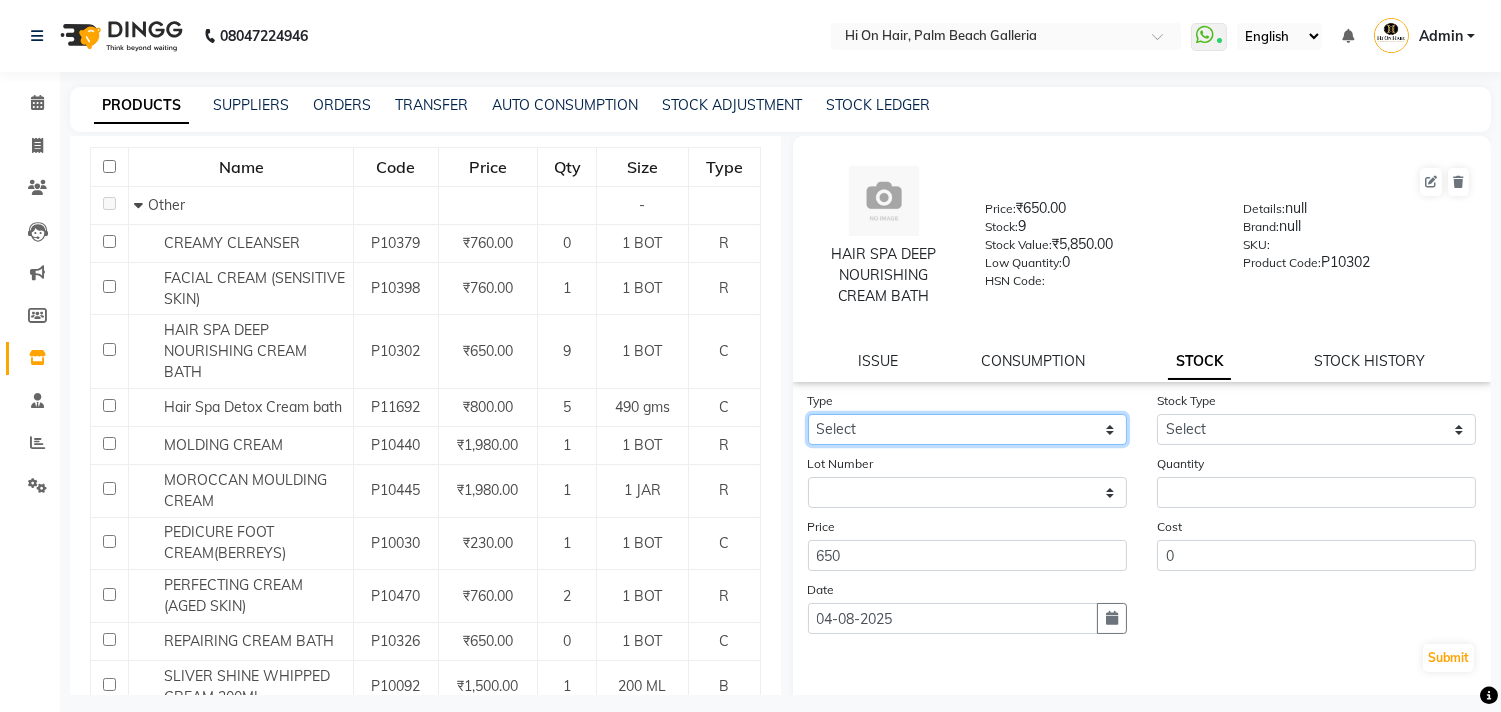 click on "Select In Out" 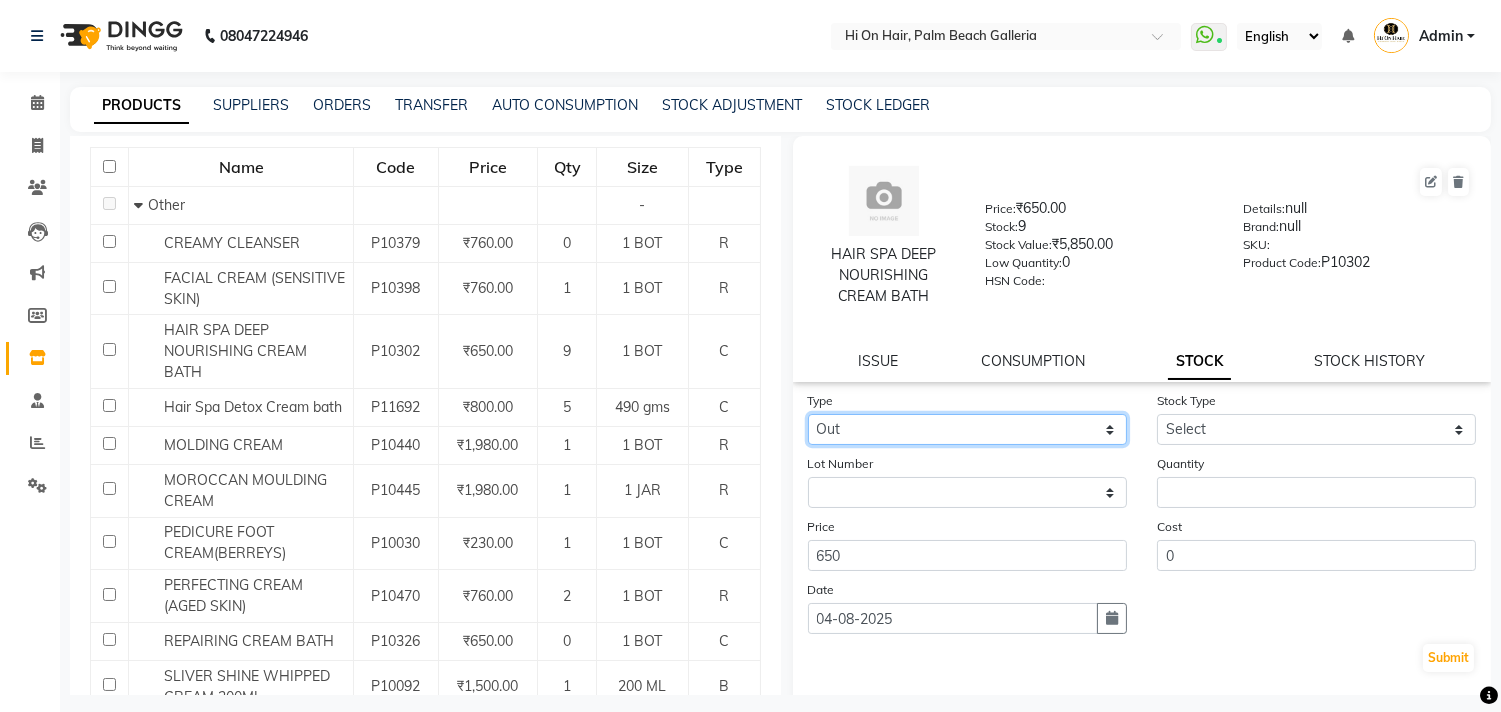 click on "Select In Out" 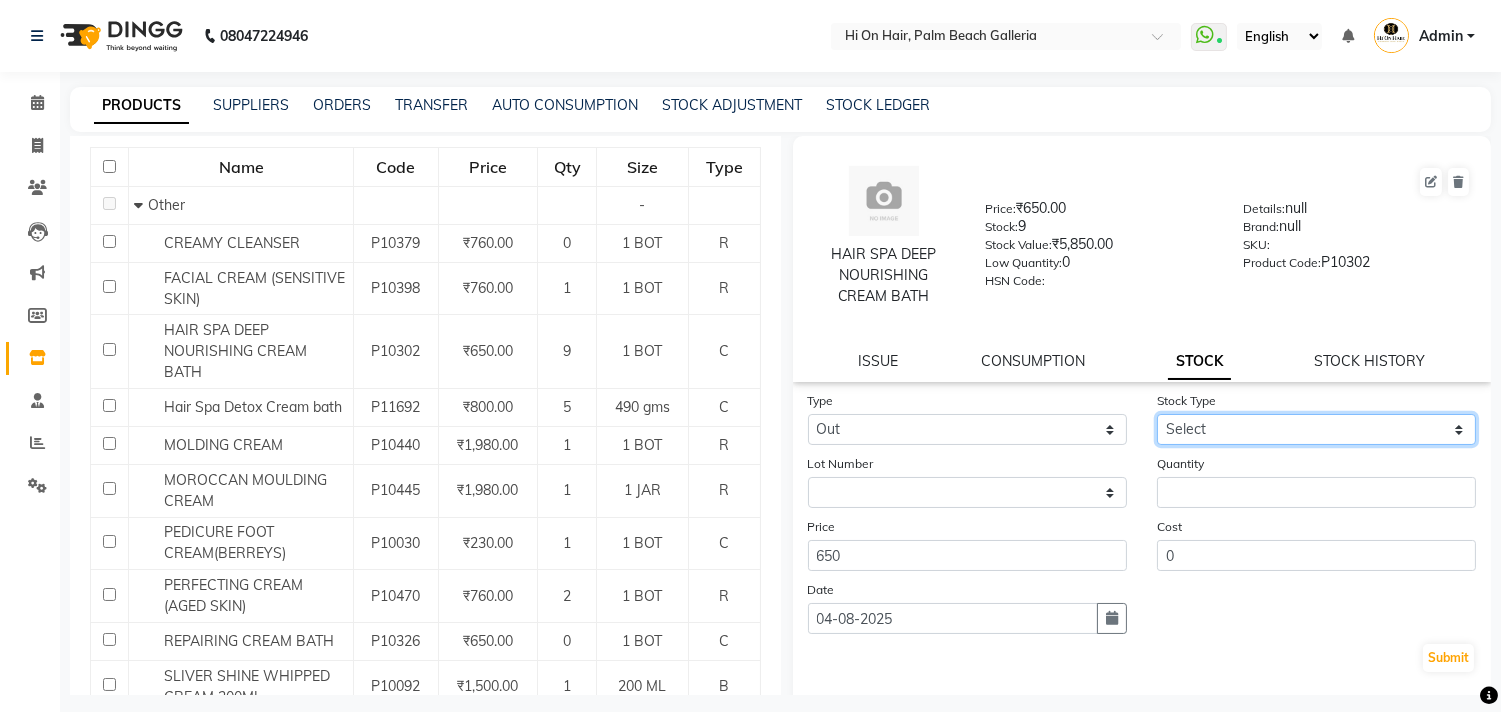 drag, startPoint x: 1182, startPoint y: 431, endPoint x: 1184, endPoint y: 444, distance: 13.152946 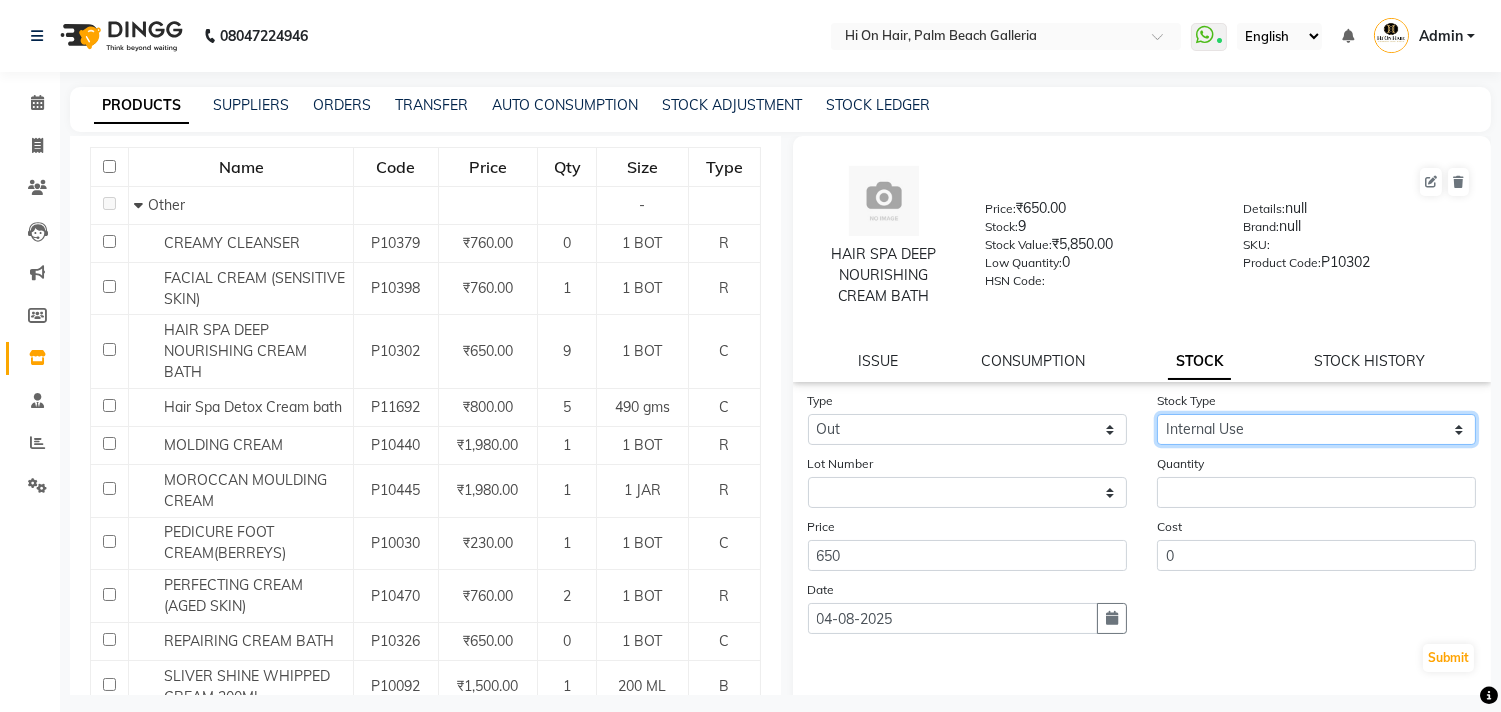 click on "Select Internal Use Damaged Expired Adjustment Return Other" 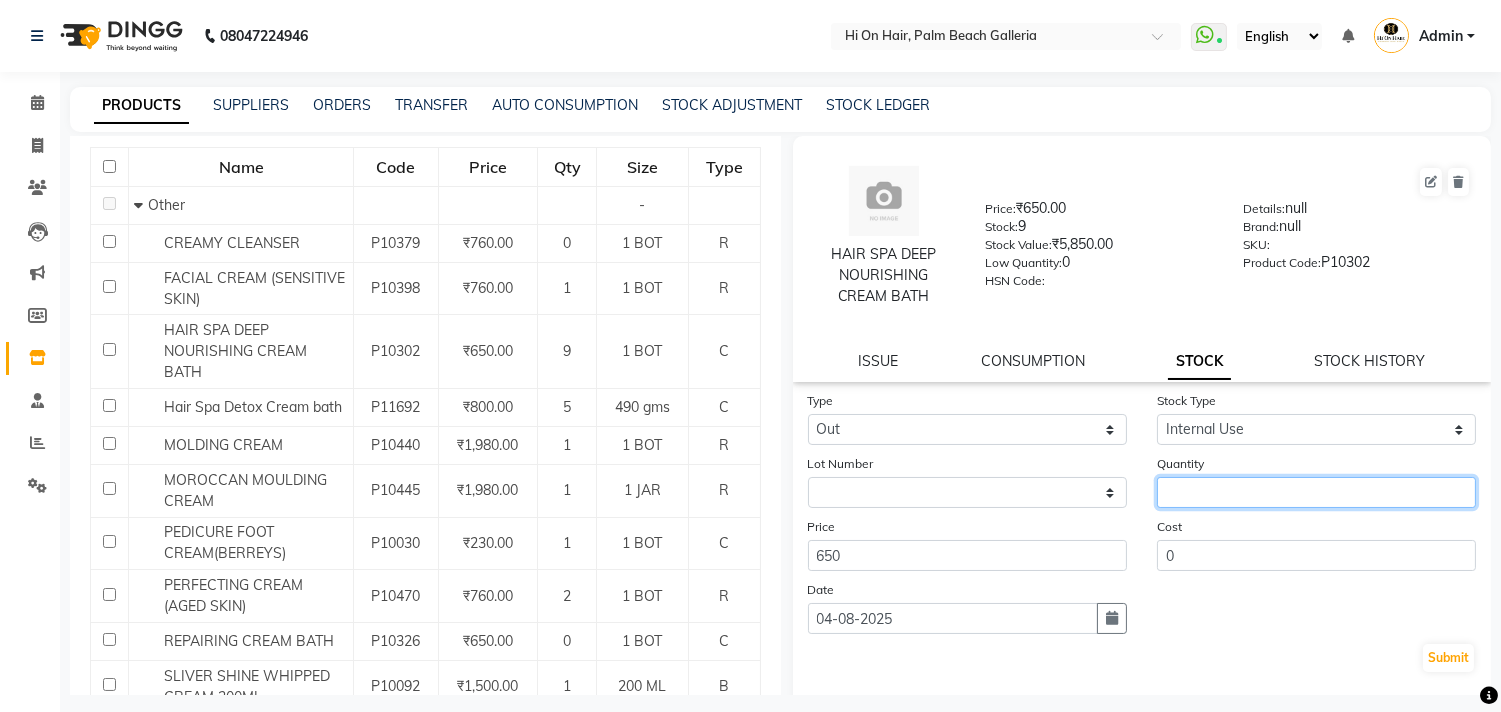 click 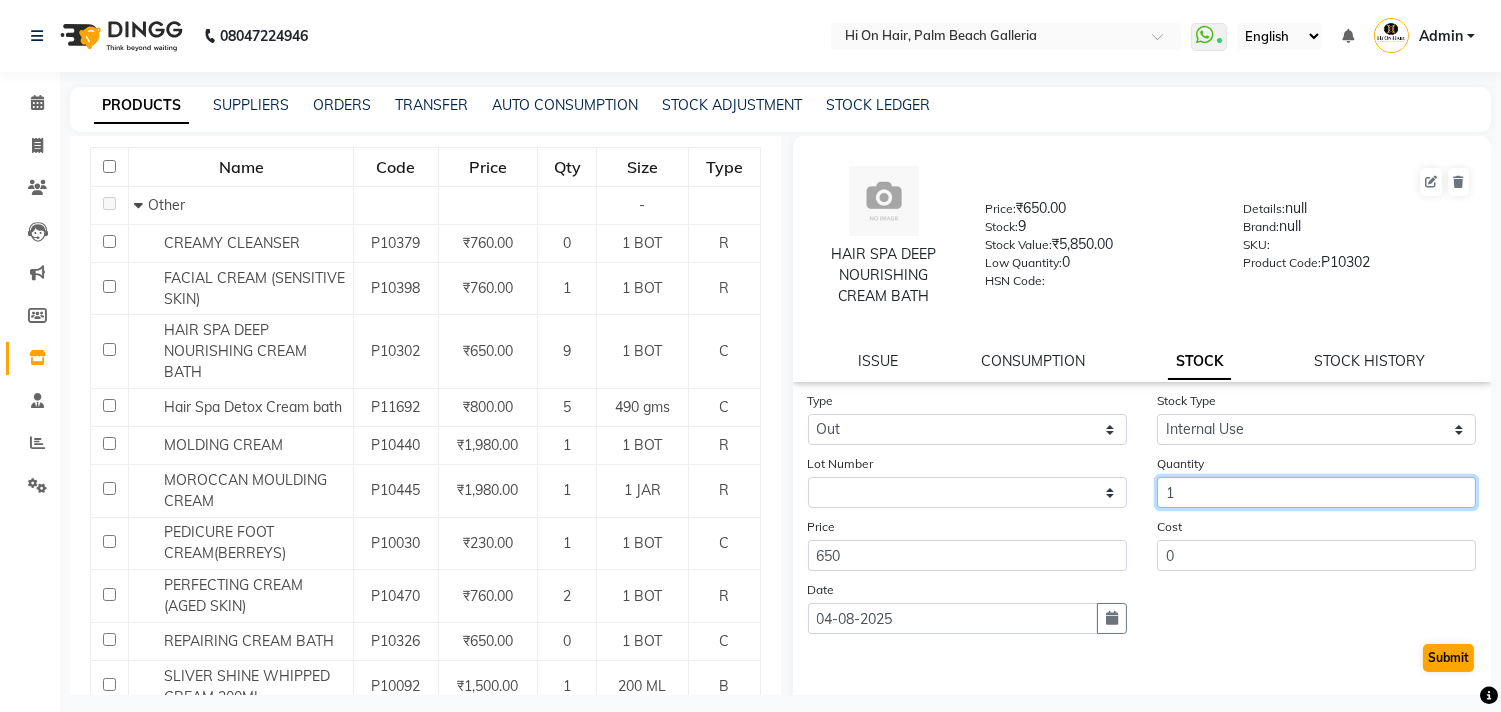 type on "1" 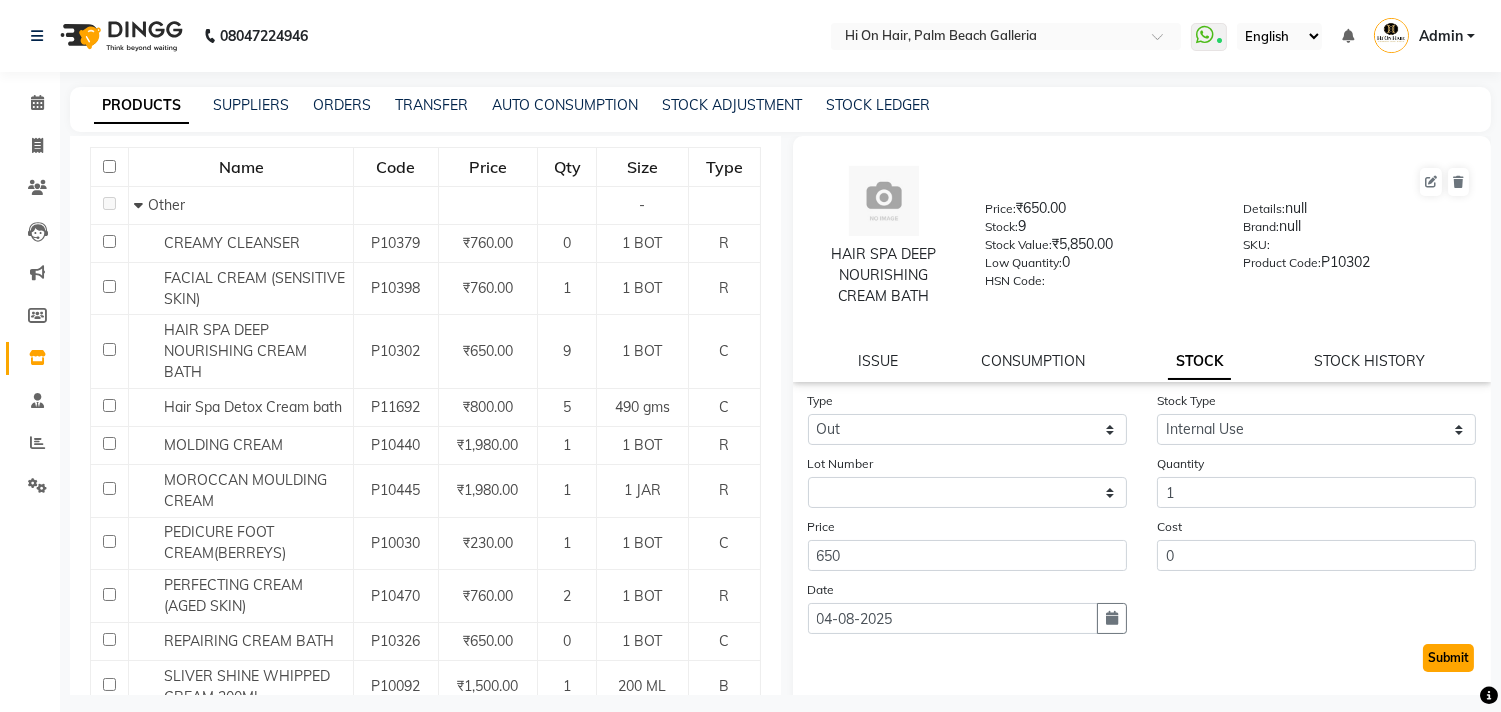 click on "Submit" 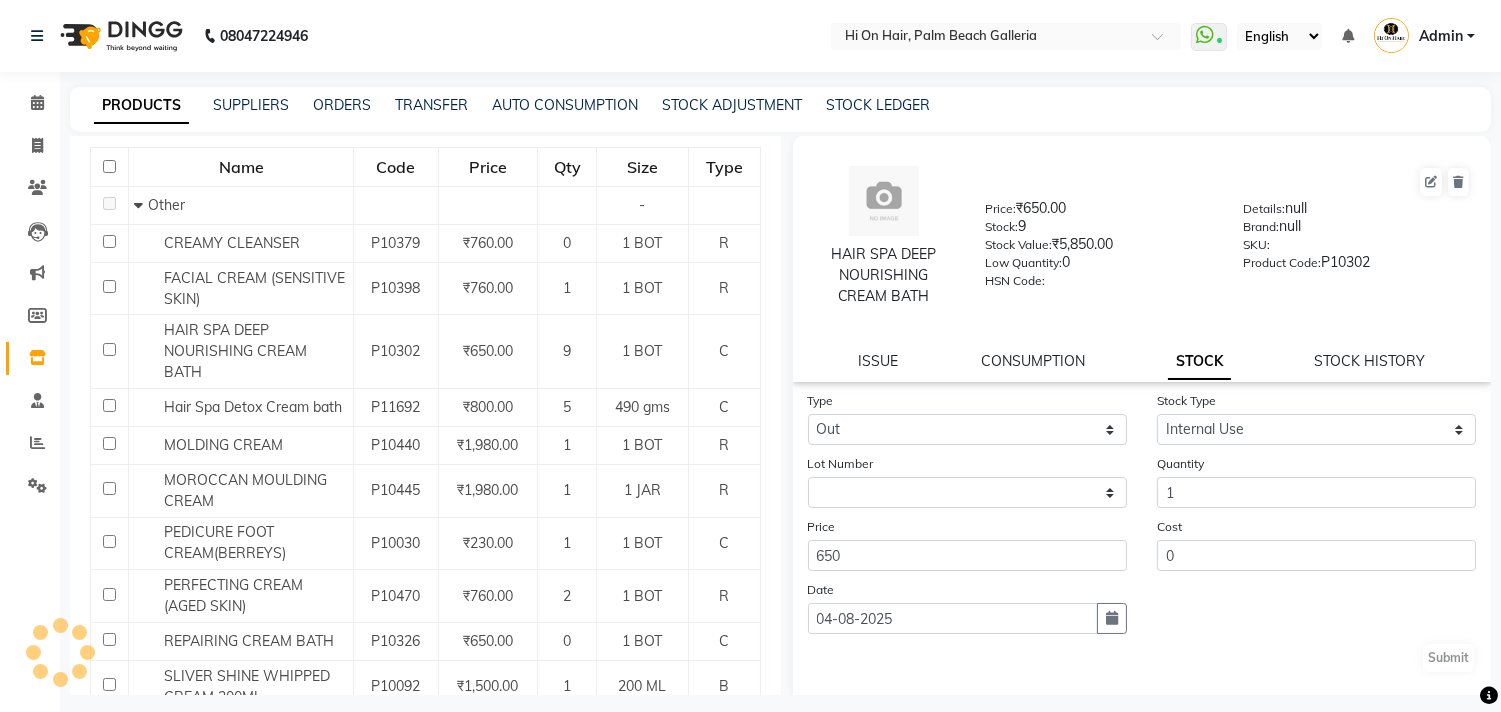 select 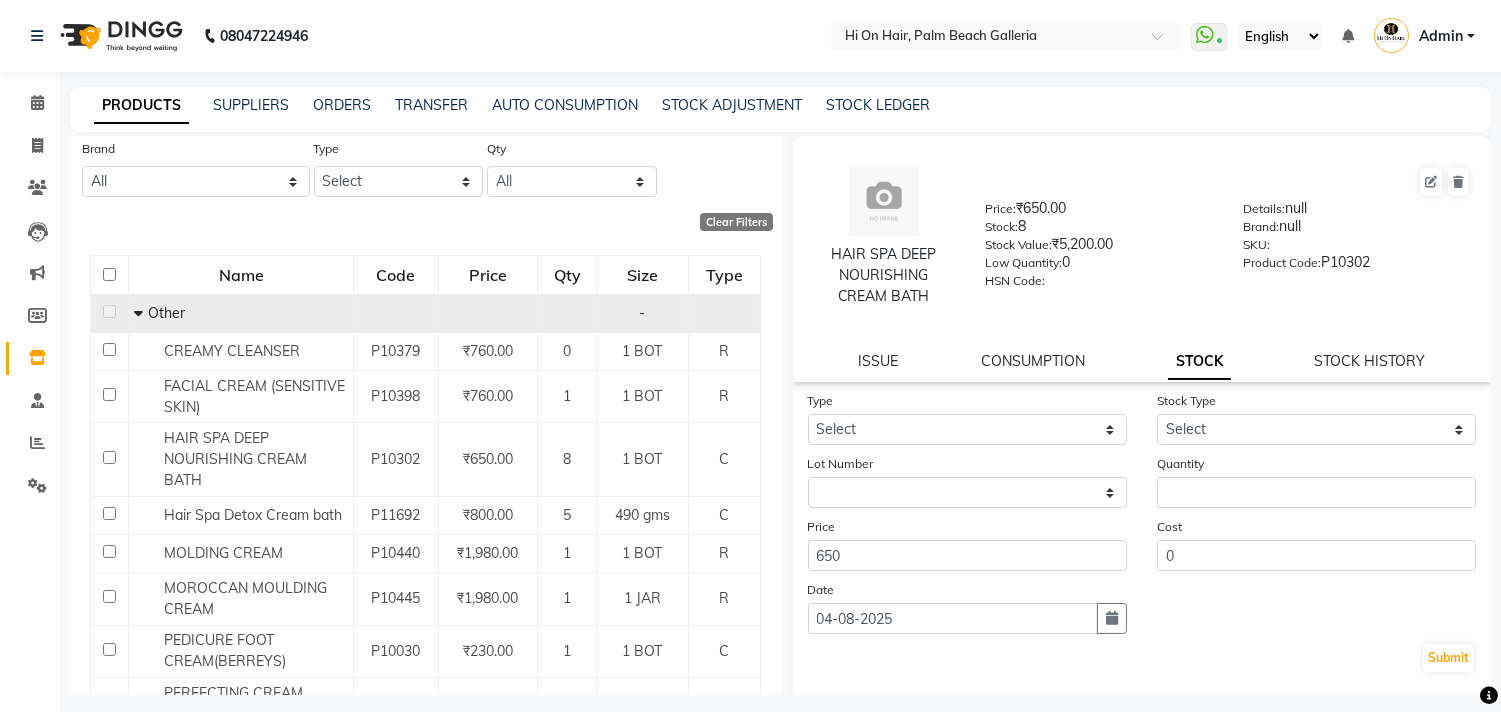 scroll, scrollTop: 0, scrollLeft: 0, axis: both 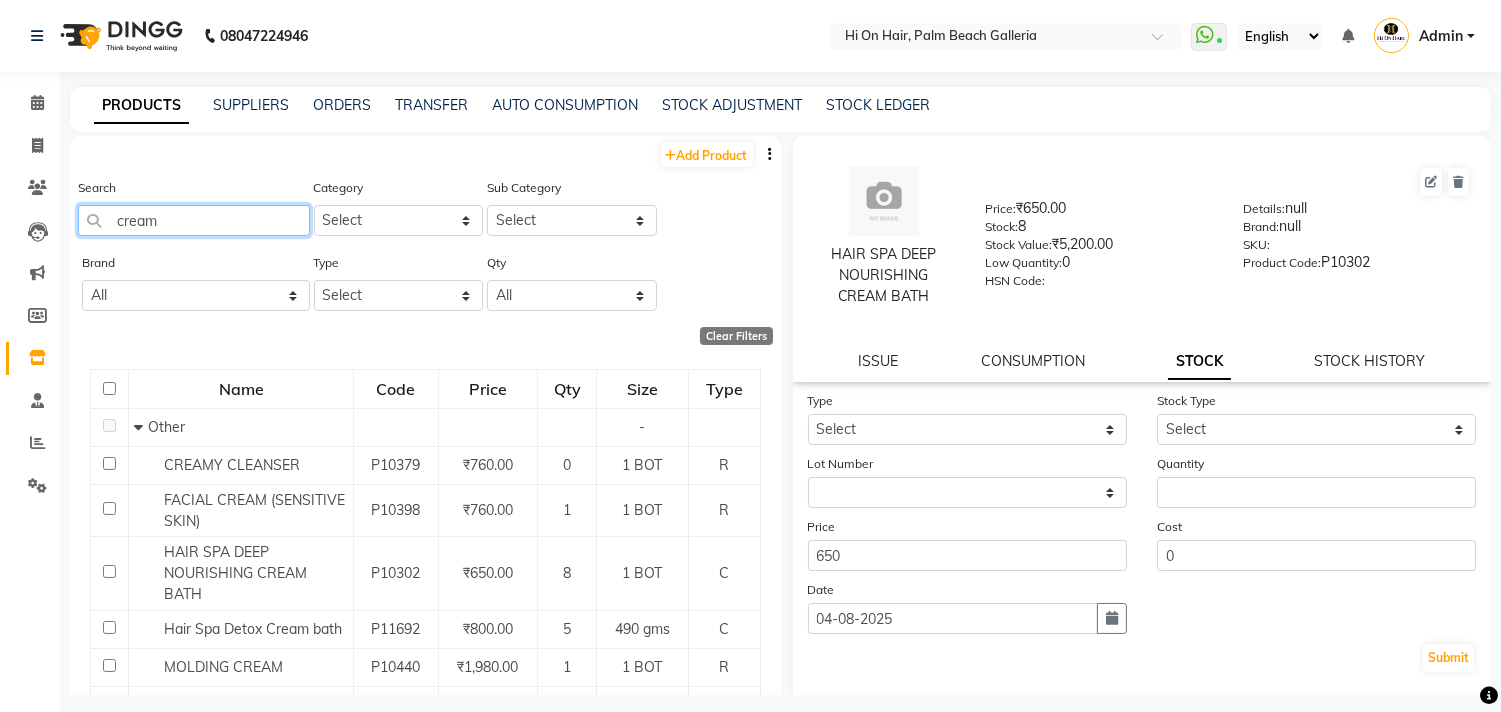 drag, startPoint x: 178, startPoint y: 213, endPoint x: 0, endPoint y: 192, distance: 179.23448 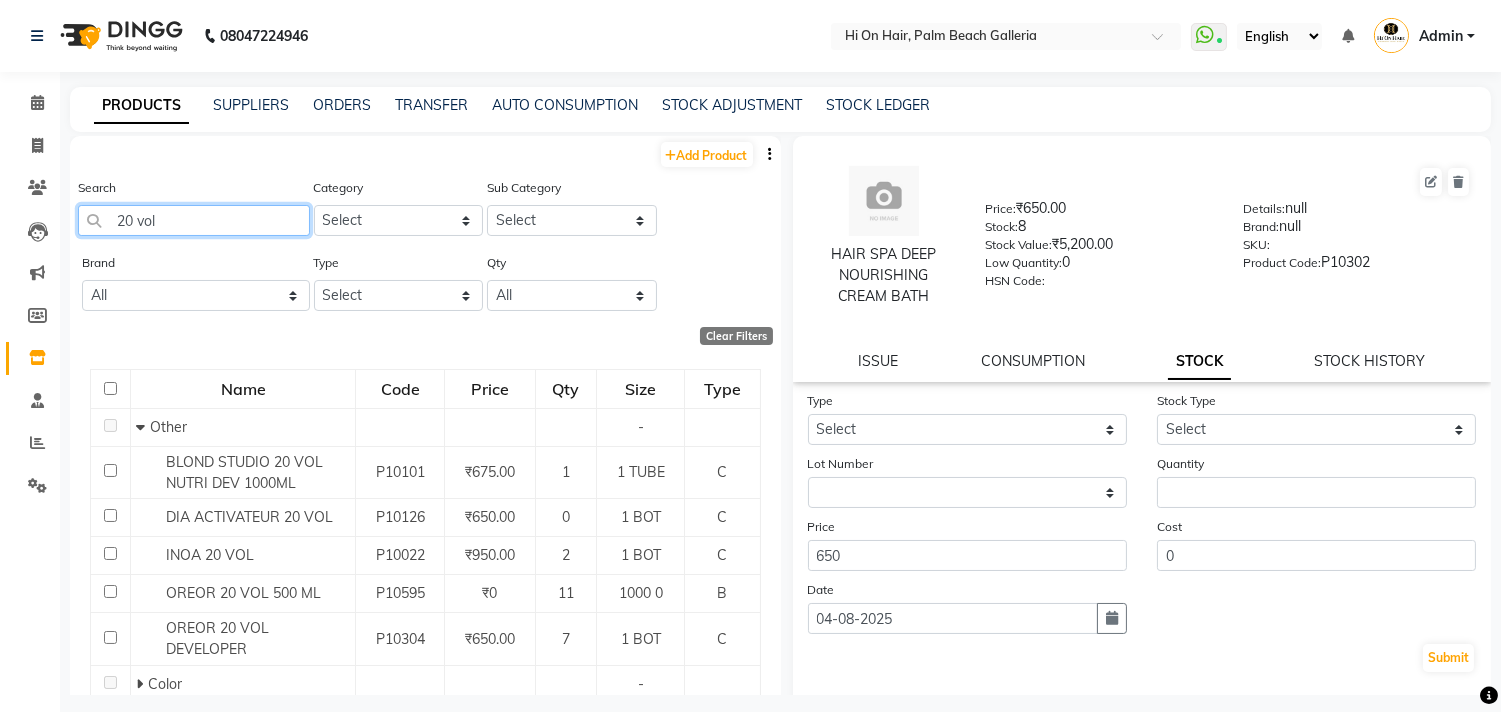 scroll, scrollTop: 70, scrollLeft: 0, axis: vertical 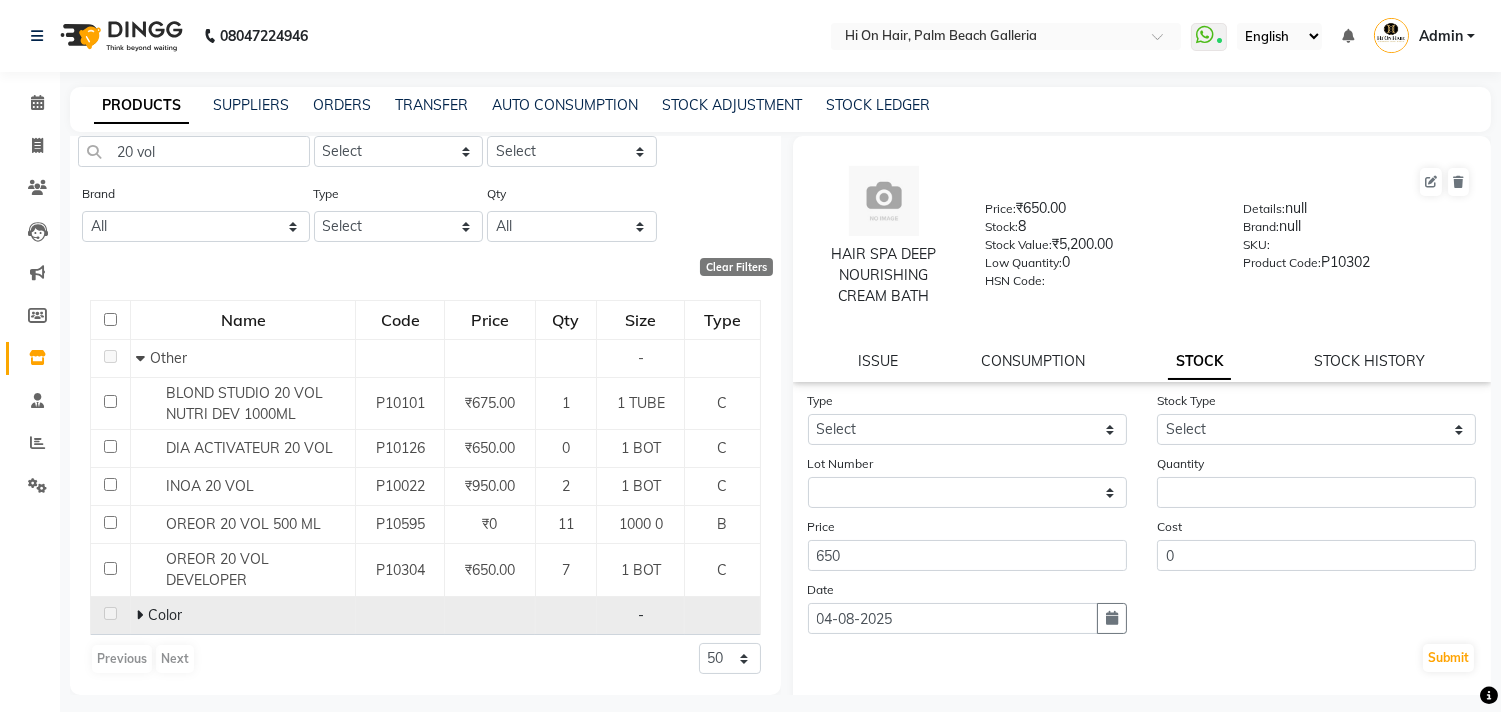 click 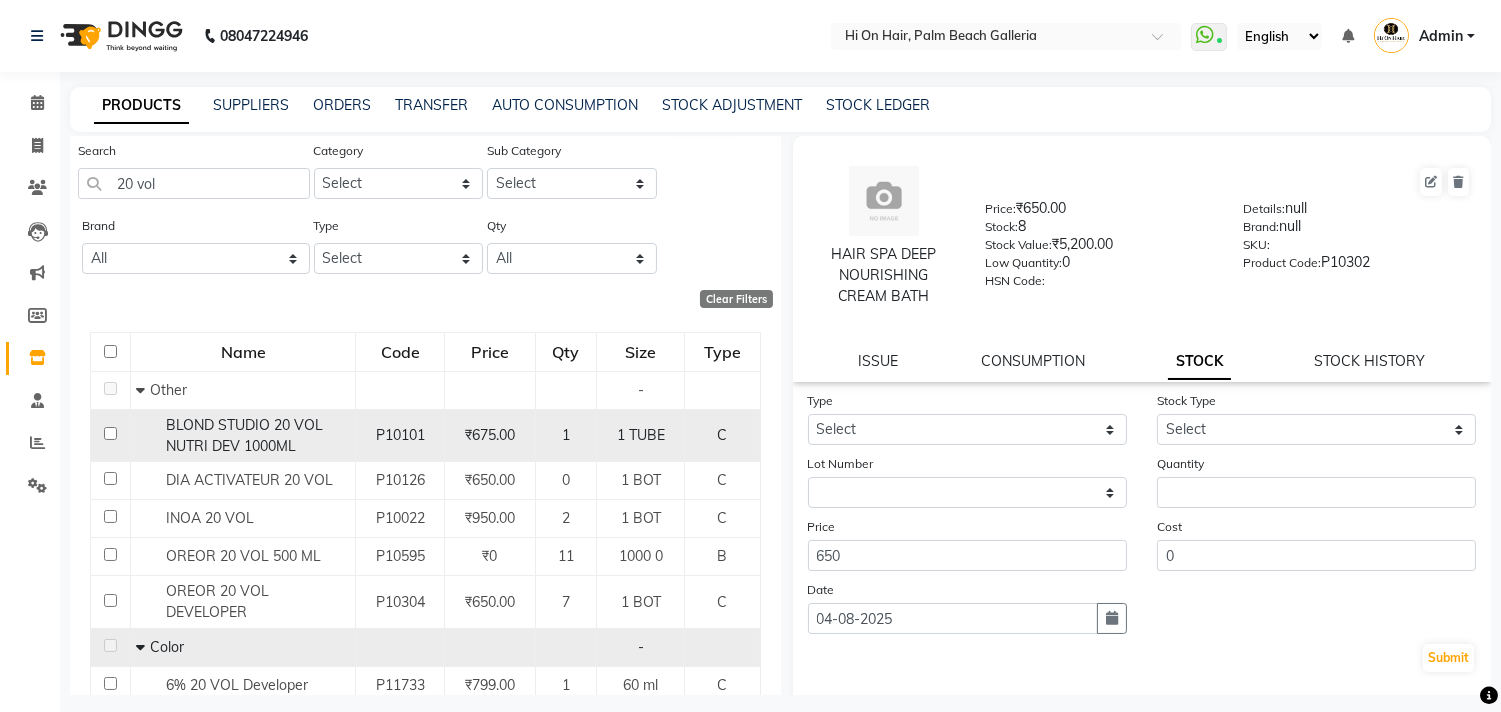 scroll, scrollTop: 0, scrollLeft: 0, axis: both 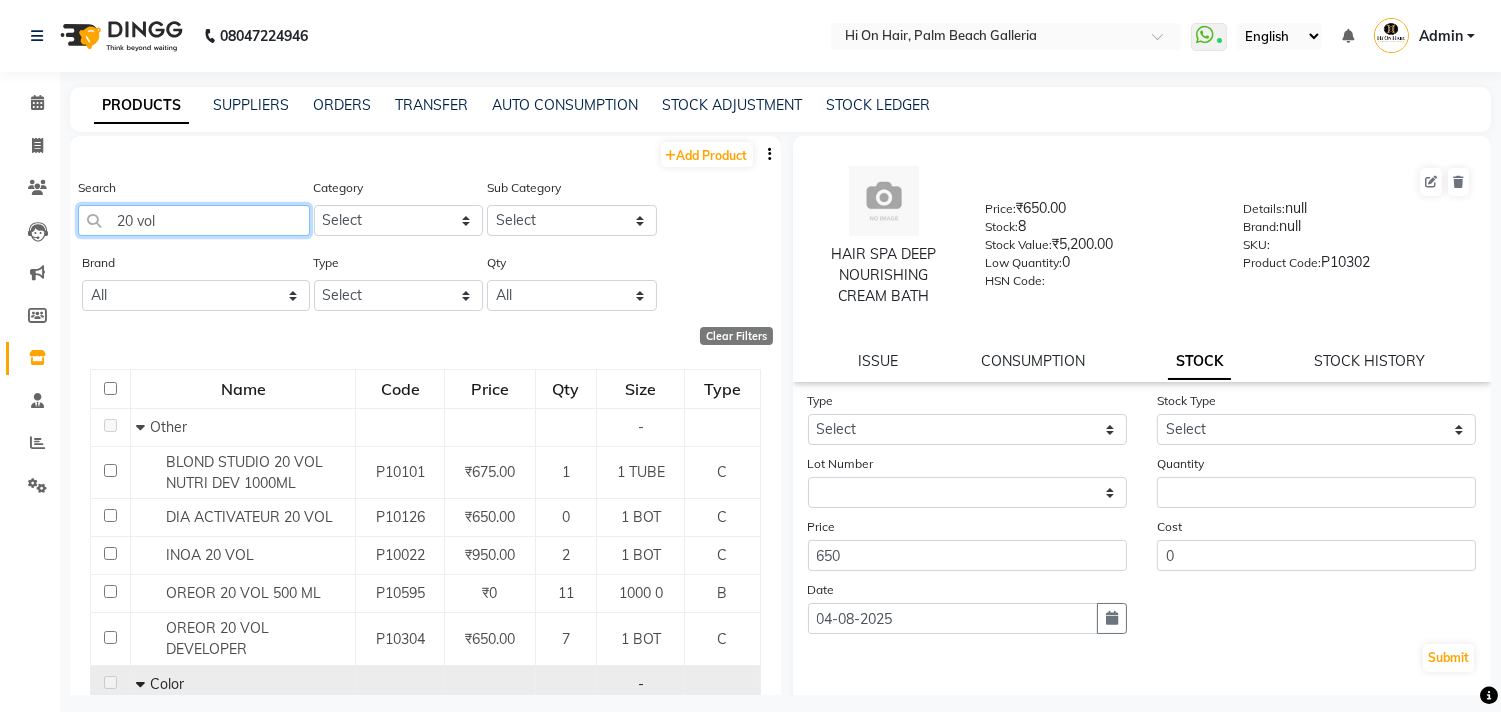drag, startPoint x: 168, startPoint y: 216, endPoint x: 0, endPoint y: 231, distance: 168.66832 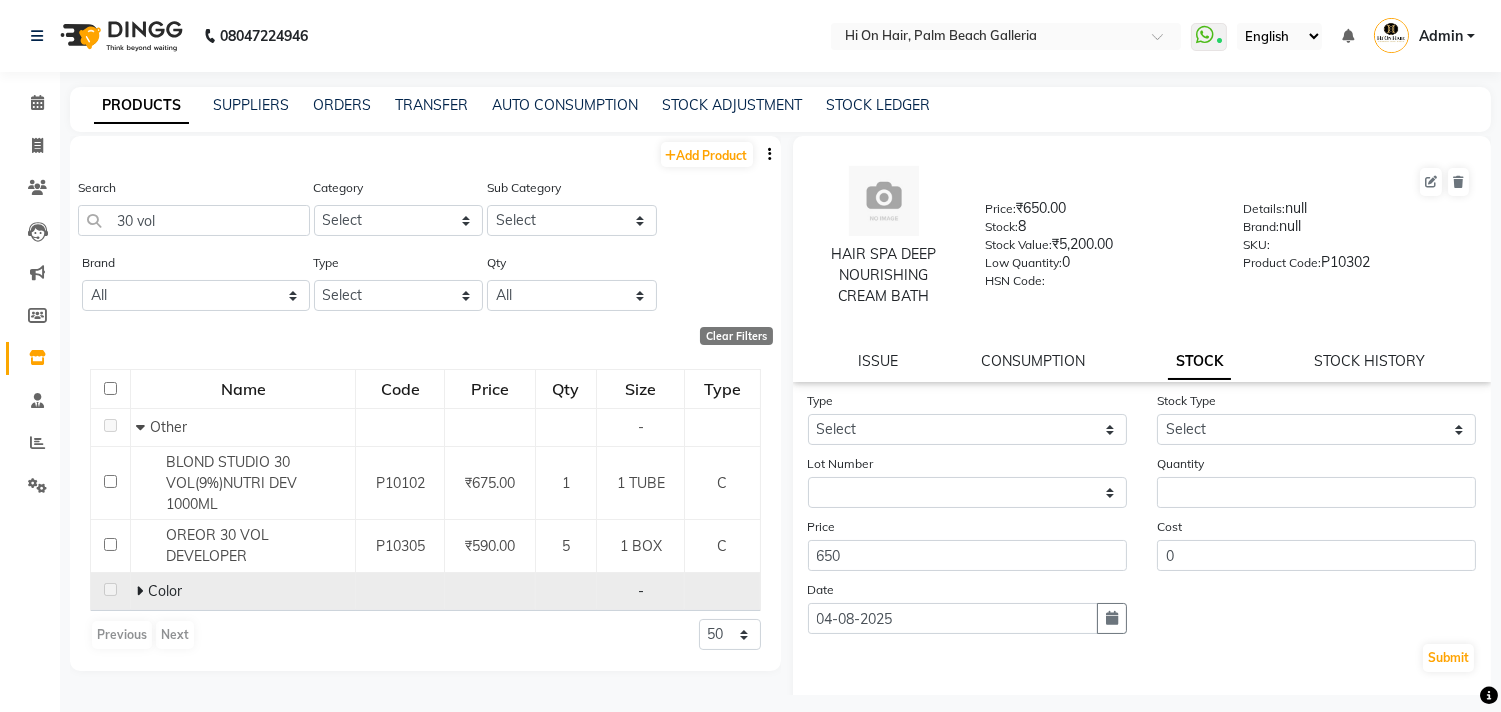 click 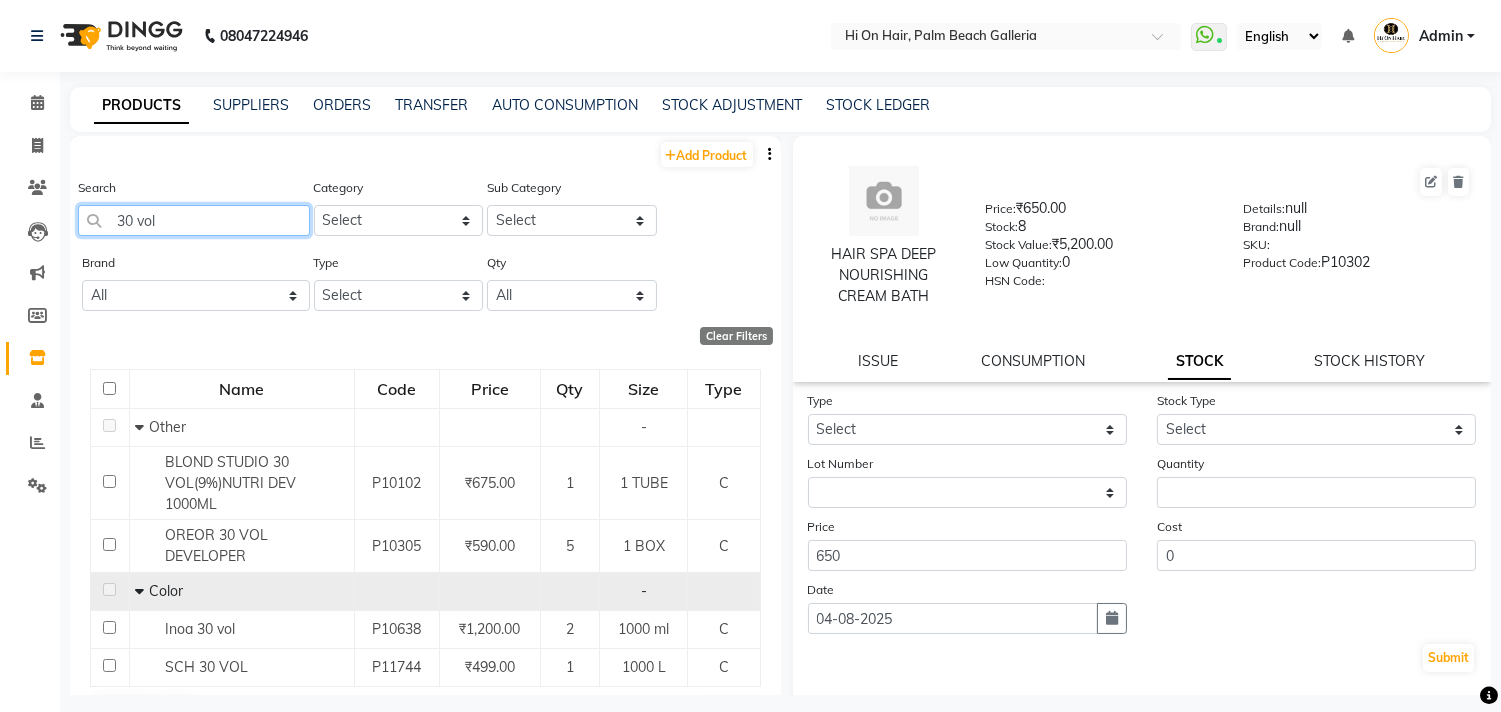 drag, startPoint x: 214, startPoint y: 216, endPoint x: 8, endPoint y: 247, distance: 208.31947 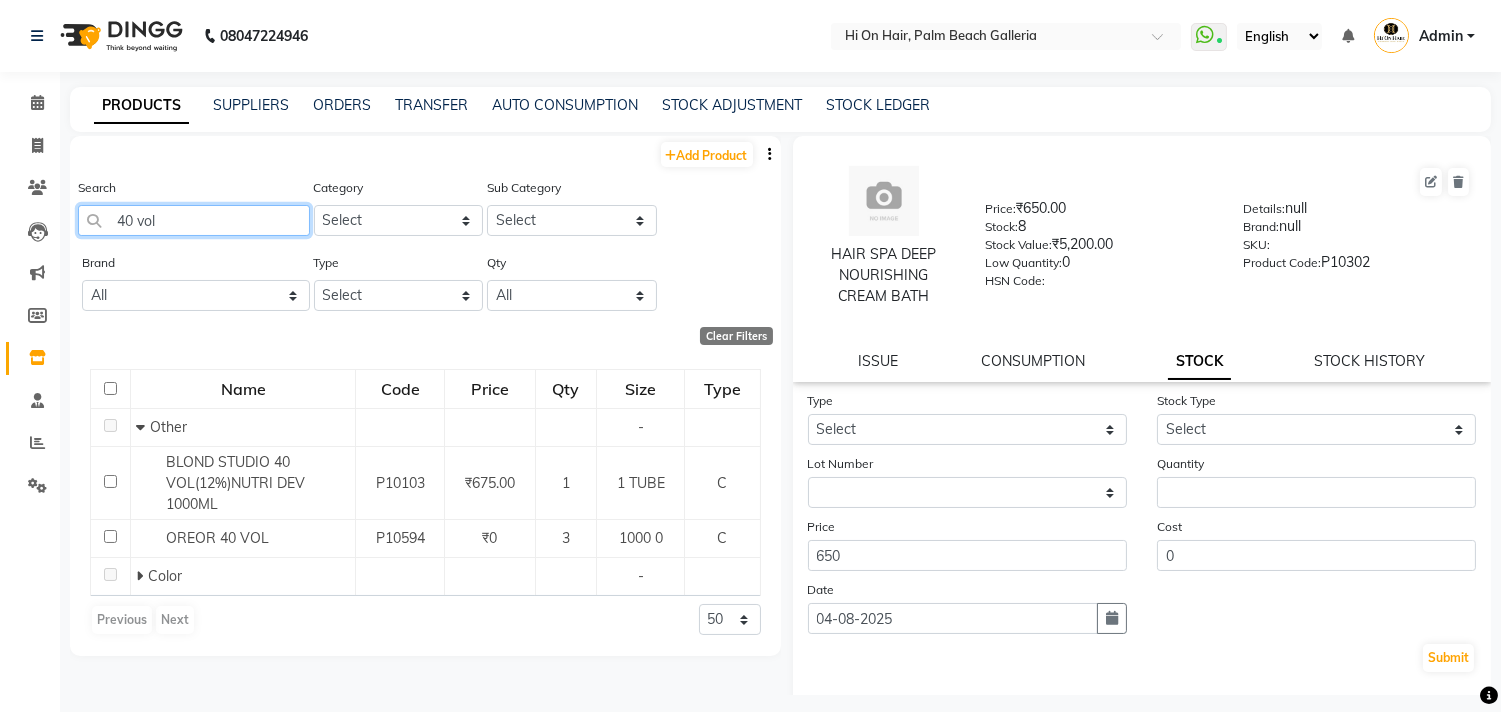 drag, startPoint x: 168, startPoint y: 222, endPoint x: 0, endPoint y: 223, distance: 168.00298 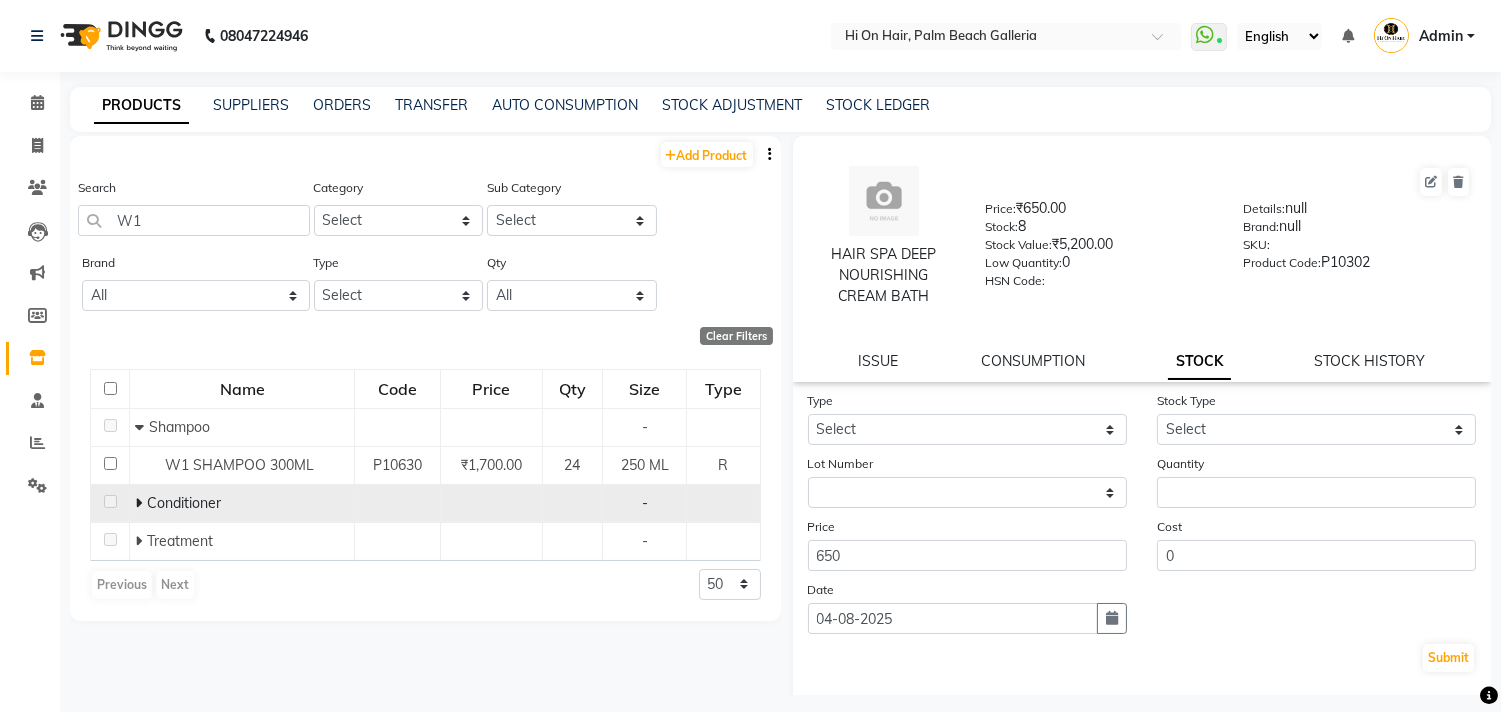 click 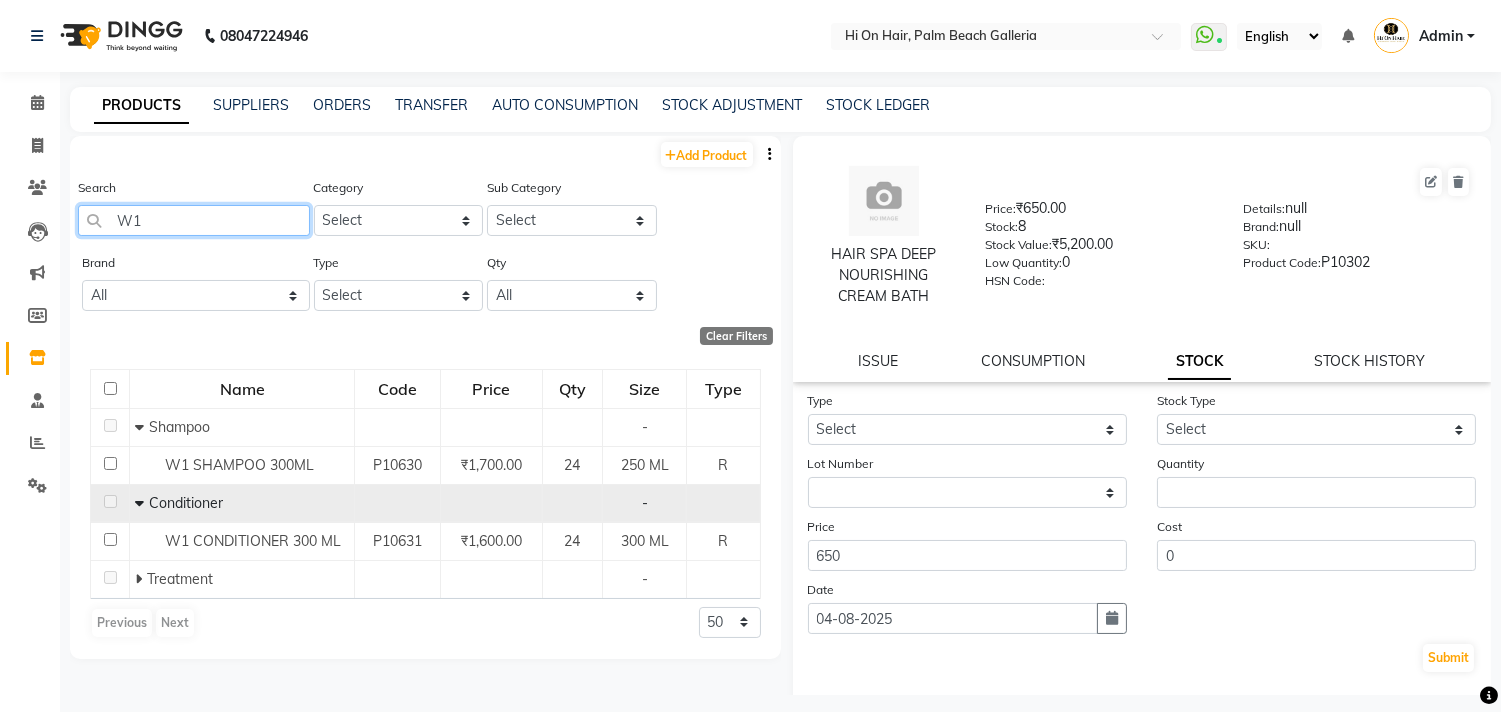 drag, startPoint x: 176, startPoint y: 222, endPoint x: 0, endPoint y: 248, distance: 177.9101 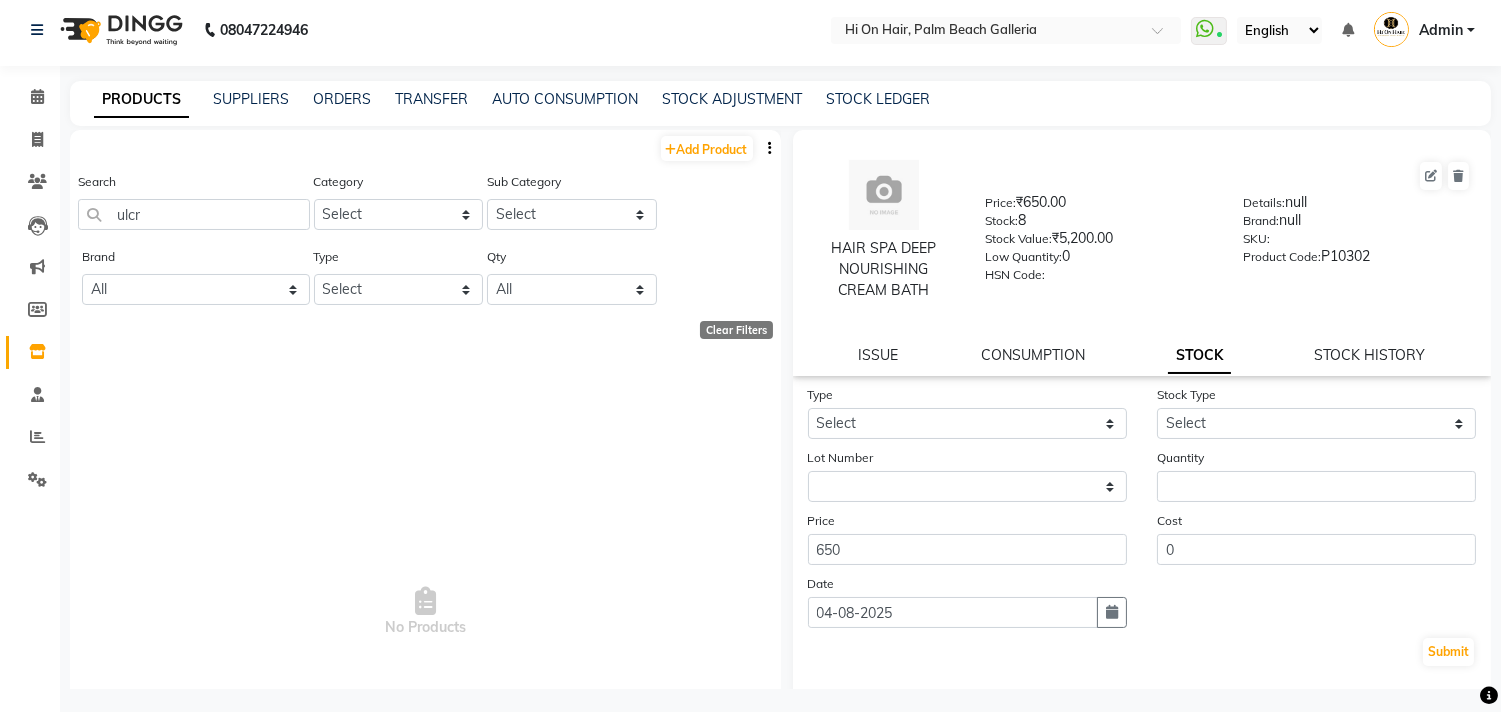scroll, scrollTop: 0, scrollLeft: 0, axis: both 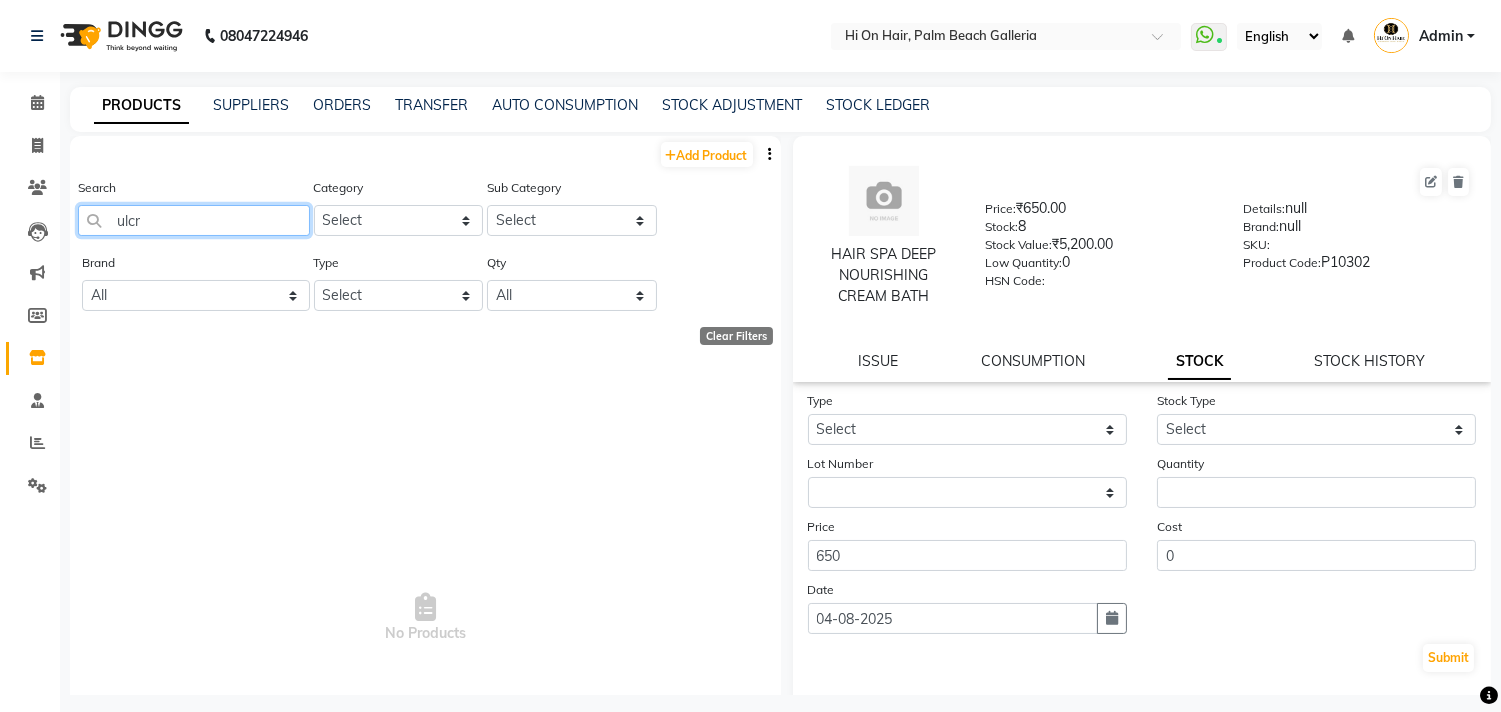 click on "ulcr" 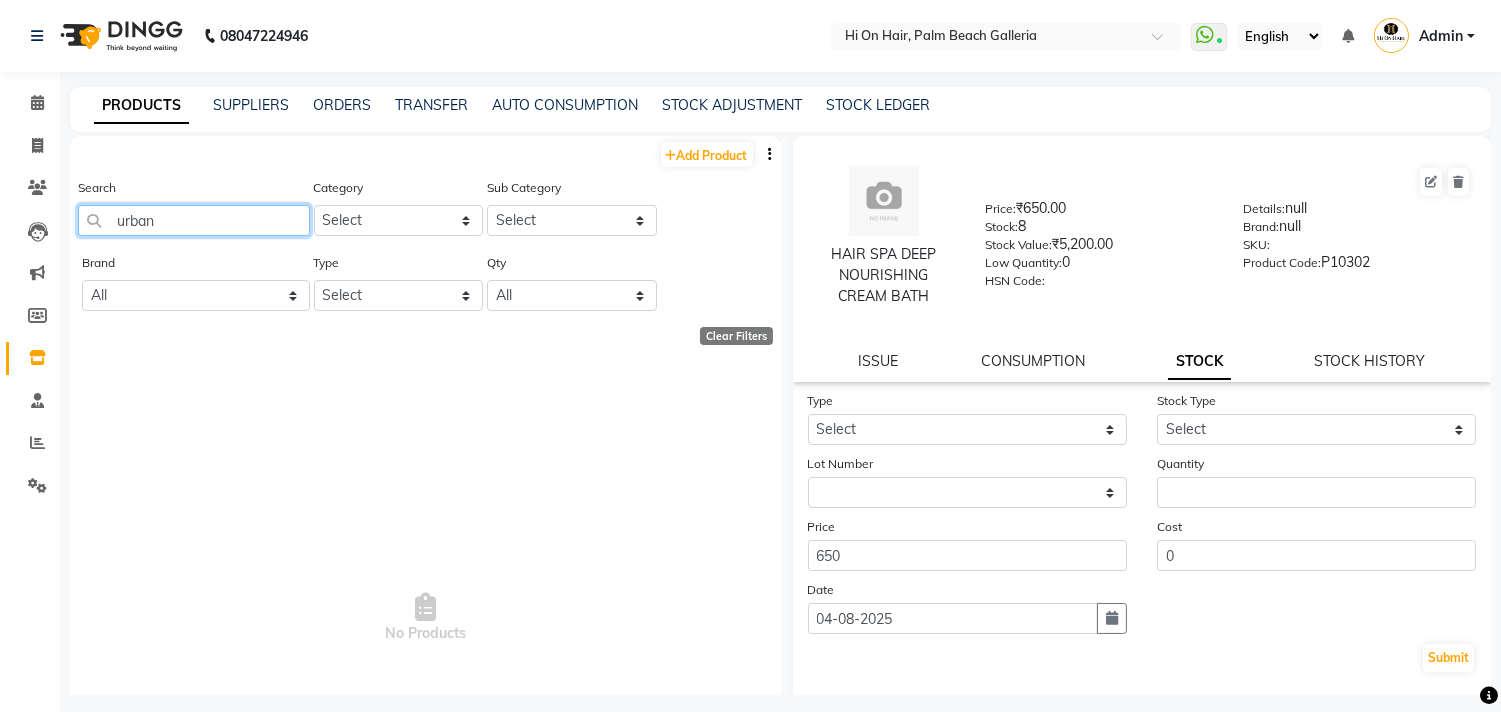 drag, startPoint x: 220, startPoint y: 214, endPoint x: 0, endPoint y: 260, distance: 224.75764 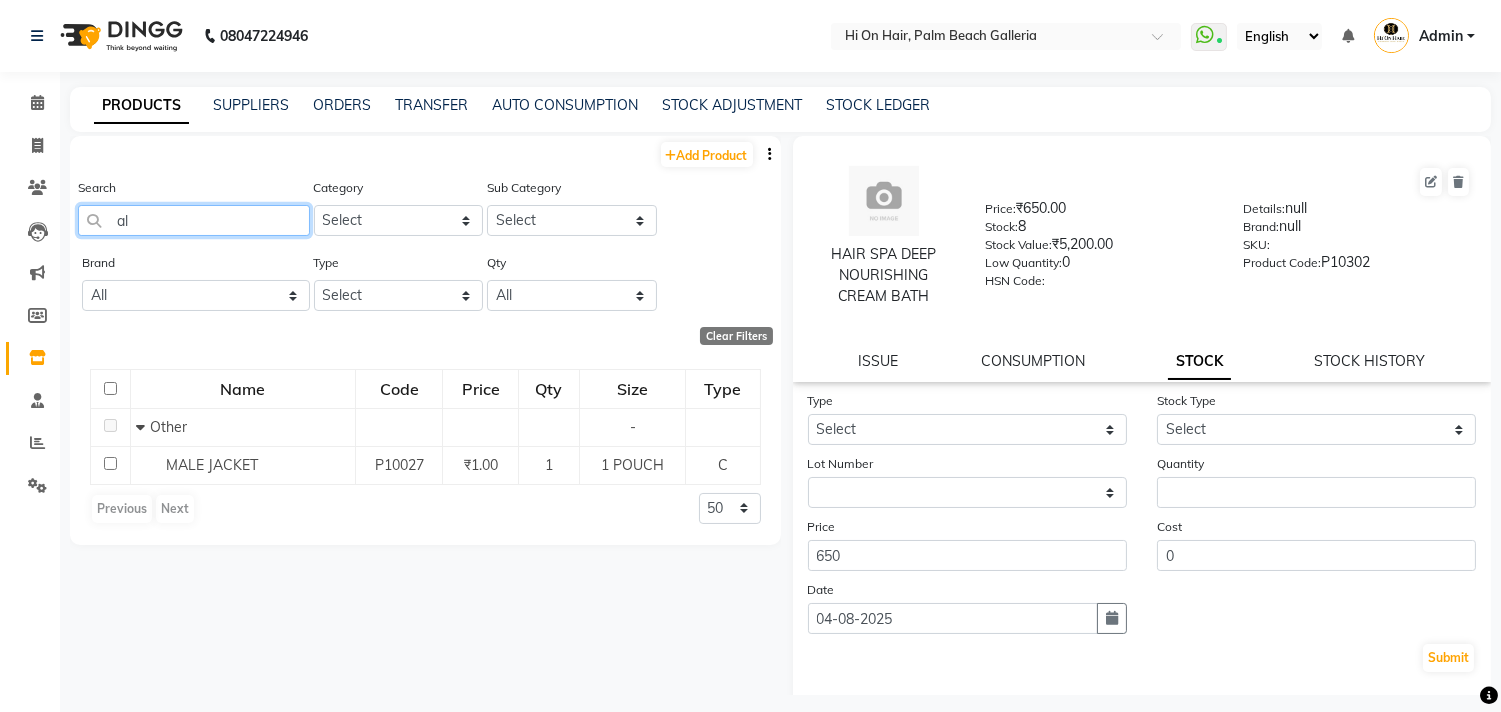 type on "a" 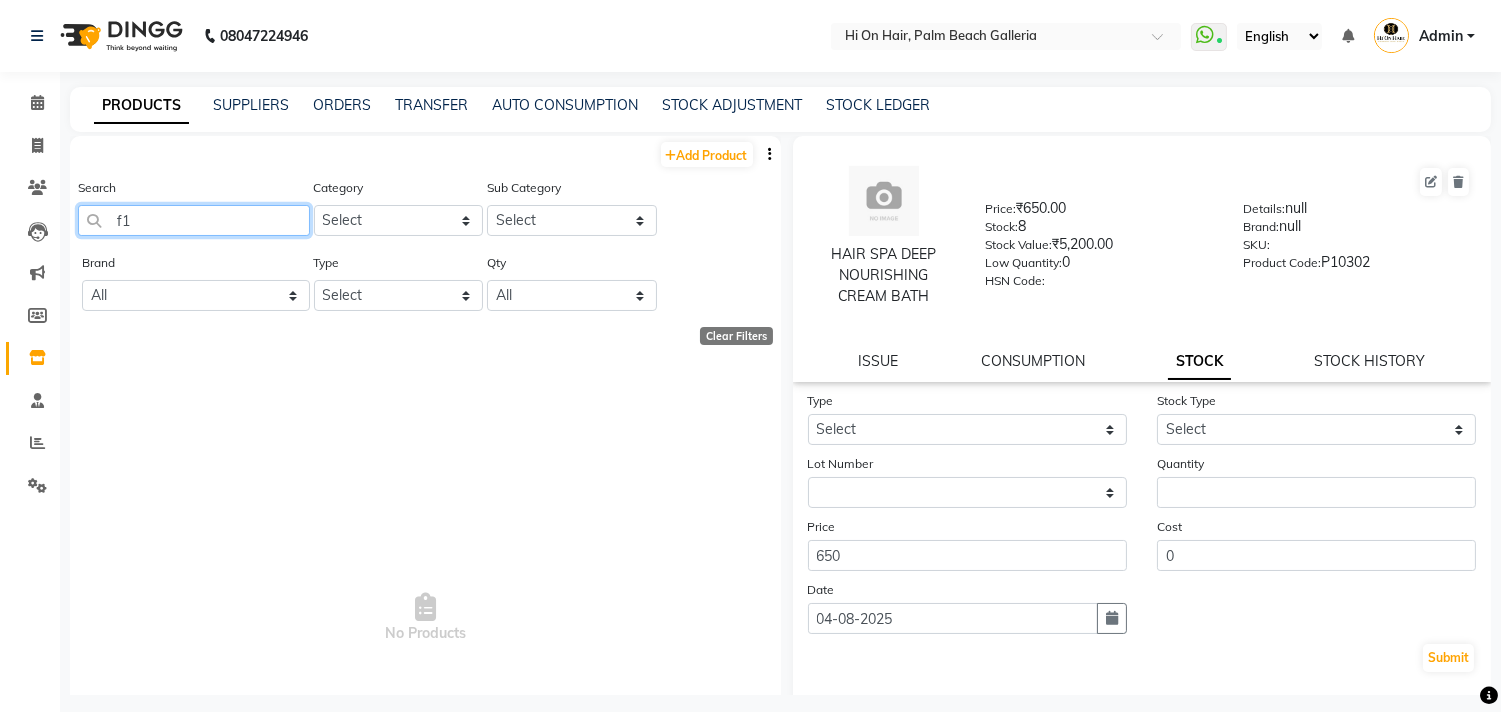 type on "f" 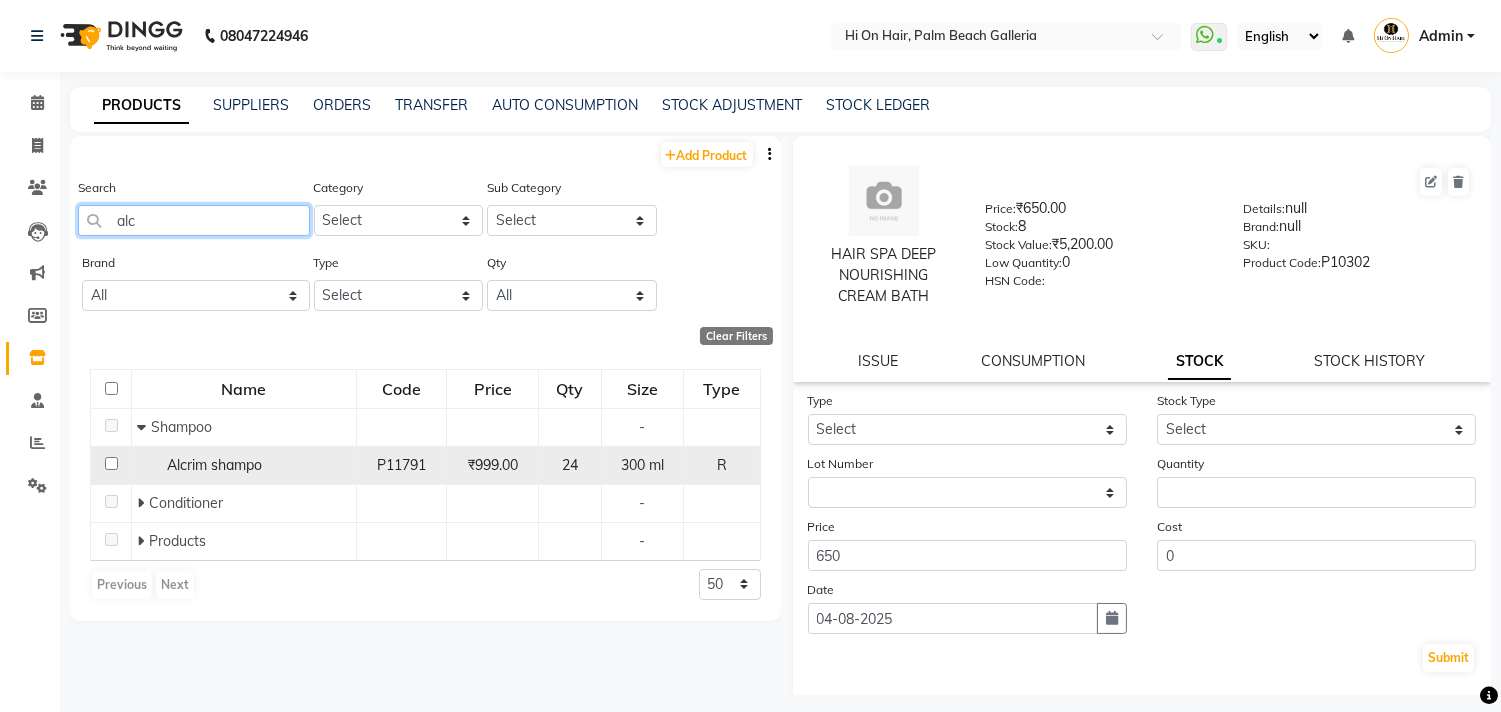 type on "alc" 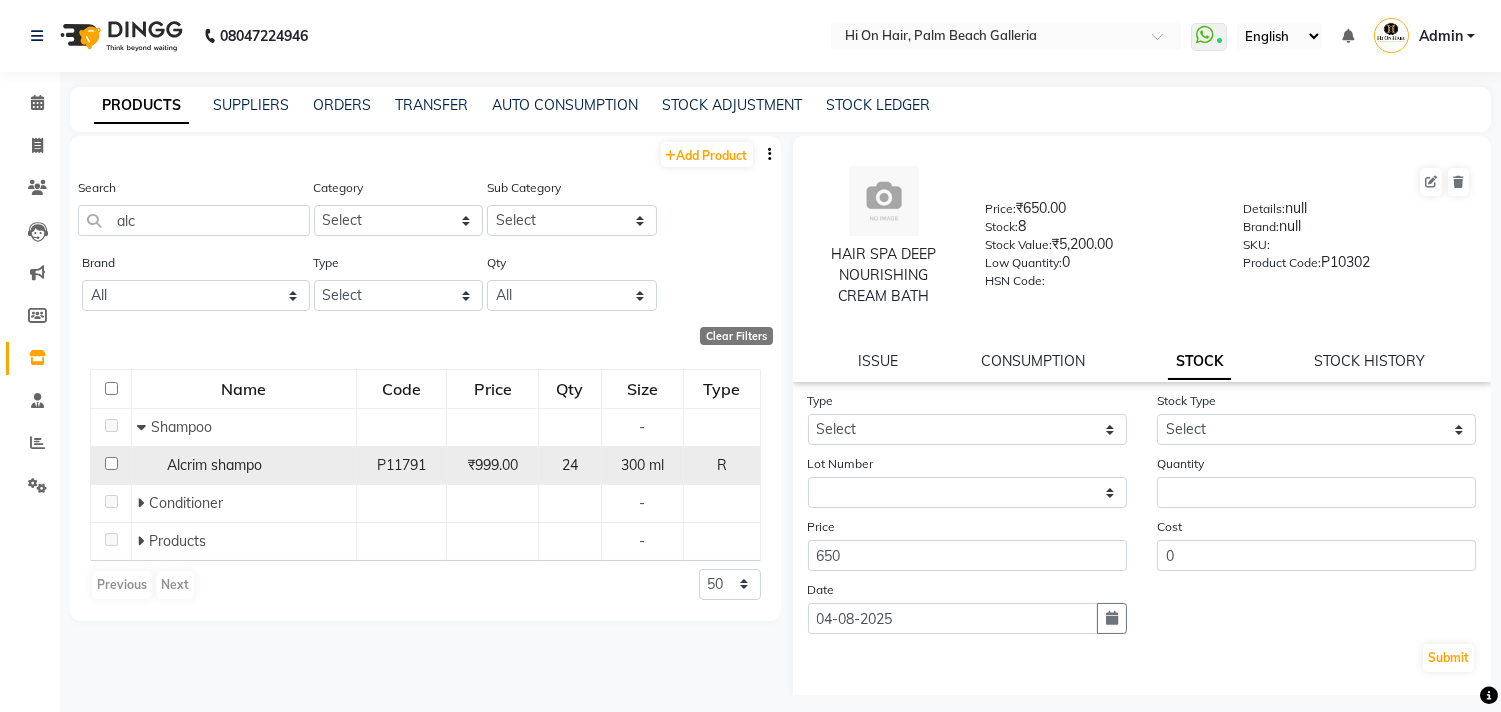 click on "Alcrim shampo" 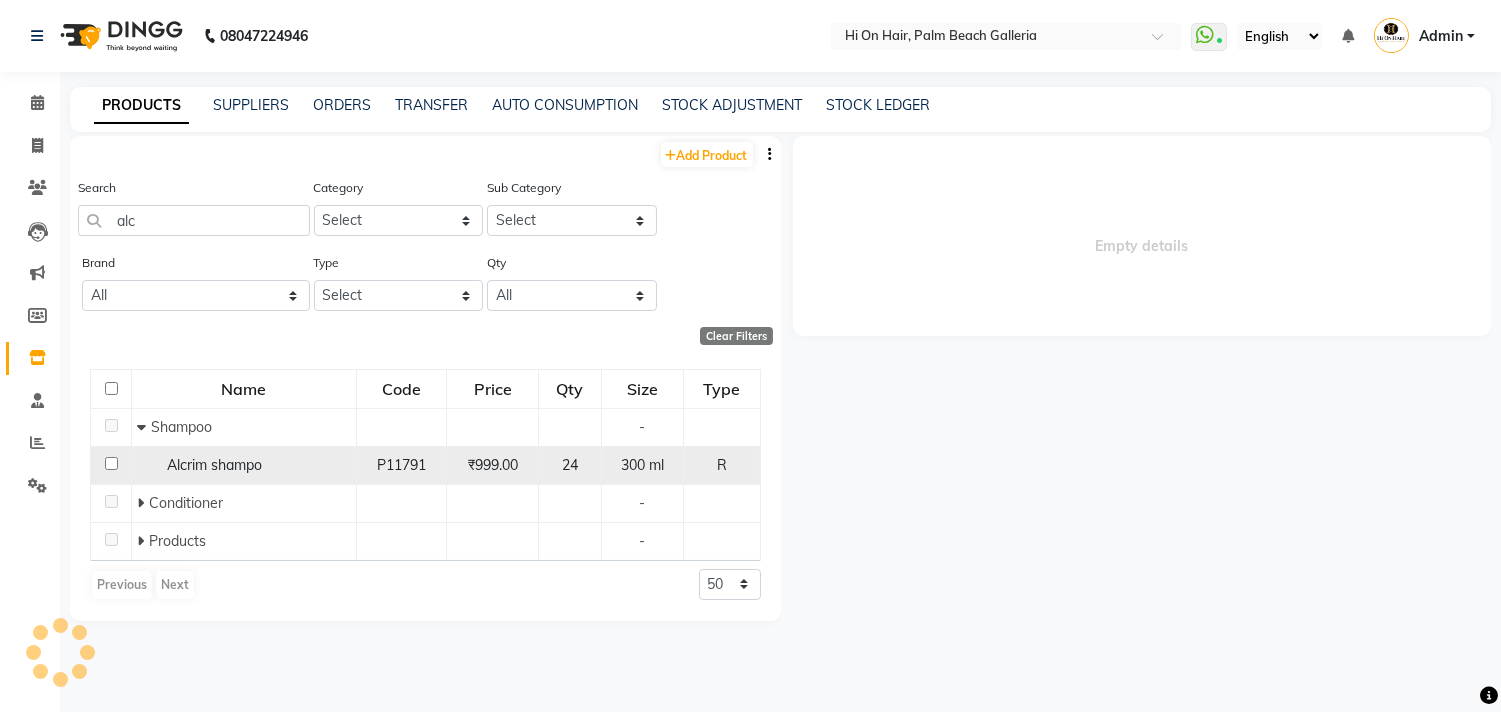 select 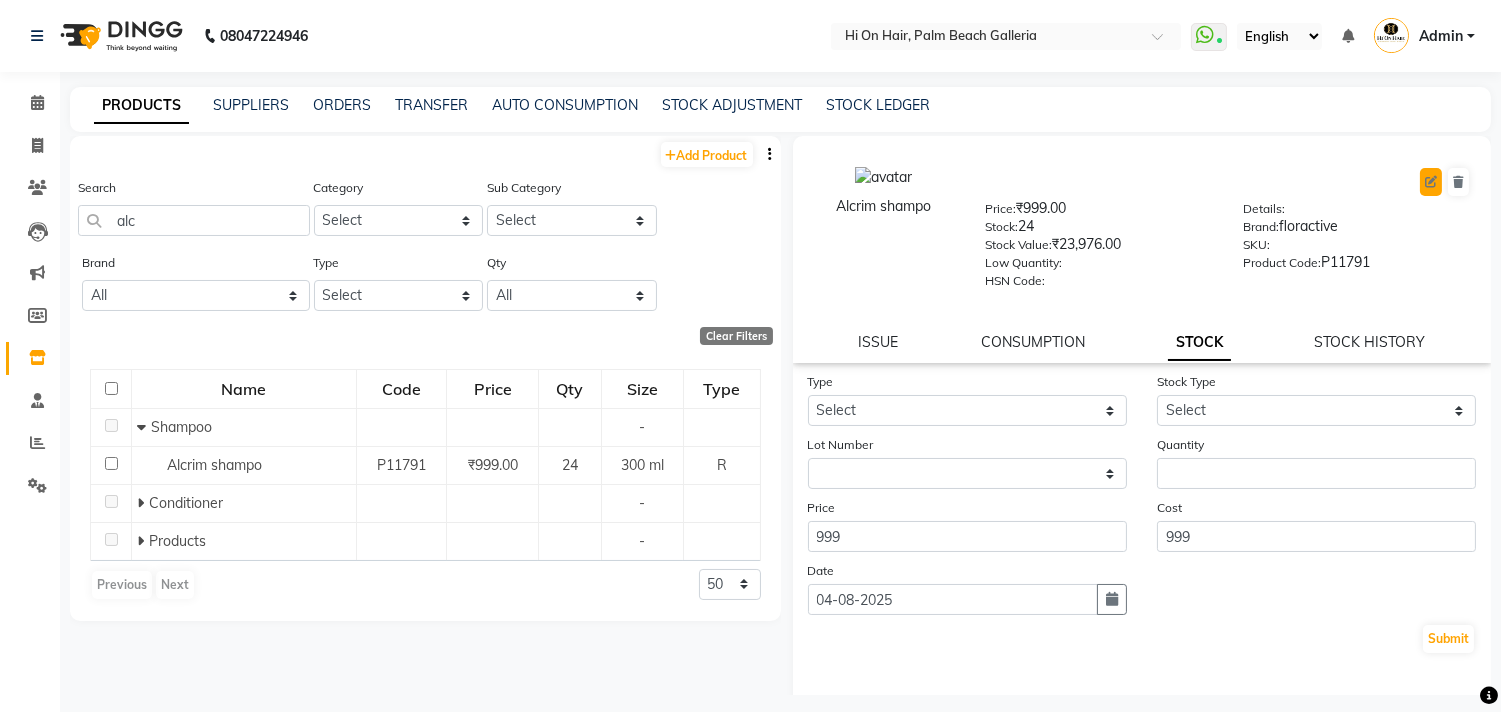 click 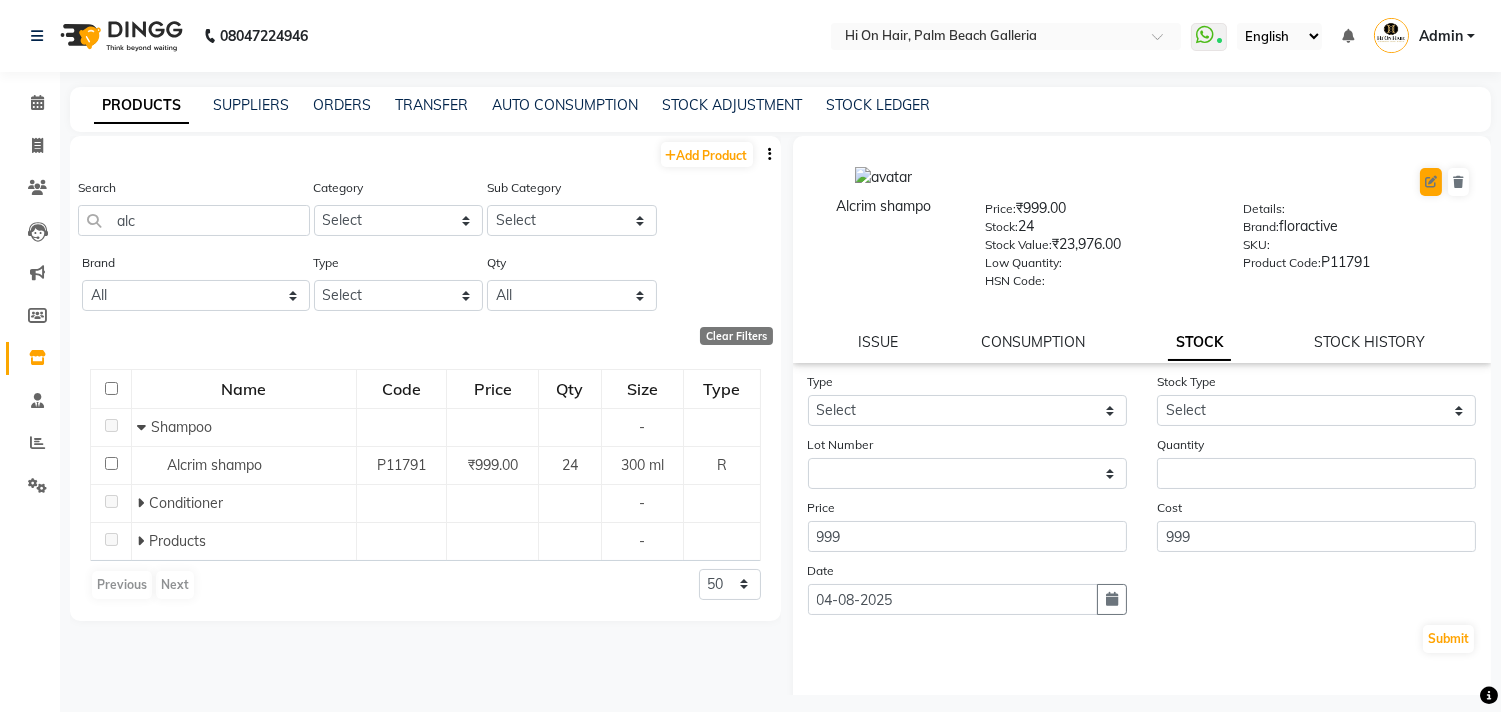 select on "R" 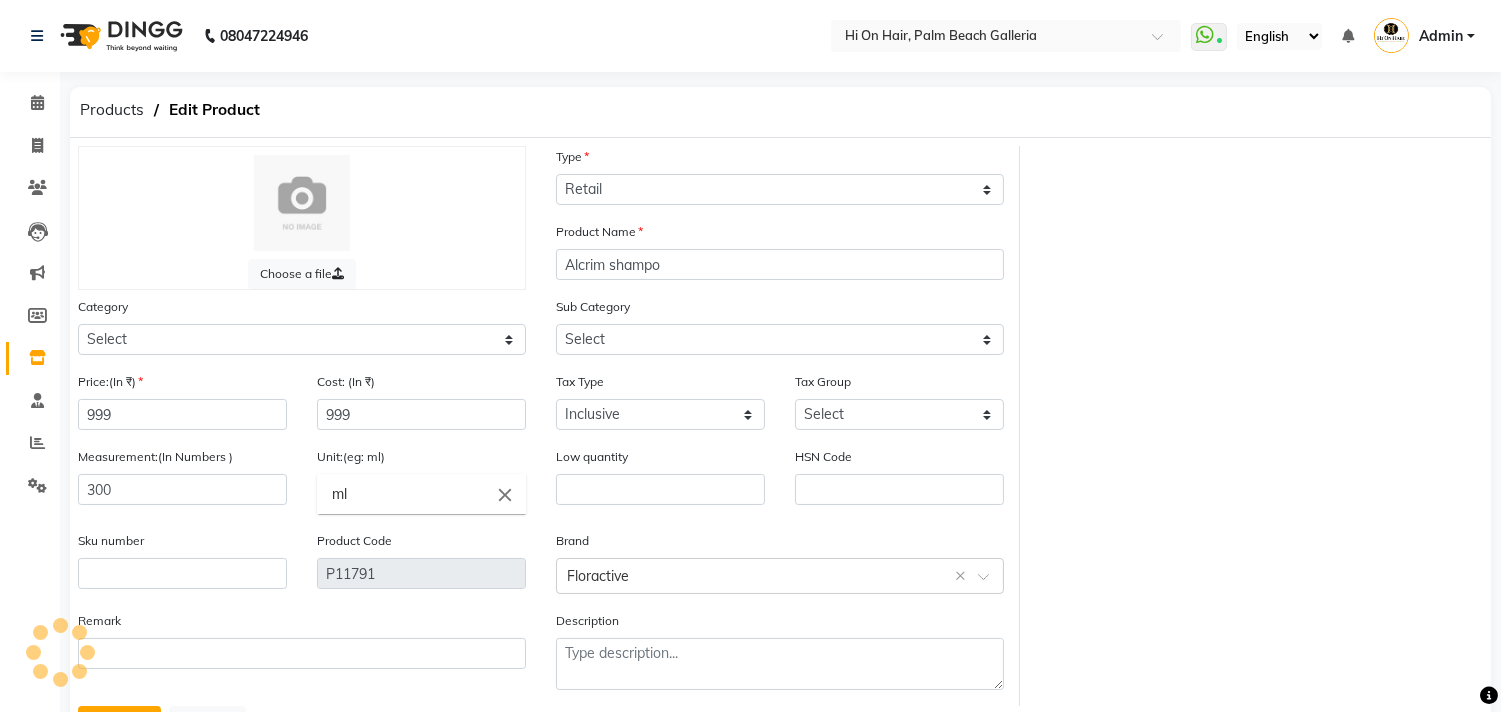 select on "208301101" 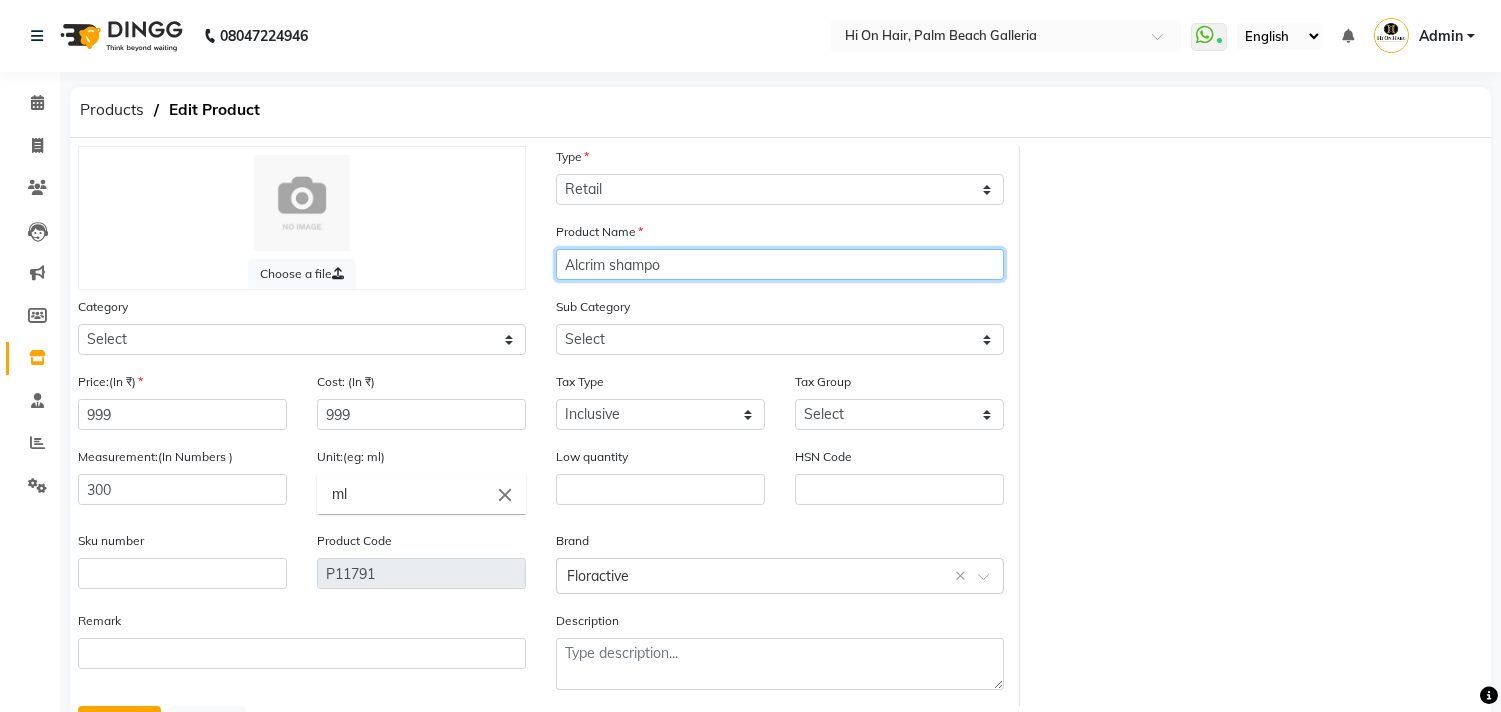 click on "Alcrim shampo" 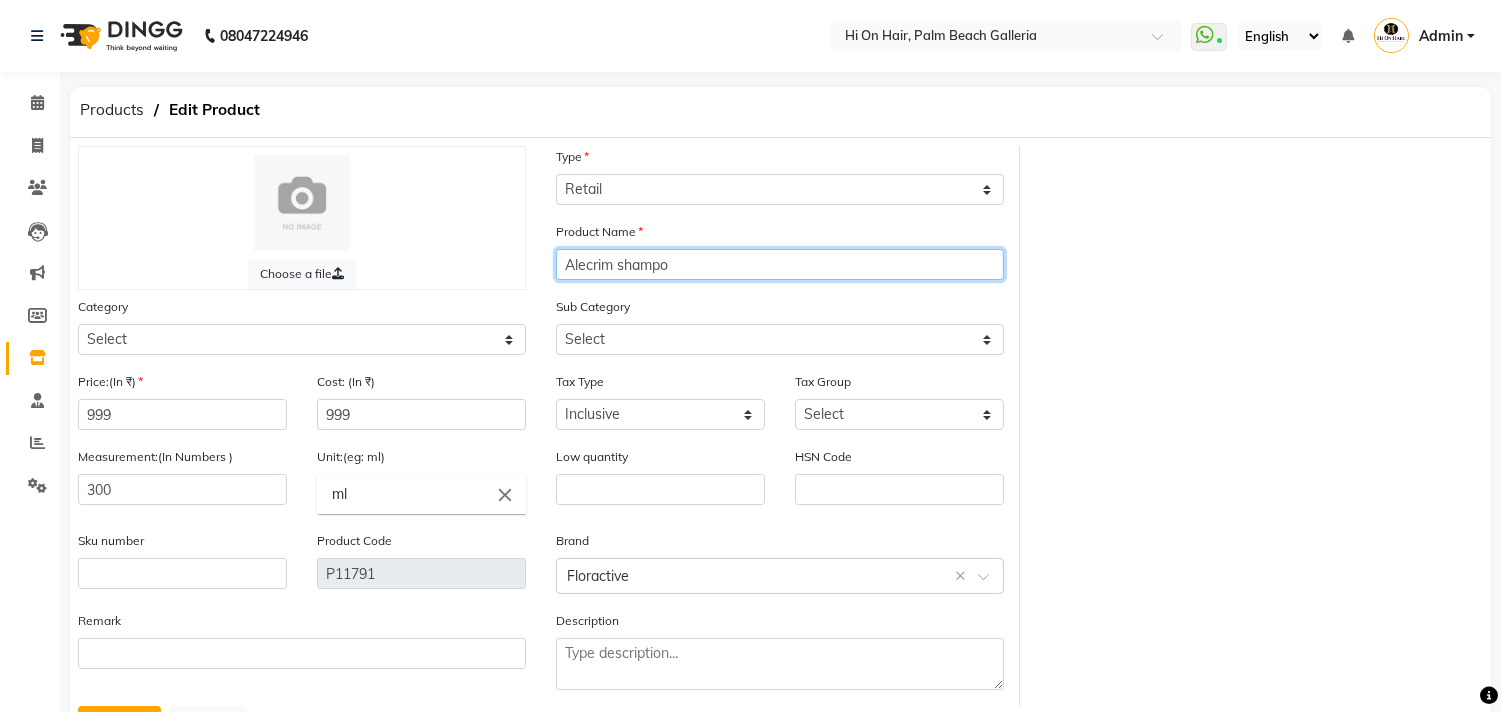 click on "Alecrim shampo" 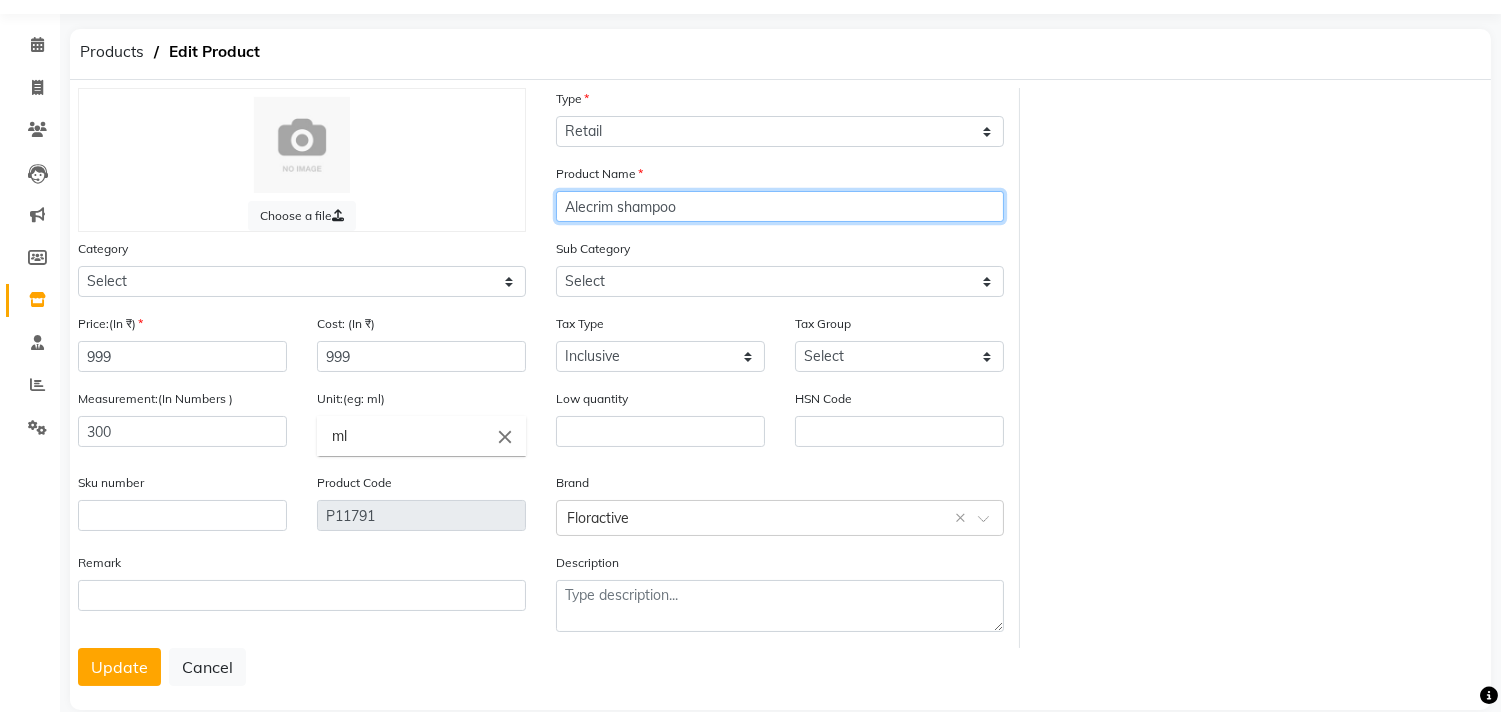 scroll, scrollTop: 91, scrollLeft: 0, axis: vertical 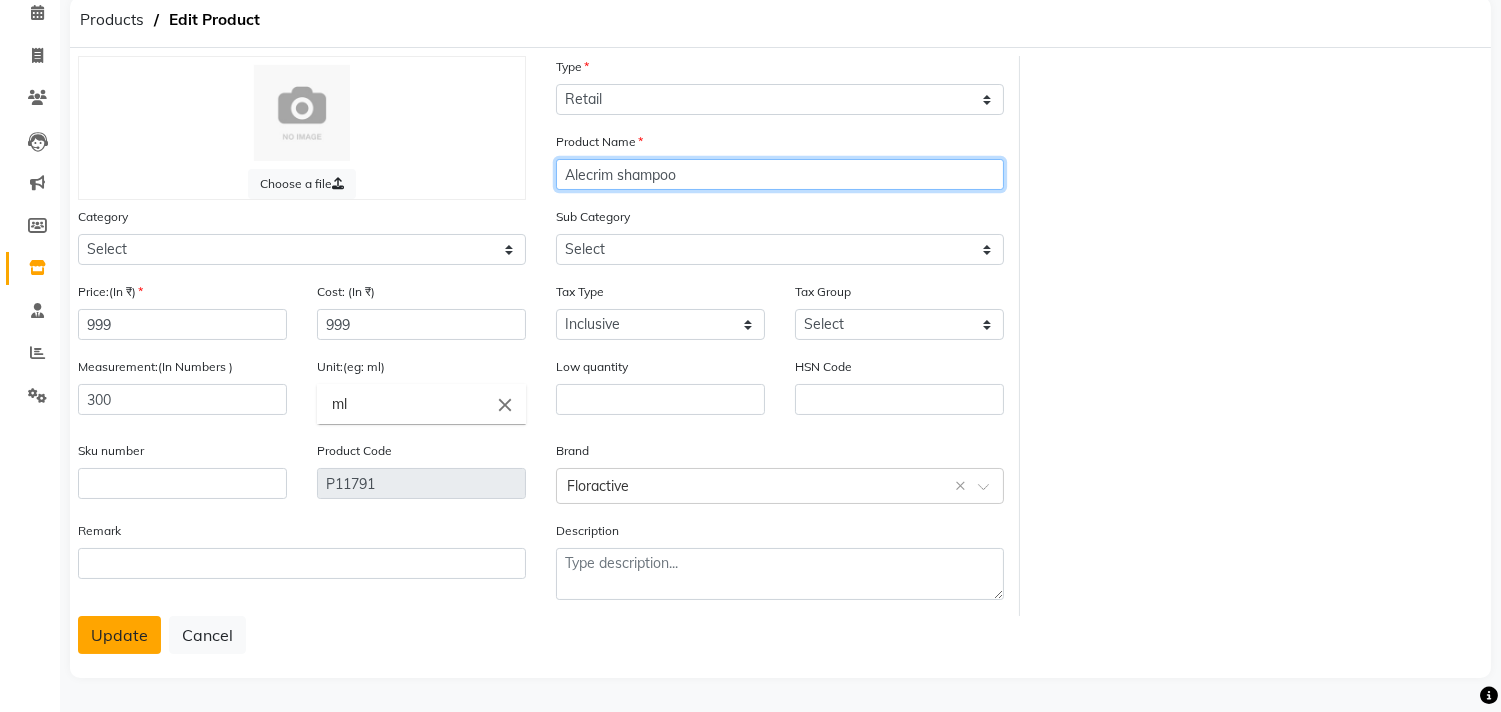 type on "Alecrim shampoo" 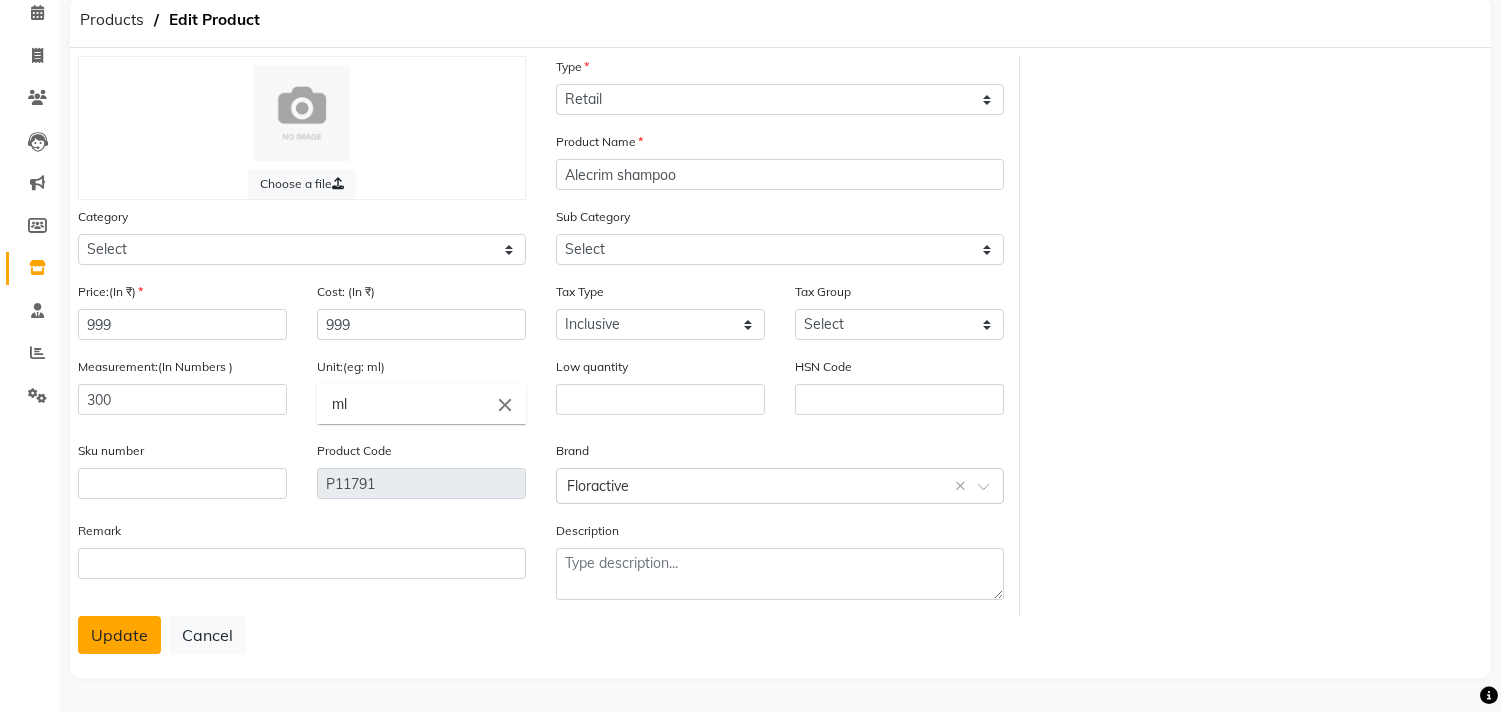 click on "Update" 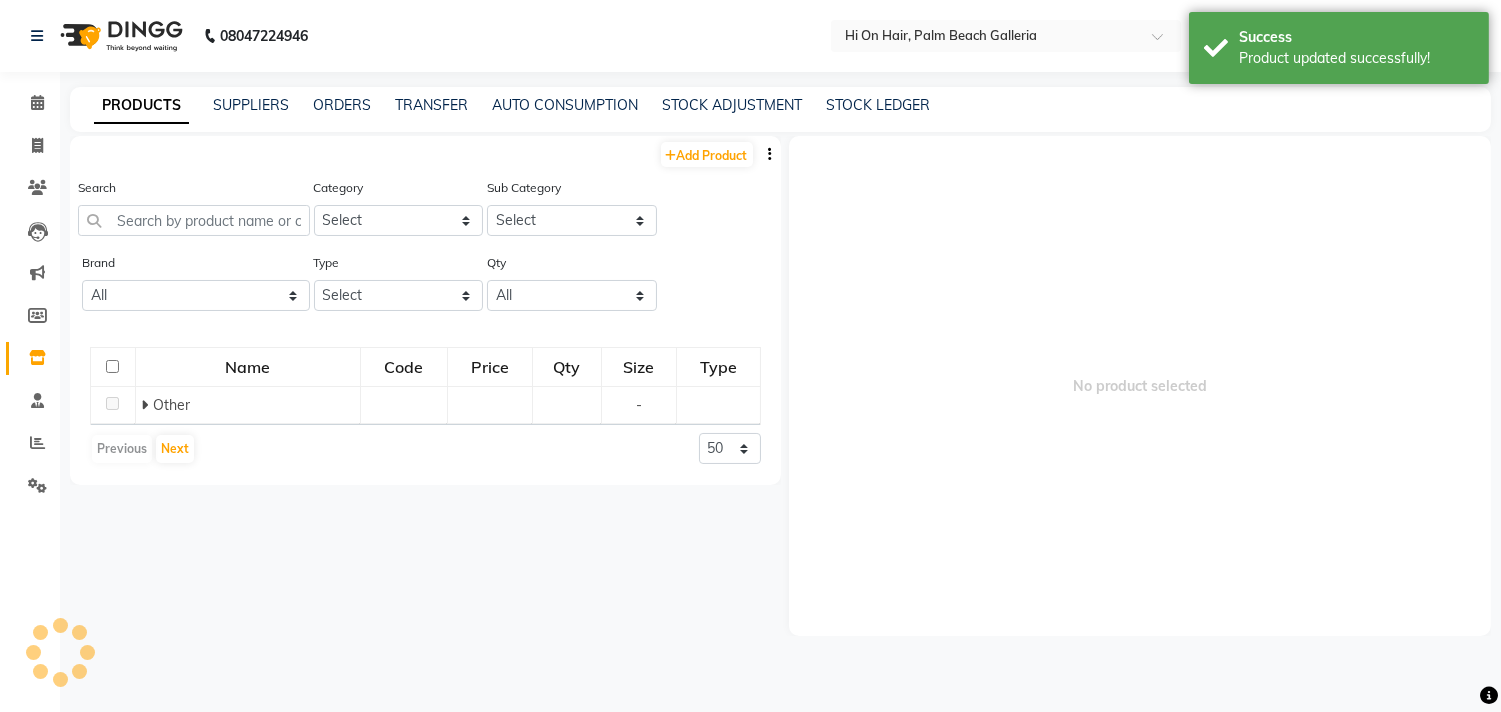 scroll, scrollTop: 0, scrollLeft: 0, axis: both 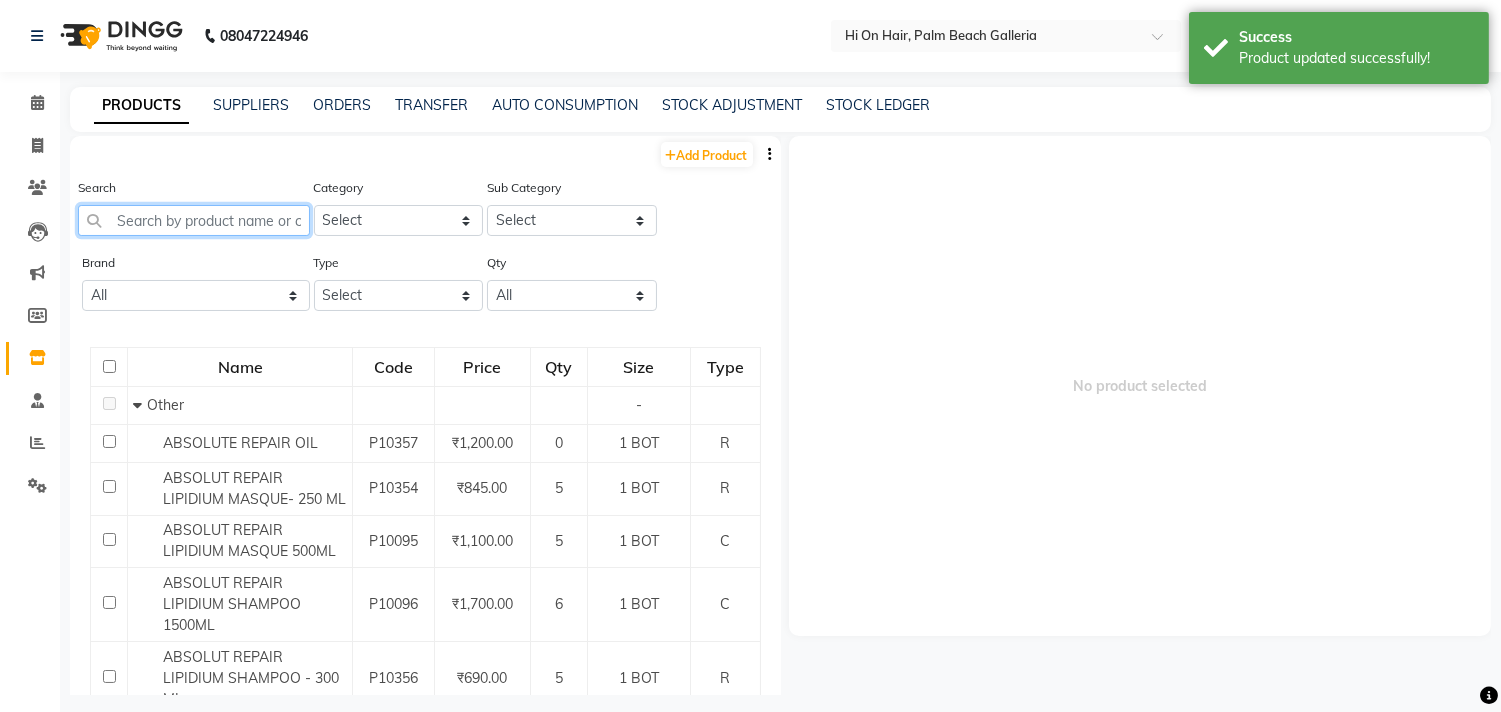 click 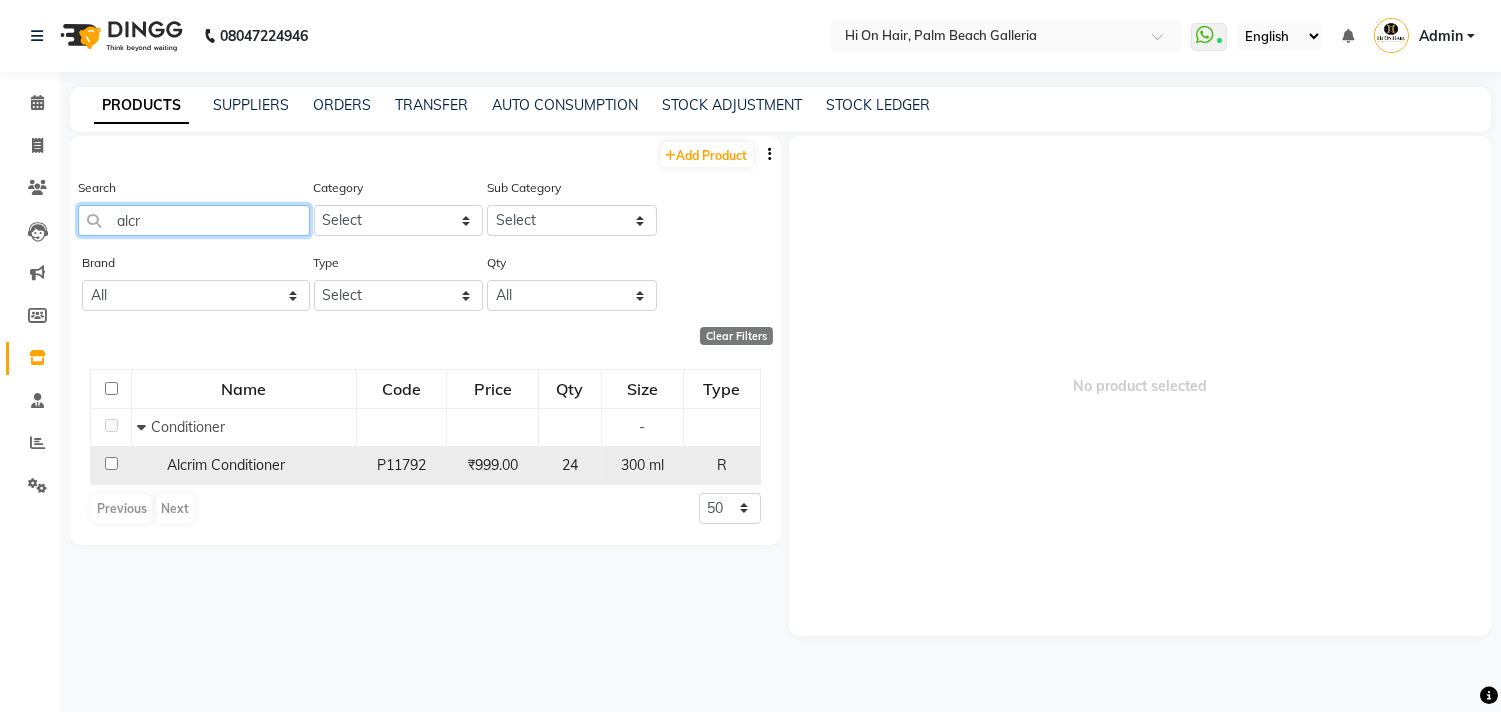 type on "alcr" 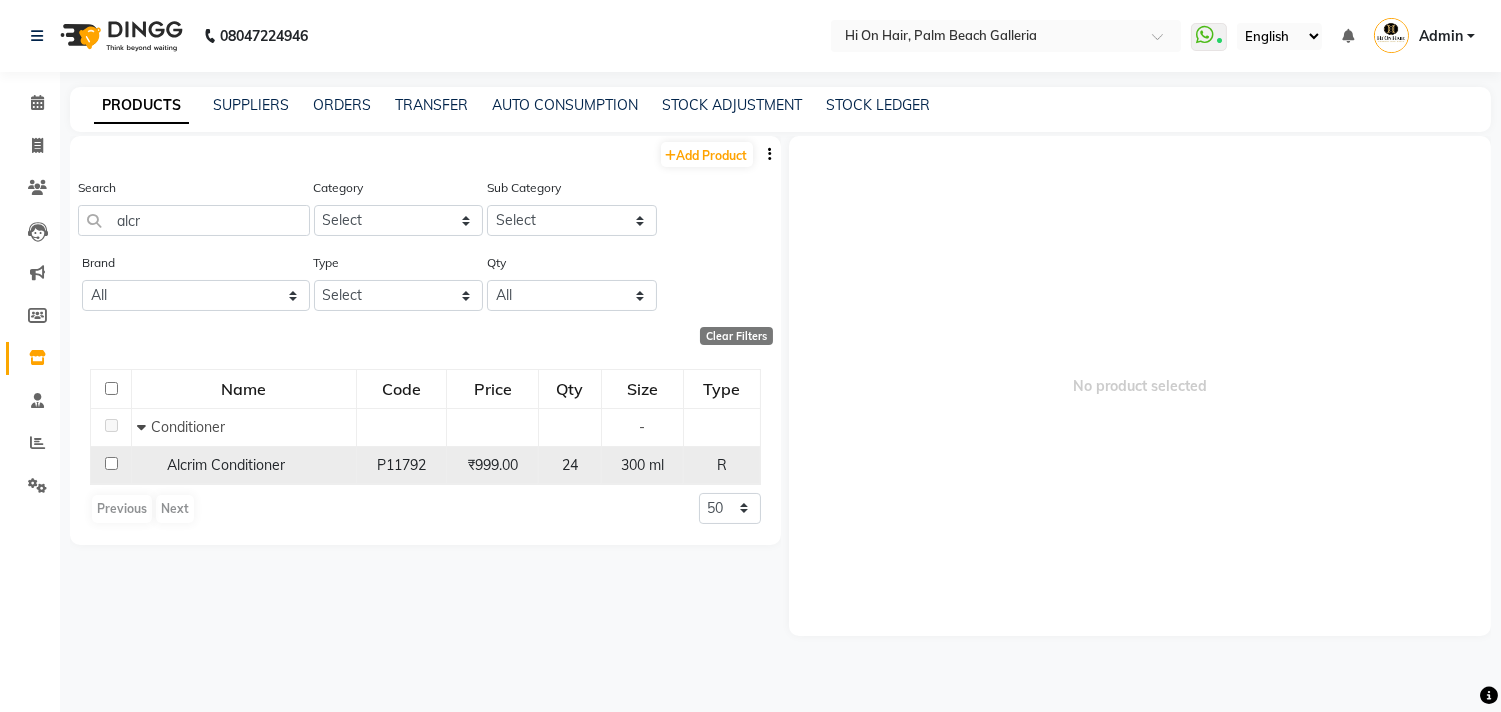 click on "Alcrim Conditioner" 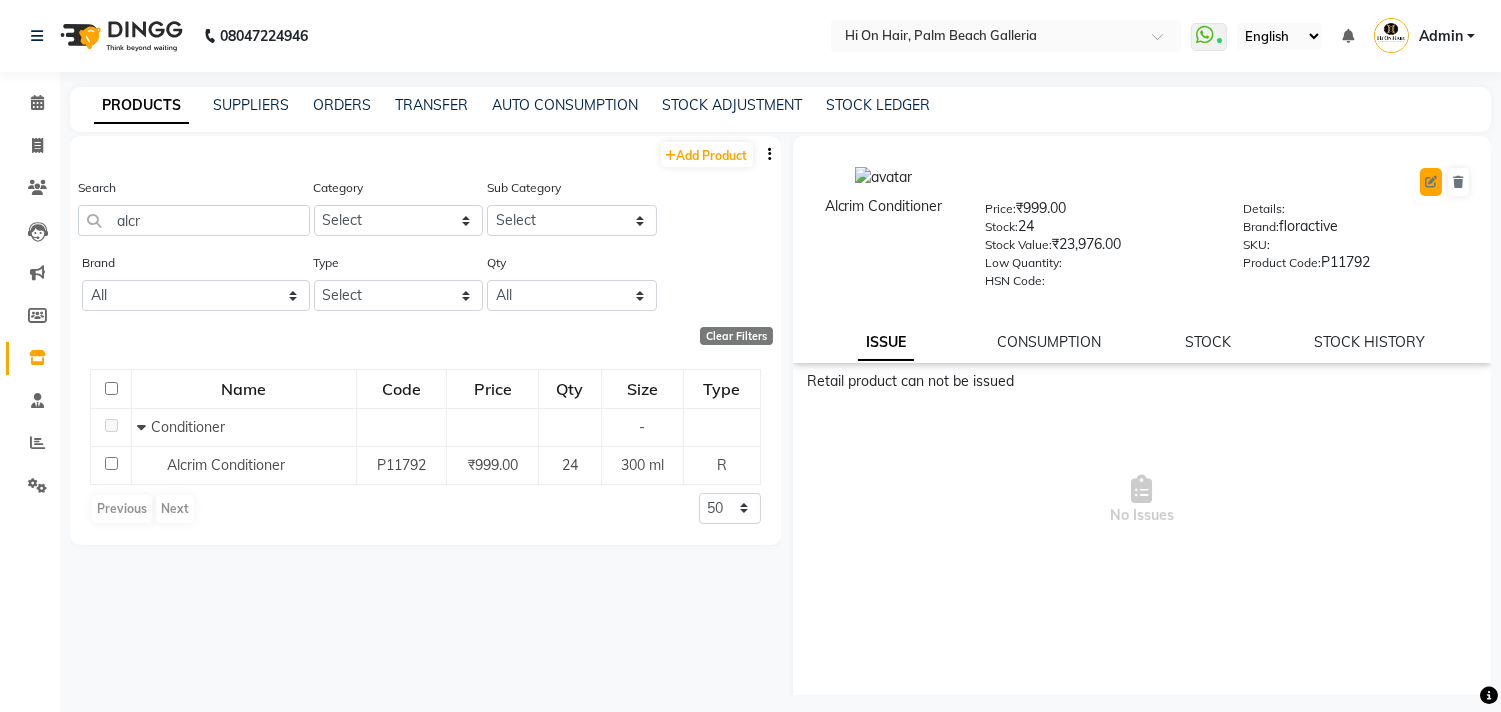 click 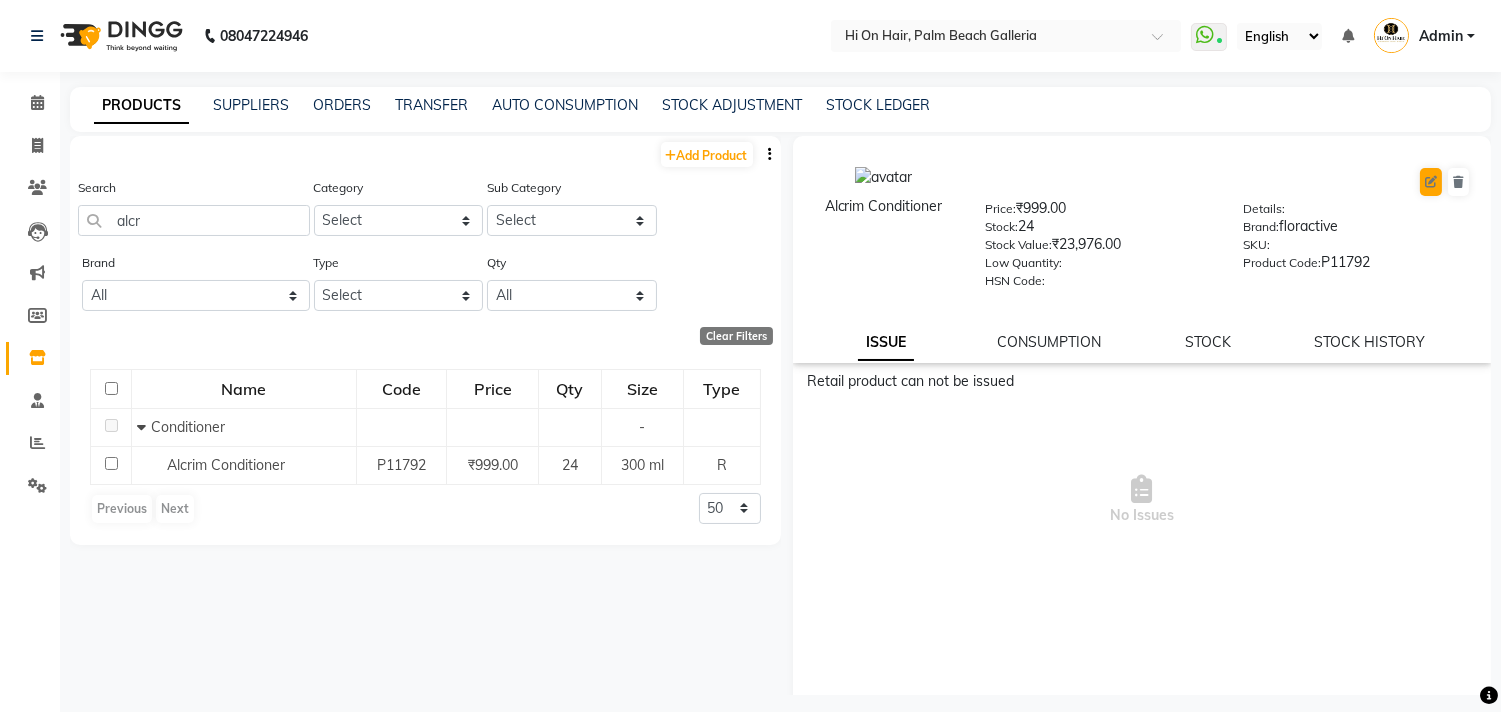 select on "R" 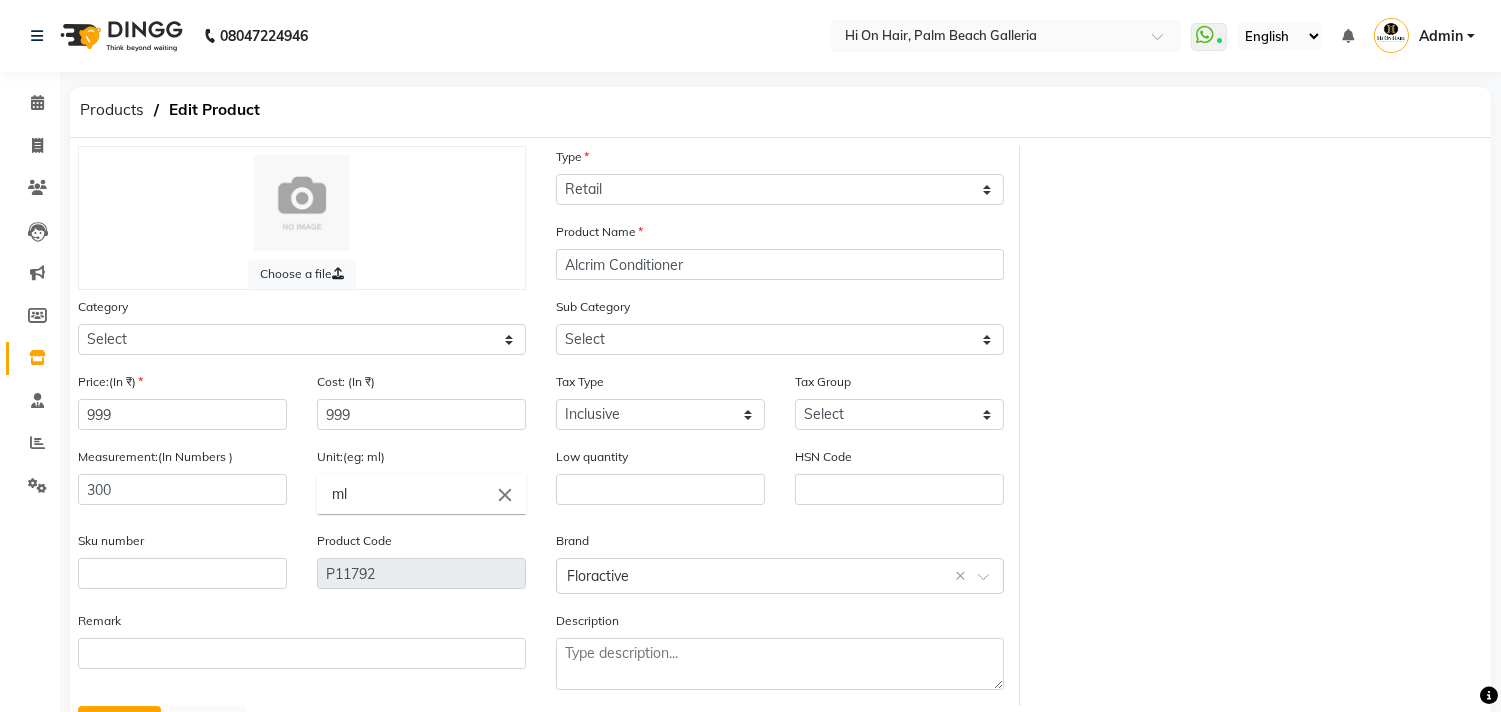 select on "208301102" 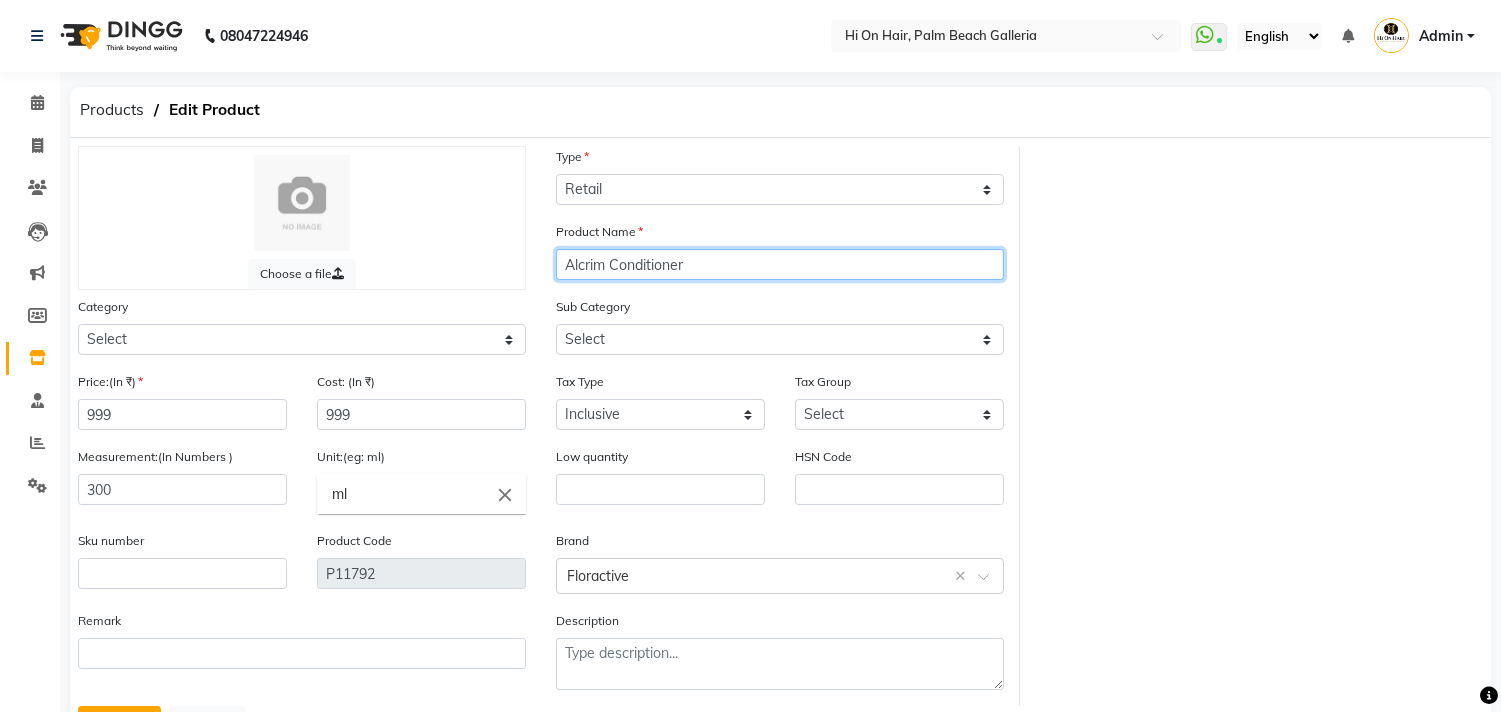 click on "Alcrim Conditioner" 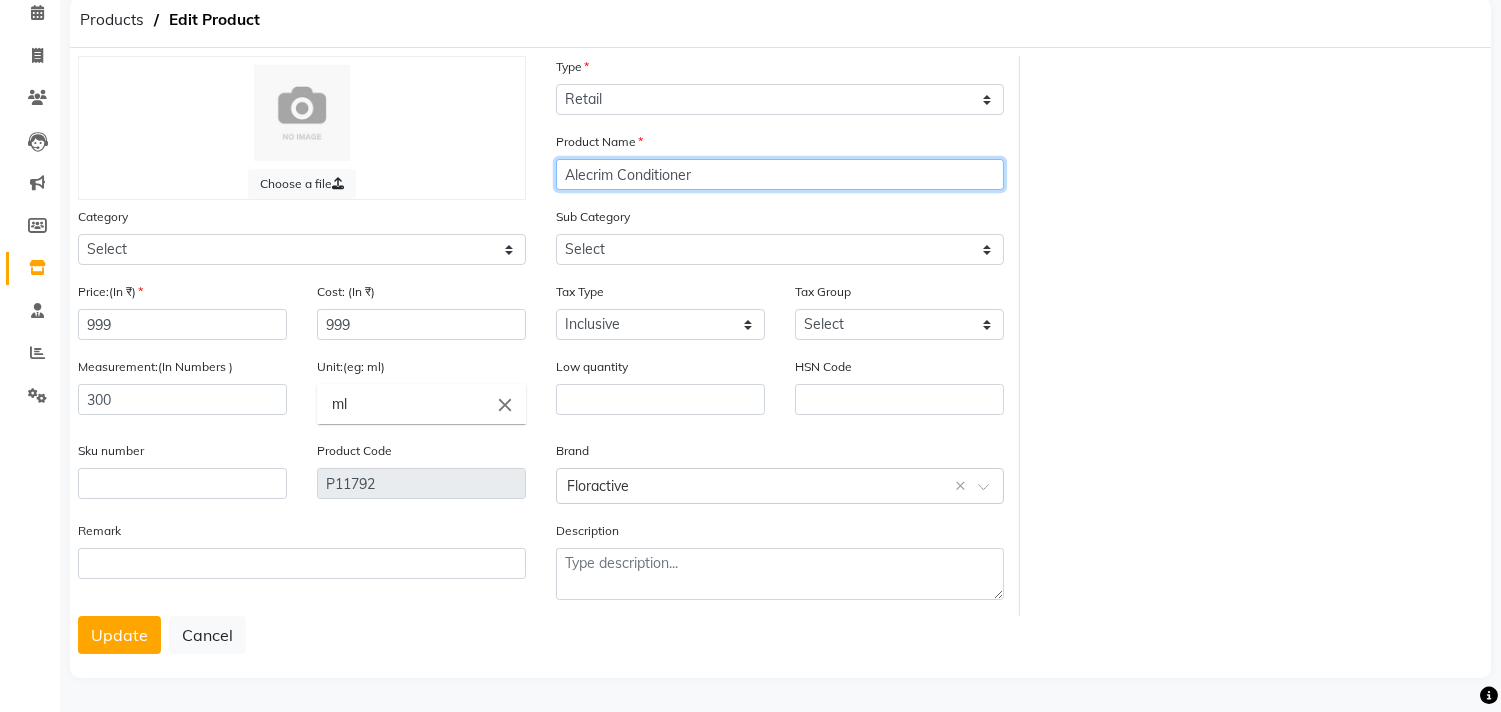 scroll, scrollTop: 91, scrollLeft: 0, axis: vertical 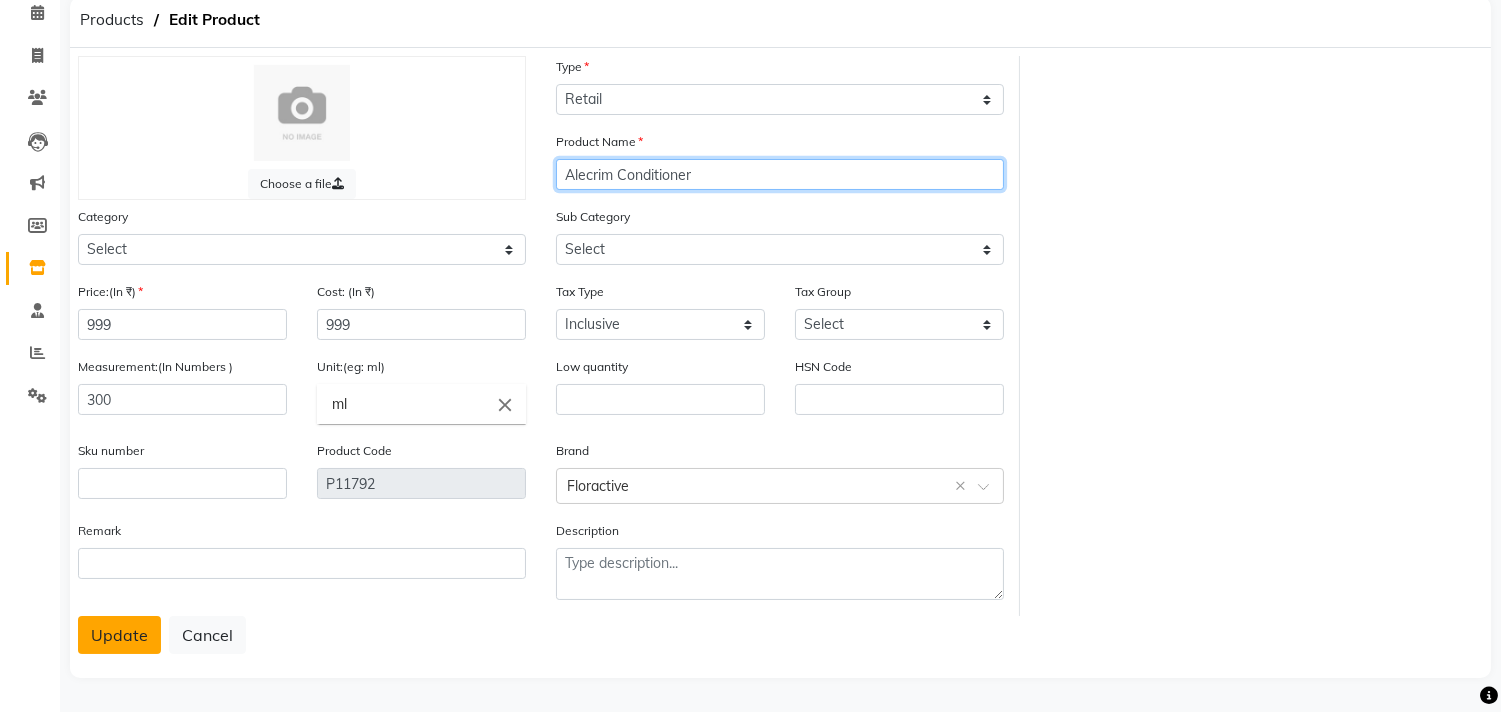 type on "Alecrim Conditioner" 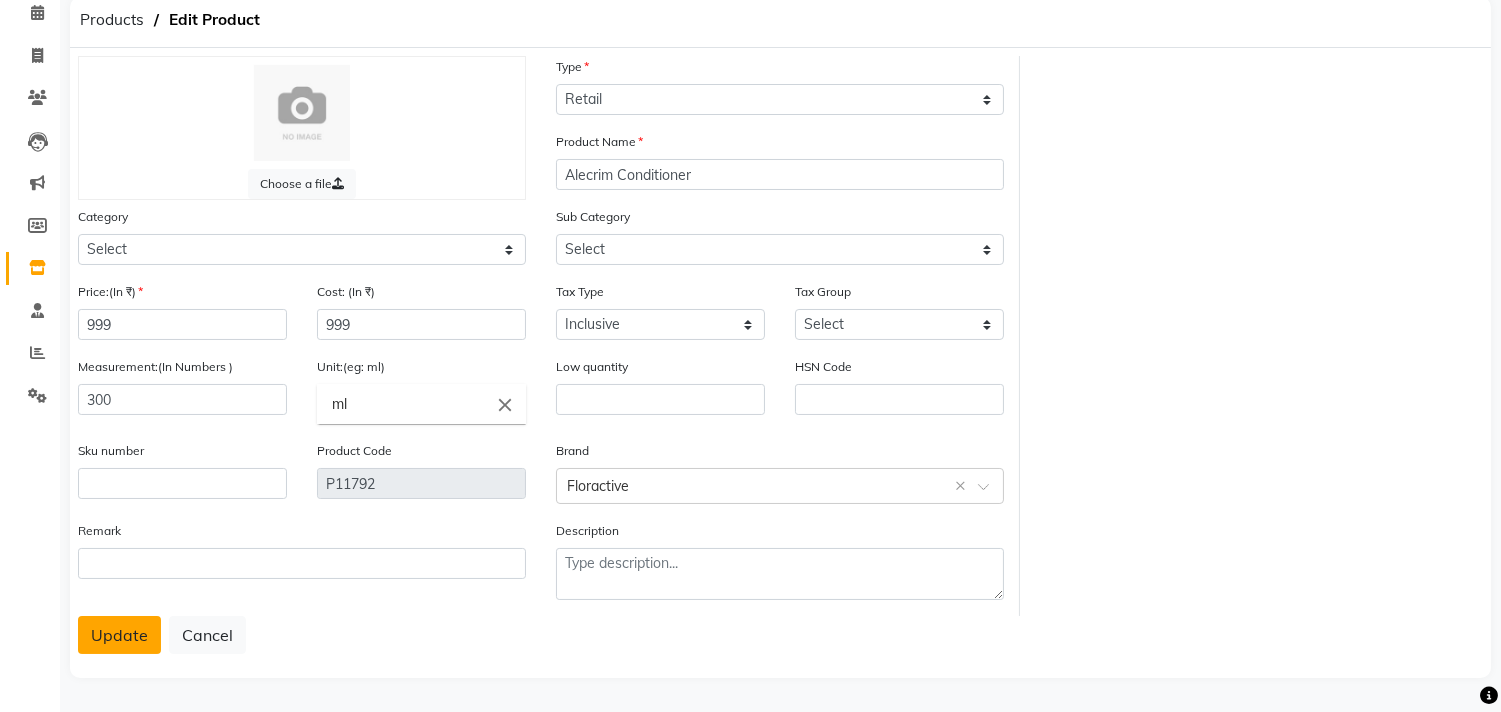 click on "Update" 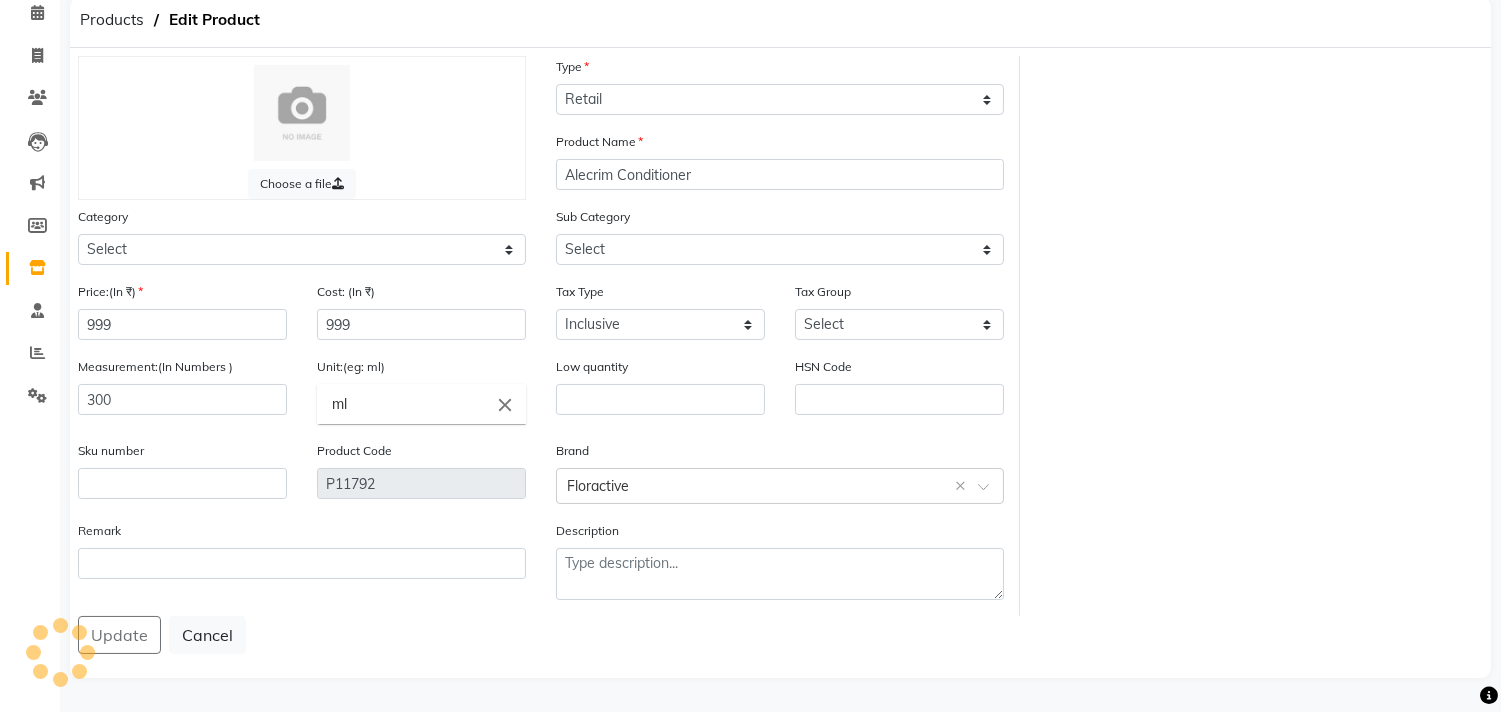 scroll, scrollTop: 0, scrollLeft: 0, axis: both 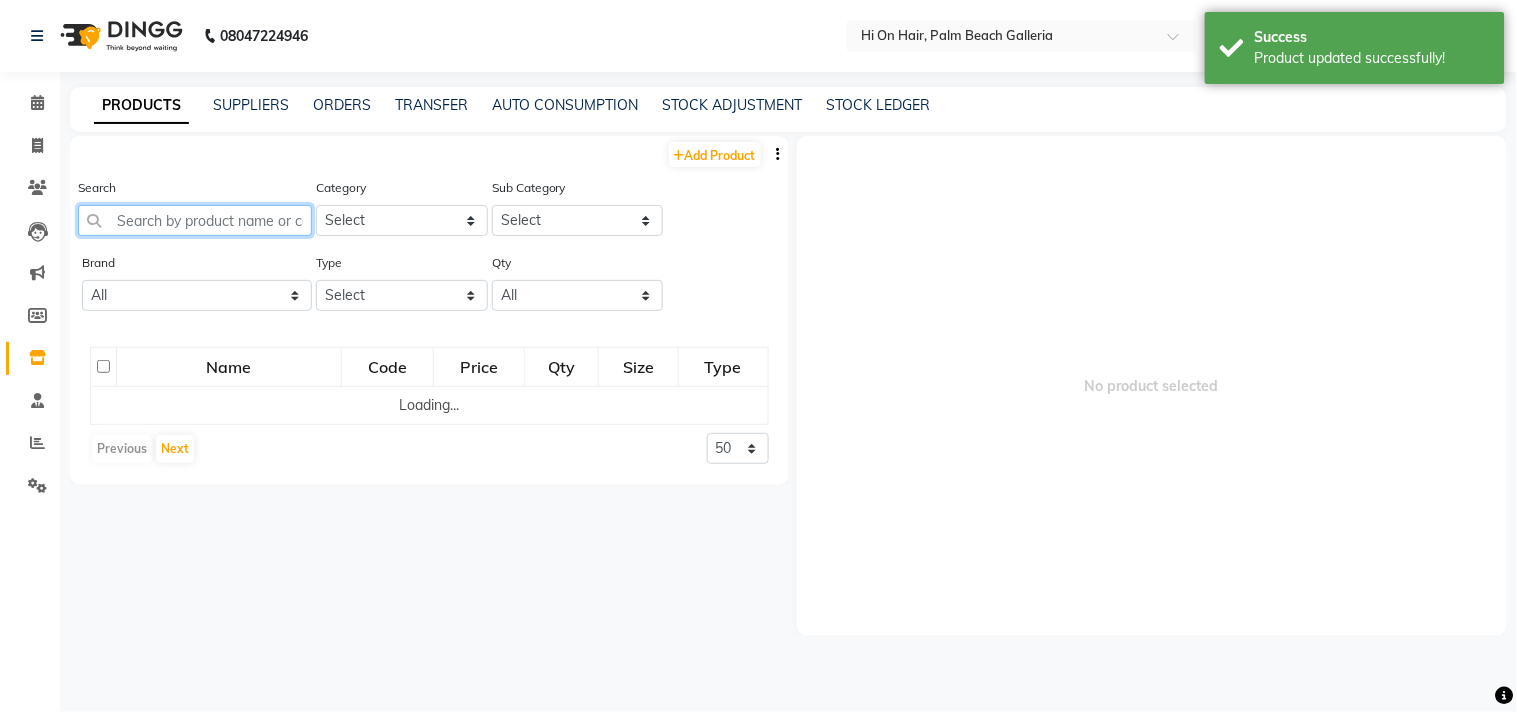 click 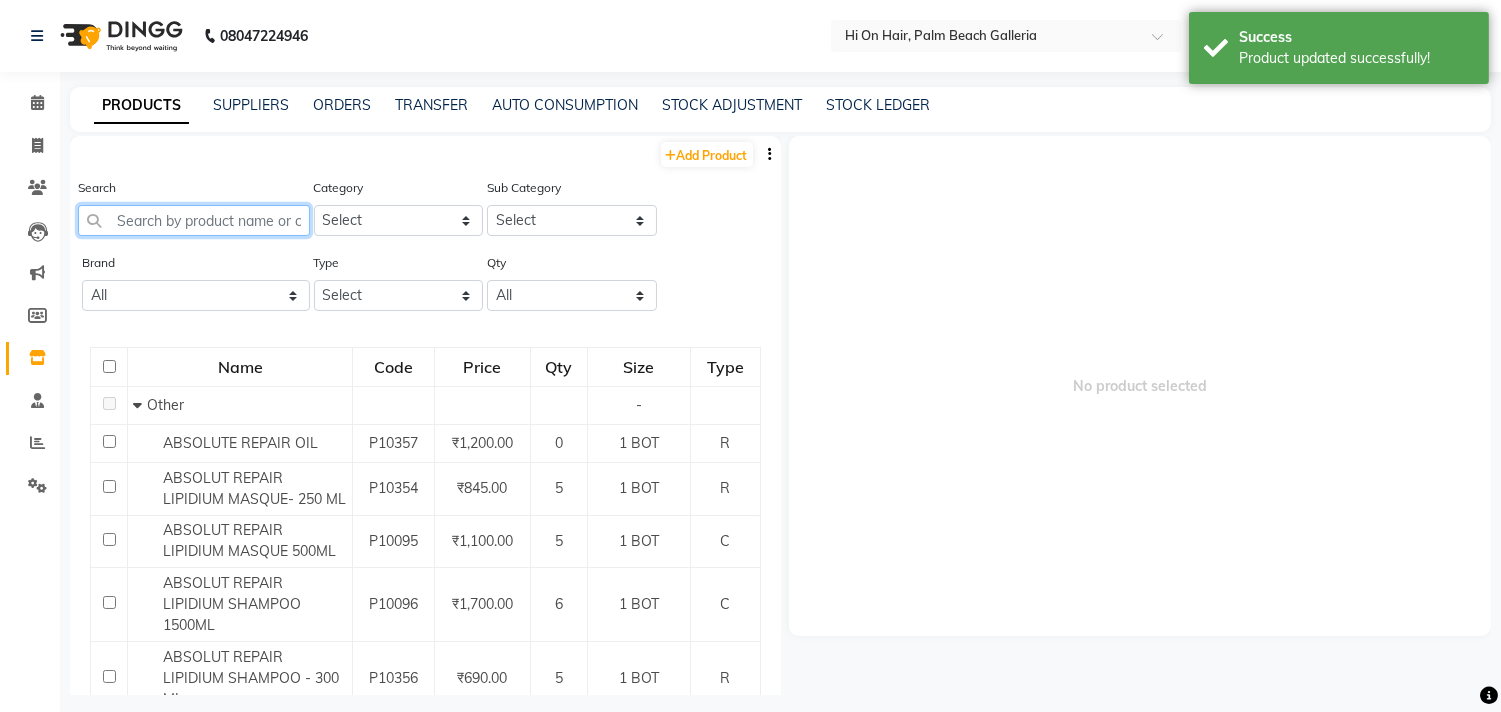 paste on "Alecrim" 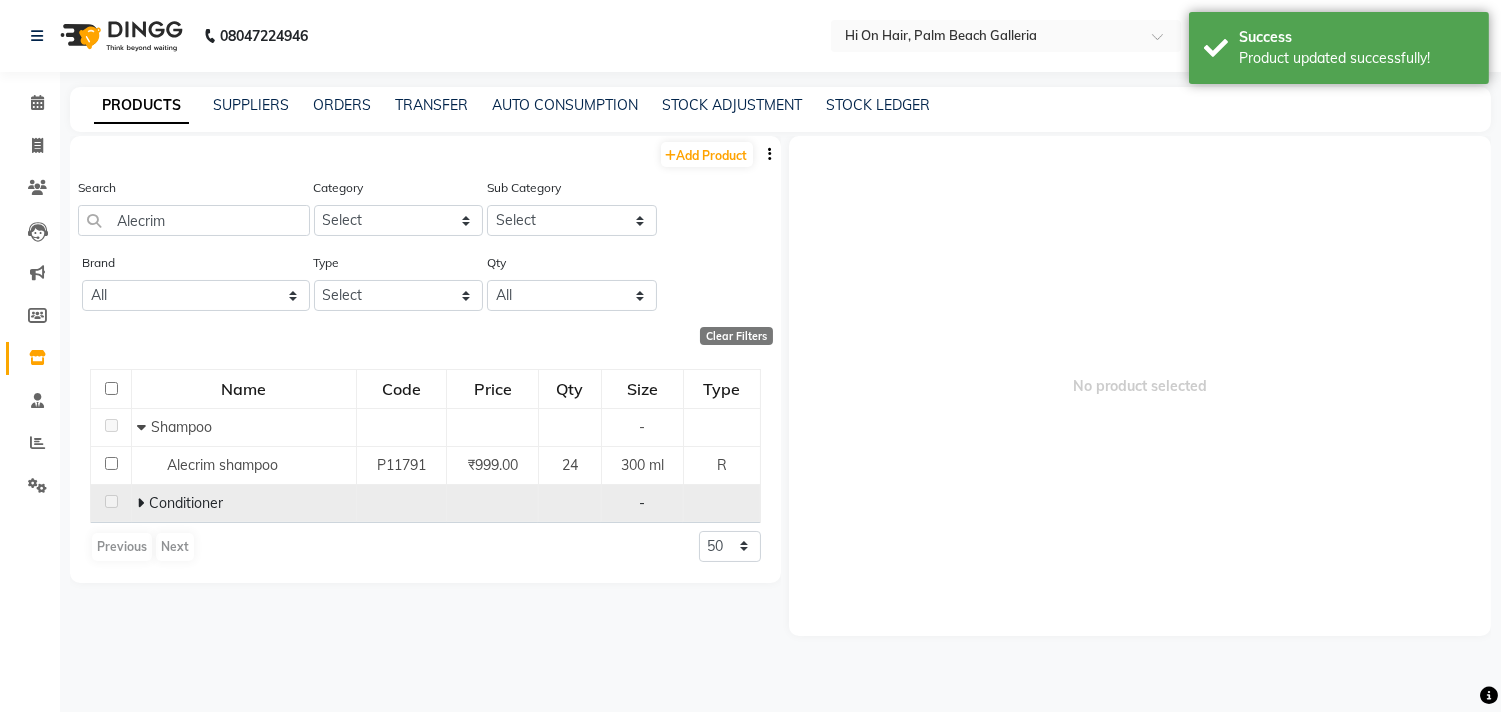 click 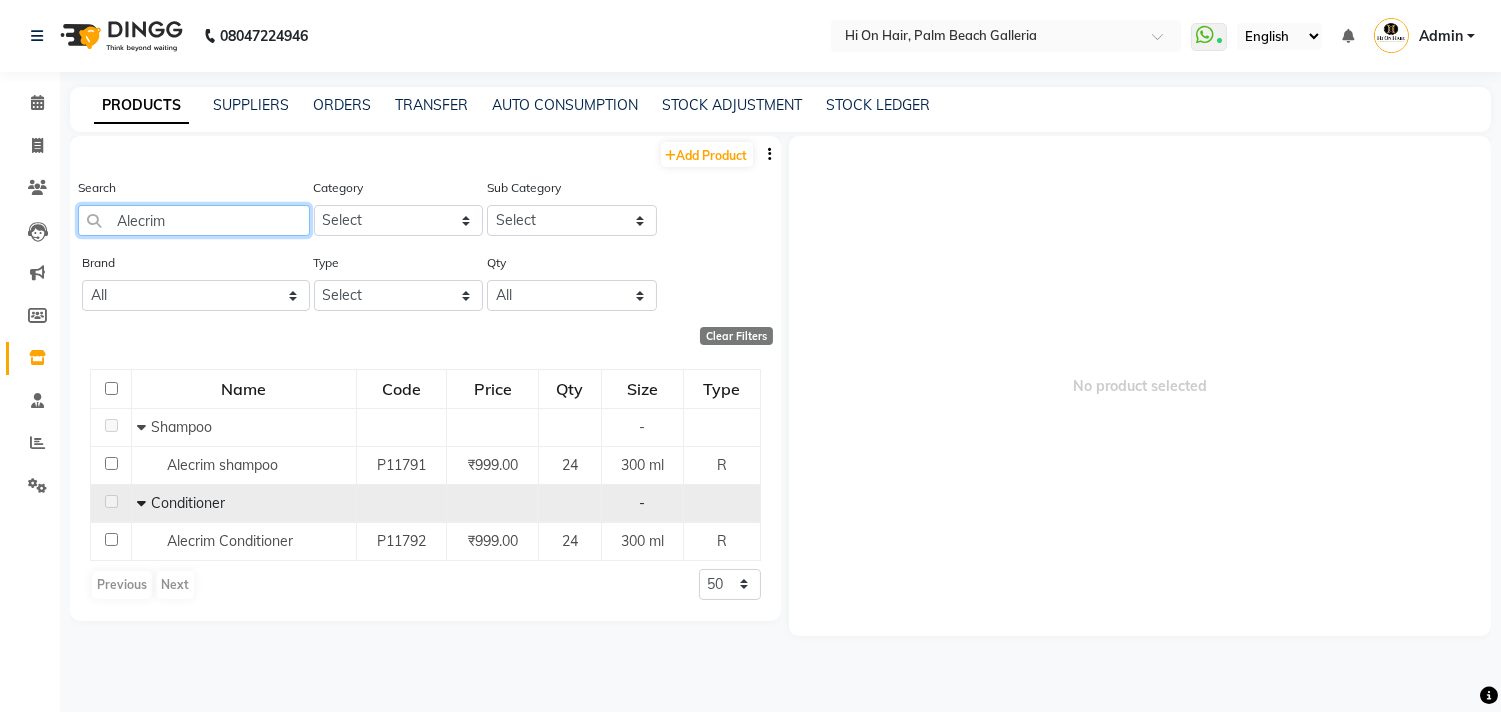 drag, startPoint x: 198, startPoint y: 221, endPoint x: 0, endPoint y: 250, distance: 200.11247 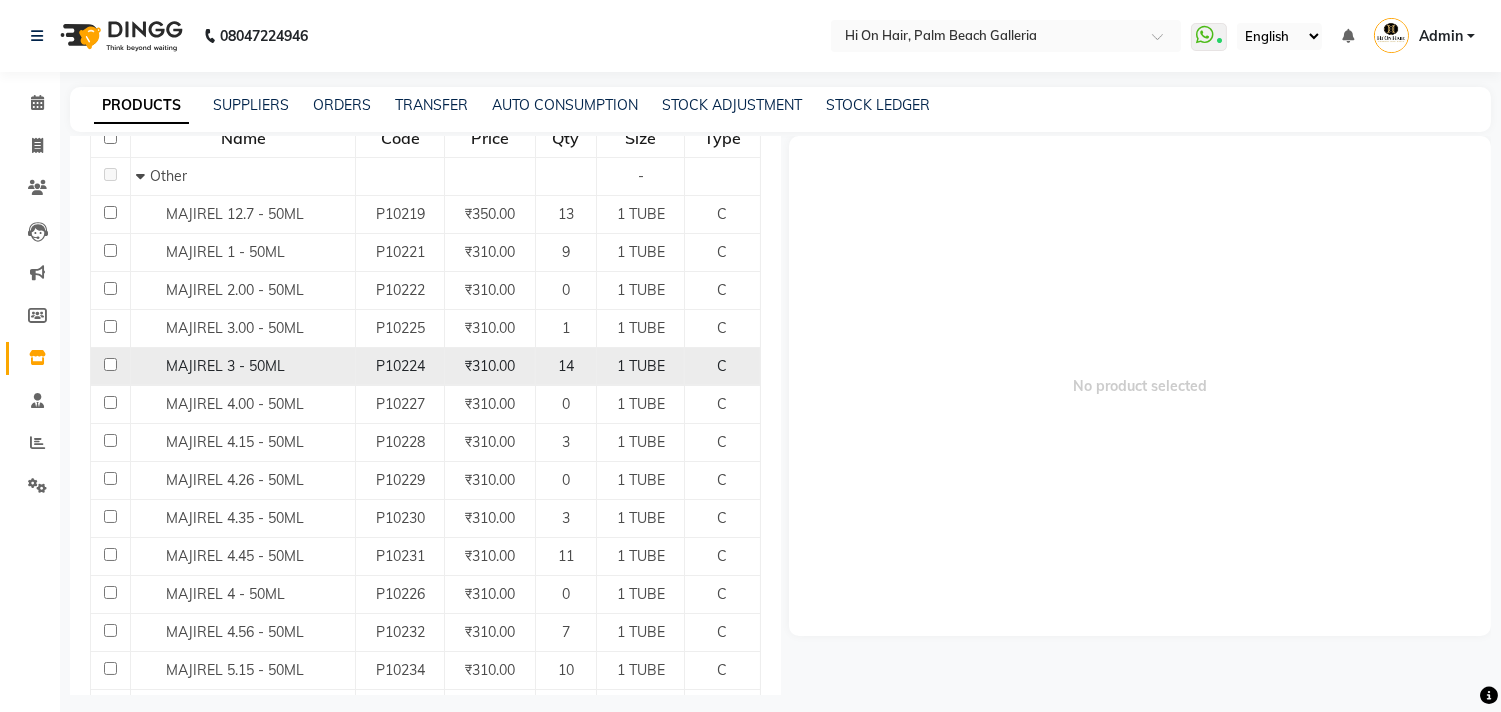 scroll, scrollTop: 333, scrollLeft: 0, axis: vertical 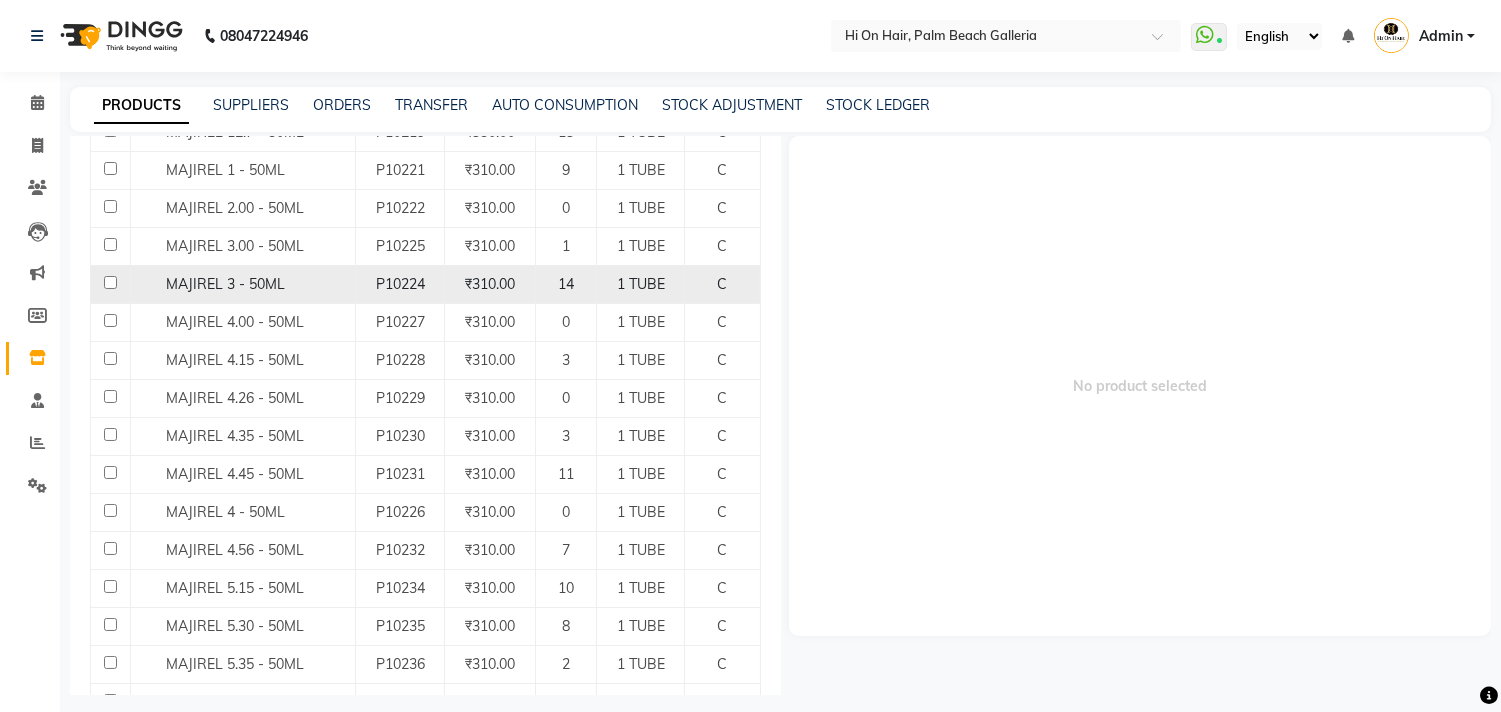 type on "majirel" 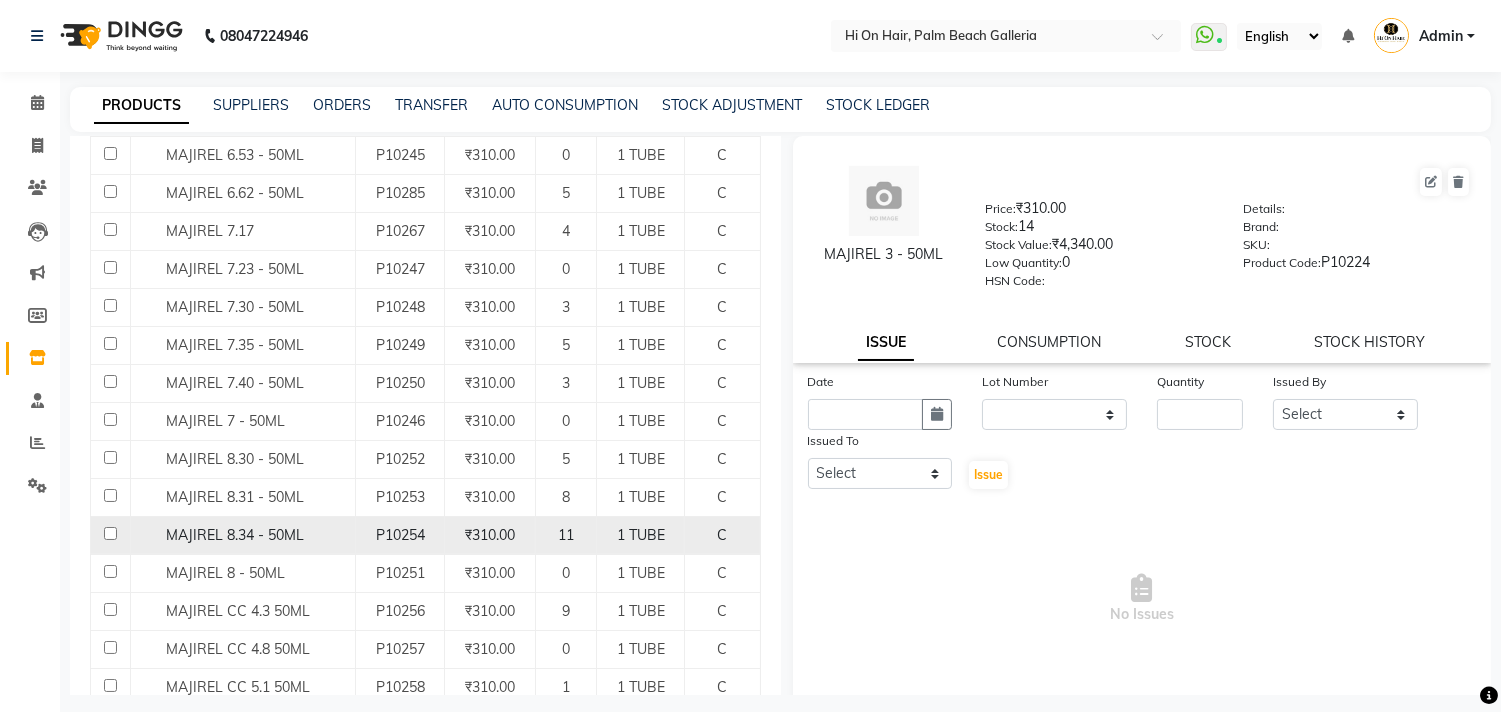 scroll, scrollTop: 1333, scrollLeft: 0, axis: vertical 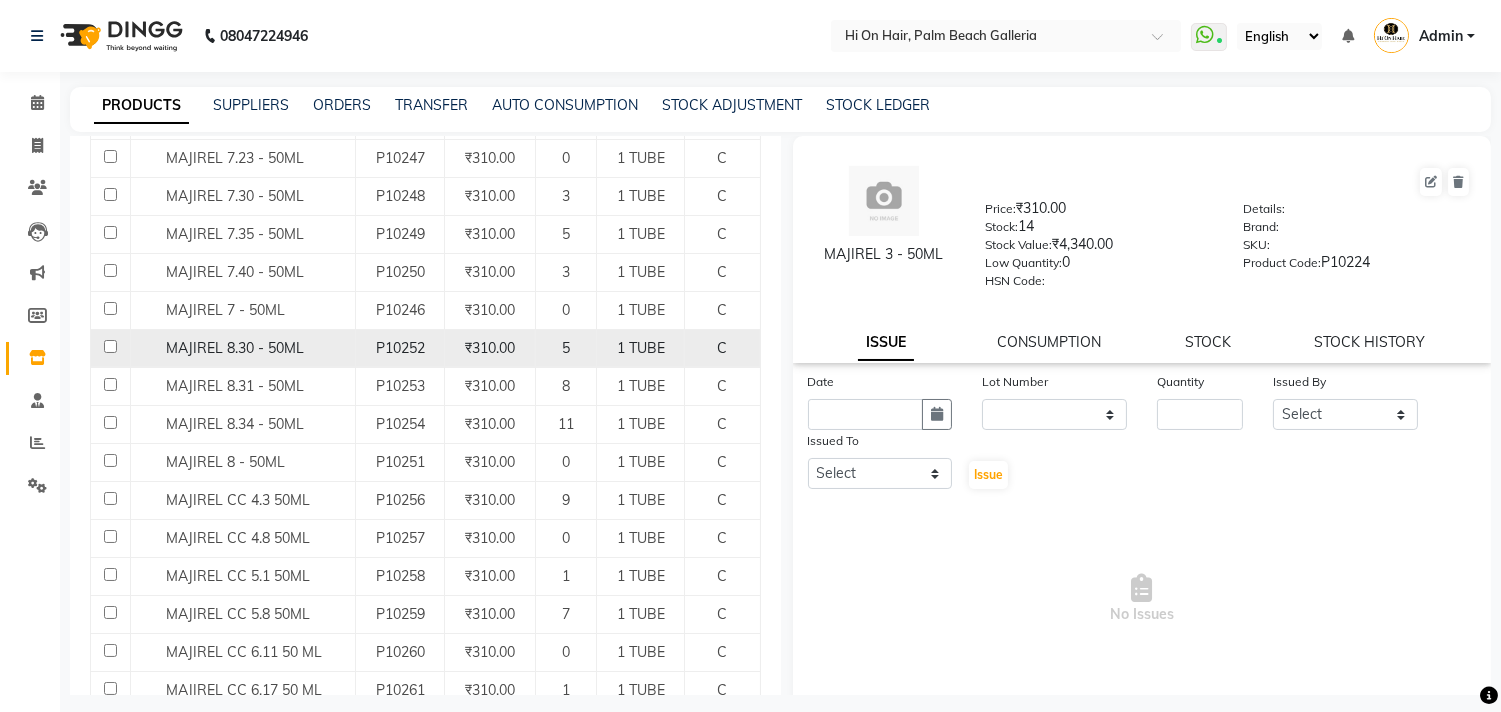 click on "5" 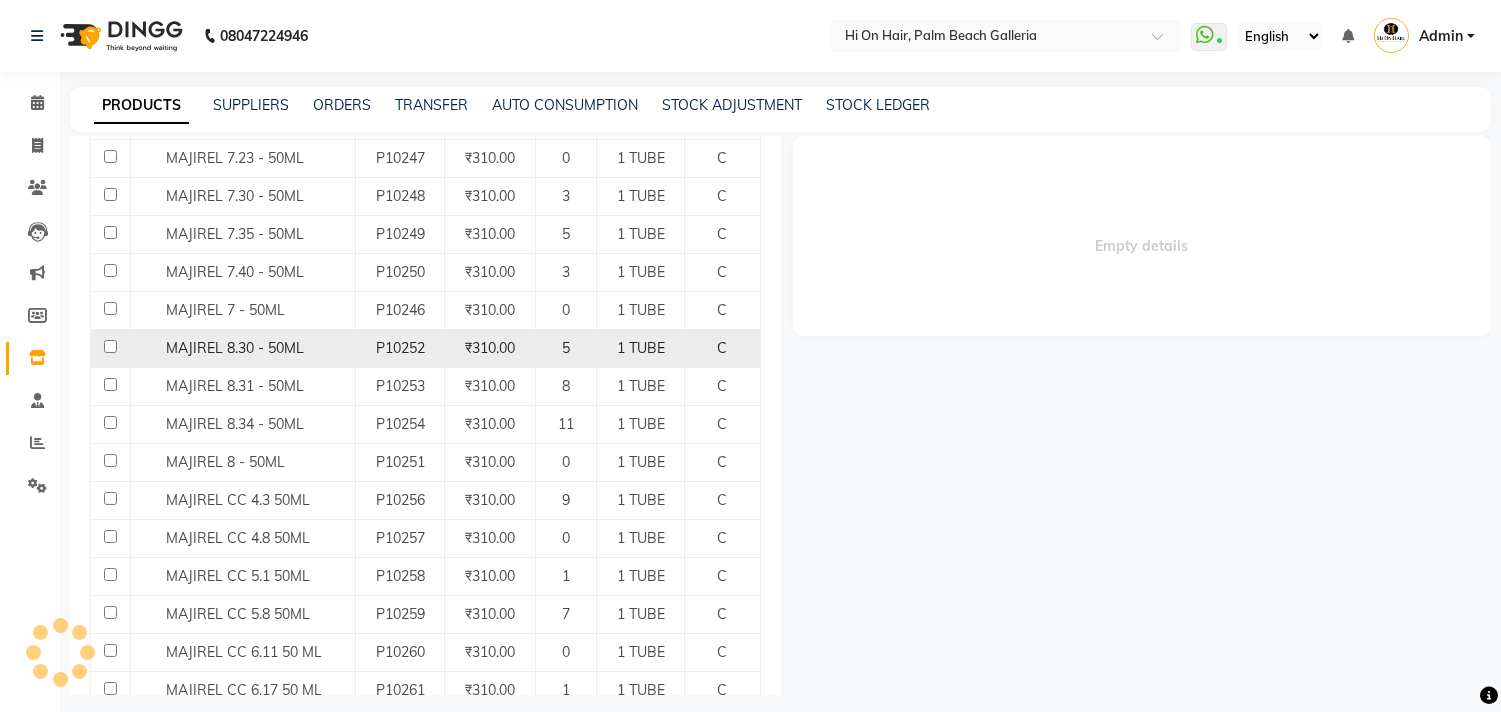 select 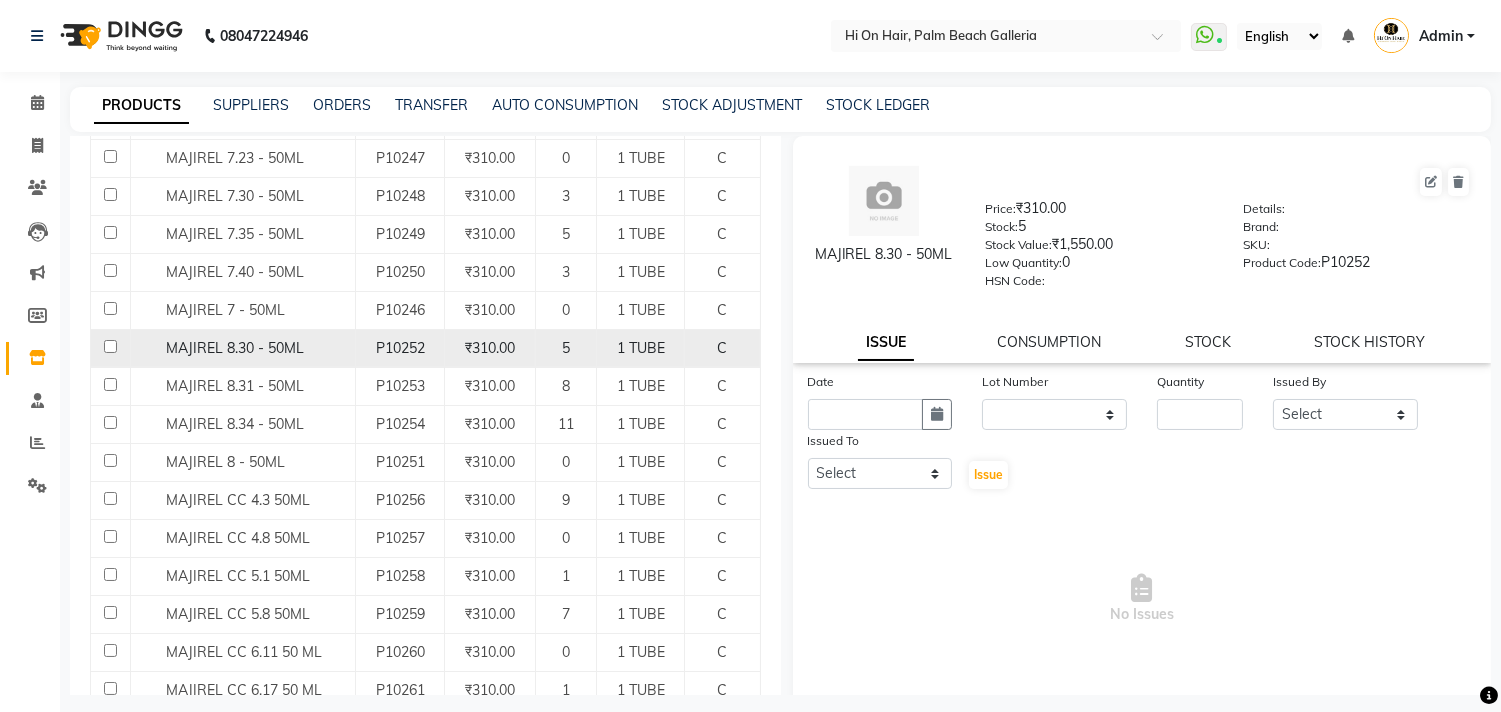 click on "₹310.00" 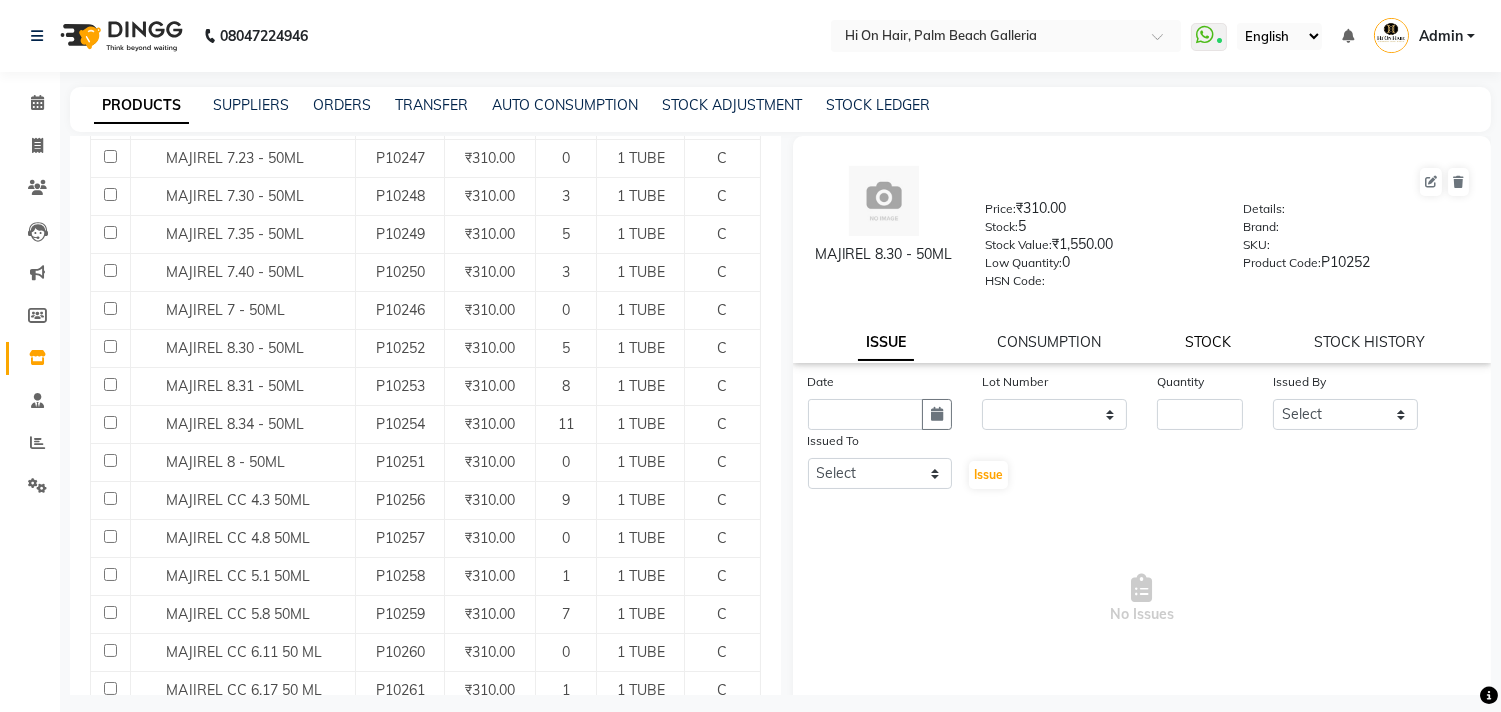 click on "STOCK" 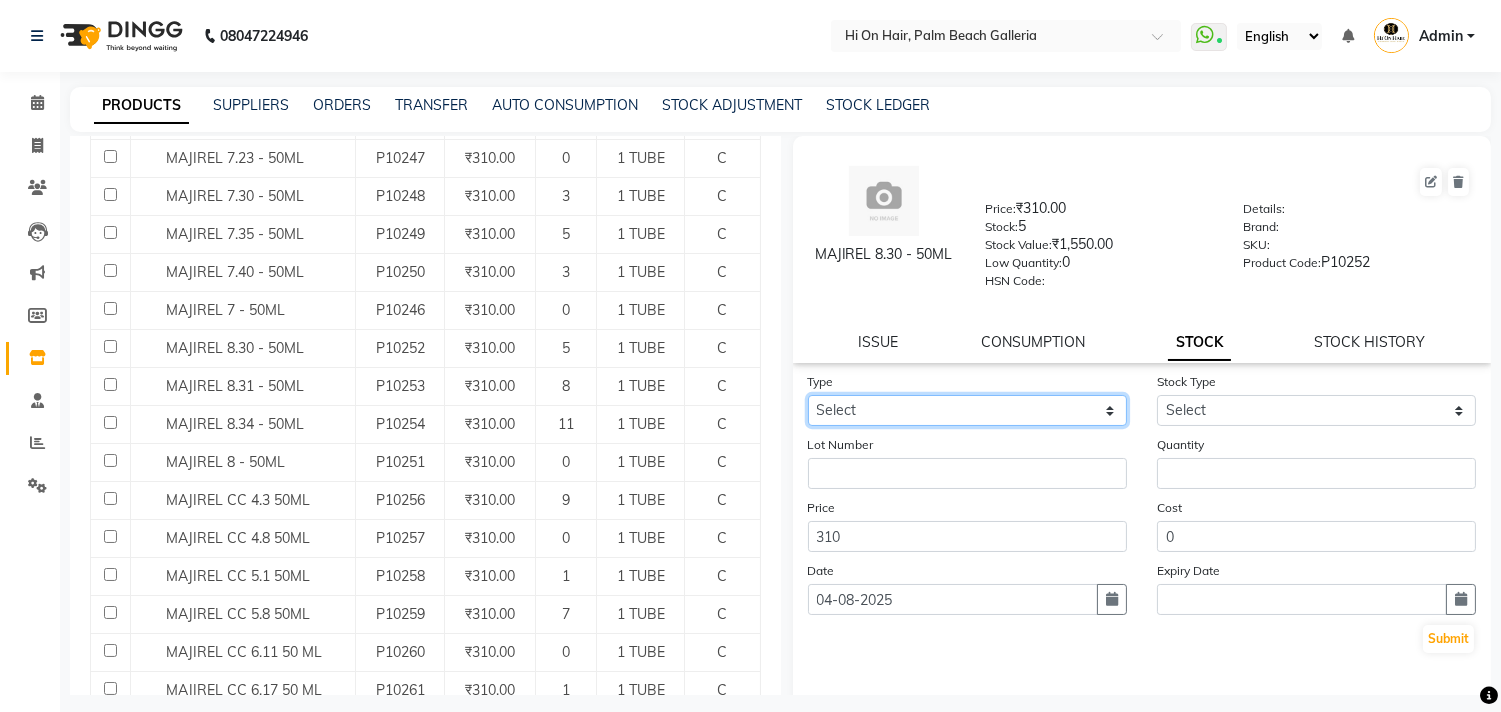 click on "Select In Out" 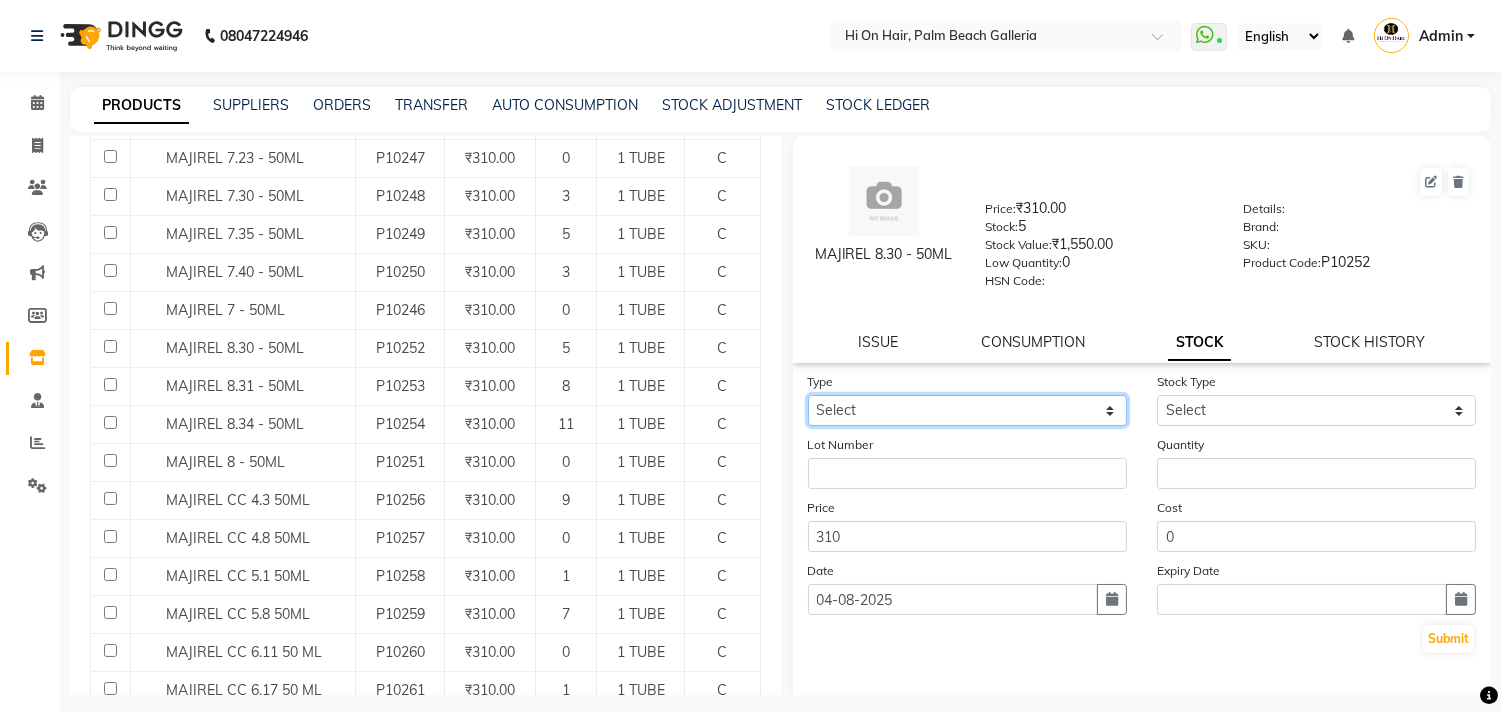 select on "in" 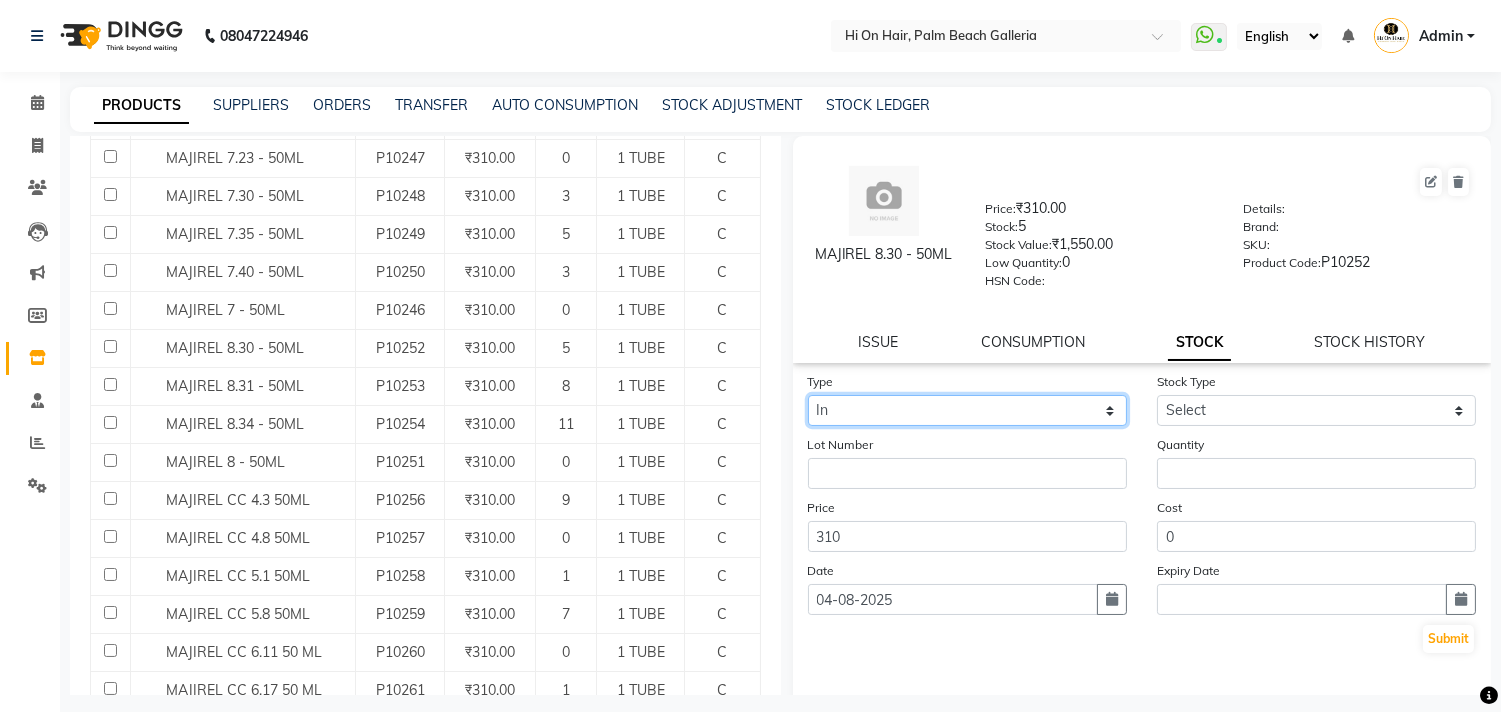 click on "Select In Out" 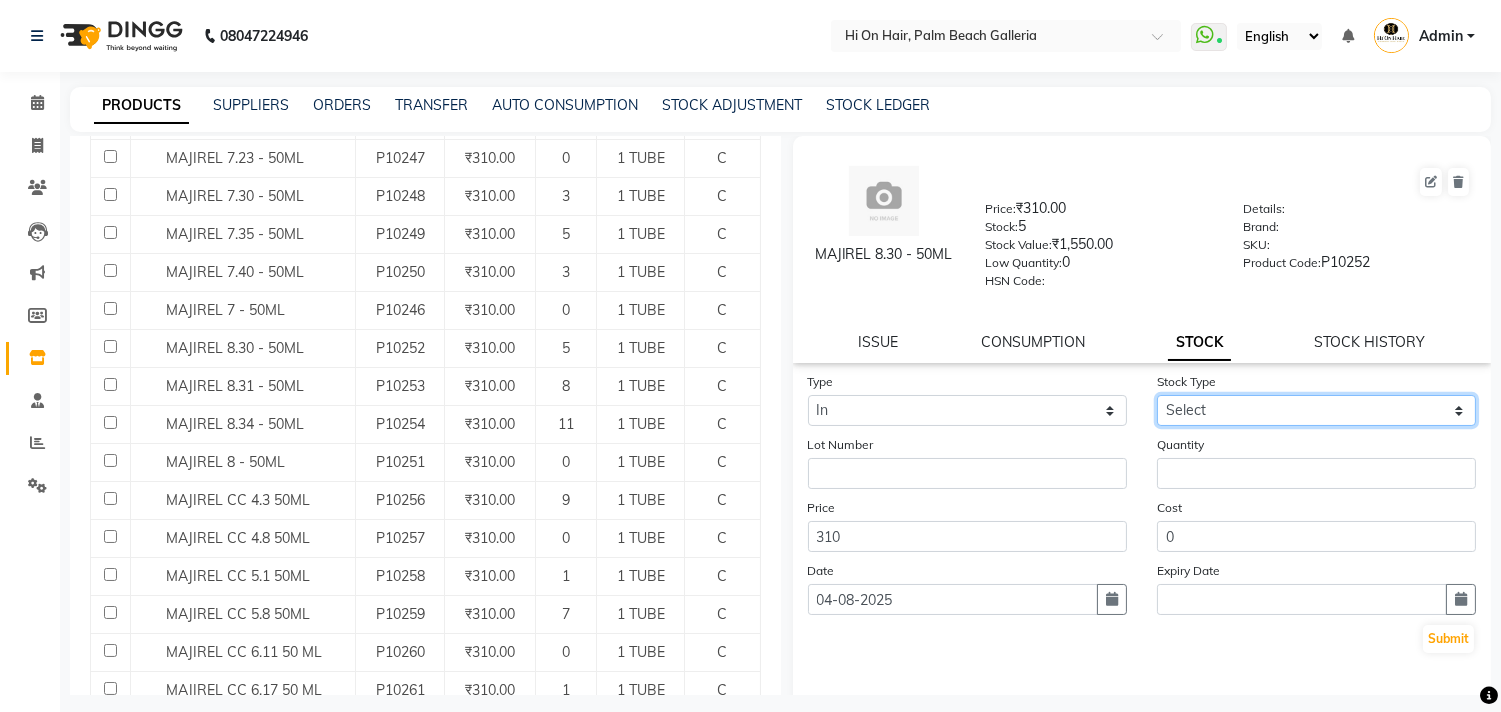 click on "Select New Stock Adjustment Return Other" 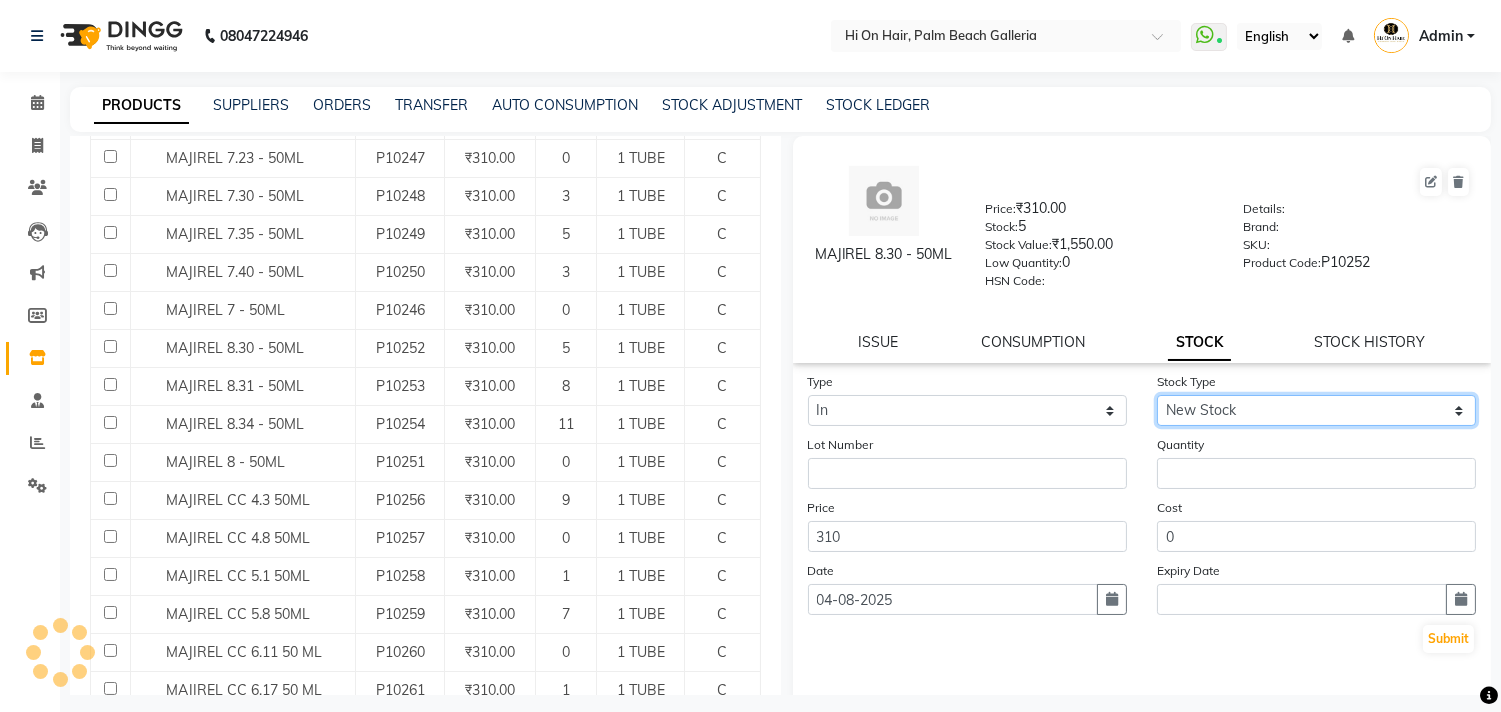 click on "Select New Stock Adjustment Return Other" 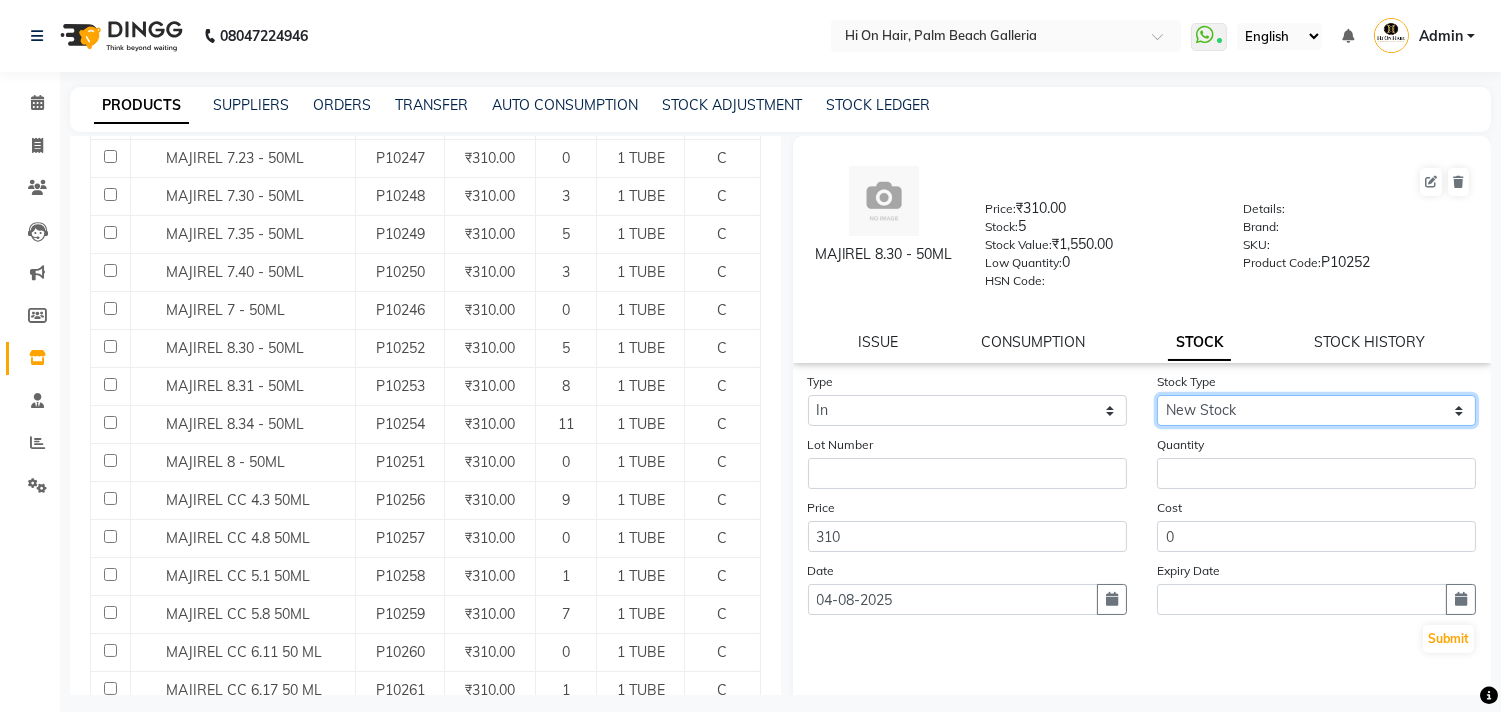 click on "Select New Stock Adjustment Return Other" 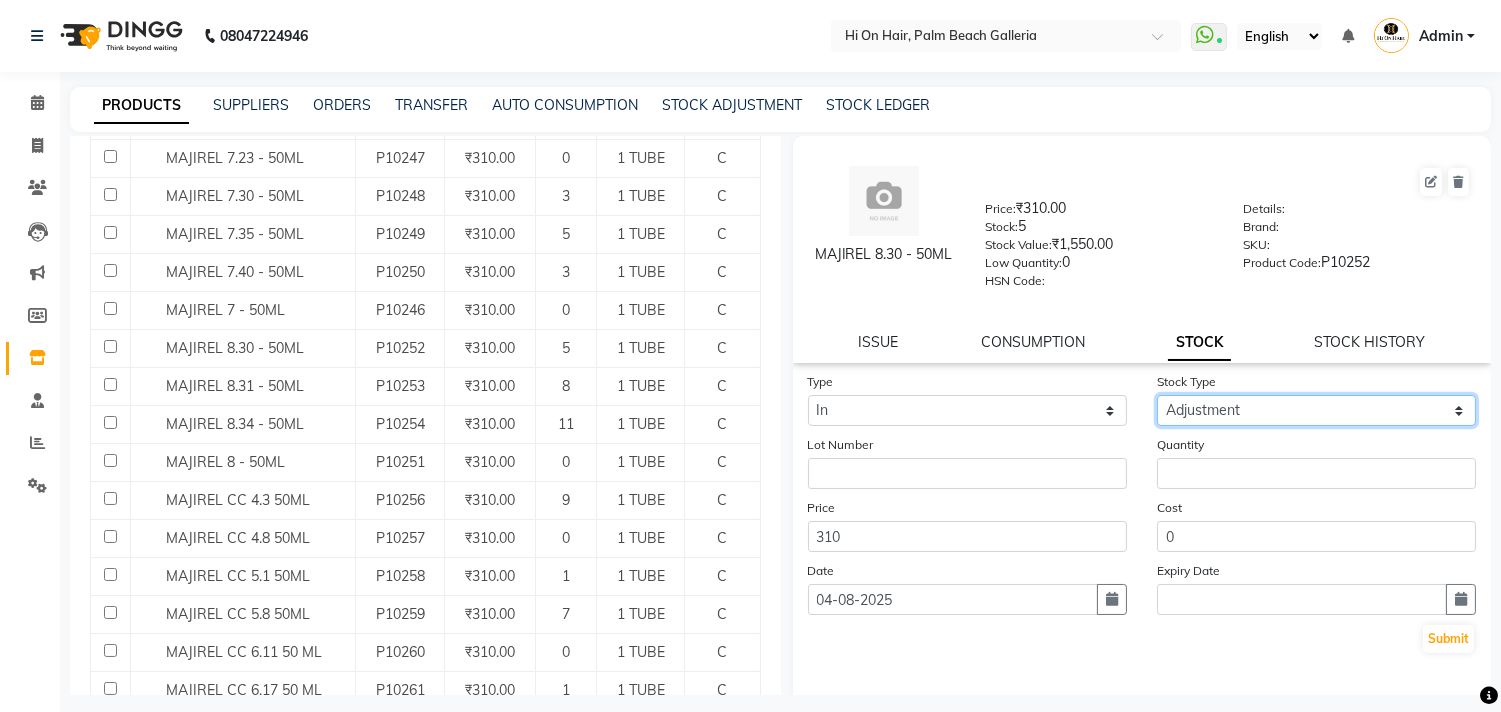 click on "Select New Stock Adjustment Return Other" 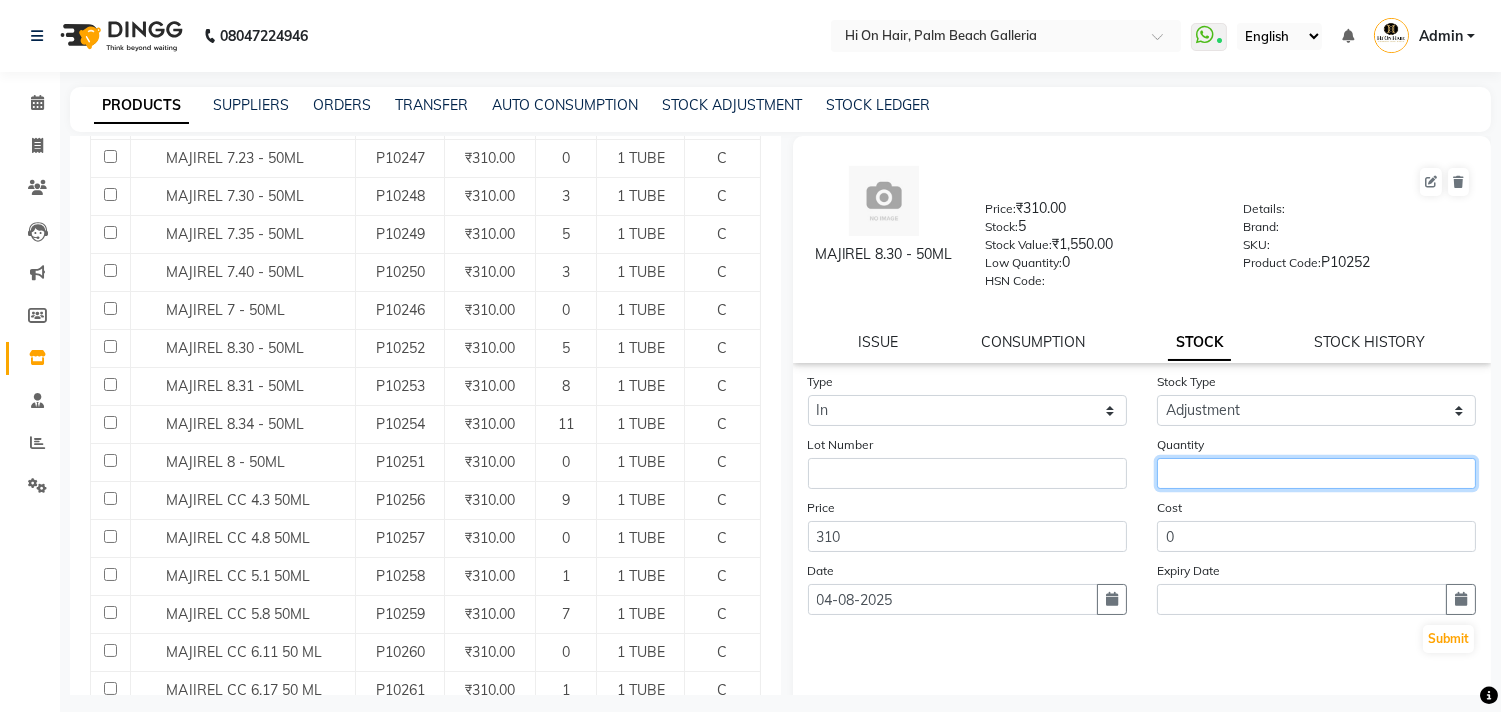 click 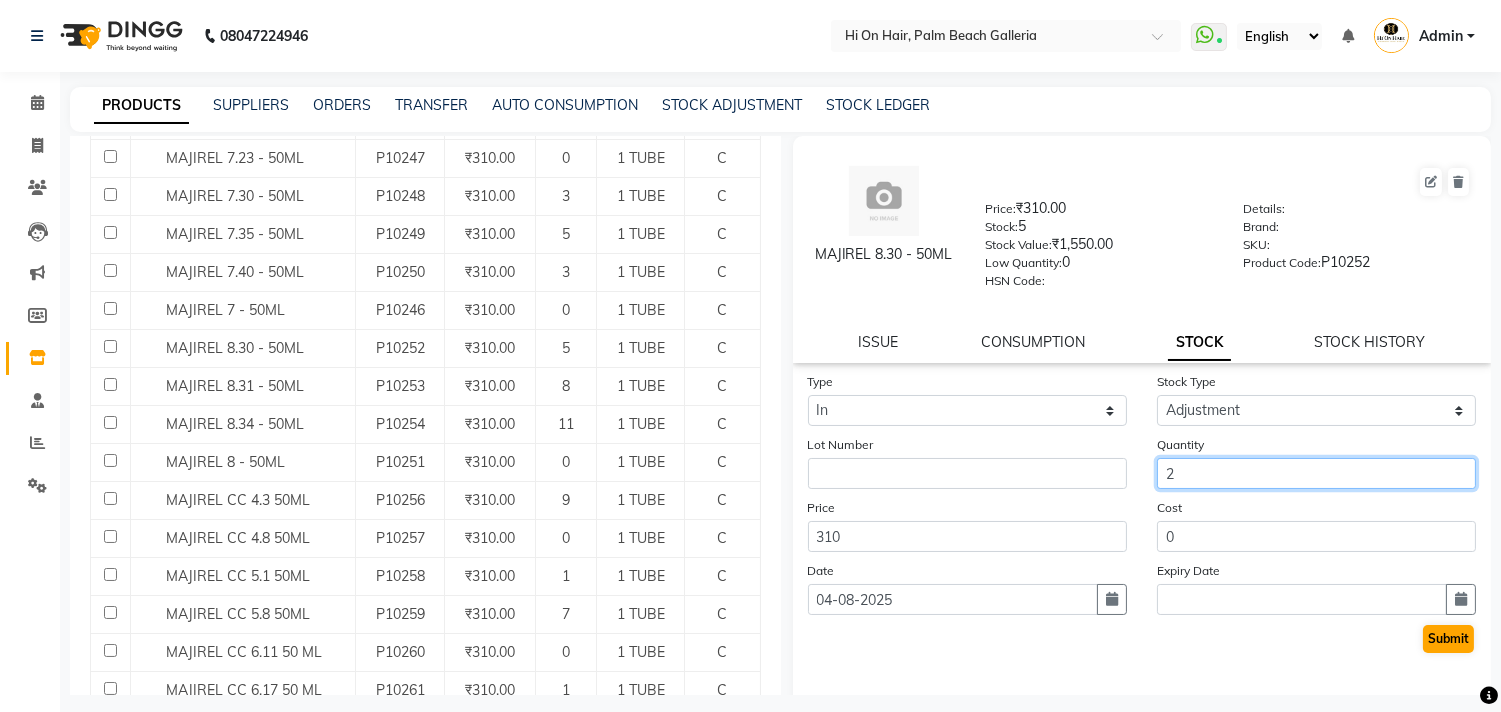 type on "2" 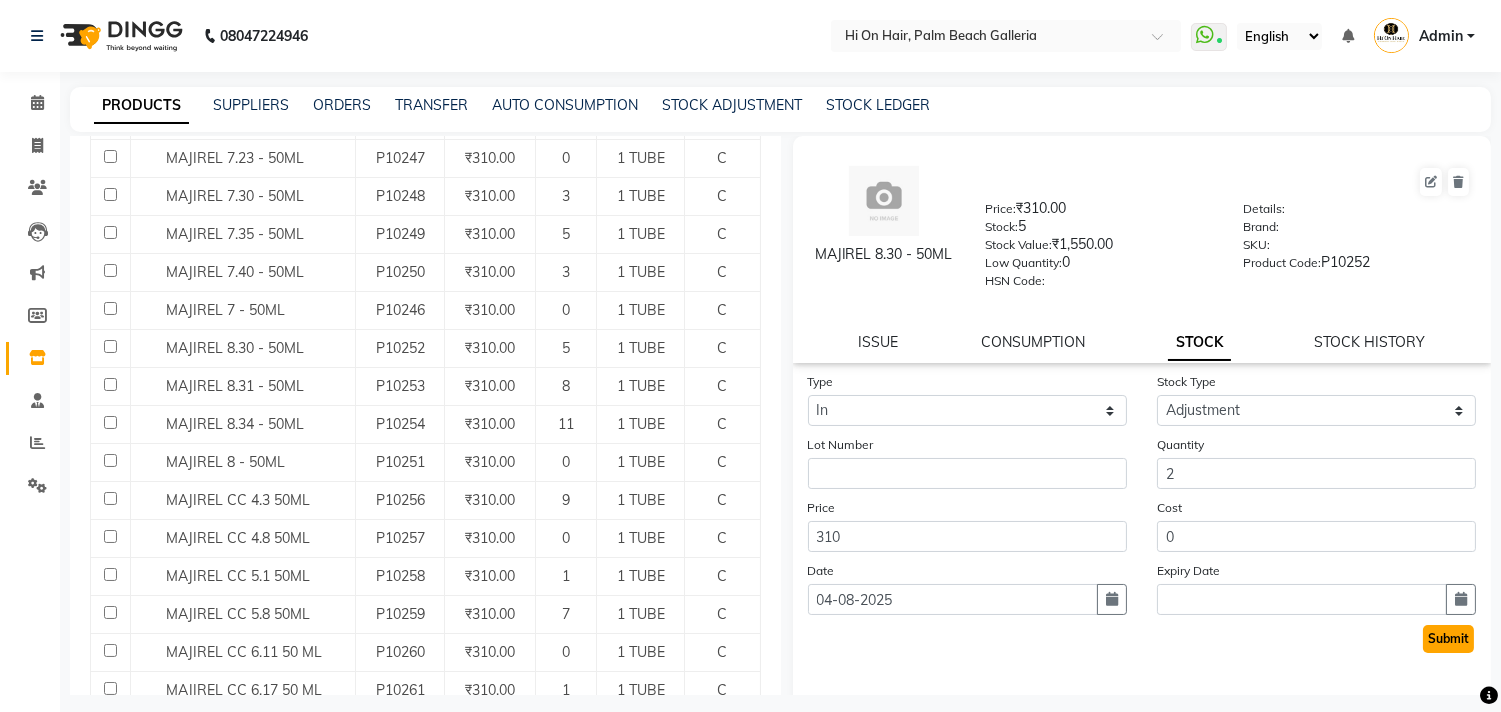 click on "Submit" 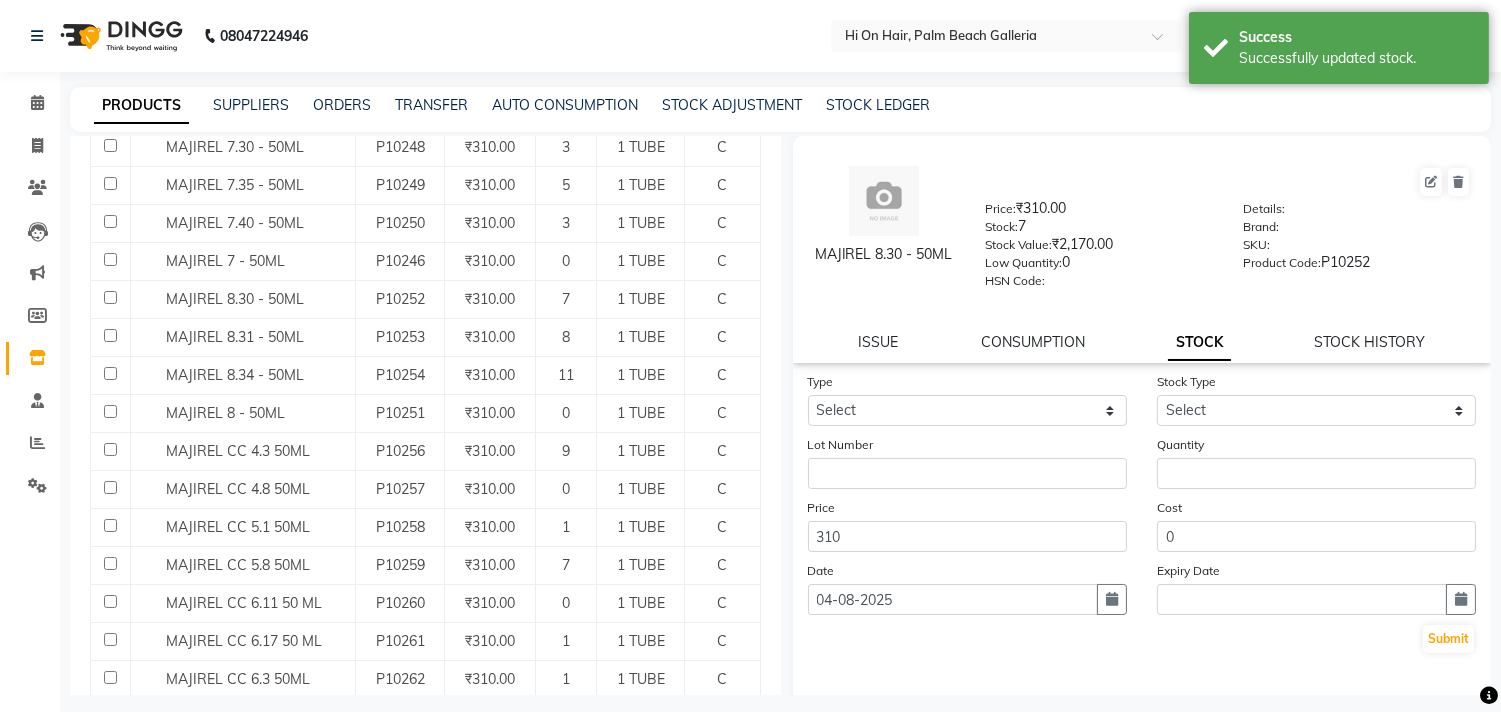 scroll, scrollTop: 1333, scrollLeft: 0, axis: vertical 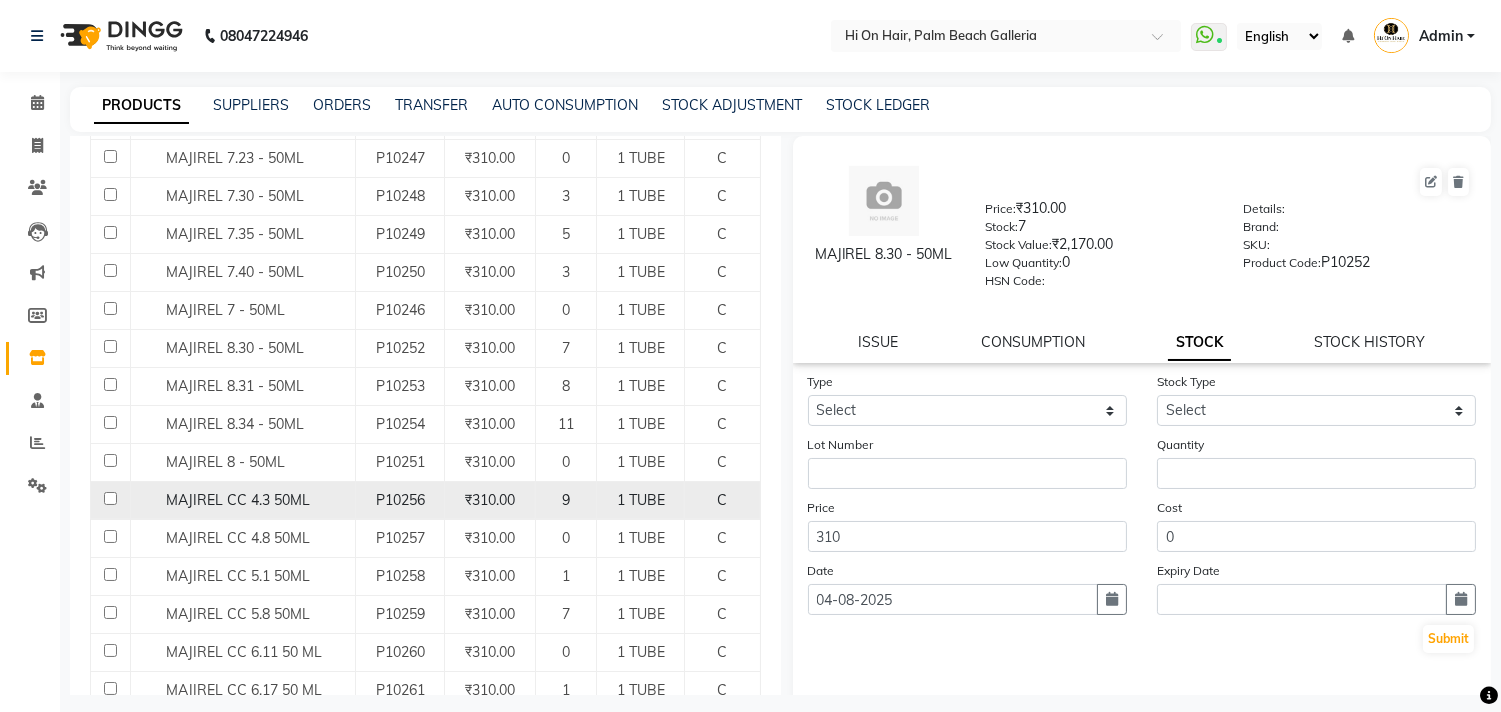 click on "9" 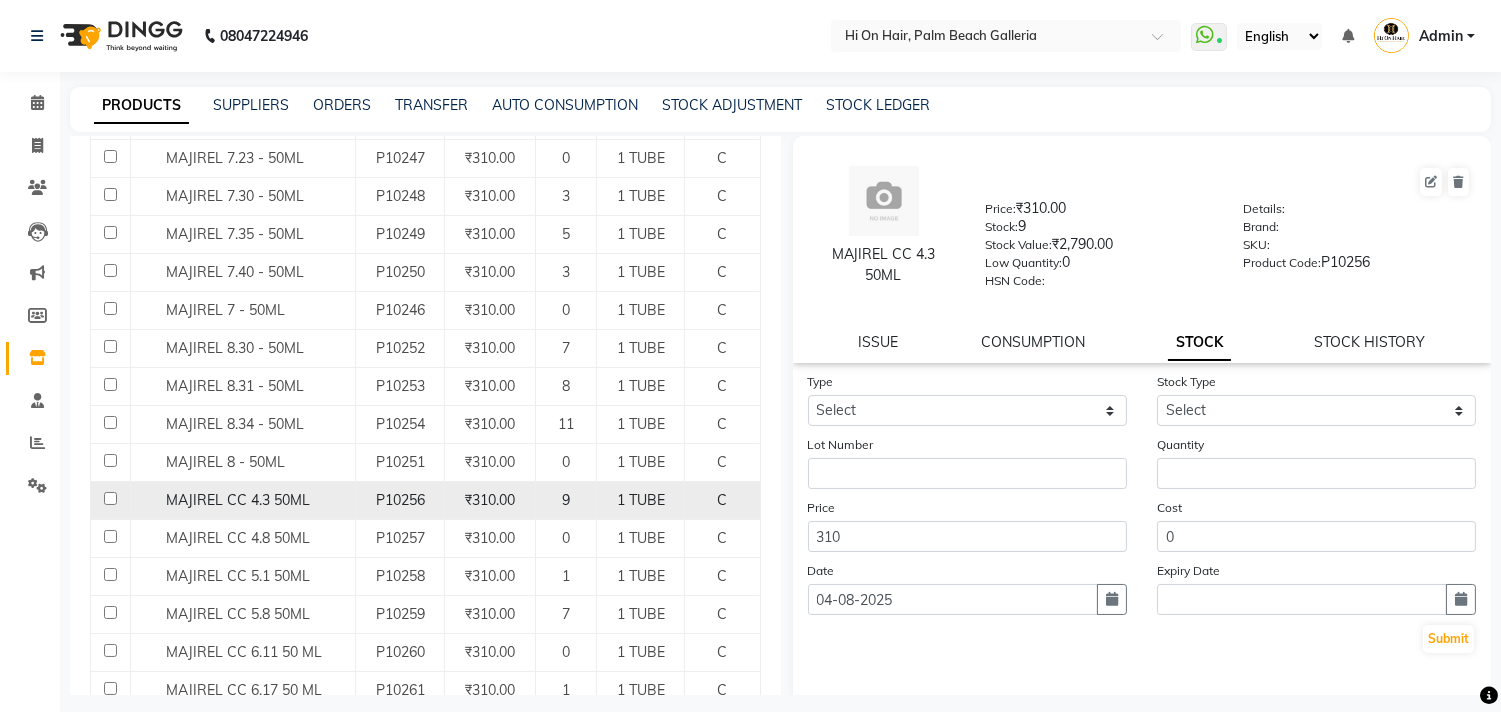 click on "MAJIREL CC 4.3 50ML" 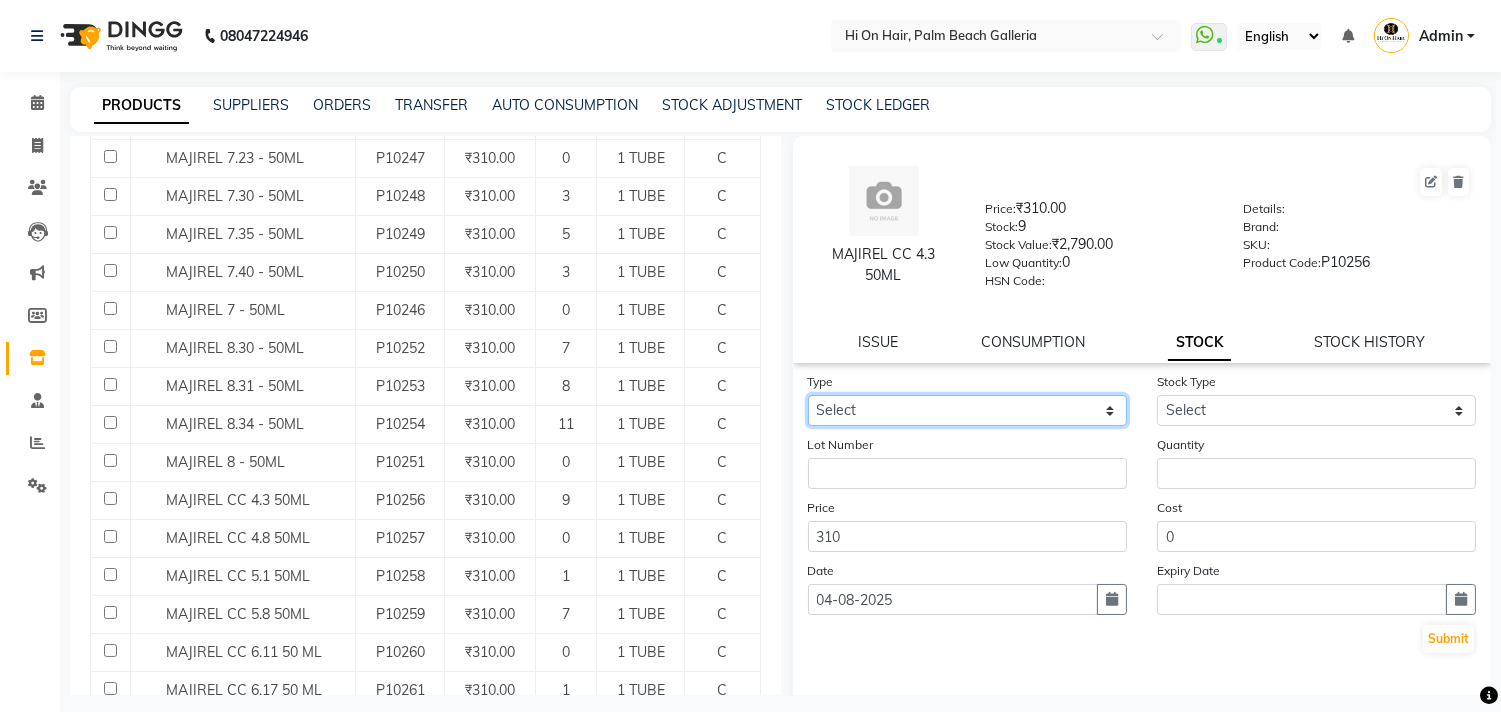 click on "Select In Out" 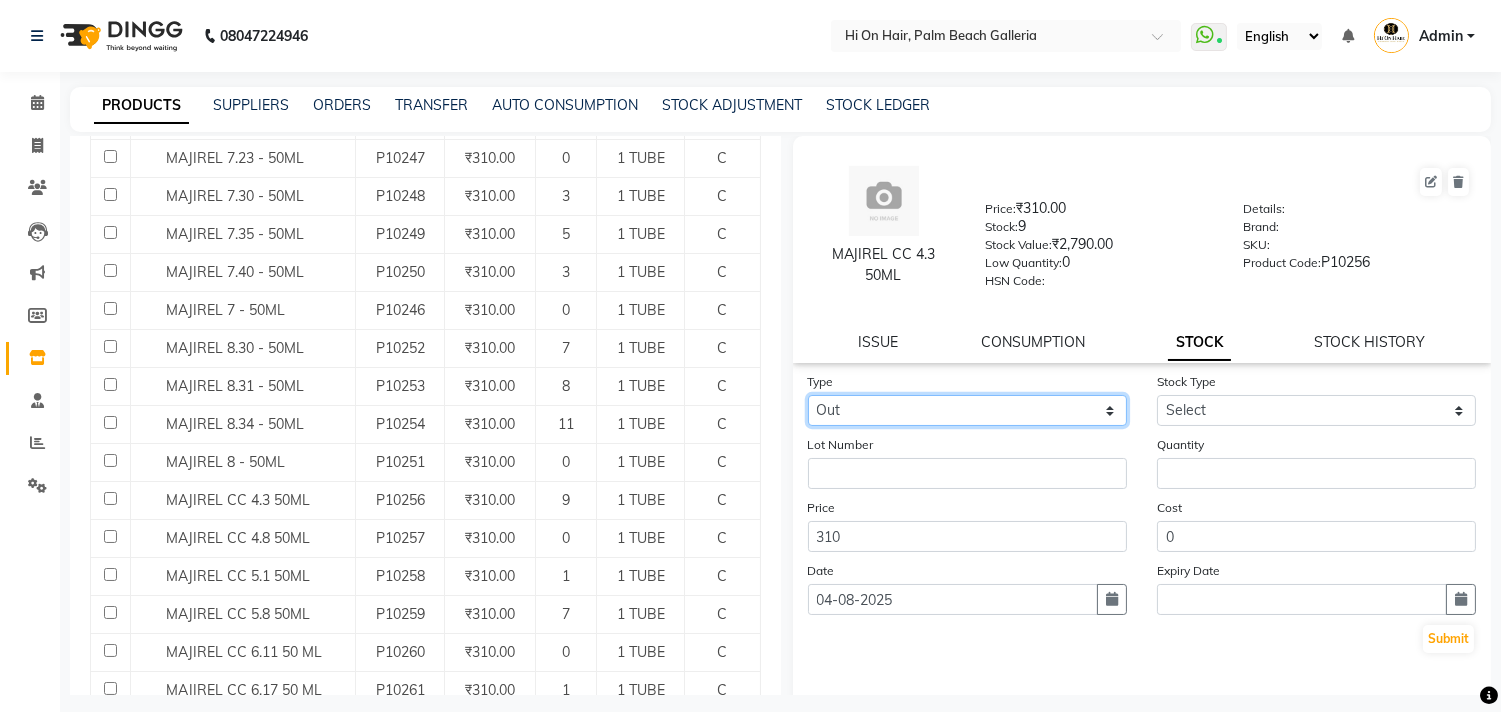 click on "Select In Out" 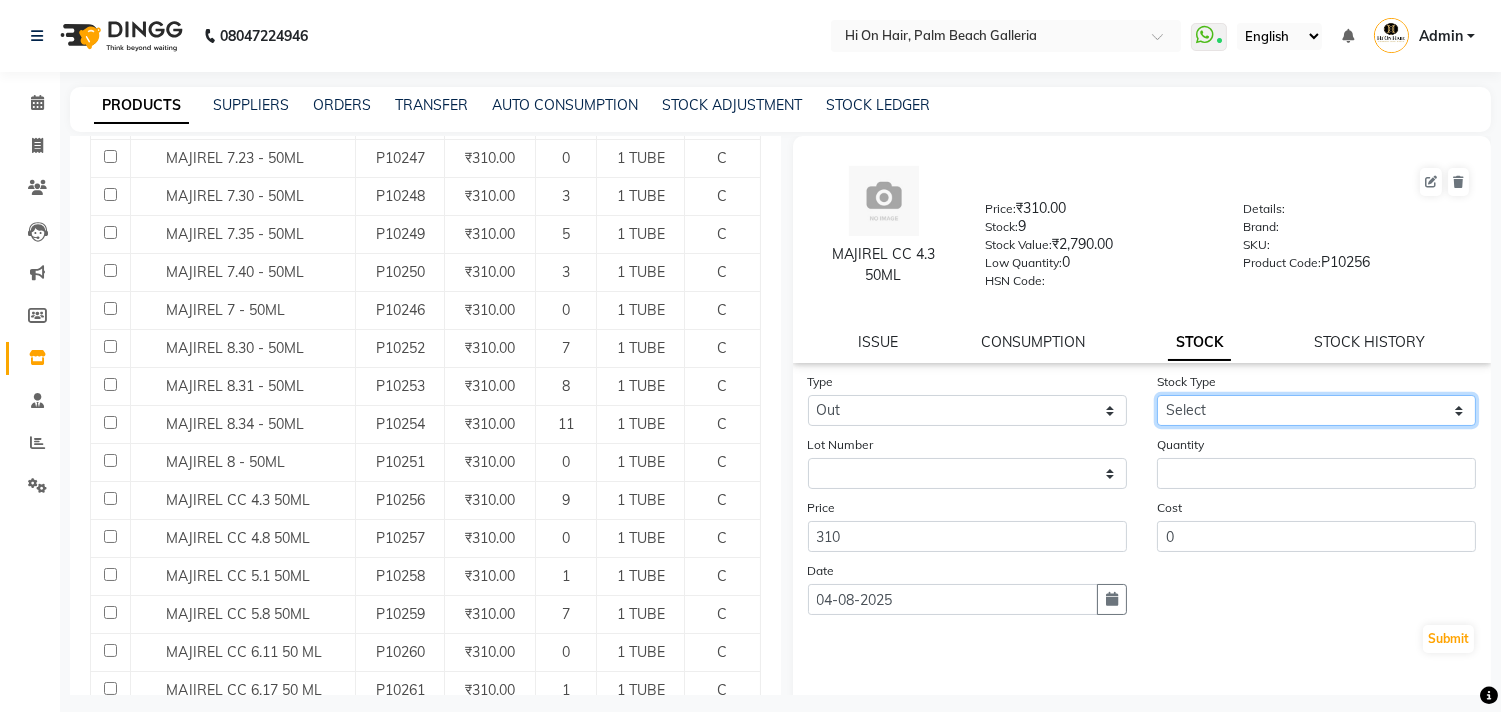 click on "Select Internal Use Damaged Expired Adjustment Return Other" 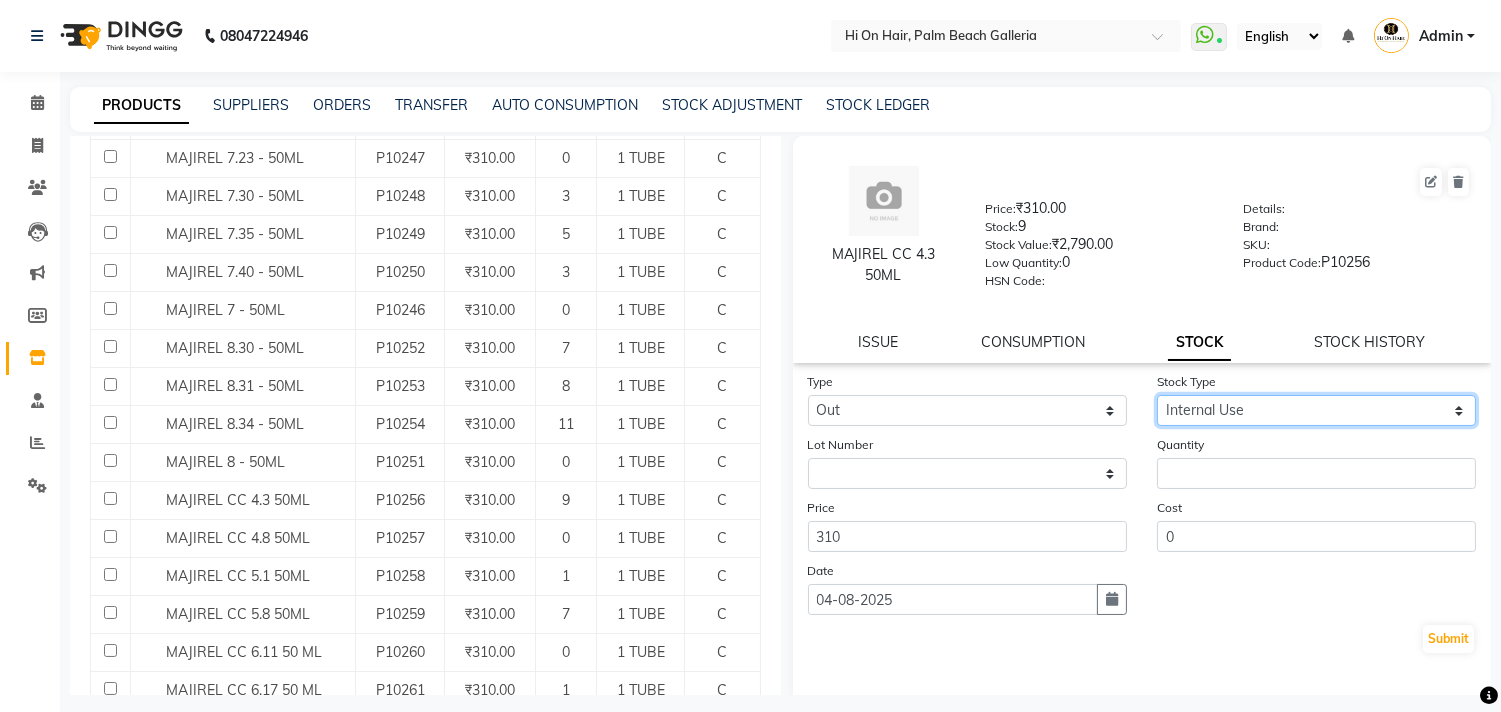 click on "Select Internal Use Damaged Expired Adjustment Return Other" 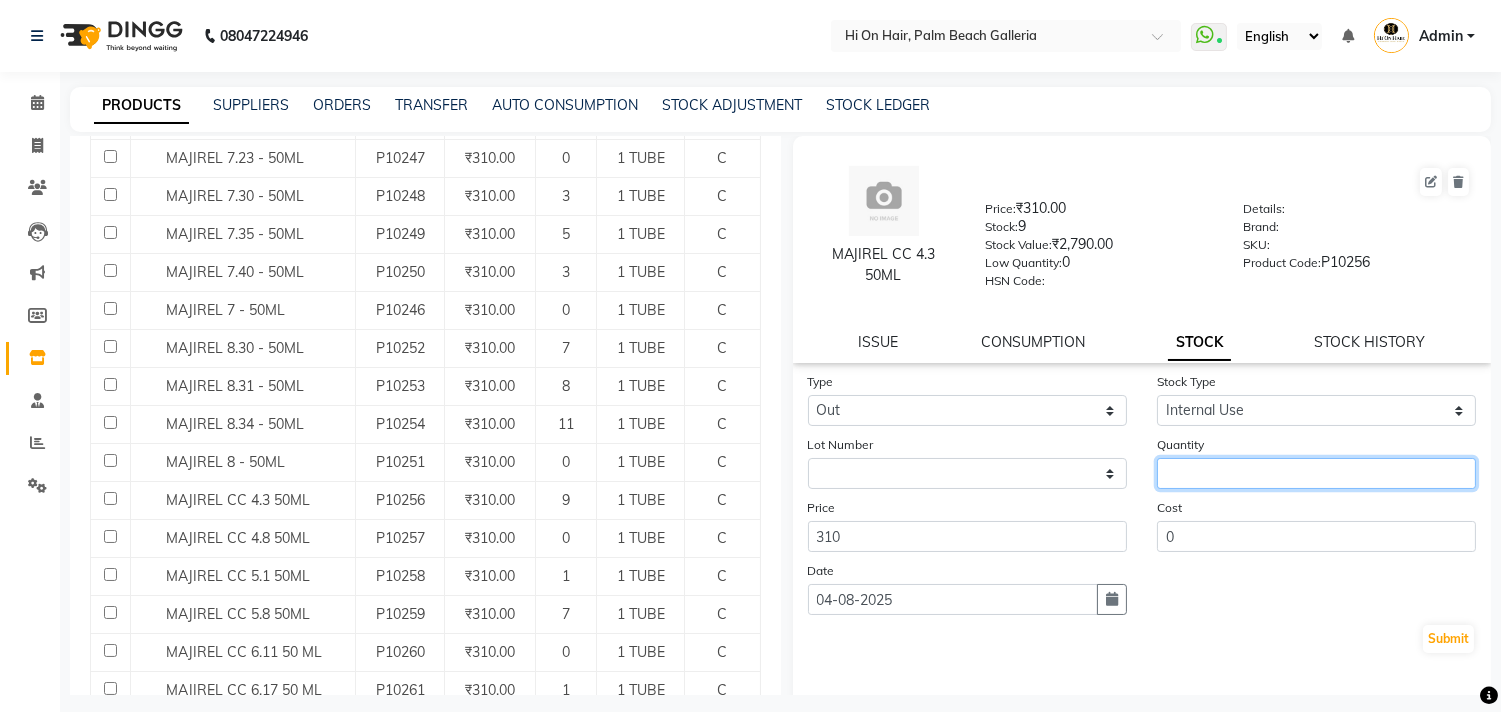click 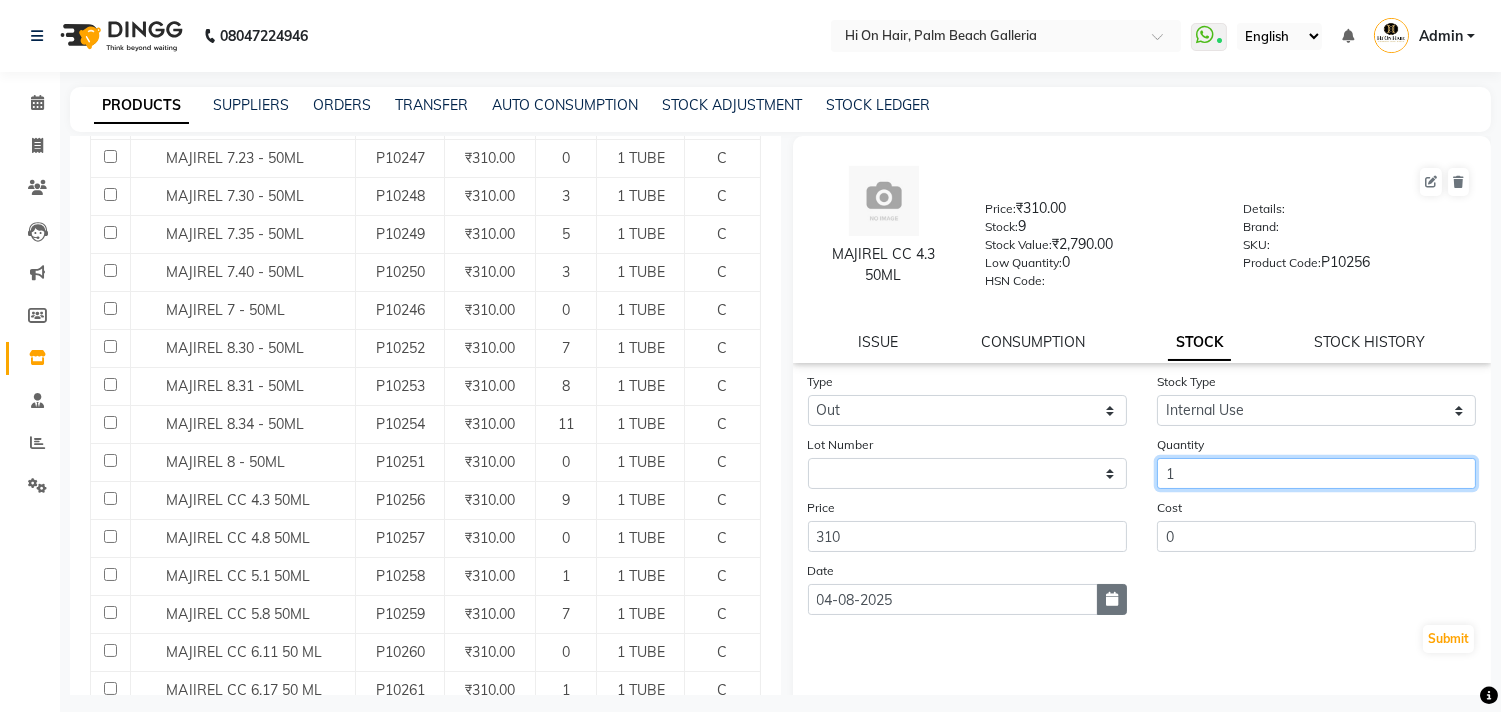 type on "1" 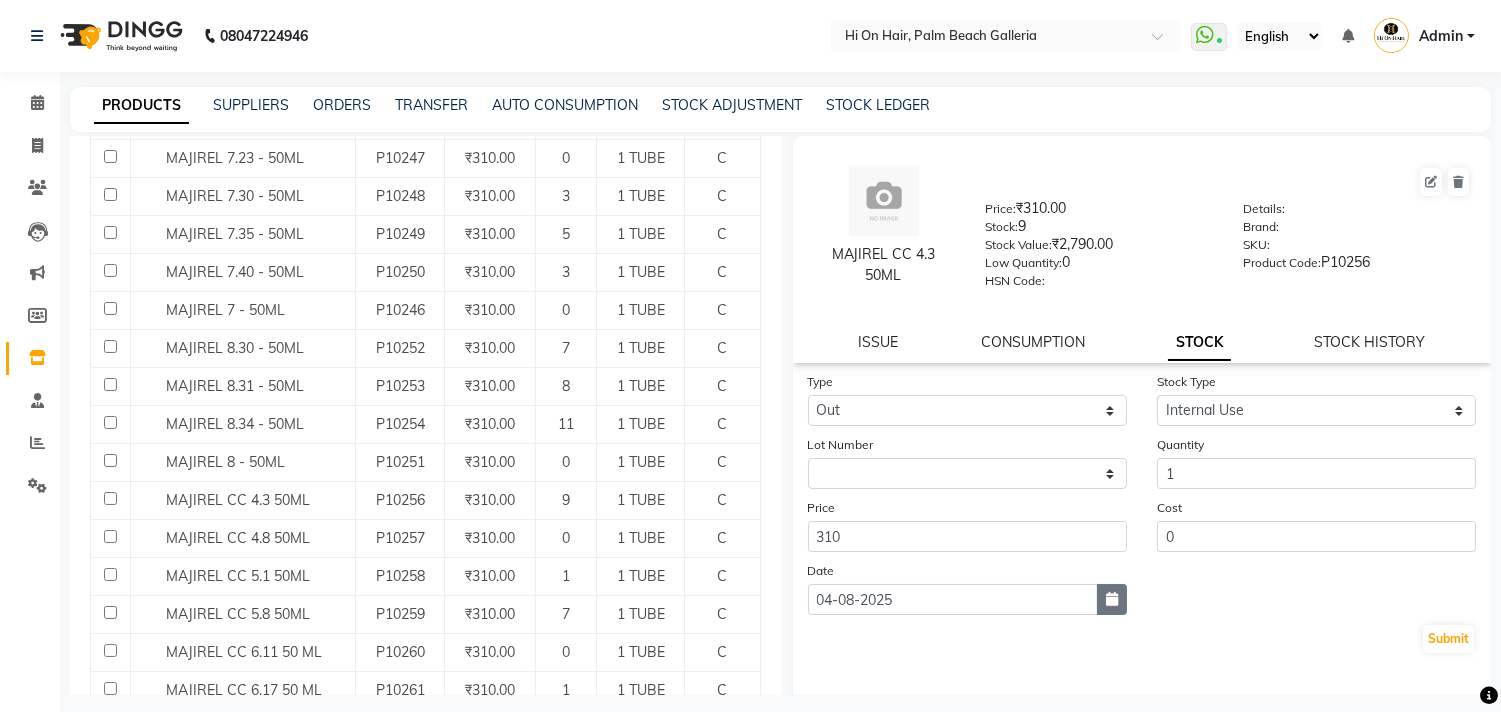 click 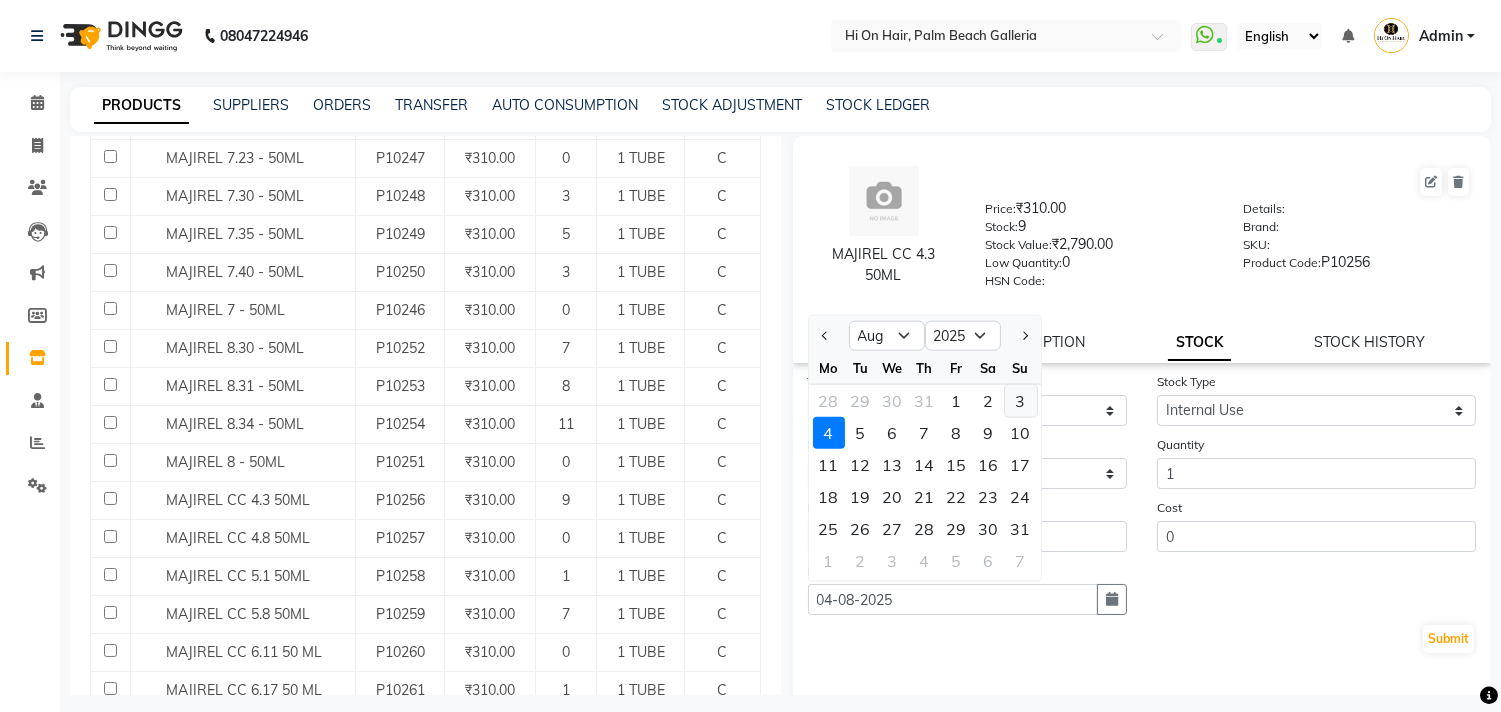 click on "3" 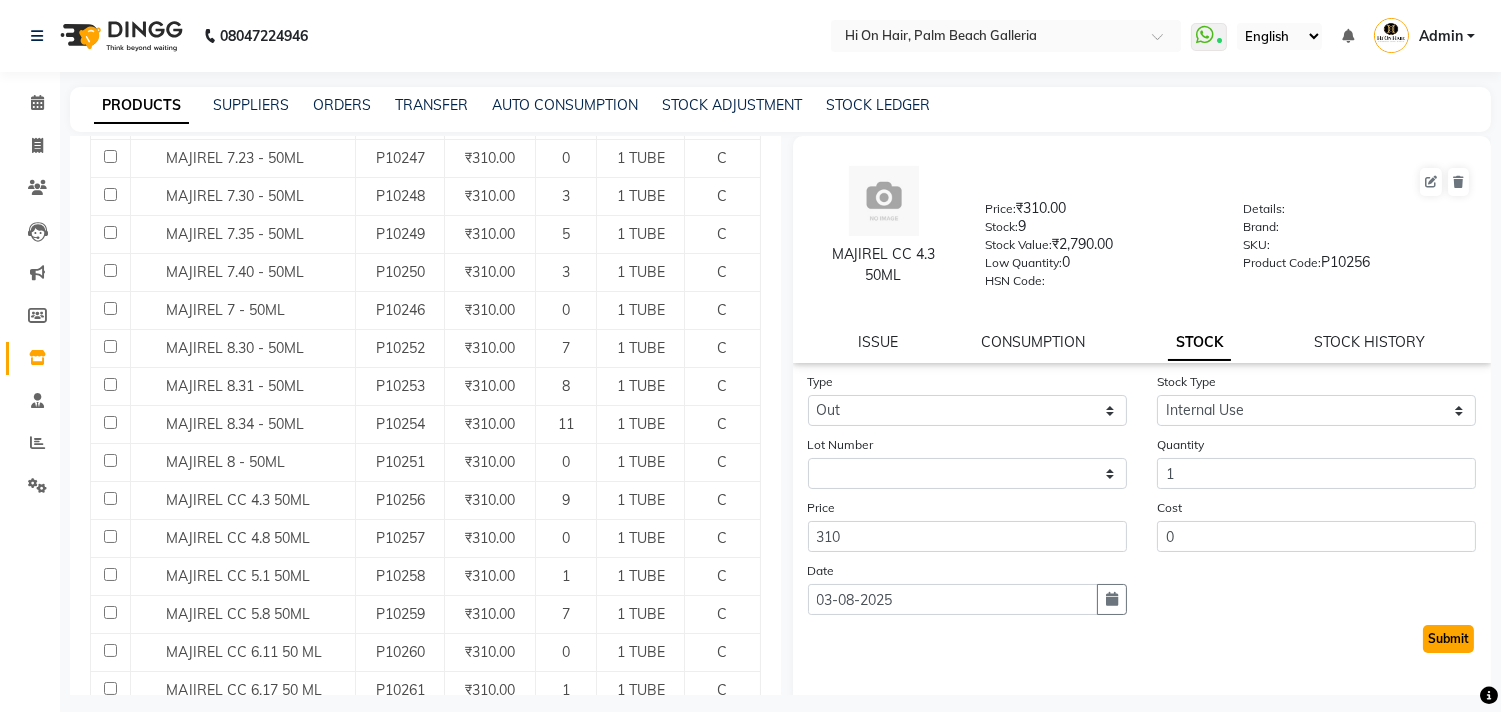 click on "Submit" 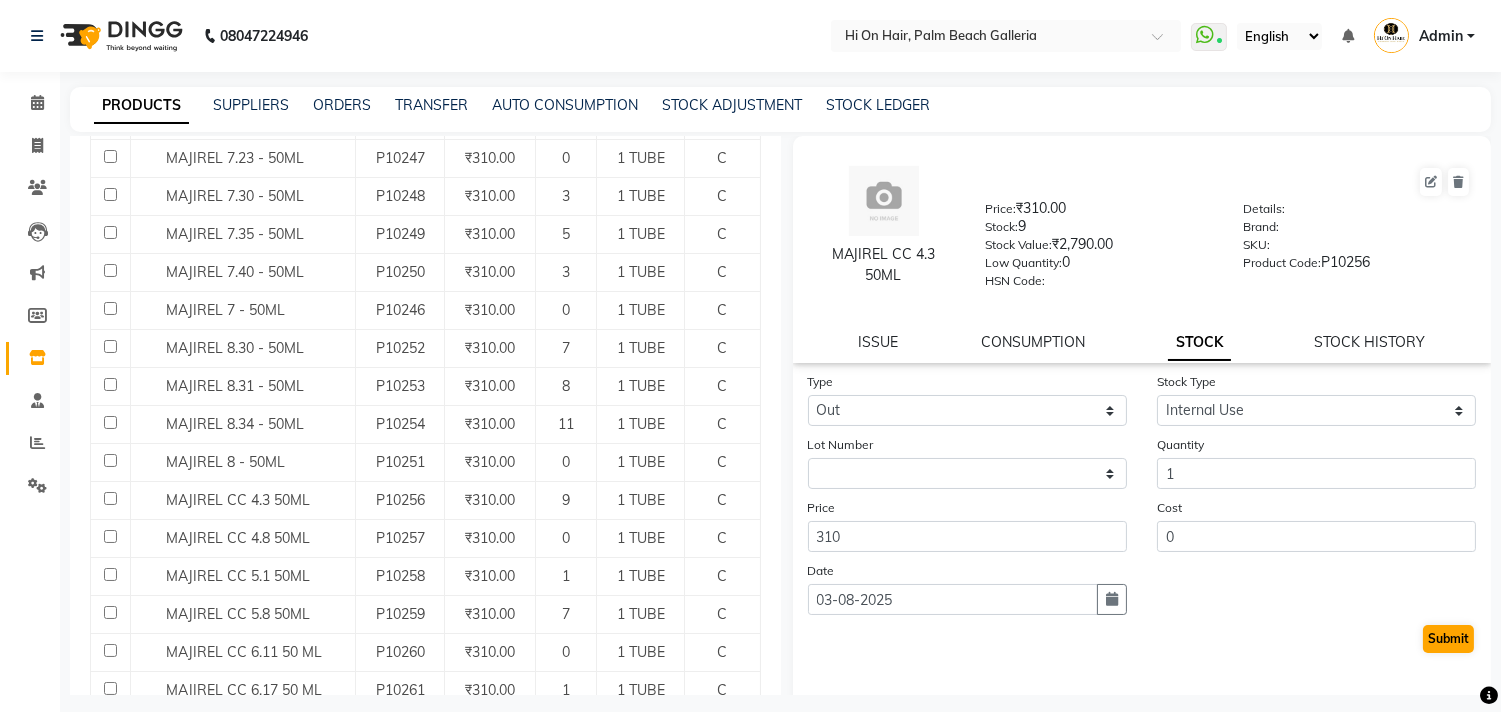 select 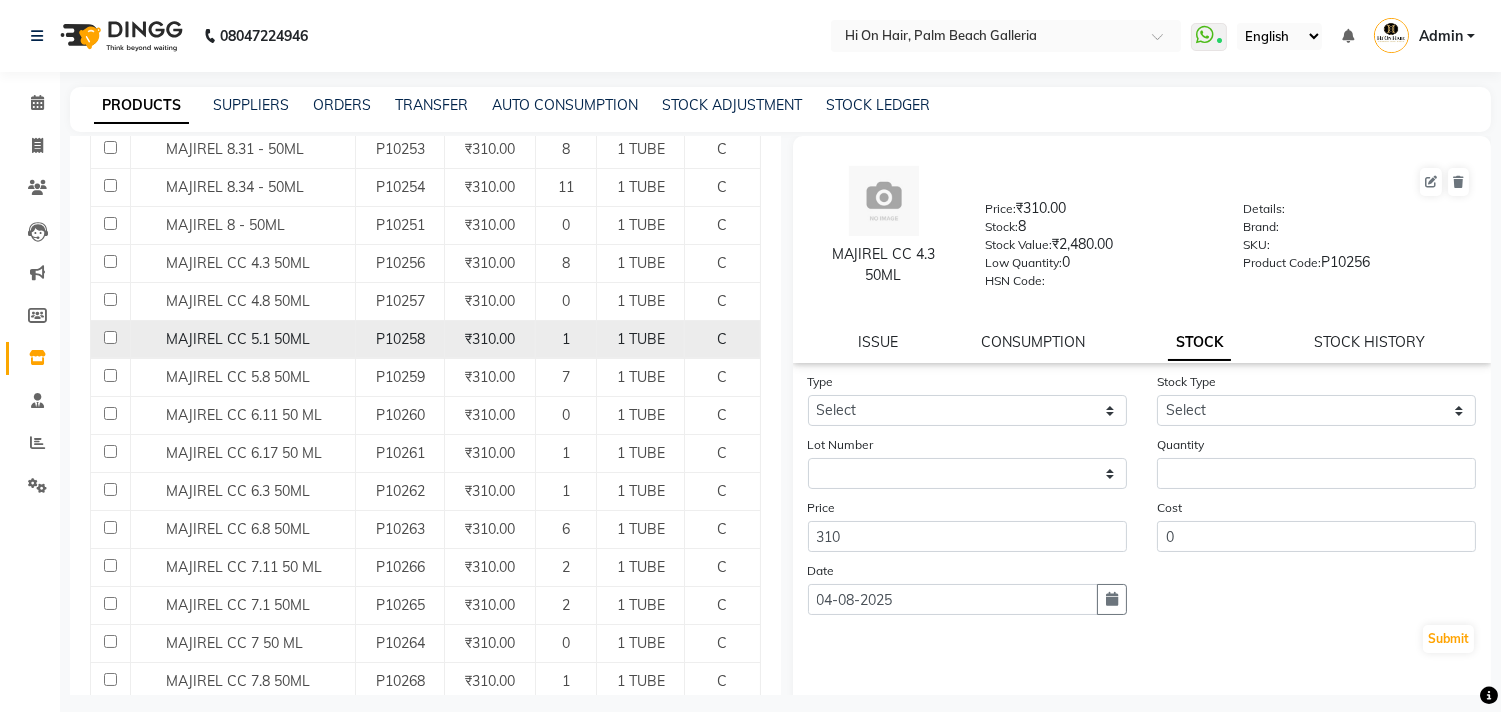 scroll, scrollTop: 1678, scrollLeft: 0, axis: vertical 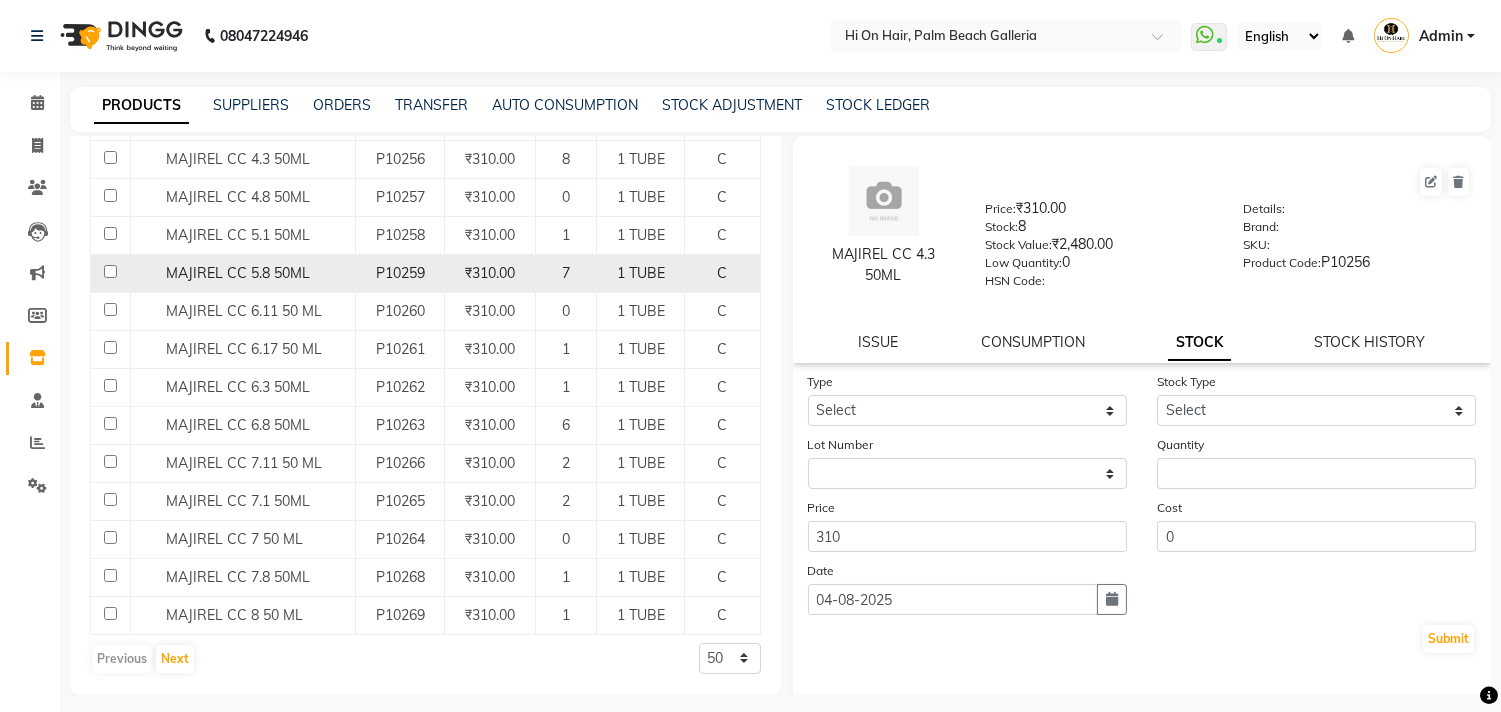 click on "MAJIREL CC 5.8 50ML" 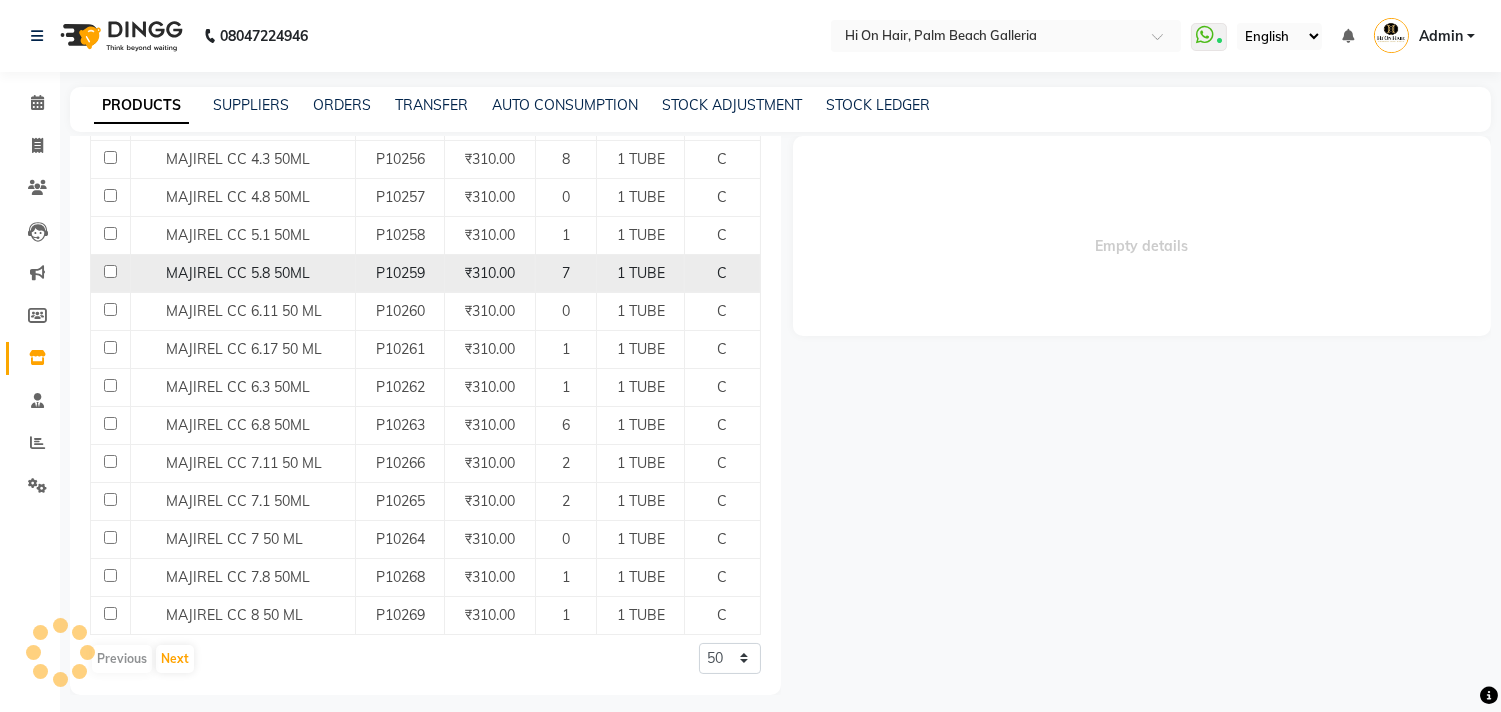 select 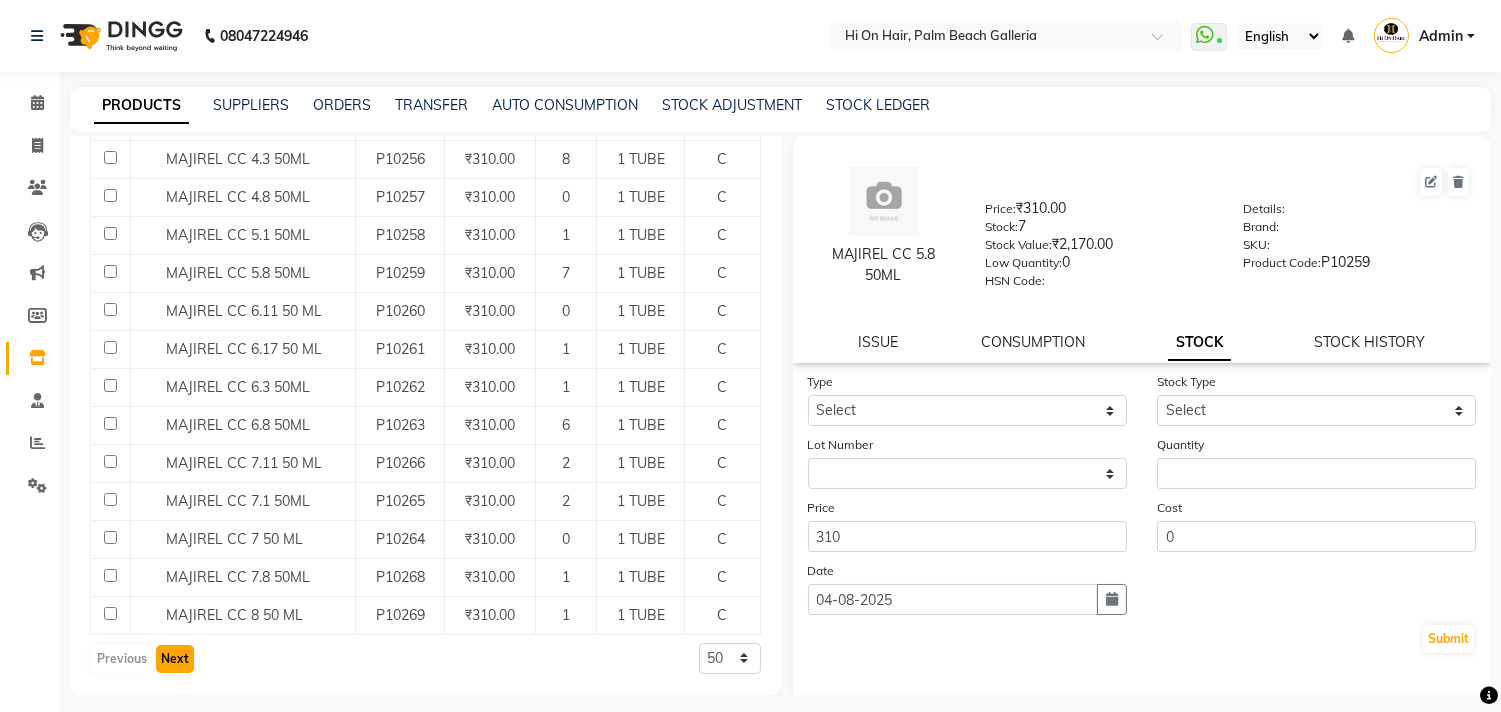 click on "Next" 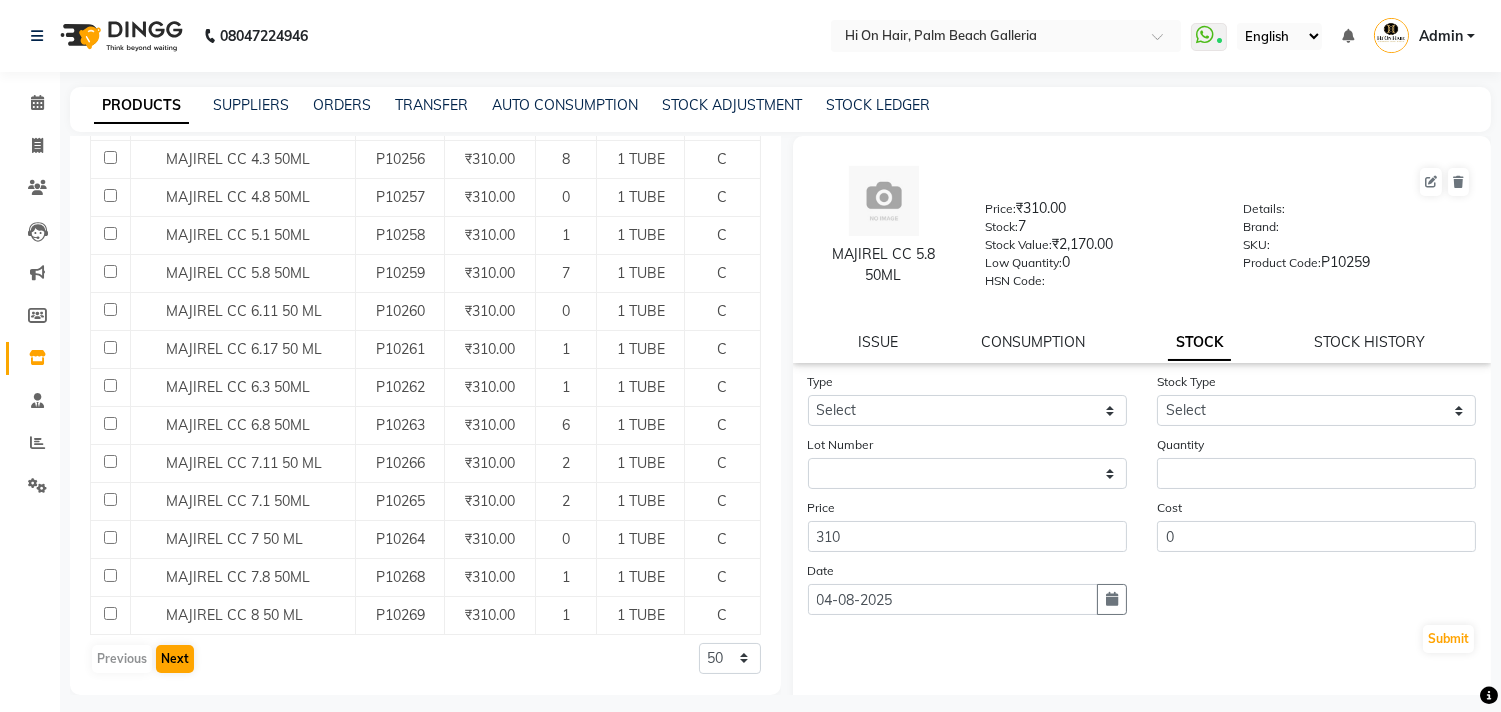 scroll, scrollTop: 0, scrollLeft: 0, axis: both 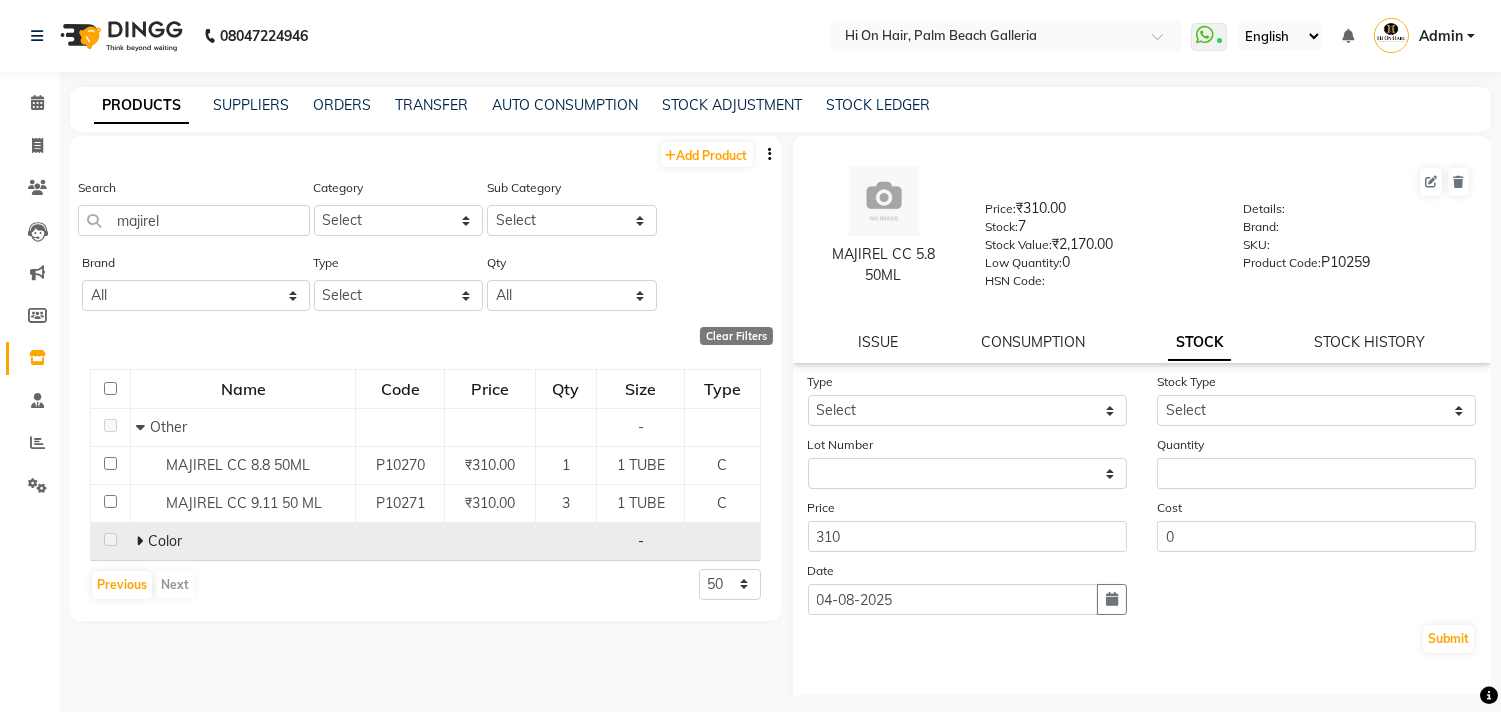 click on "Color" 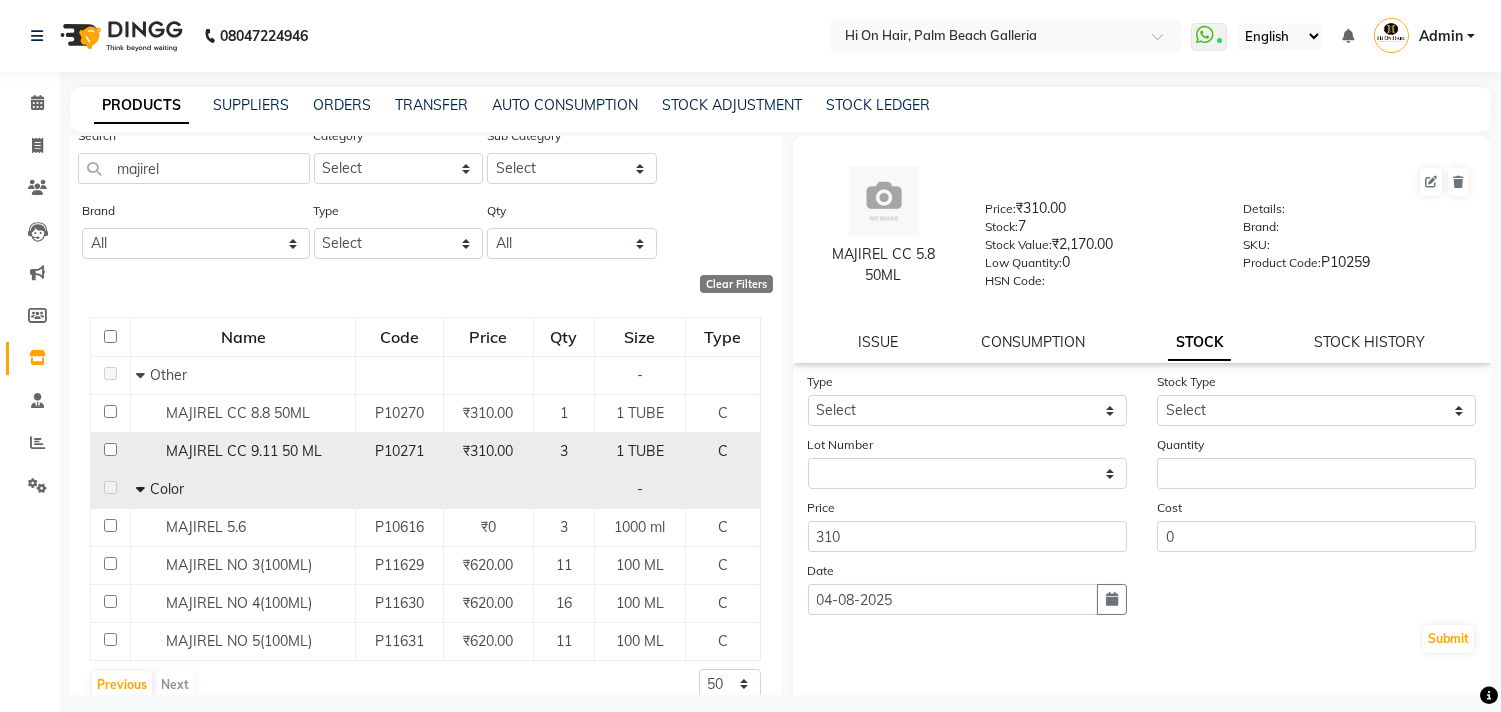 scroll, scrollTop: 78, scrollLeft: 0, axis: vertical 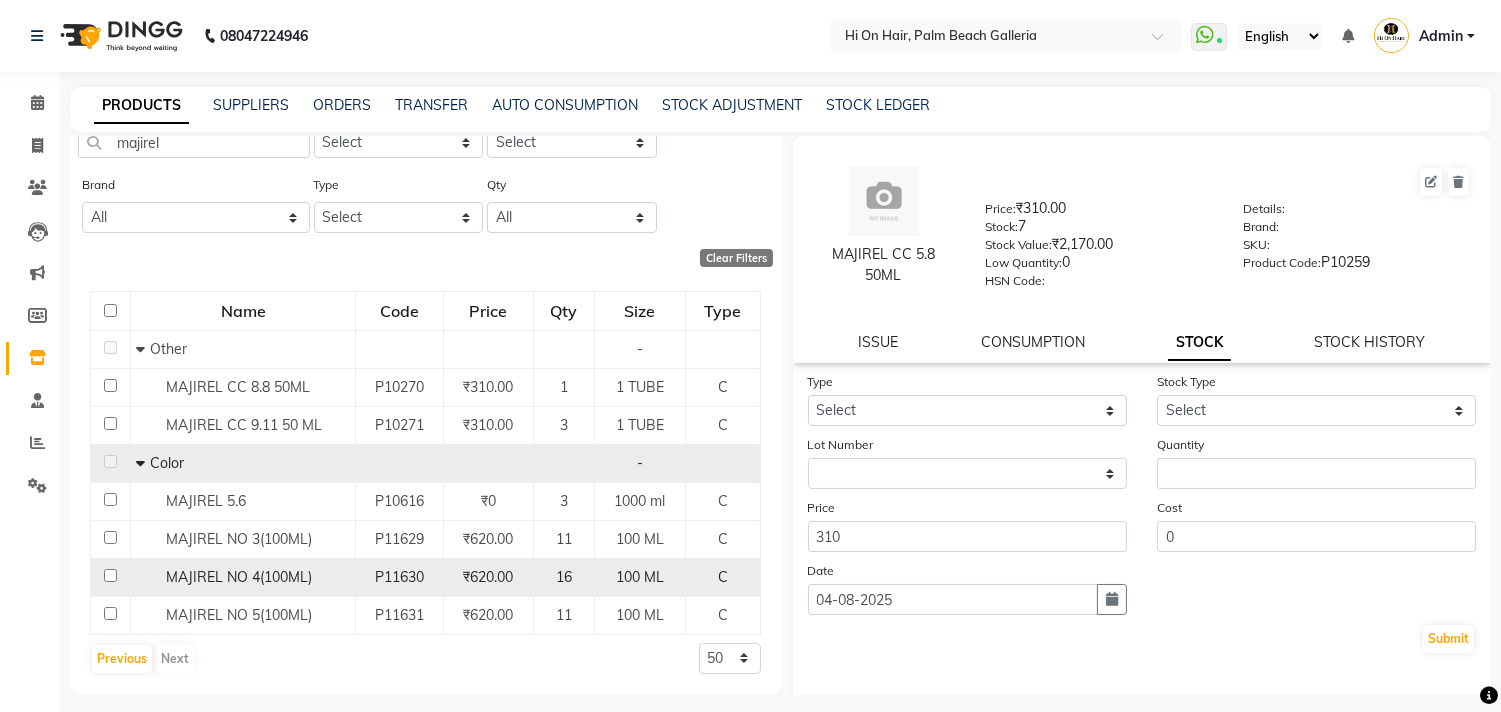click on "16" 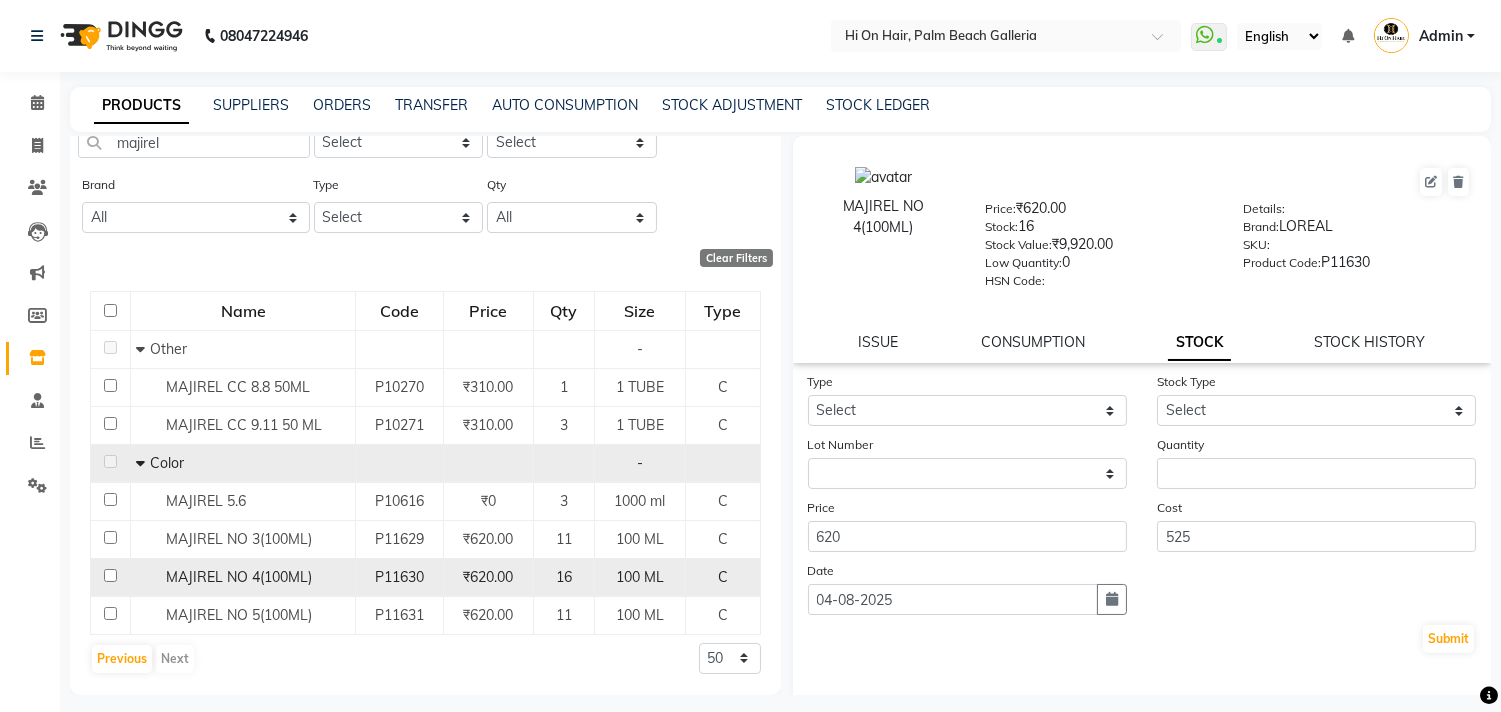 click on "P11630" 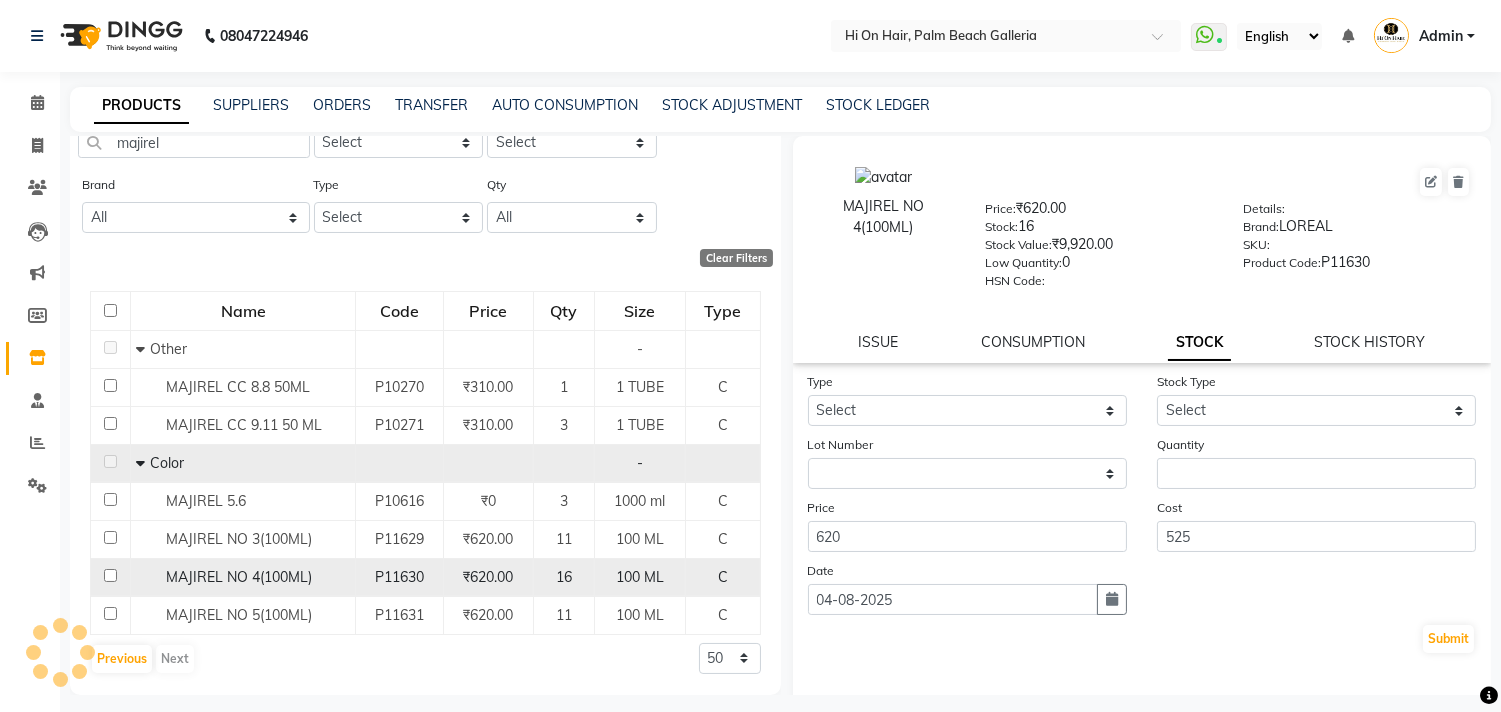 click on "MAJIREL NO 4(100ML)" 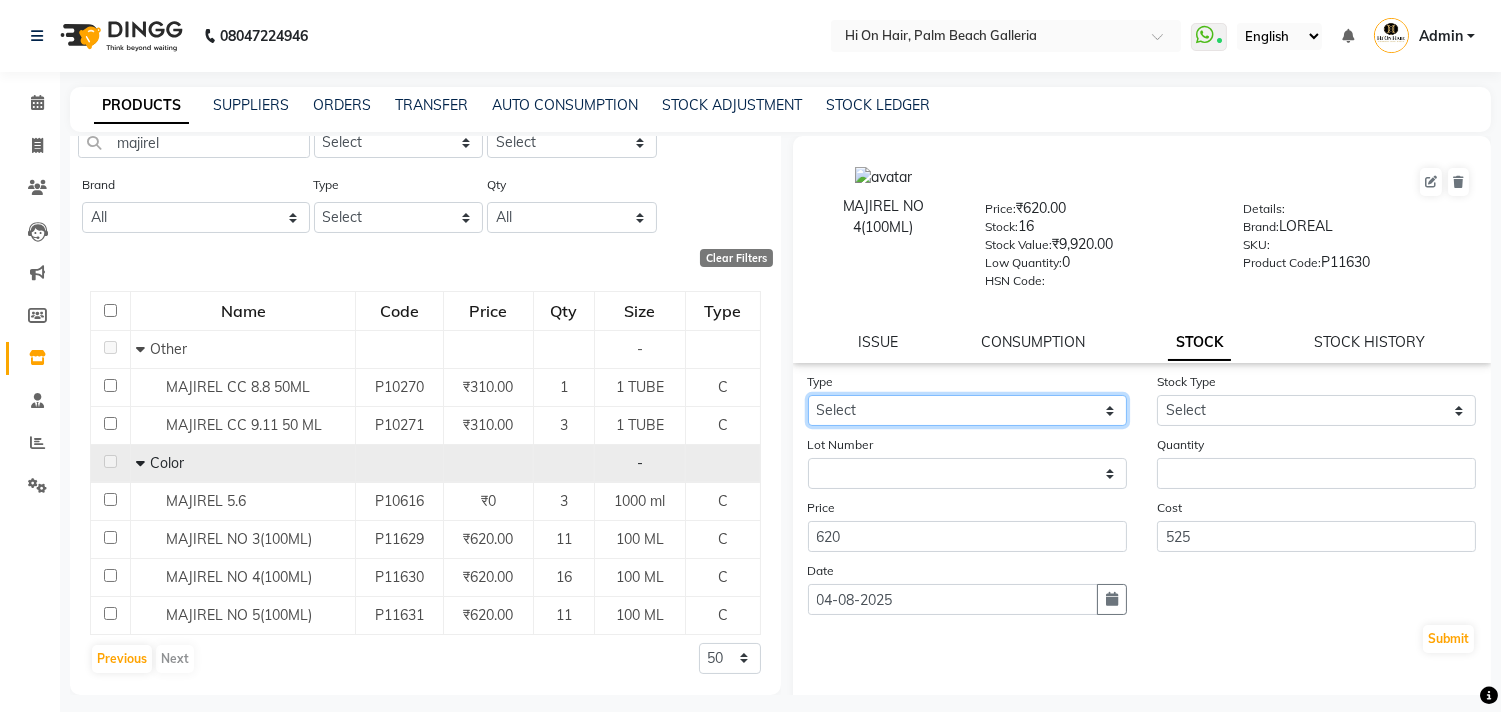 click on "Select In Out" 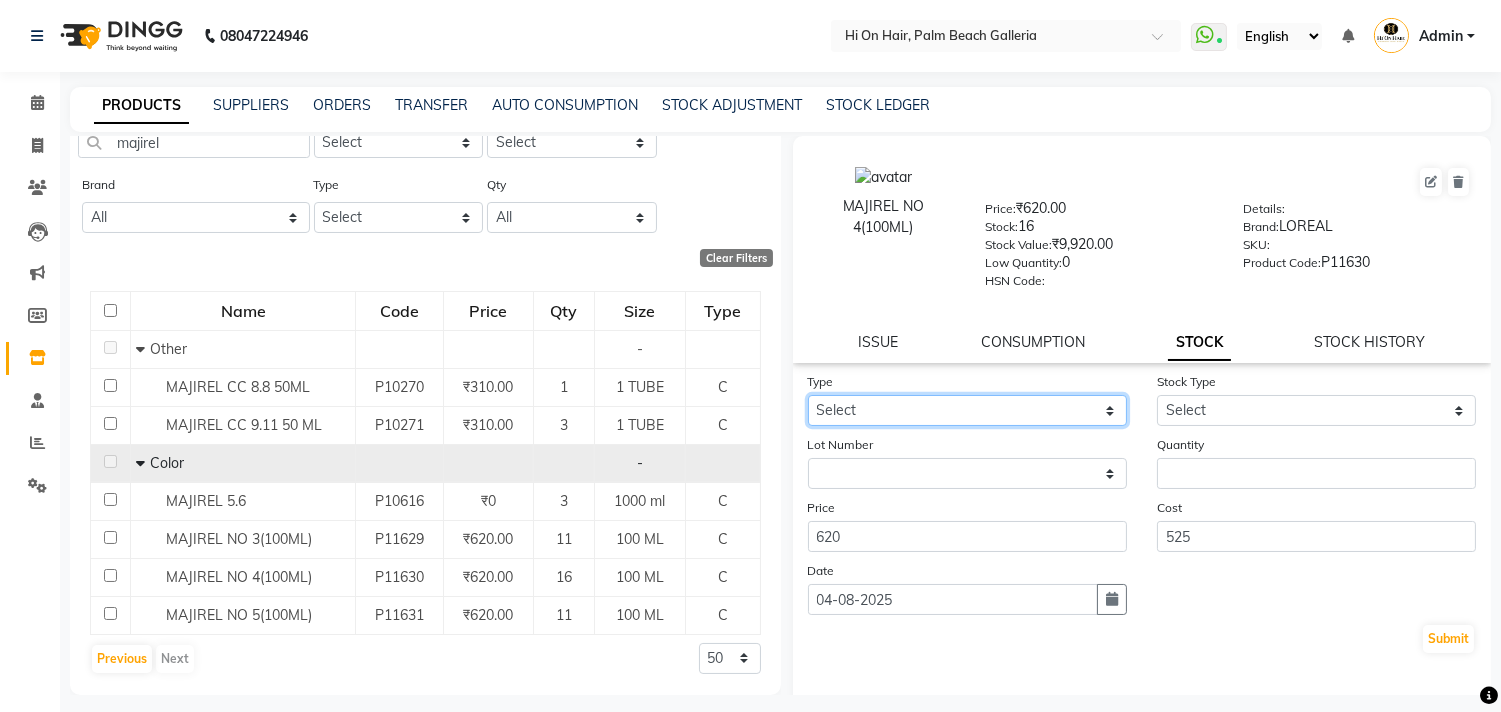 select on "out" 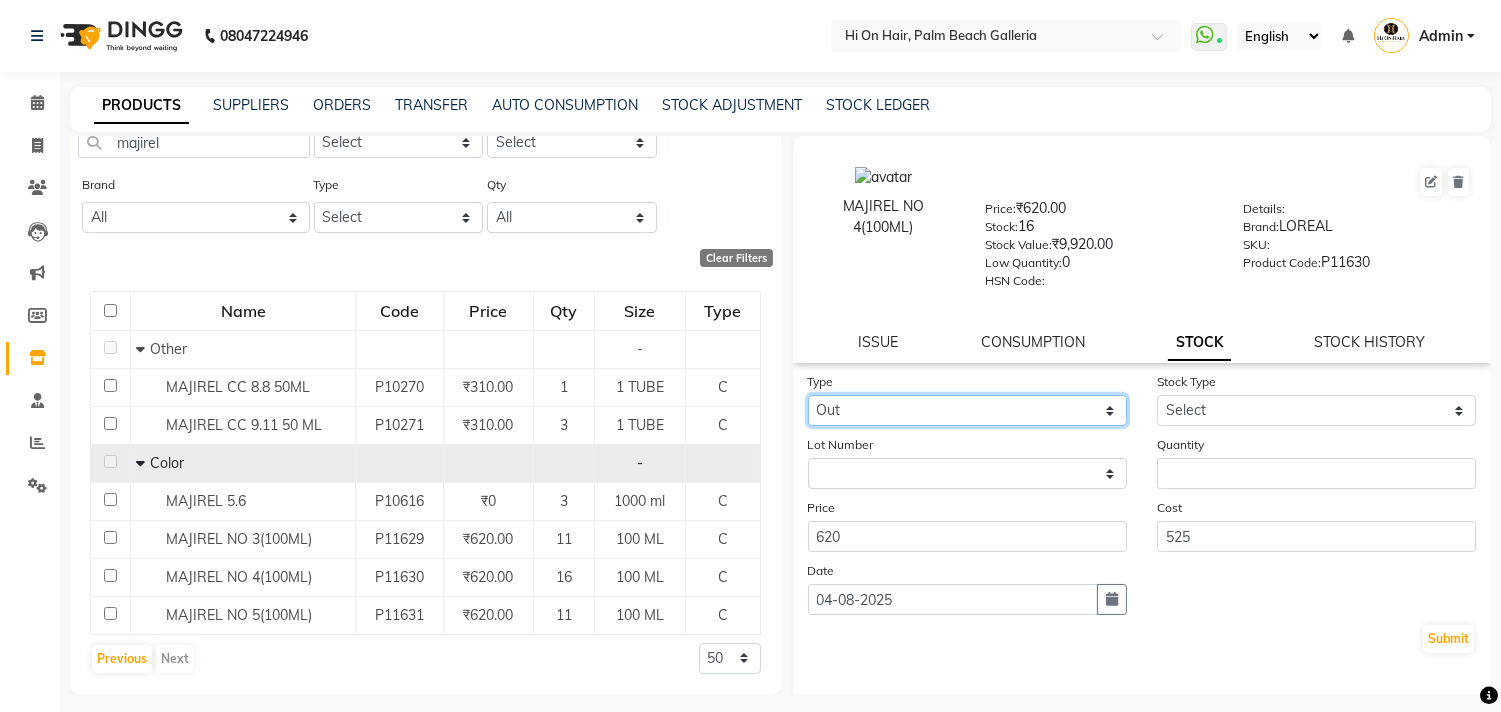click on "Select In Out" 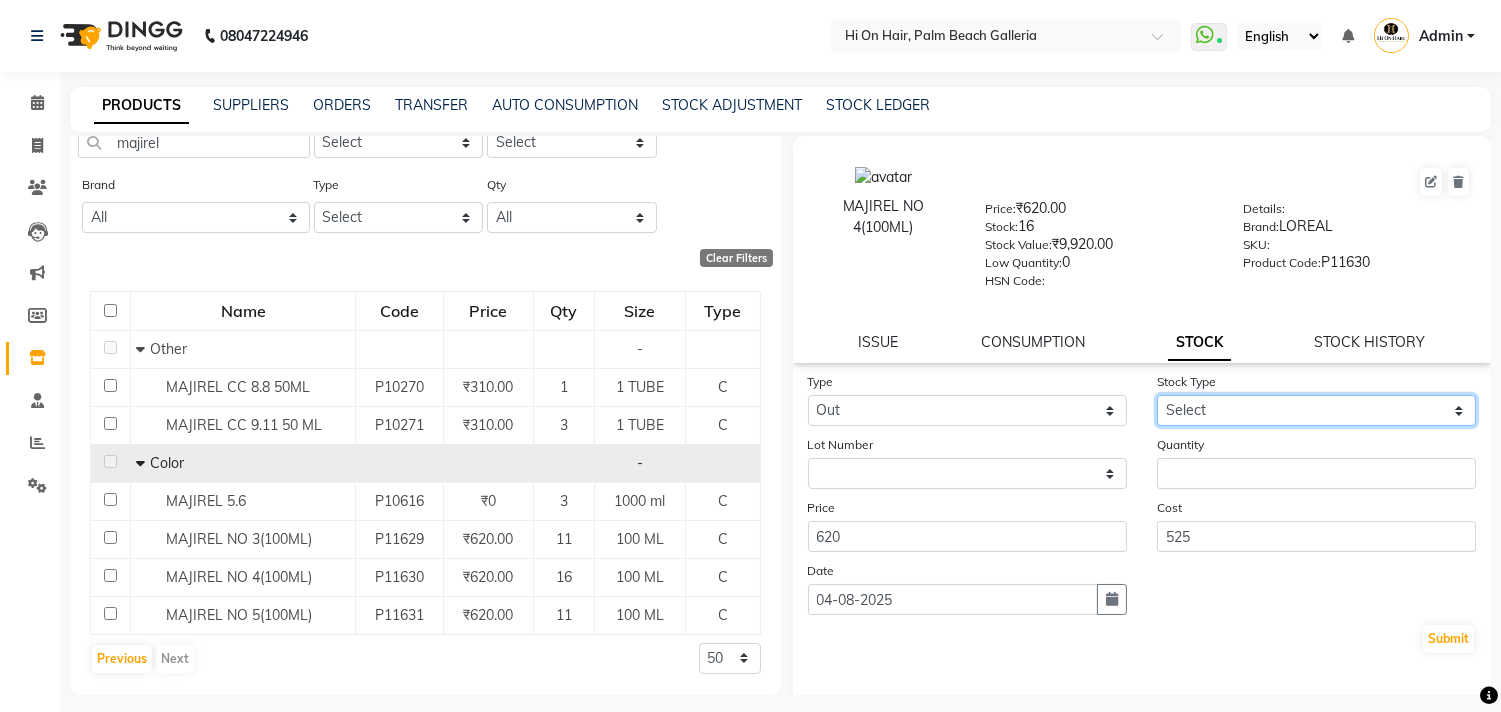 click on "Select Internal Use Damaged Expired Adjustment Return Other" 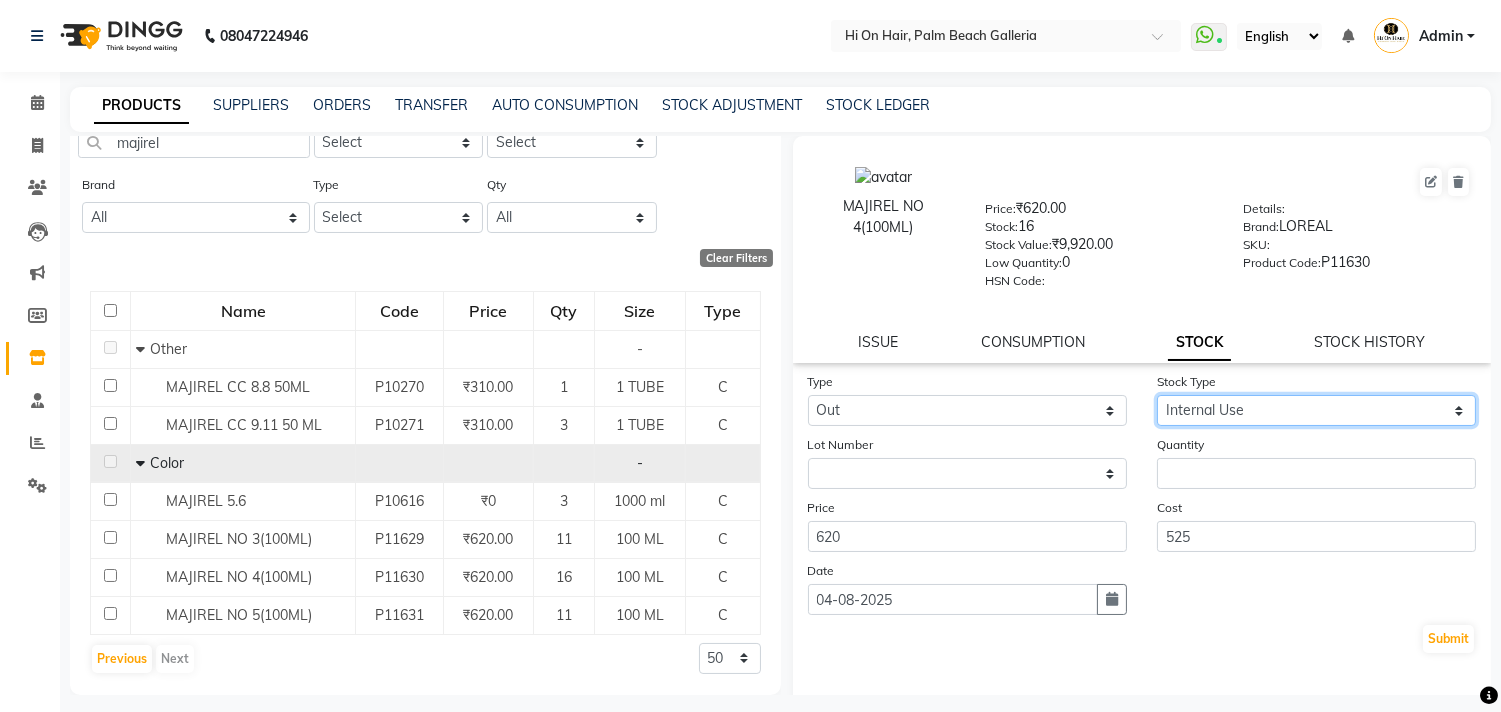 click on "Select Internal Use Damaged Expired Adjustment Return Other" 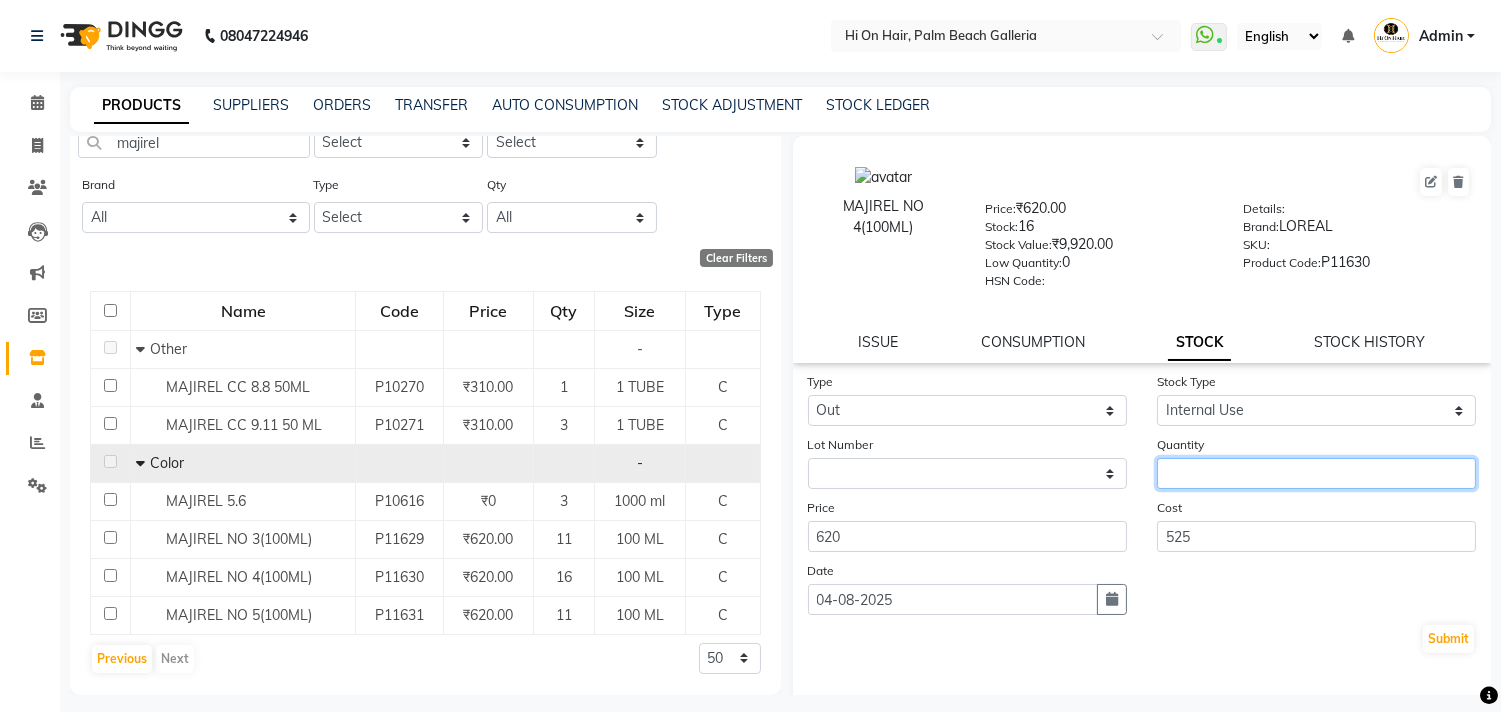click 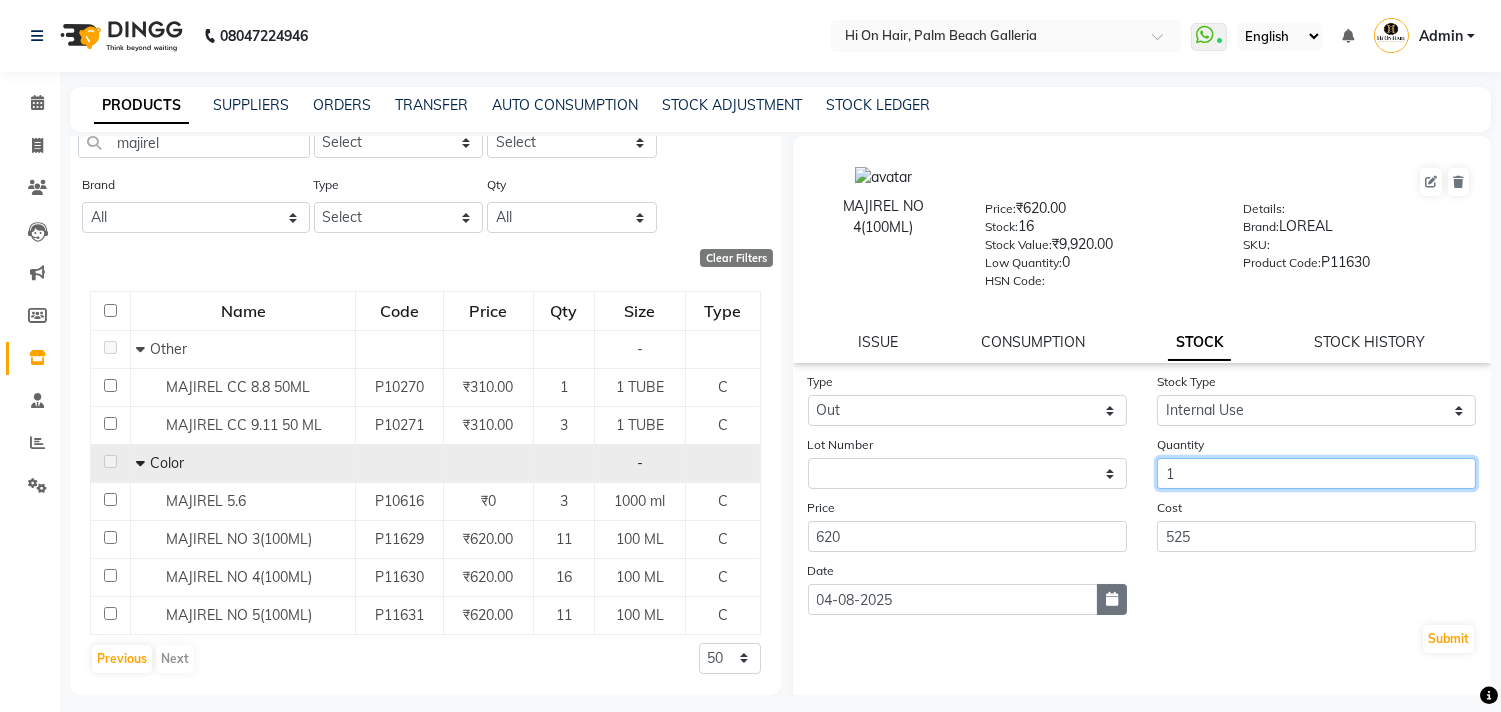 type on "1" 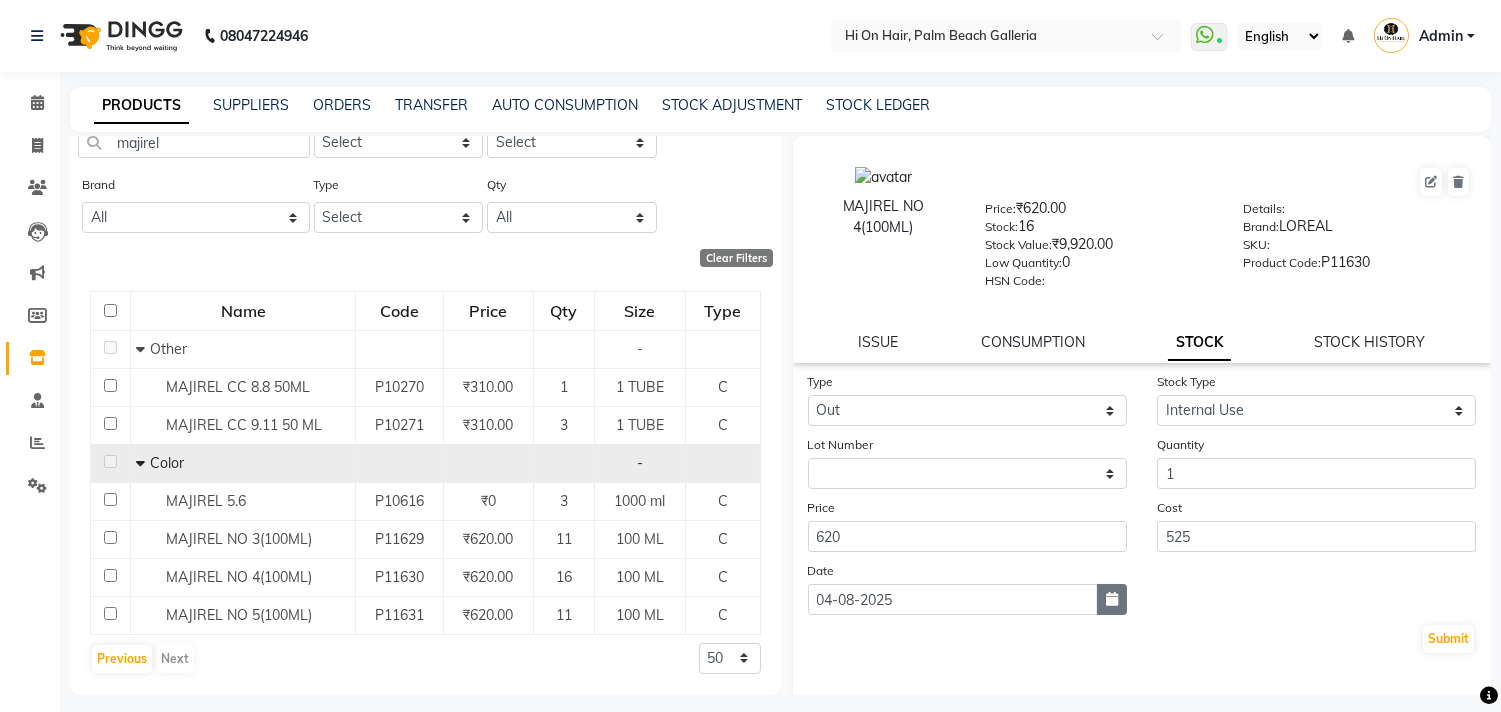 click 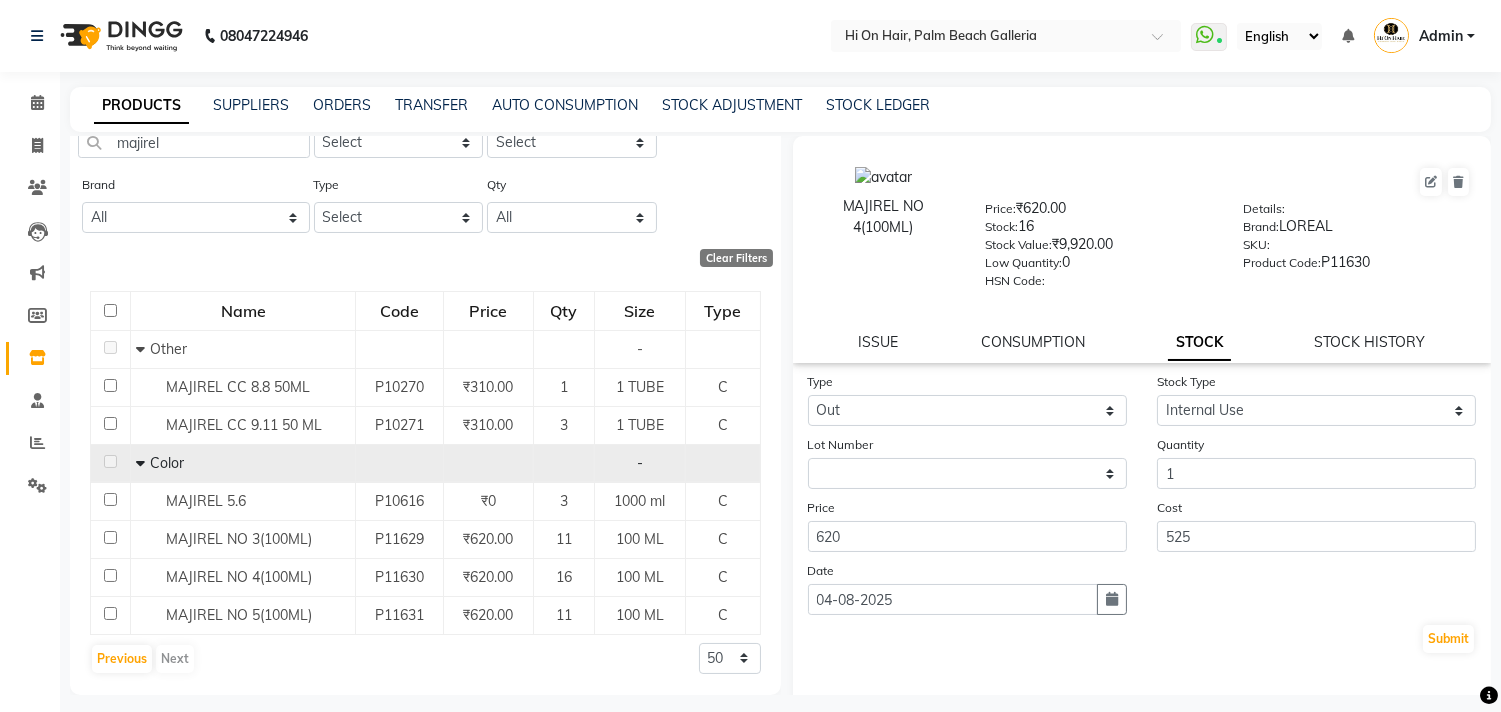 select on "8" 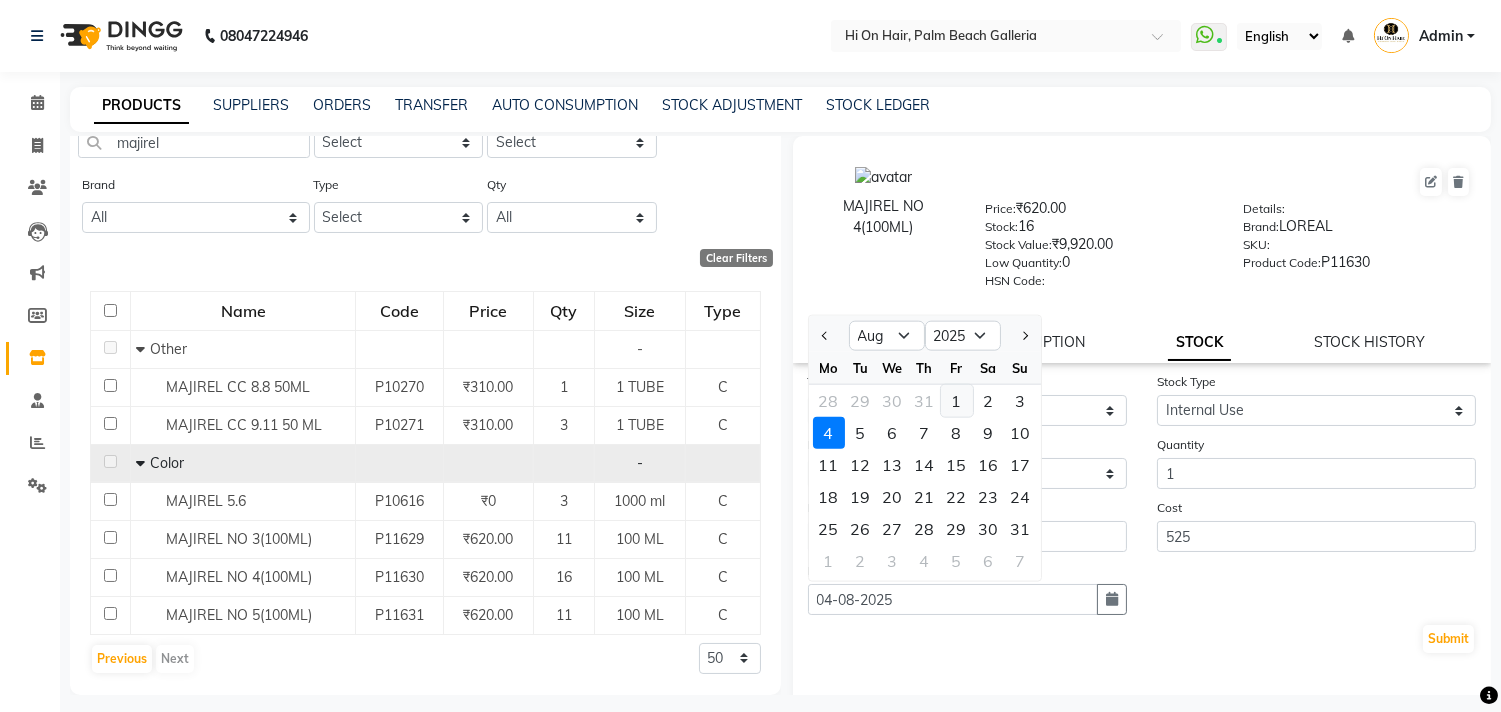 click on "1" 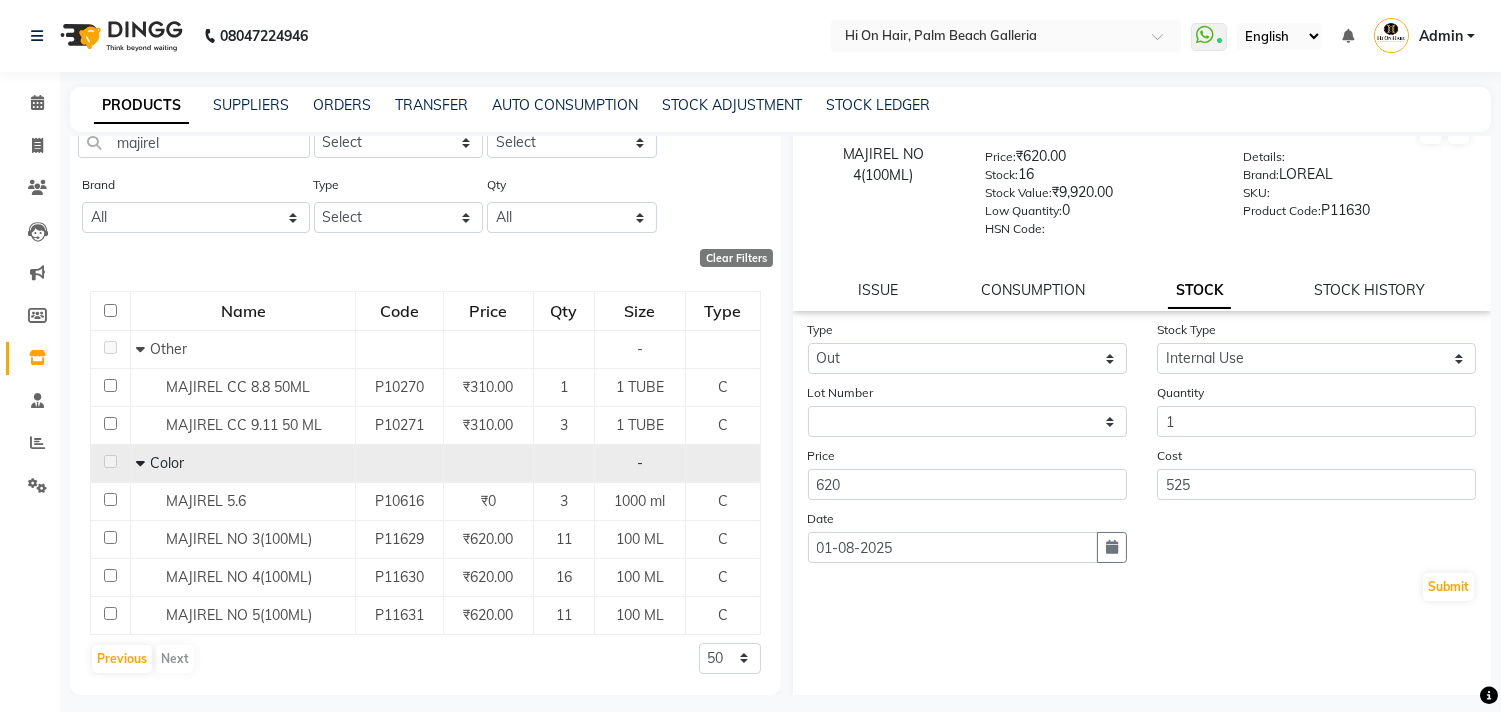 scroll, scrollTop: 76, scrollLeft: 0, axis: vertical 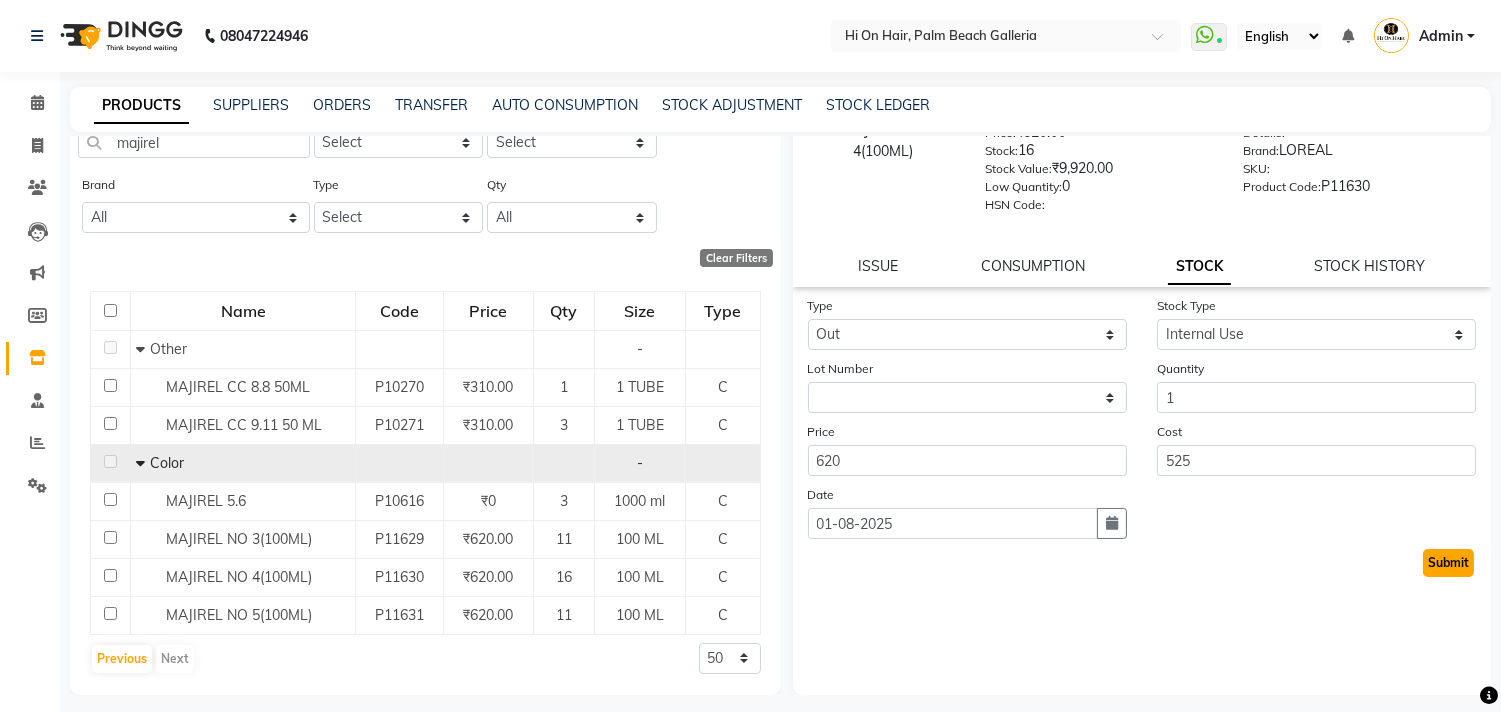 click on "Submit" 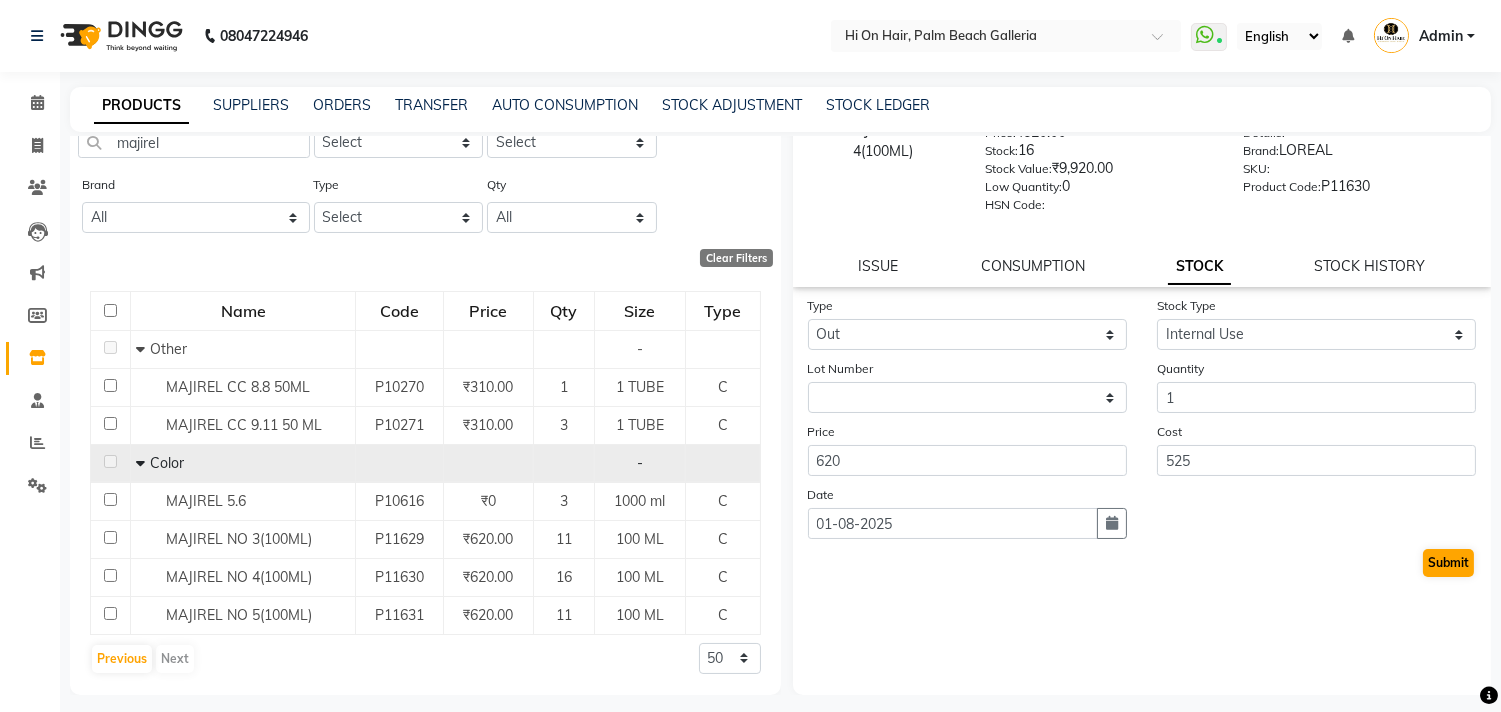 select 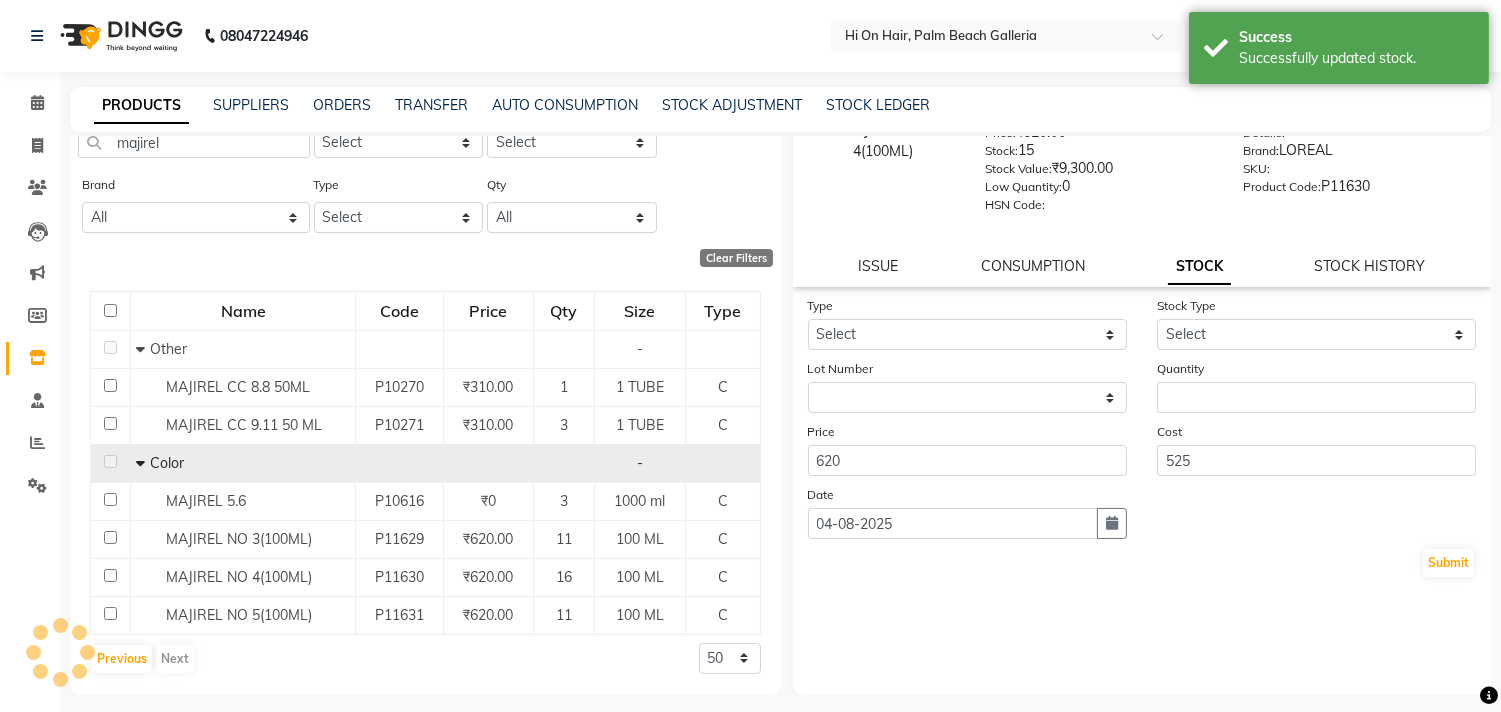 scroll, scrollTop: 0, scrollLeft: 0, axis: both 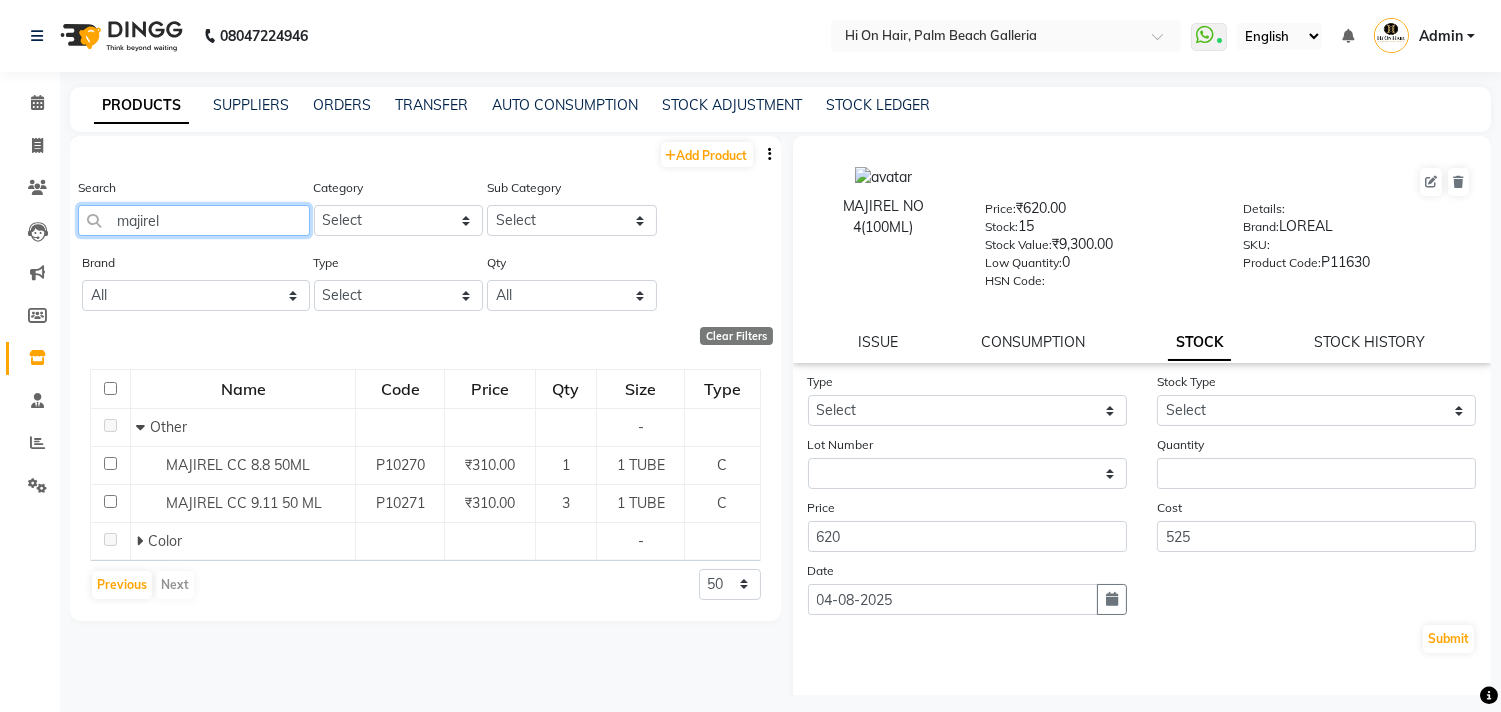 drag, startPoint x: 201, startPoint y: 207, endPoint x: 0, endPoint y: 268, distance: 210.05237 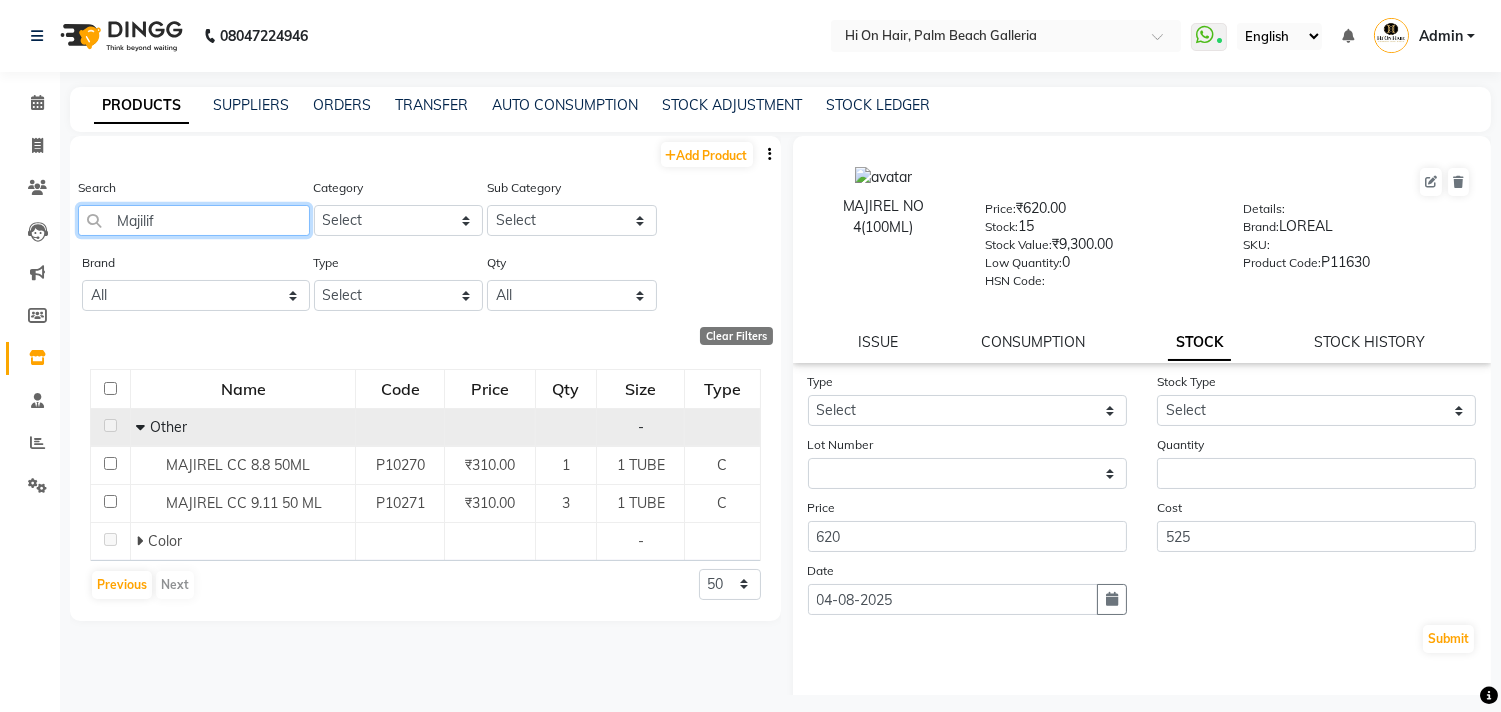type on "Majilift" 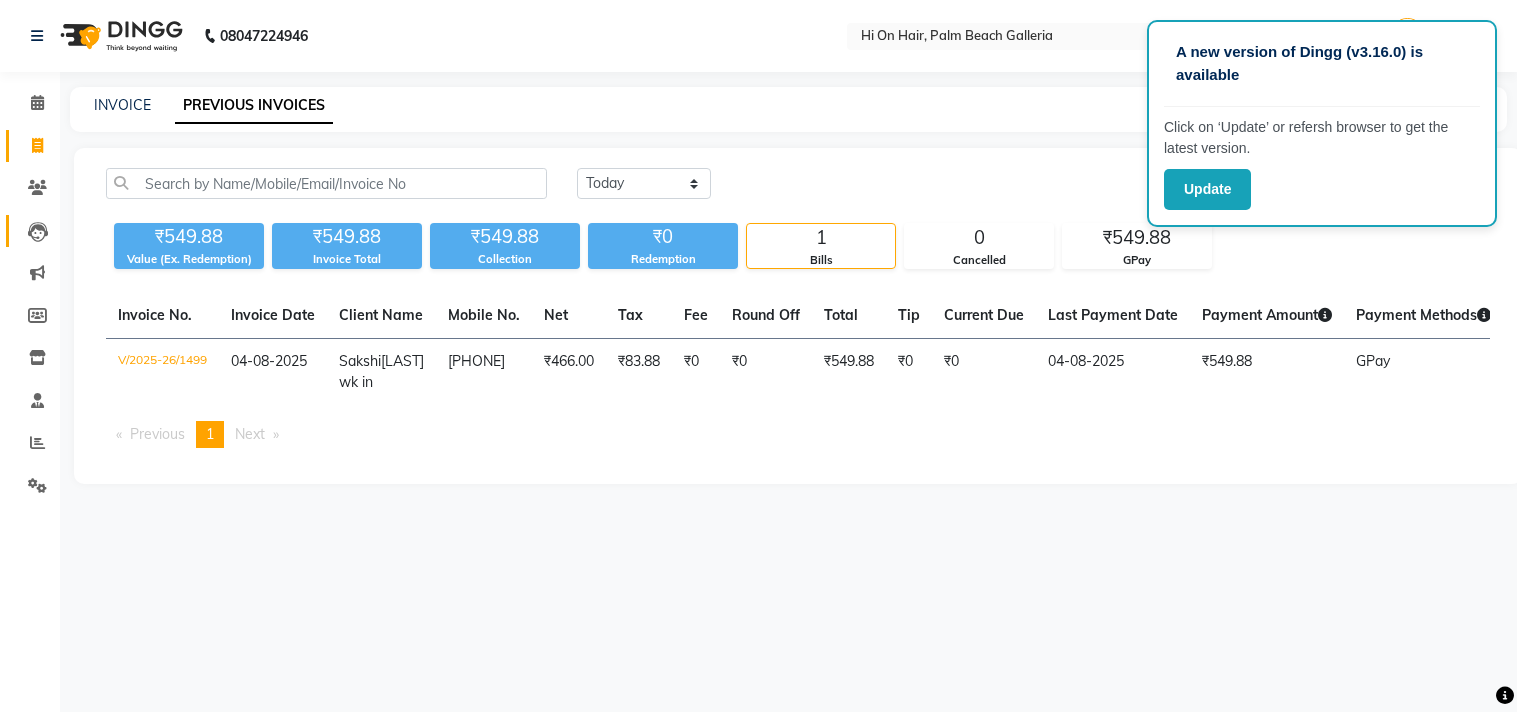 scroll, scrollTop: 0, scrollLeft: 0, axis: both 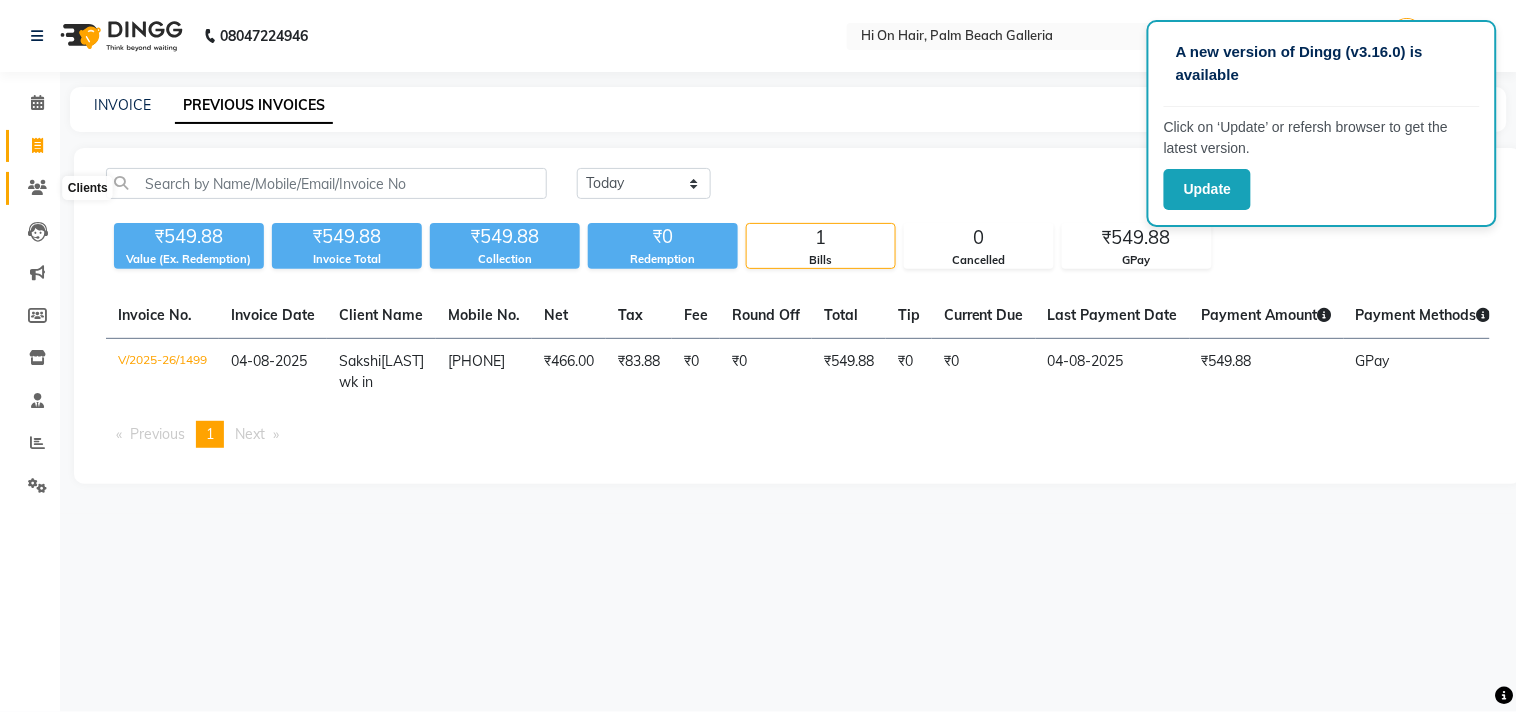 click 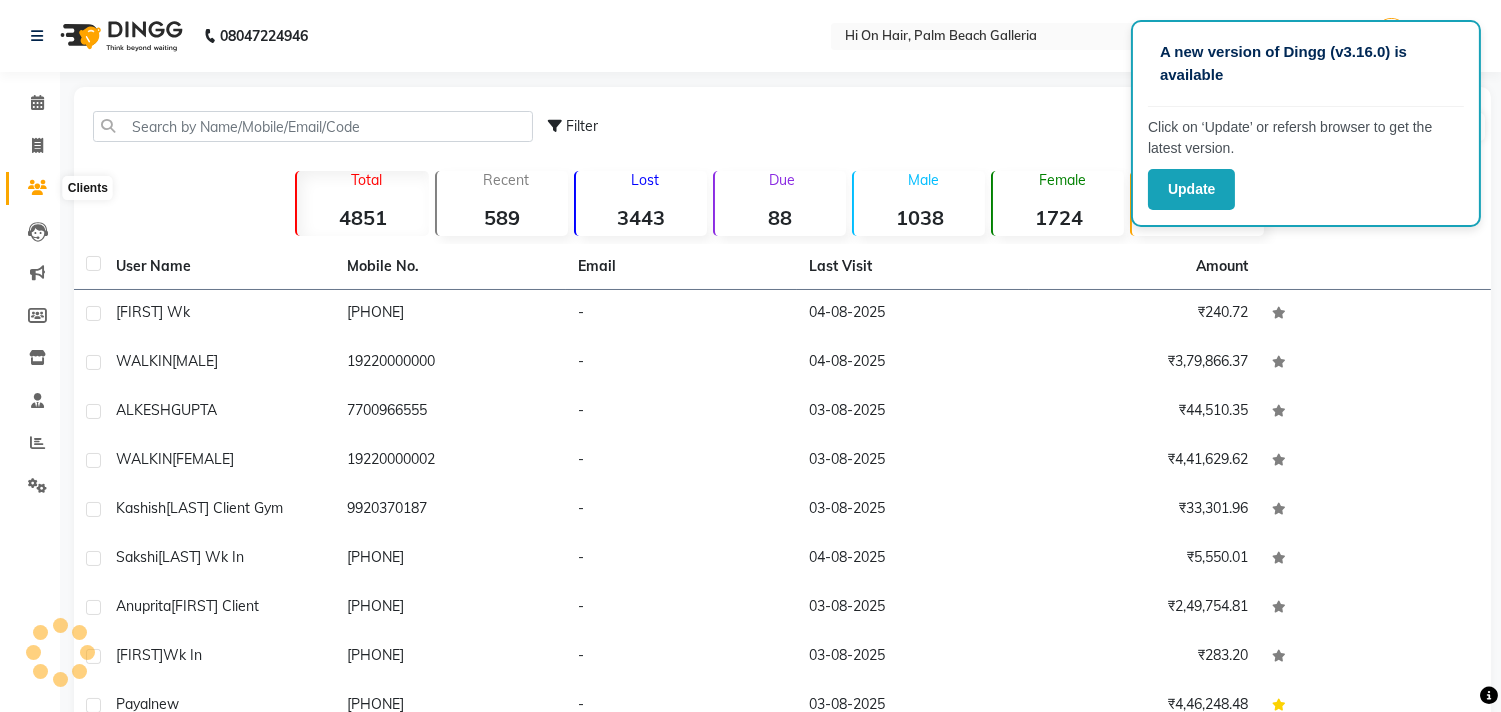 click 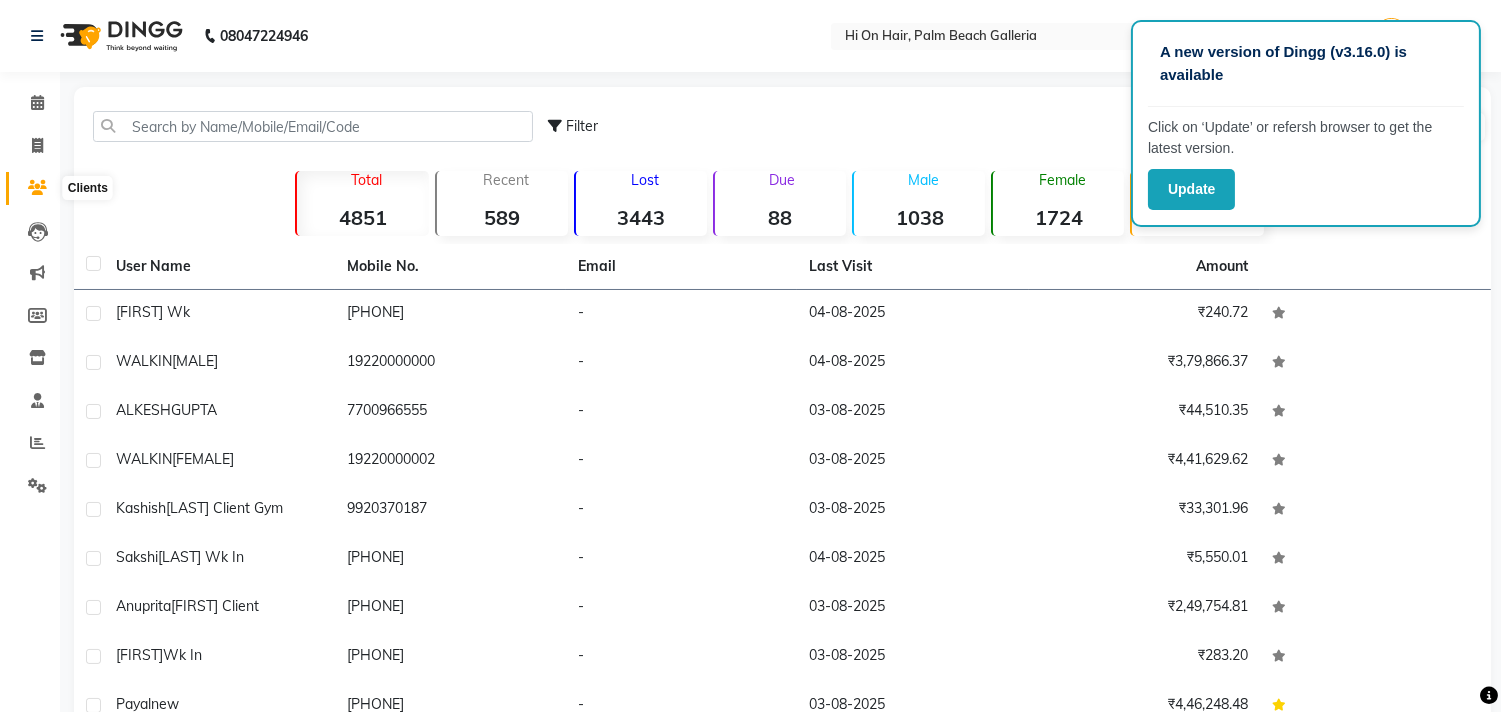 click 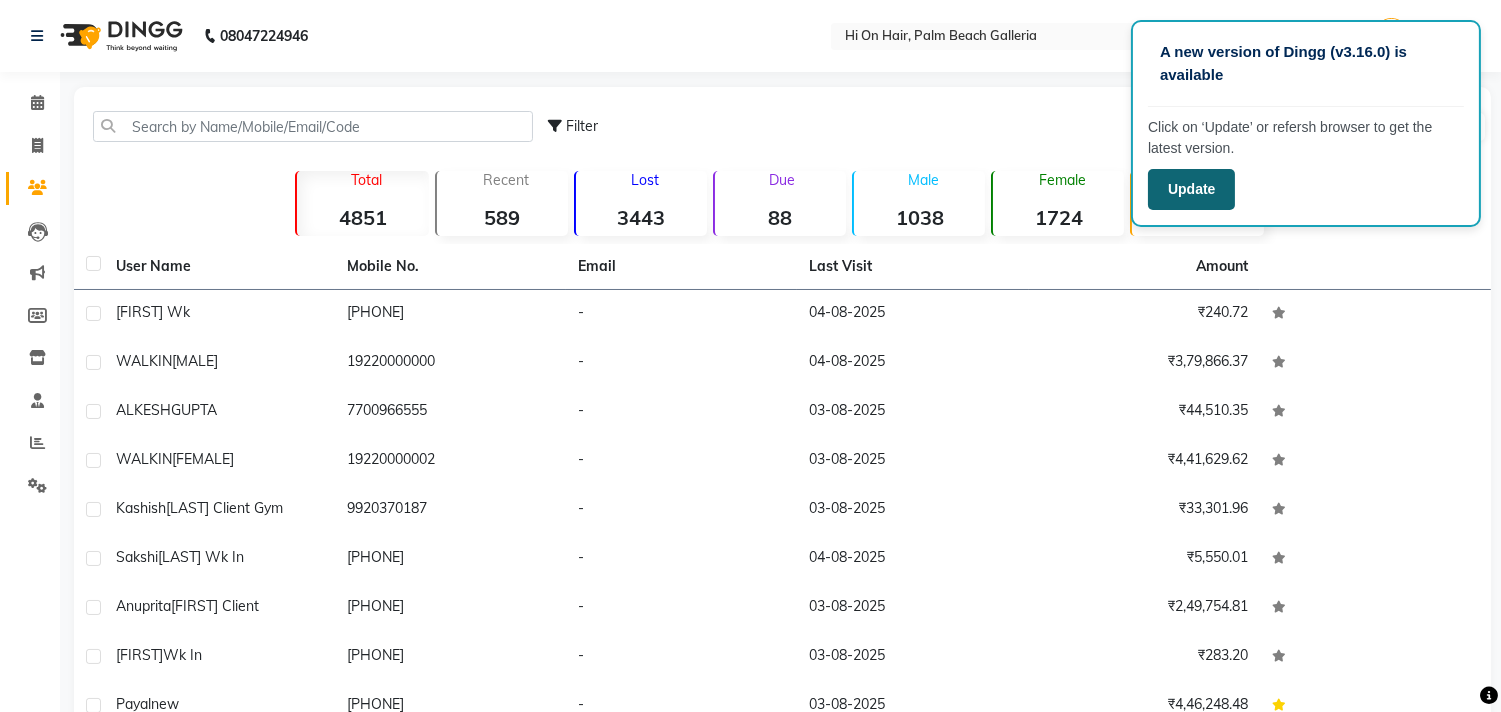 click on "Update" 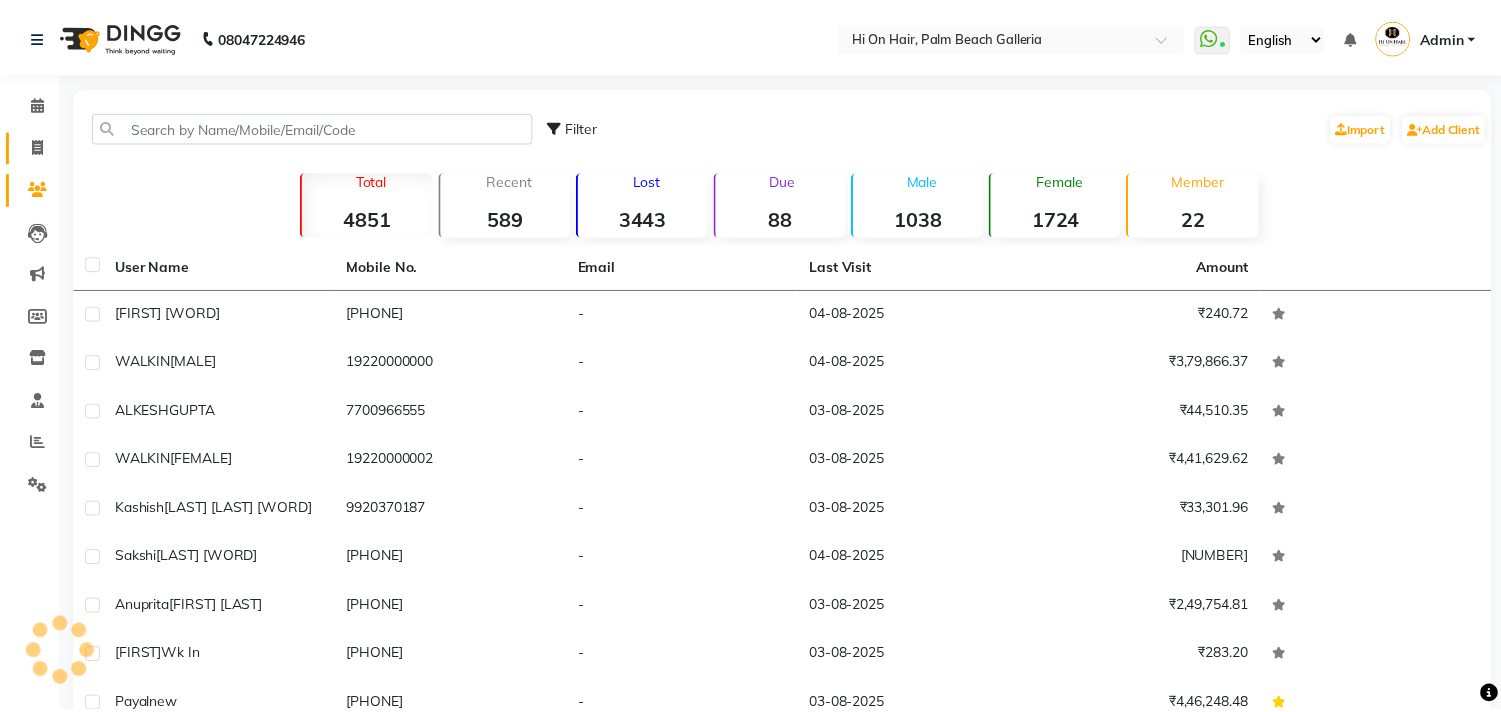 scroll, scrollTop: 0, scrollLeft: 0, axis: both 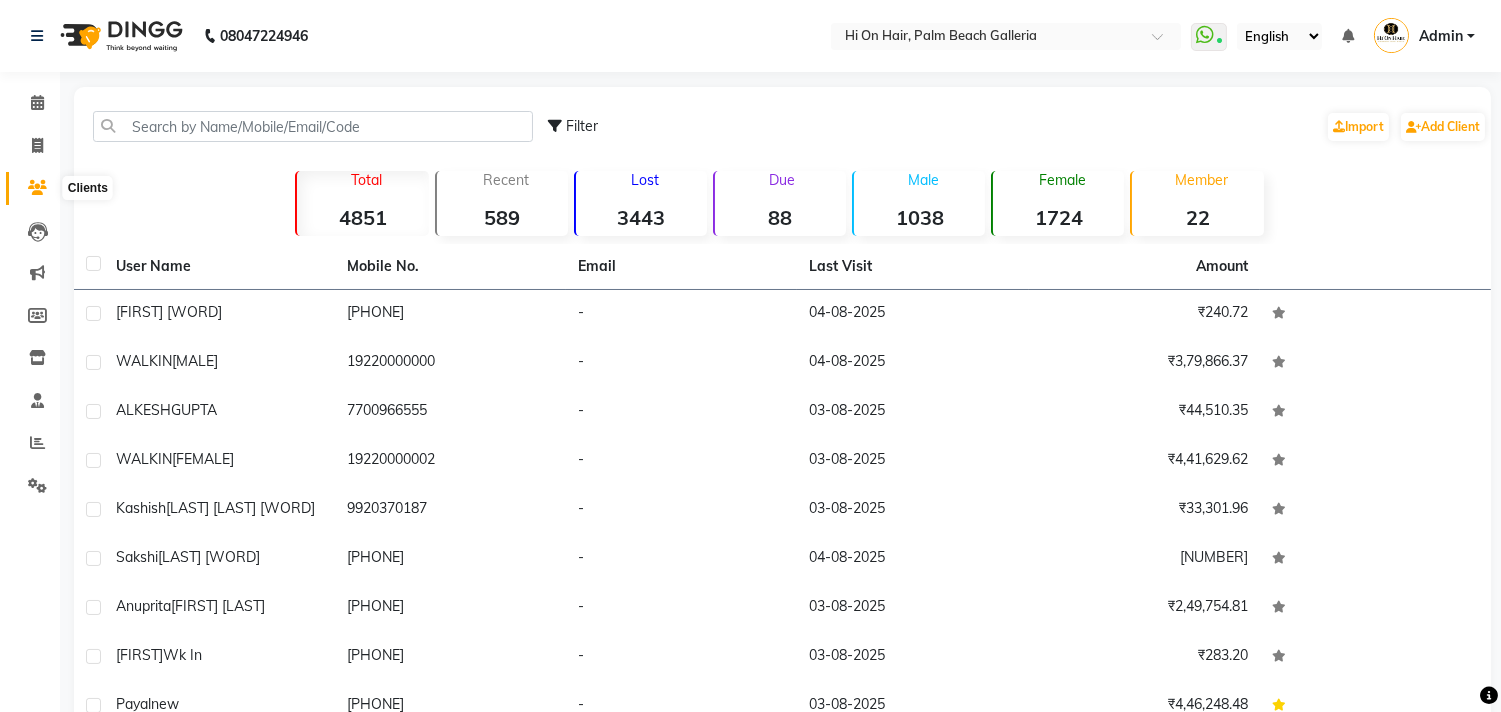 click 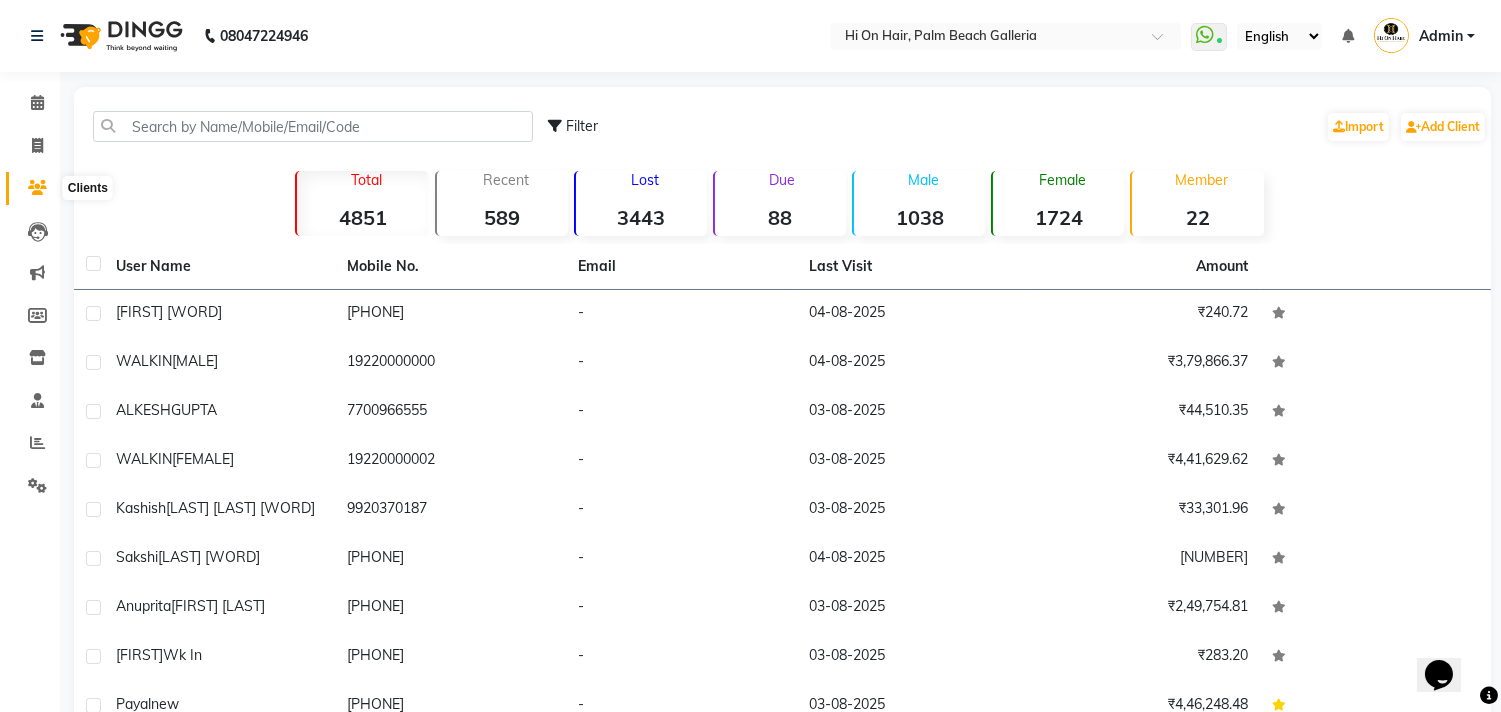 scroll, scrollTop: 0, scrollLeft: 0, axis: both 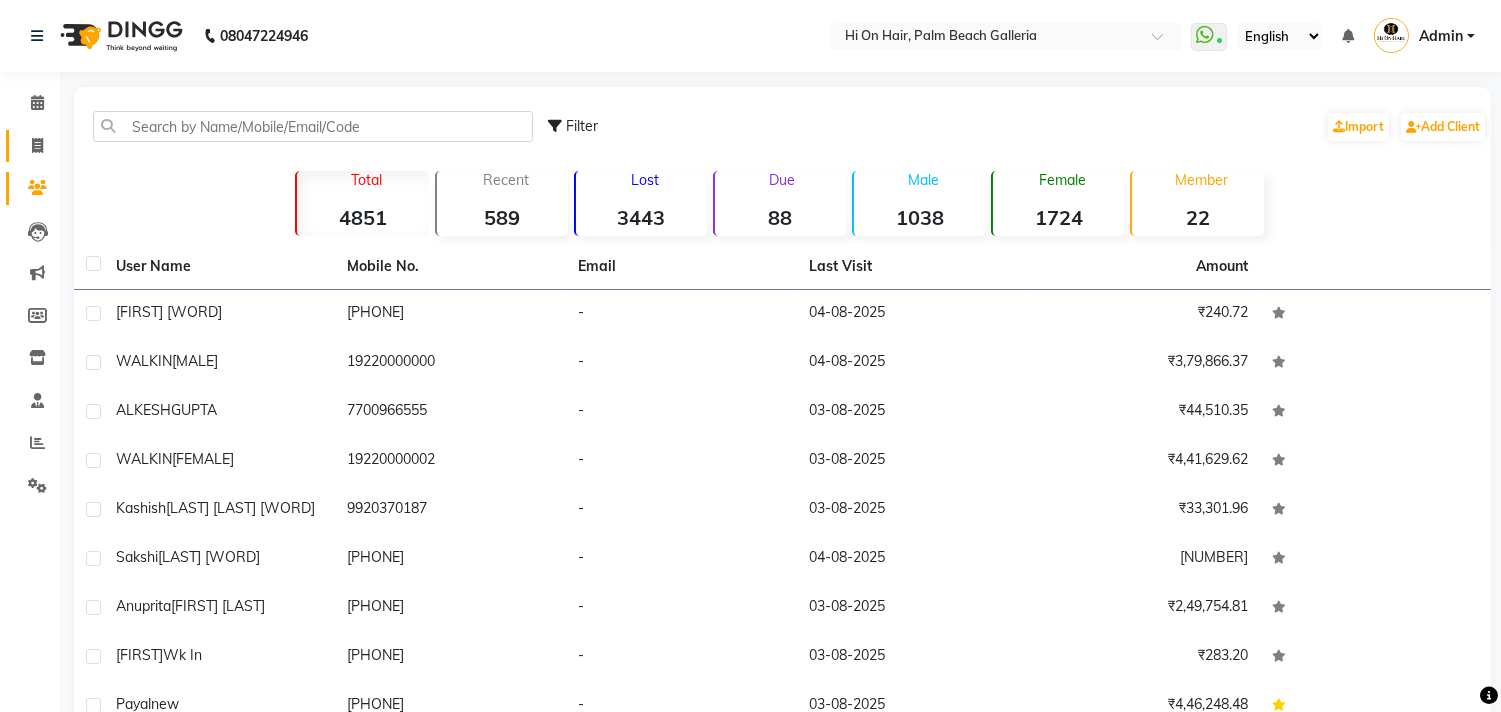 click on "Invoice" 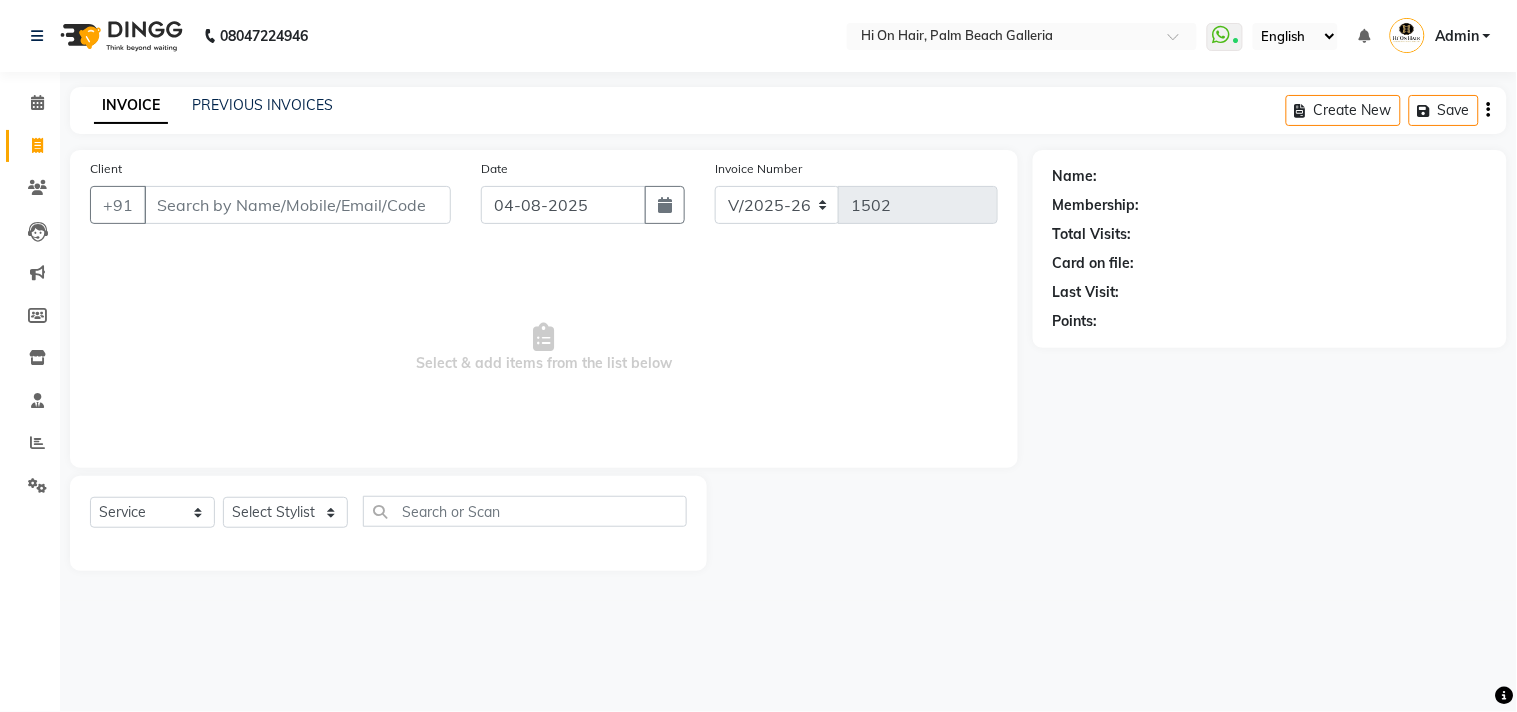 click on "Client" at bounding box center (297, 205) 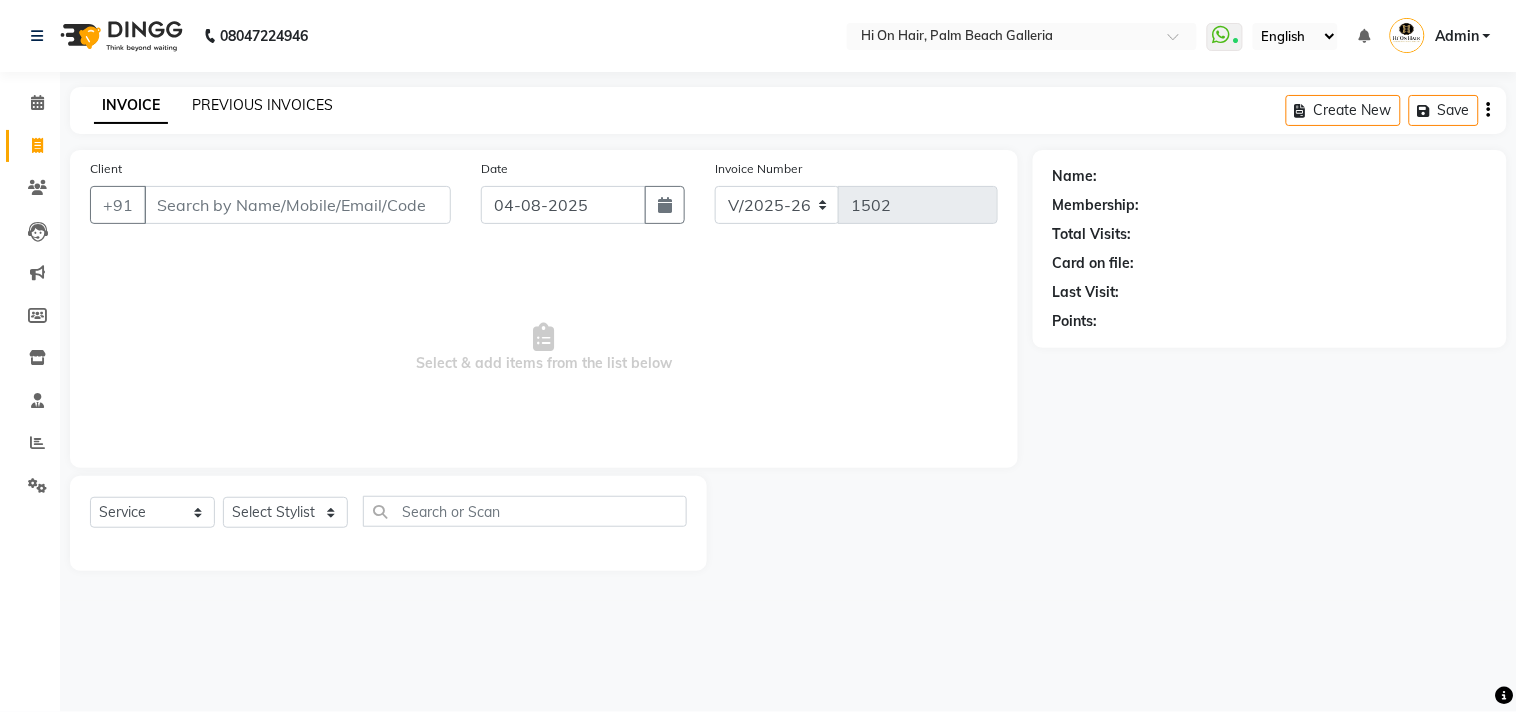 click on "PREVIOUS INVOICES" 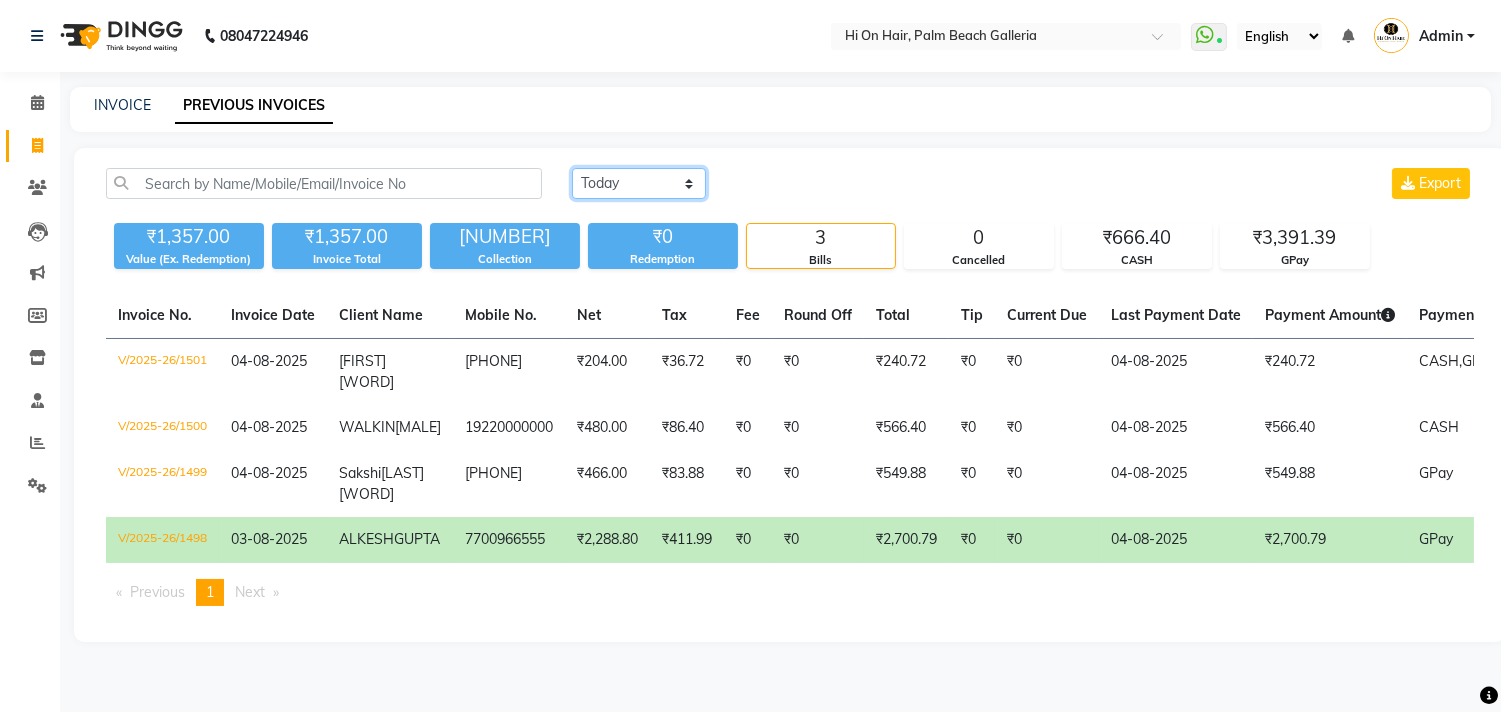 click on "Today Yesterday Custom Range" 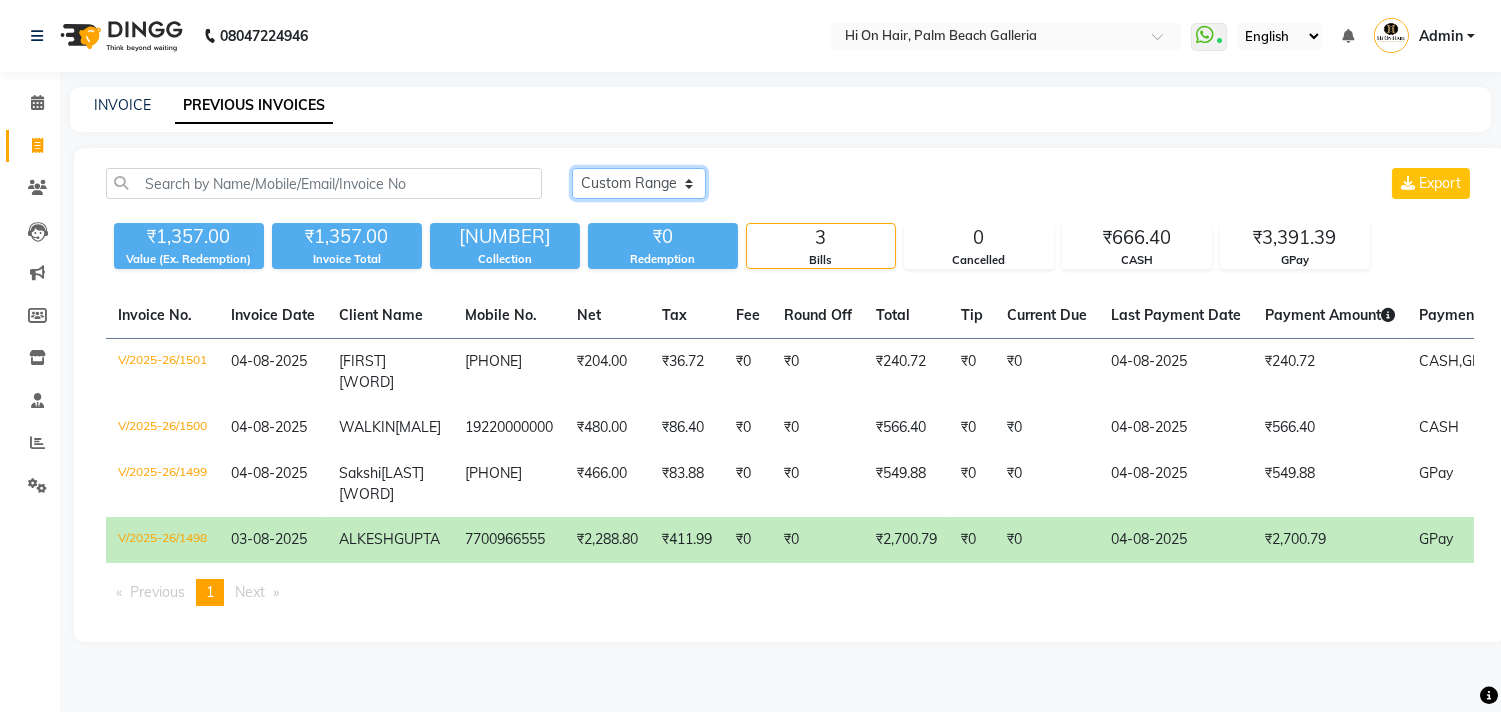 click on "Today Yesterday Custom Range" 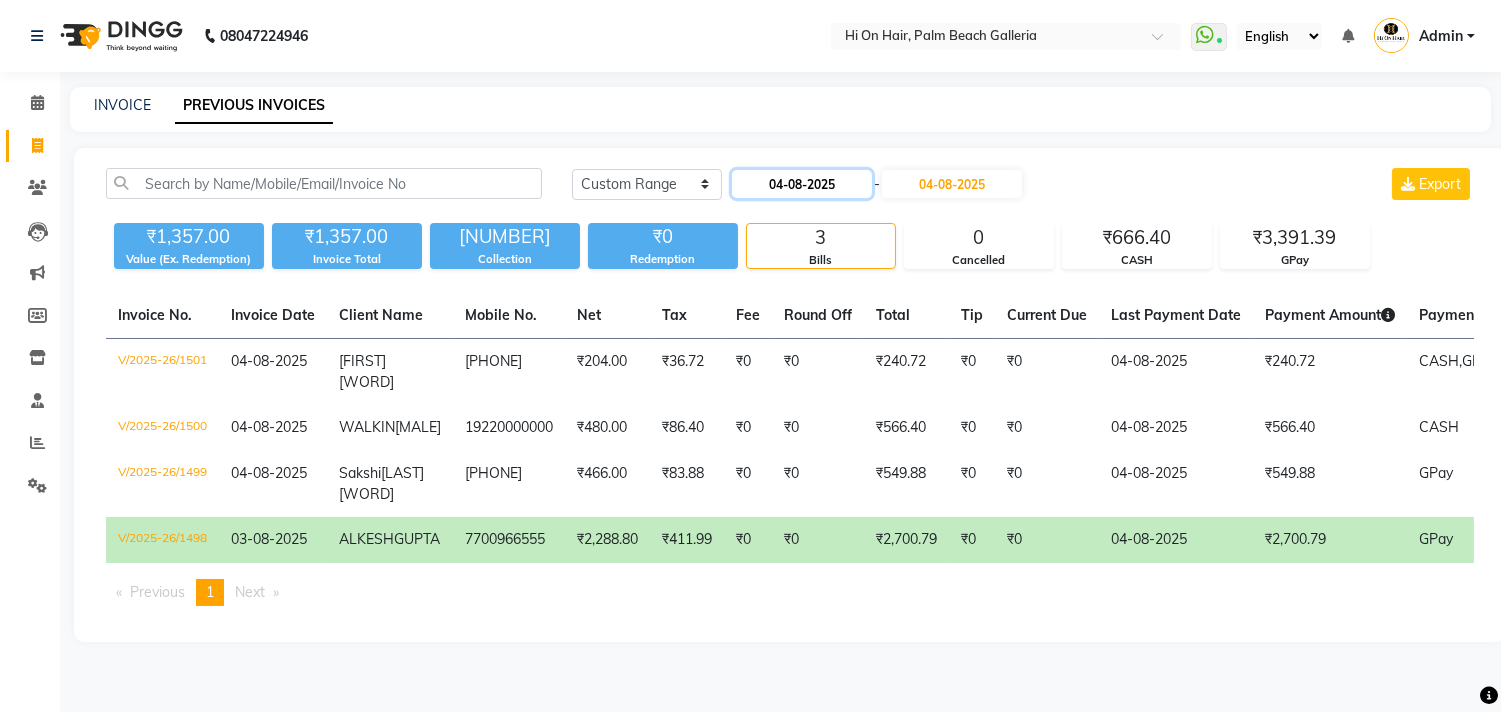 click on "04-08-2025" 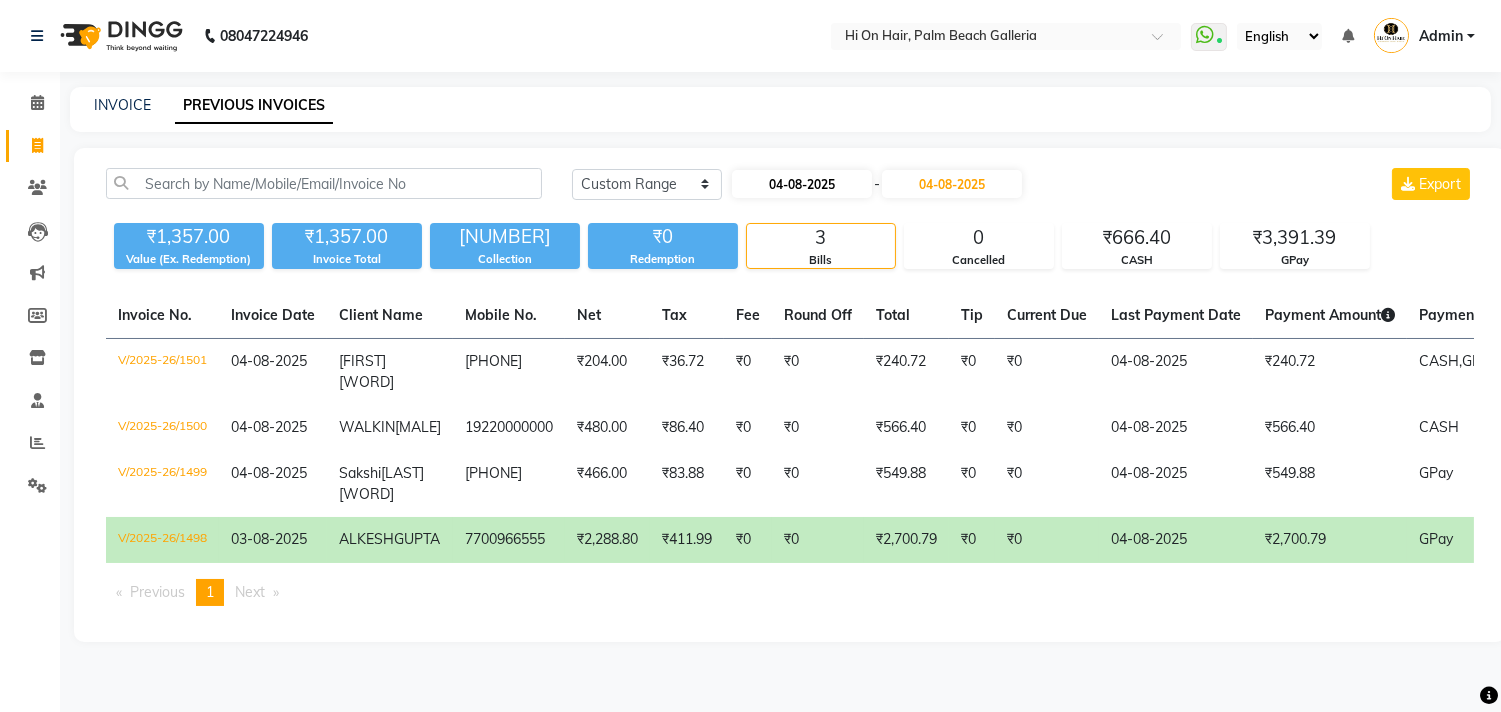 select on "8" 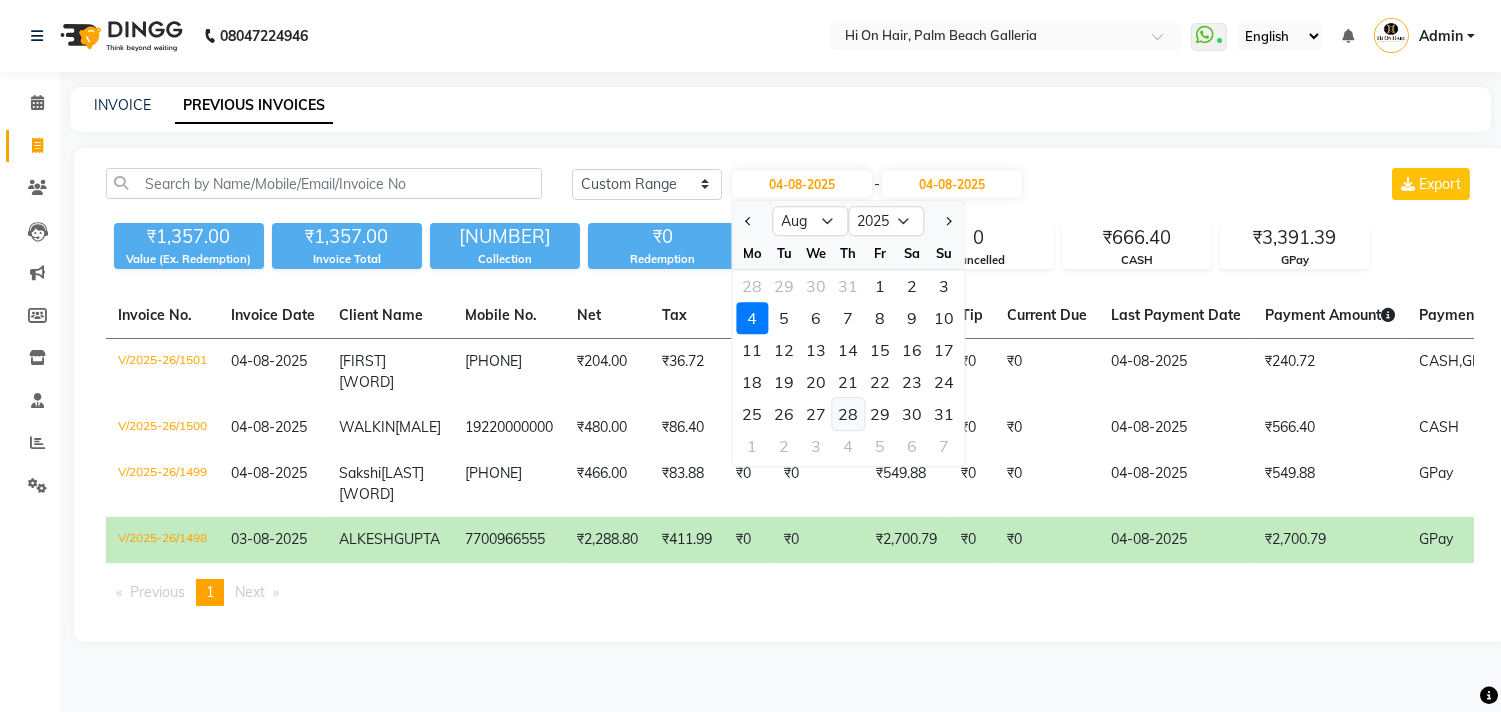 click on "28" 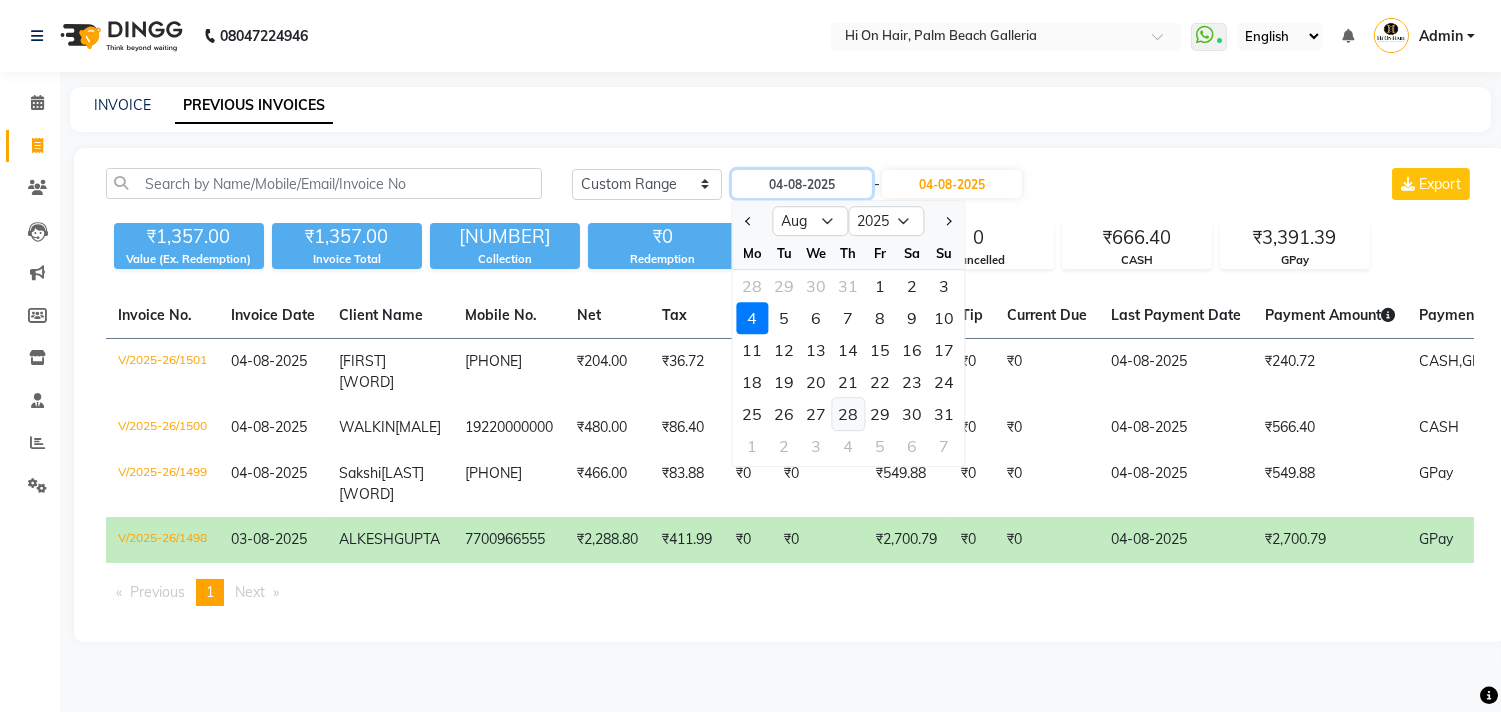 type on "28-08-2025" 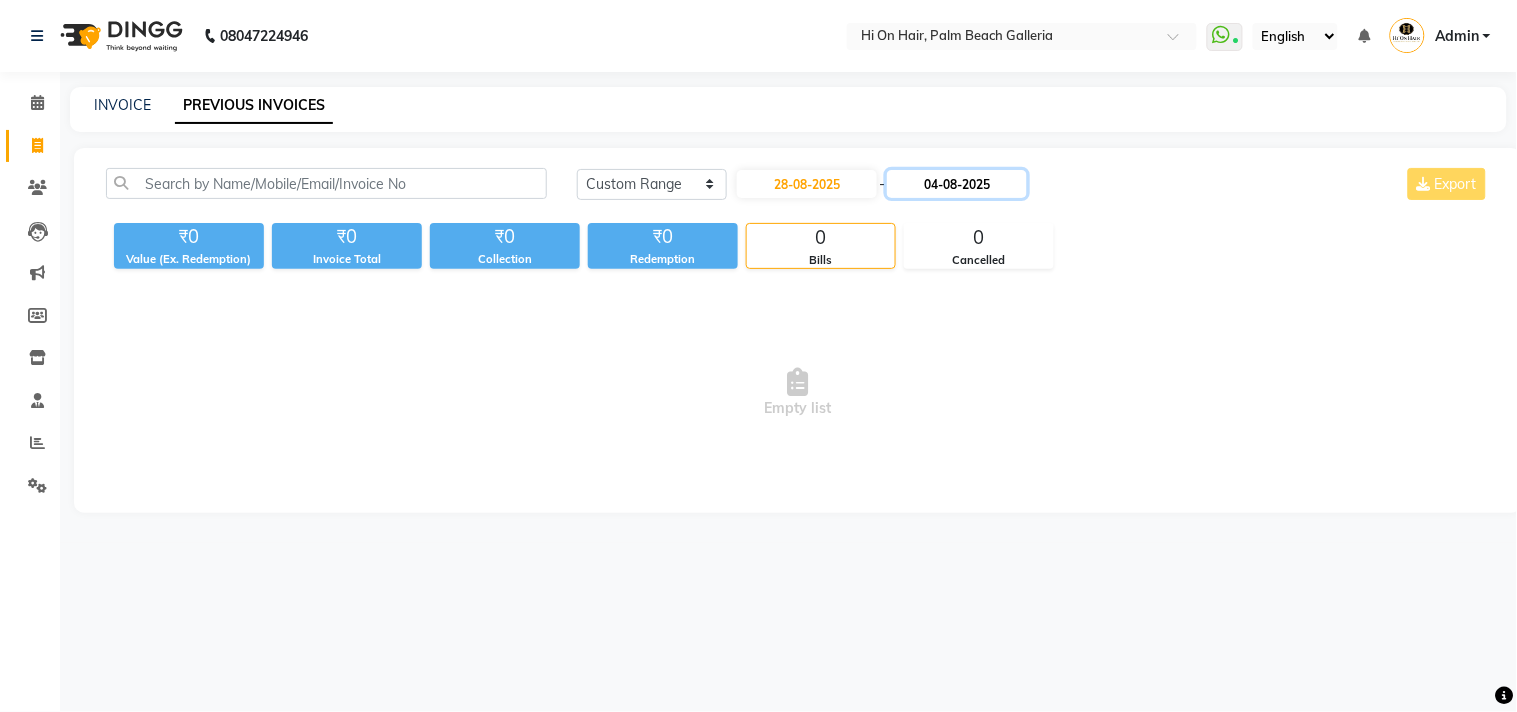 click on "04-08-2025" 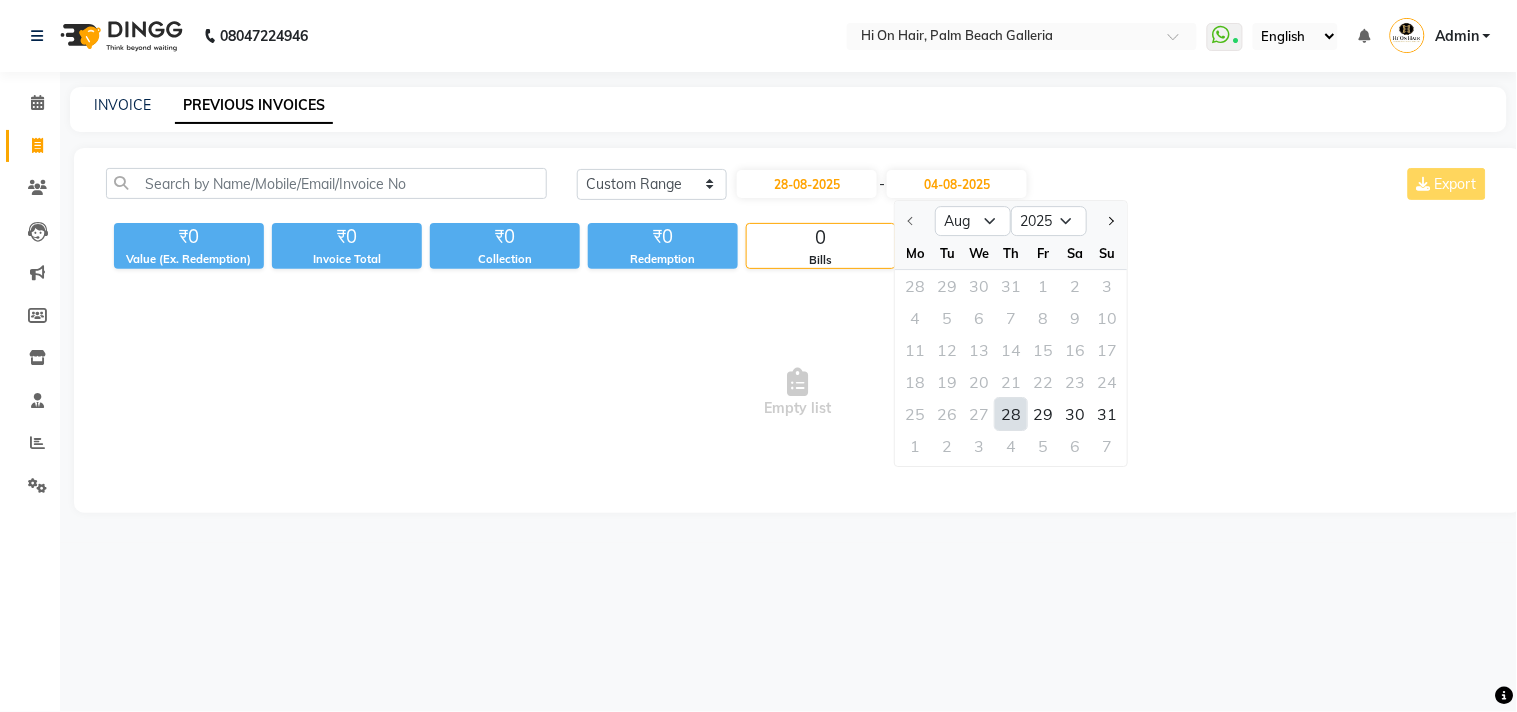 click on "28" 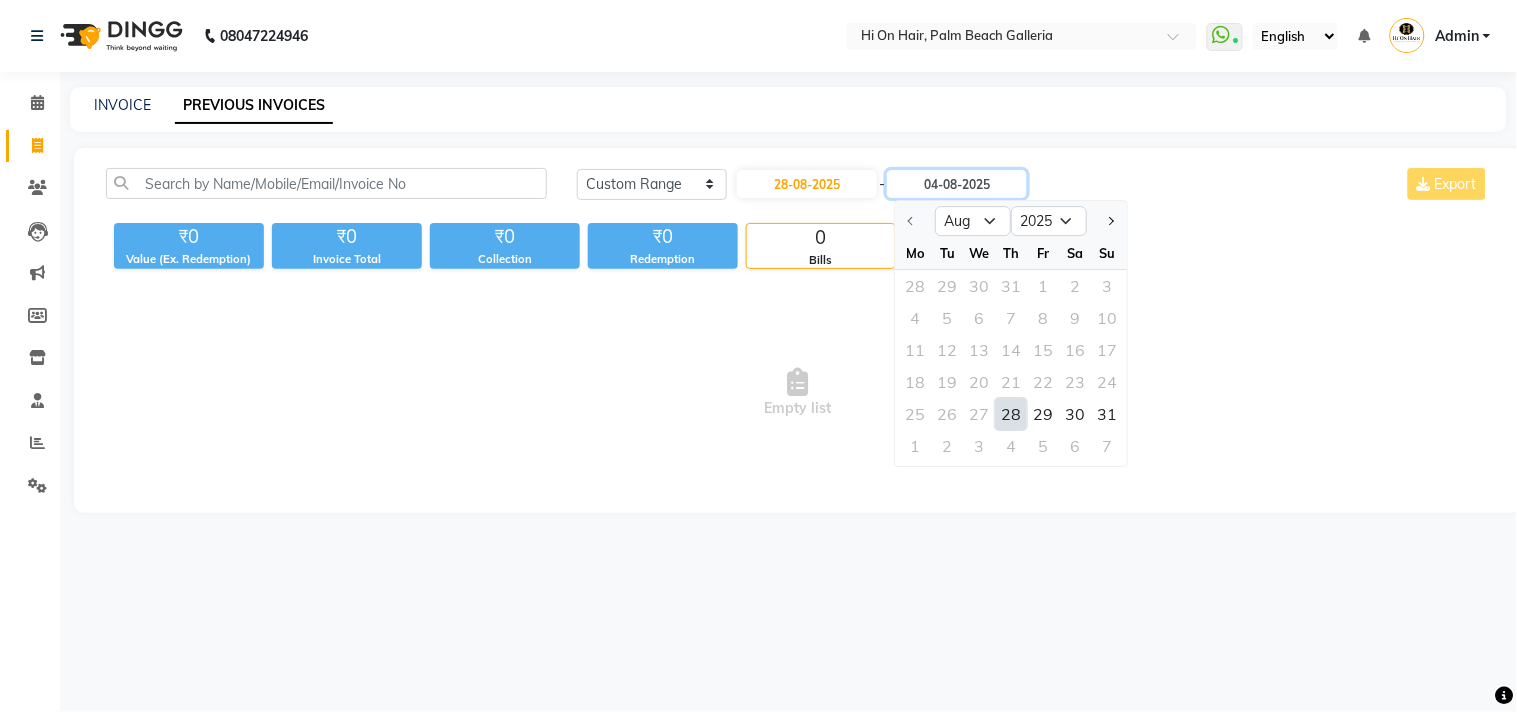 type on "28-08-2025" 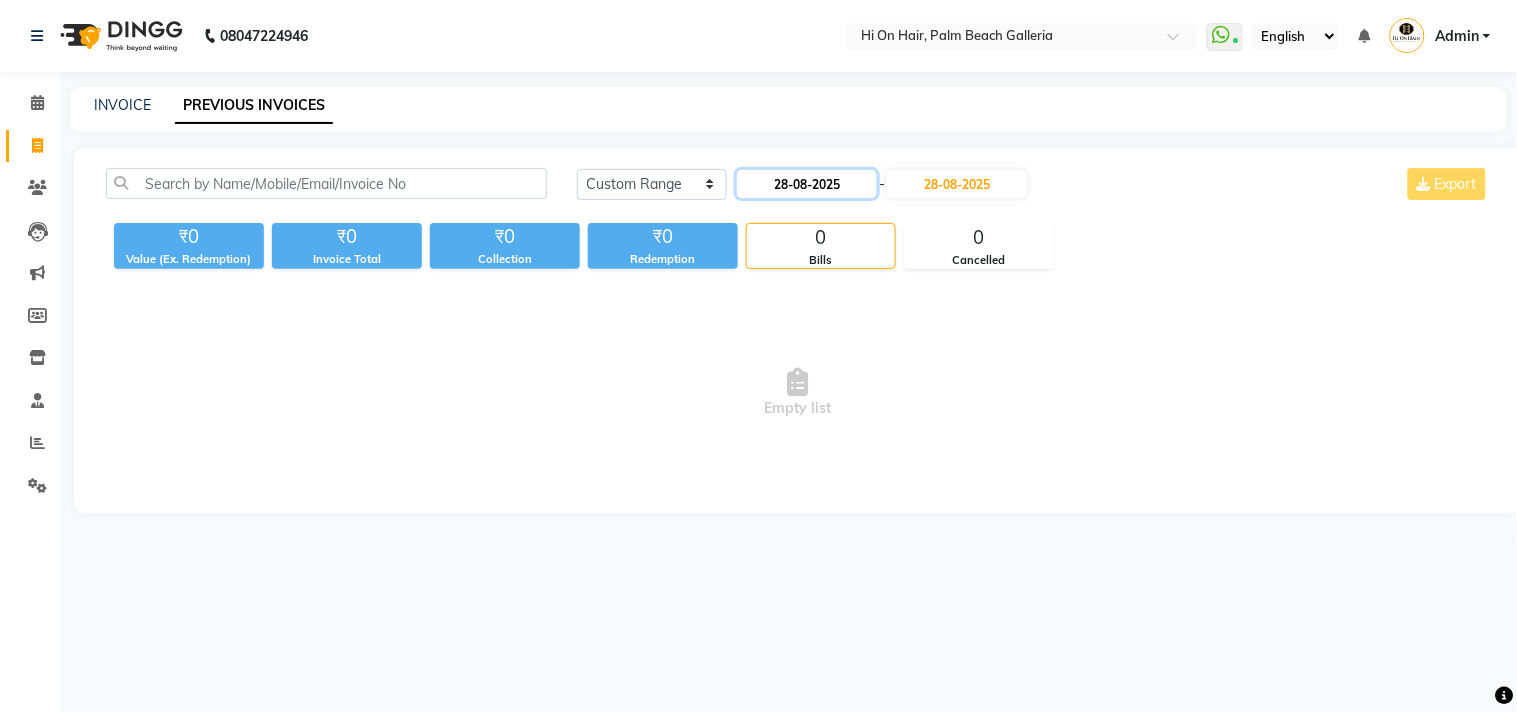 click on "28-08-2025" 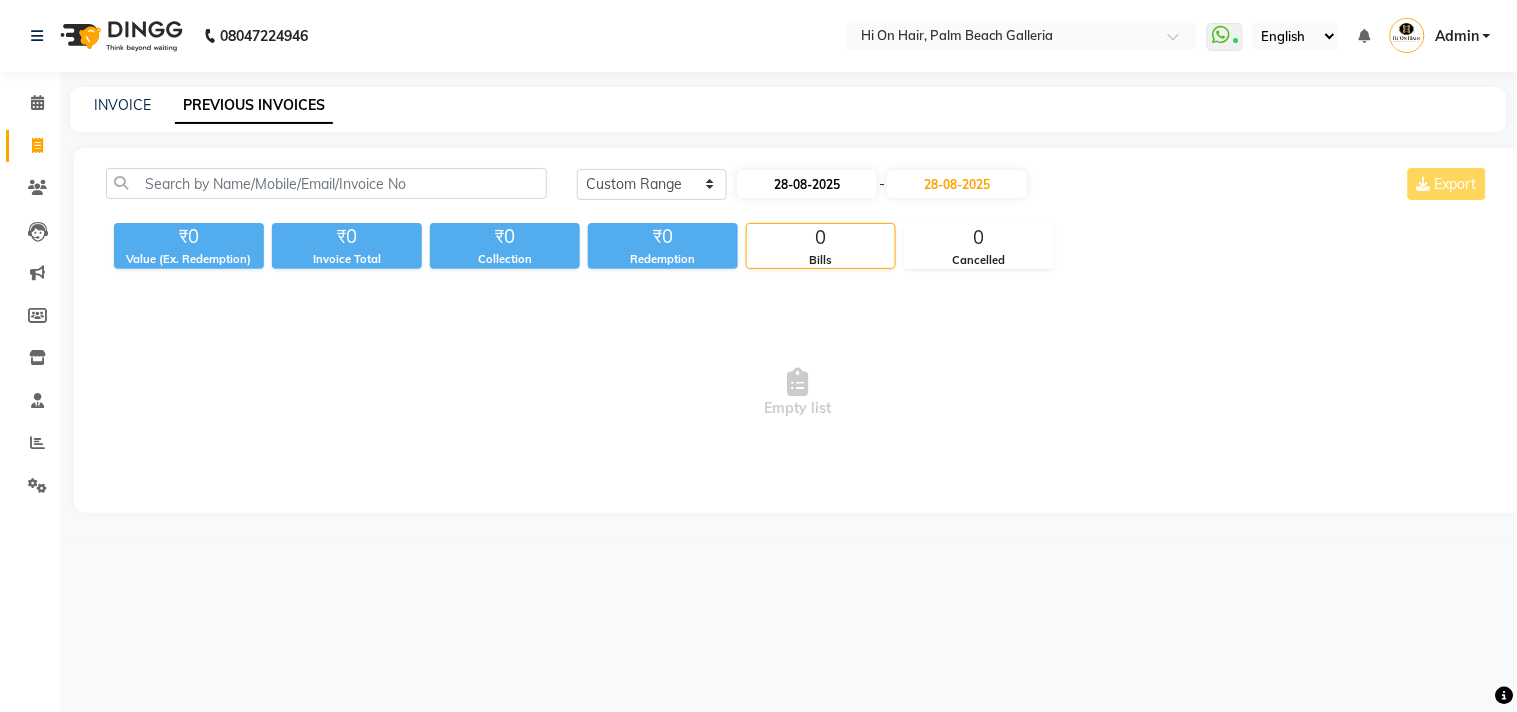 select on "8" 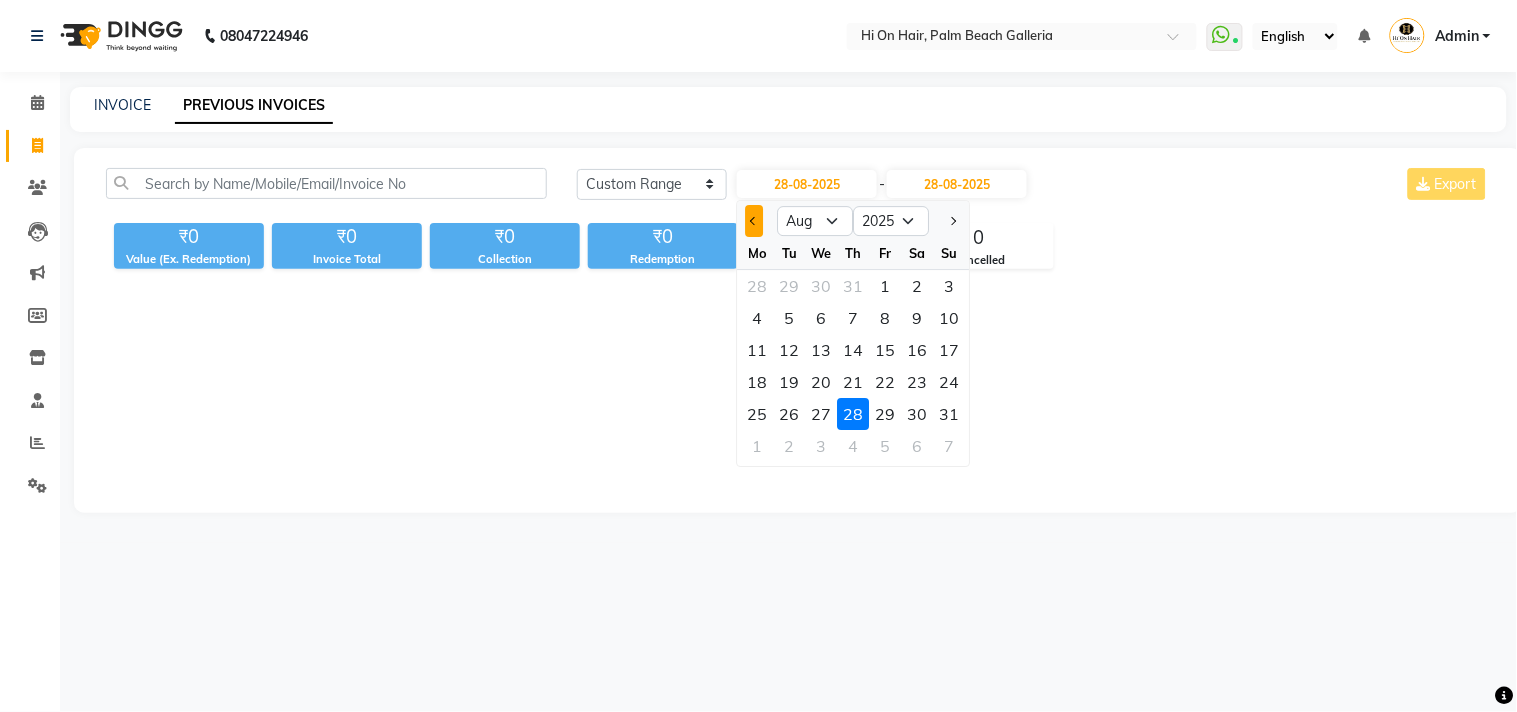 click 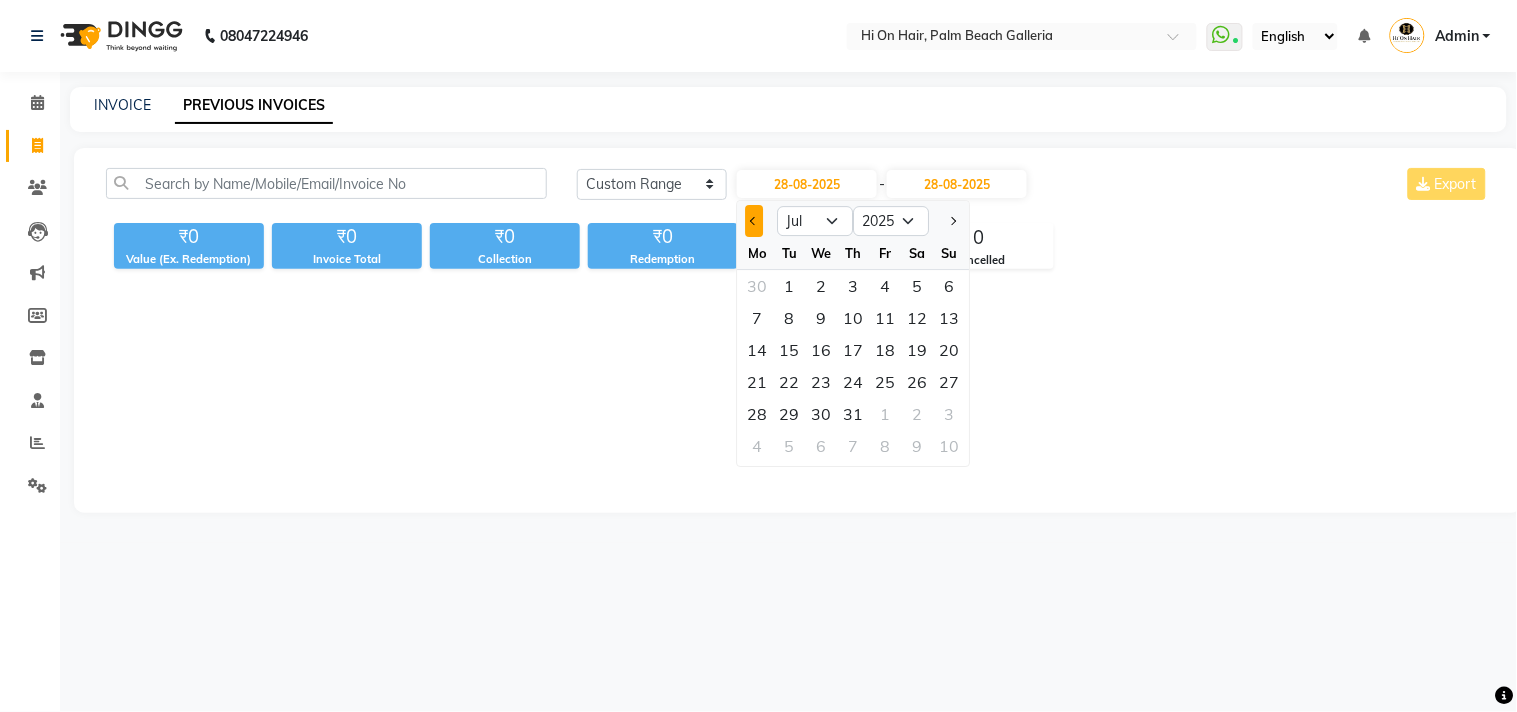 click 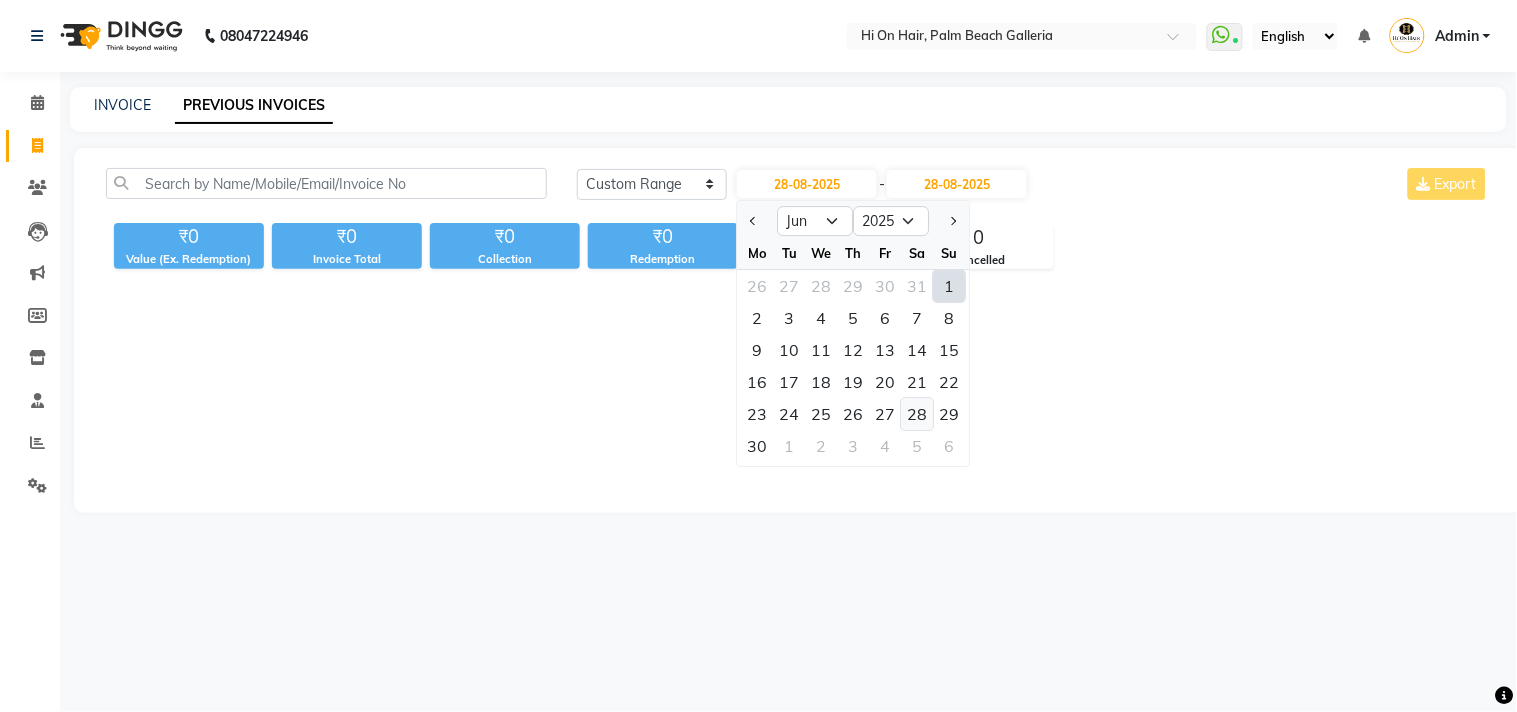 click on "28" 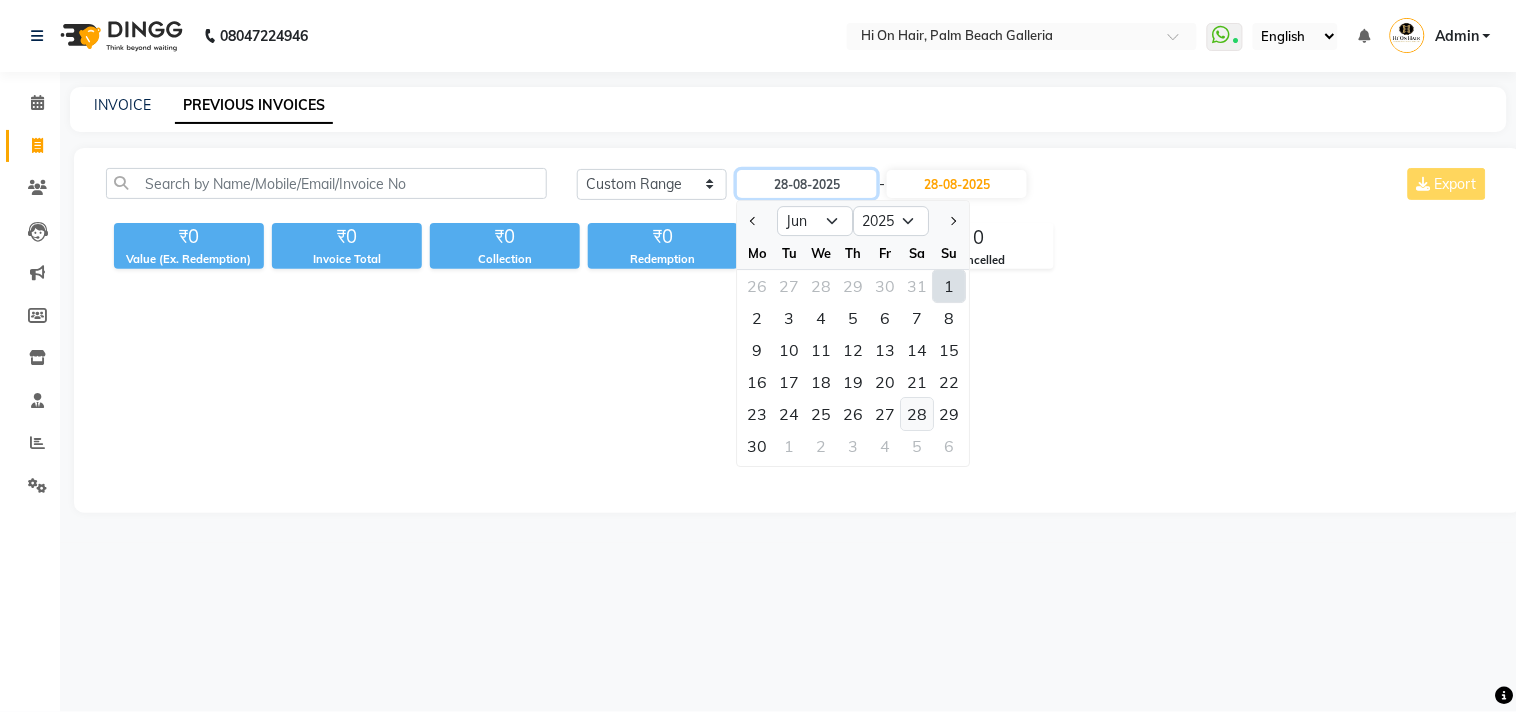 type on "28-06-2025" 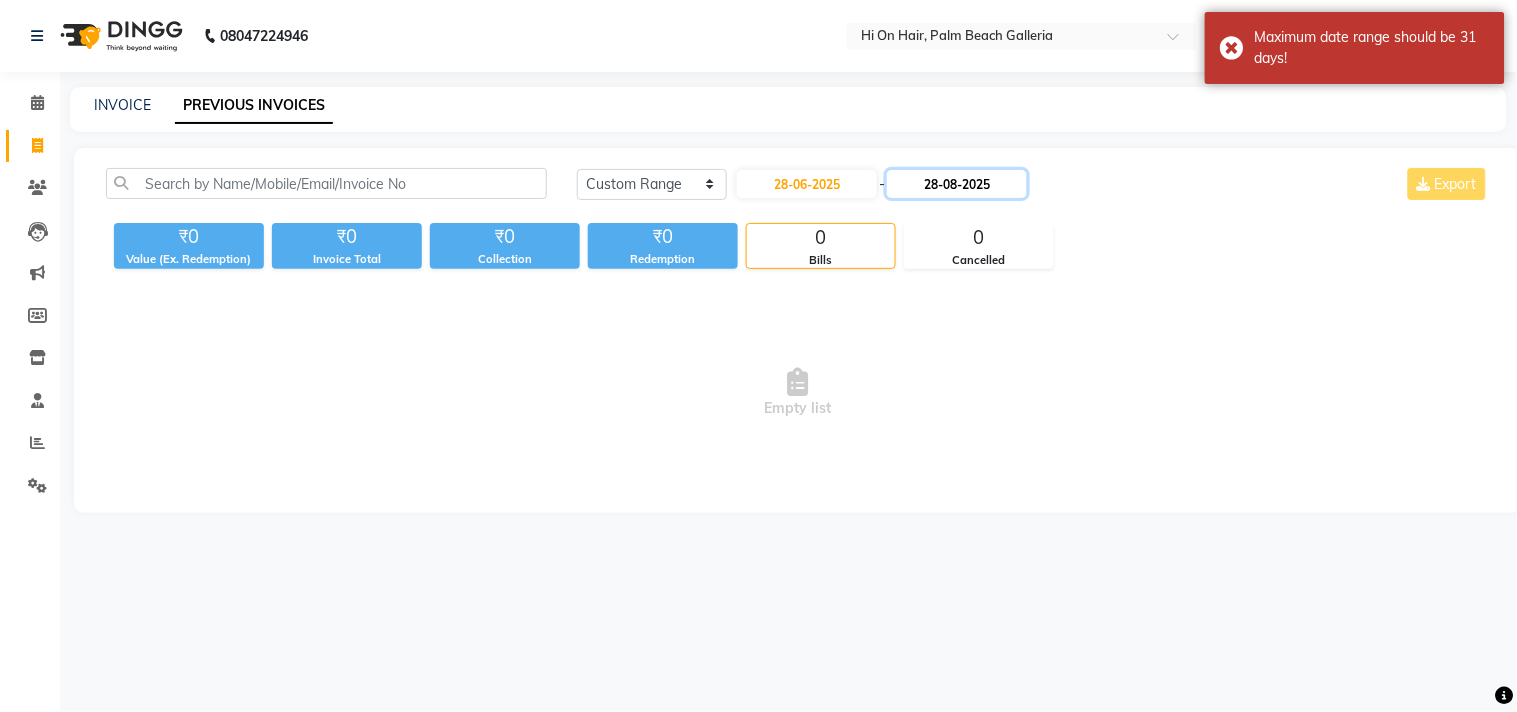 click on "28-08-2025" 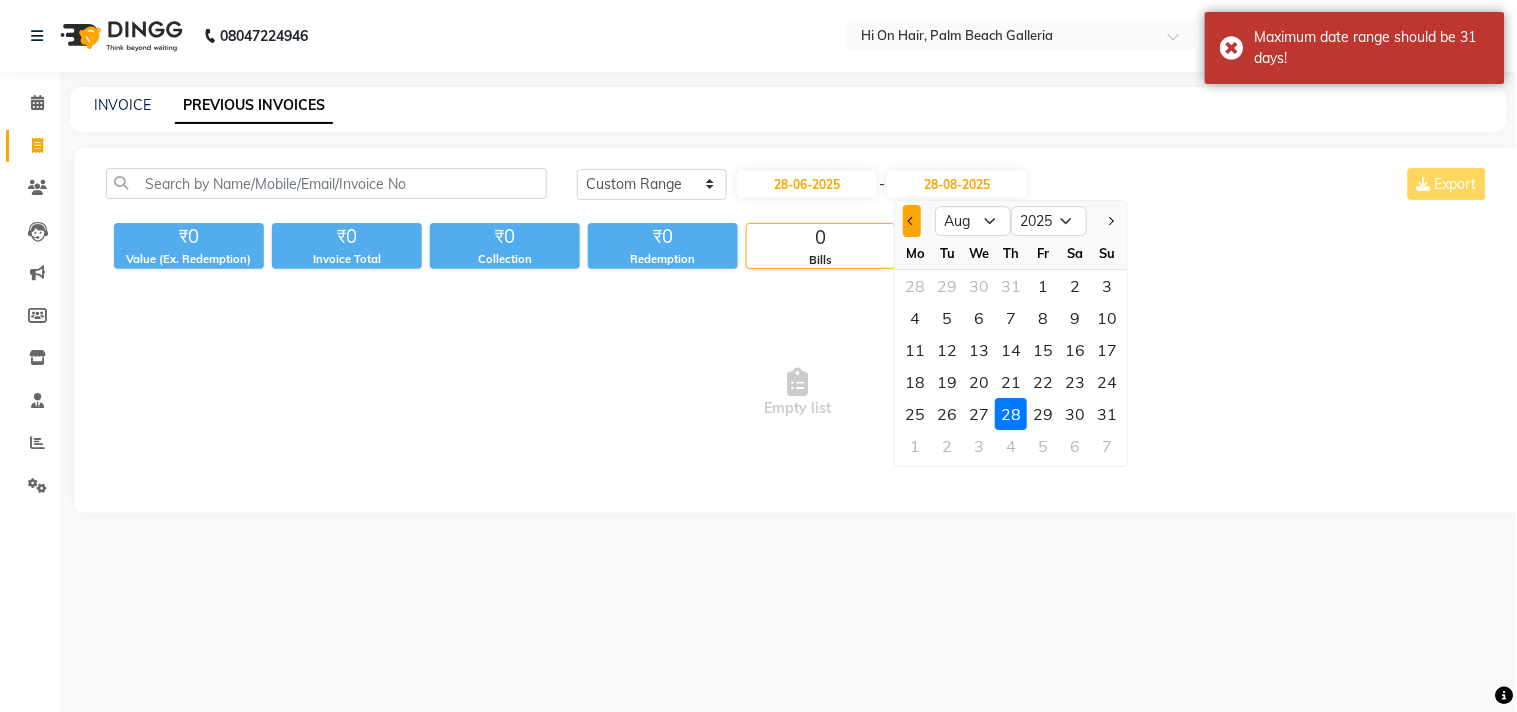 click 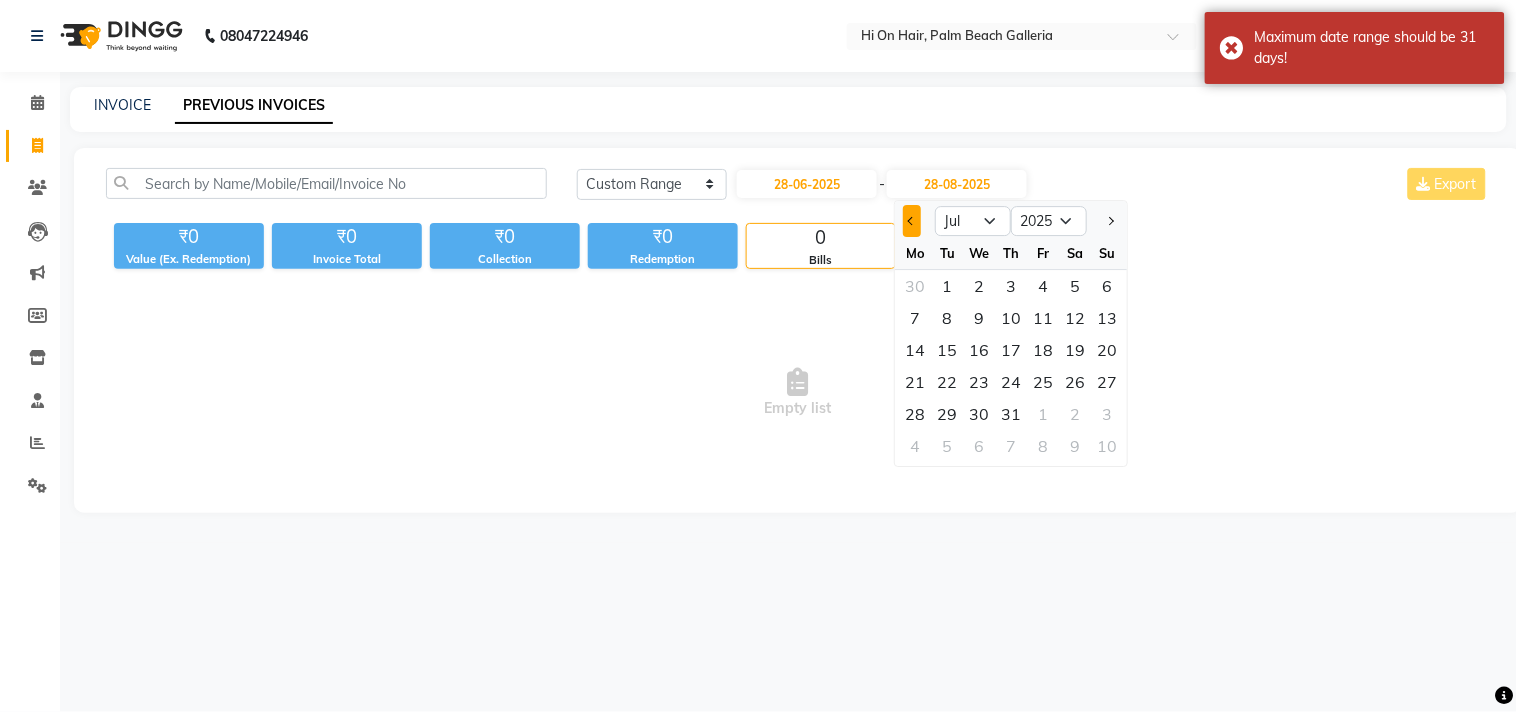 click 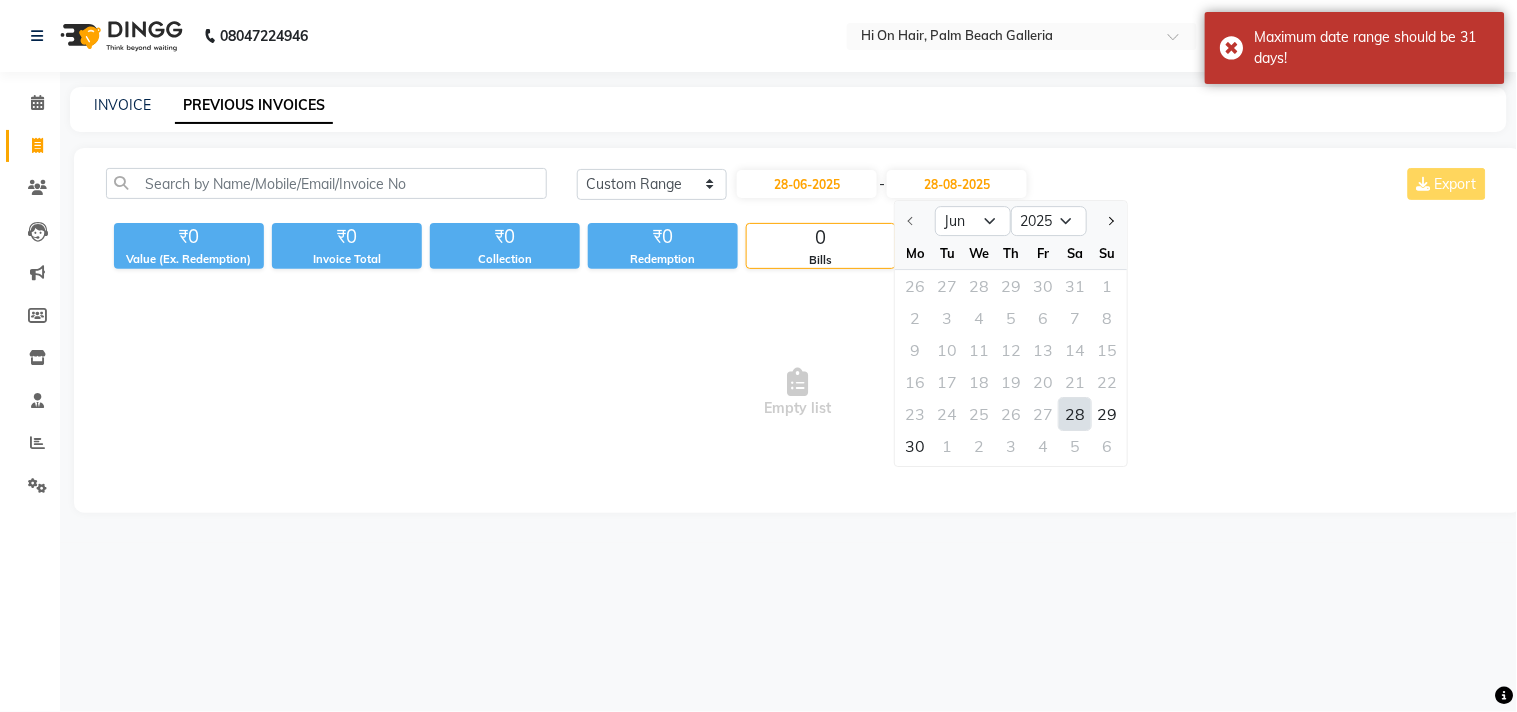click on "28" 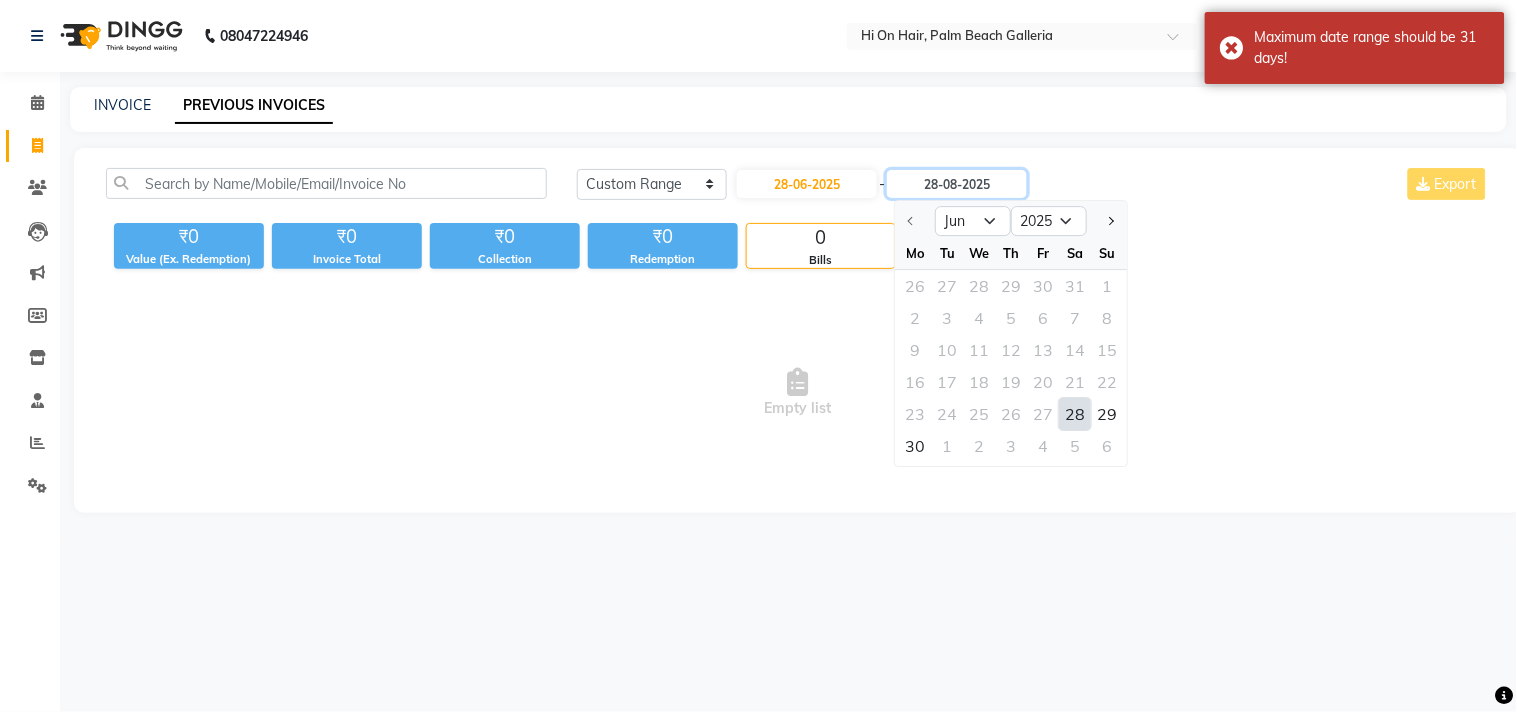 type on "28-06-2025" 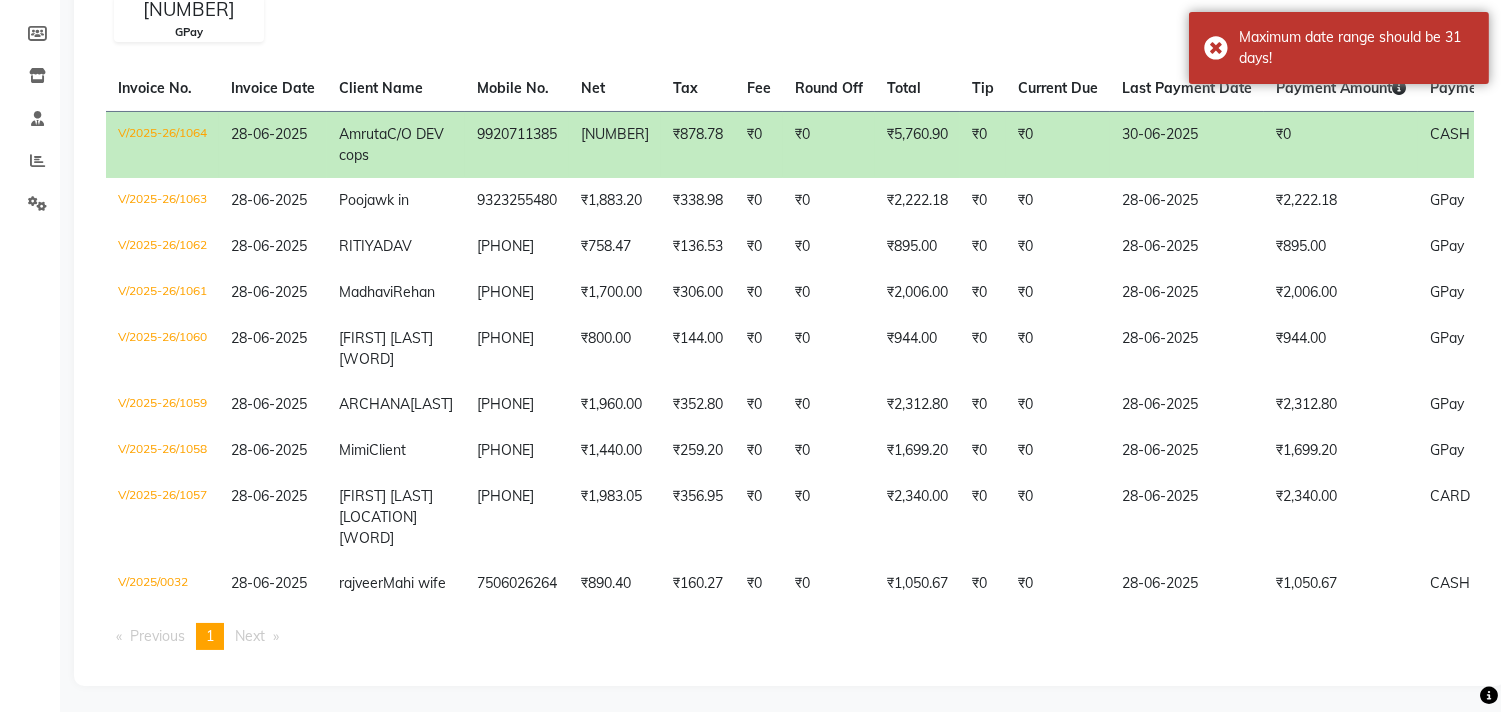 scroll, scrollTop: 333, scrollLeft: 0, axis: vertical 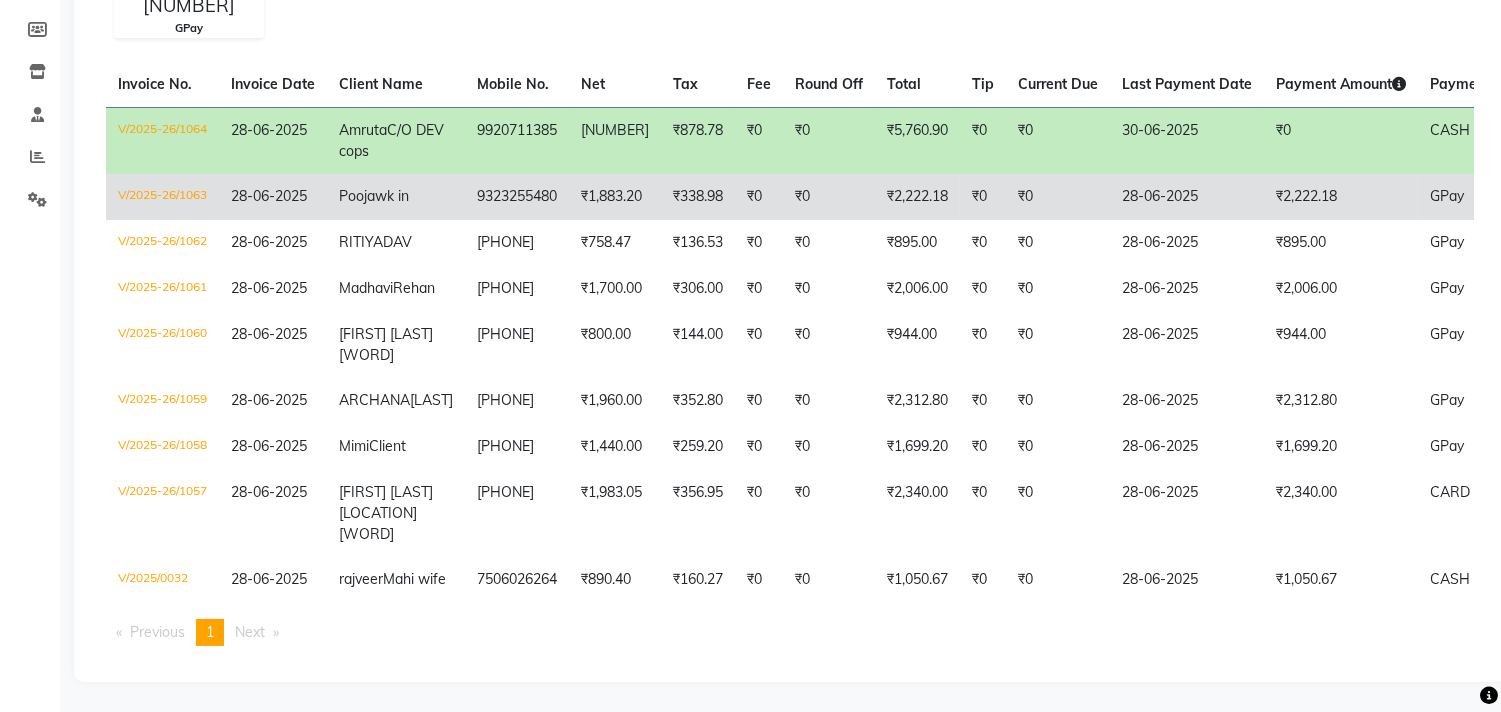 click on "₹0" 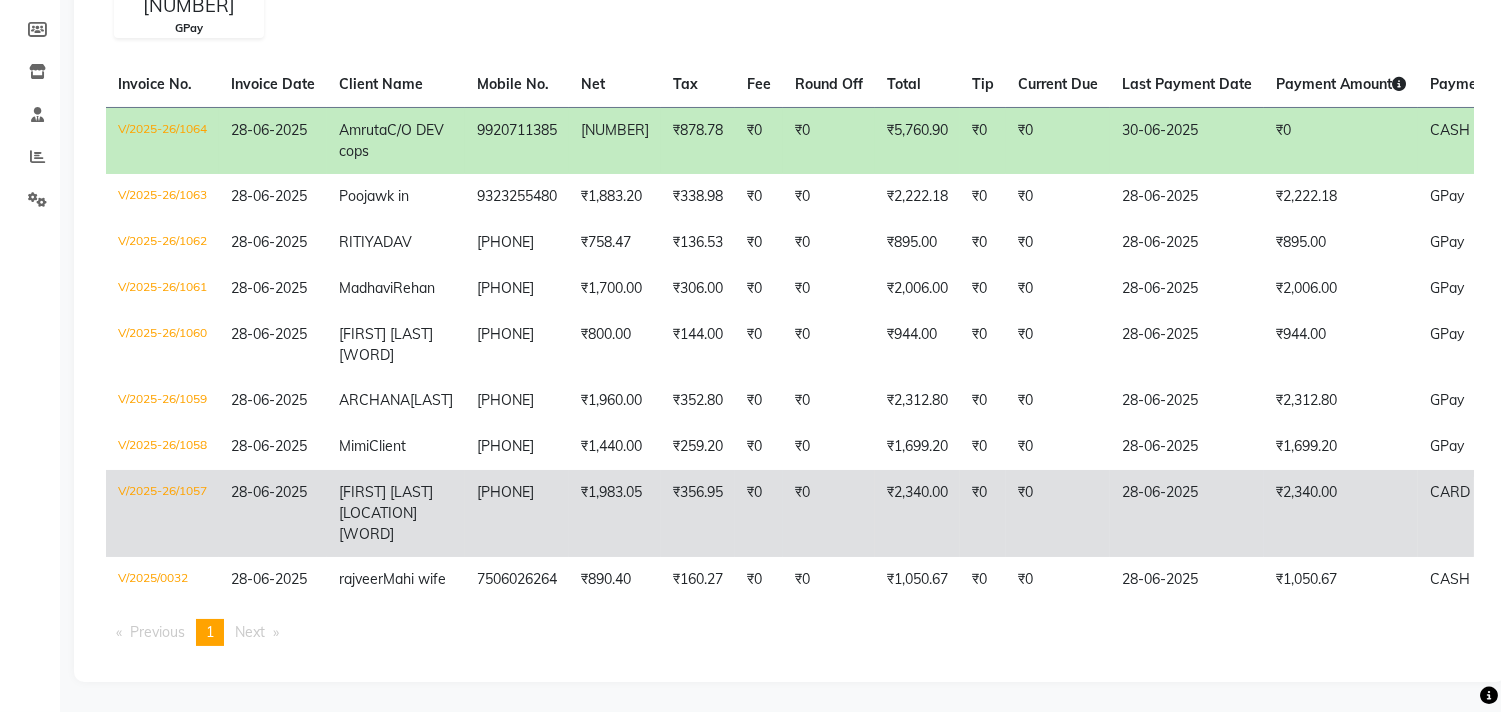 click on "₹0" 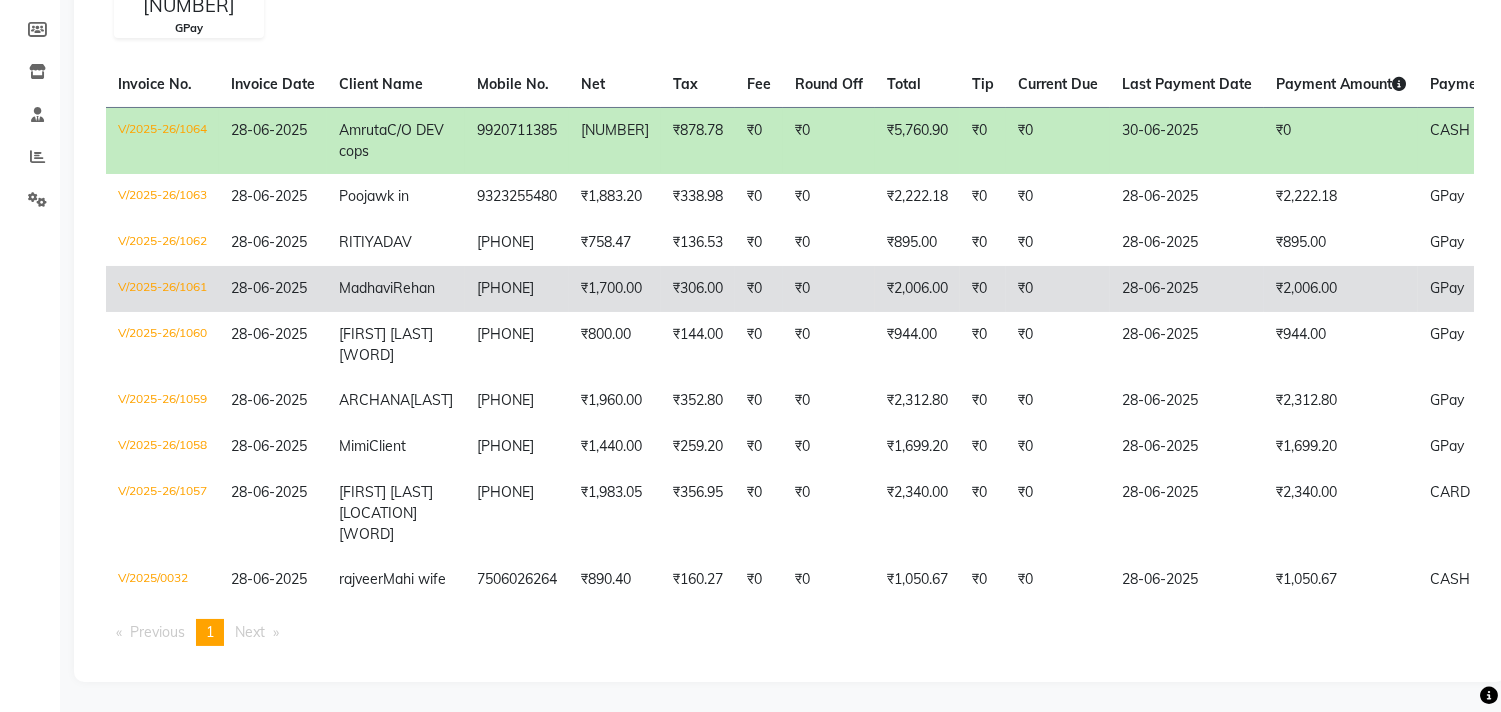 scroll, scrollTop: 361, scrollLeft: 0, axis: vertical 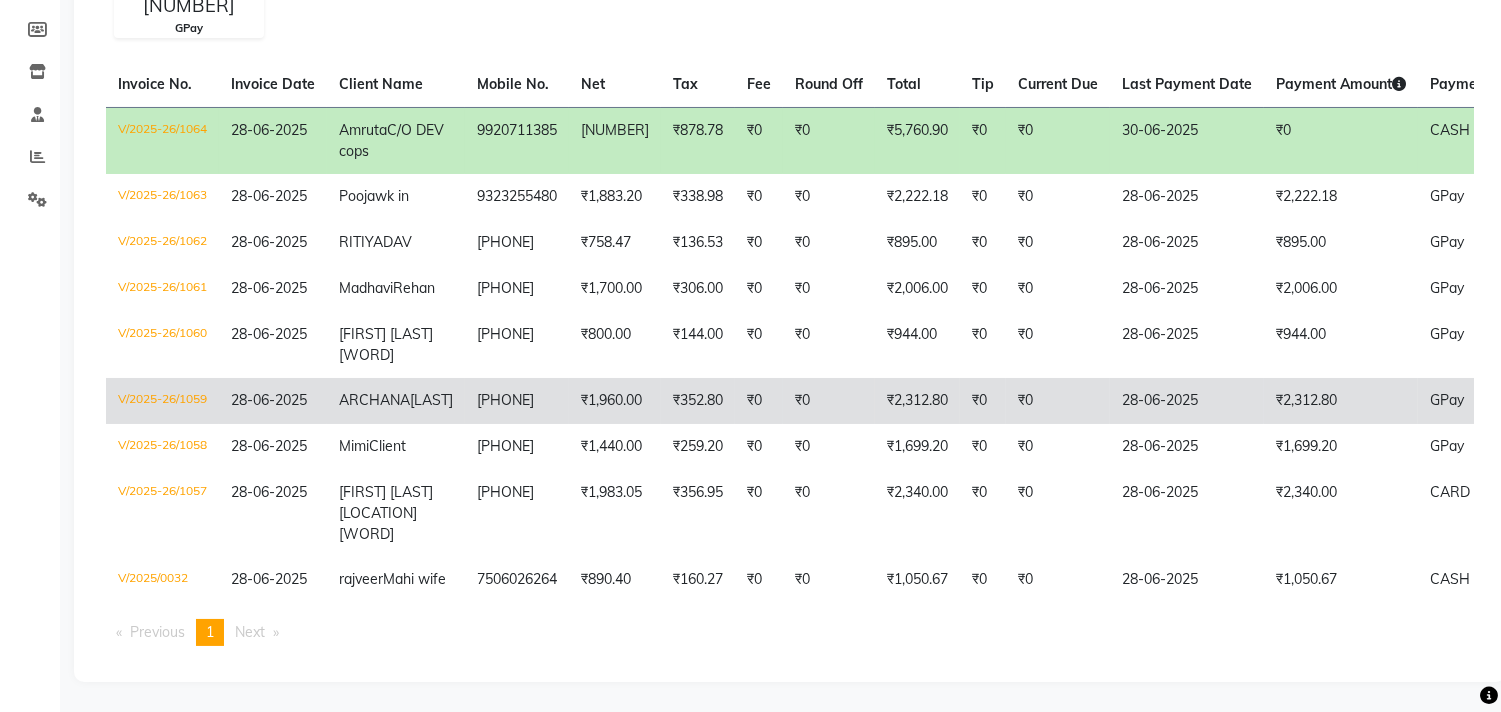 click on "₹0" 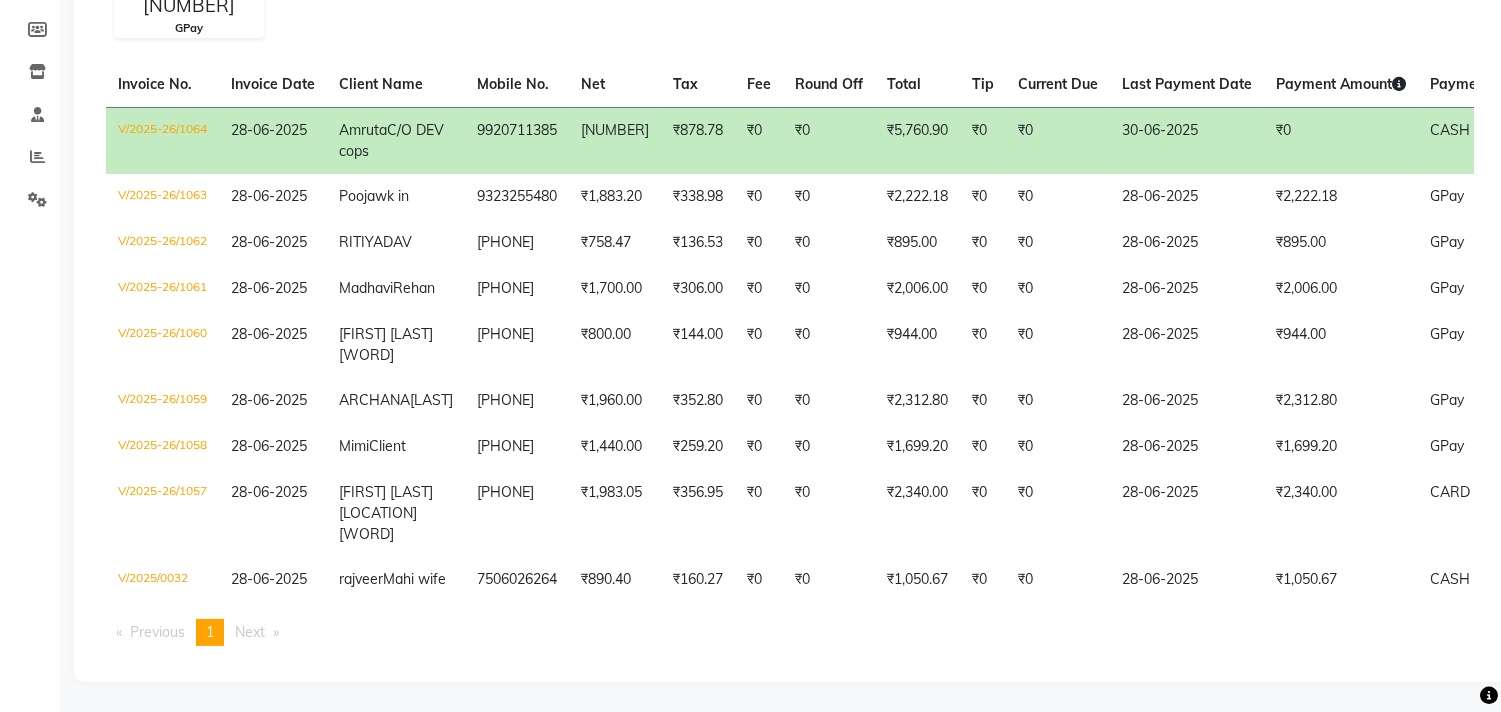 click on "₹878.78" 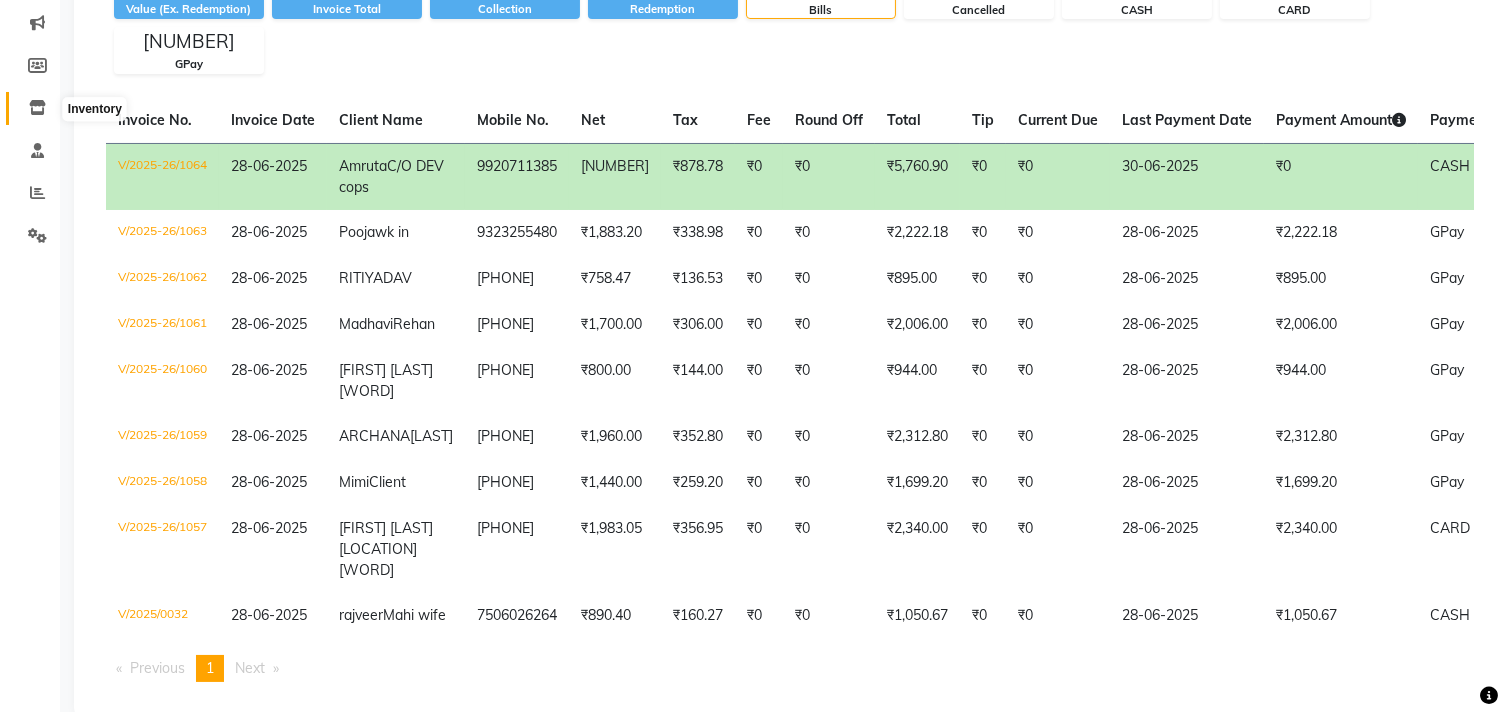 click 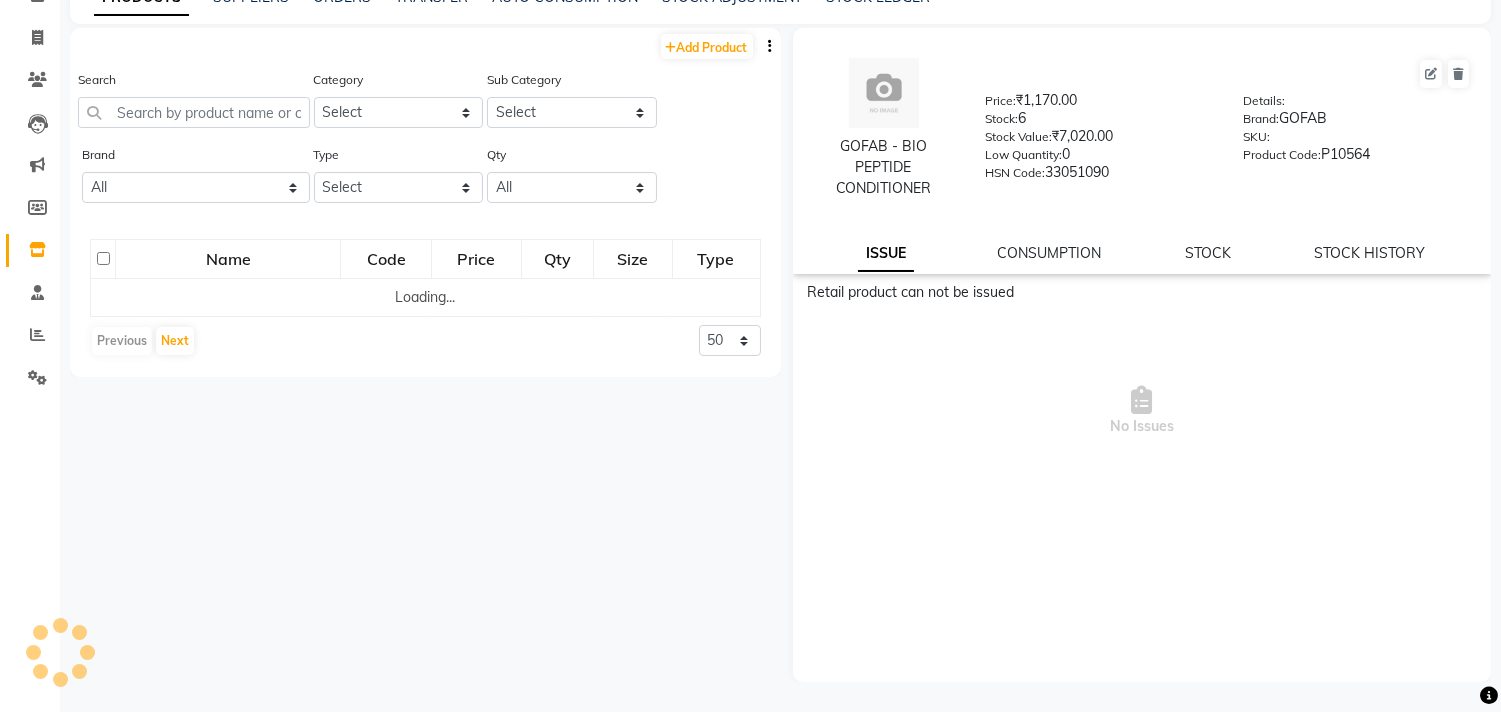 scroll, scrollTop: 0, scrollLeft: 0, axis: both 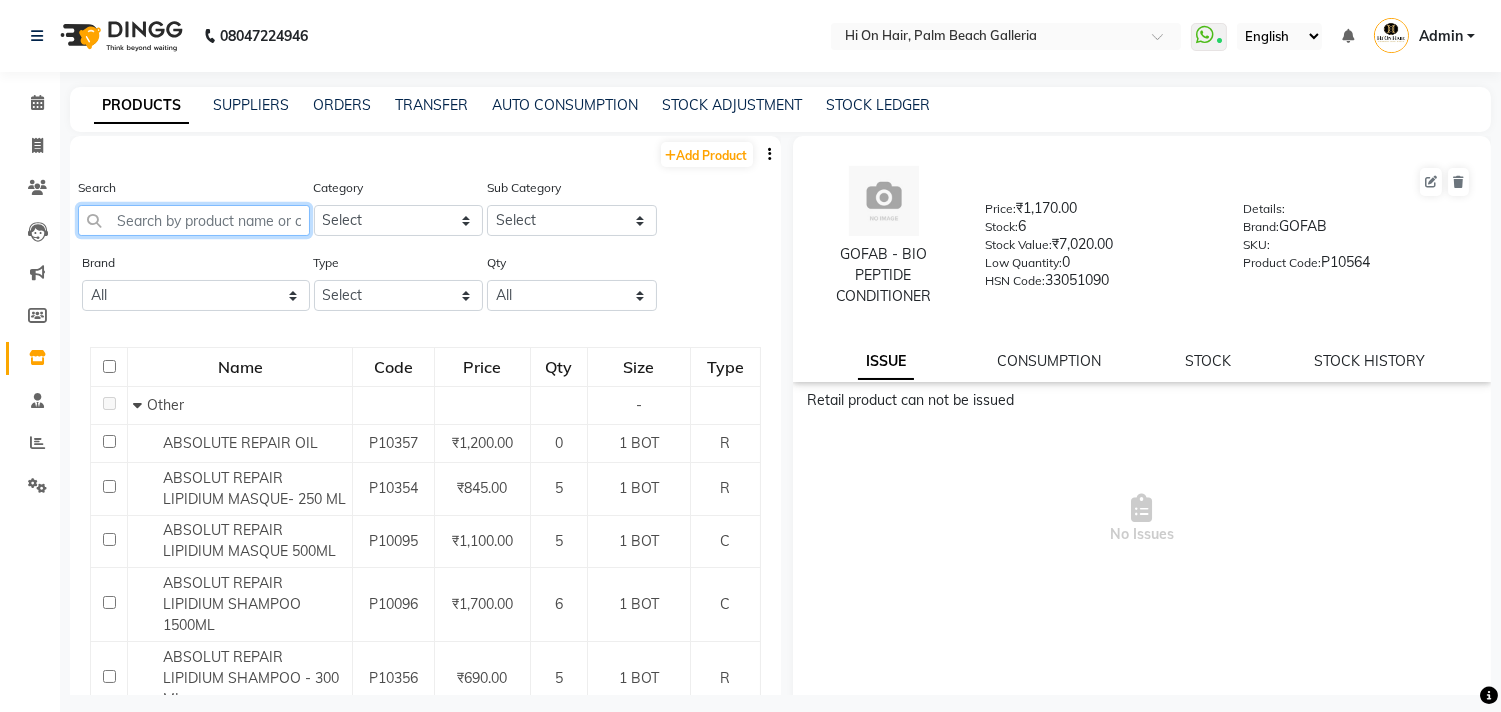 click 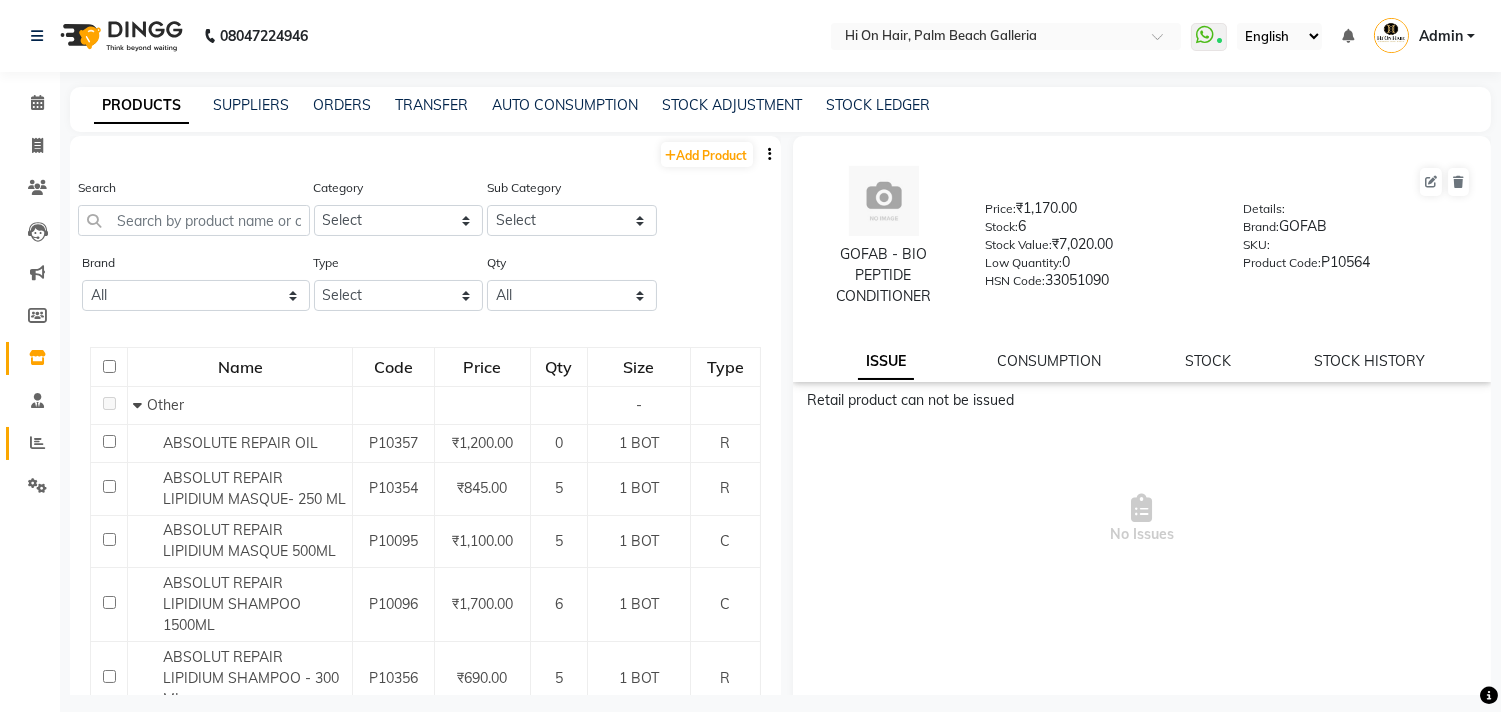 click on "Reports" 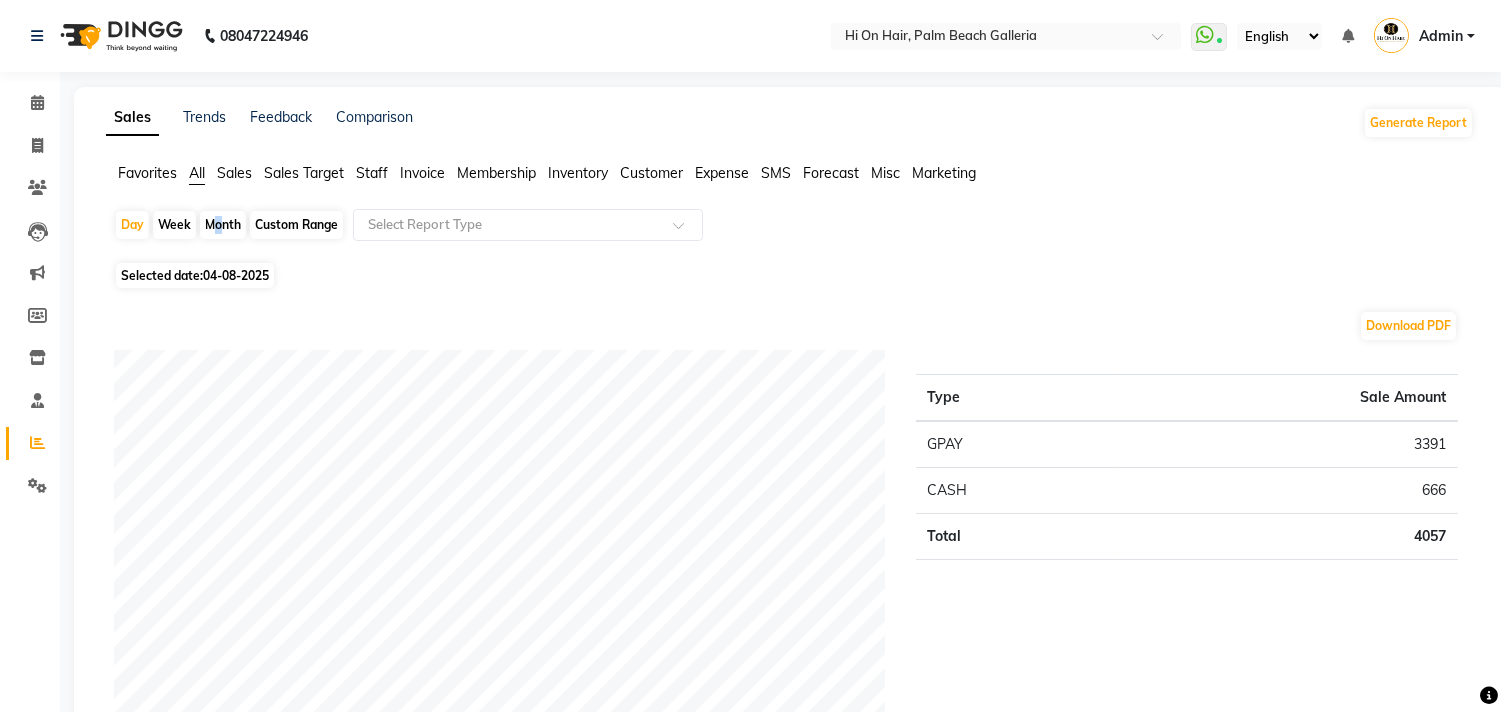click on "Month" 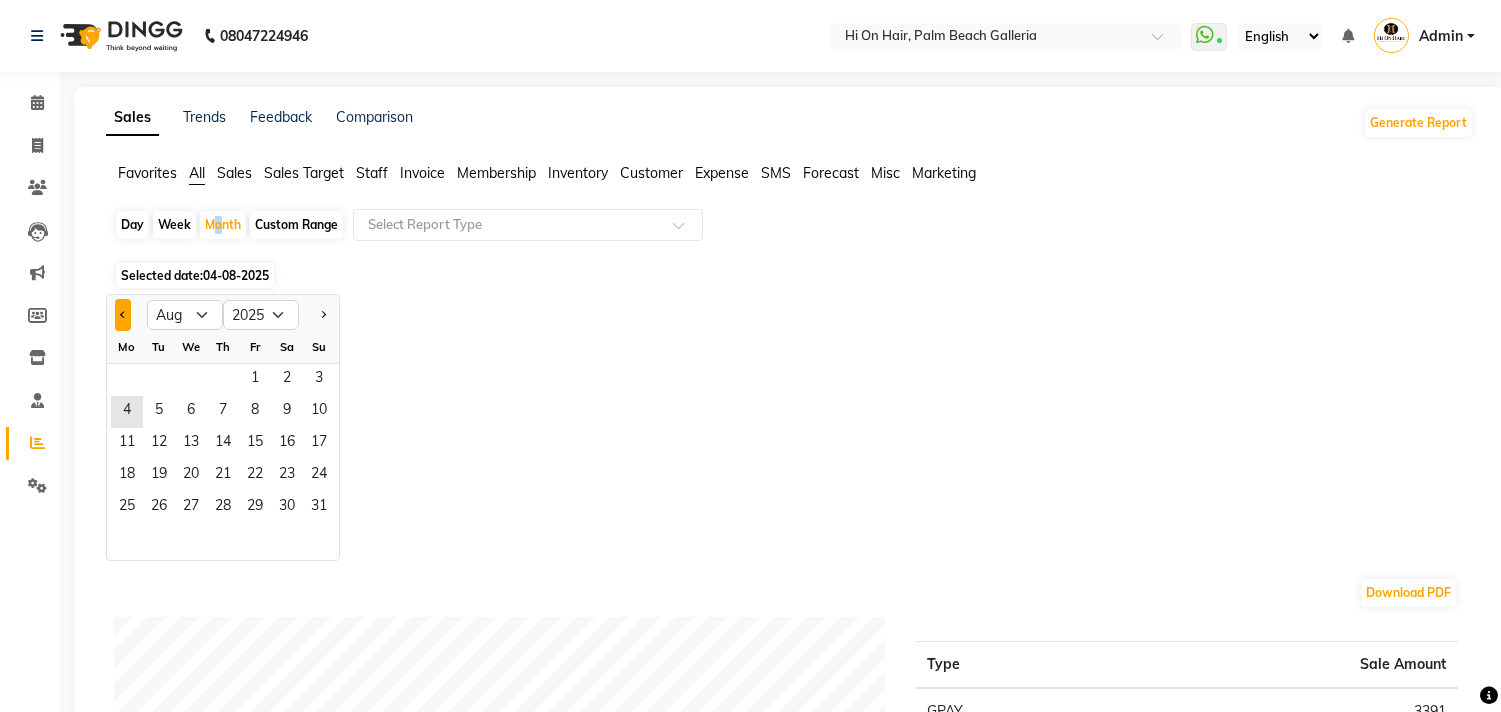 click 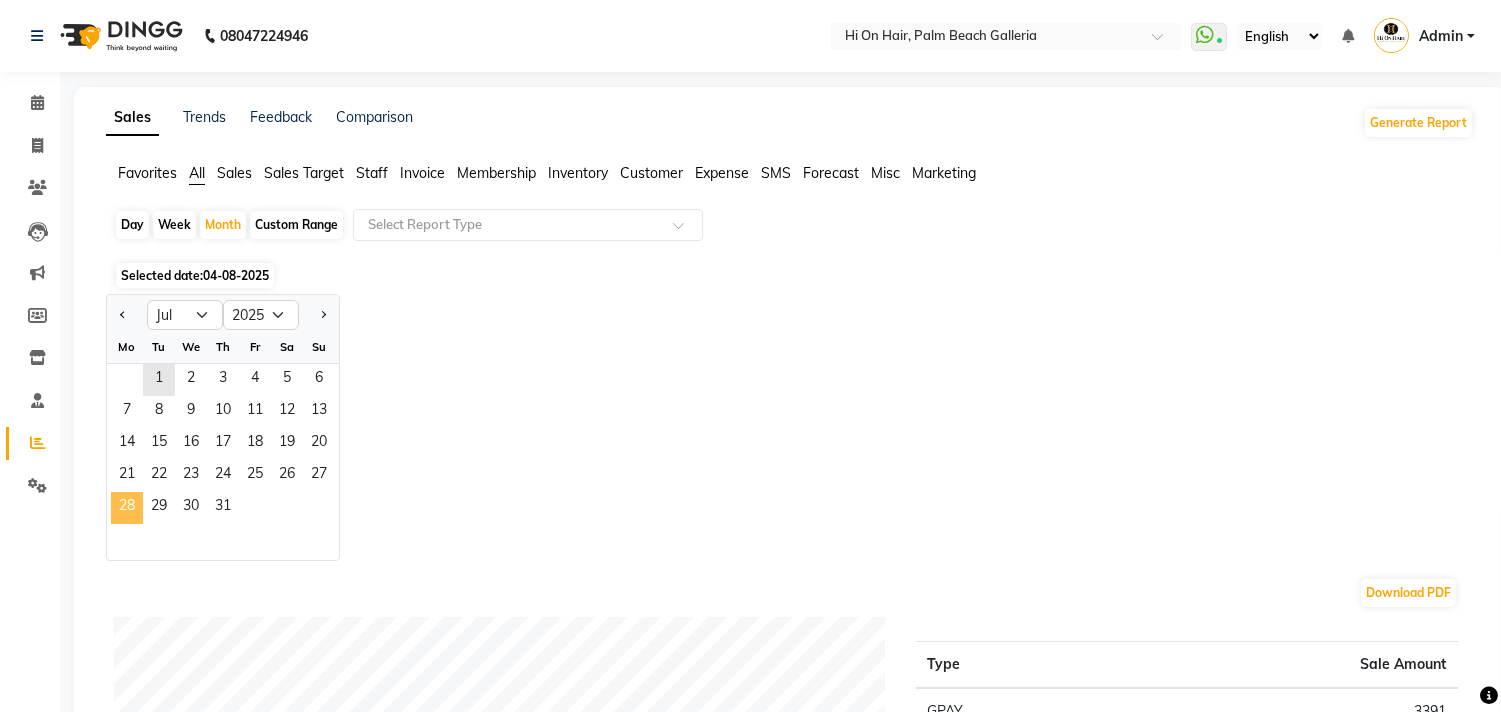 click on "28" 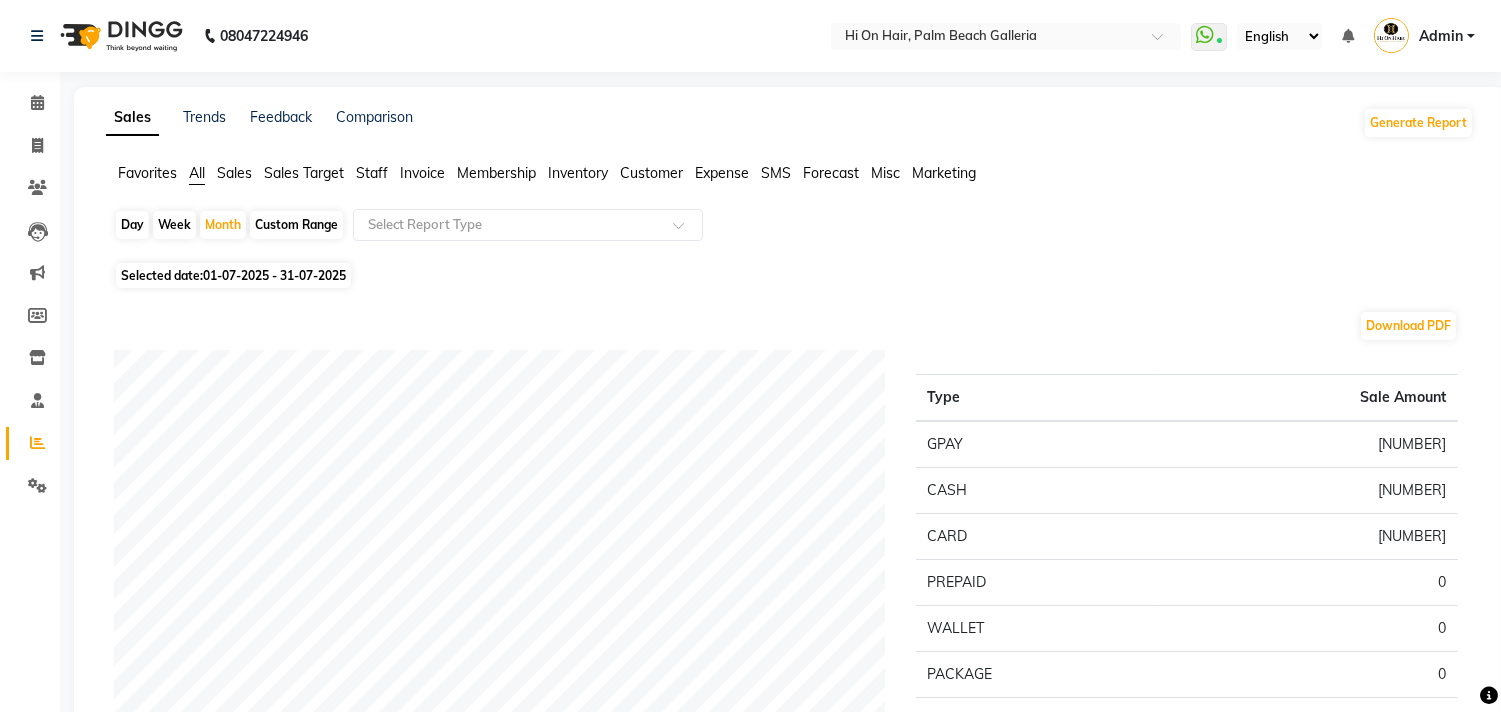 click on "Download PDF" 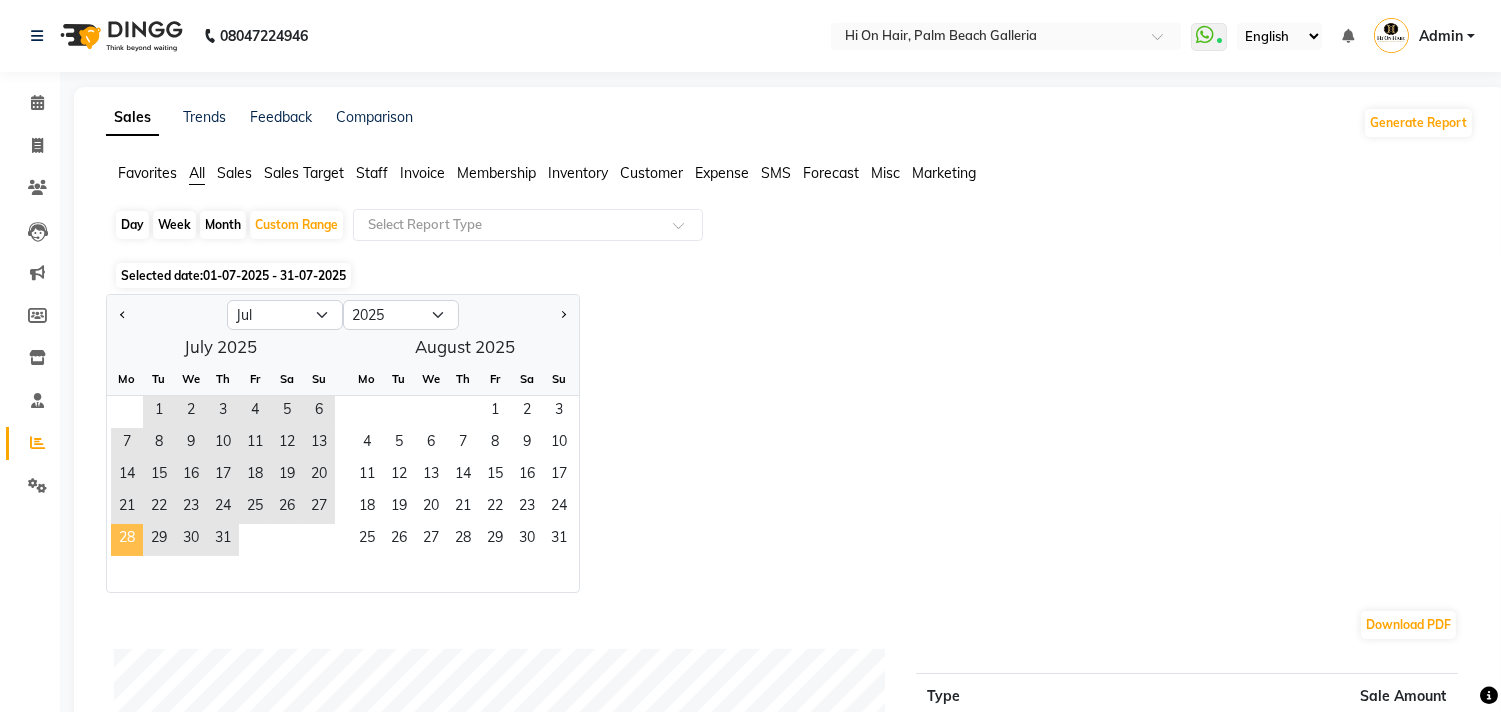 click on "28" 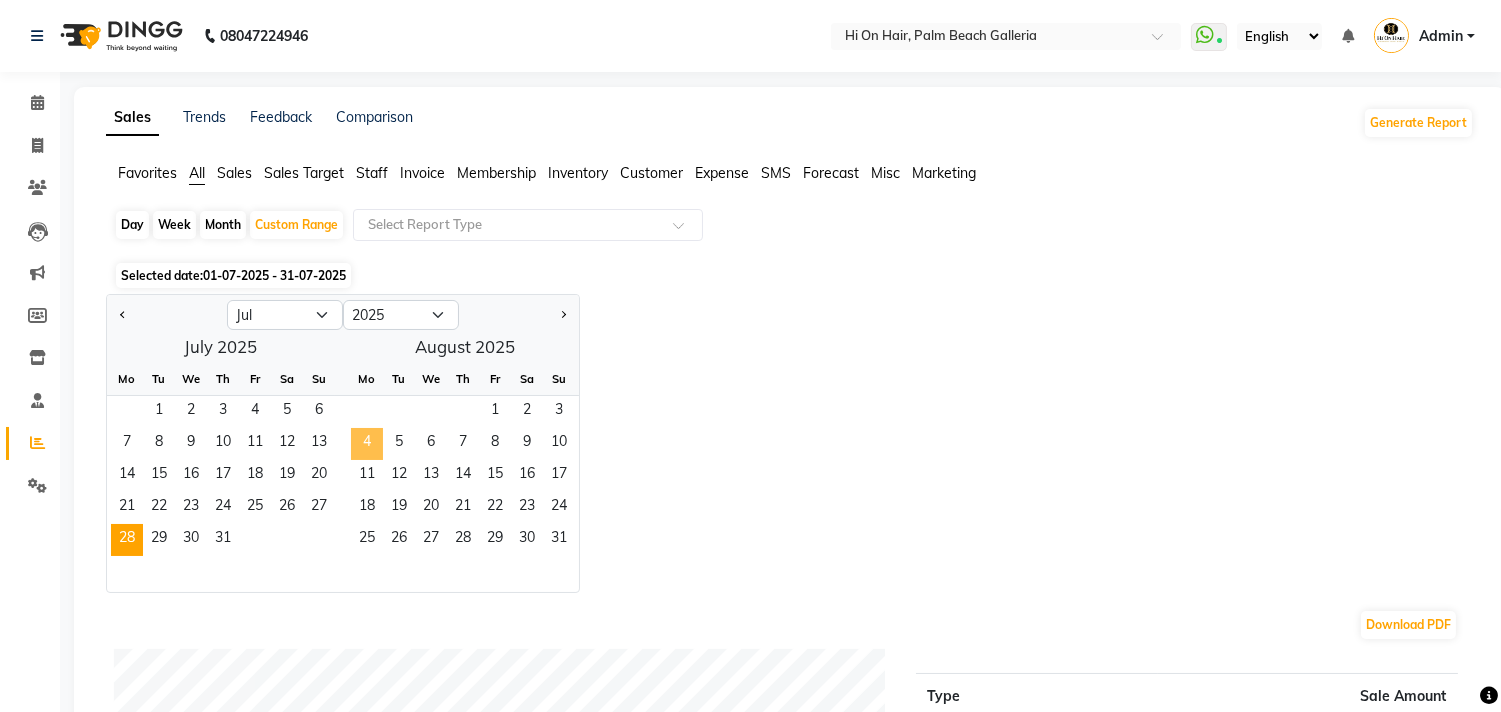 click on "4" 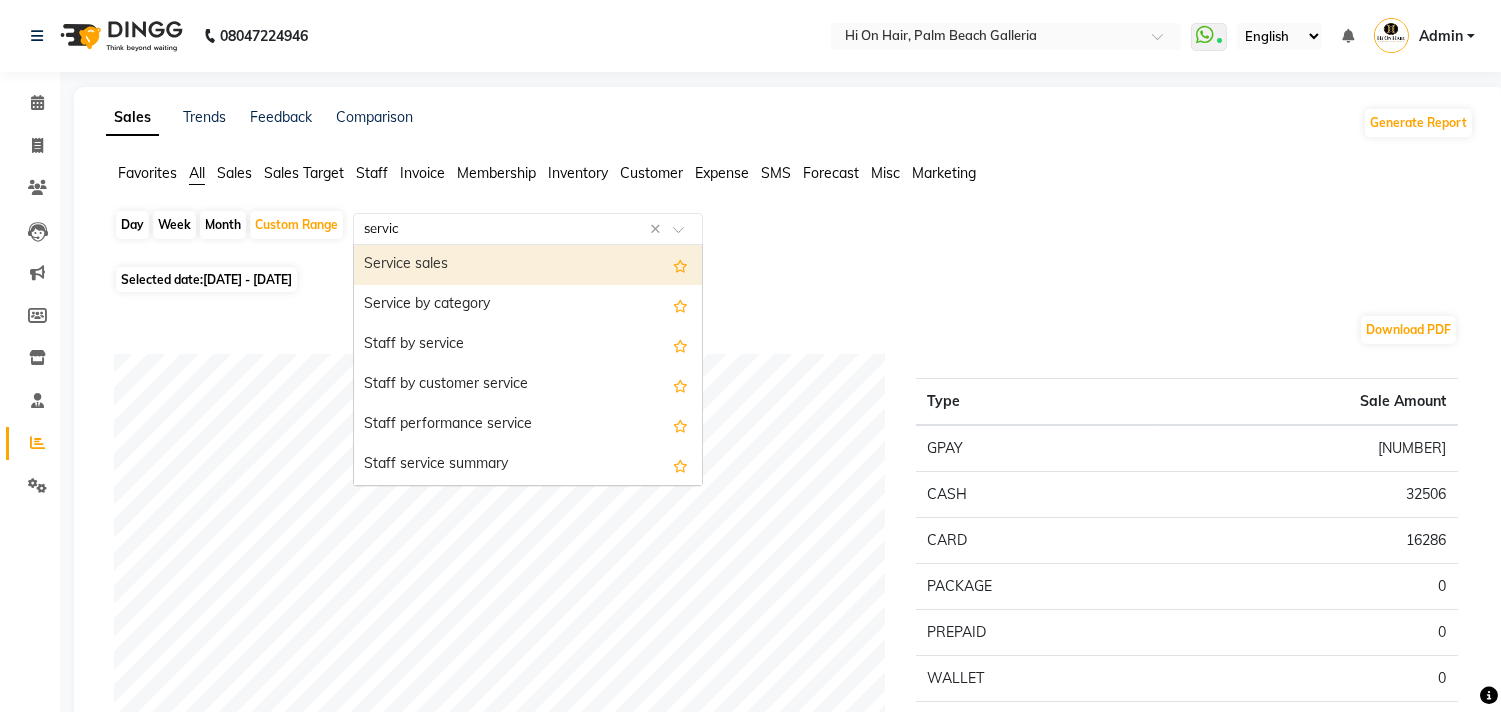 type on "service" 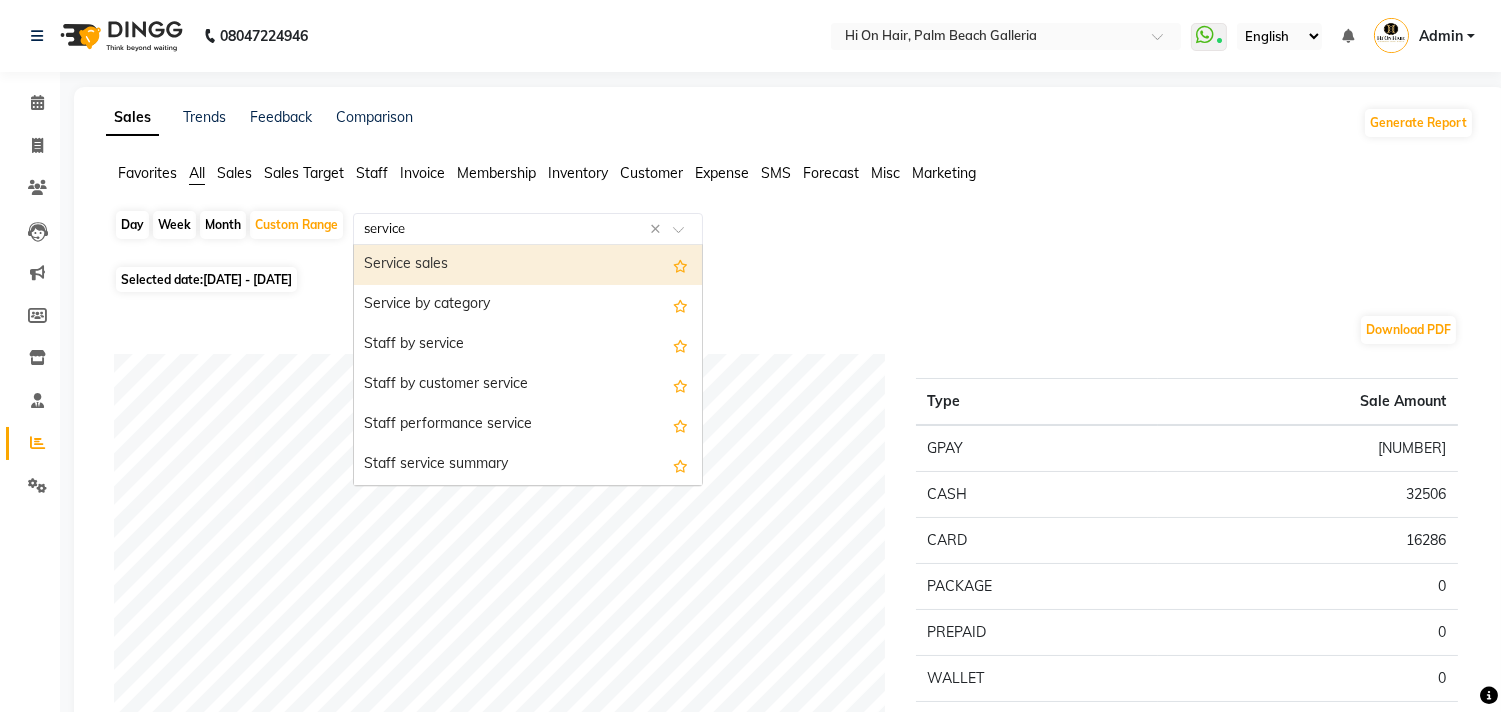 click on "service" 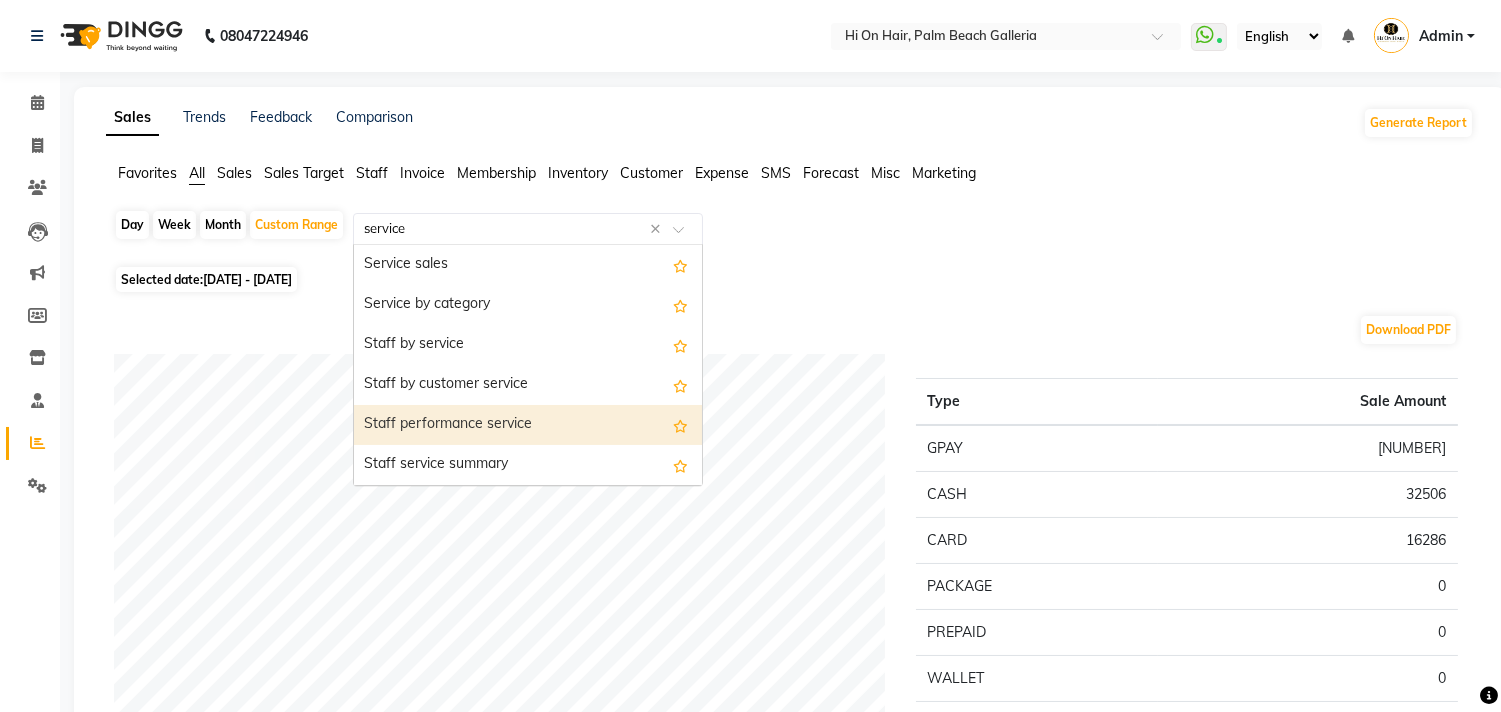click on "Staff performance service" at bounding box center [528, 425] 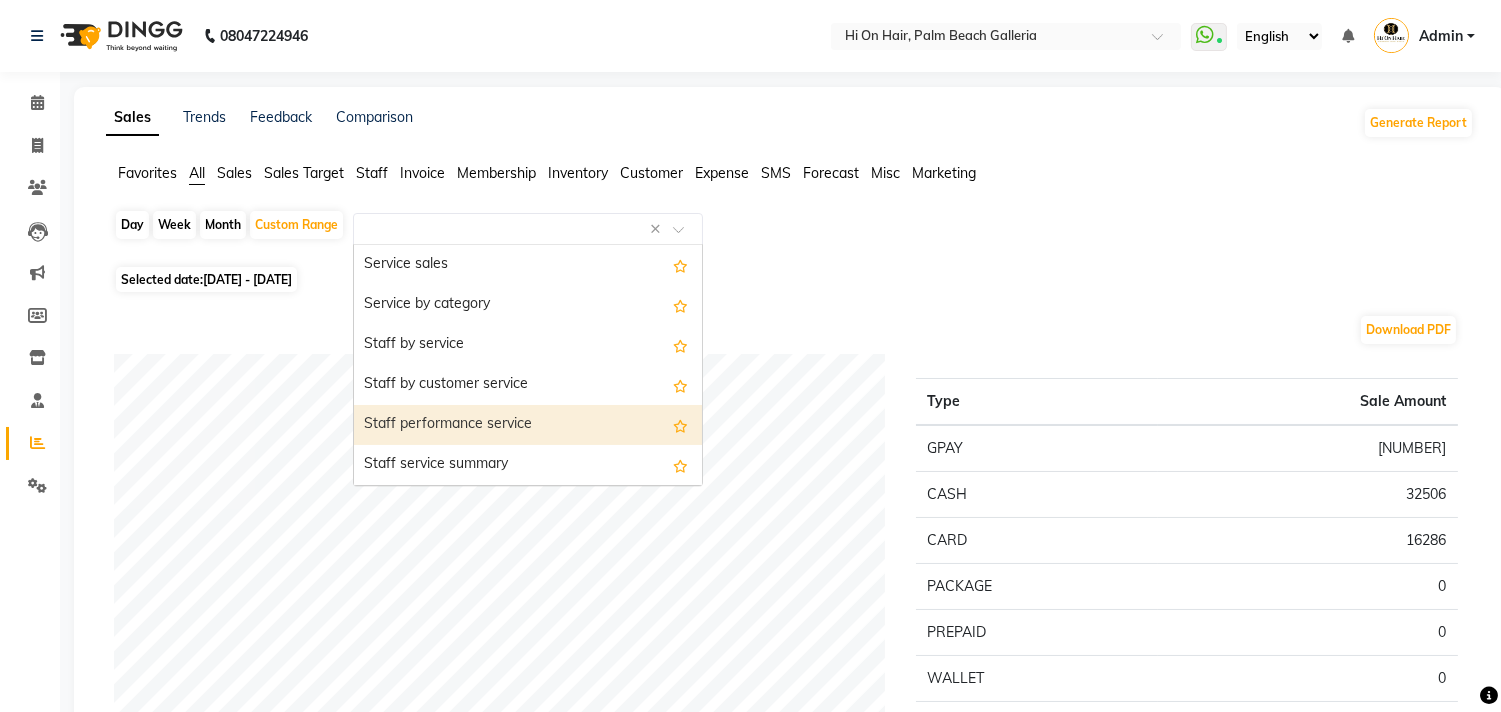 select on "full_report" 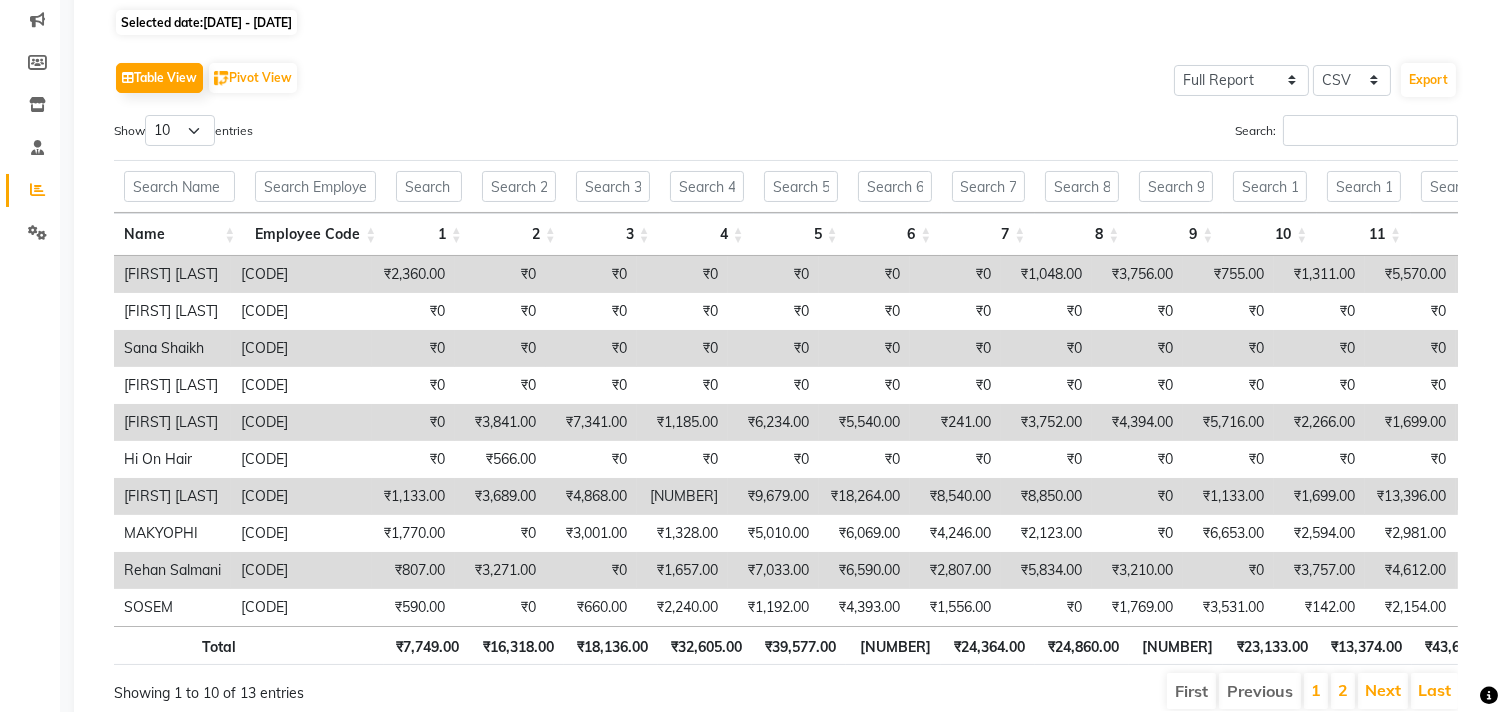 scroll, scrollTop: 111, scrollLeft: 0, axis: vertical 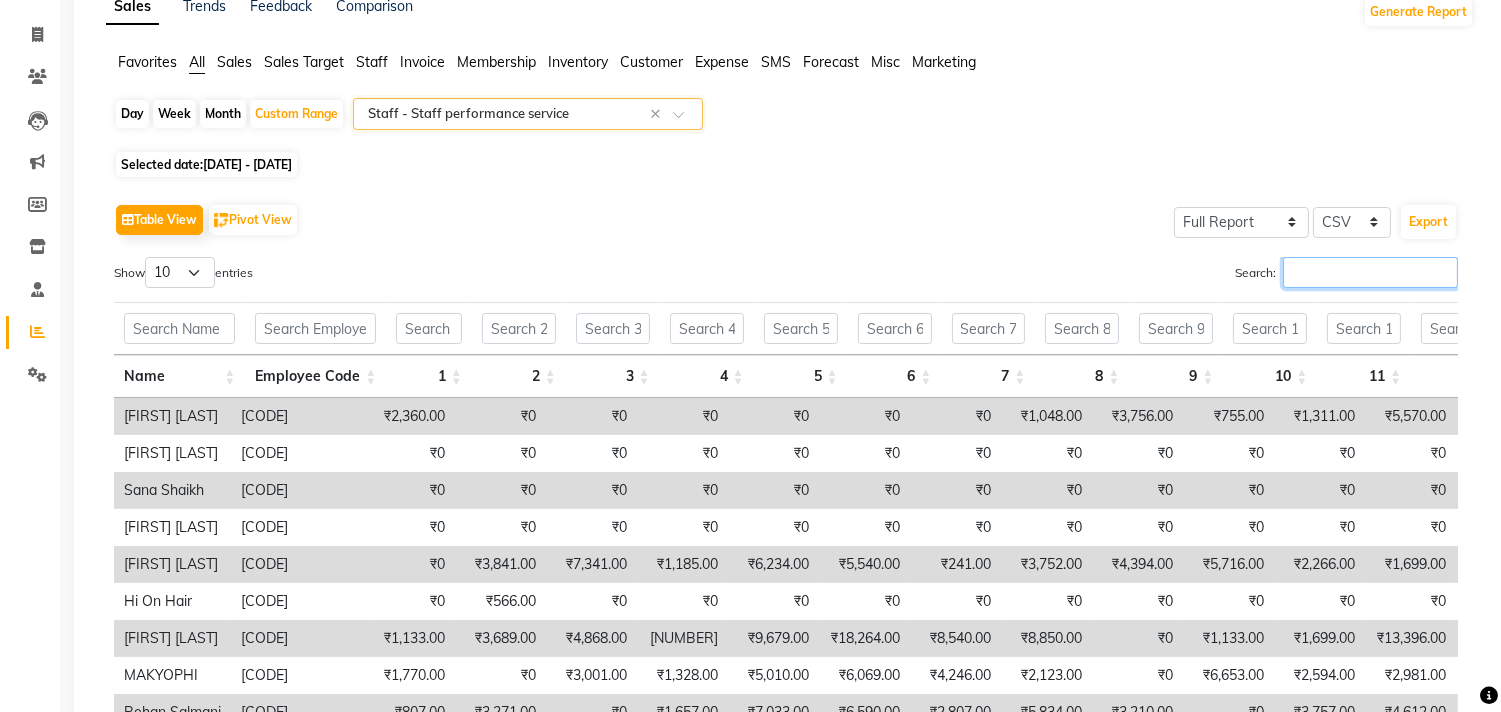 click on "Search:" at bounding box center (1370, 272) 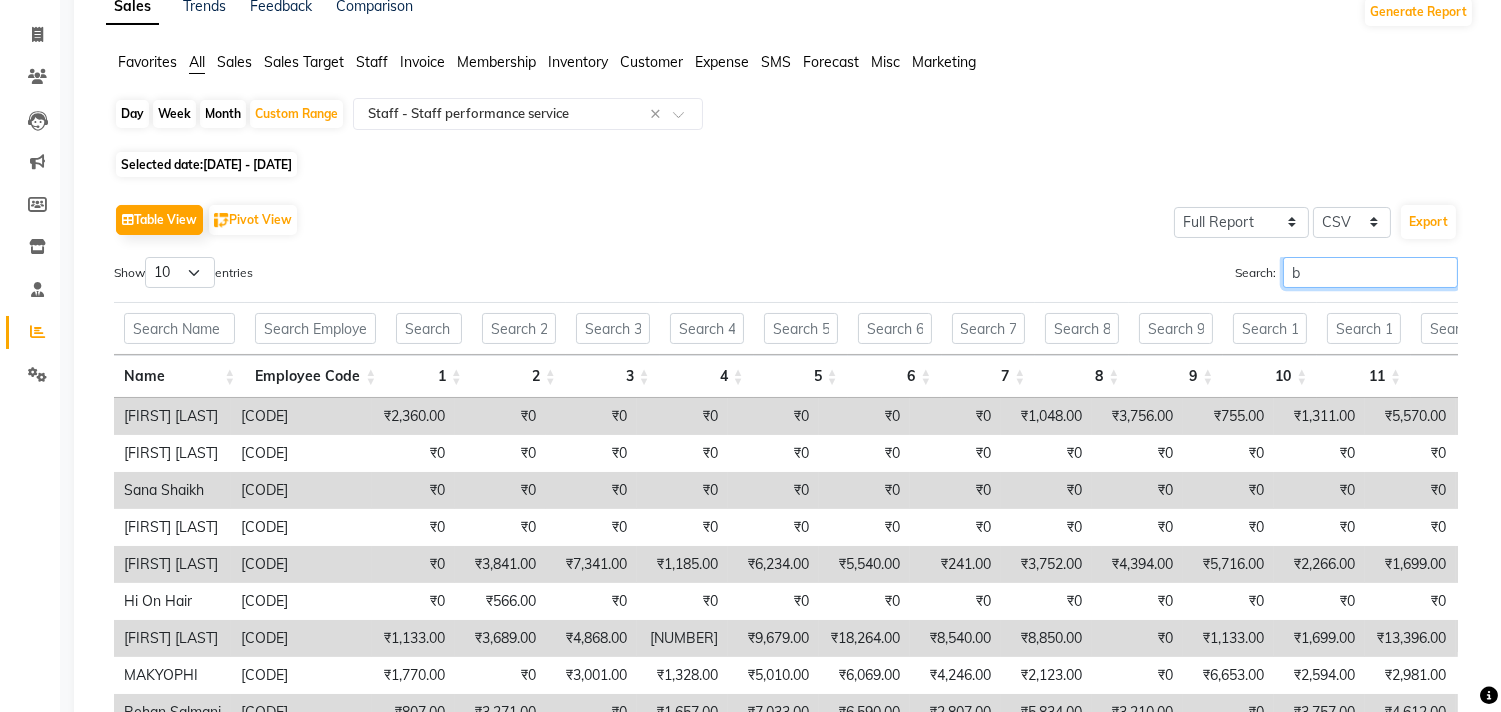 scroll, scrollTop: 18, scrollLeft: 0, axis: vertical 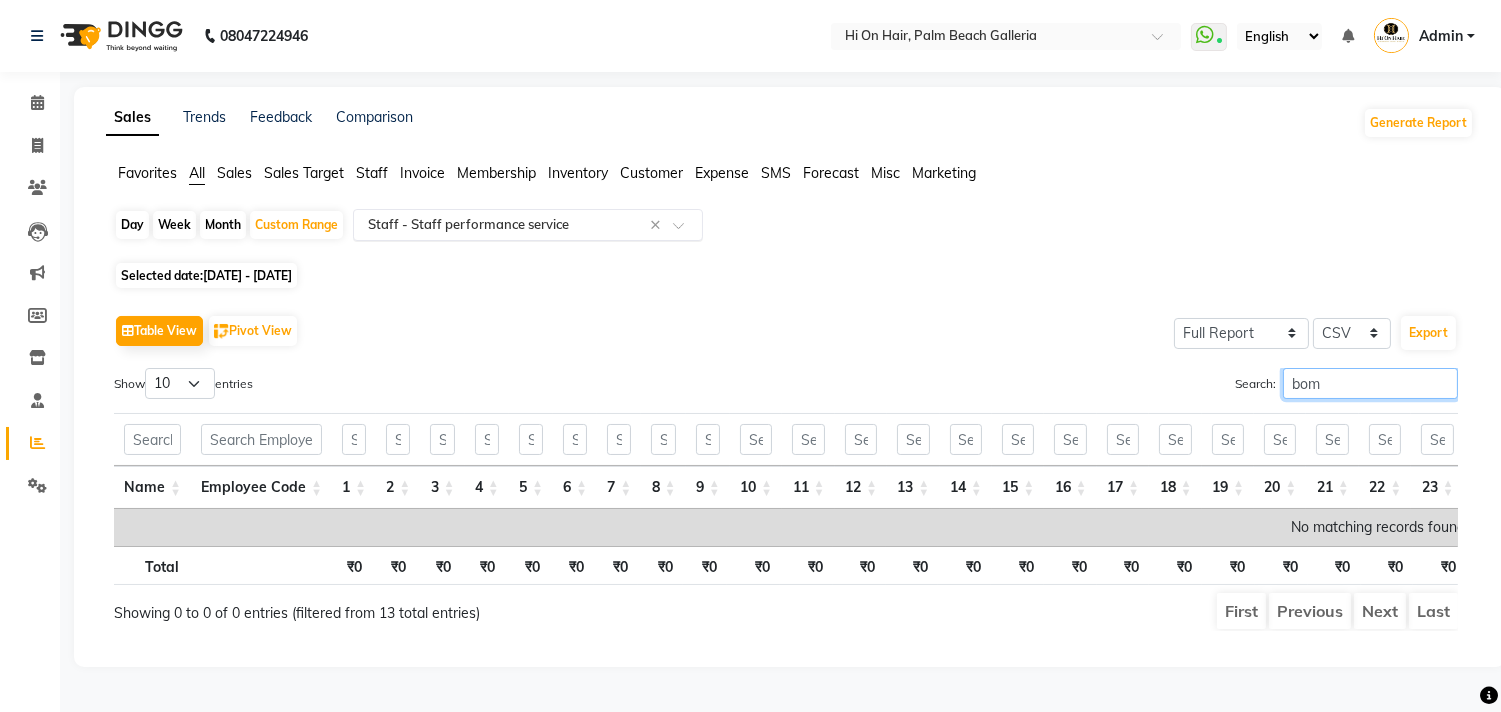 type on "bom" 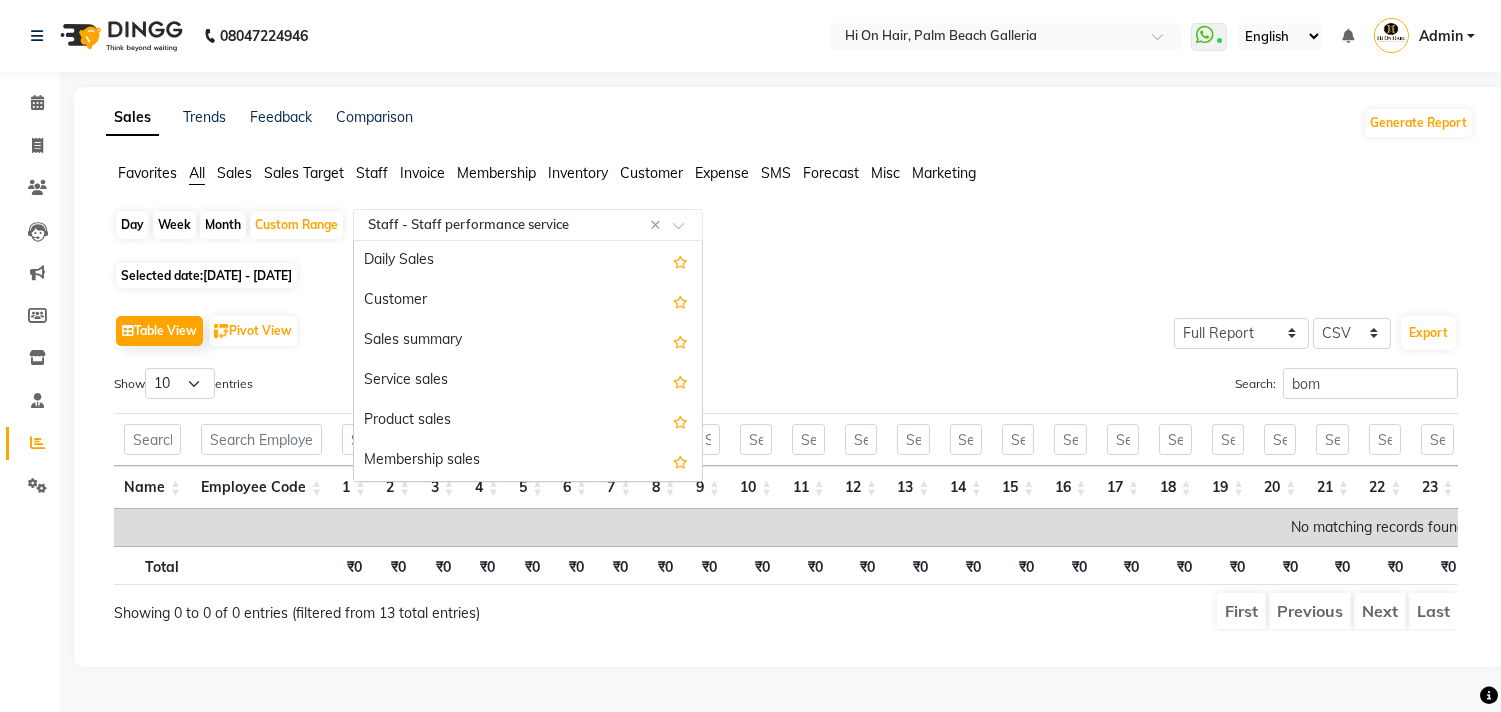 scroll, scrollTop: 1080, scrollLeft: 0, axis: vertical 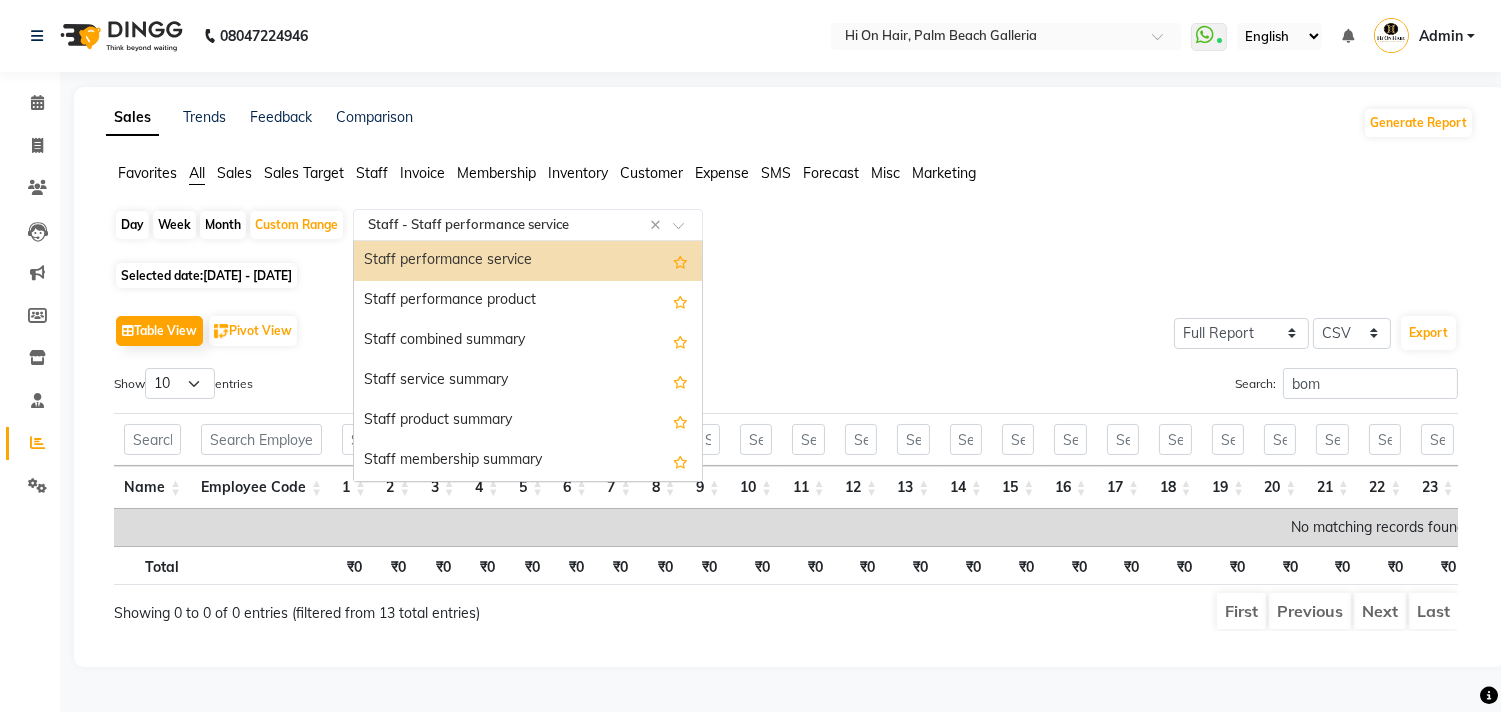 click 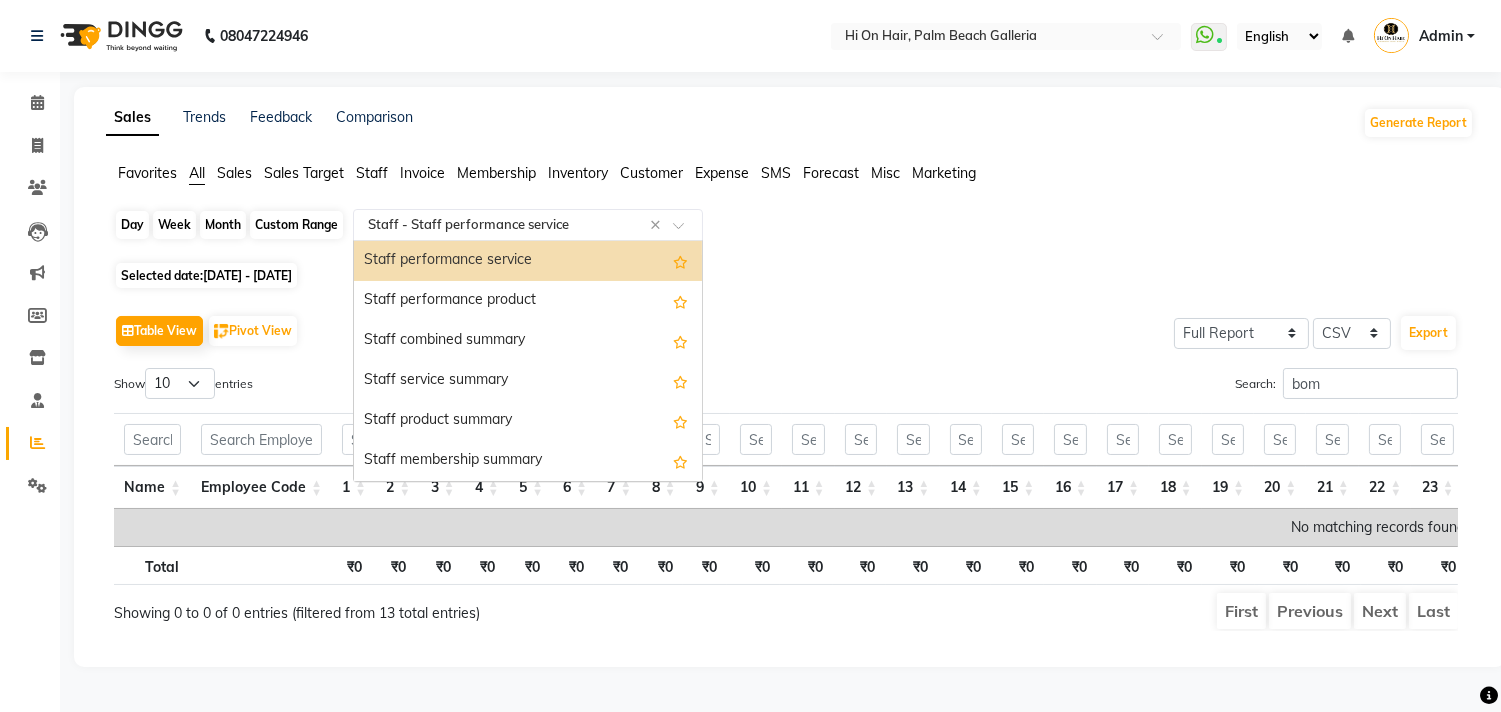 click on "Custom Range" 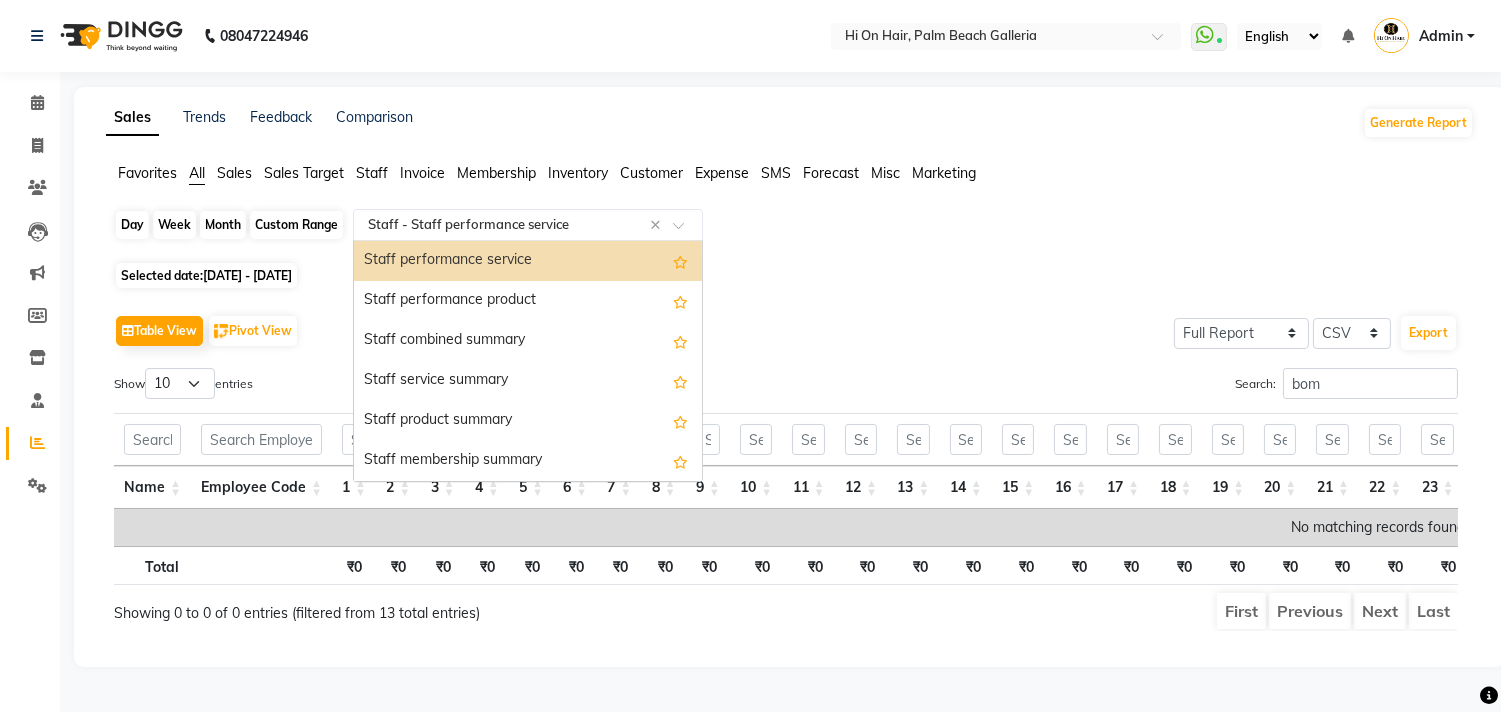select on "7" 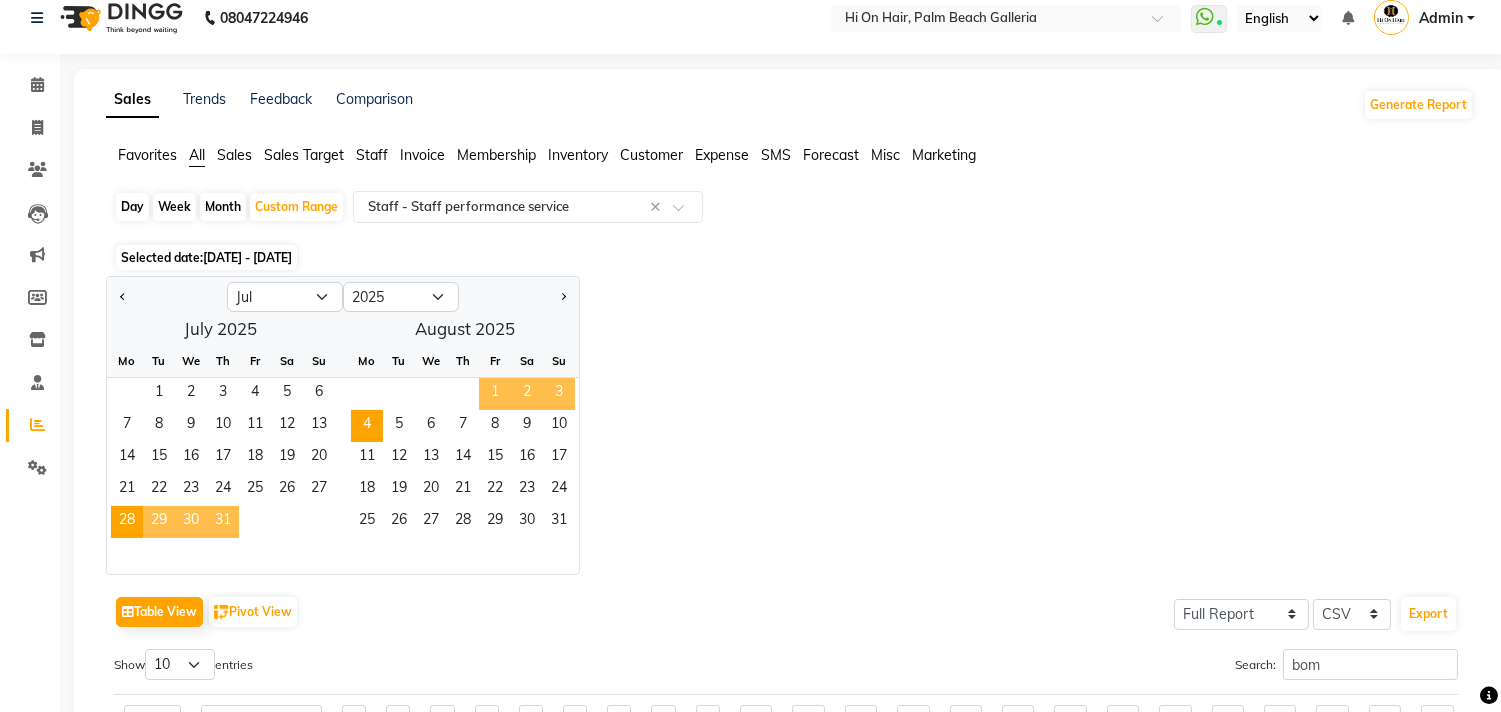 click on "Month" 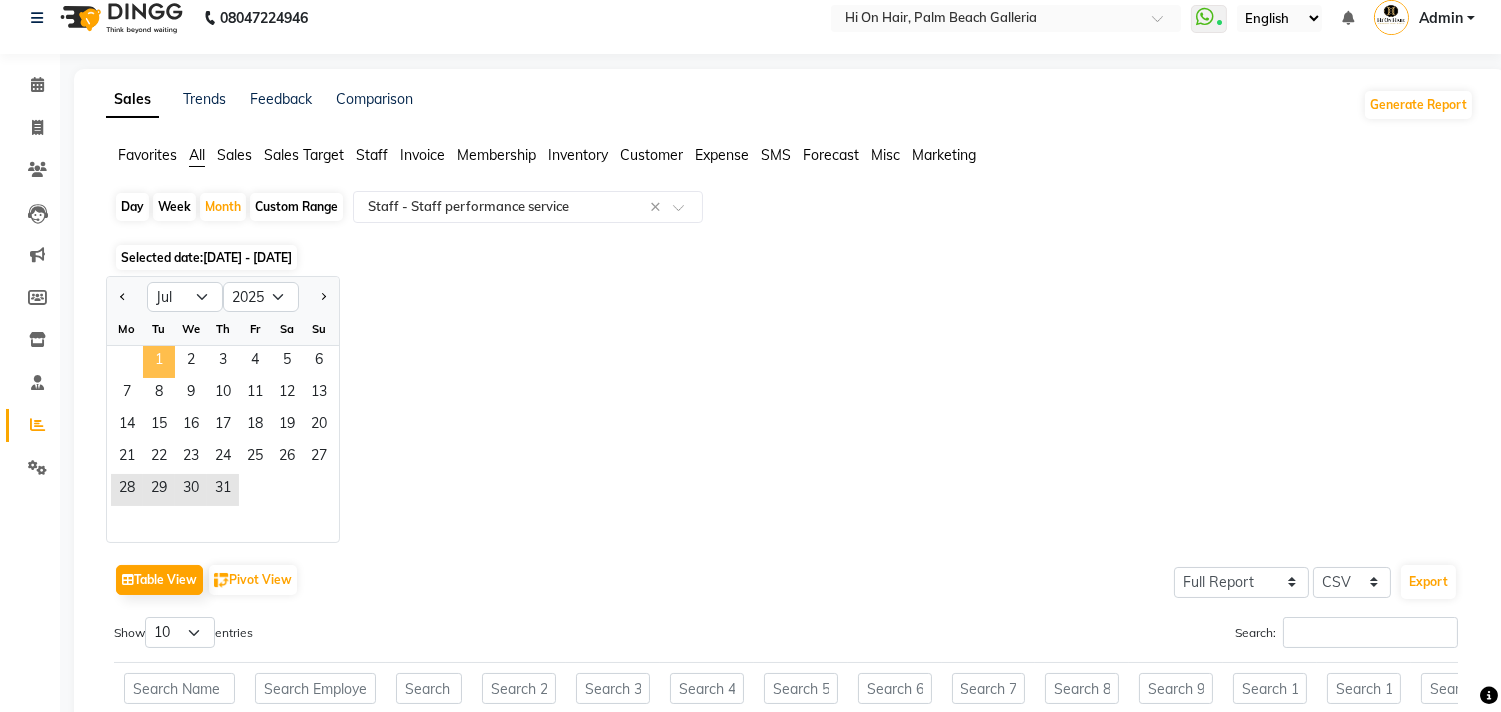 click on "1" 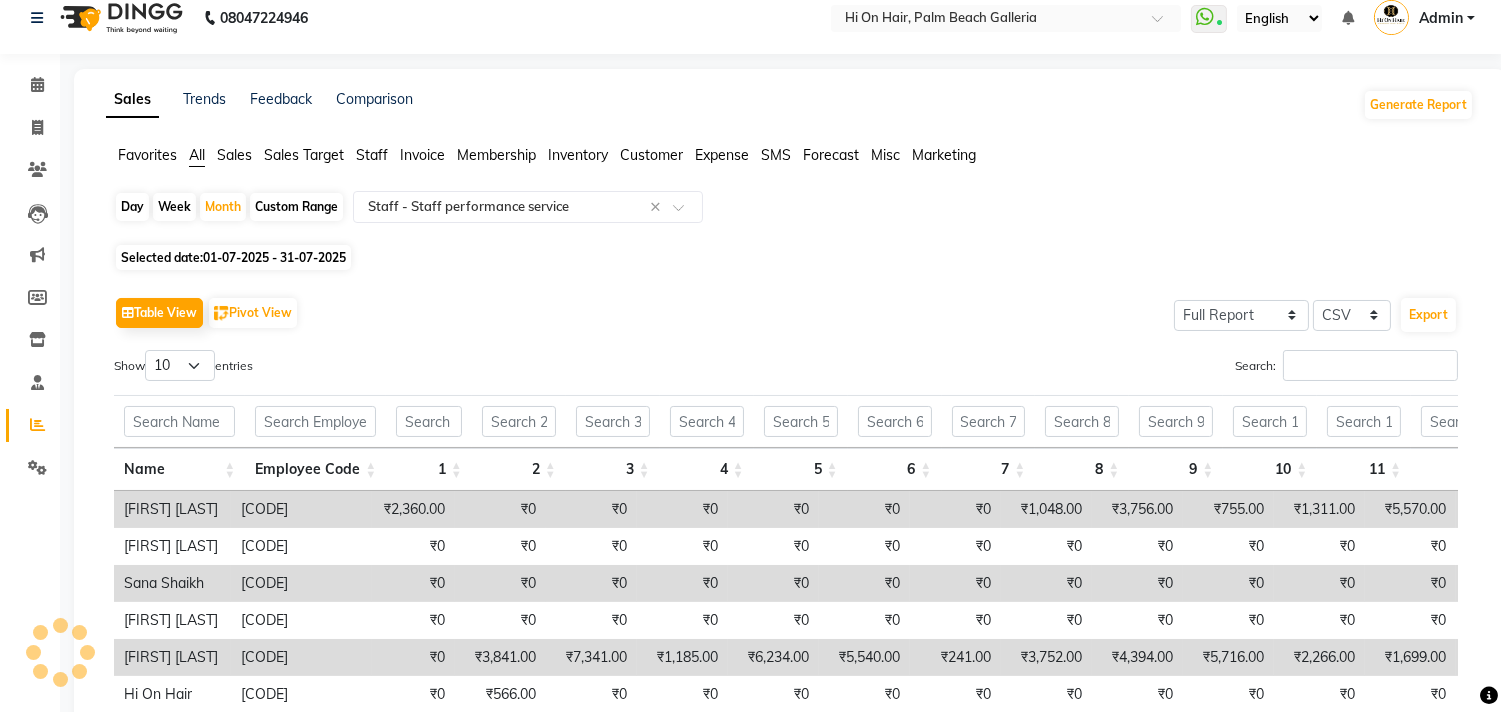scroll, scrollTop: 0, scrollLeft: 0, axis: both 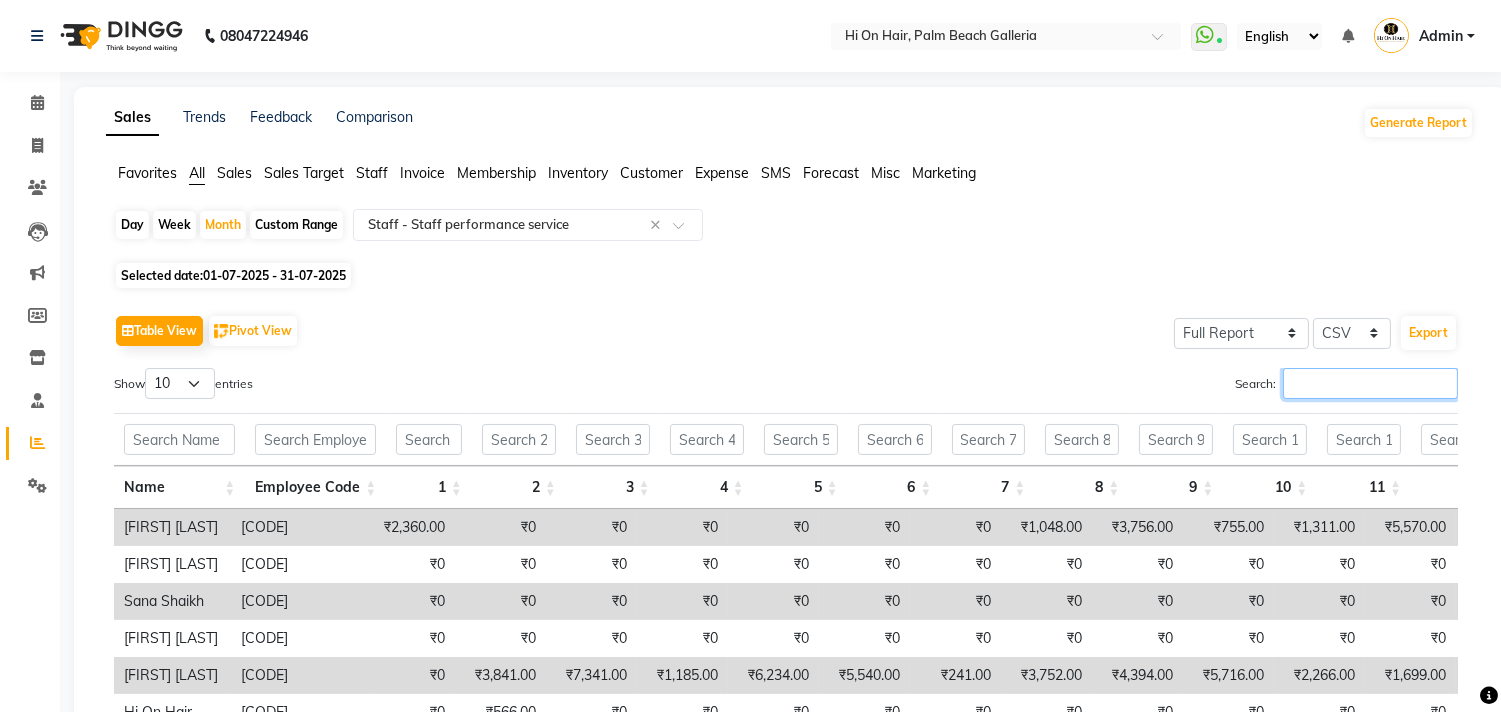click on "Search:" at bounding box center [1370, 383] 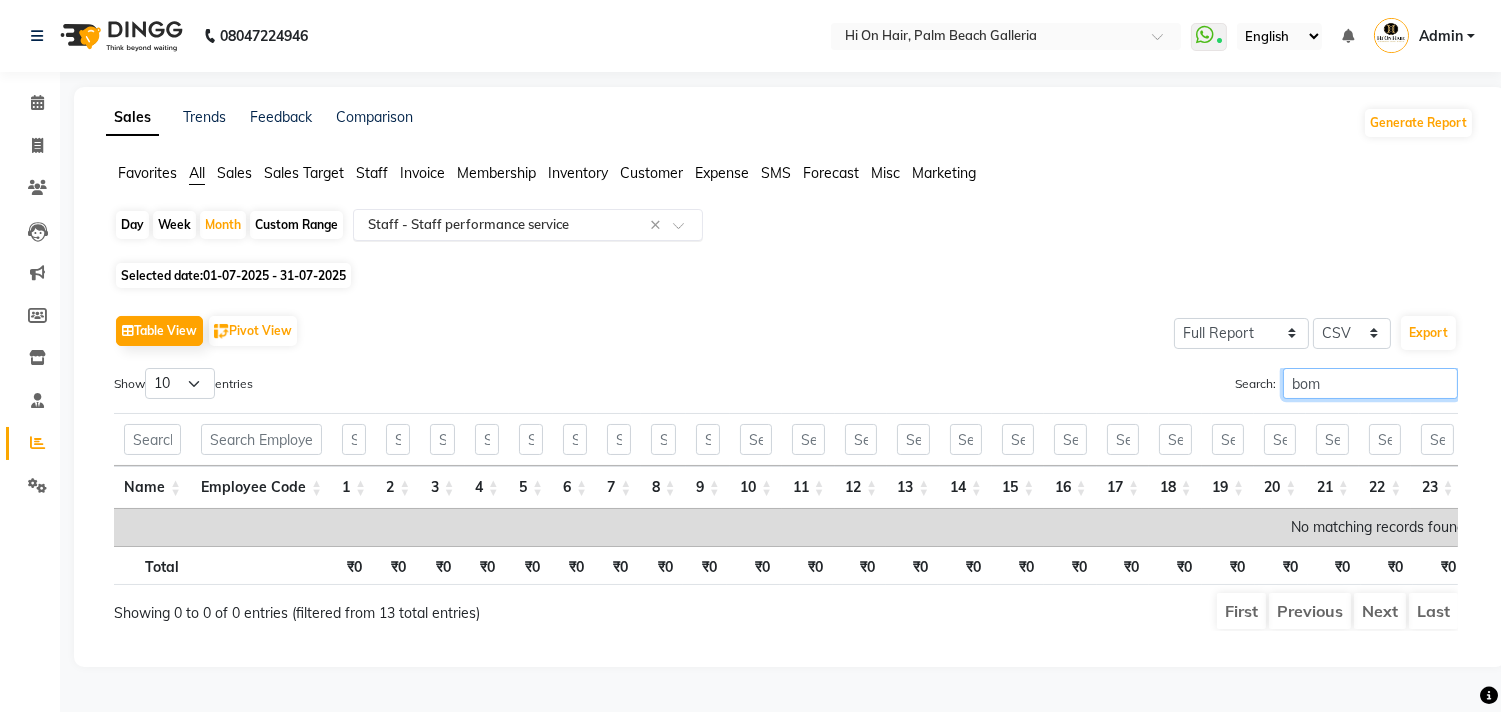 type on "bom" 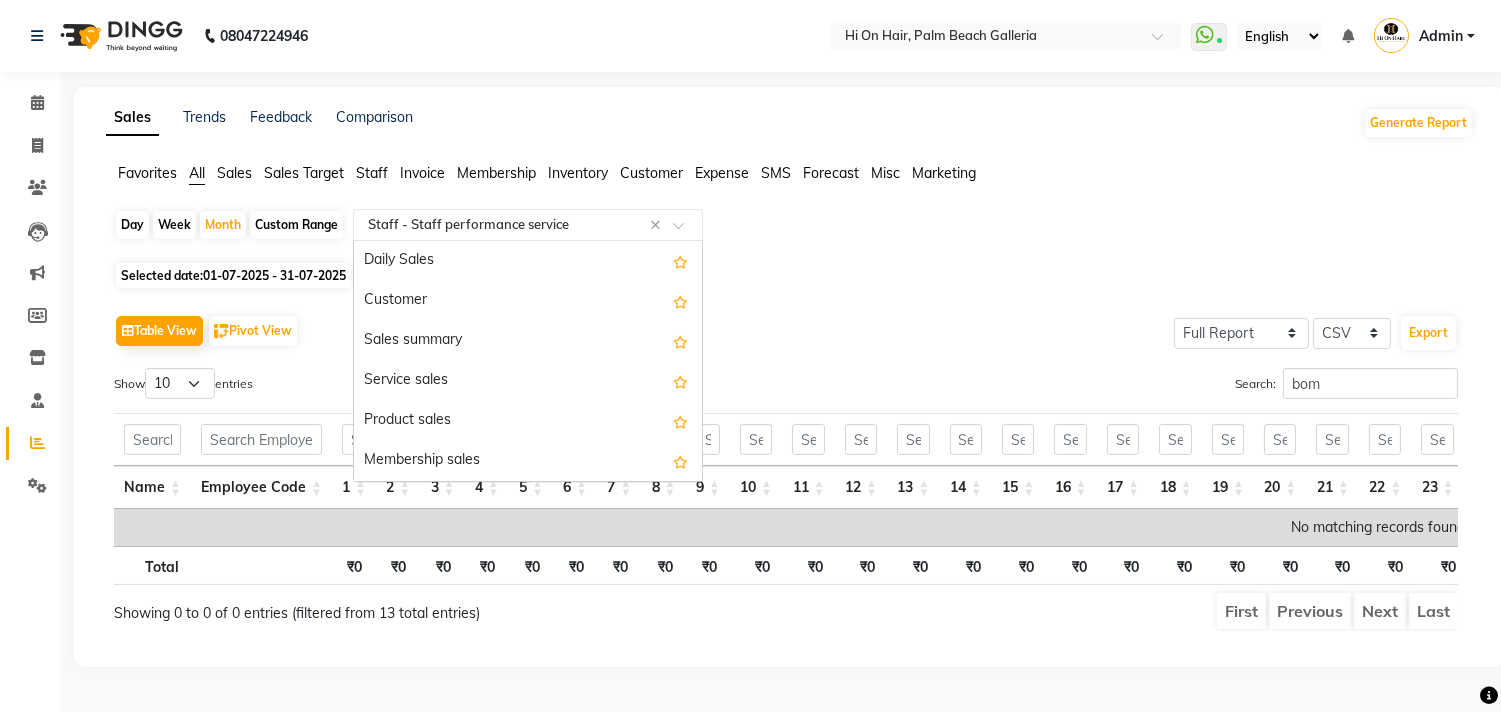 click 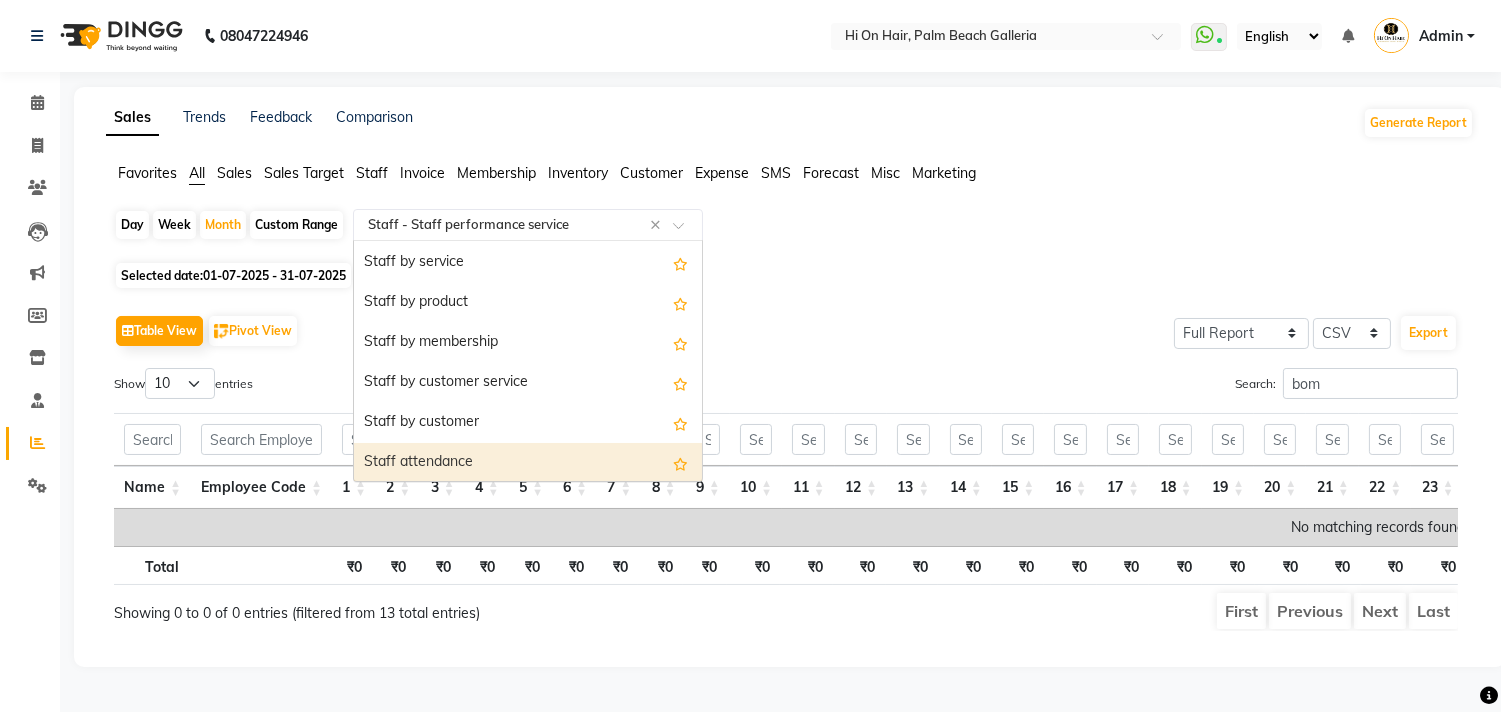 scroll, scrollTop: 746, scrollLeft: 0, axis: vertical 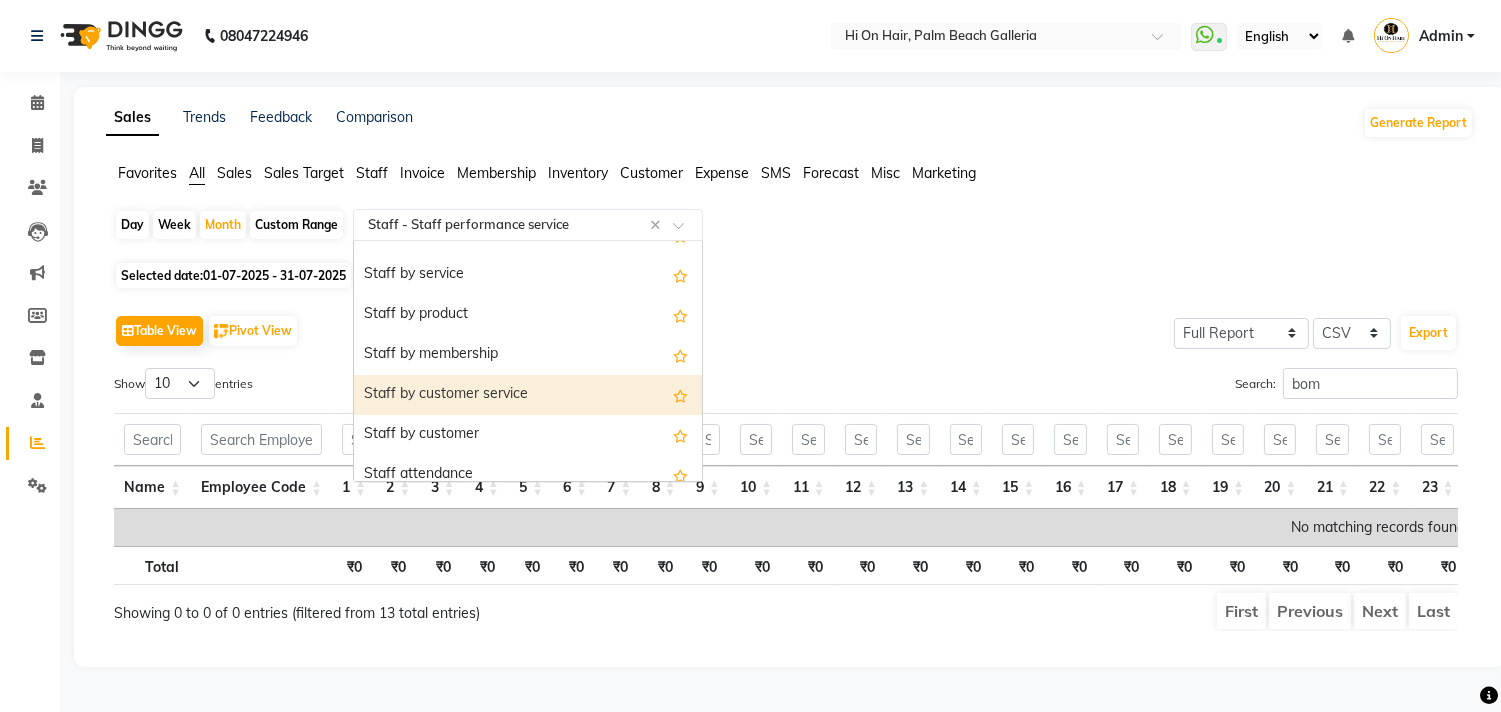 click on "Staff by customer service" at bounding box center [528, 395] 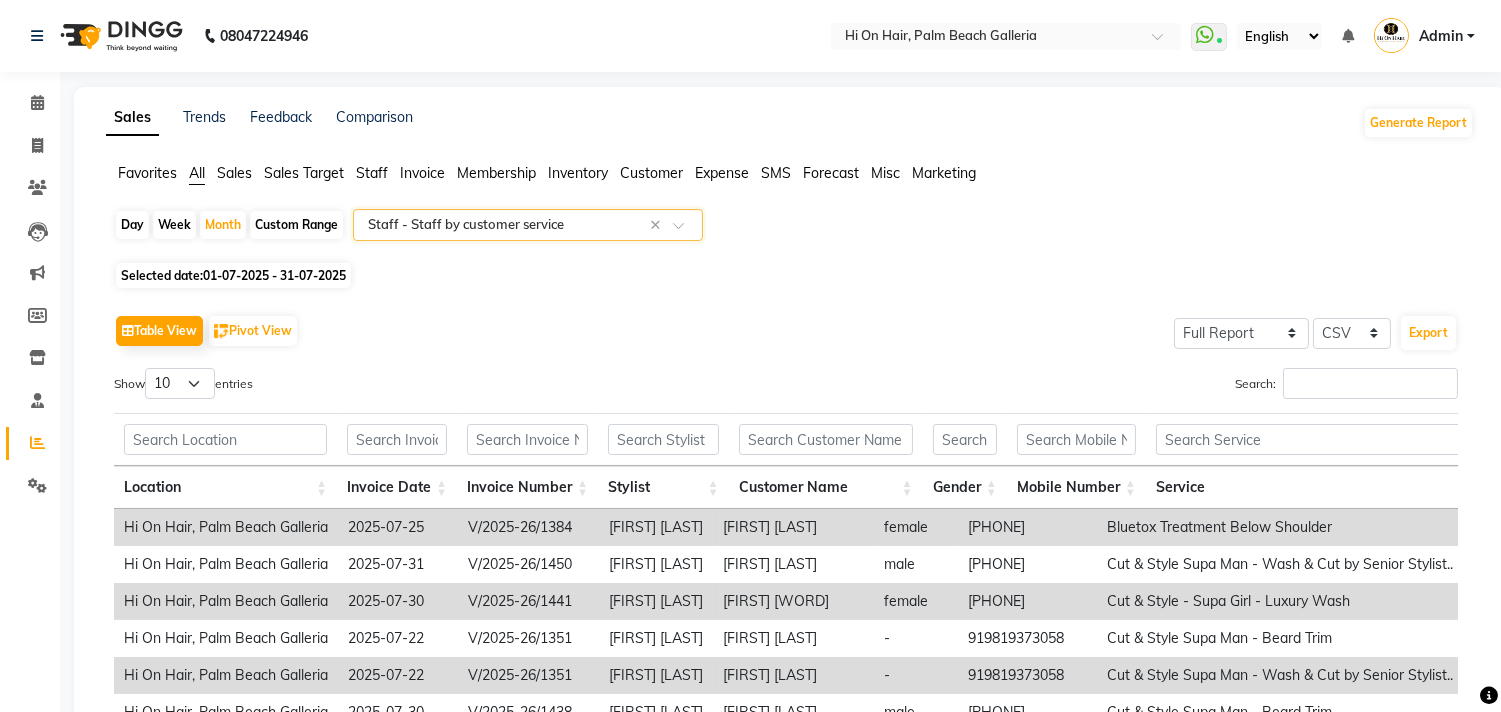click on "Custom Range" 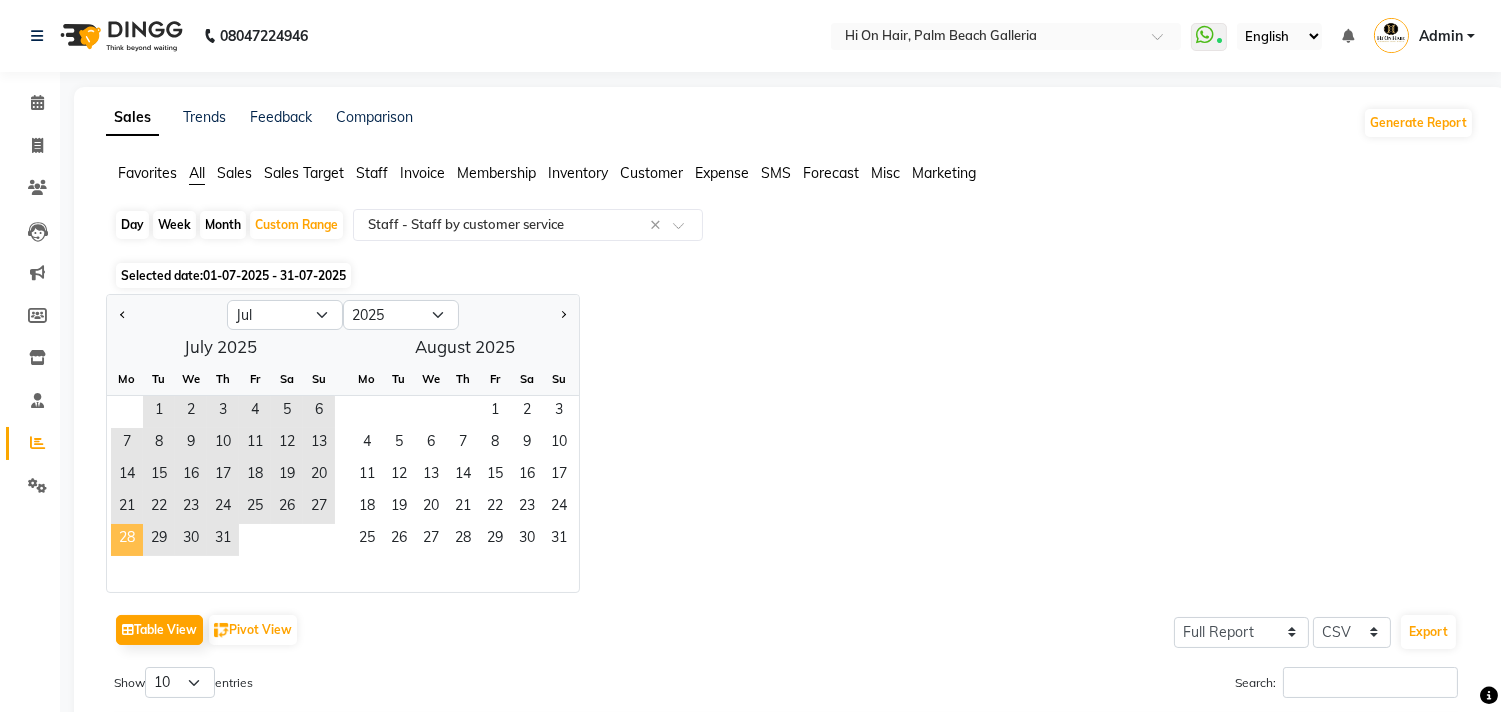 click on "28" 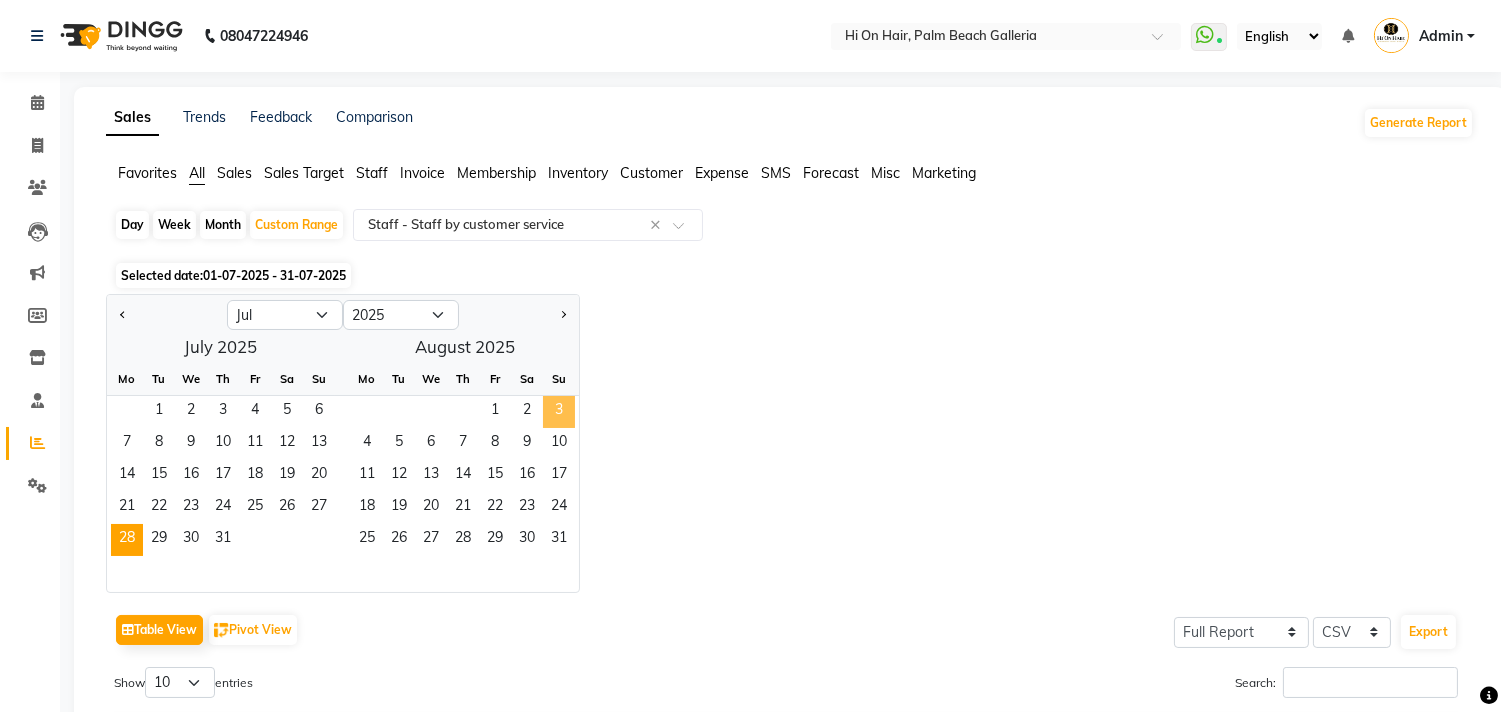 click on "3" 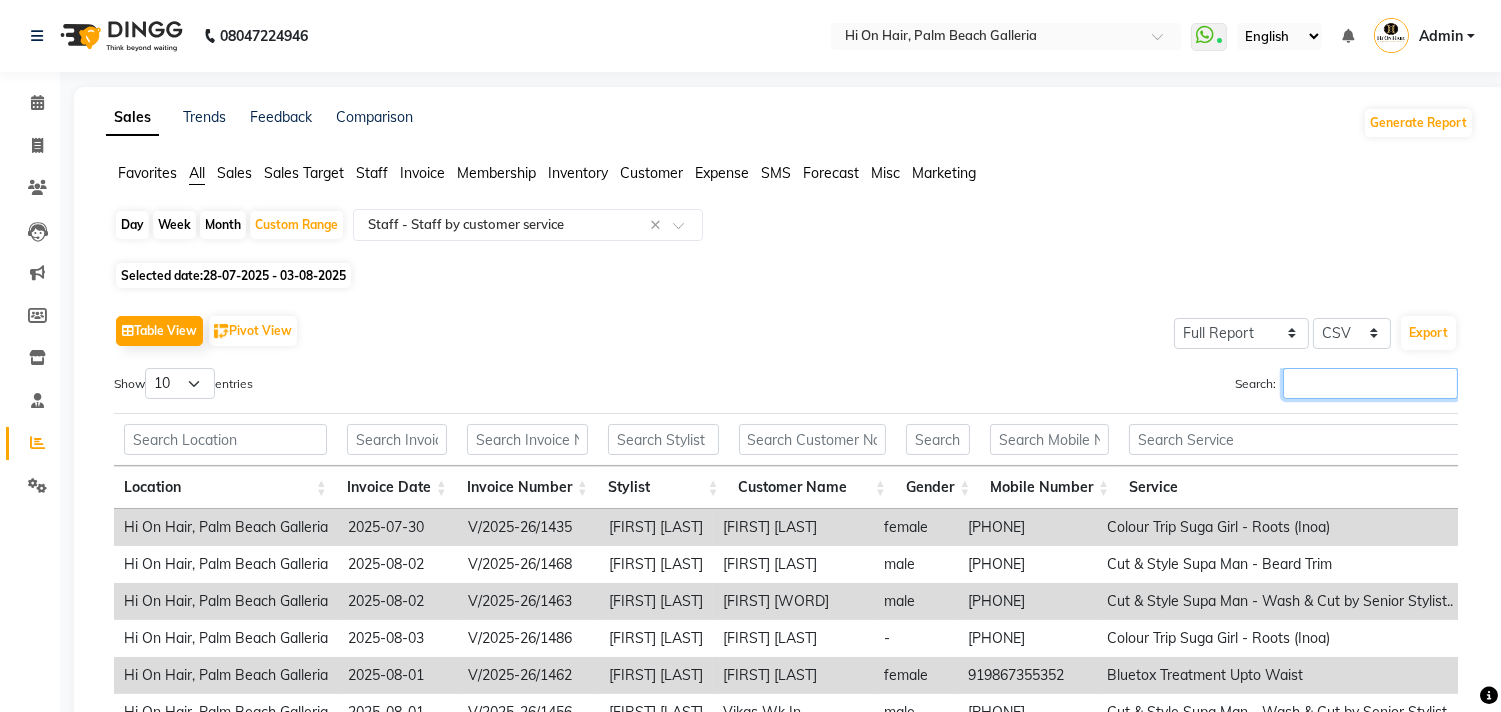click on "Search:" at bounding box center (1370, 383) 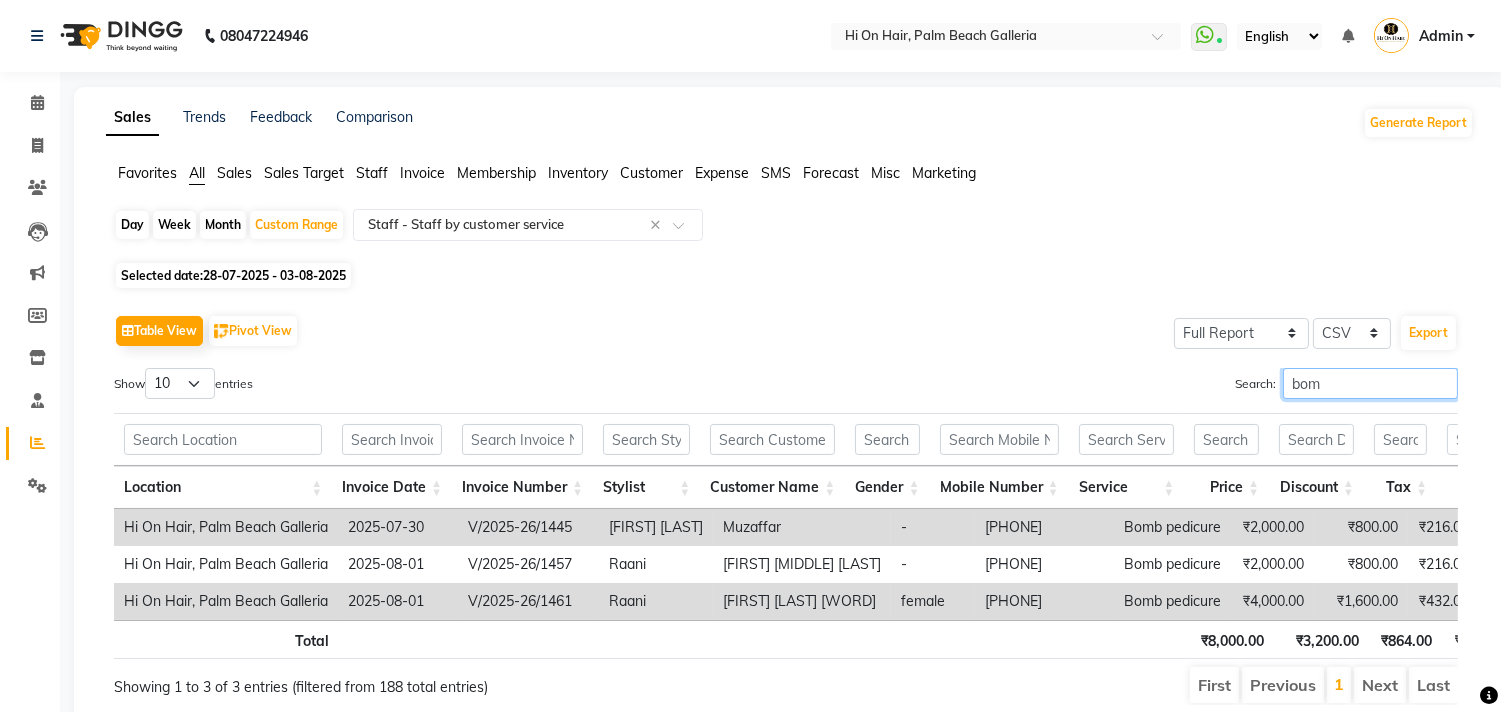 click on "bom" at bounding box center (1370, 383) 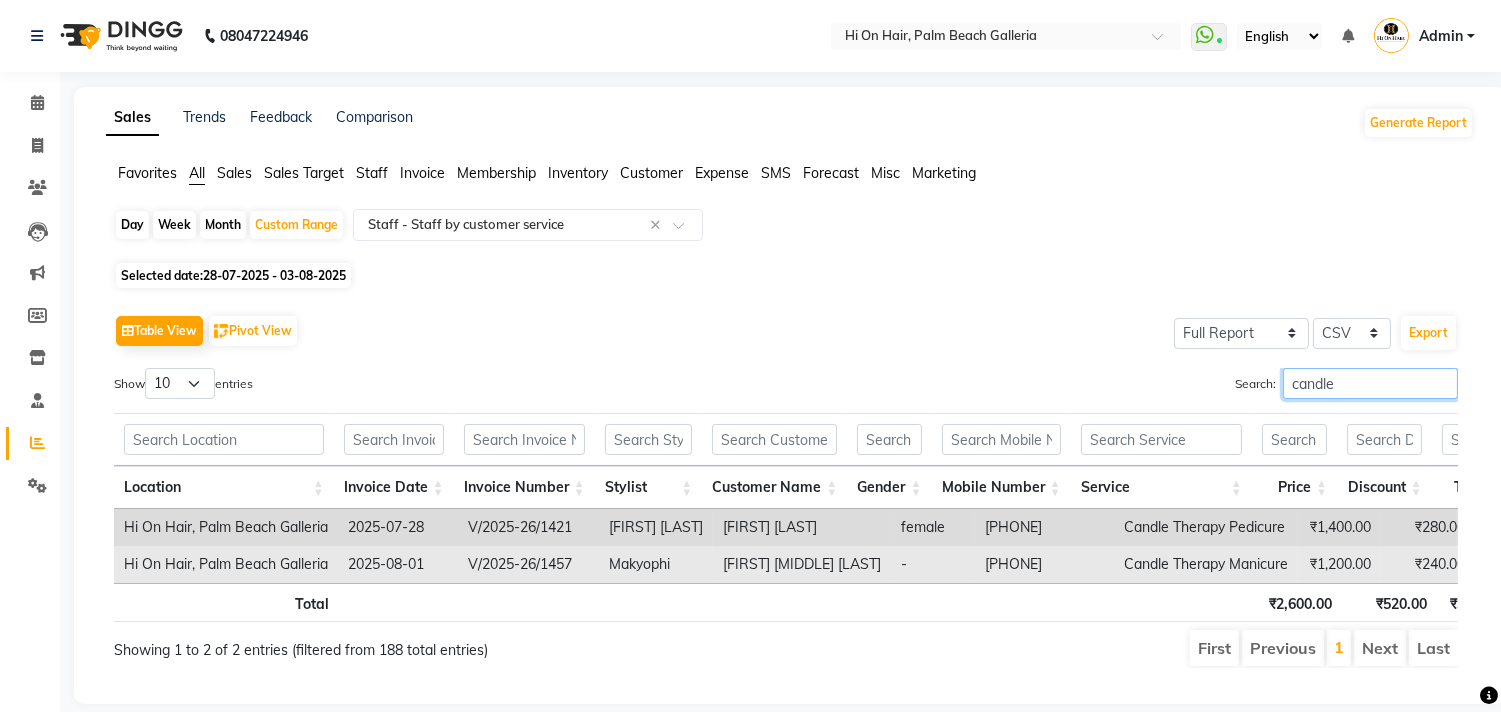 type on "candle" 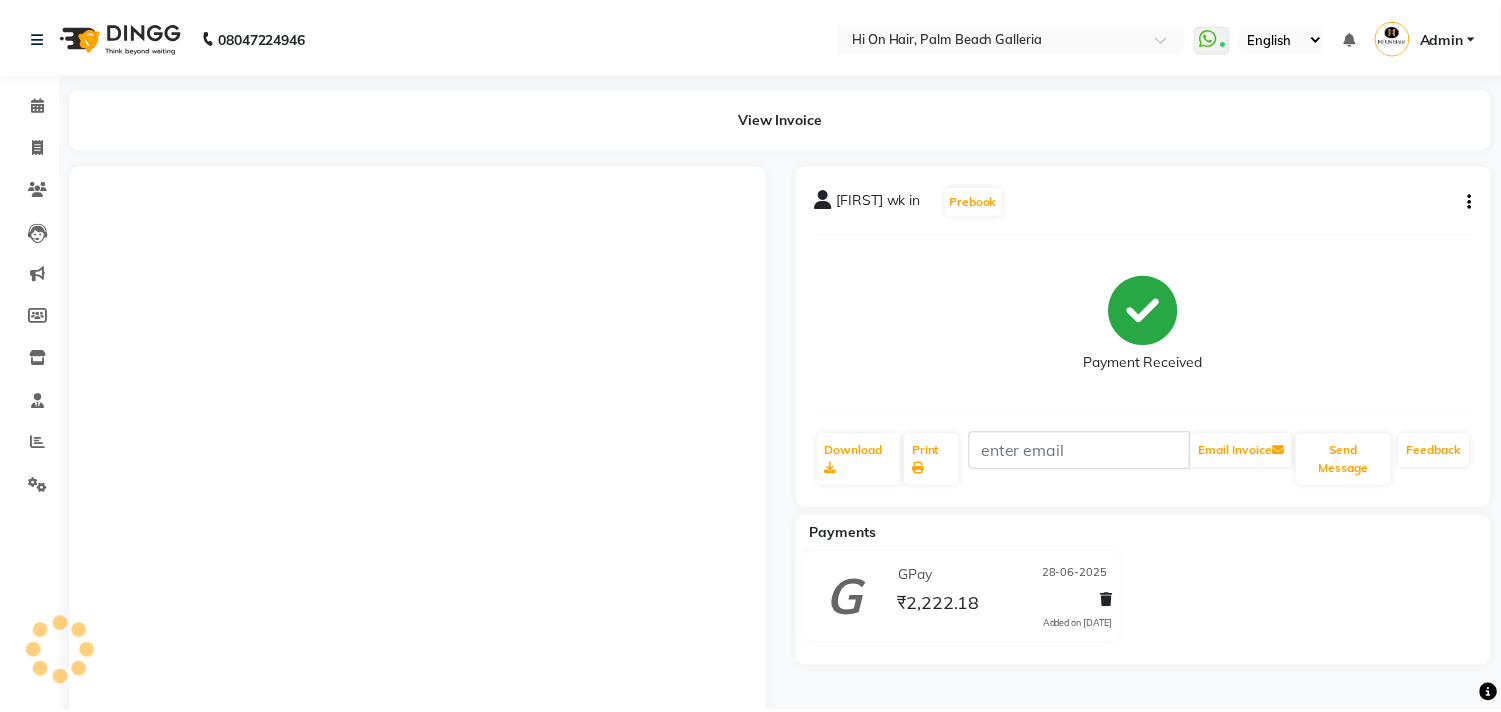 scroll, scrollTop: 157, scrollLeft: 0, axis: vertical 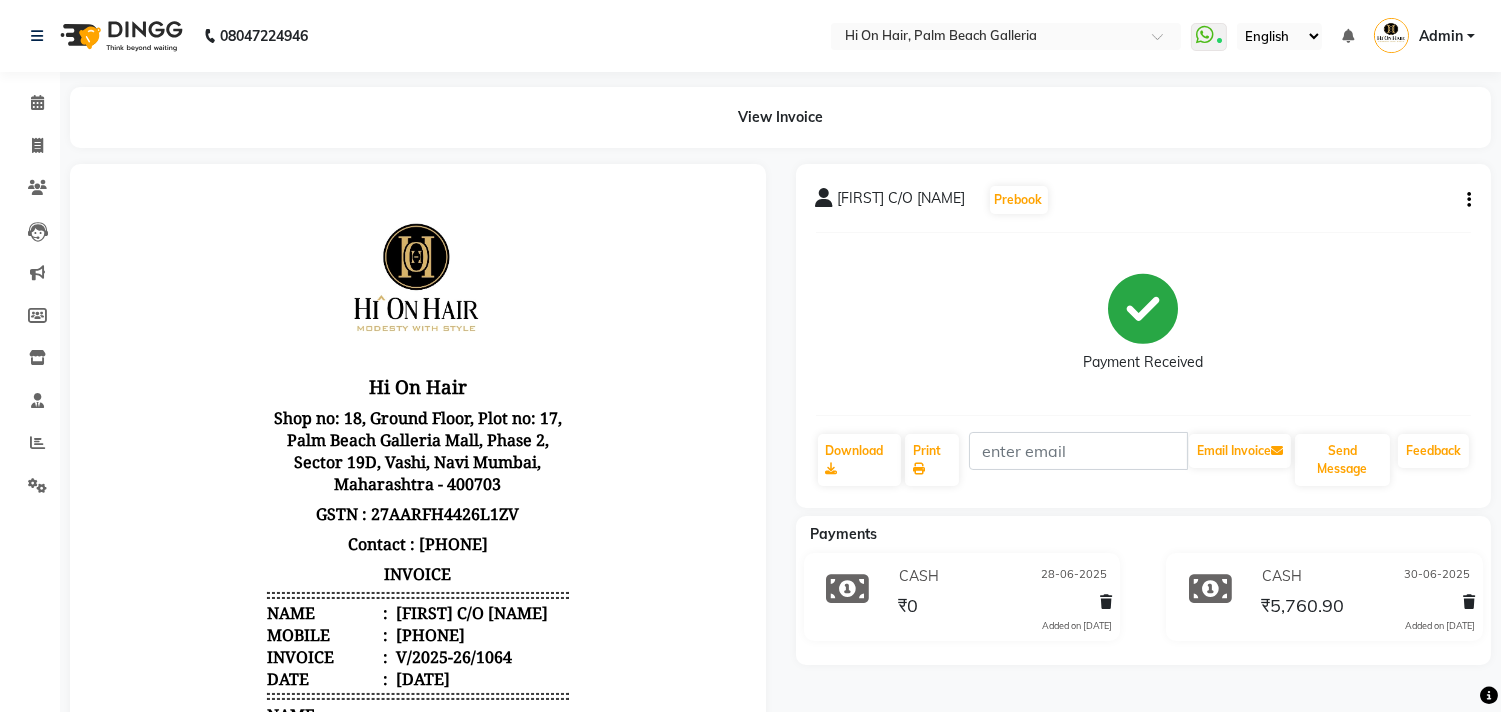 click on "[FIRST] C/O [NAME]  Prebook   Payment Received  Download  Print   Email Invoice   Send Message Feedback" 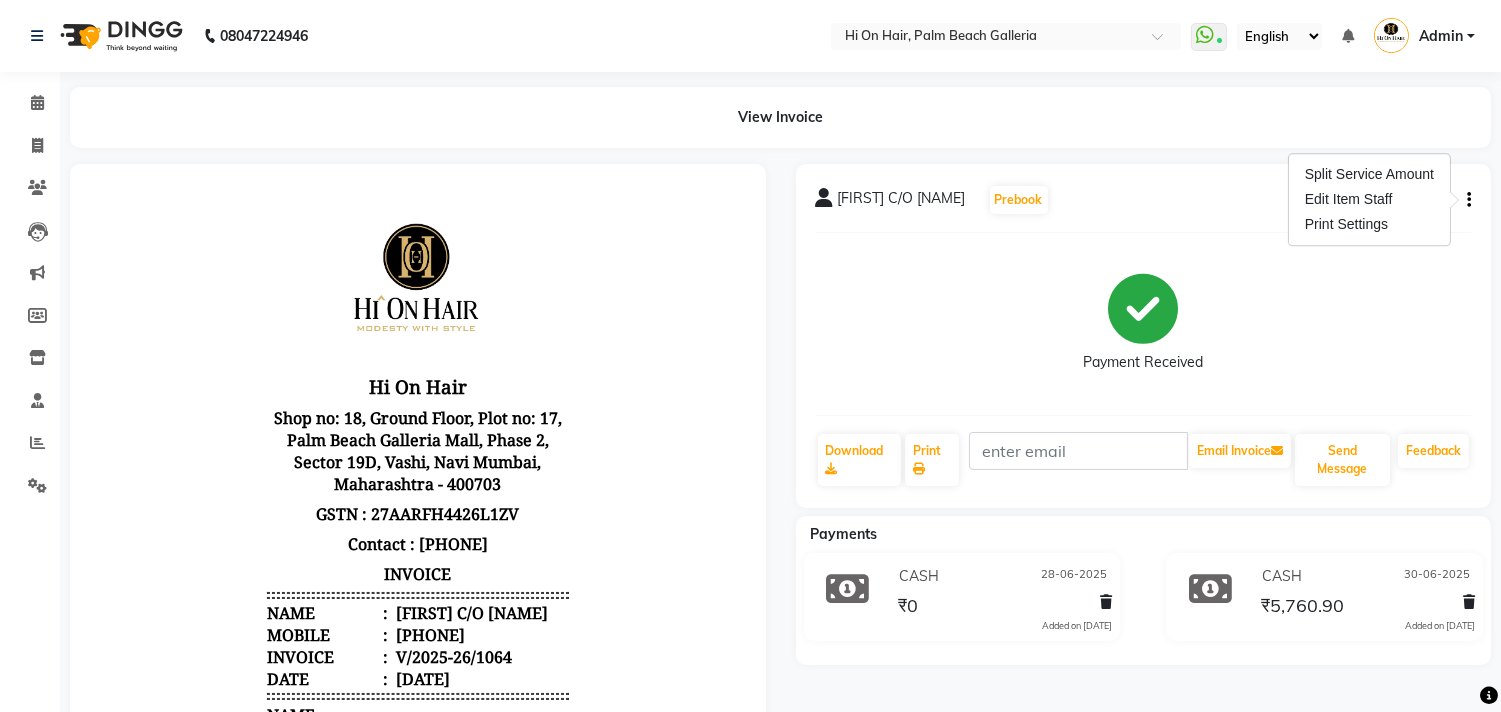 click on "[FIRST] C/O [NAME]  Prebook   Payment Received  Download  Print   Email Invoice   Send Message Feedback" 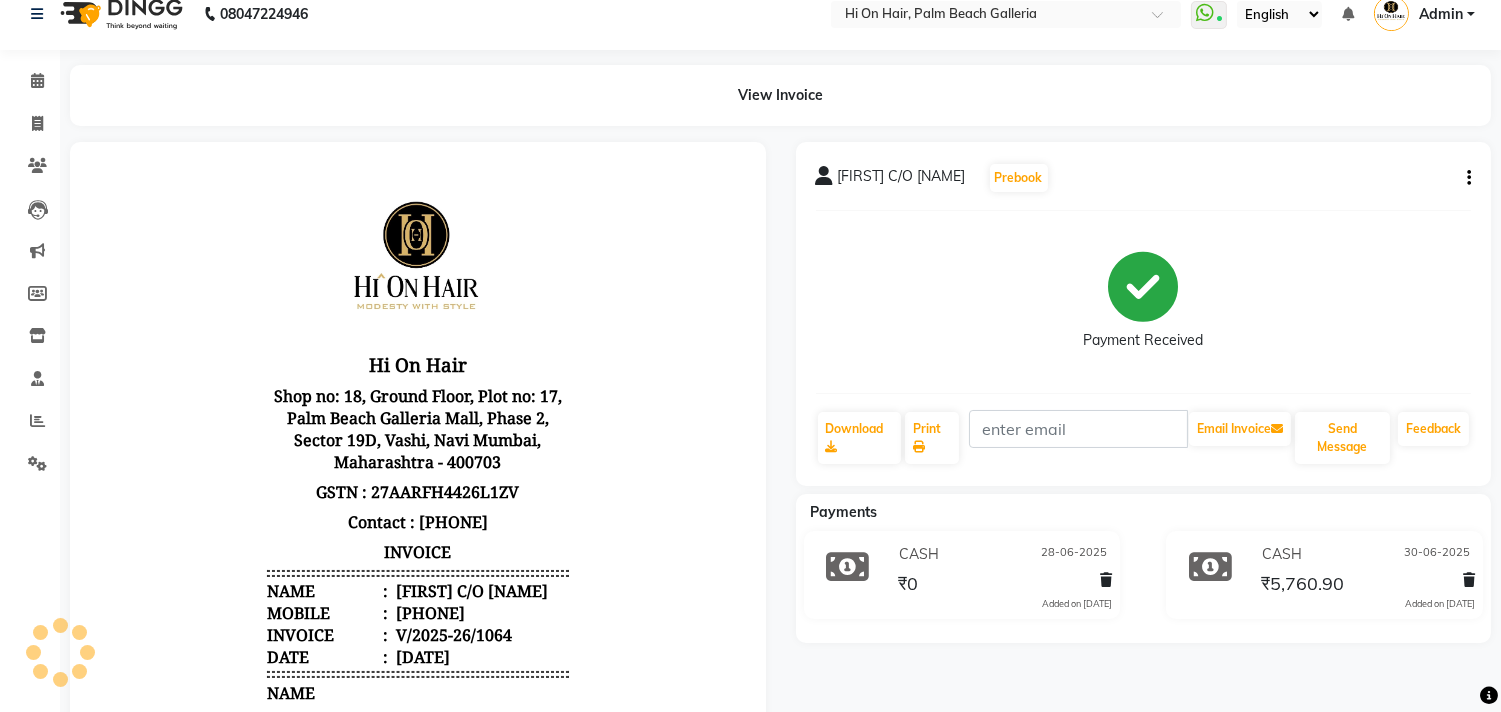 scroll, scrollTop: 0, scrollLeft: 0, axis: both 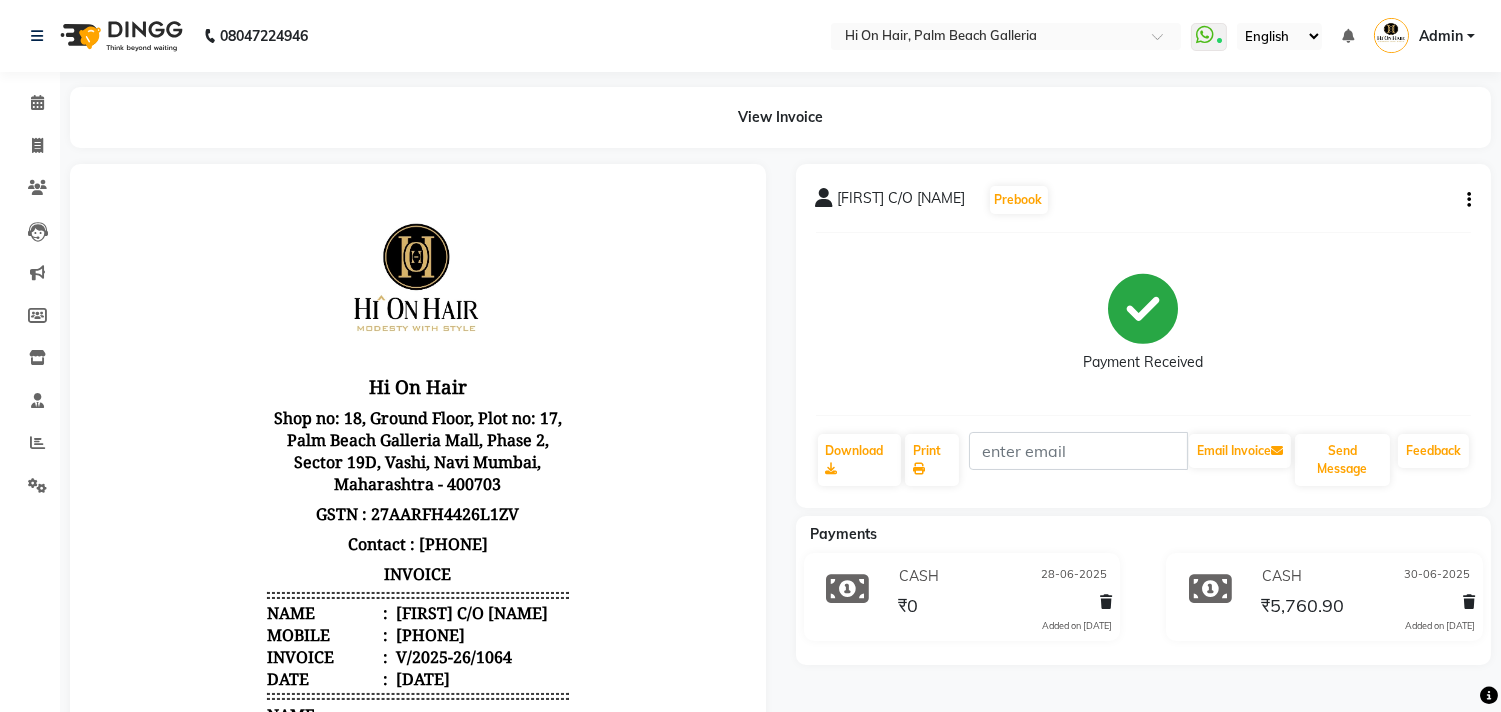 click 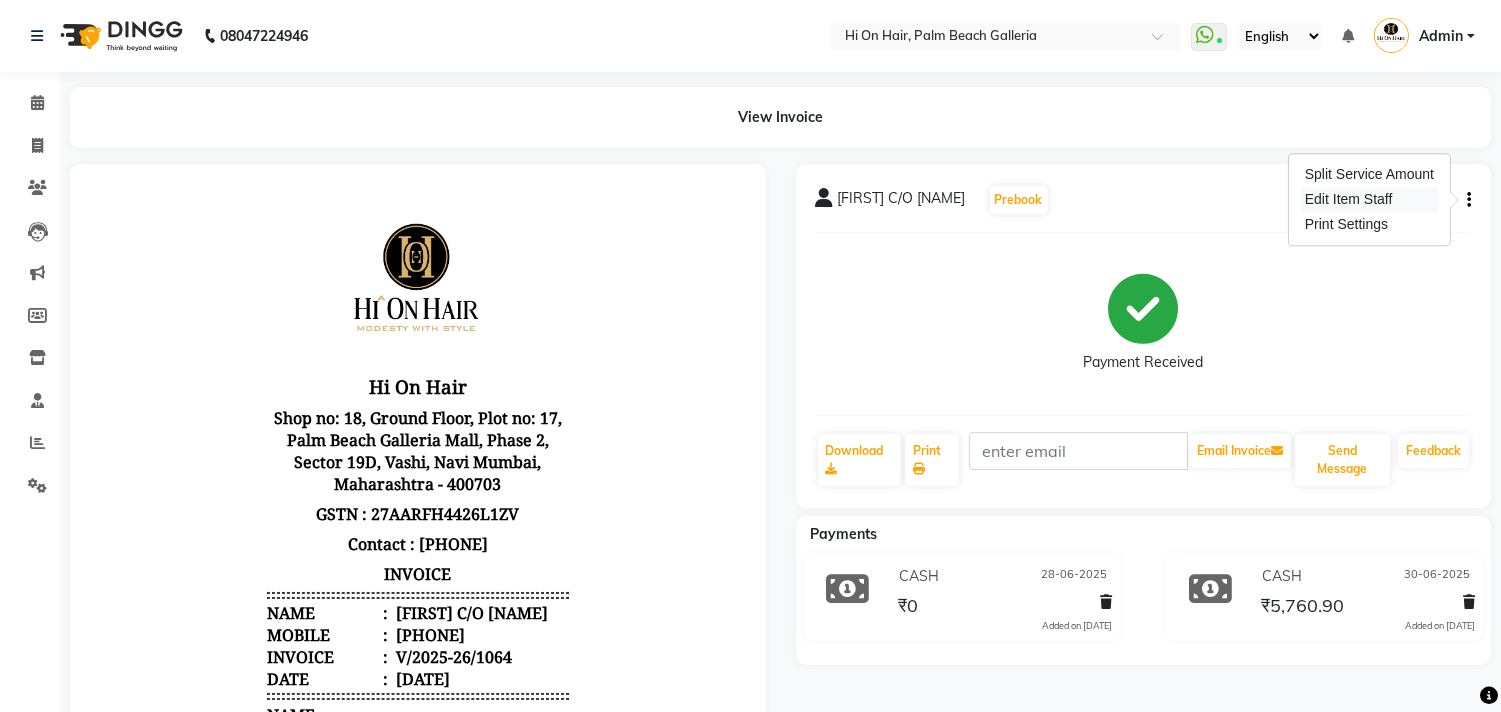 click on "Edit Item Staff" at bounding box center [1369, 199] 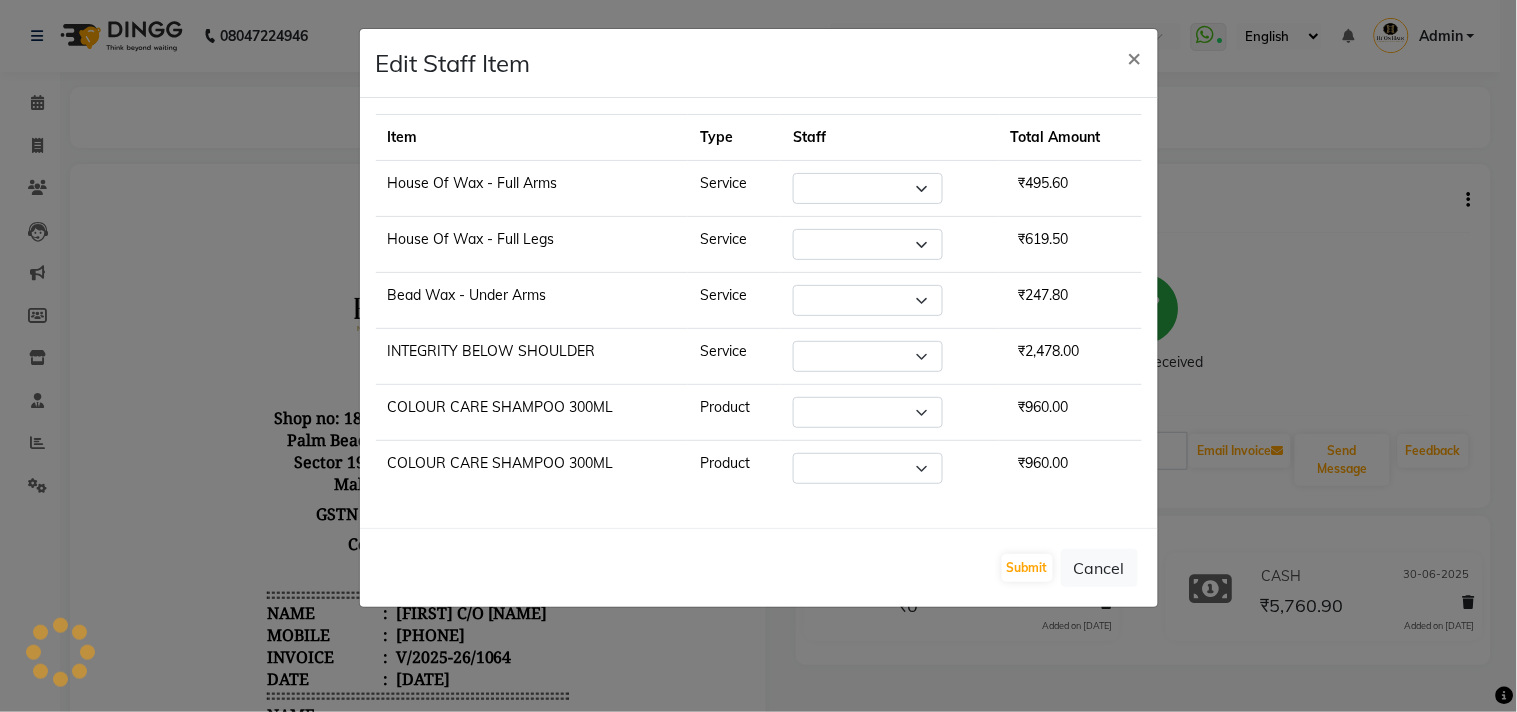select on "43988" 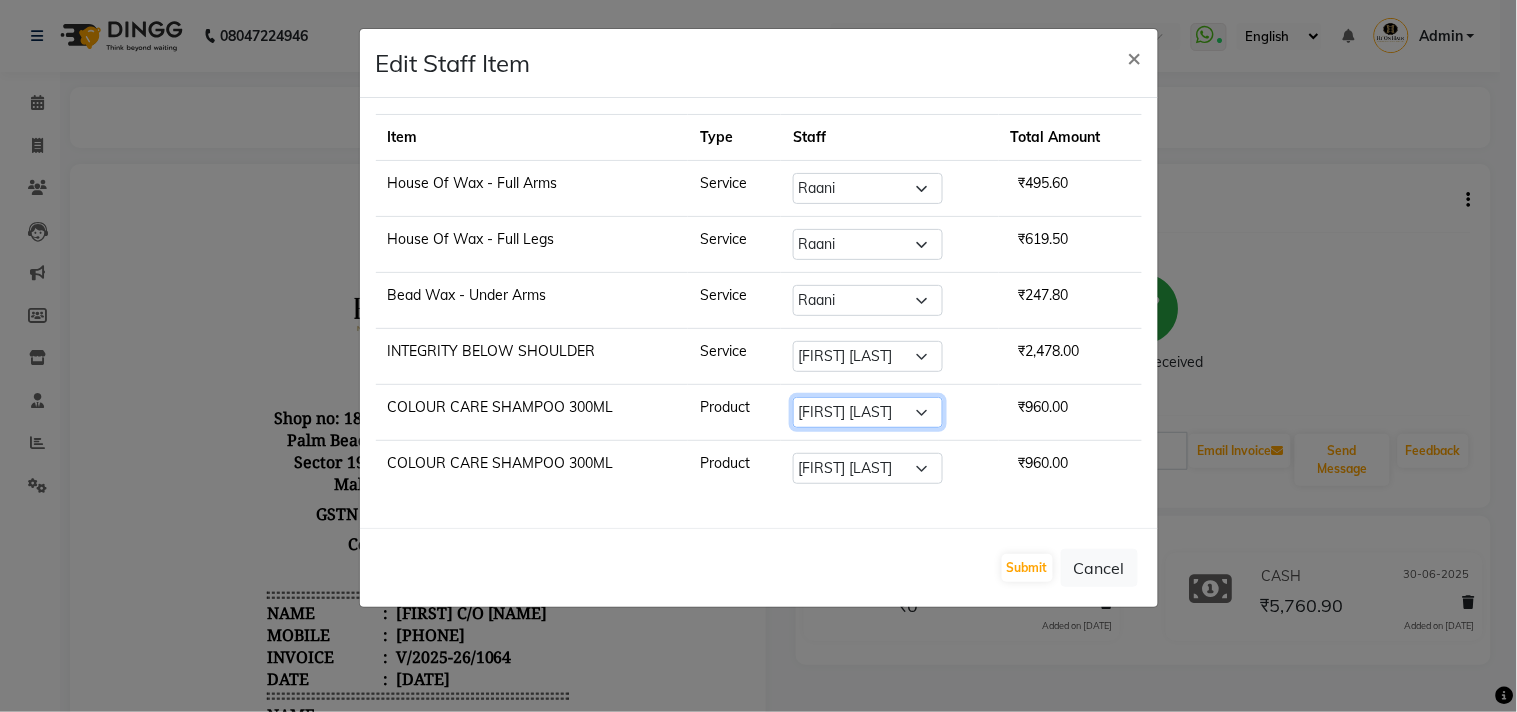 click on "Select  [FIRST] [LAST]   [FIRST] [LAST]   Hi On Hair   MAKYOPHI   [FIRST] [LAST]   [FIRST] [LAST]   Raani   [FIRST] [LAST]   [FIRST] [LAST]   [FIRST] [LAST]   [FIRST] [LAST]   [FIRST] [LAST]" 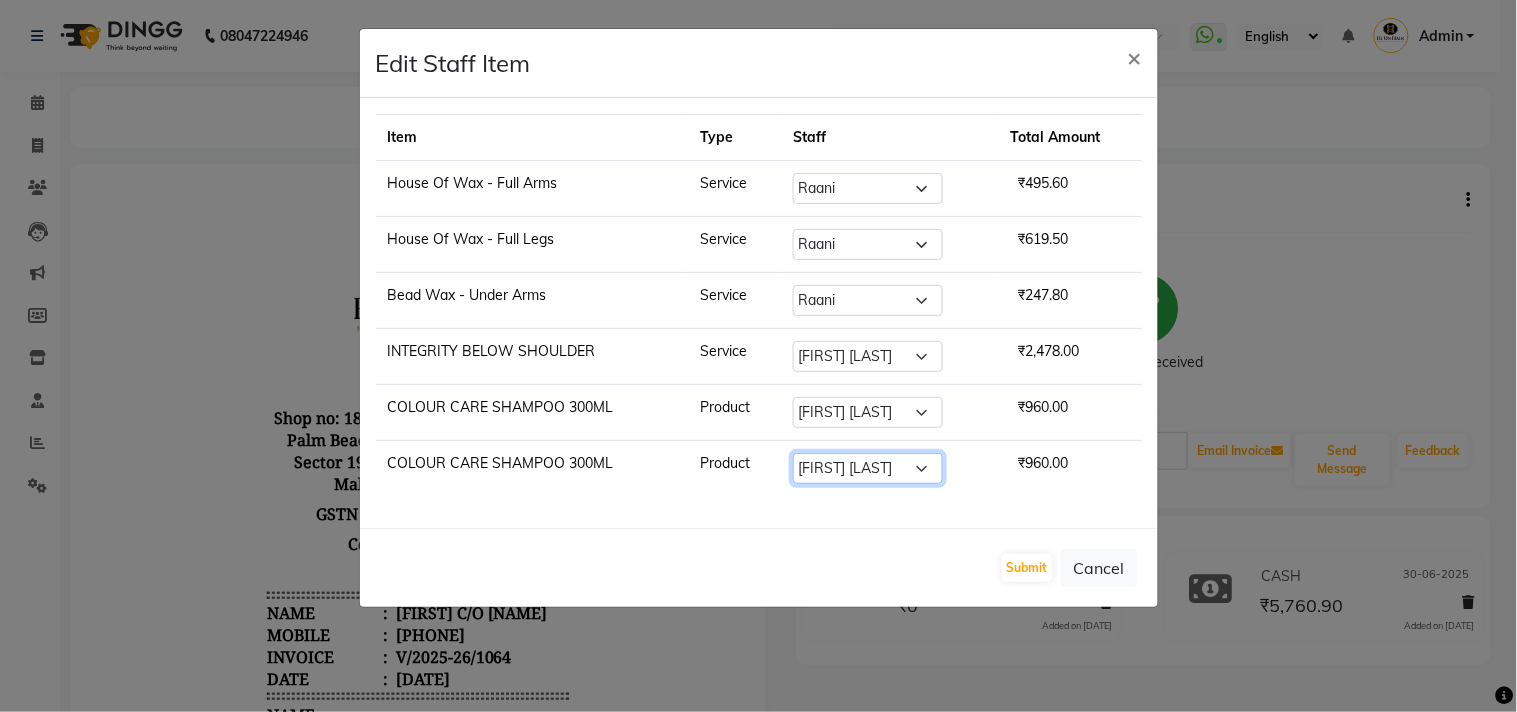 click on "Select  [FIRST] [LAST]   [FIRST] [LAST]   Hi On Hair   MAKYOPHI   [FIRST] [LAST]   [FIRST] [LAST]   Raani   [FIRST] [LAST]   [FIRST] [LAST]   [FIRST] [LAST]   [FIRST] [LAST]   [FIRST] [LAST]" 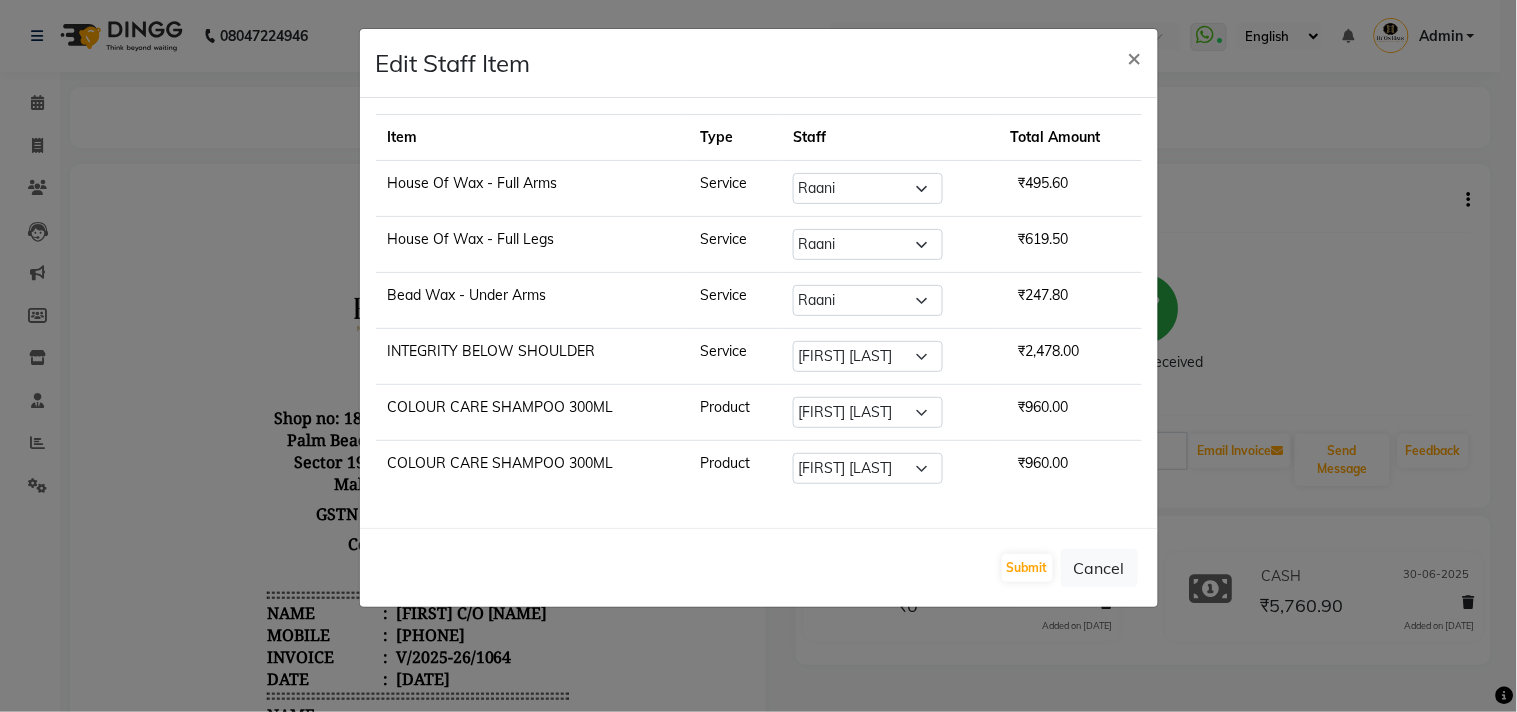 click on "COLOUR CARE SHAMPOO 300ML" 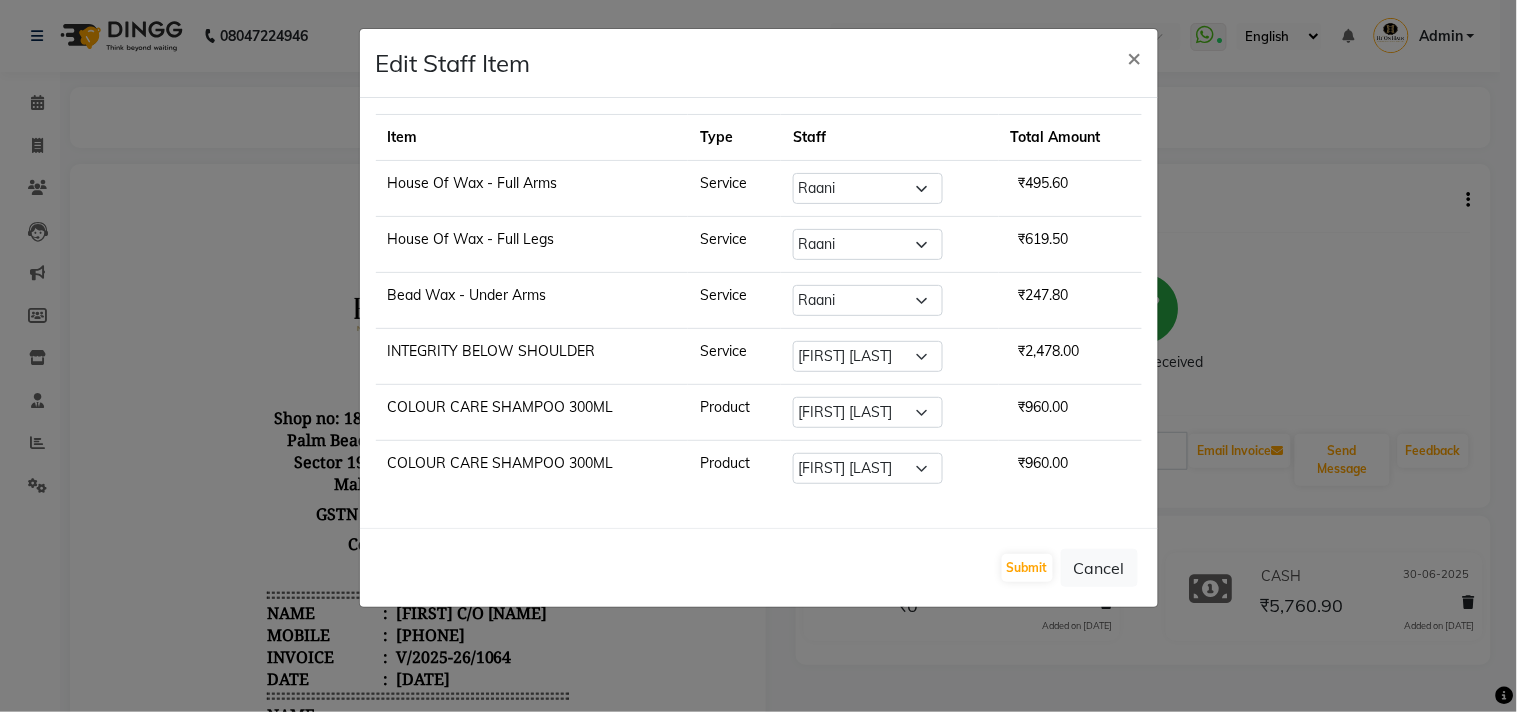 click on "COLOUR CARE SHAMPOO 300ML" 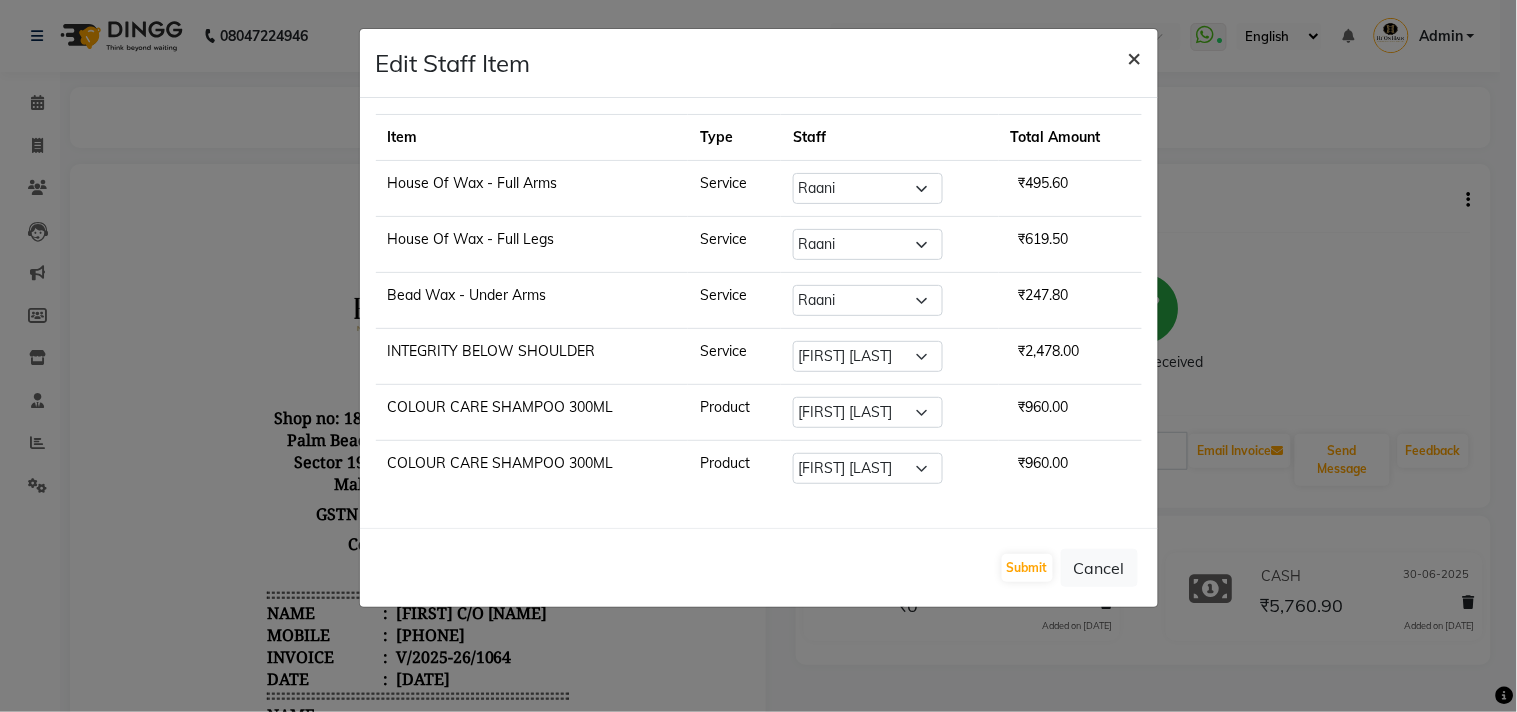 click on "×" 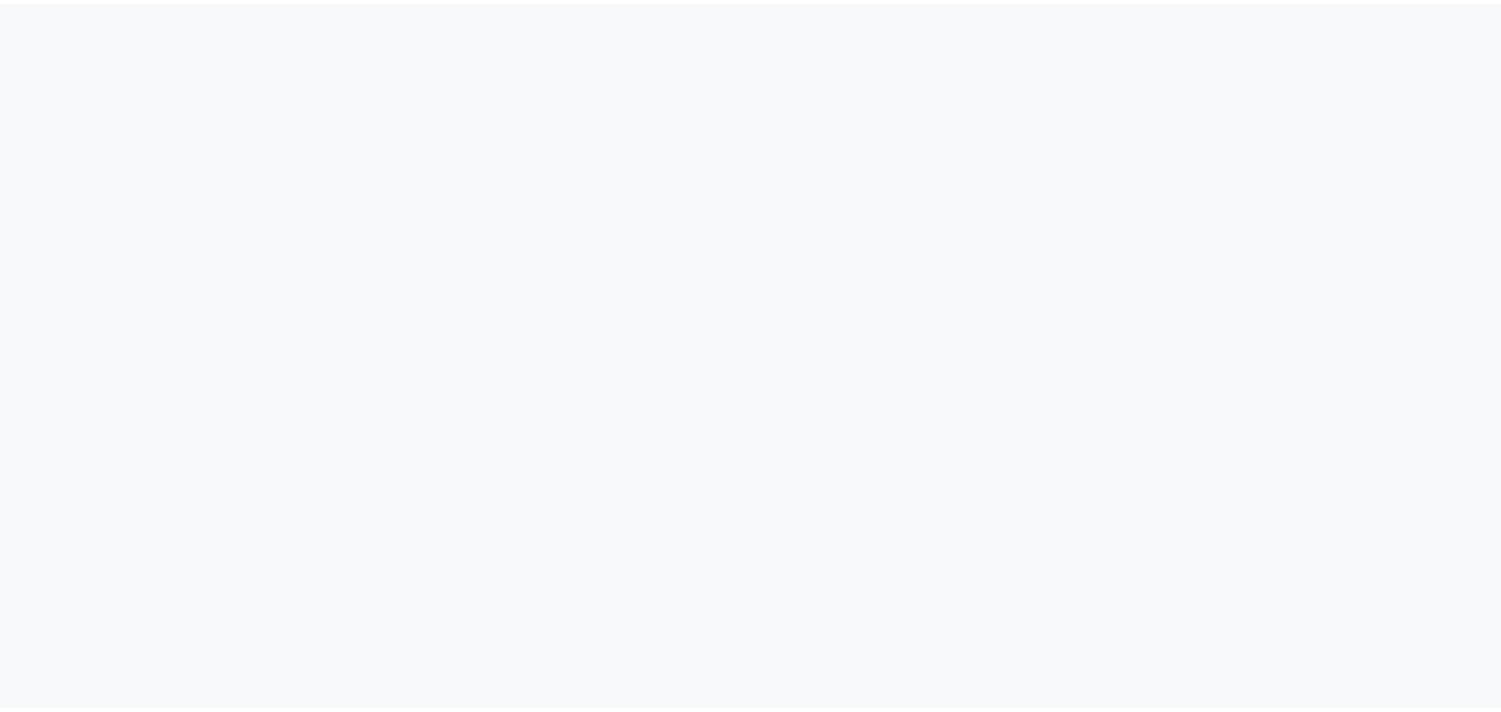 scroll, scrollTop: 0, scrollLeft: 0, axis: both 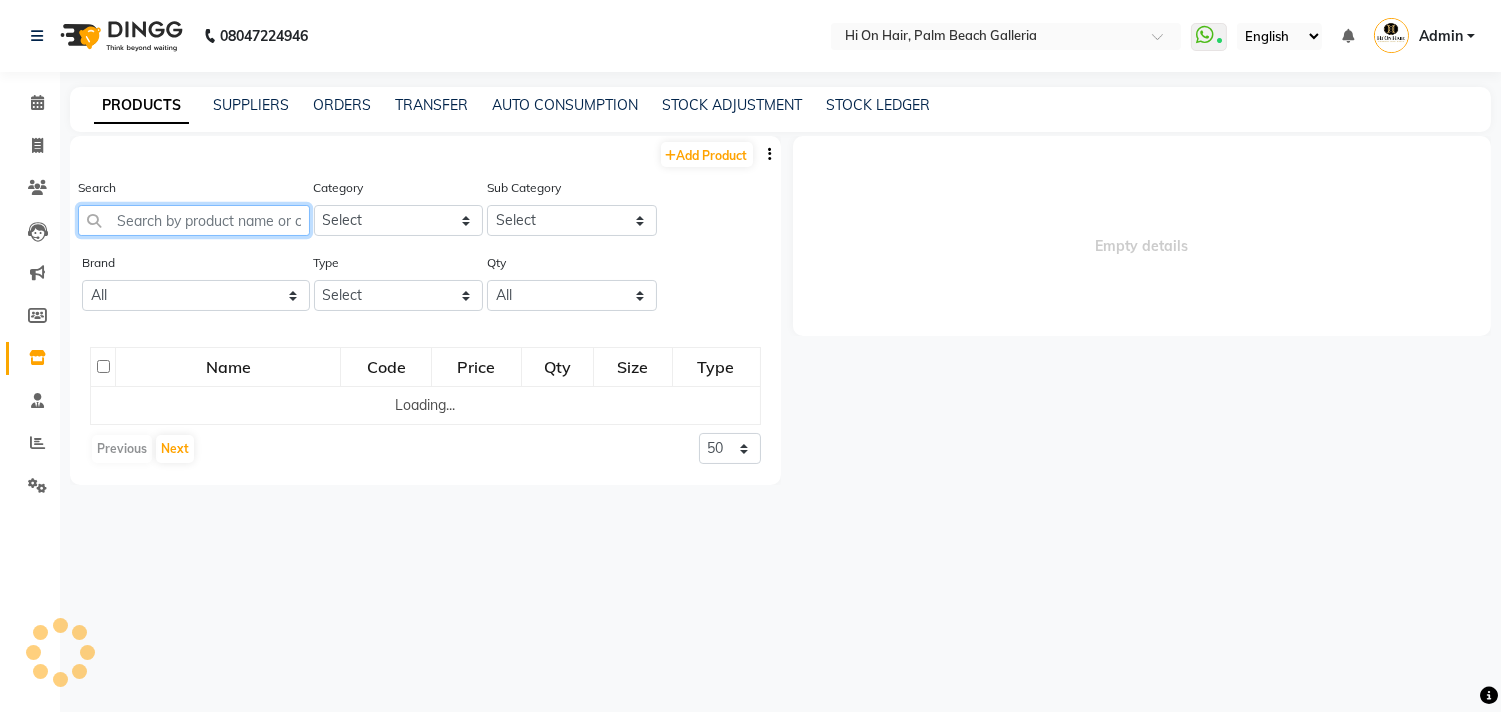 click 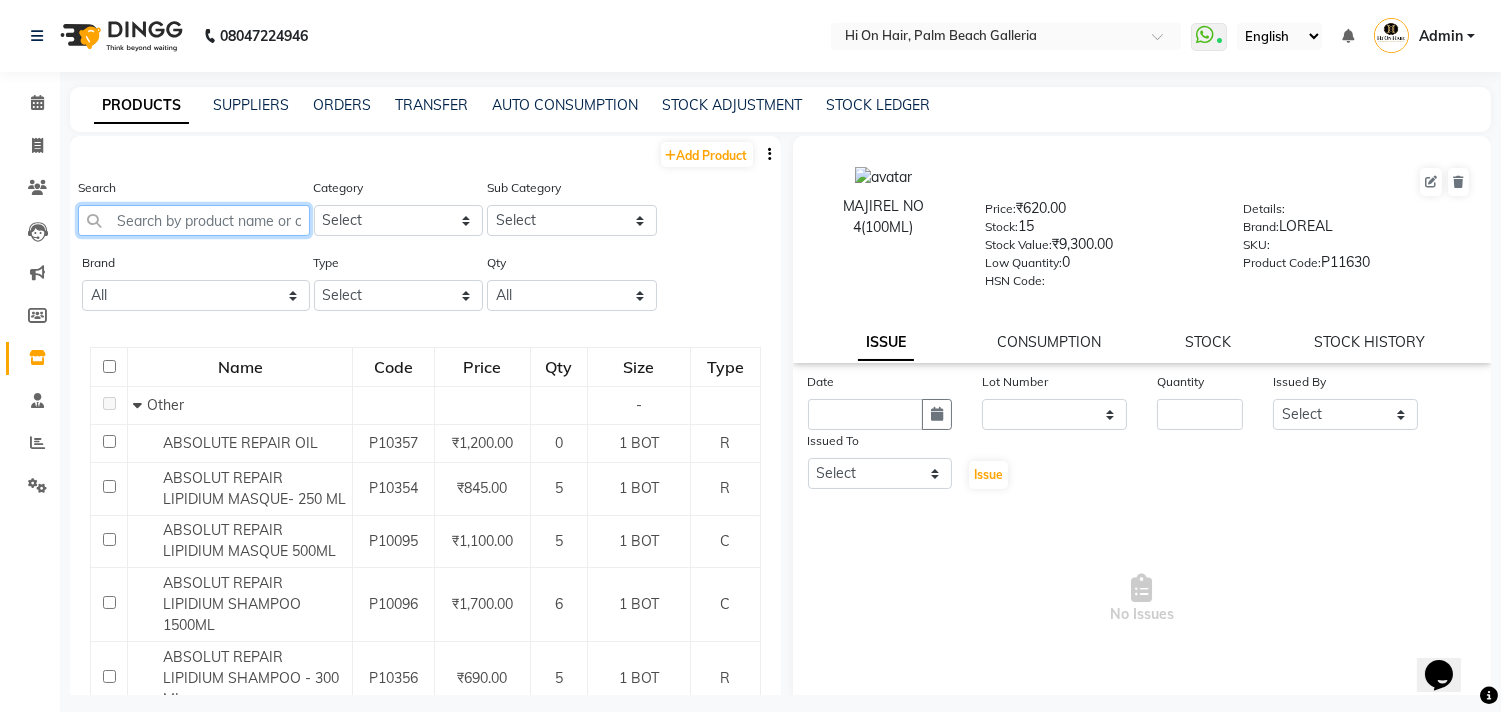 scroll, scrollTop: 0, scrollLeft: 0, axis: both 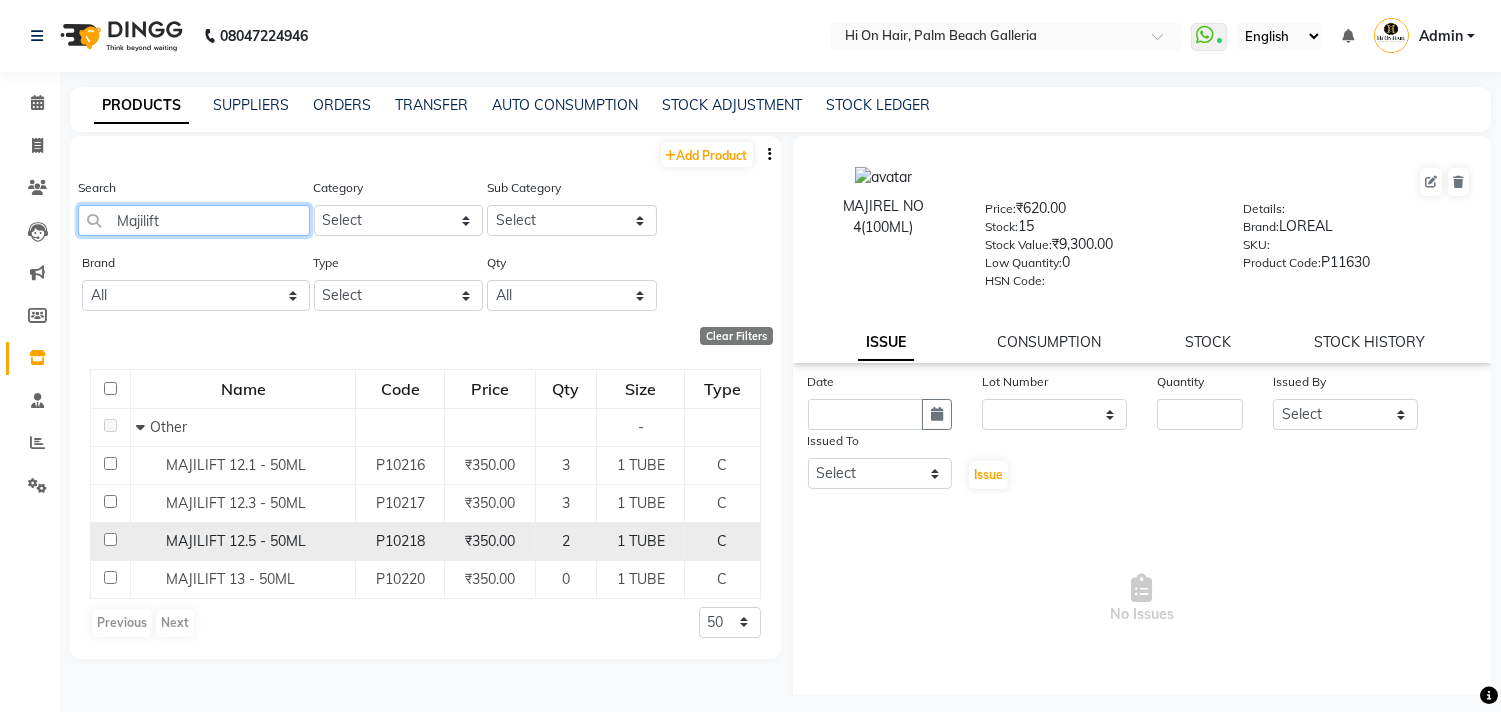 type on "Majilift" 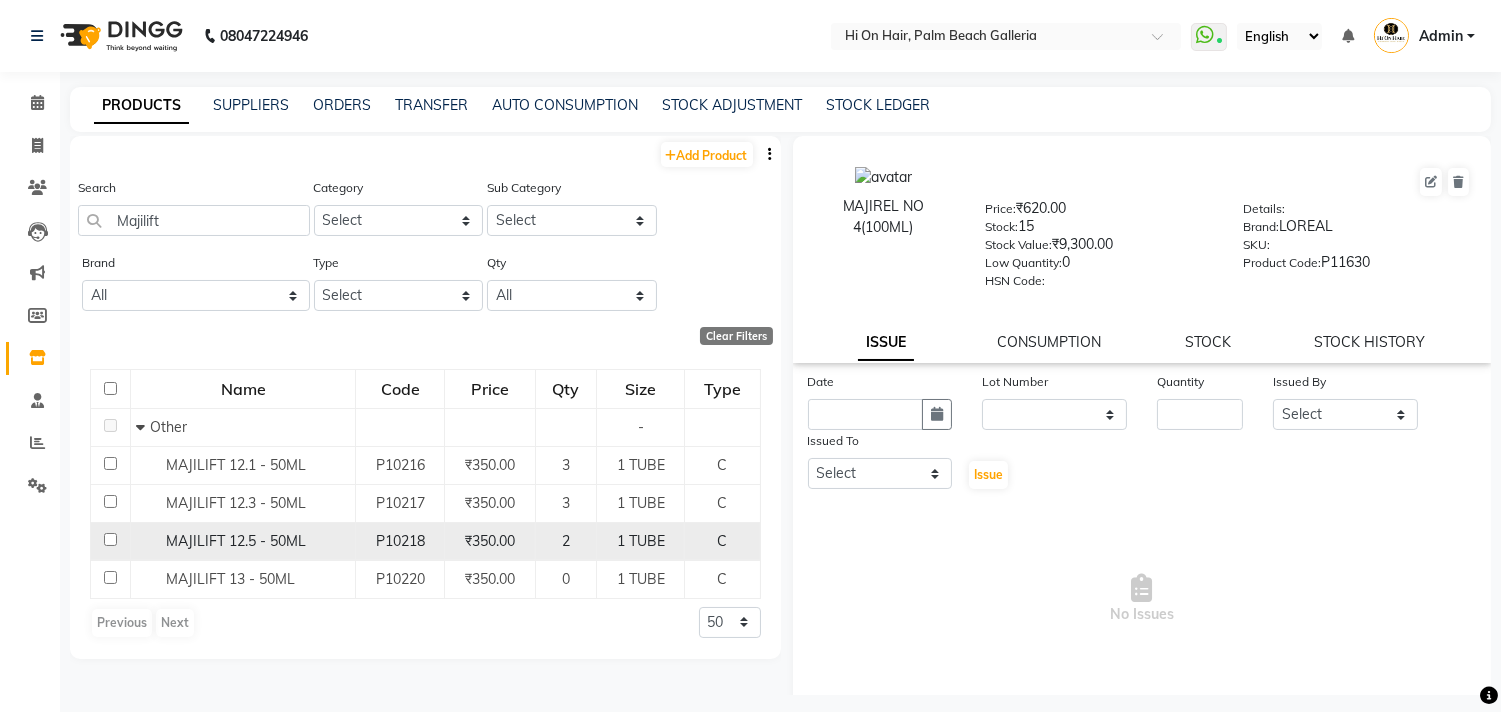 click on "MAJILIFT 12.5 - 50ML" 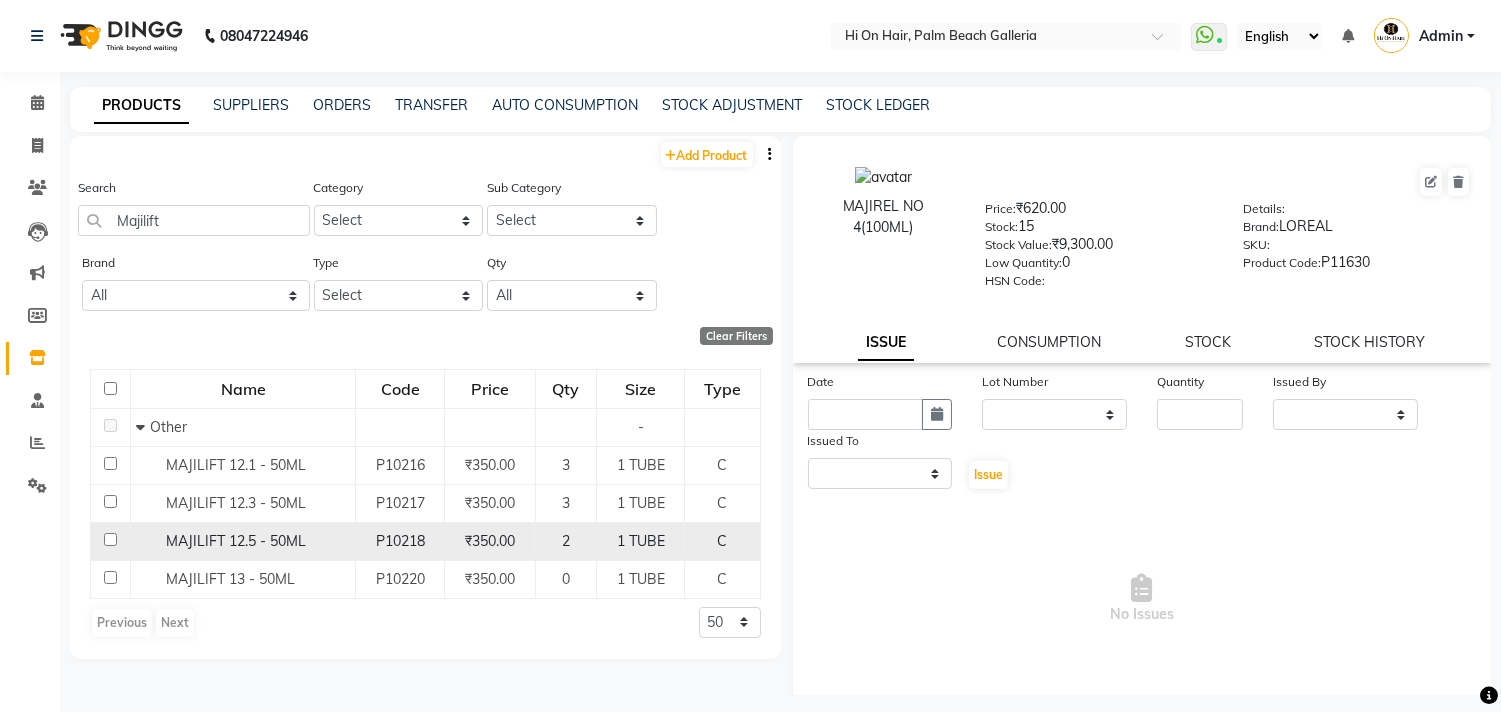 select 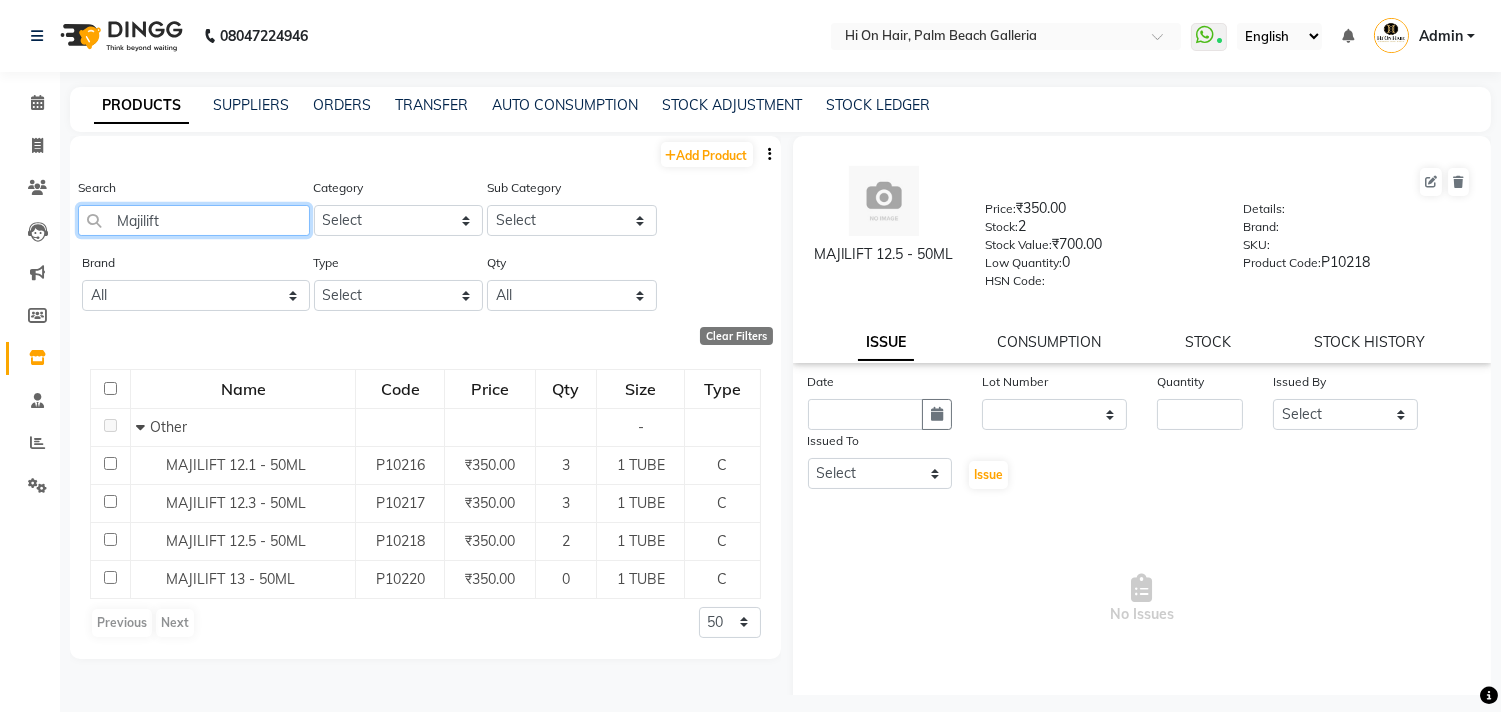 drag, startPoint x: 172, startPoint y: 225, endPoint x: 83, endPoint y: 243, distance: 90.80198 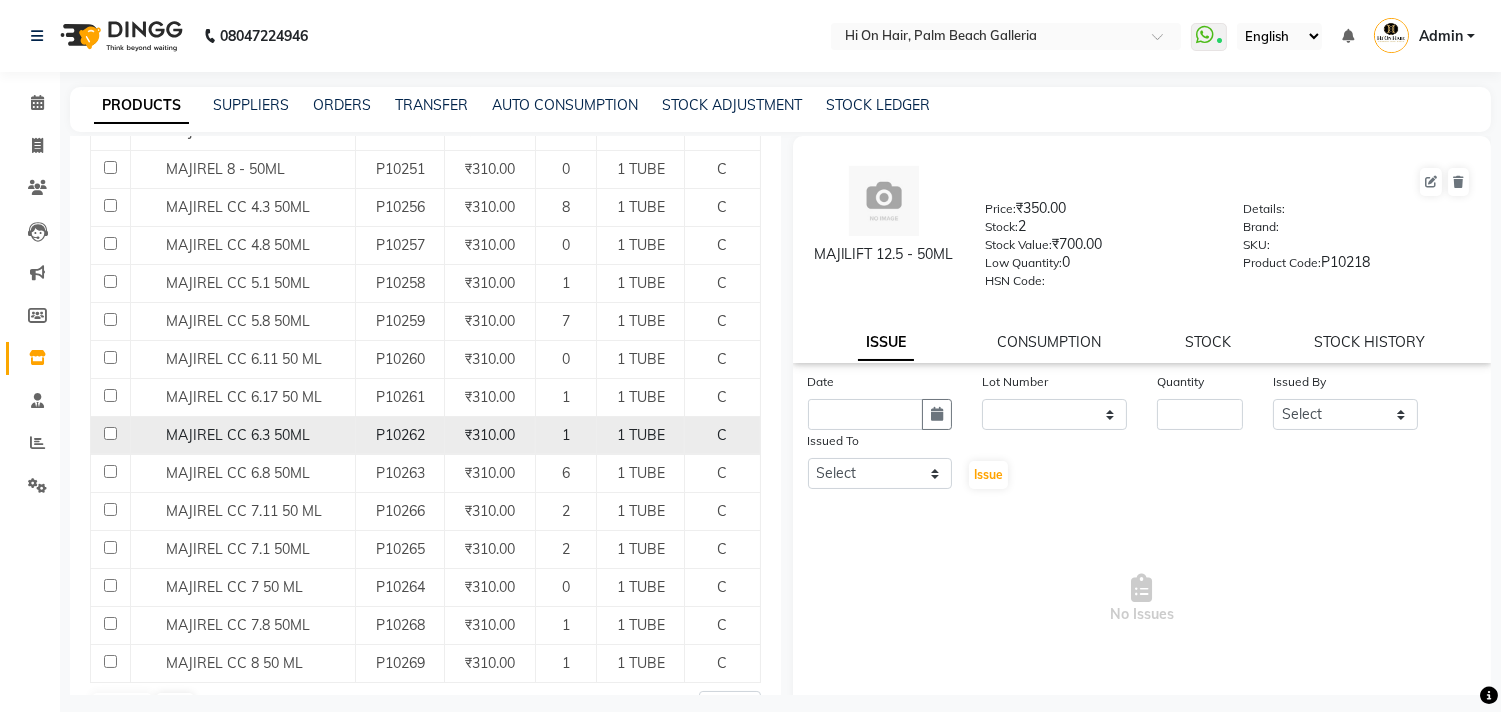 scroll, scrollTop: 1678, scrollLeft: 0, axis: vertical 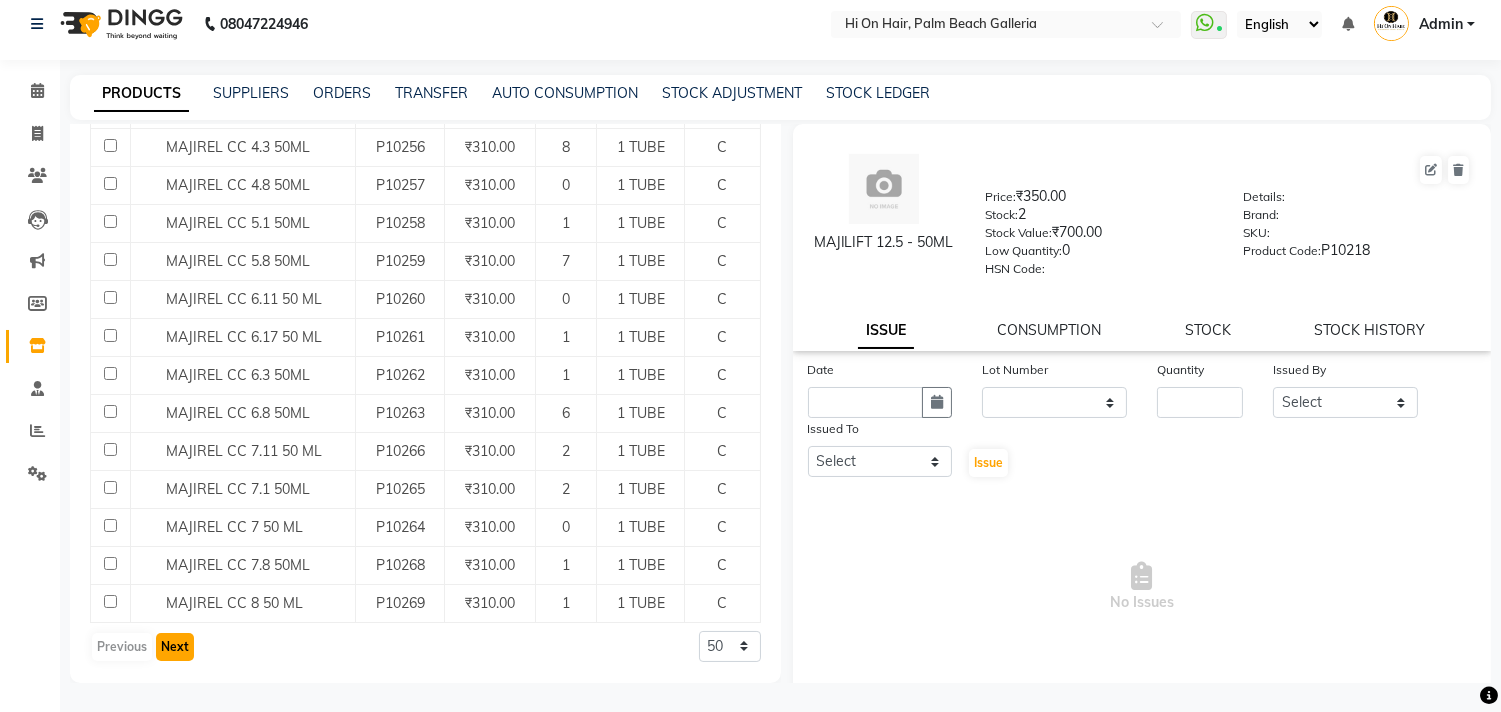 click on "Next" 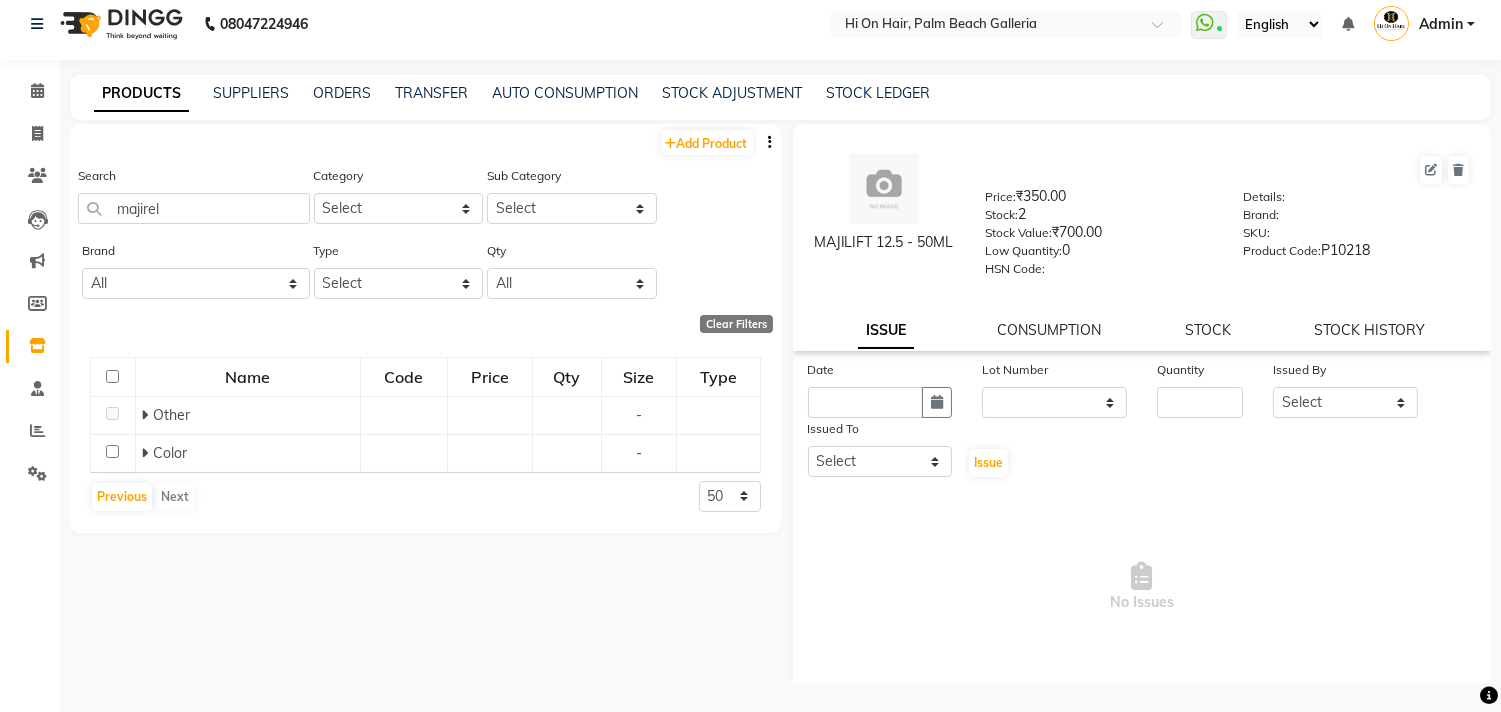 scroll, scrollTop: 0, scrollLeft: 0, axis: both 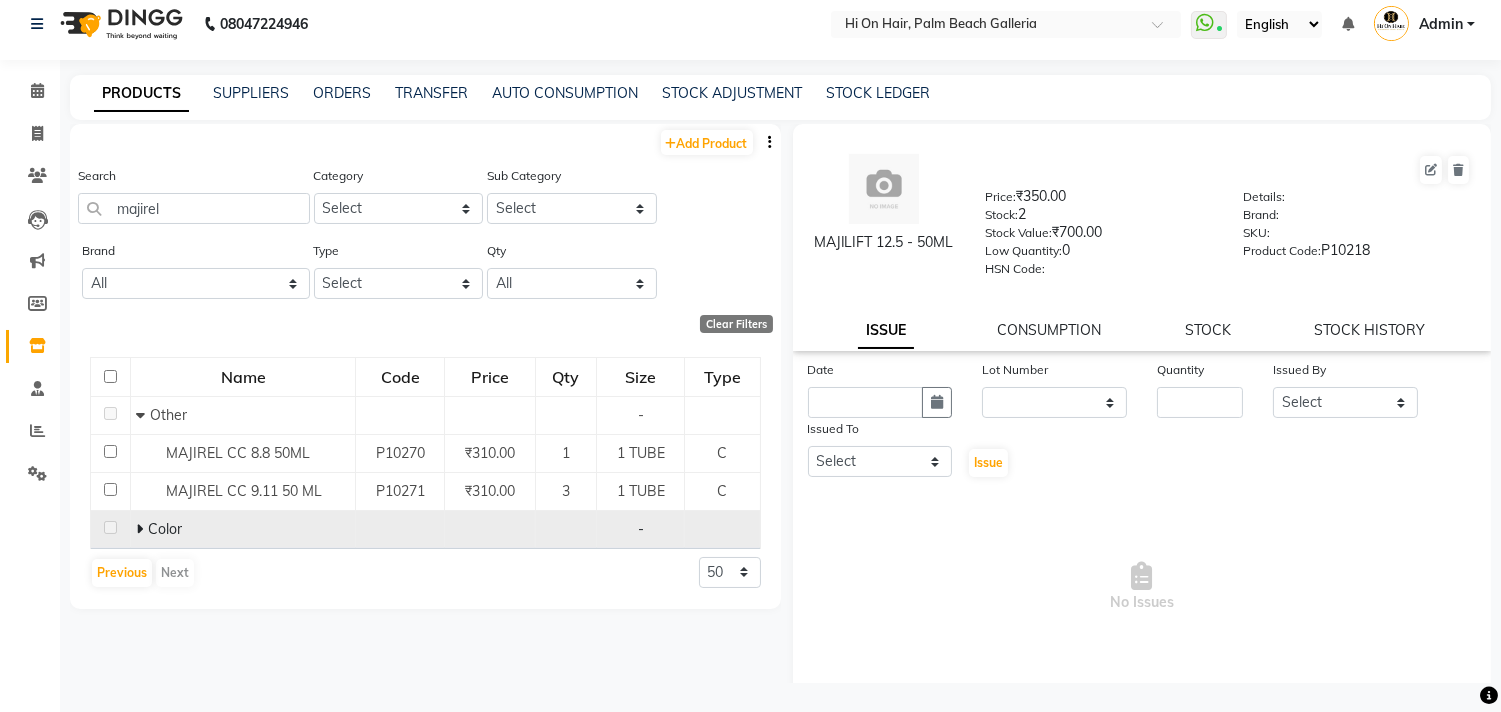 click on "Color" 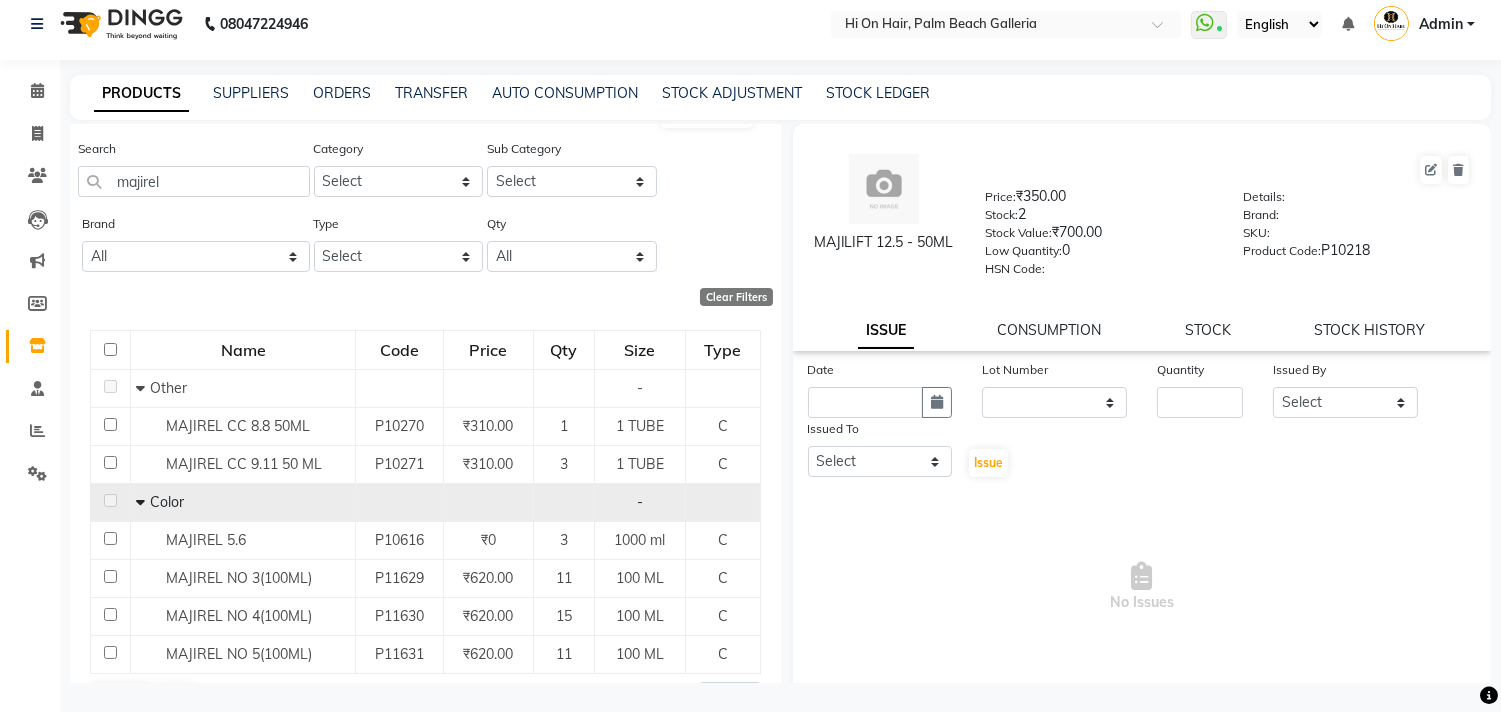 scroll, scrollTop: 0, scrollLeft: 0, axis: both 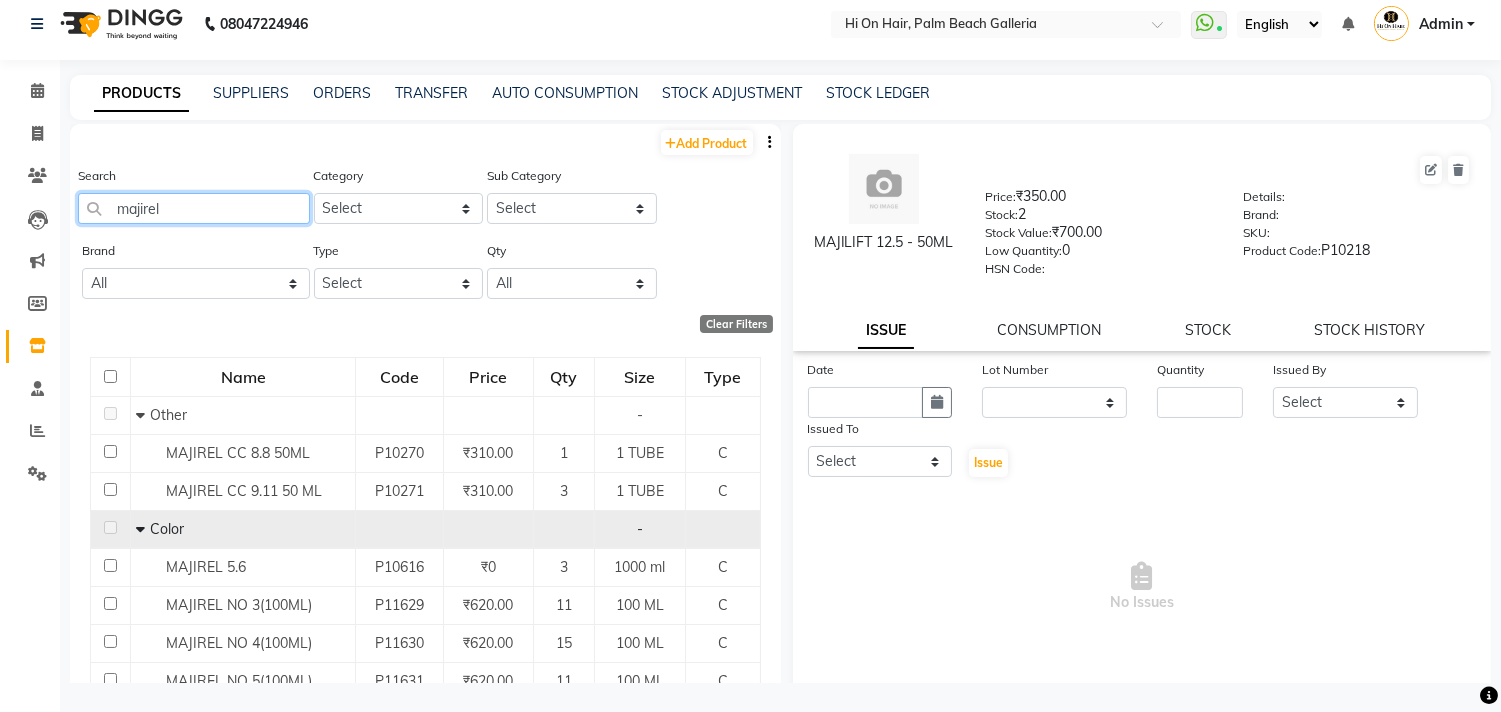 drag, startPoint x: 195, startPoint y: 216, endPoint x: 0, endPoint y: 216, distance: 195 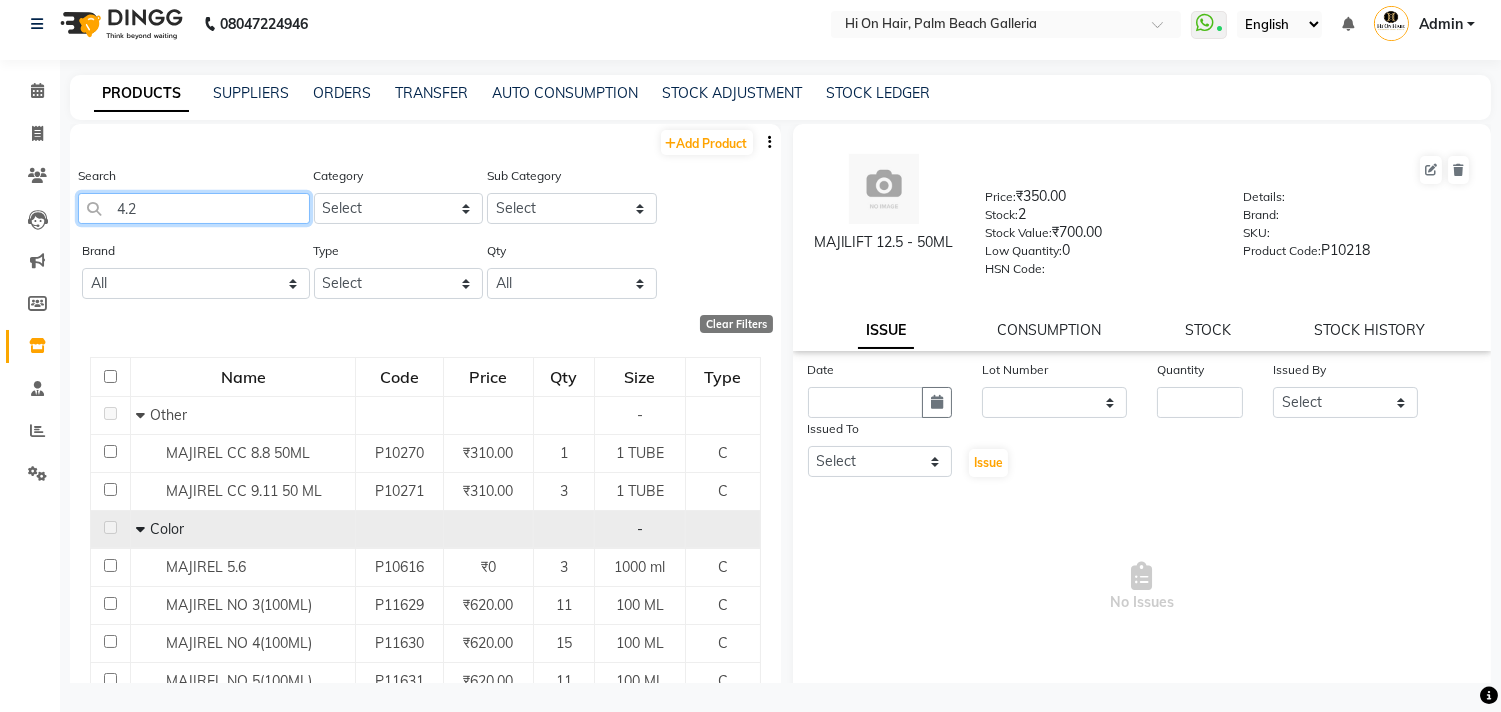 type on "4.20" 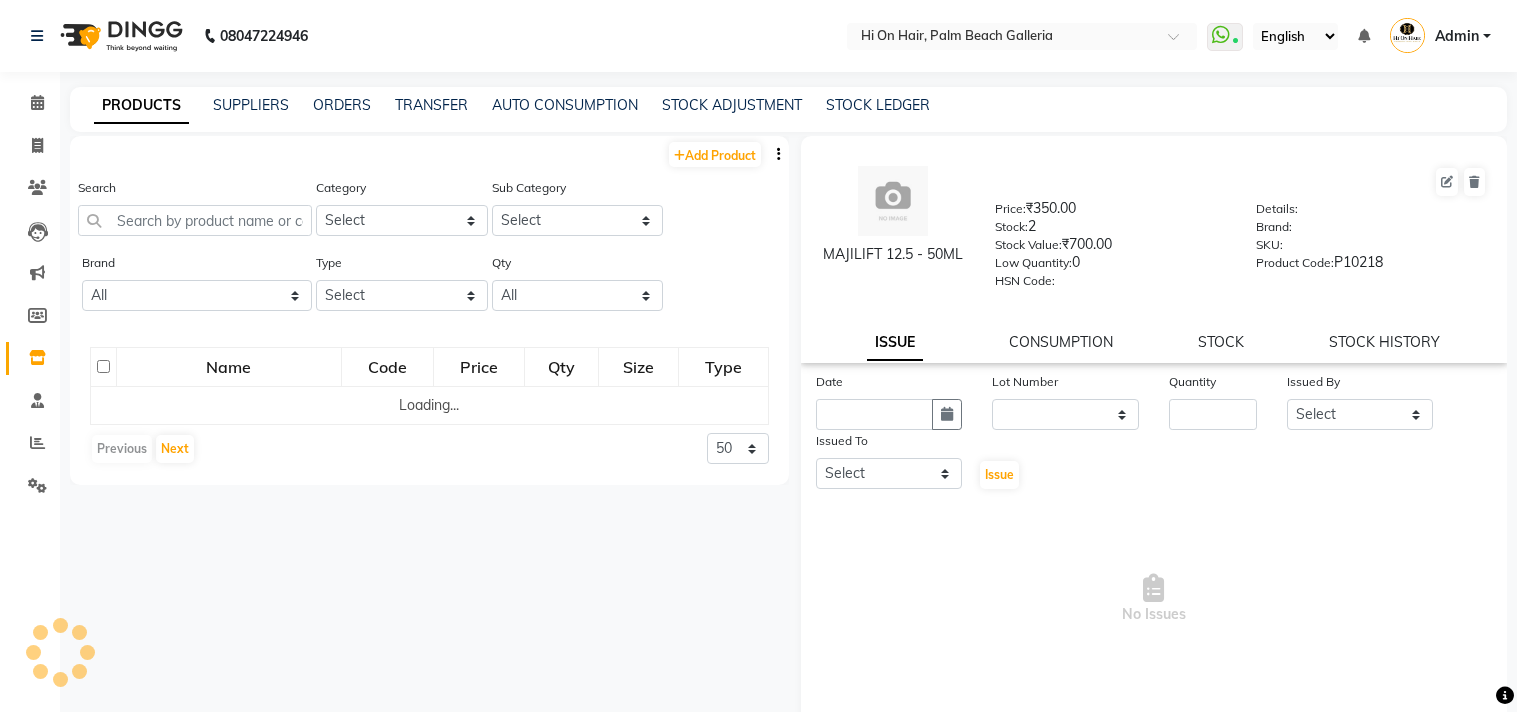 select 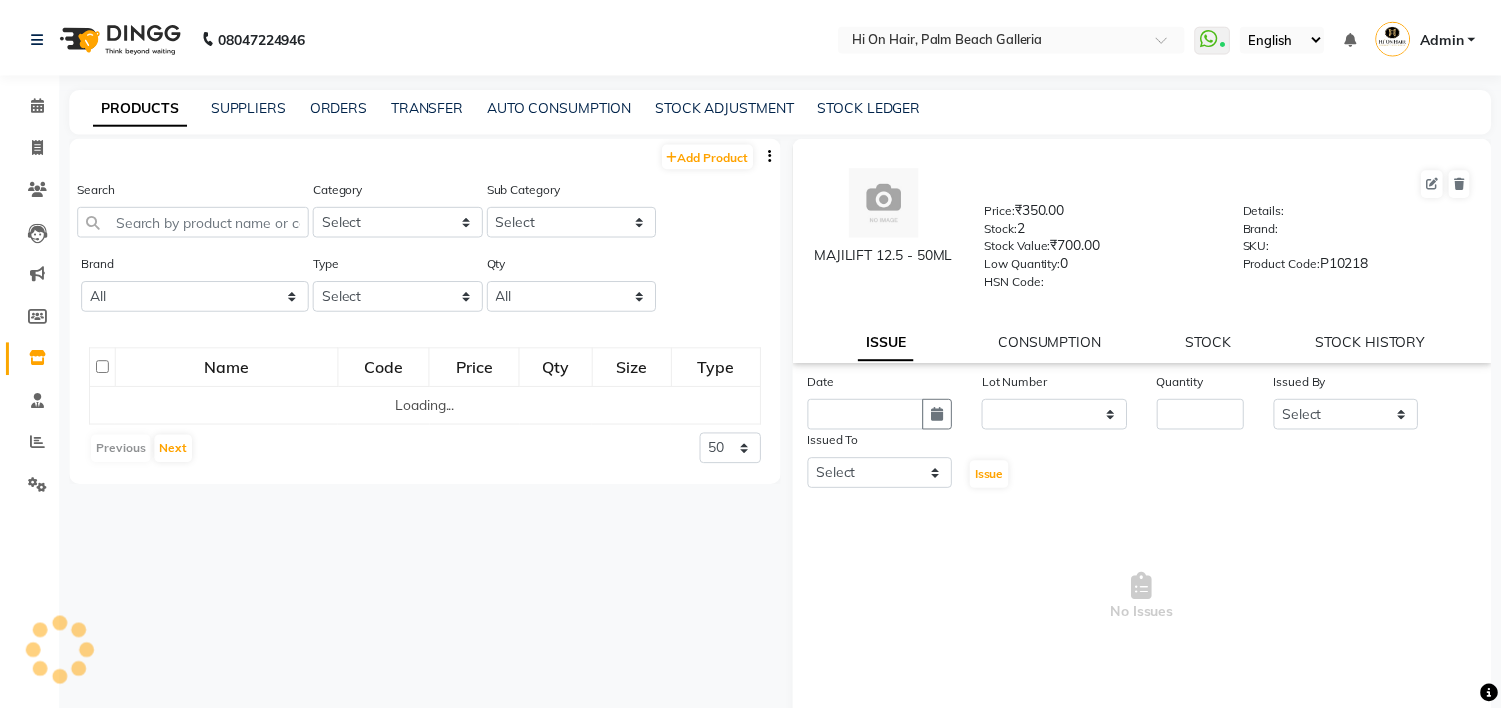 scroll, scrollTop: 0, scrollLeft: 0, axis: both 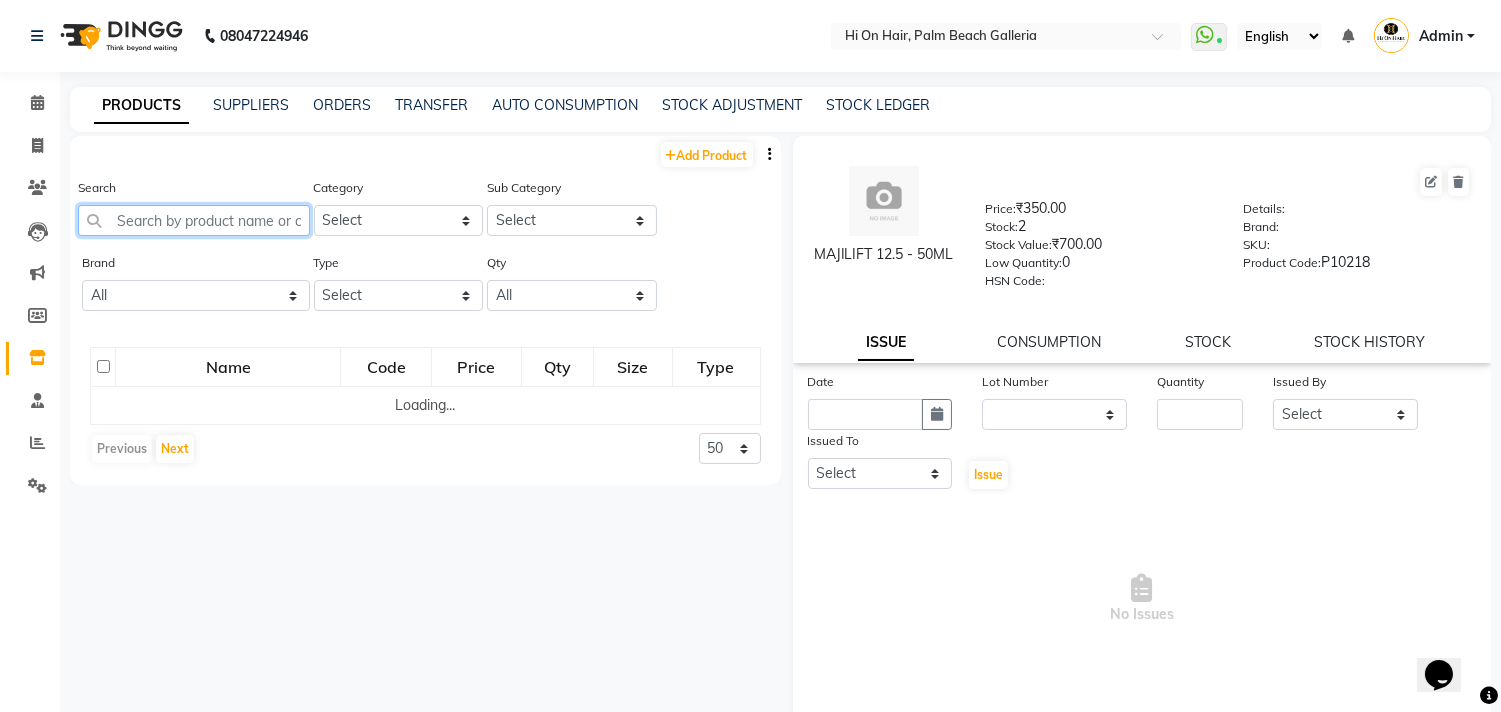 click 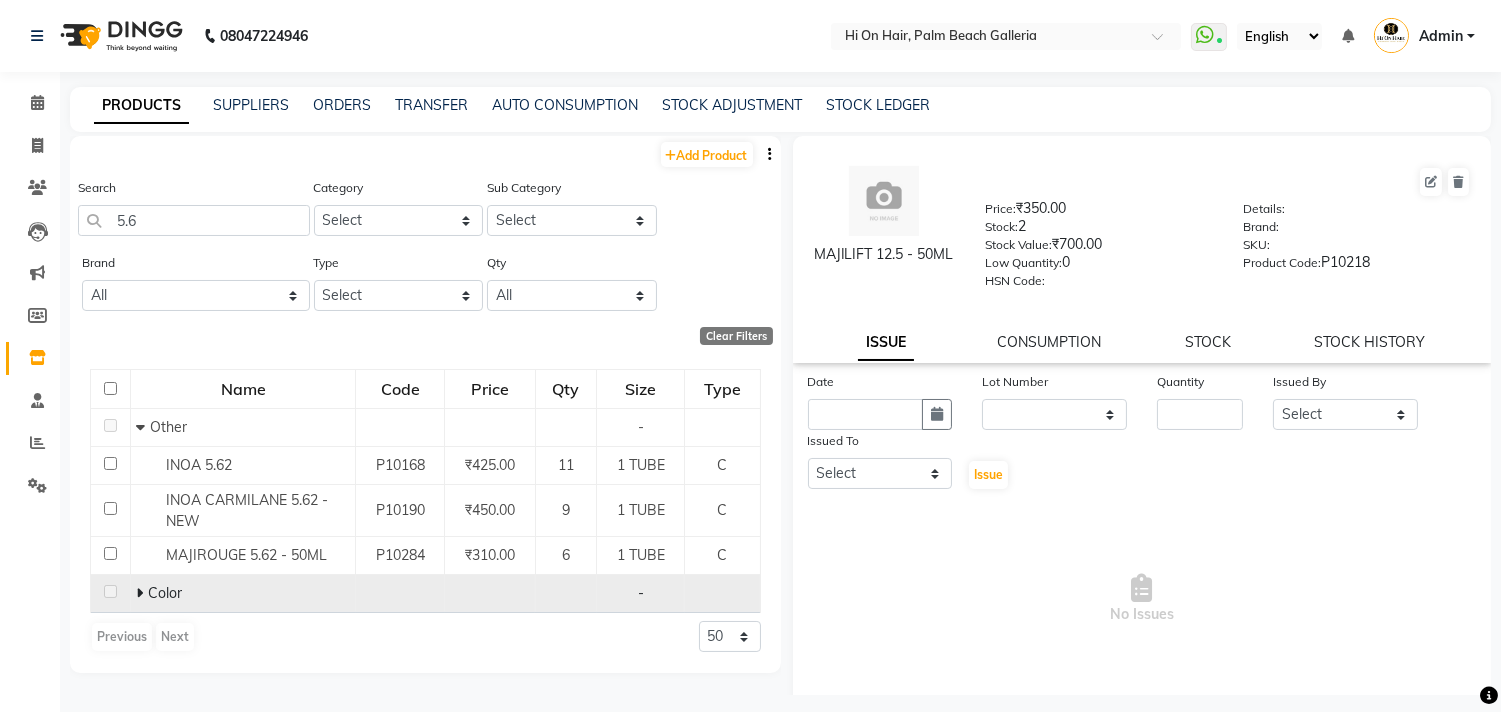 click on "Color" 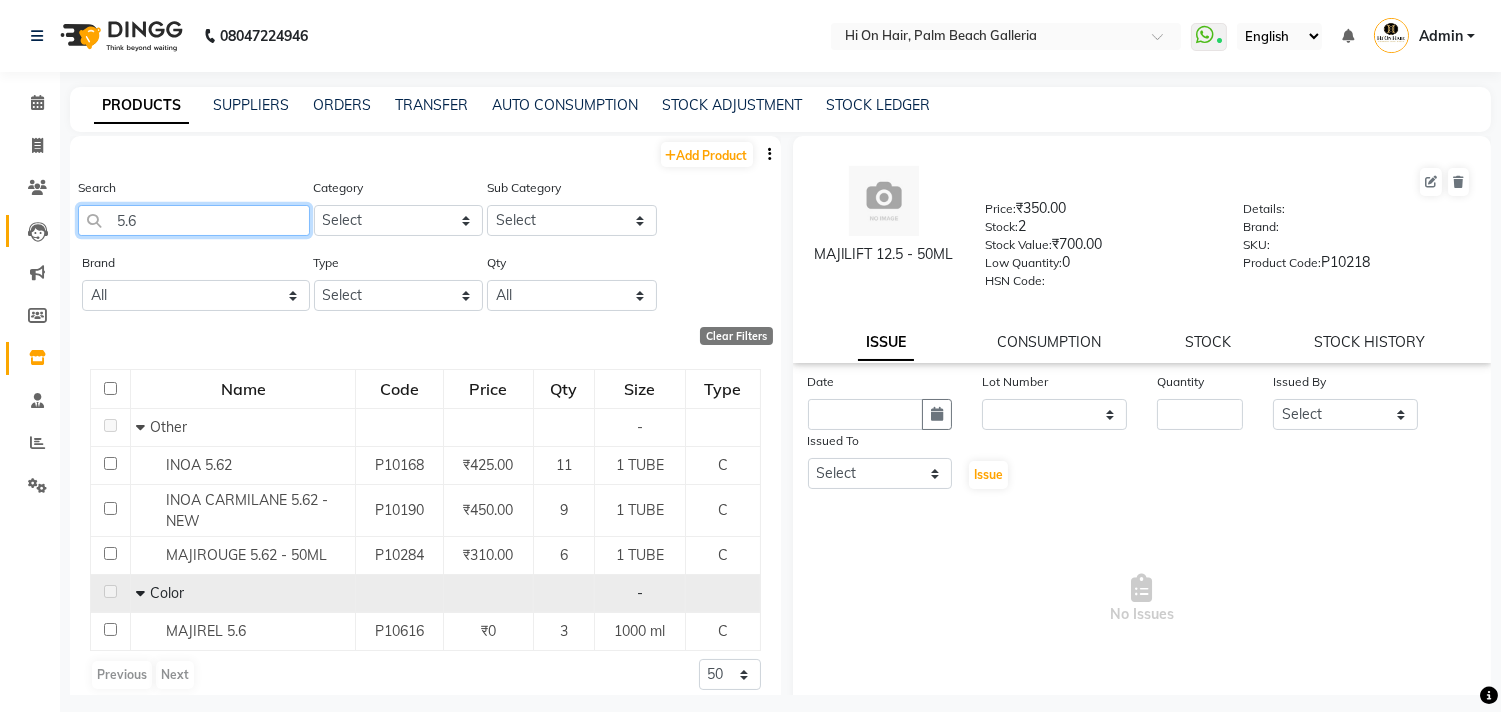 drag, startPoint x: 170, startPoint y: 227, endPoint x: 36, endPoint y: 231, distance: 134.0597 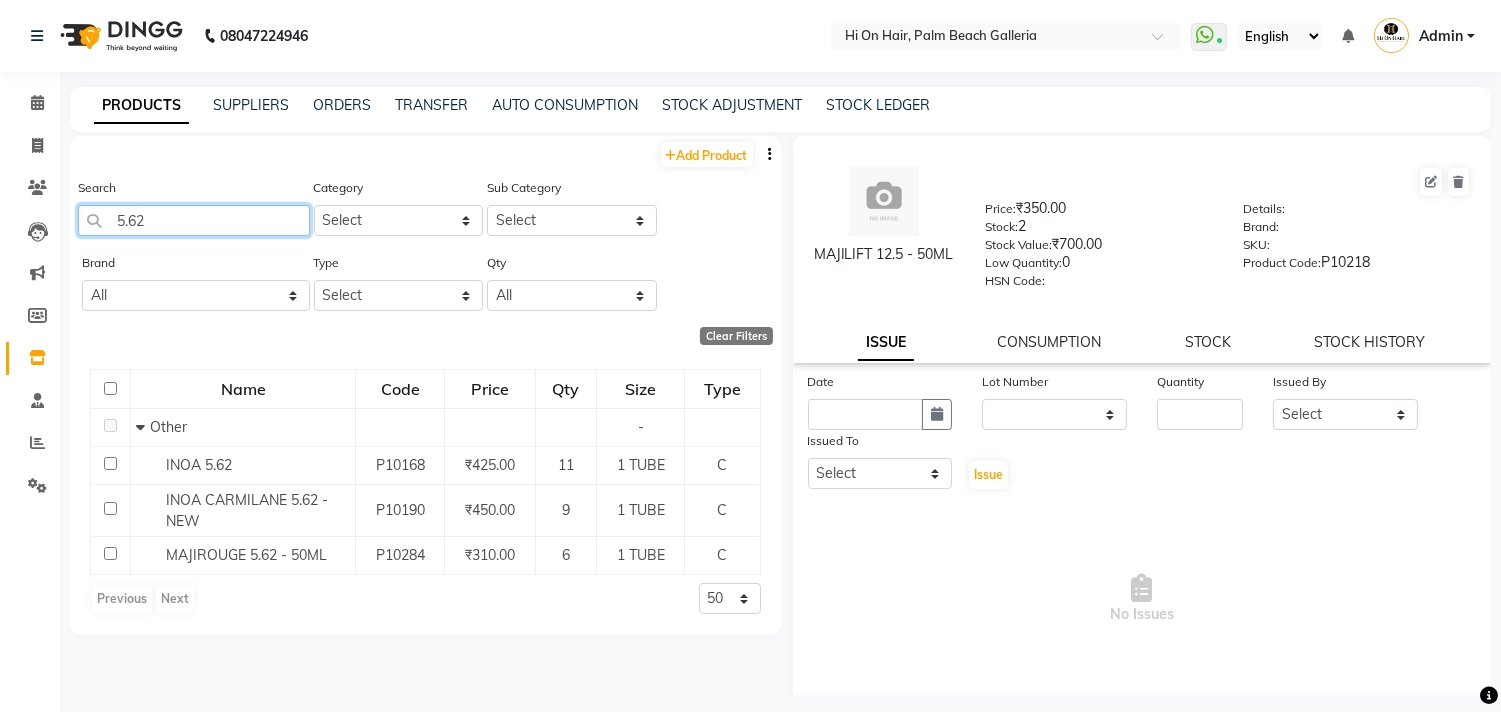 drag, startPoint x: 178, startPoint y: 223, endPoint x: 0, endPoint y: 225, distance: 178.01123 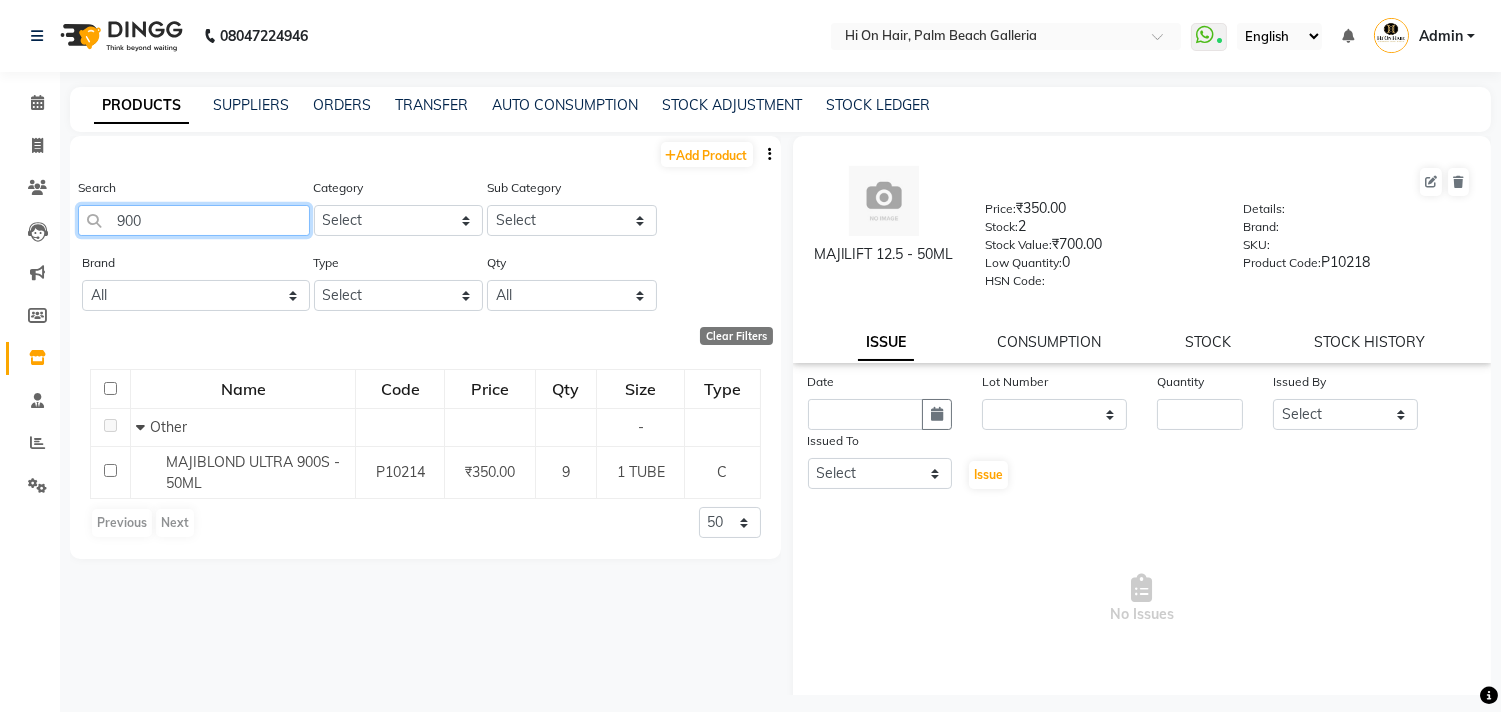 drag, startPoint x: 210, startPoint y: 205, endPoint x: 112, endPoint y: 233, distance: 101.92154 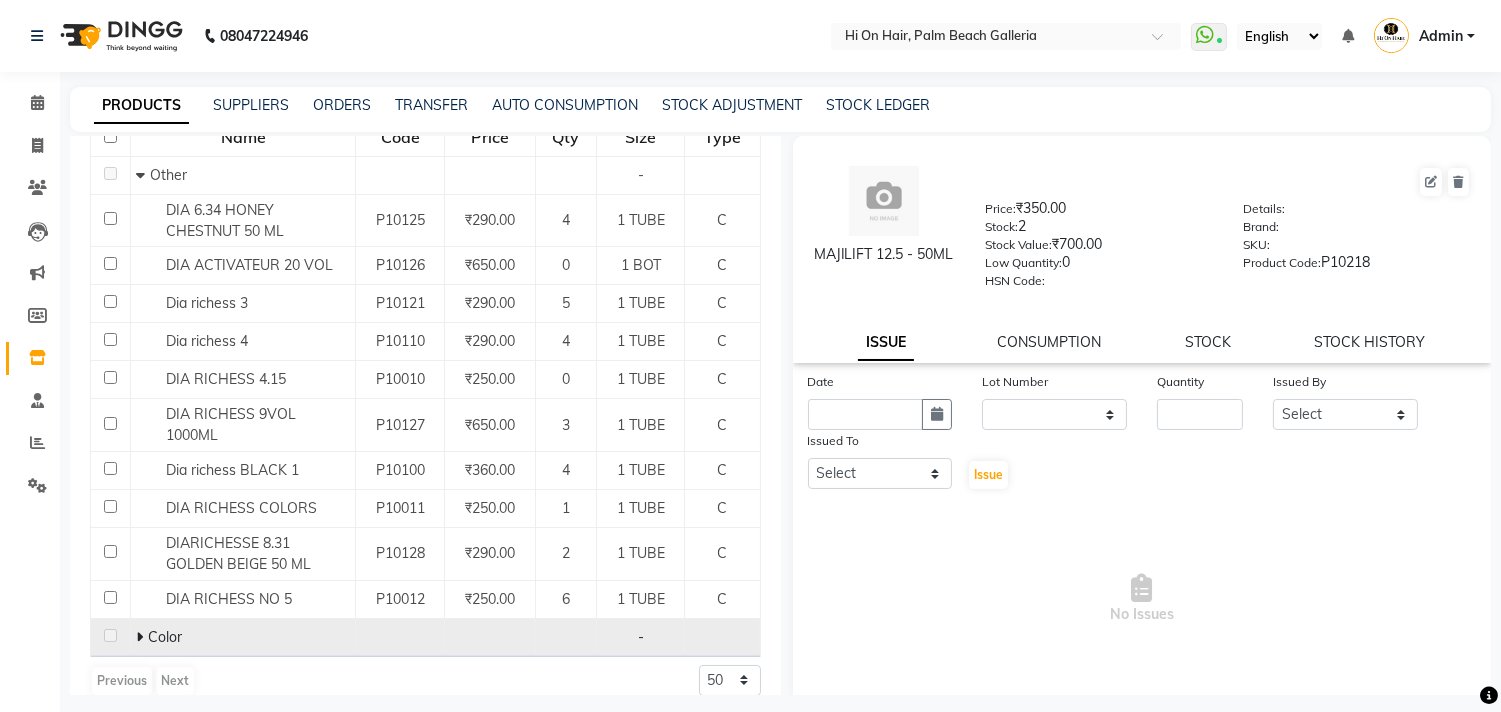 scroll, scrollTop: 261, scrollLeft: 0, axis: vertical 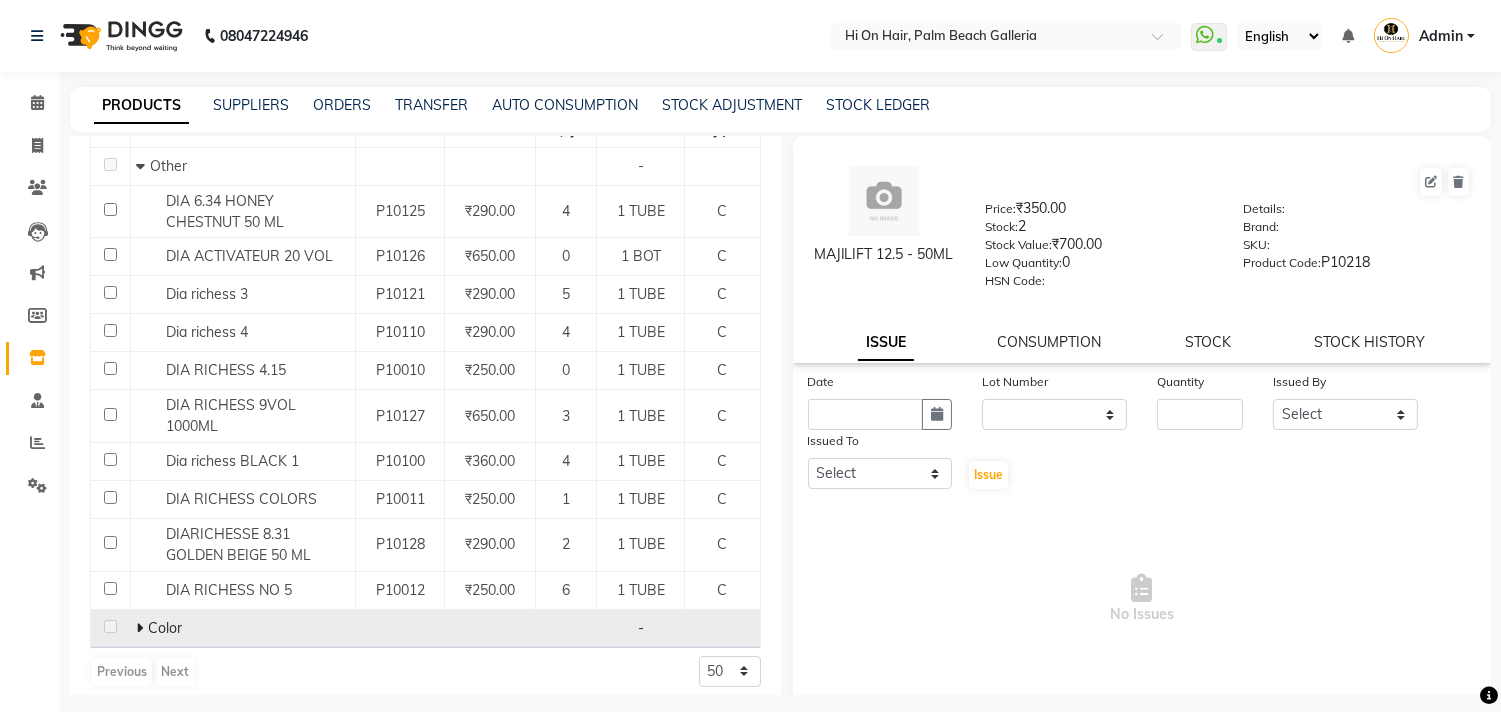 click 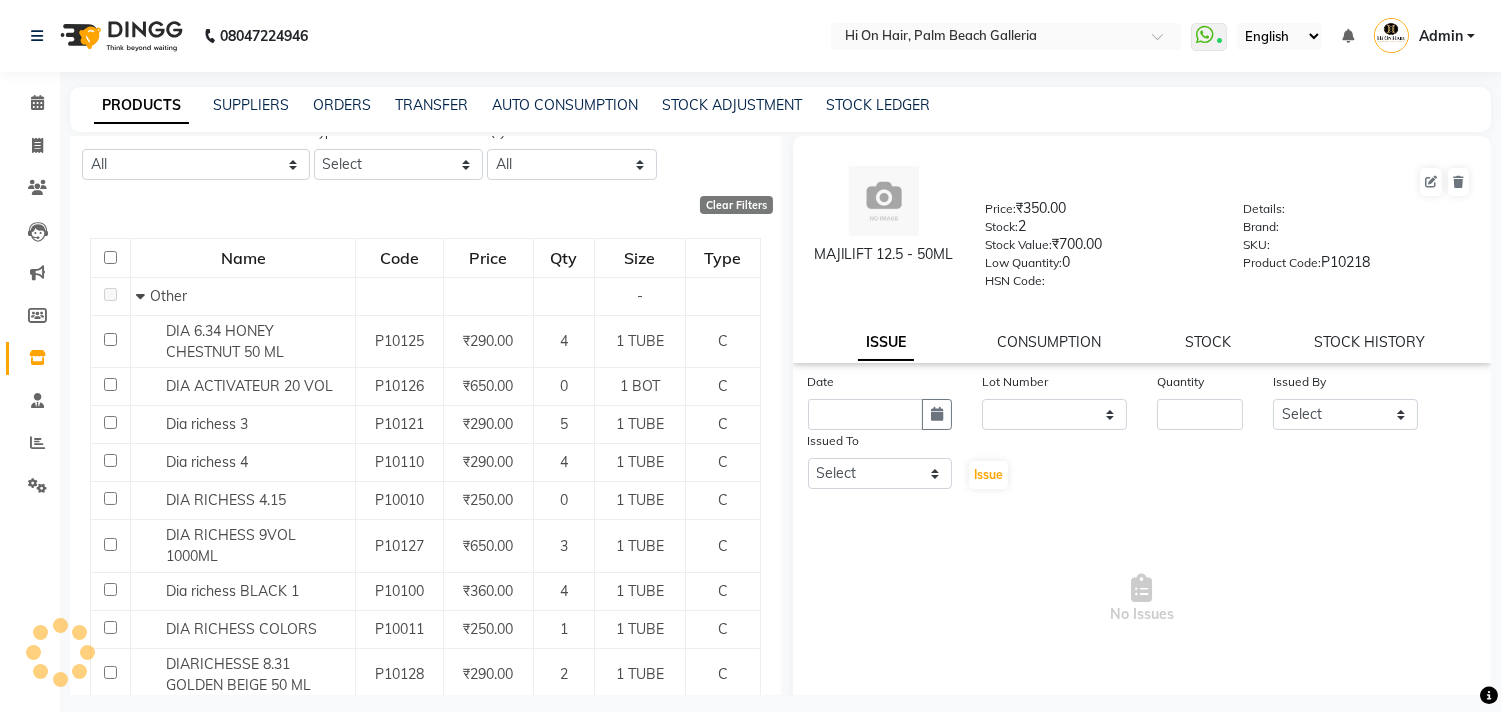 scroll, scrollTop: 0, scrollLeft: 0, axis: both 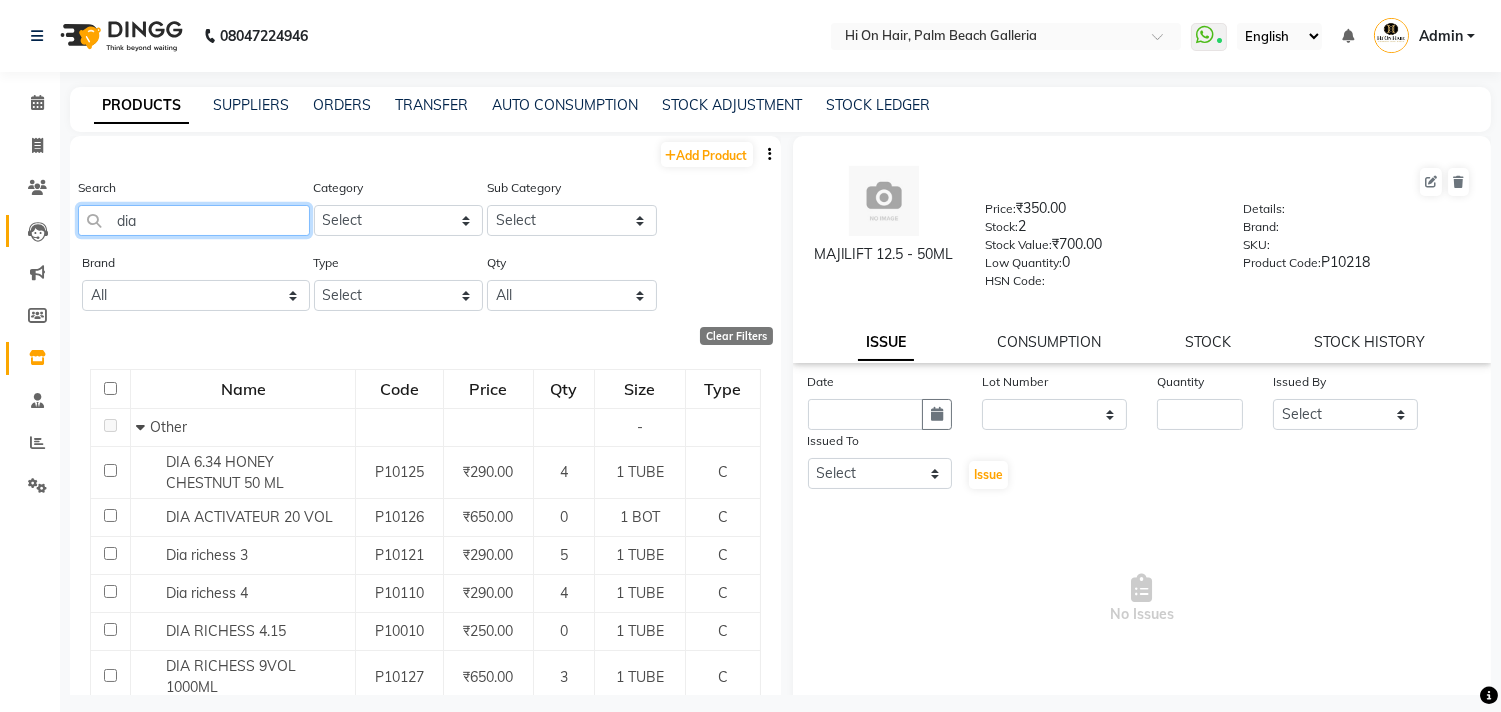 drag, startPoint x: 228, startPoint y: 217, endPoint x: 13, endPoint y: 231, distance: 215.45534 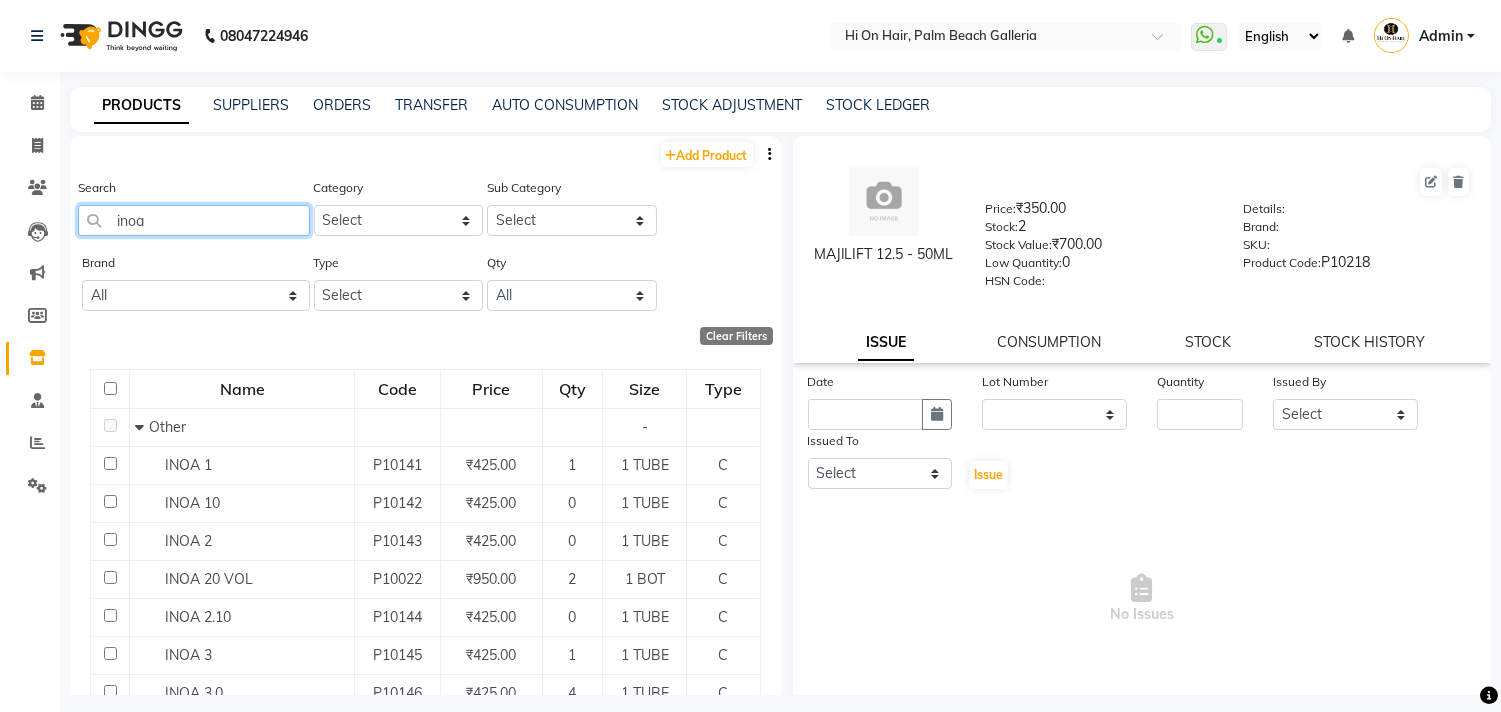 drag, startPoint x: 201, startPoint y: 222, endPoint x: 58, endPoint y: 233, distance: 143.42245 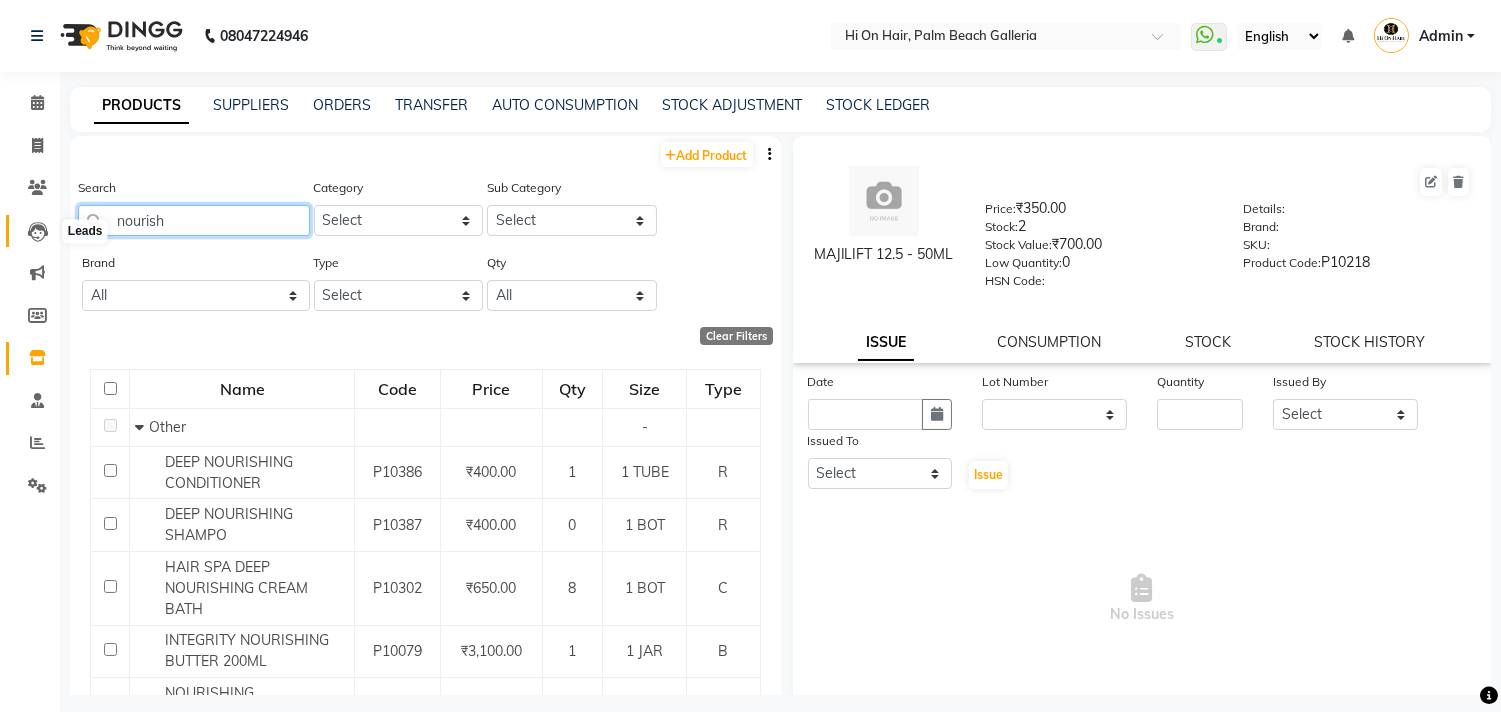 drag, startPoint x: 212, startPoint y: 230, endPoint x: 31, endPoint y: 238, distance: 181.17671 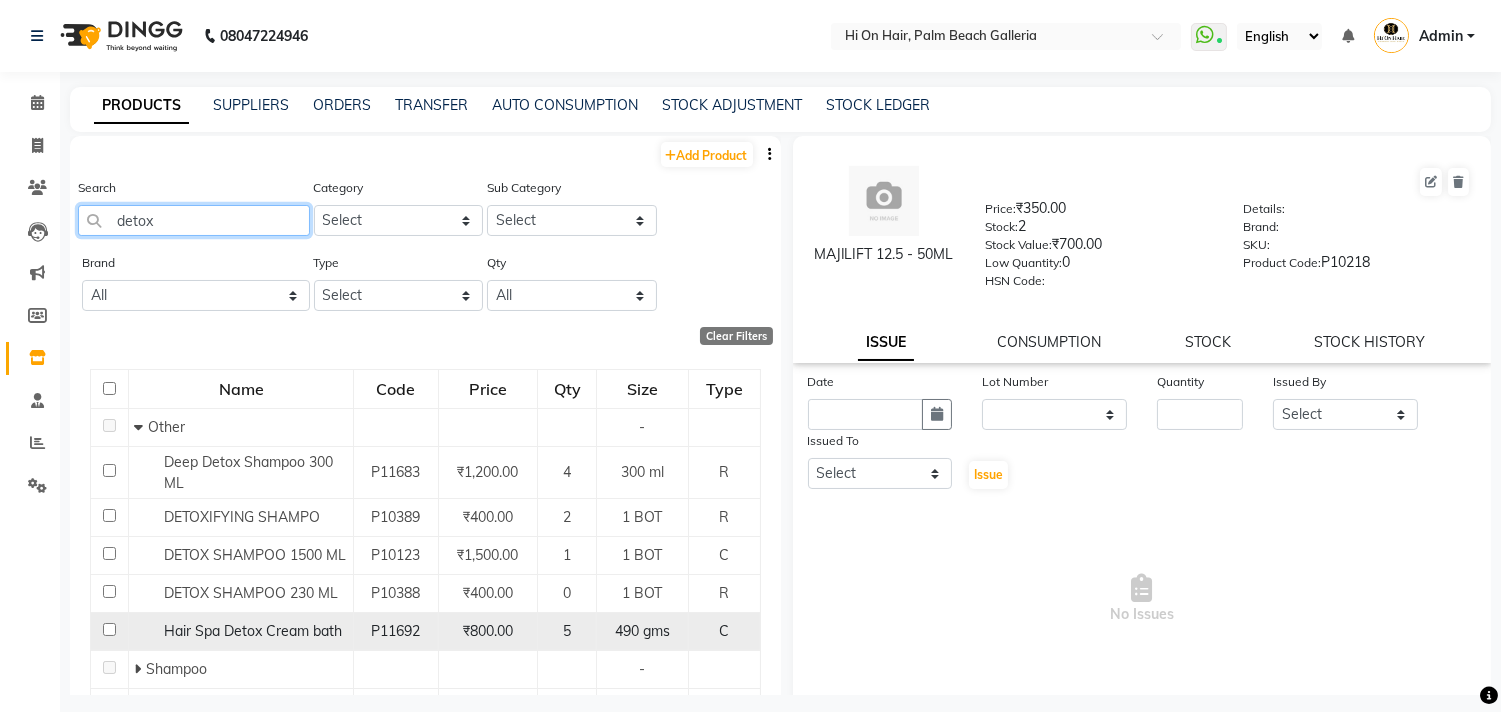 type on "detox" 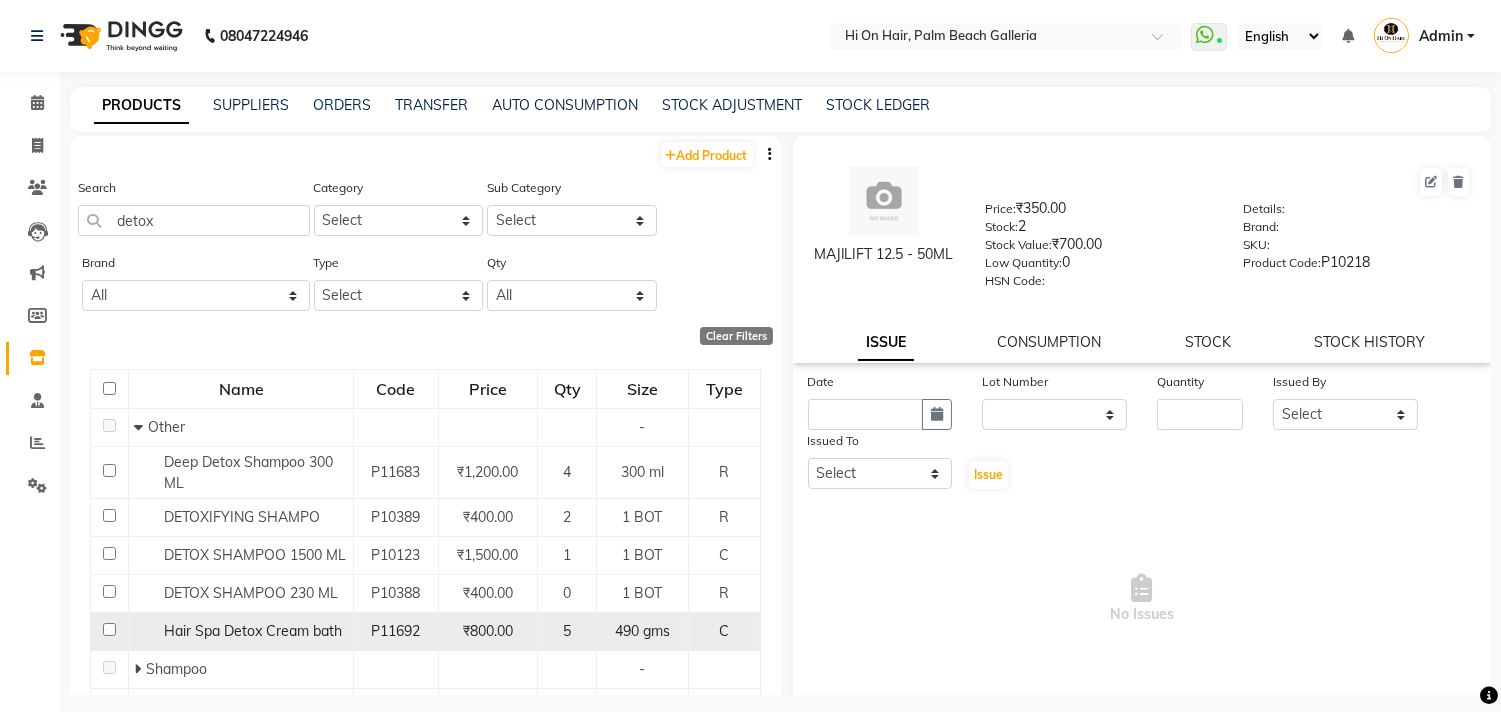 click on "Hair Spa Detox Cream bath" 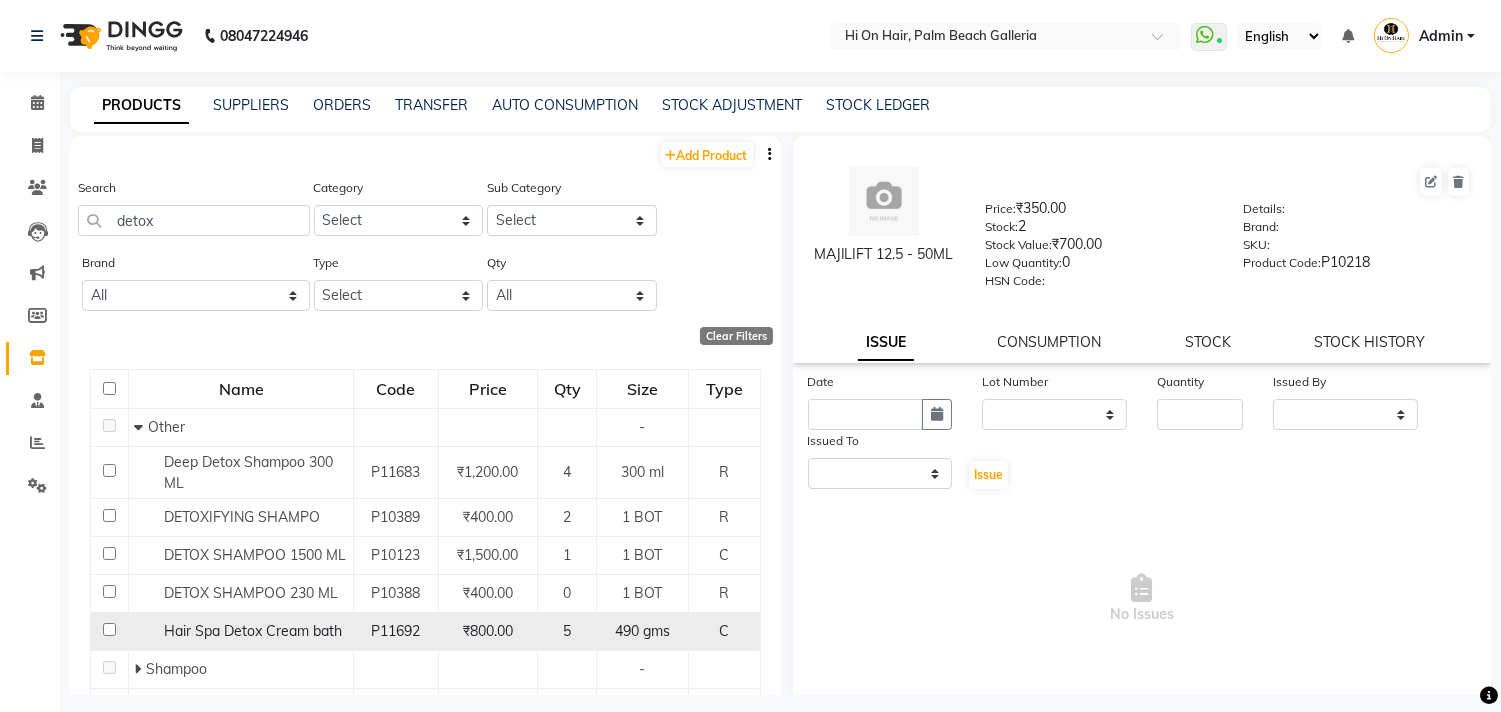select 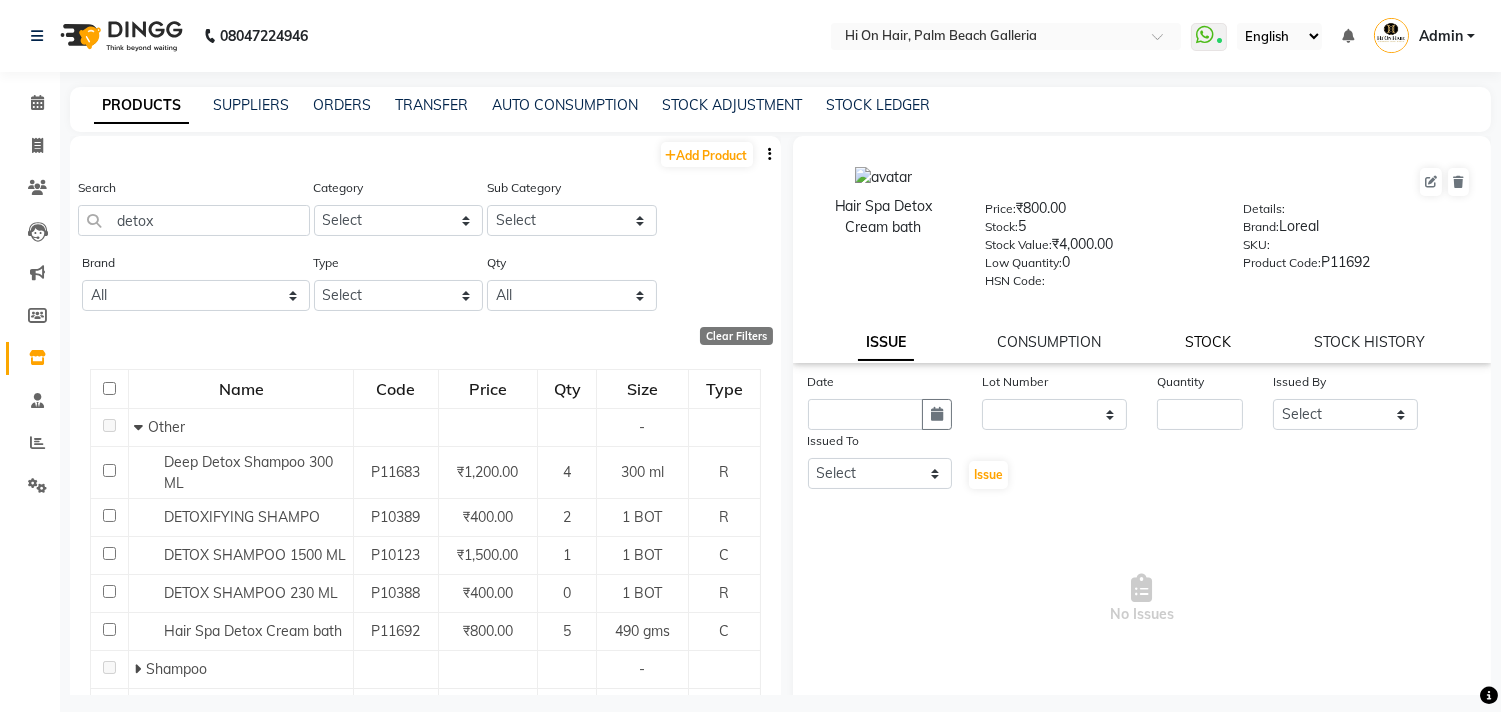 click on "STOCK" 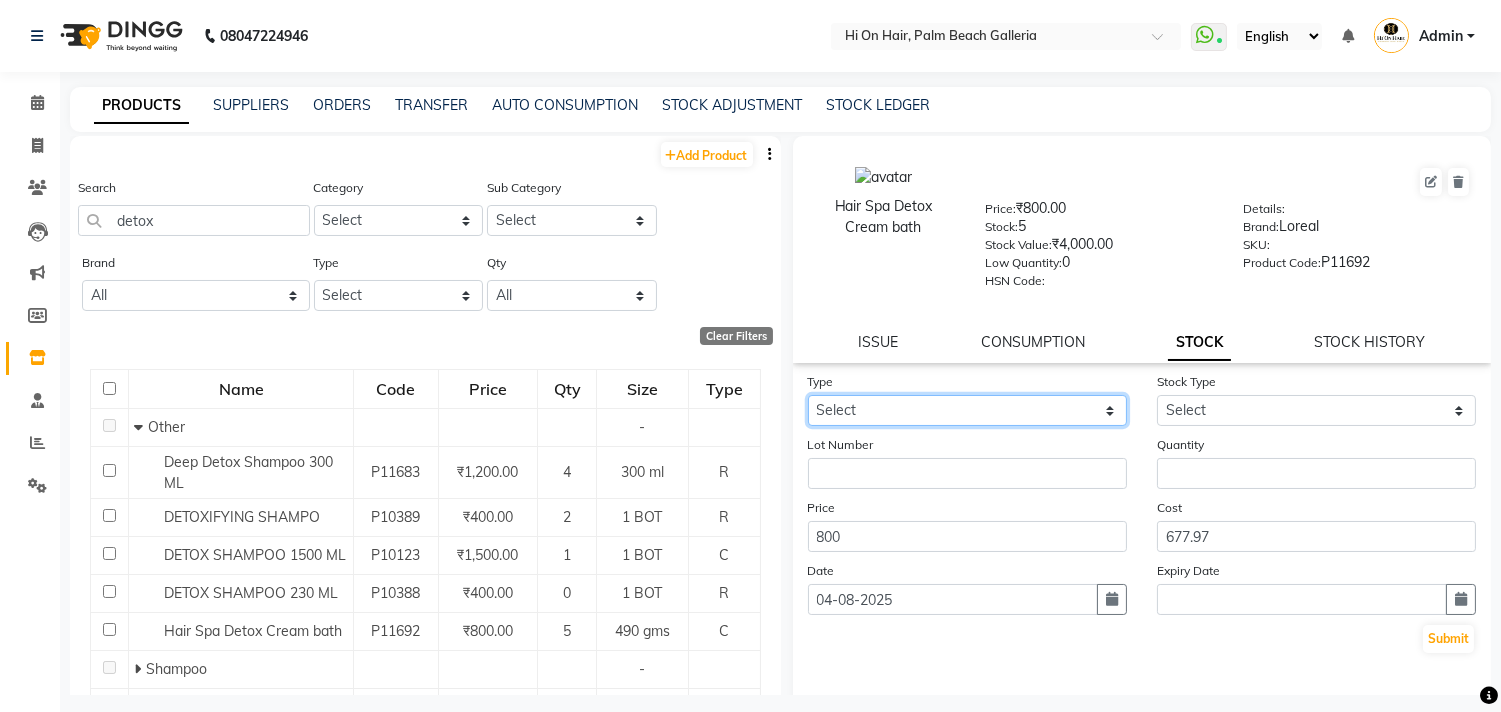click on "Select In Out" 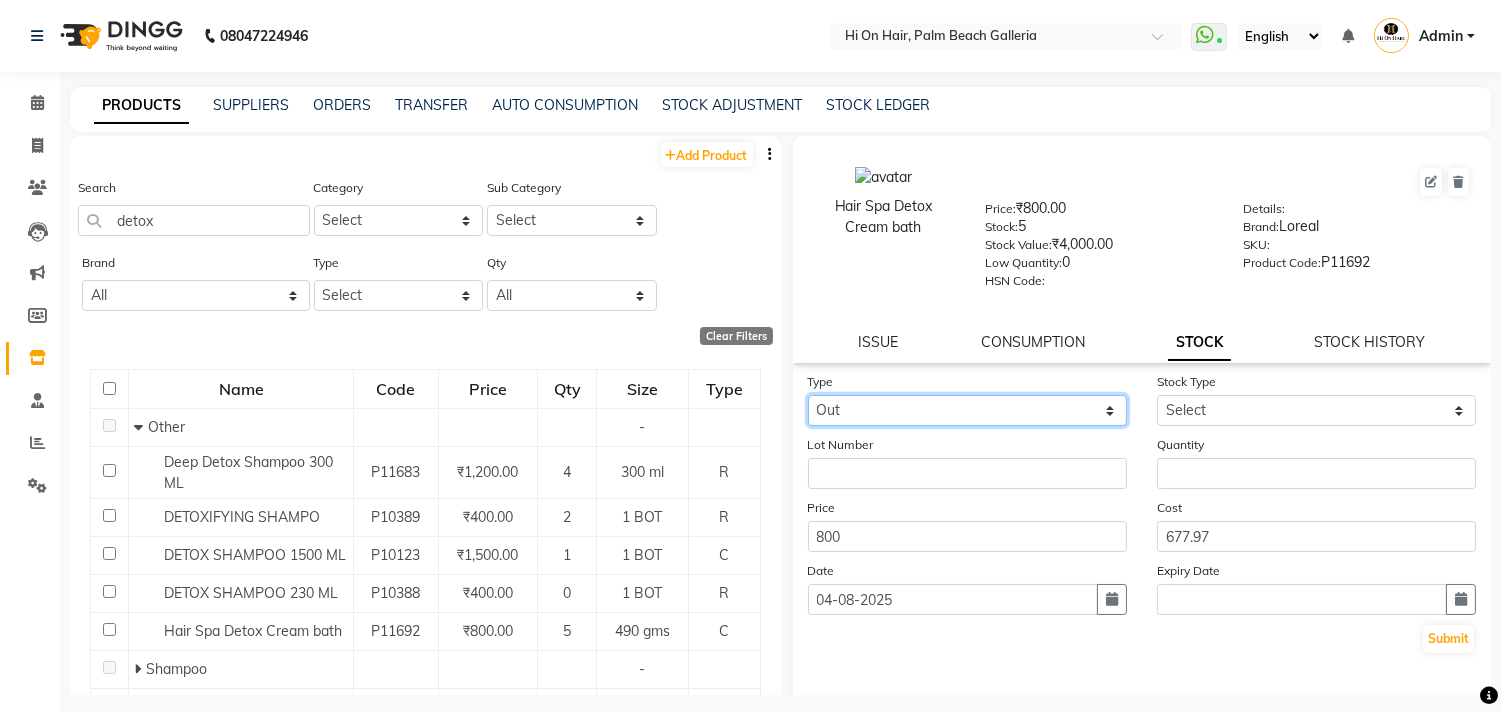 click on "Select In Out" 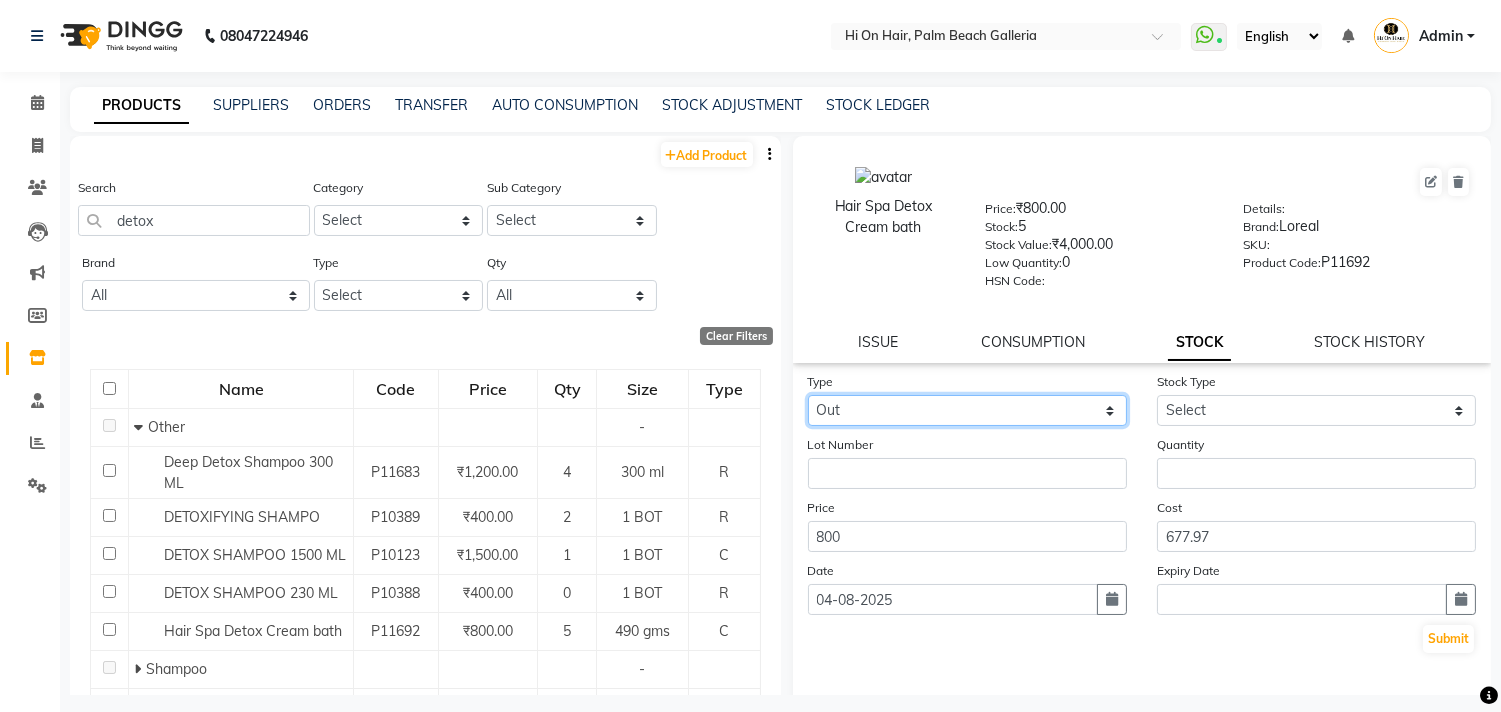 select 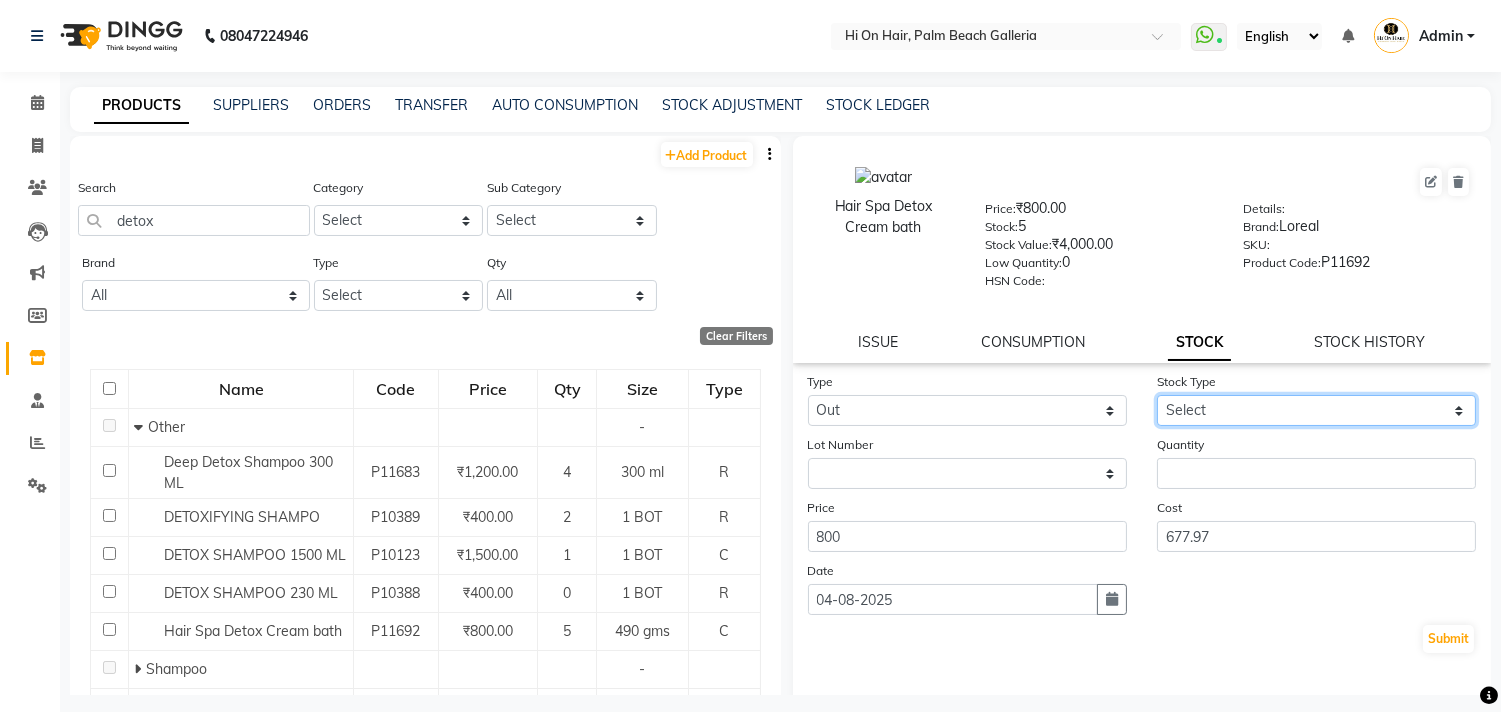 click on "Select Internal Use Damaged Expired Adjustment Return Other" 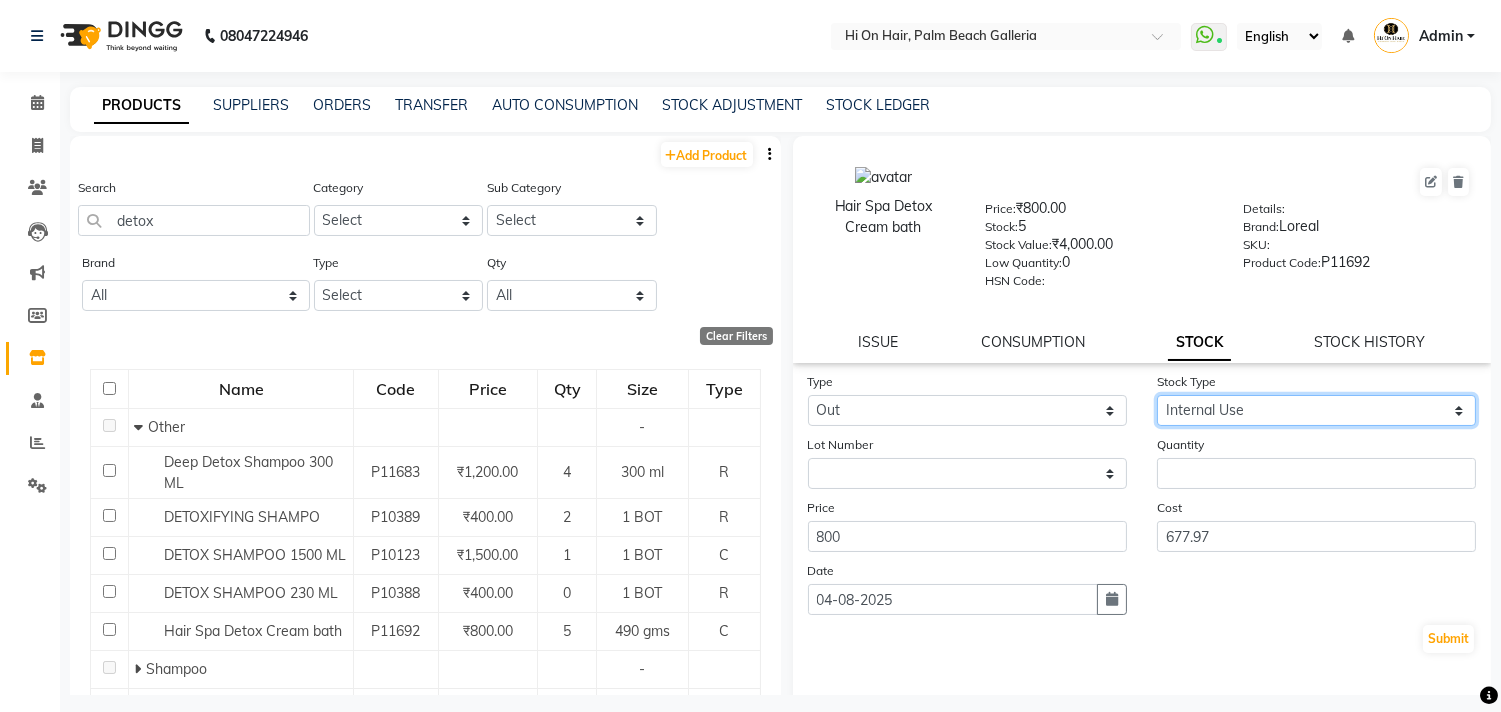 click on "Select Internal Use Damaged Expired Adjustment Return Other" 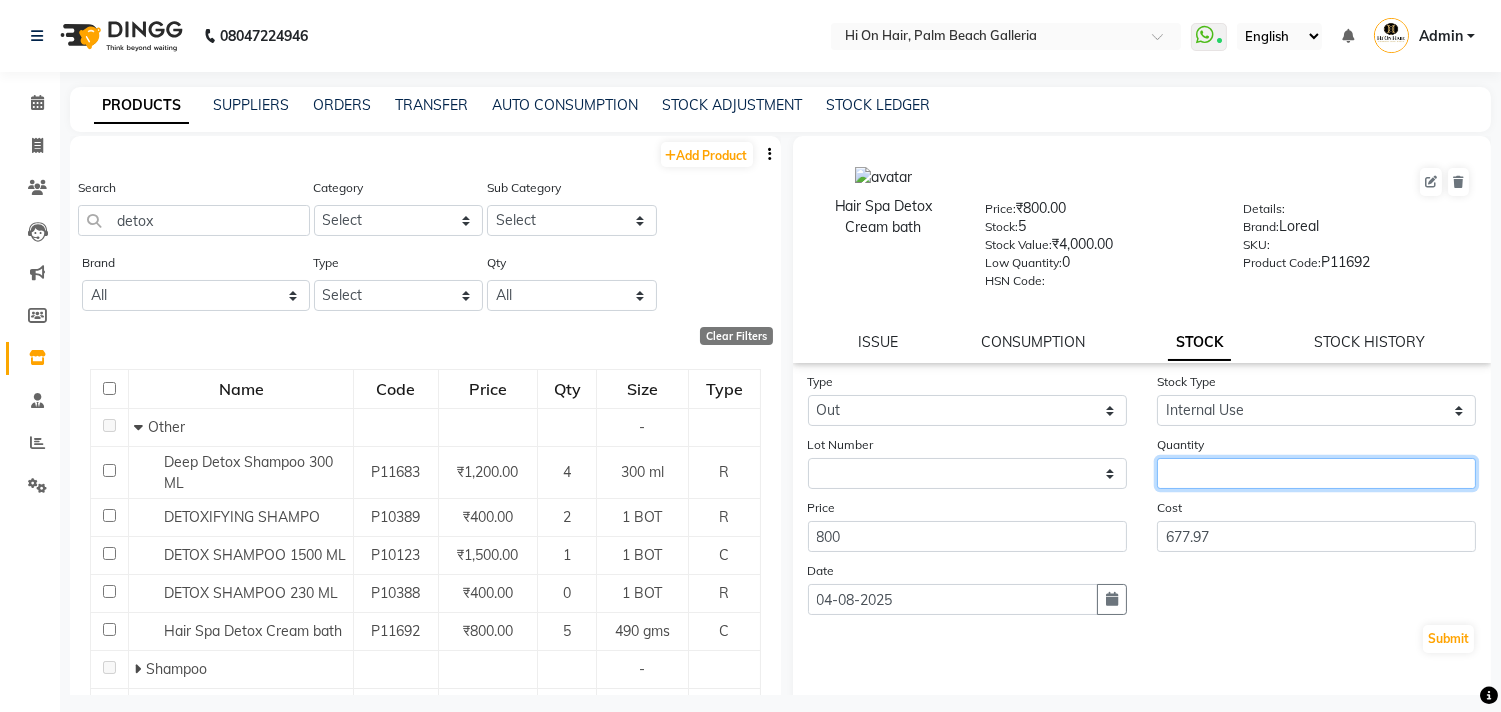 click 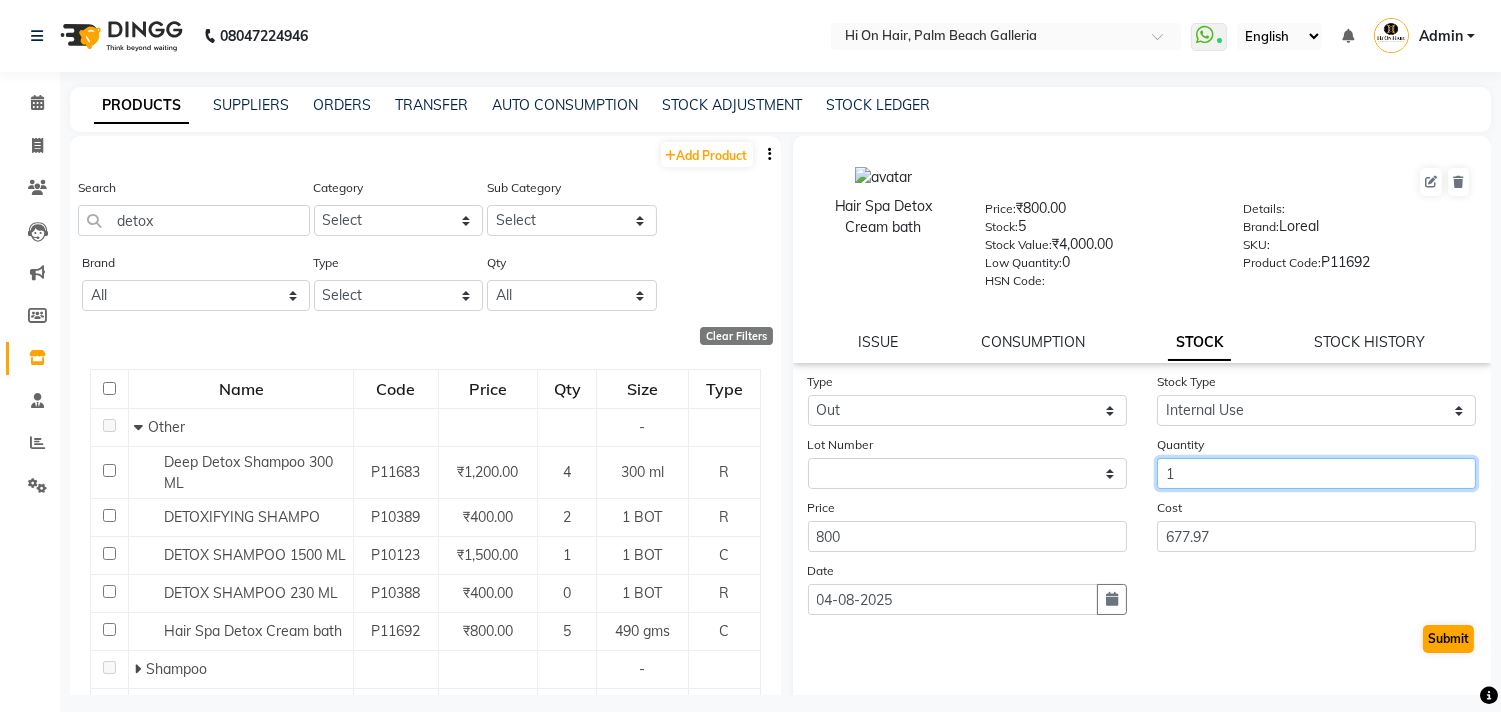 type on "1" 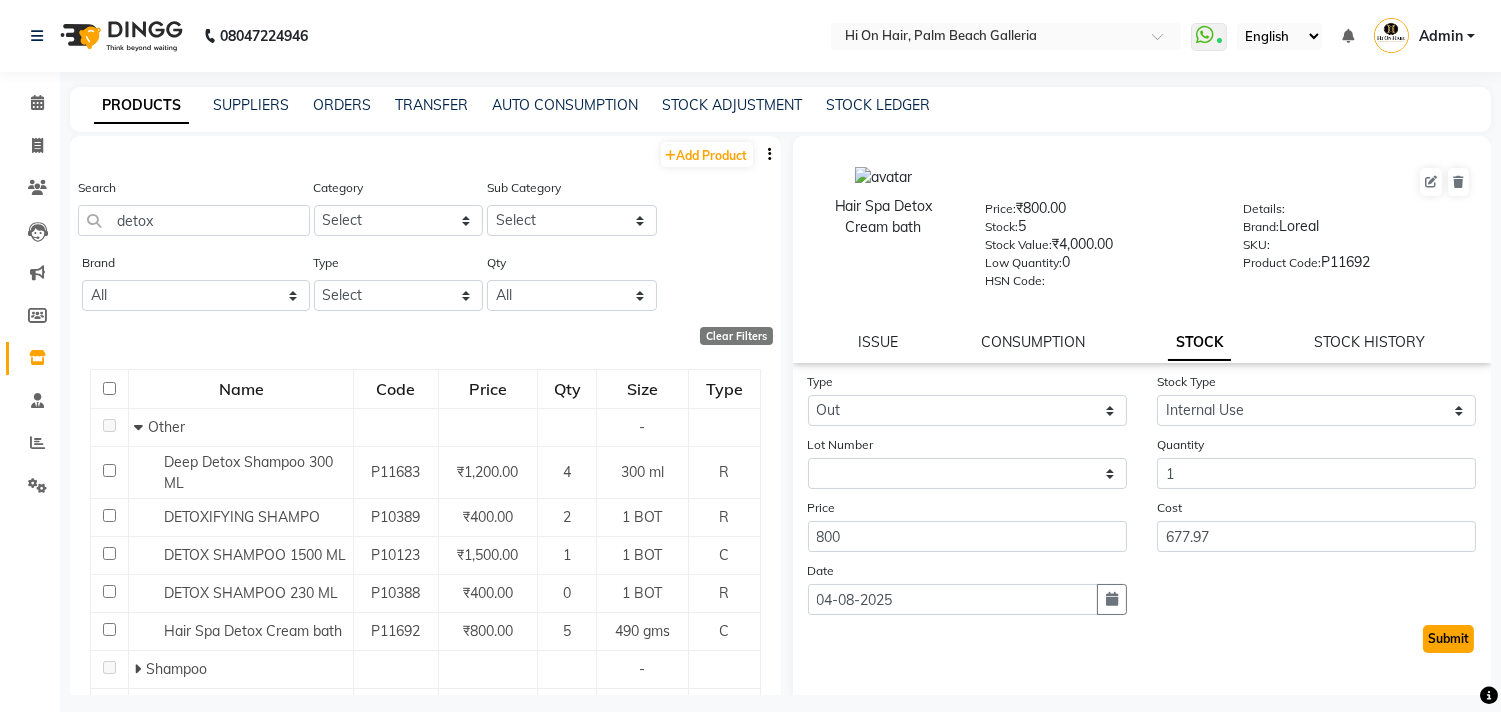 click on "Submit" 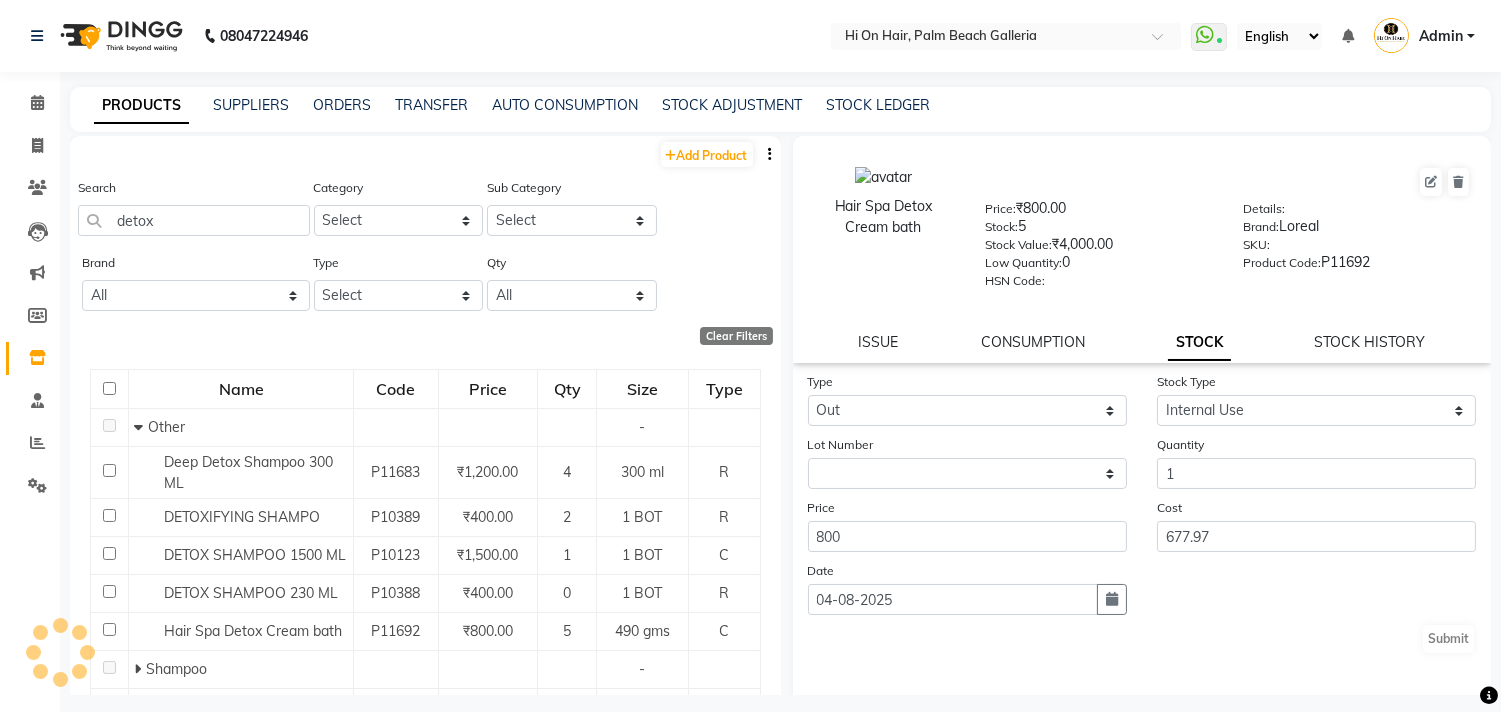 select 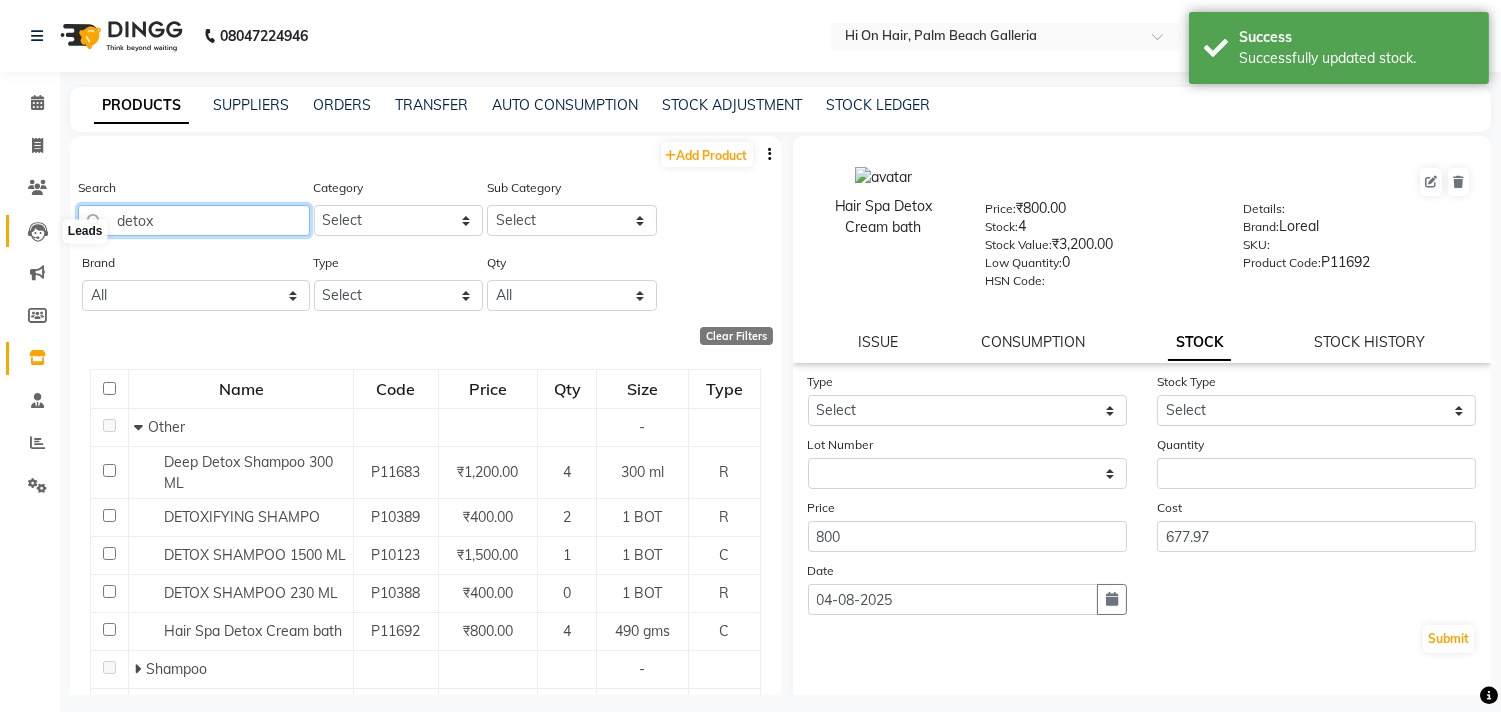 drag, startPoint x: 186, startPoint y: 226, endPoint x: 43, endPoint y: 225, distance: 143.0035 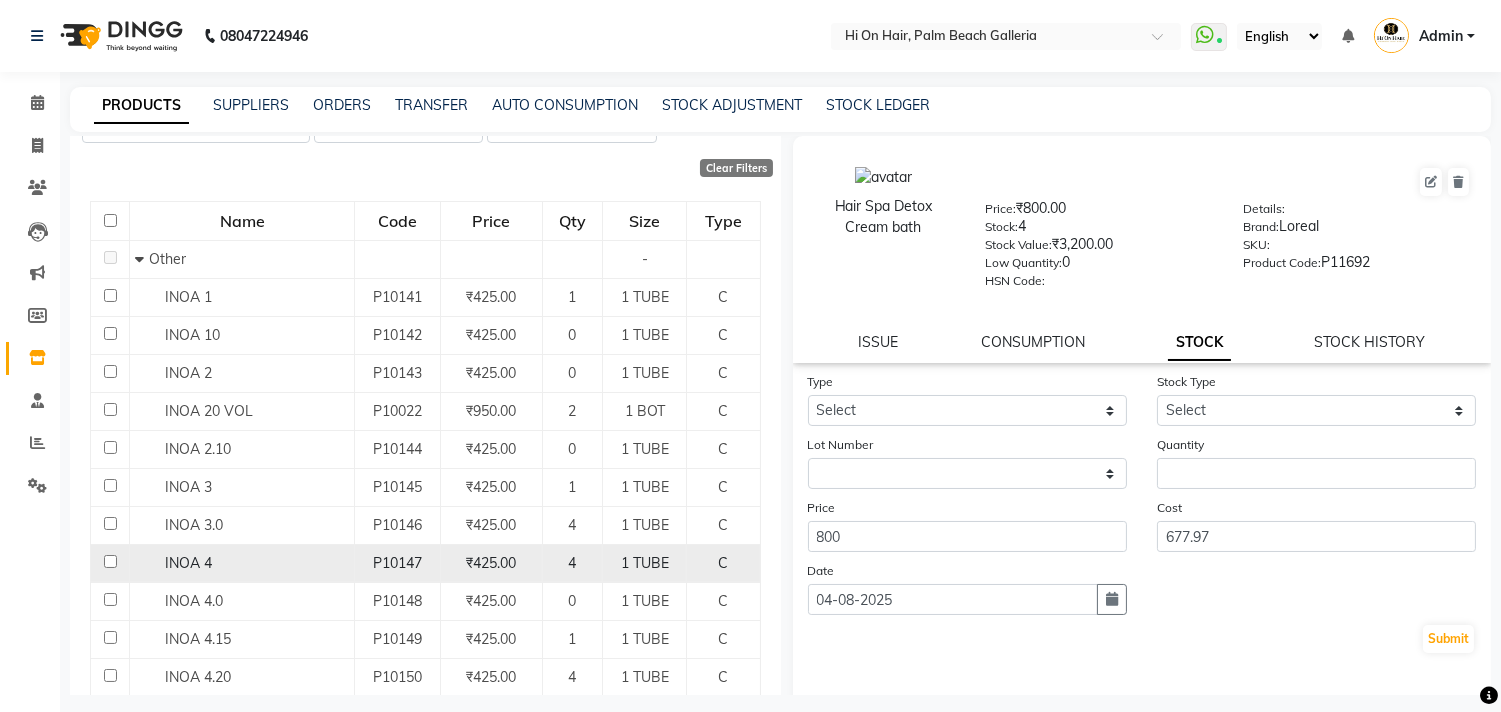 scroll, scrollTop: 222, scrollLeft: 0, axis: vertical 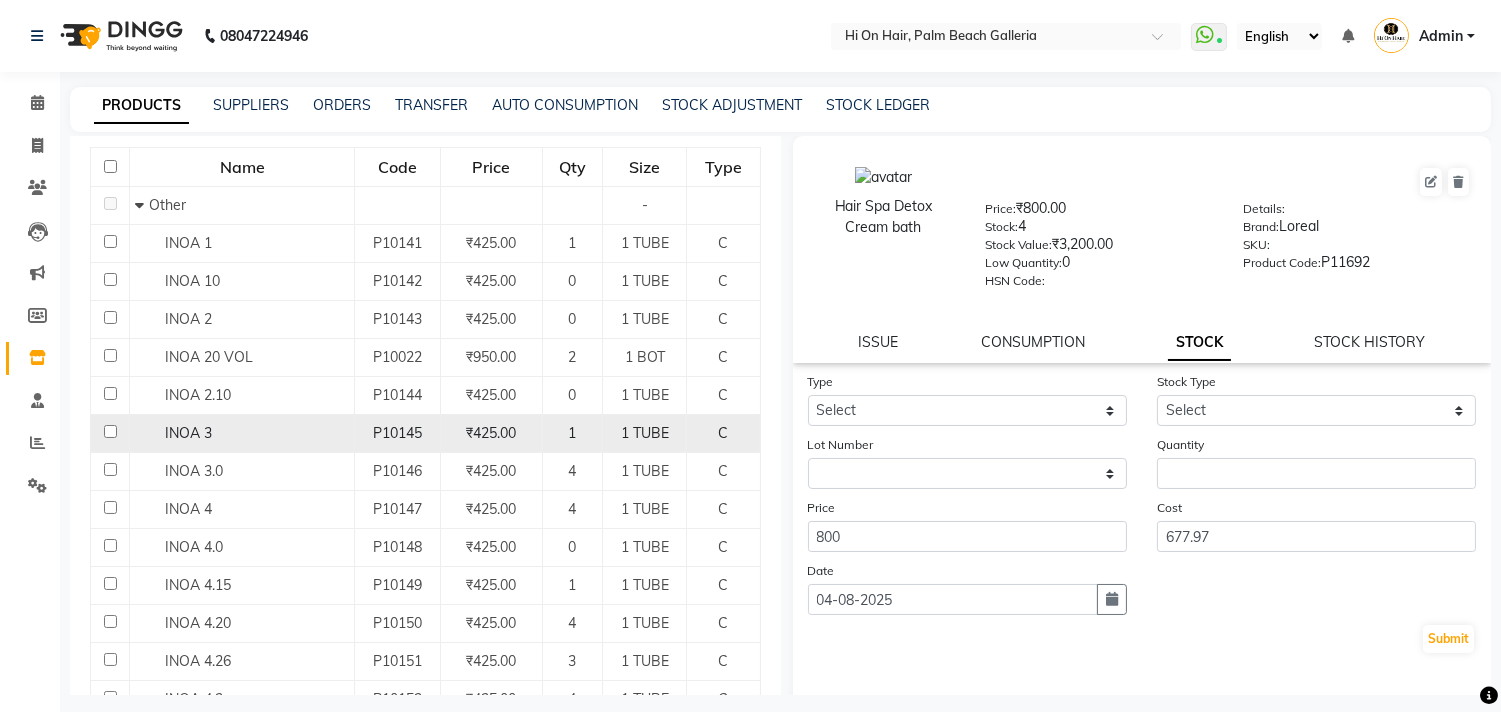 type on "Inoa" 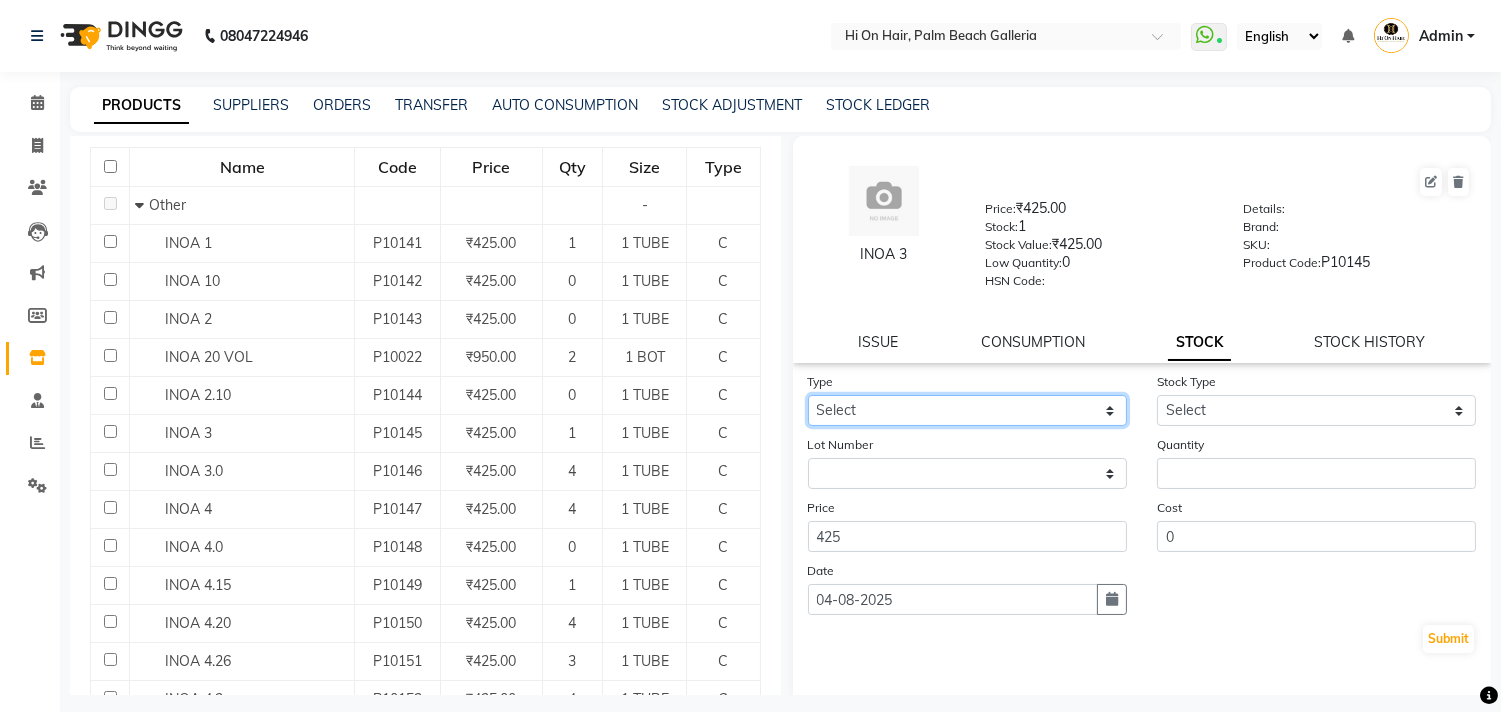 click on "Select In Out" 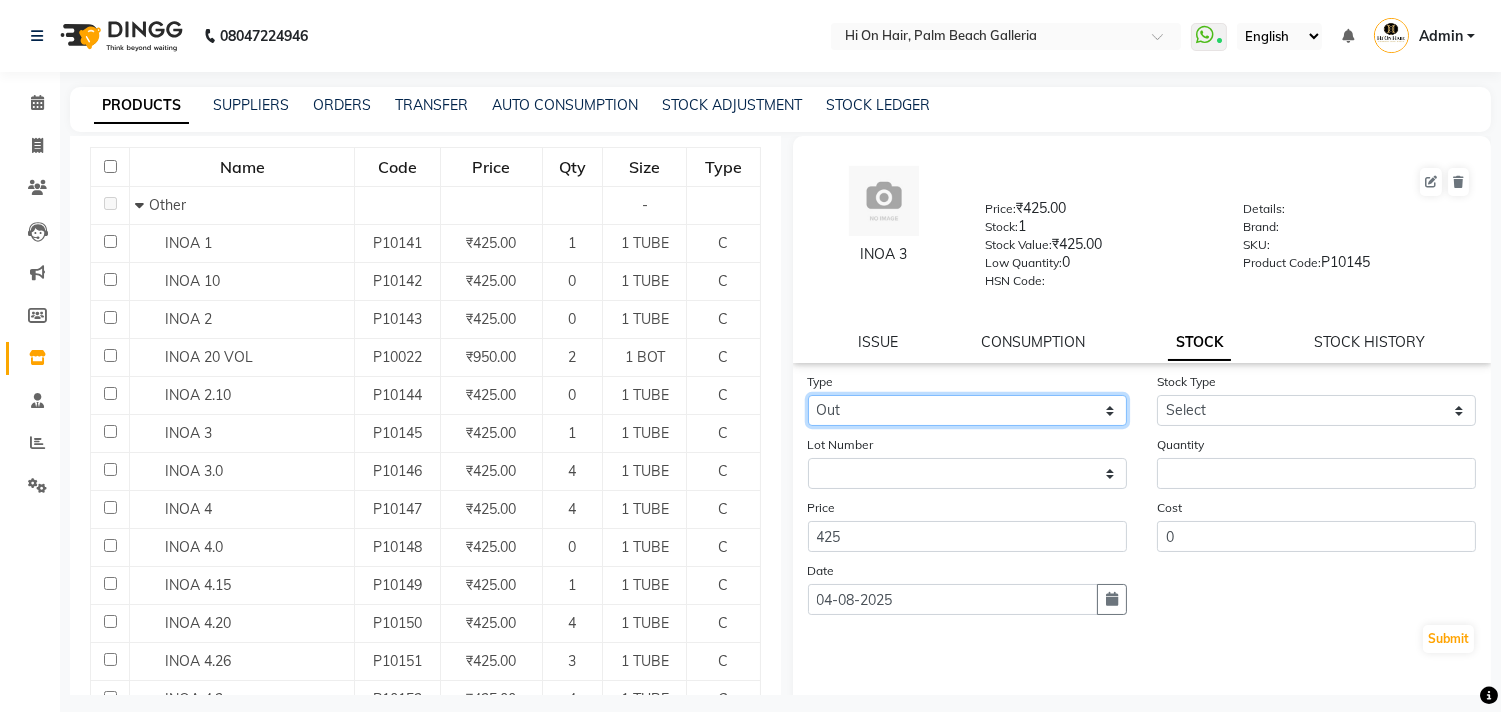 click on "Select In Out" 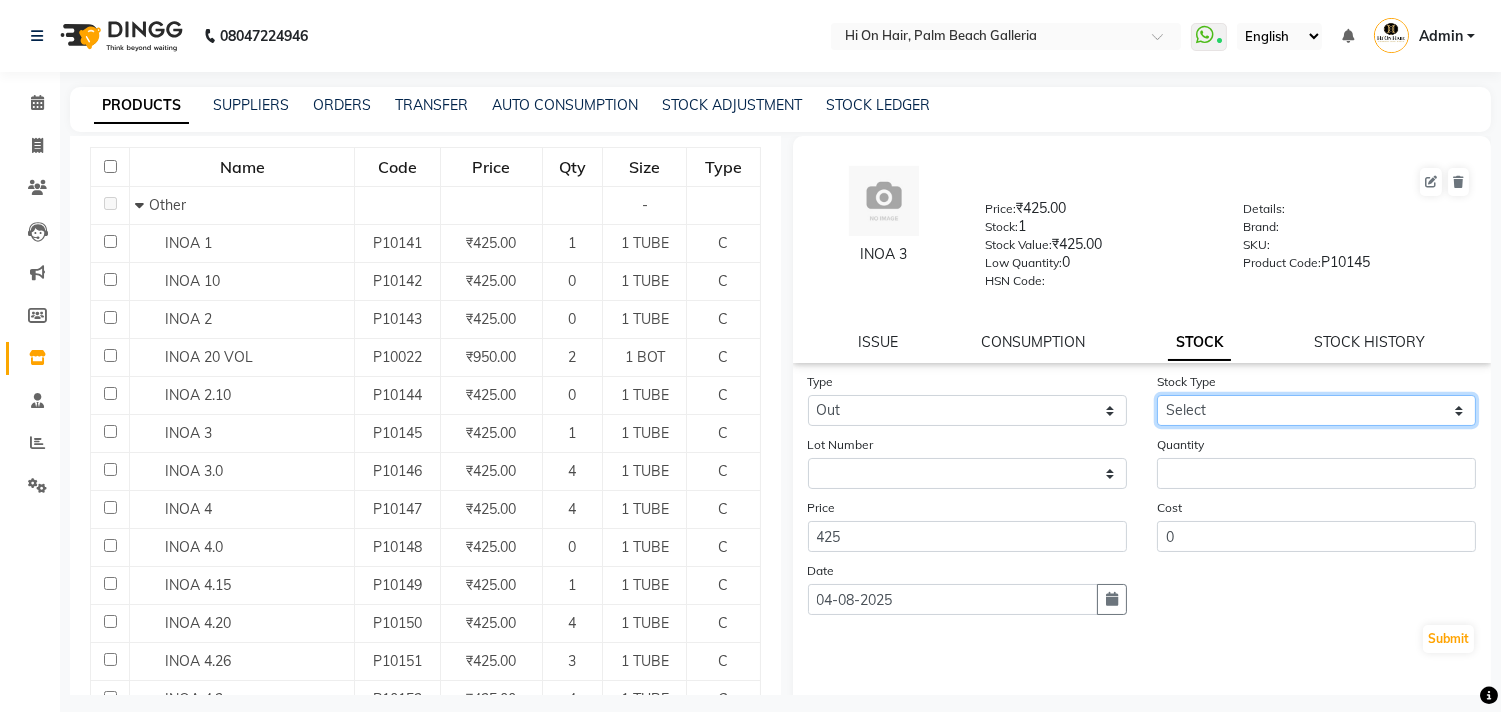 drag, startPoint x: 1198, startPoint y: 405, endPoint x: 1198, endPoint y: 417, distance: 12 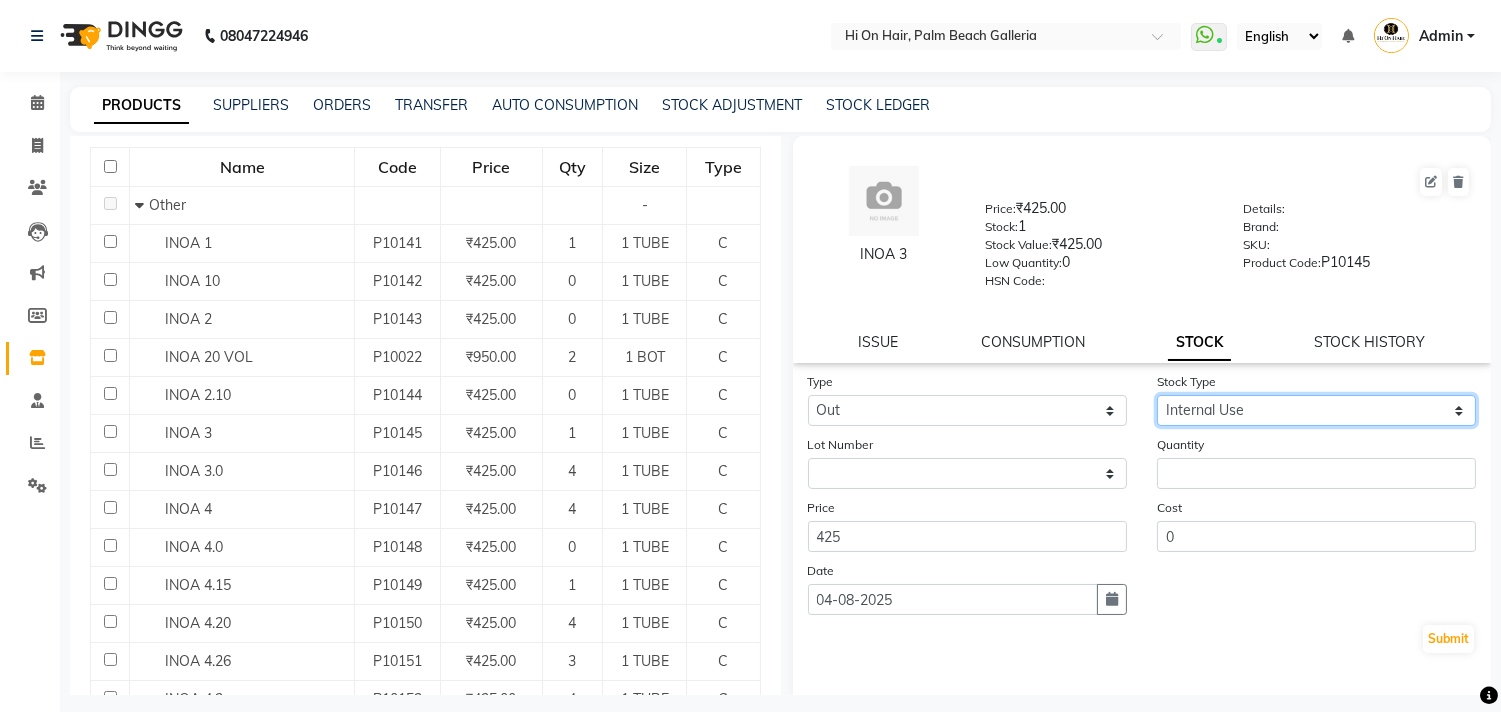 click on "Select Internal Use Damaged Expired Adjustment Return Other" 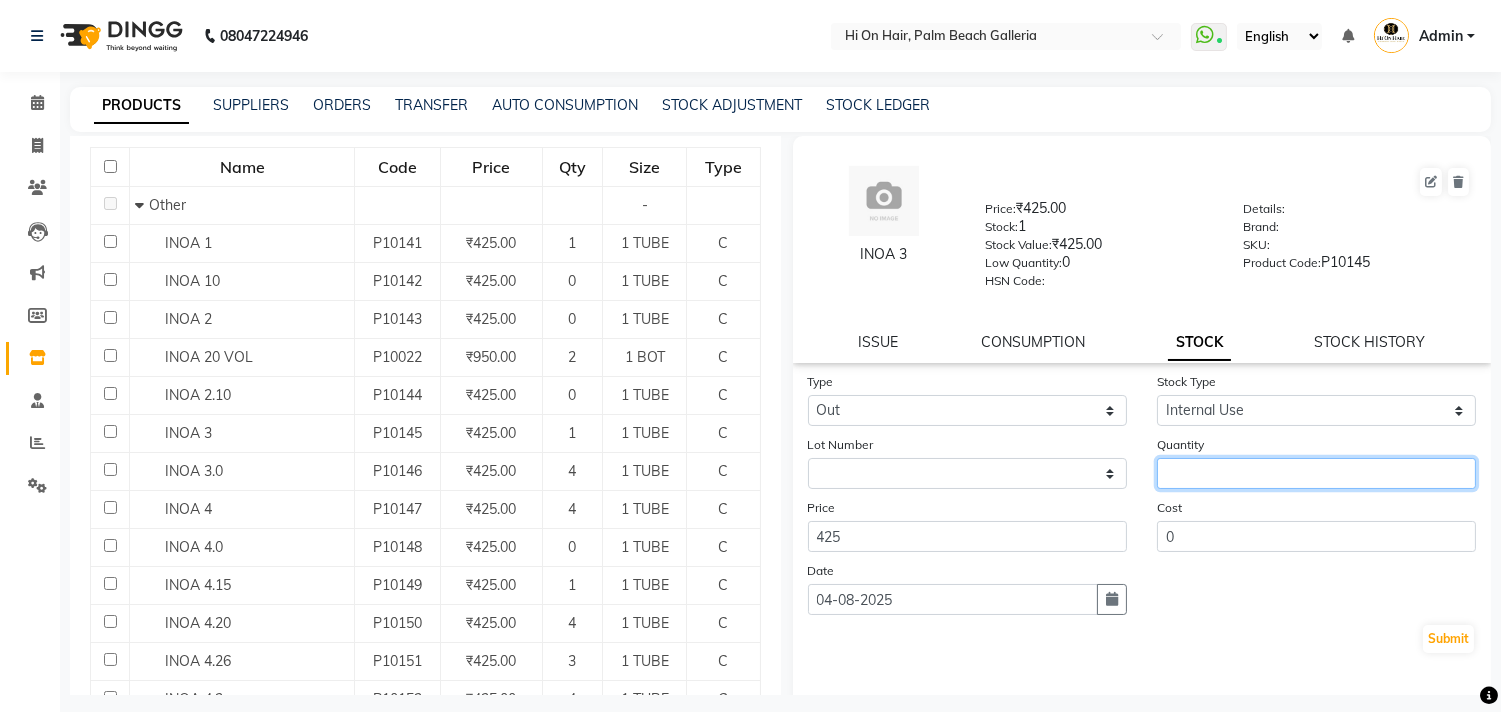 click 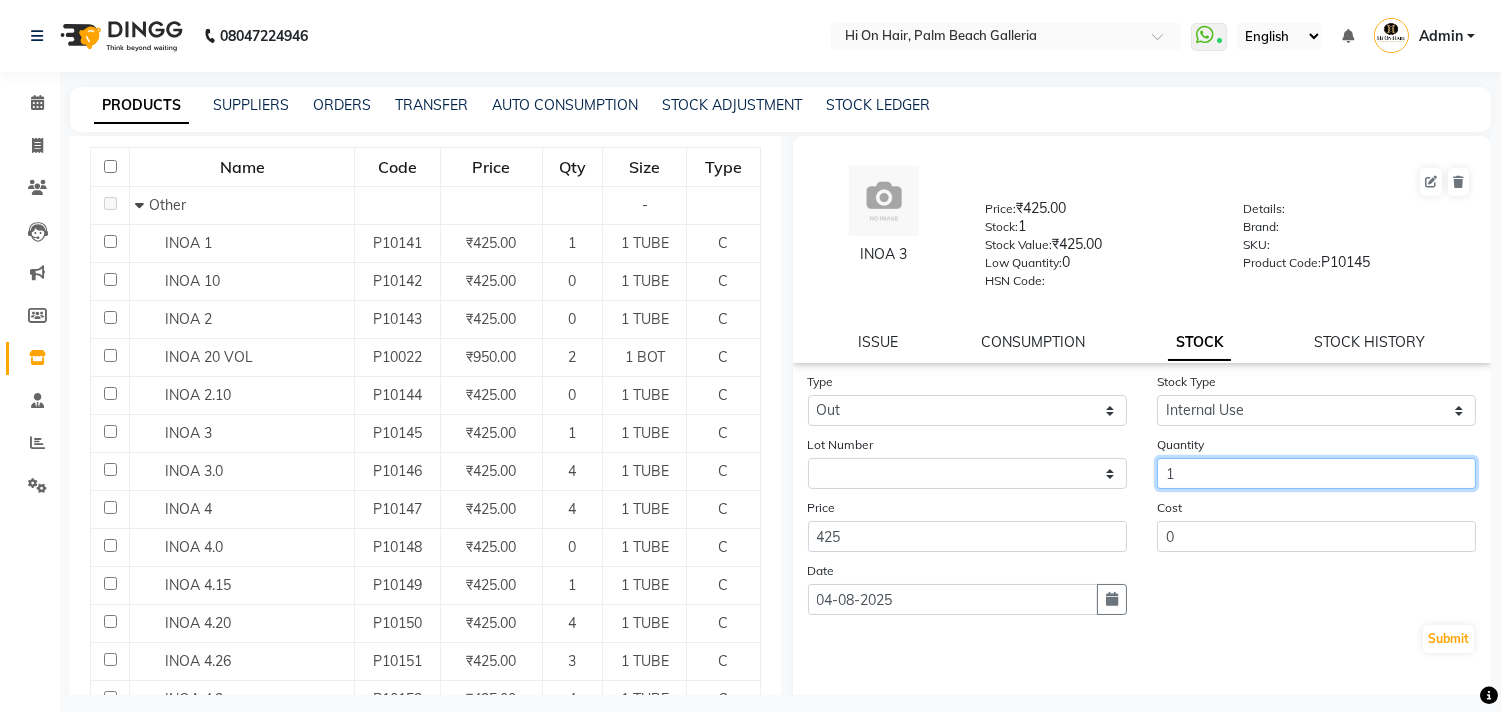 type on "1" 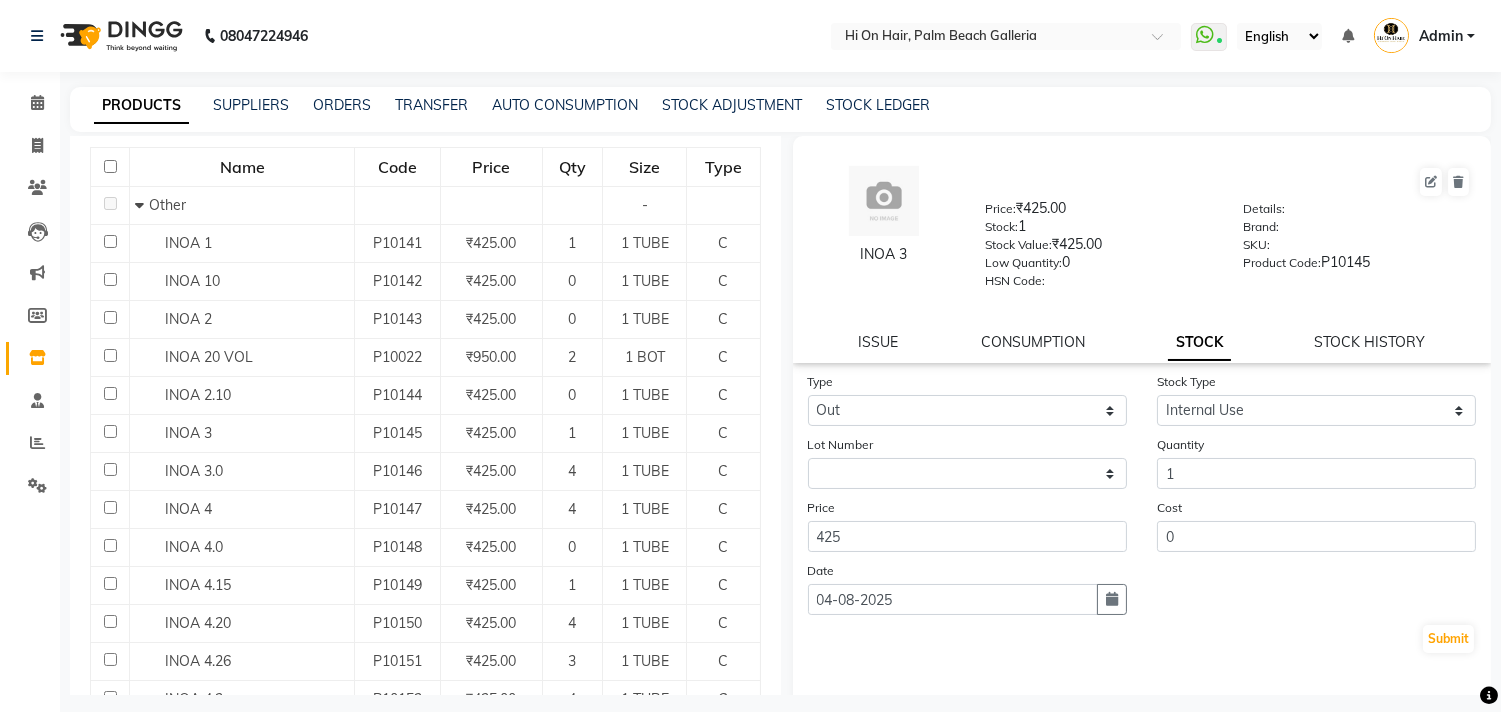 click on "Type Select In Out Stock Type Select Internal Use Damaged Expired Adjustment Return Other Lot Number None Quantity 1 Price 425 Cost 0 Date 04-08-2025  Submit" 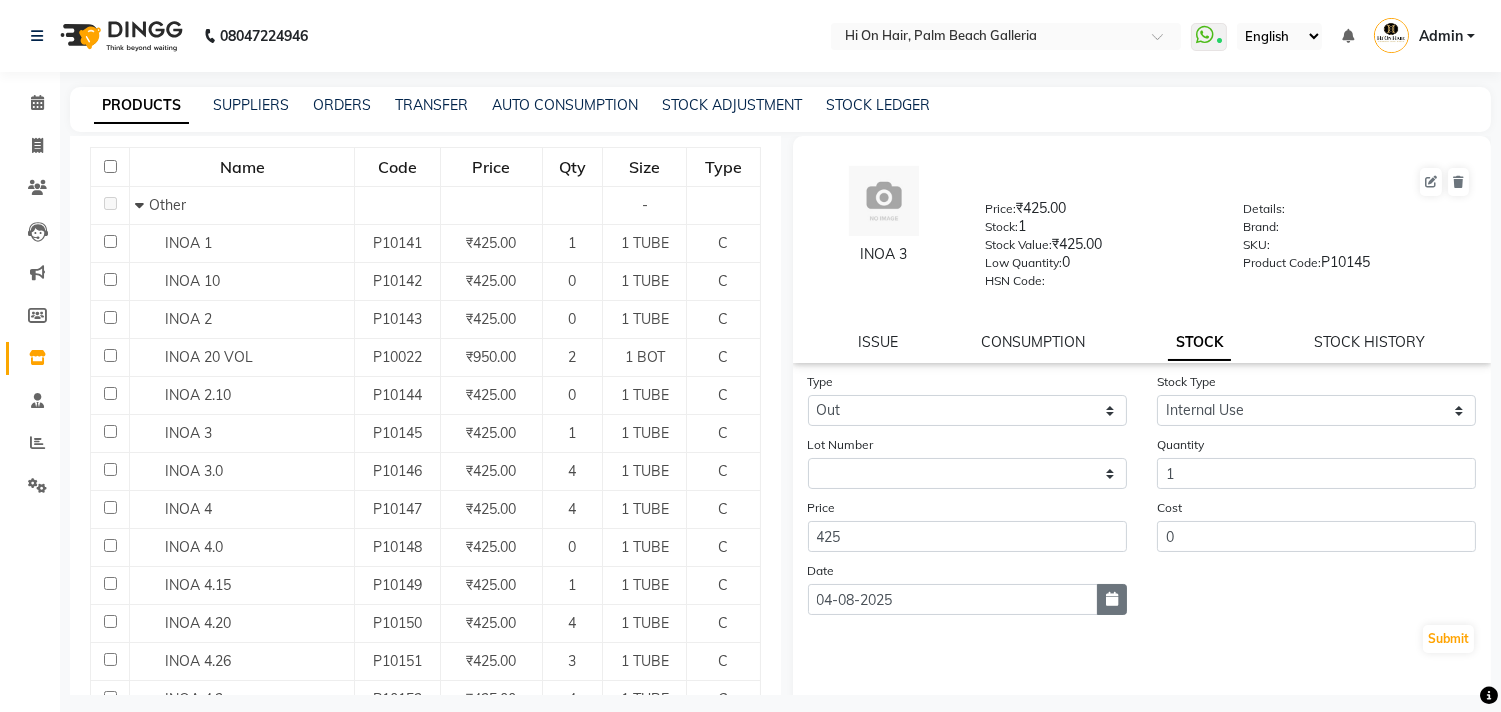 click 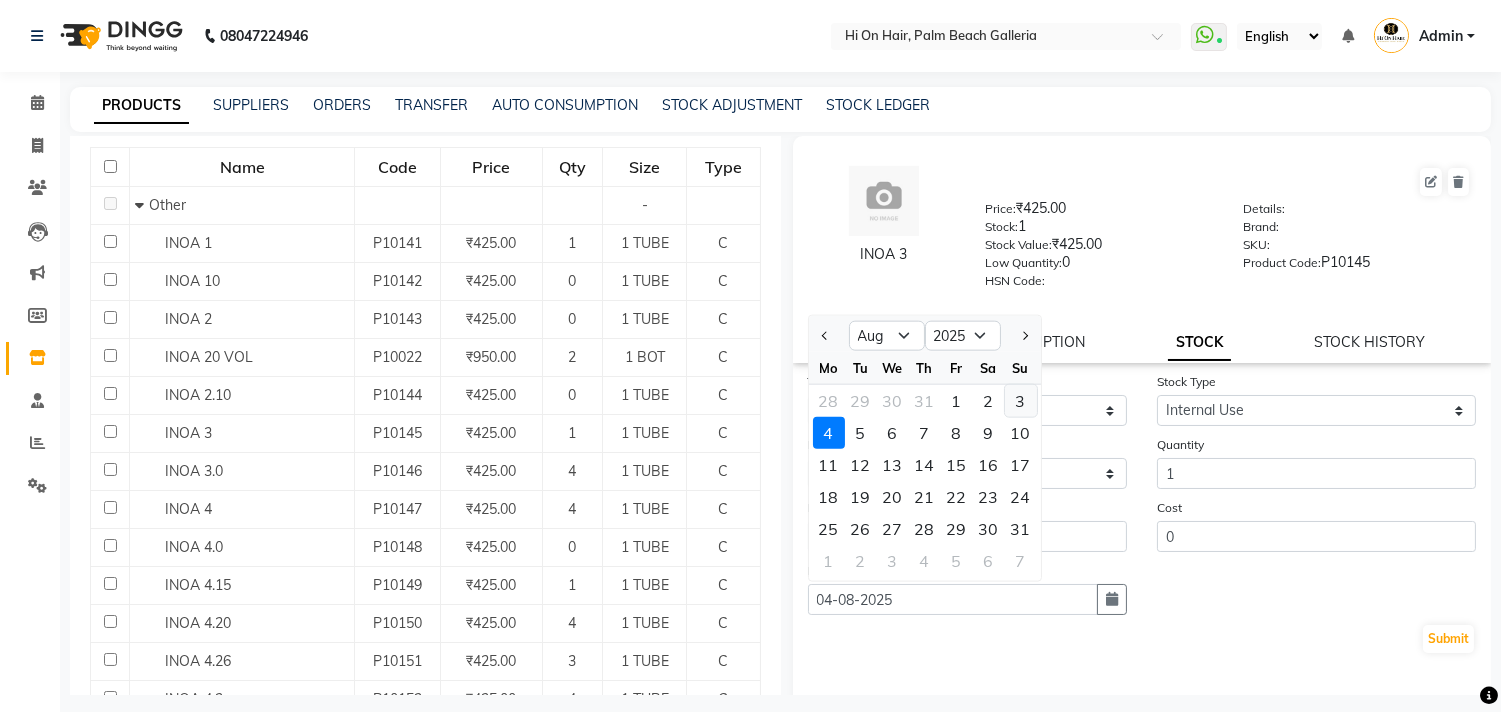 click on "3" 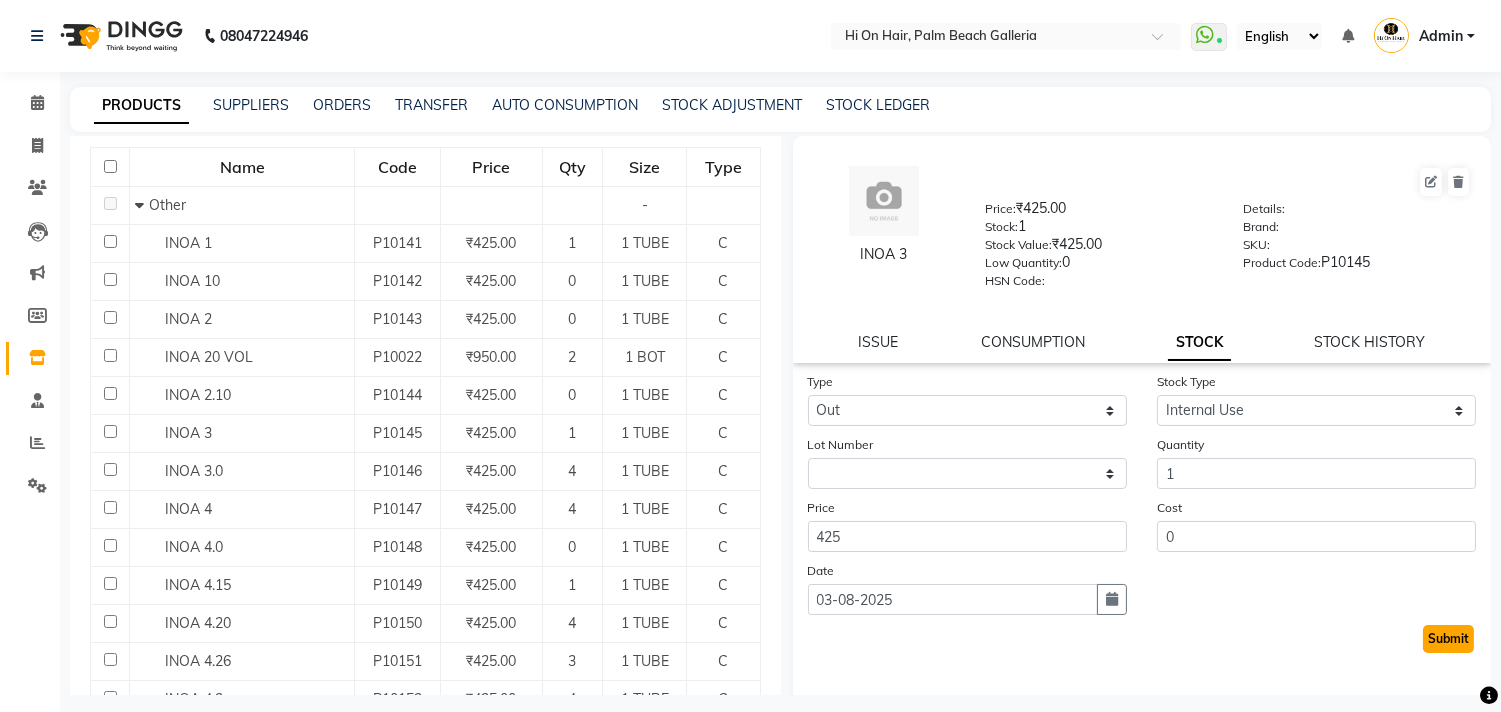 click on "Submit" 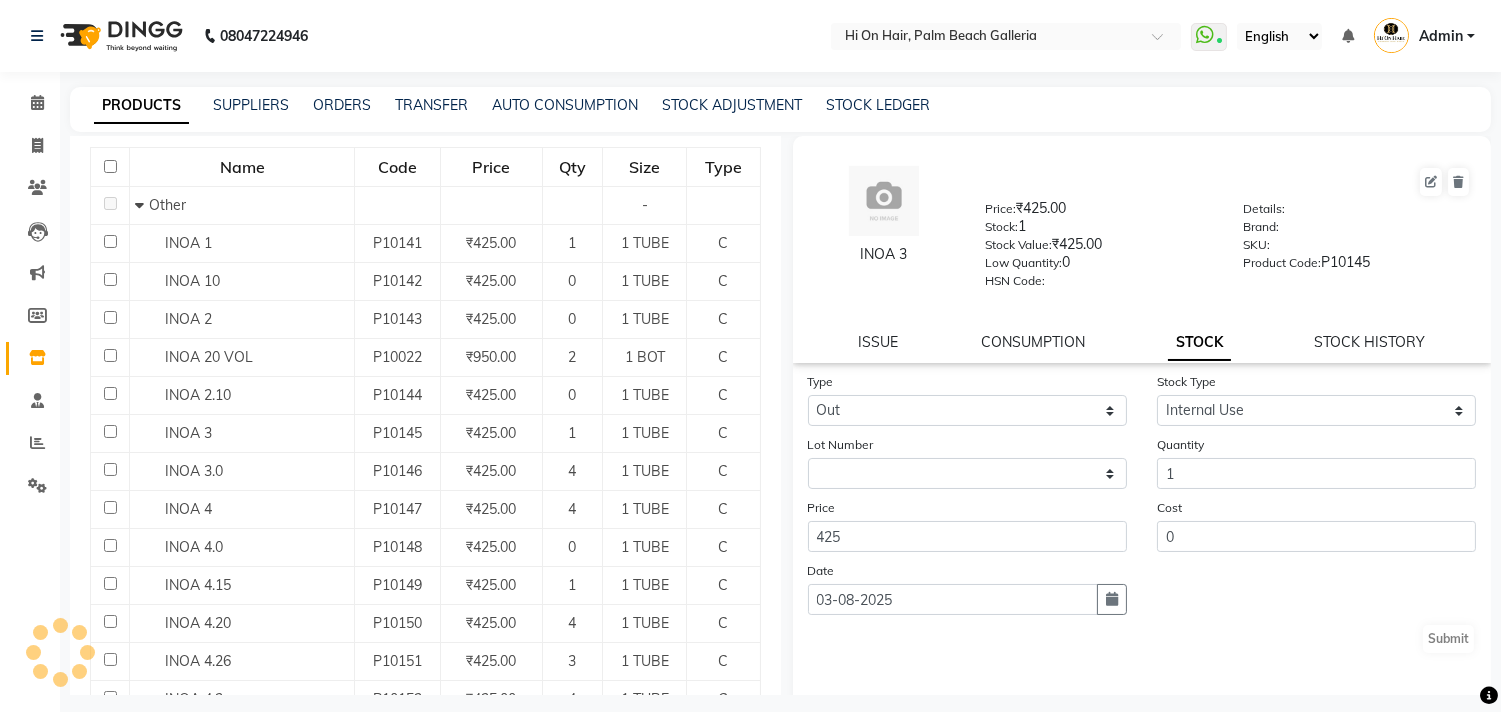 select 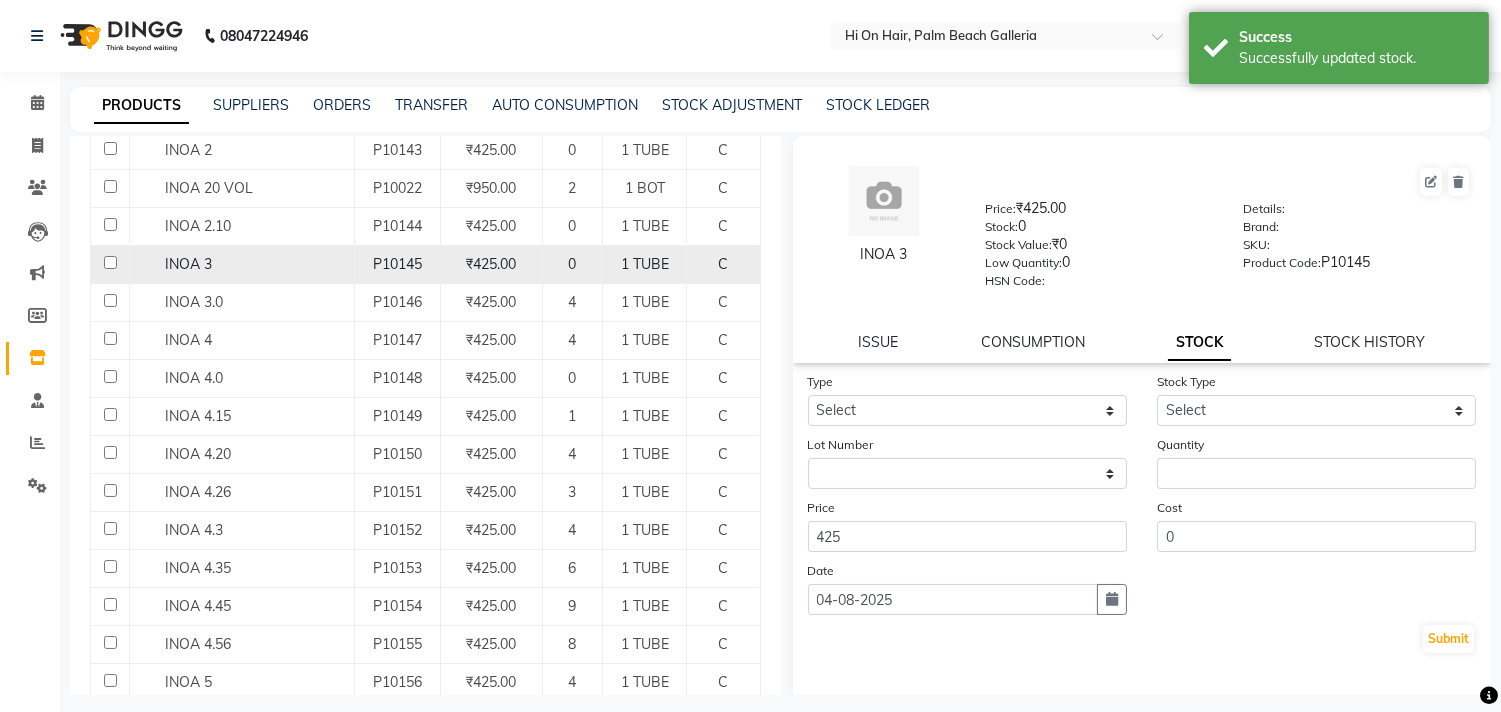 scroll, scrollTop: 444, scrollLeft: 0, axis: vertical 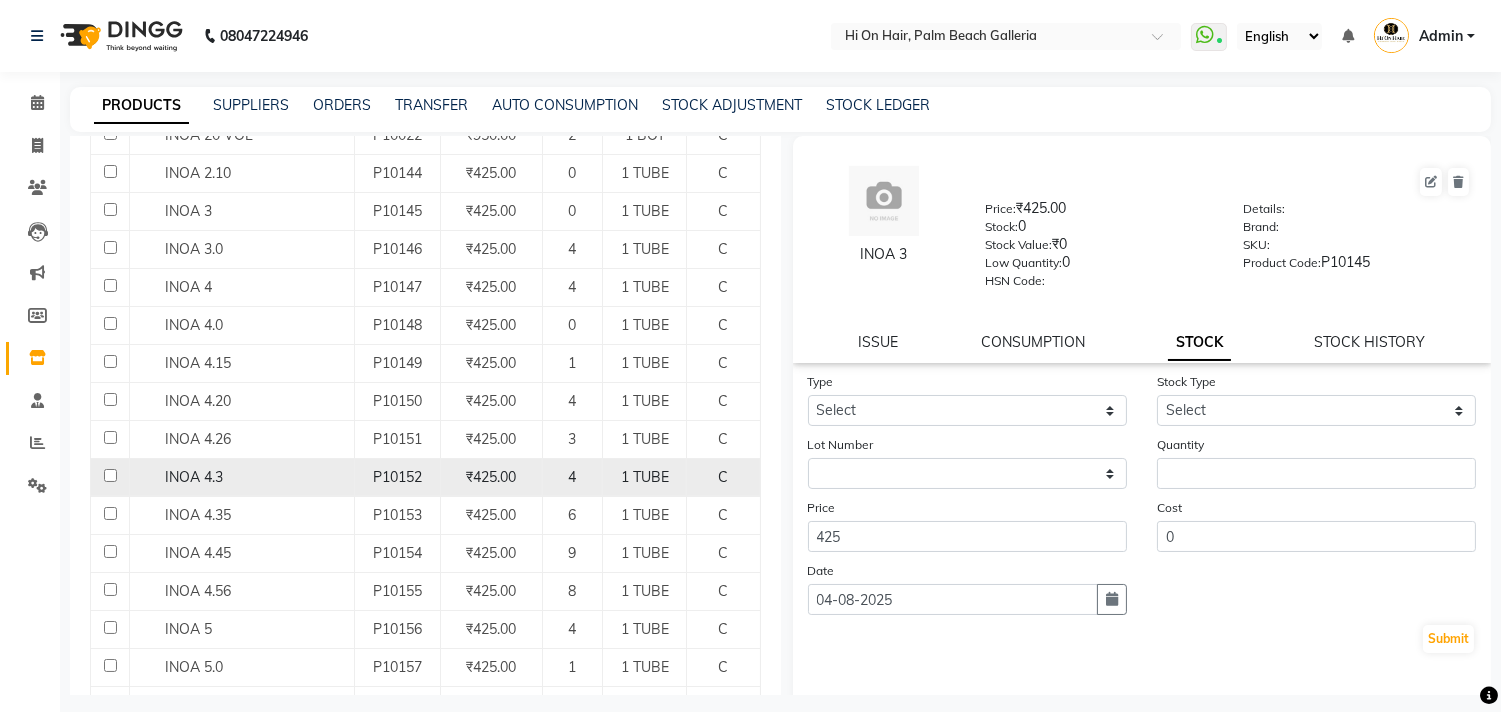 click on "P10152" 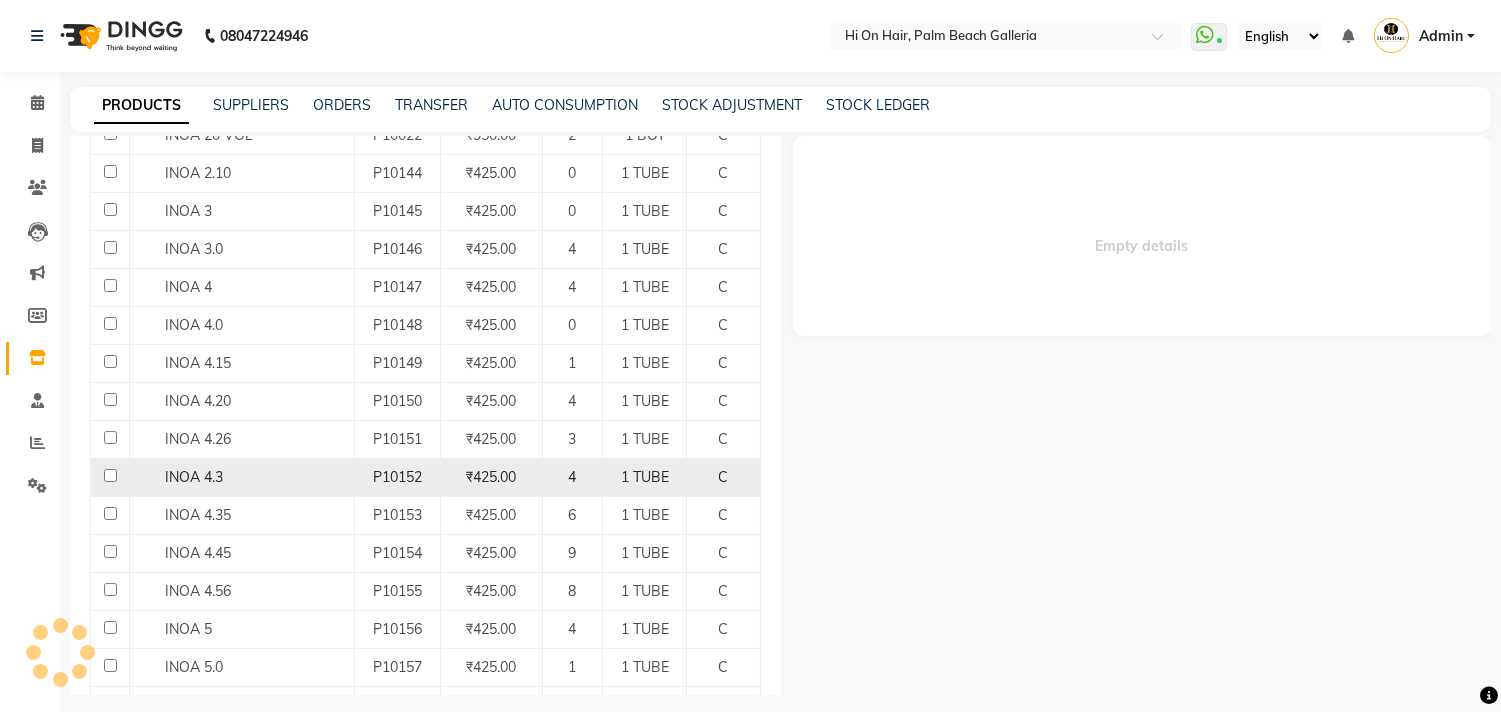 select 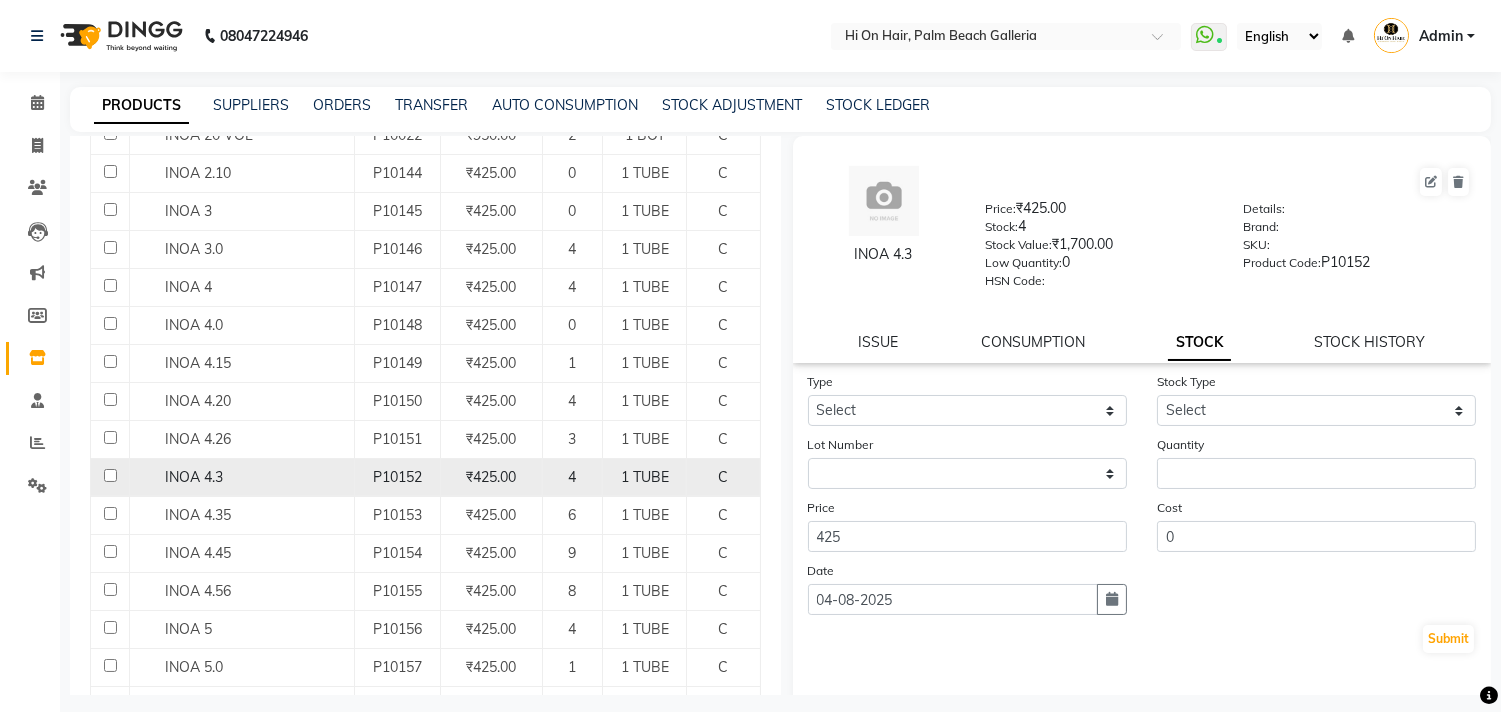 click on "P10152" 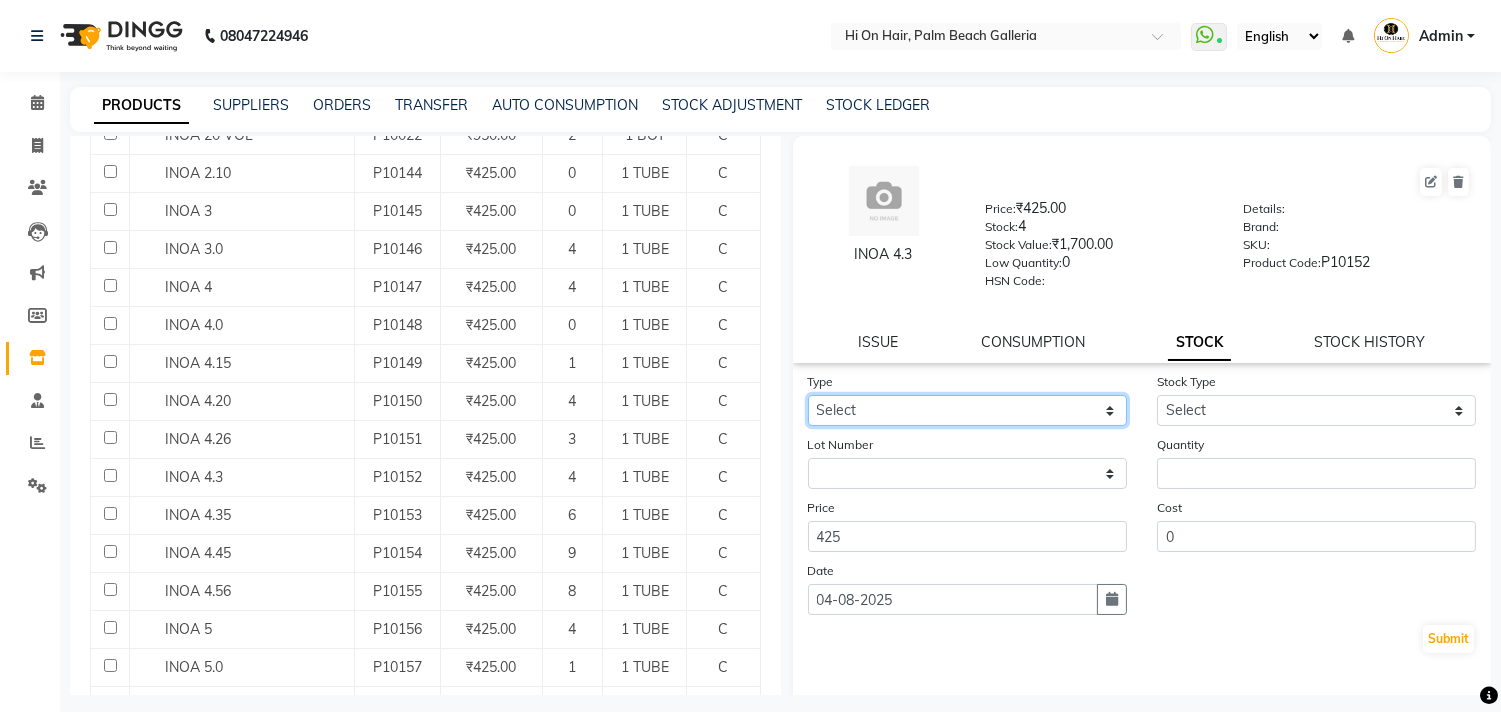 click on "Select In Out" 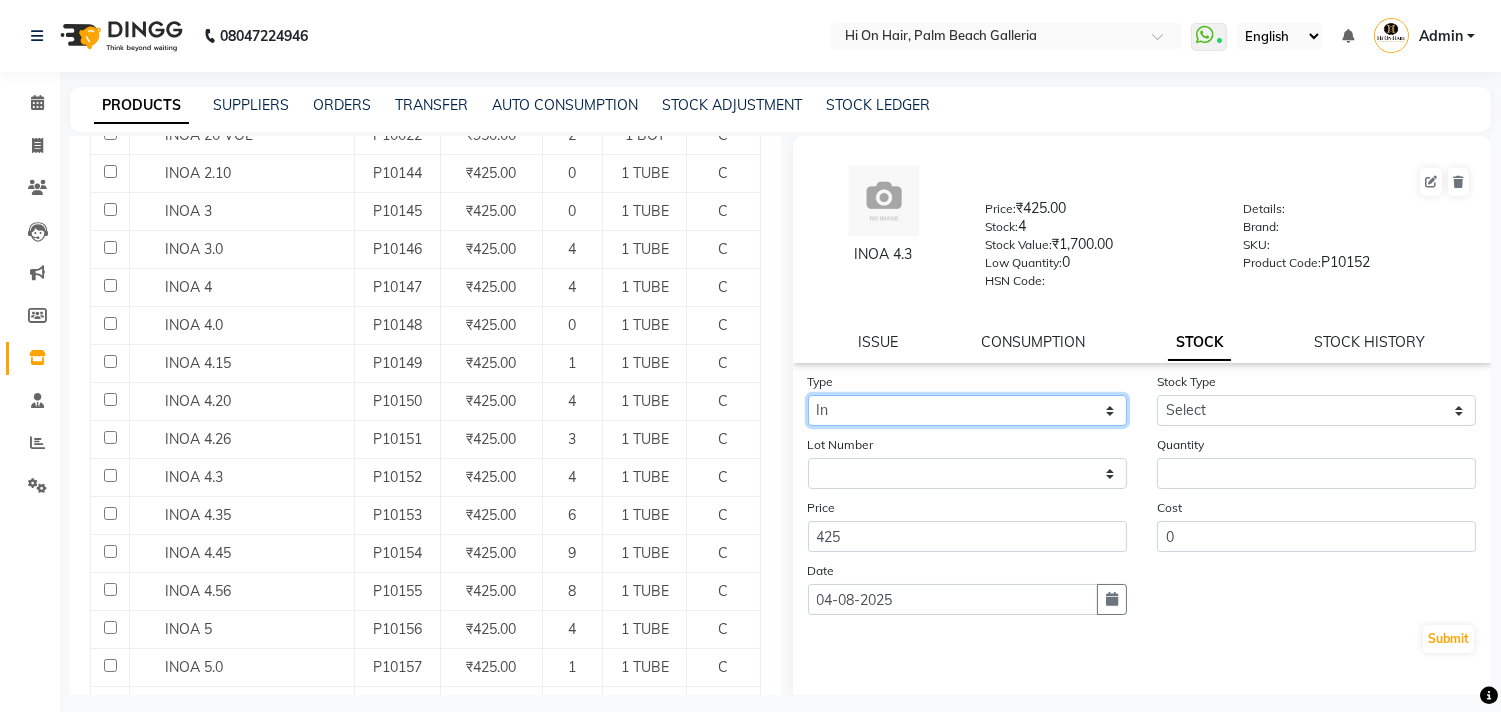 click on "Select In Out" 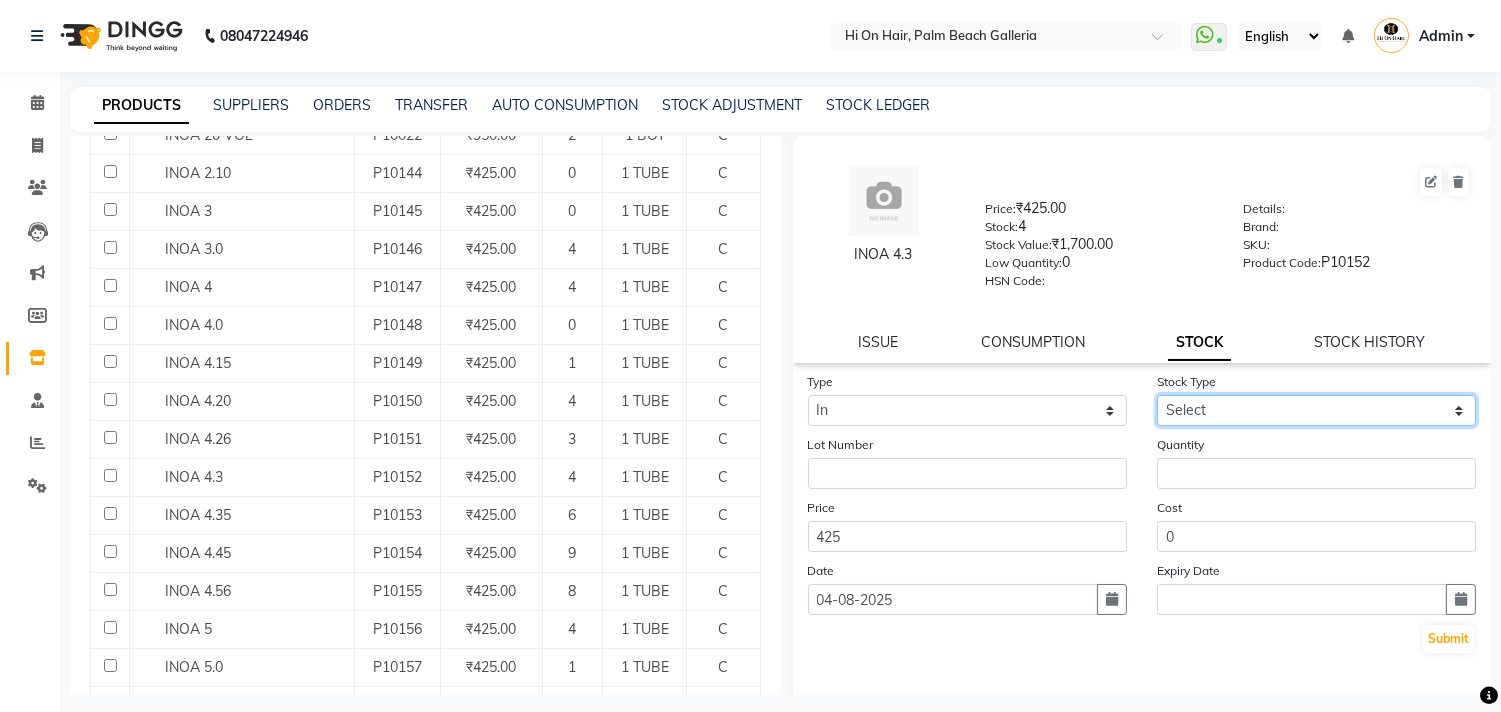 drag, startPoint x: 1195, startPoint y: 405, endPoint x: 1196, endPoint y: 415, distance: 10.049875 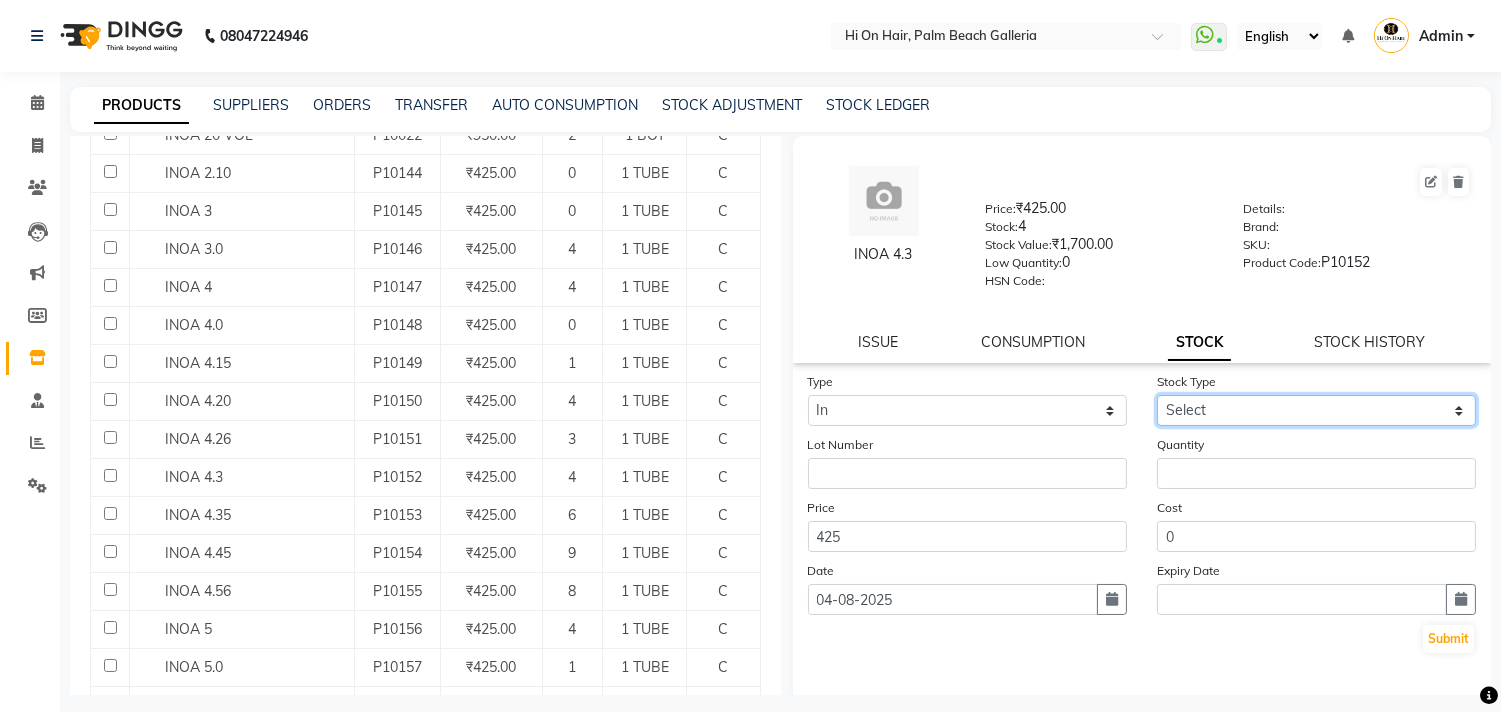 select on "adjustment" 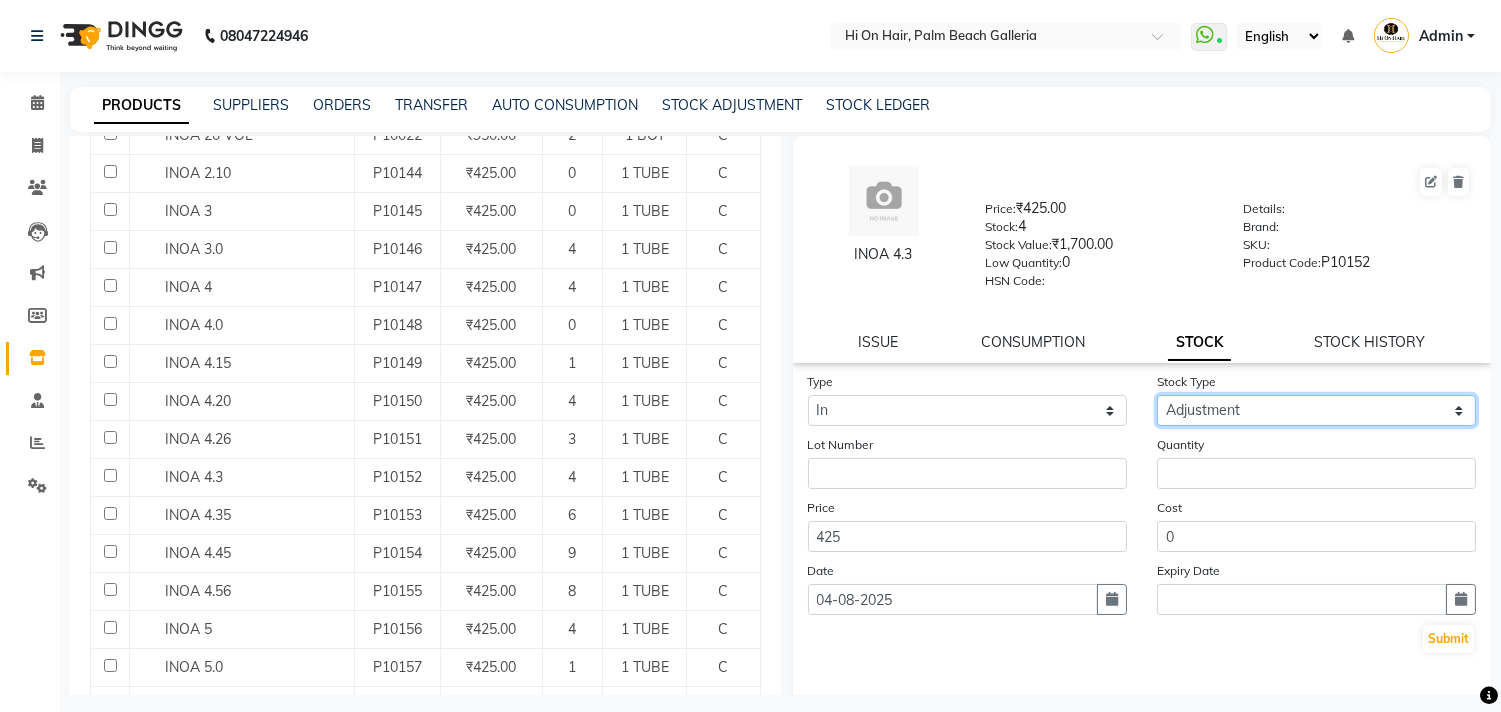 click on "Select New Stock Adjustment Return Other" 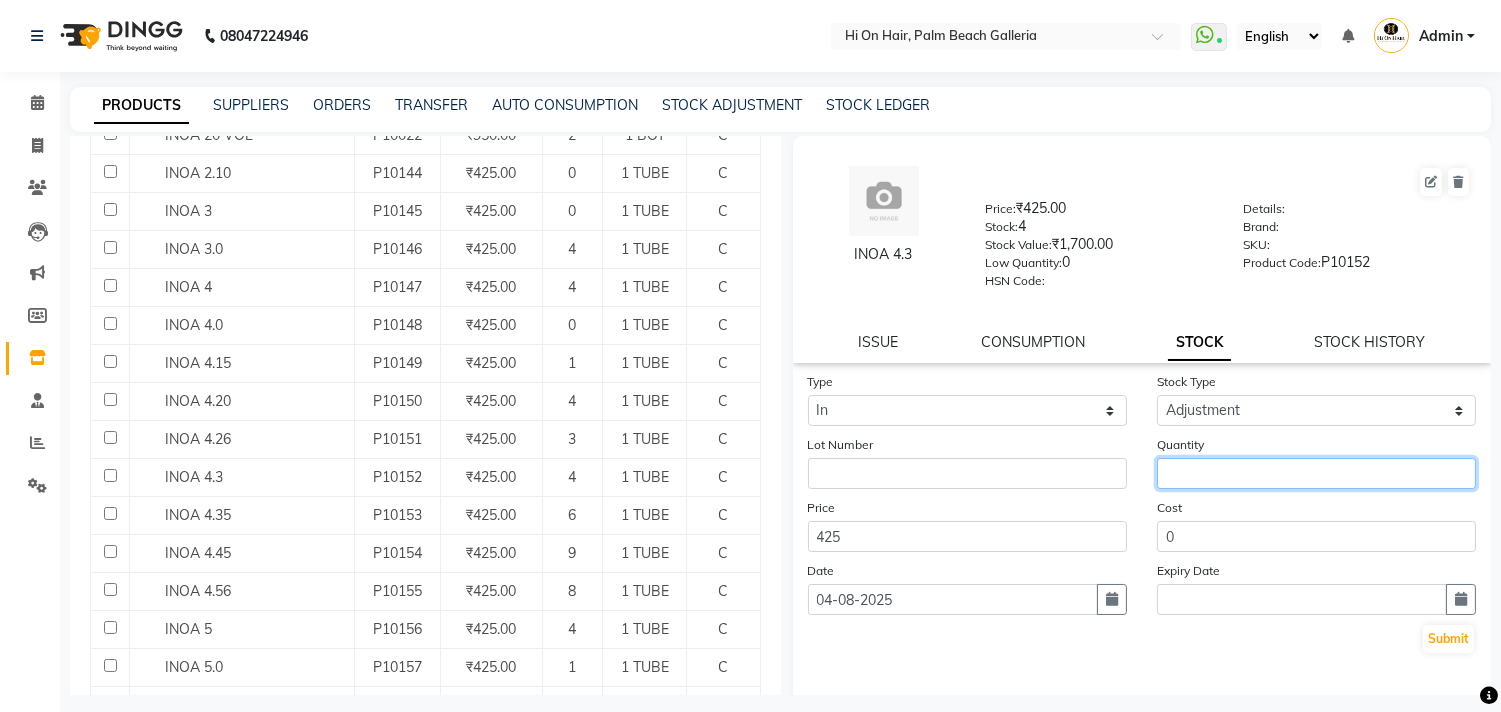 click 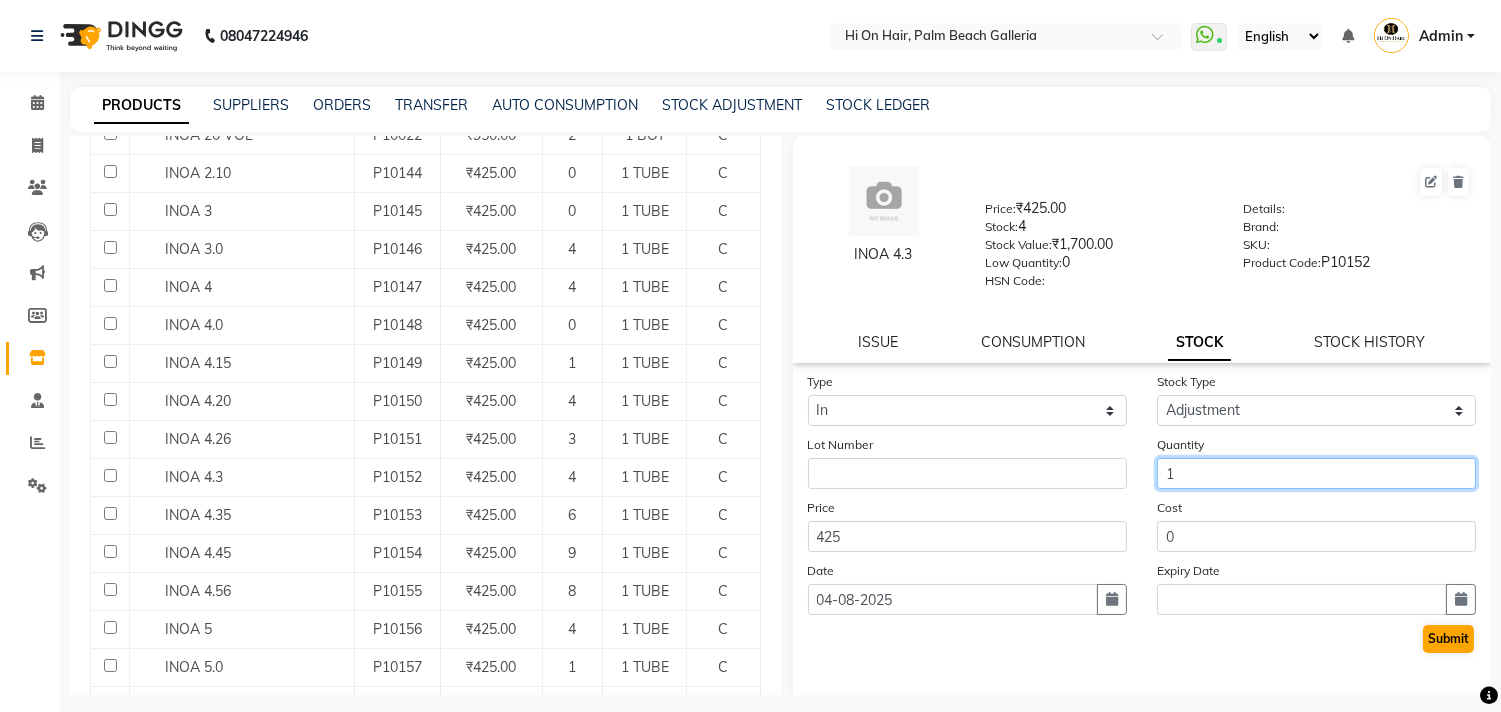 type on "1" 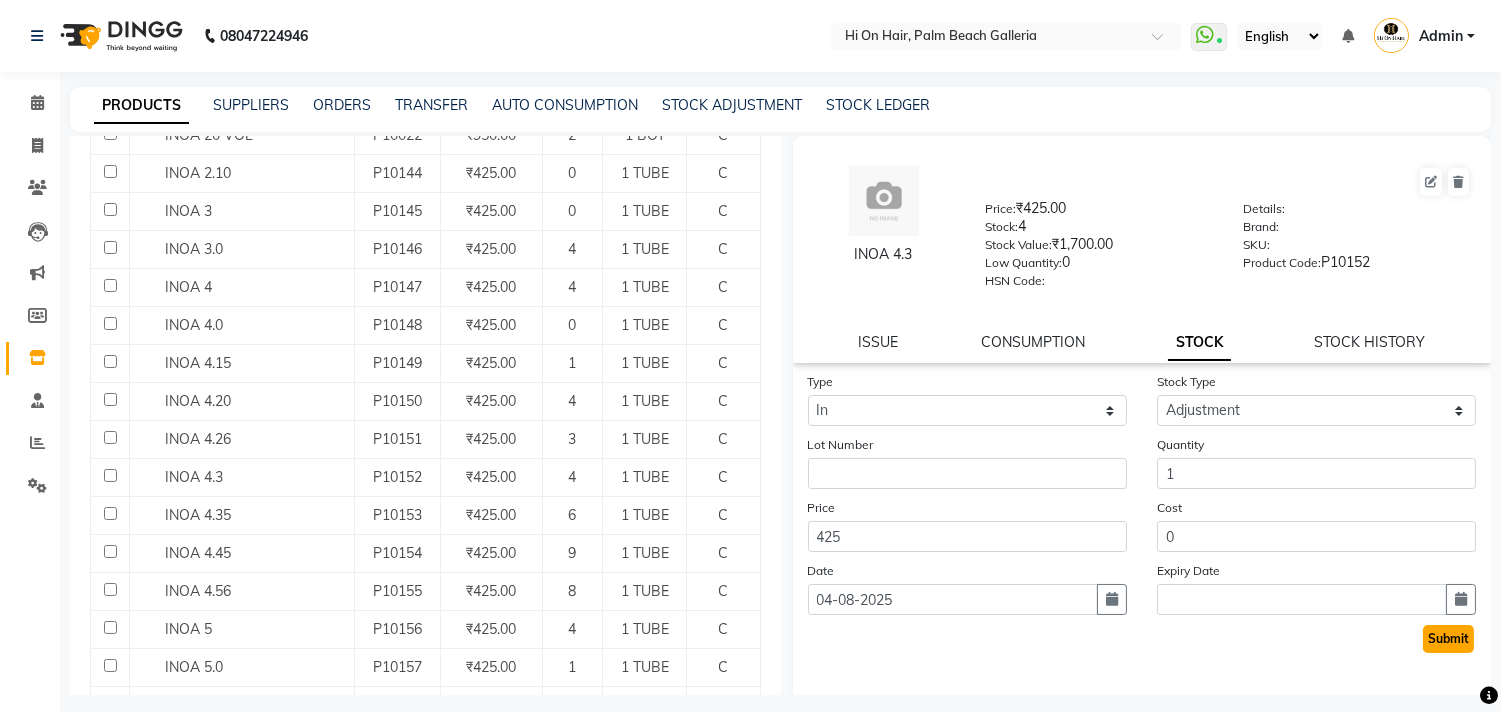 click on "Submit" 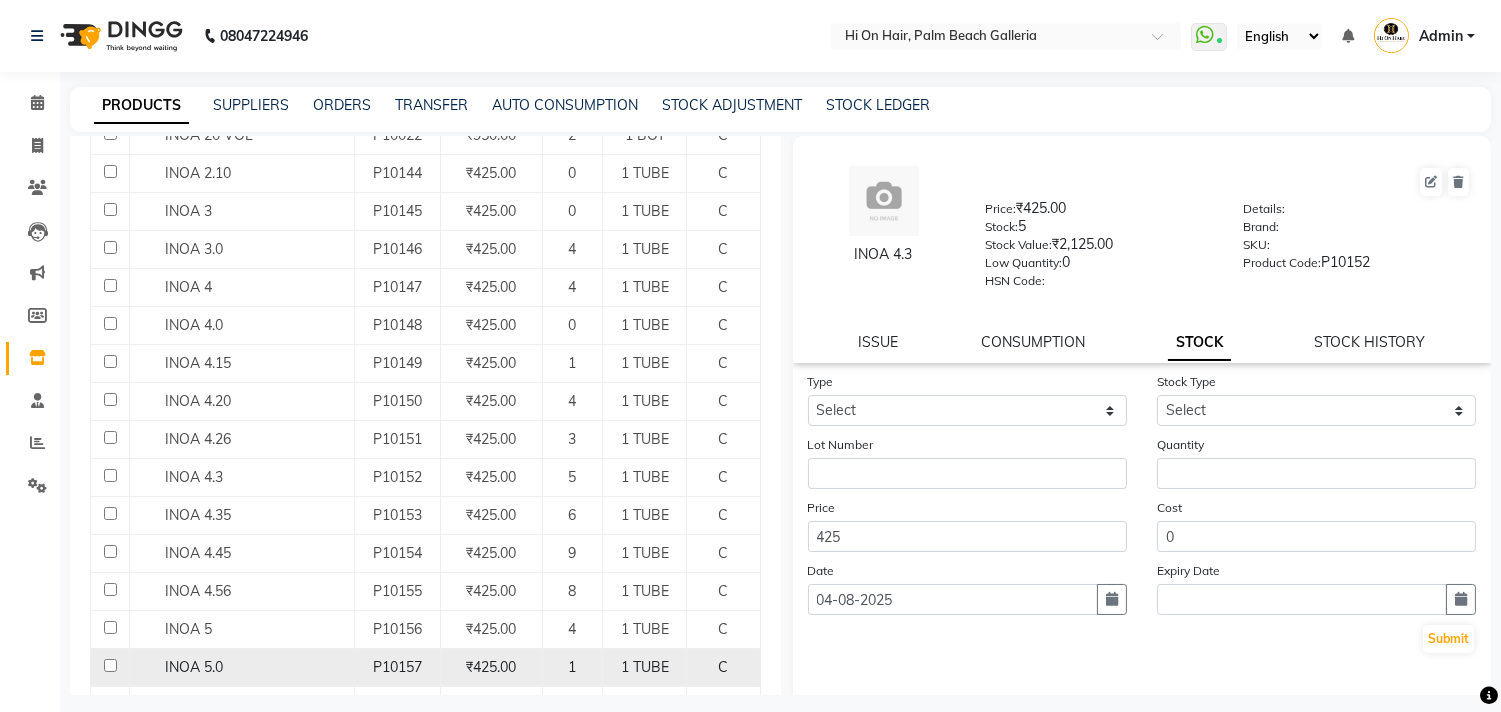 scroll, scrollTop: 555, scrollLeft: 0, axis: vertical 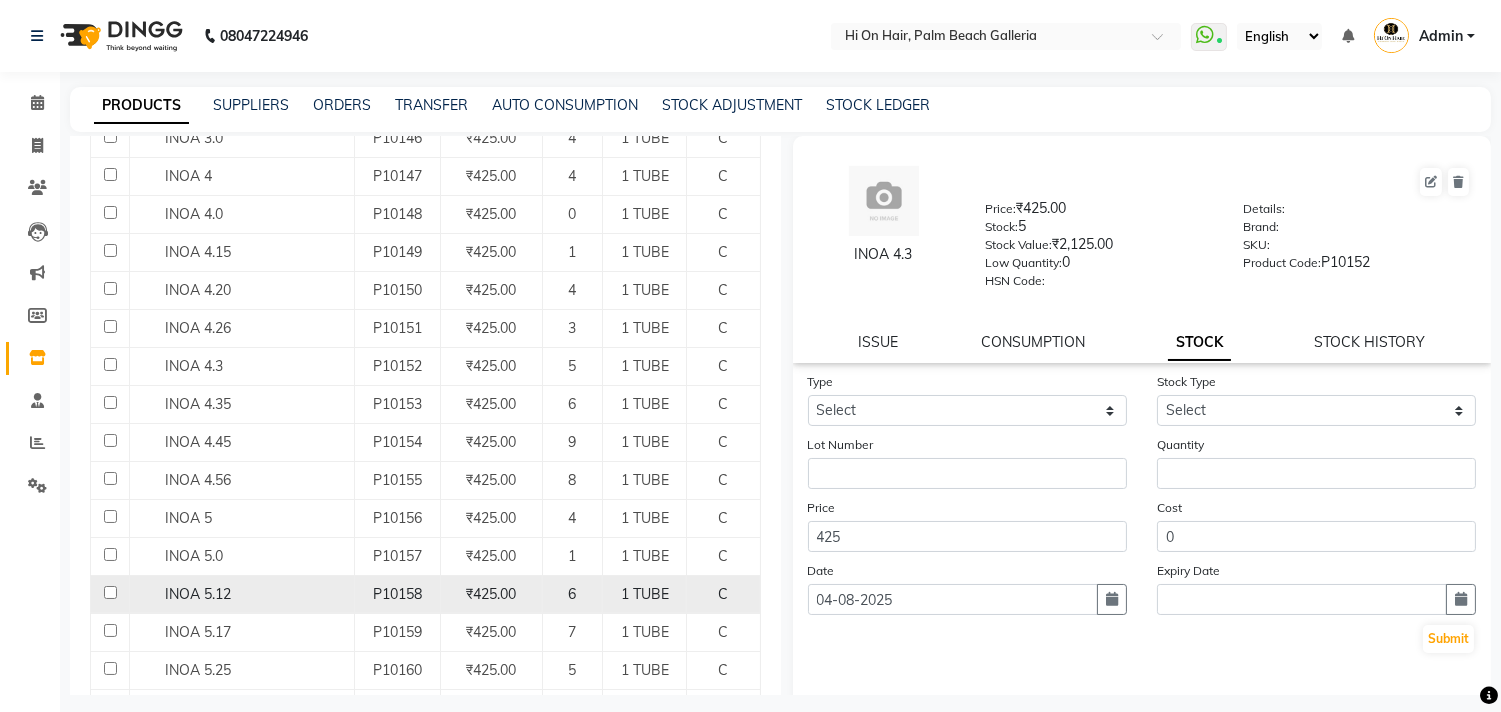click on "₹425.00" 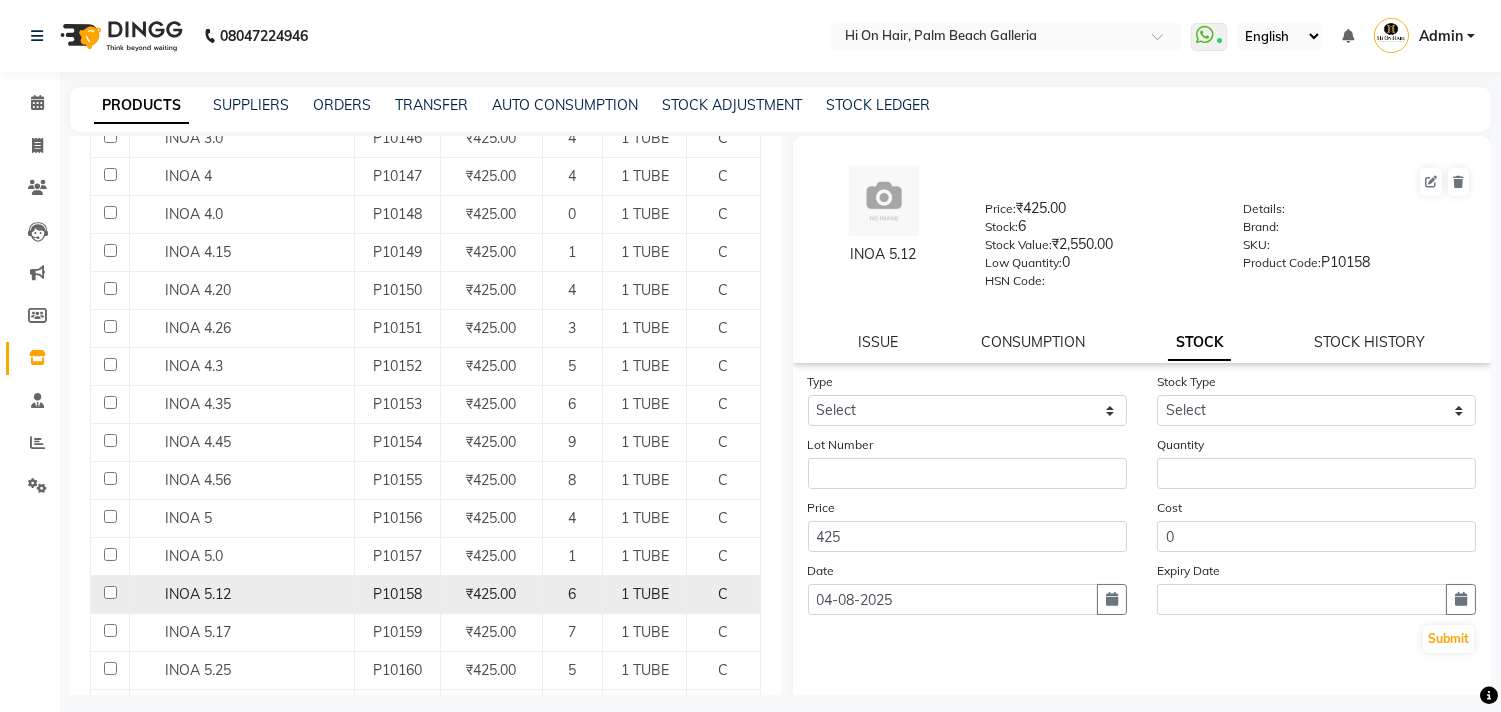 click on "₹425.00" 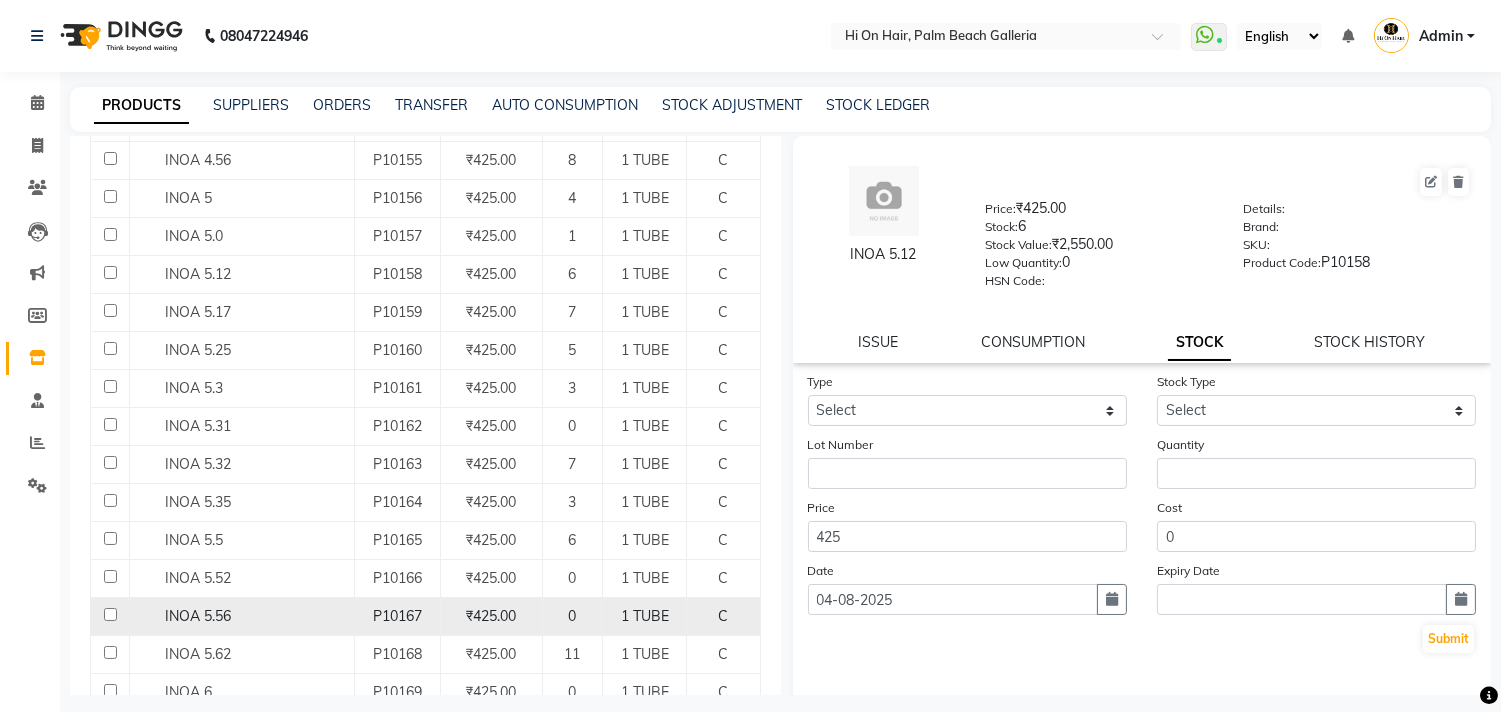scroll, scrollTop: 888, scrollLeft: 0, axis: vertical 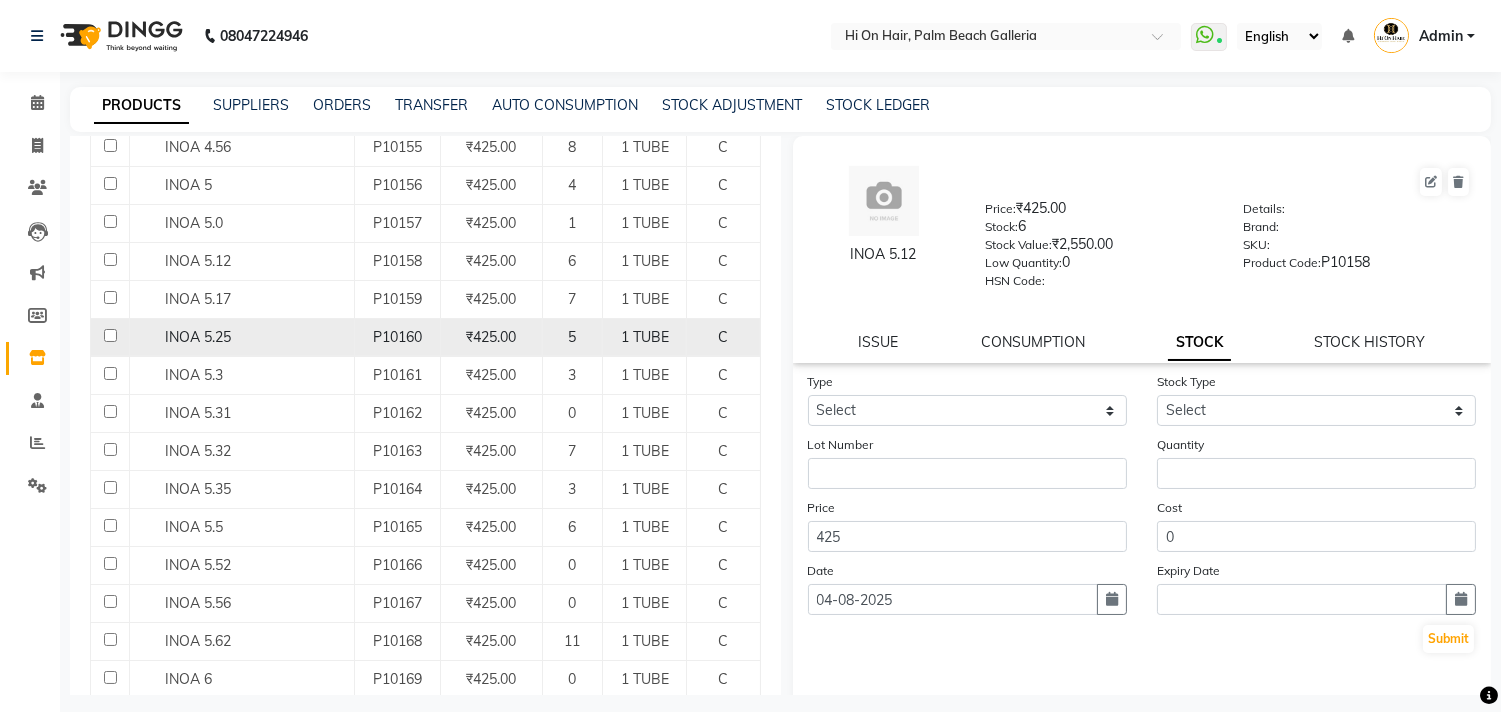 click on "INOA 5.25" 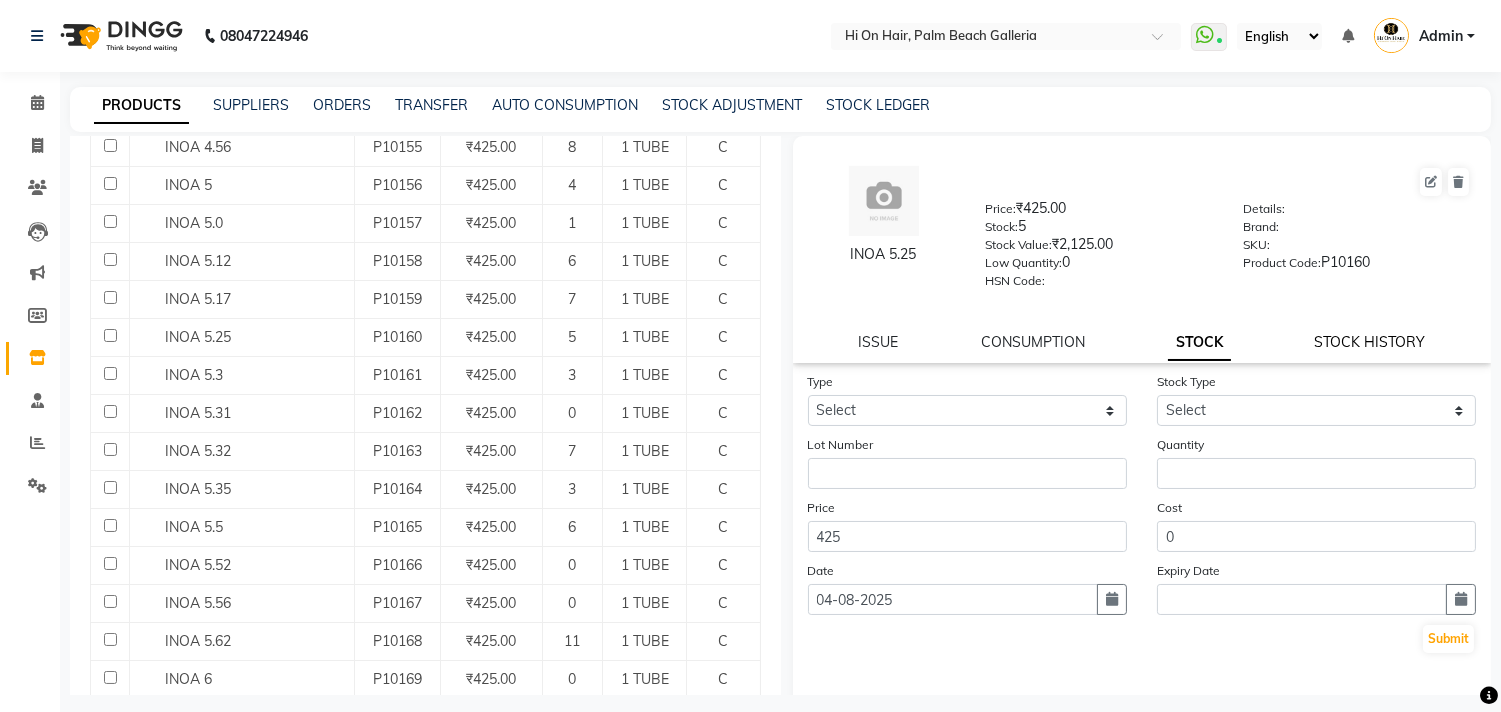 click on "STOCK HISTORY" 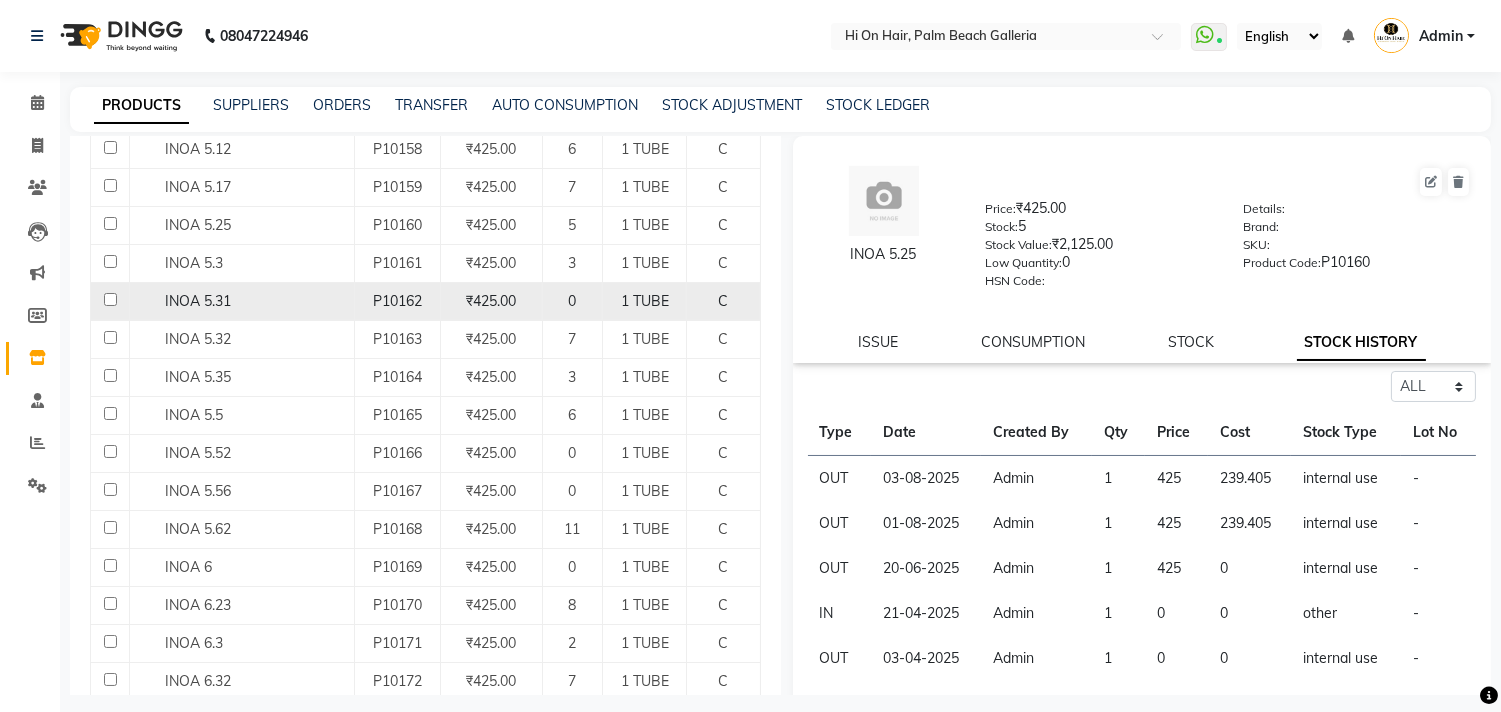 scroll, scrollTop: 888, scrollLeft: 0, axis: vertical 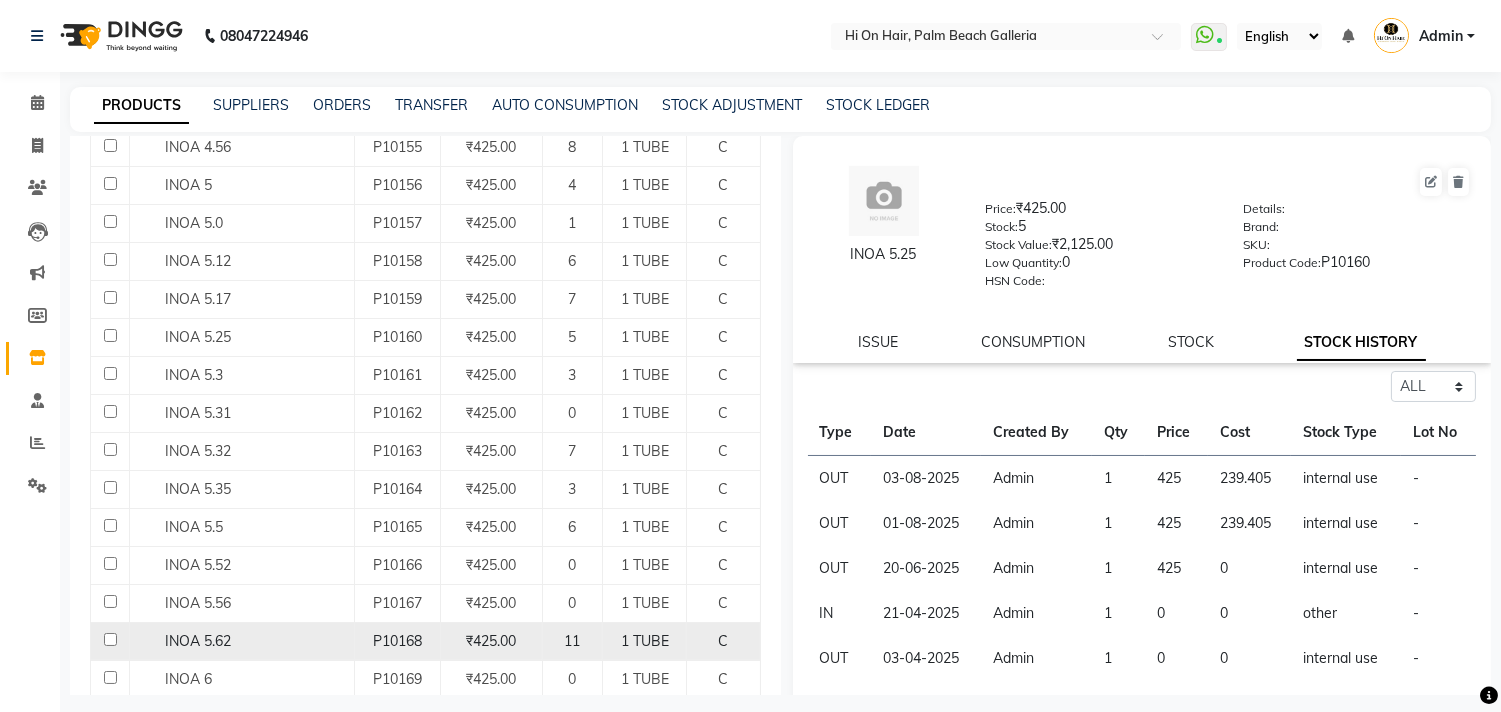 click on "P10168" 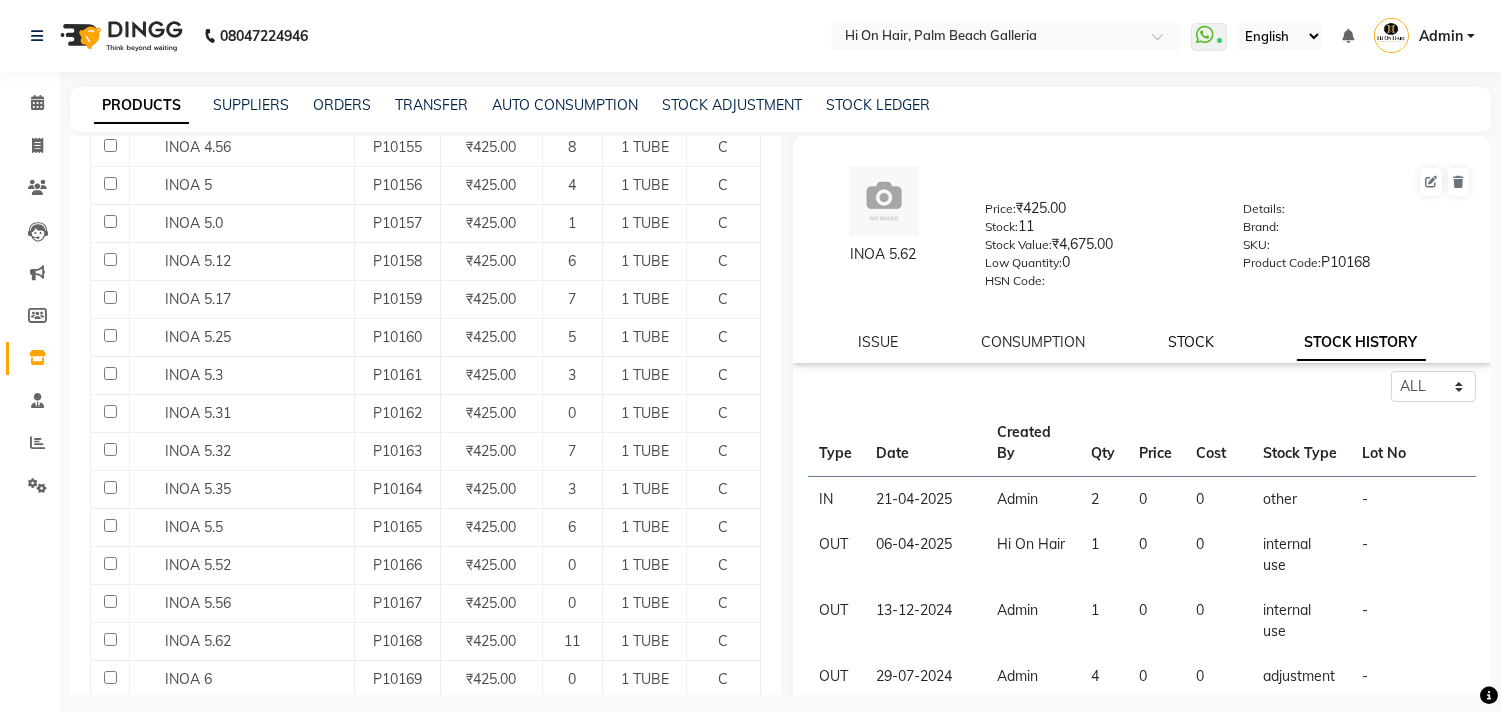 click on "STOCK" 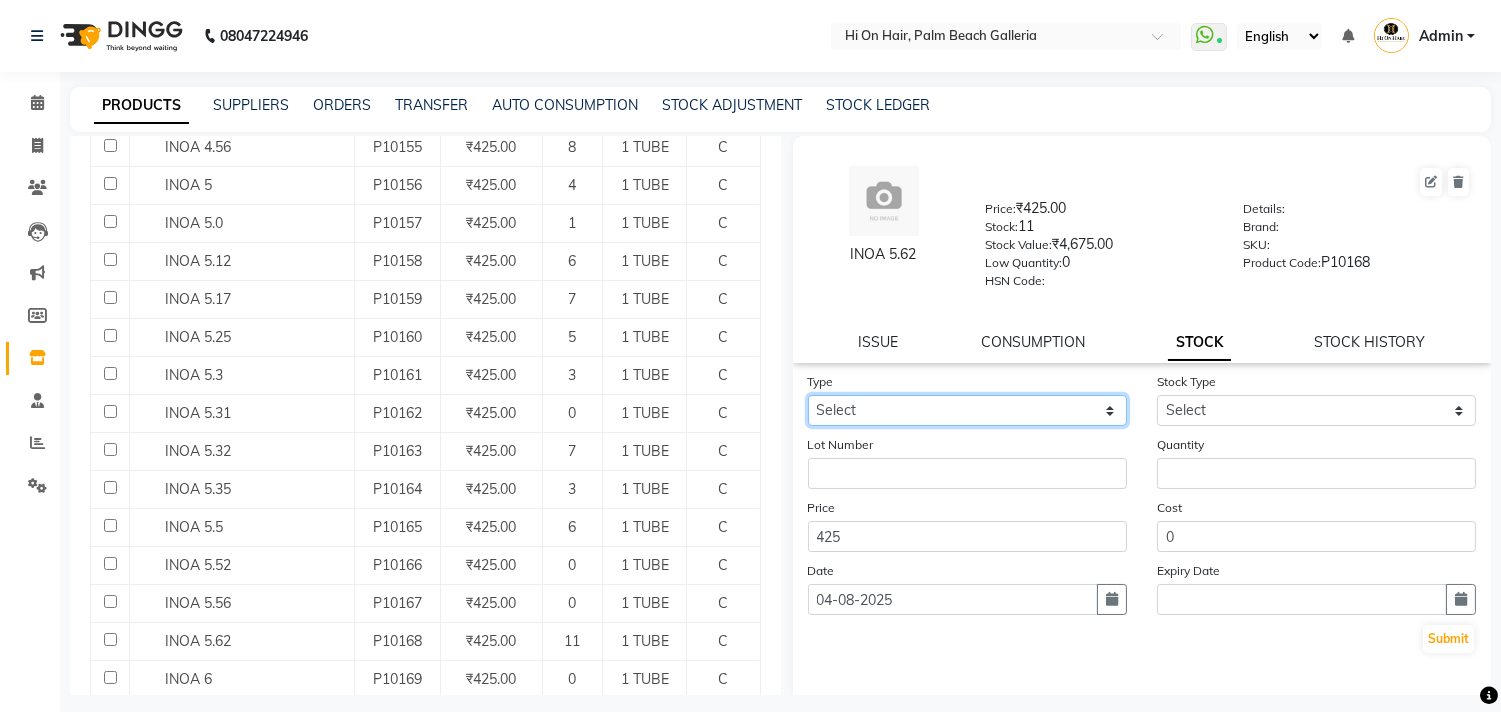 click on "Select In Out" 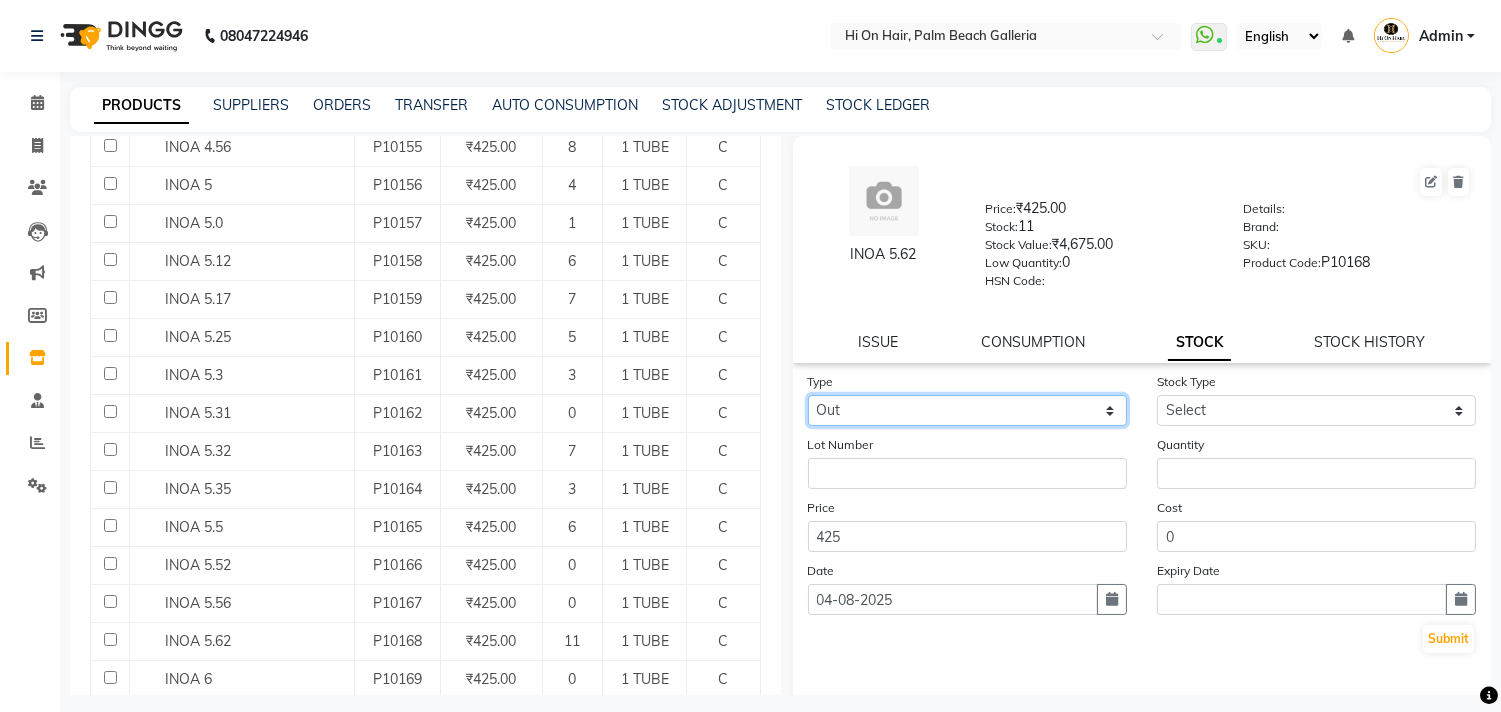 click on "Select In Out" 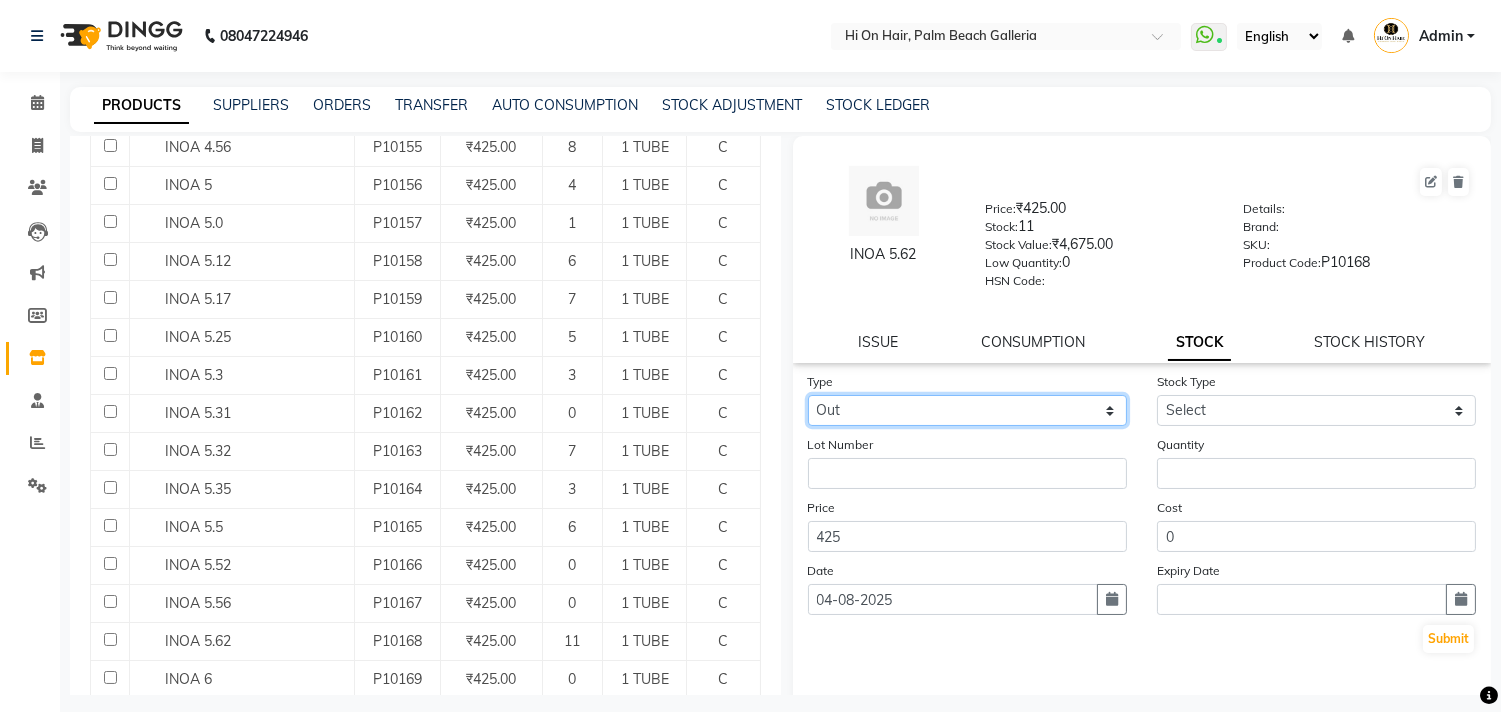 select 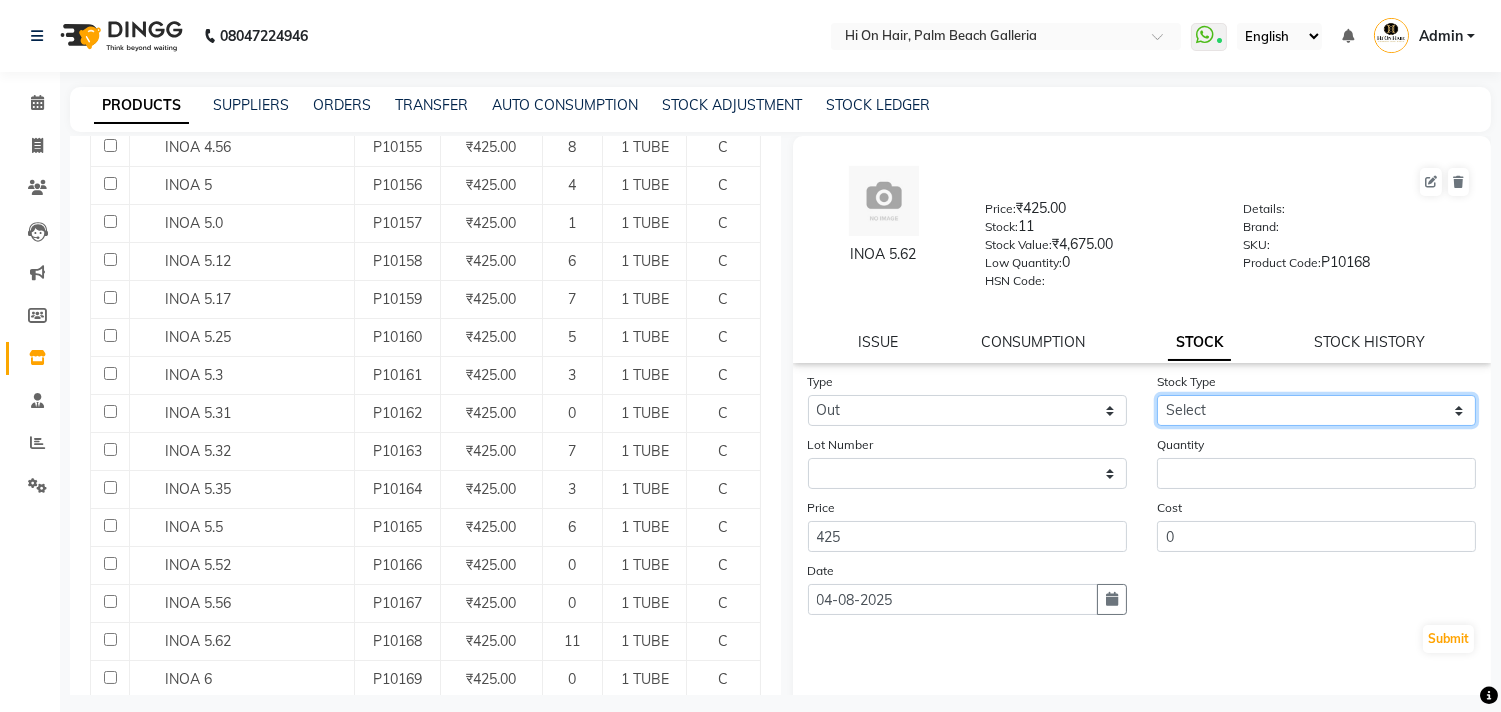 click on "Select Internal Use Damaged Expired Adjustment Return Other" 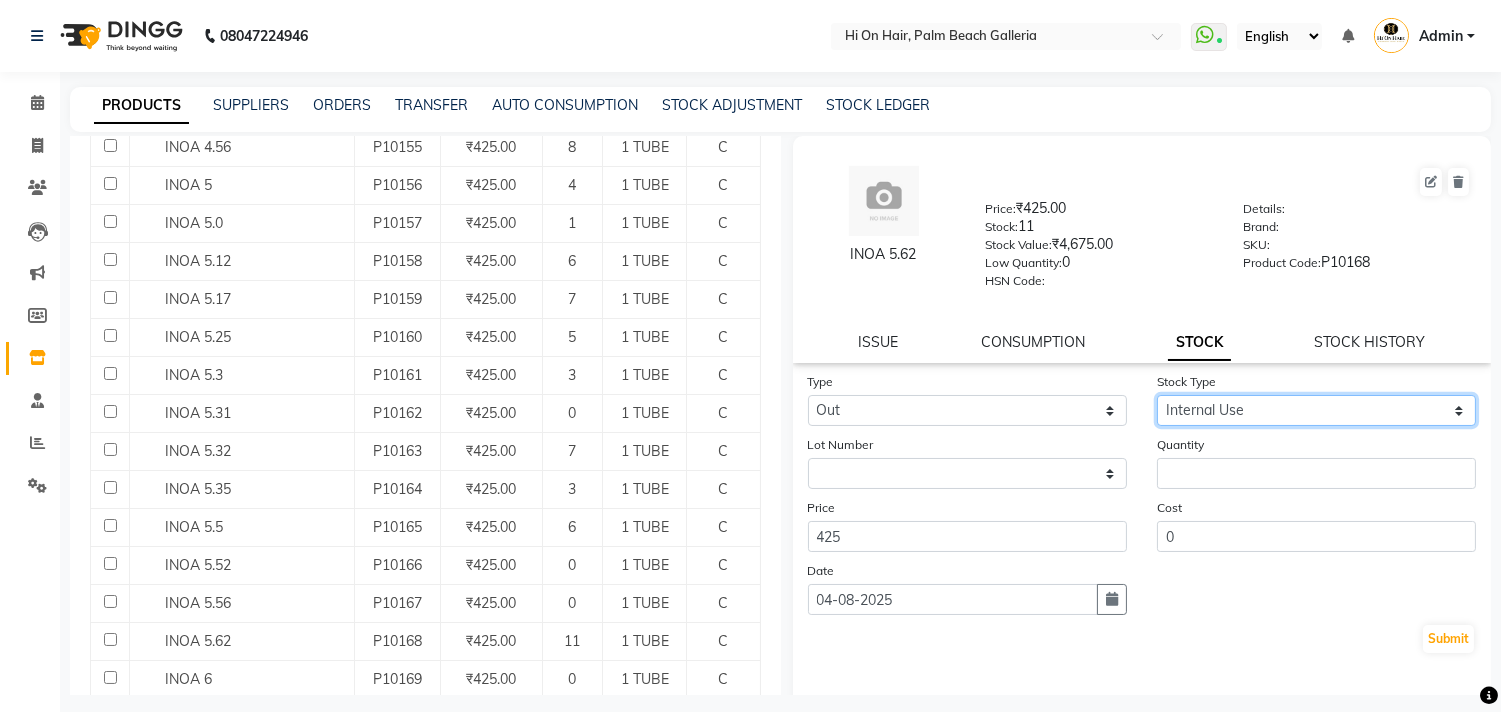 click on "Select Internal Use Damaged Expired Adjustment Return Other" 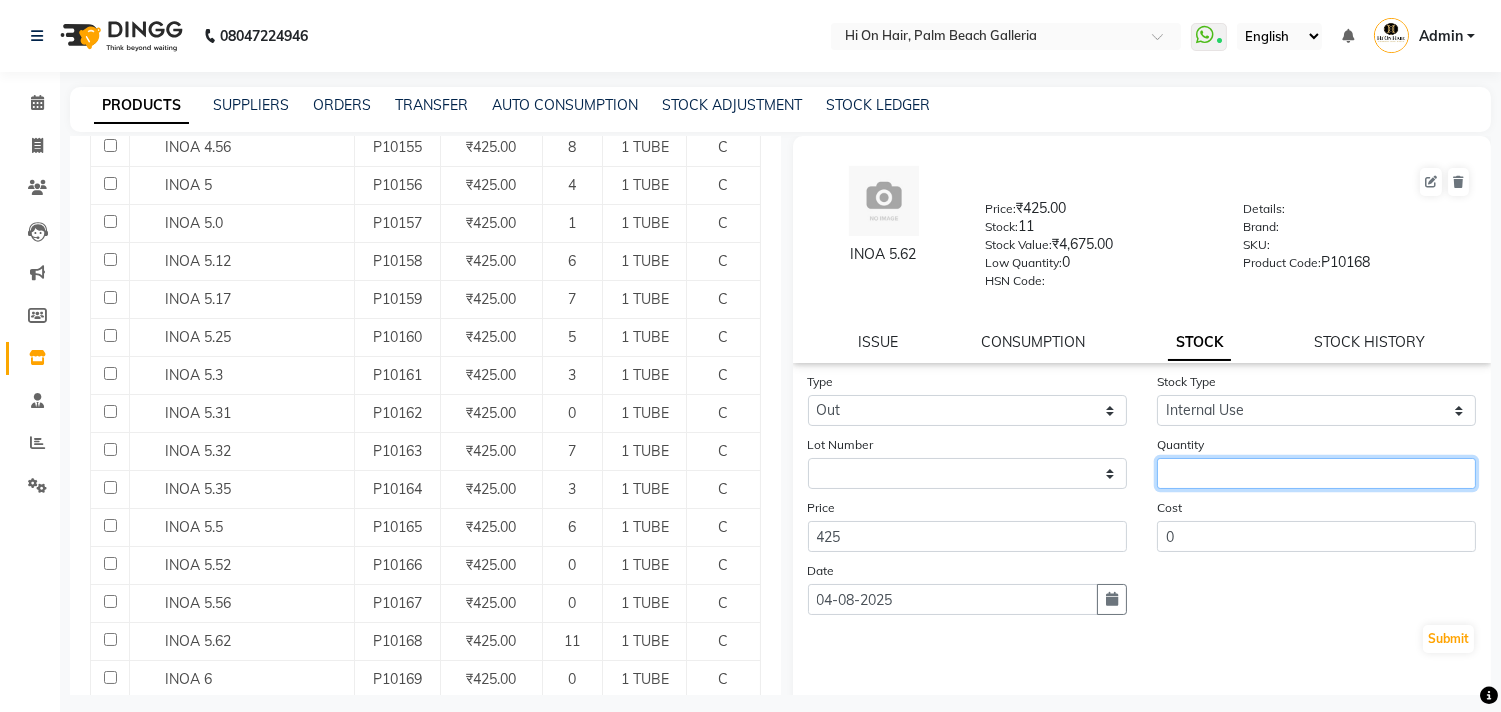 click 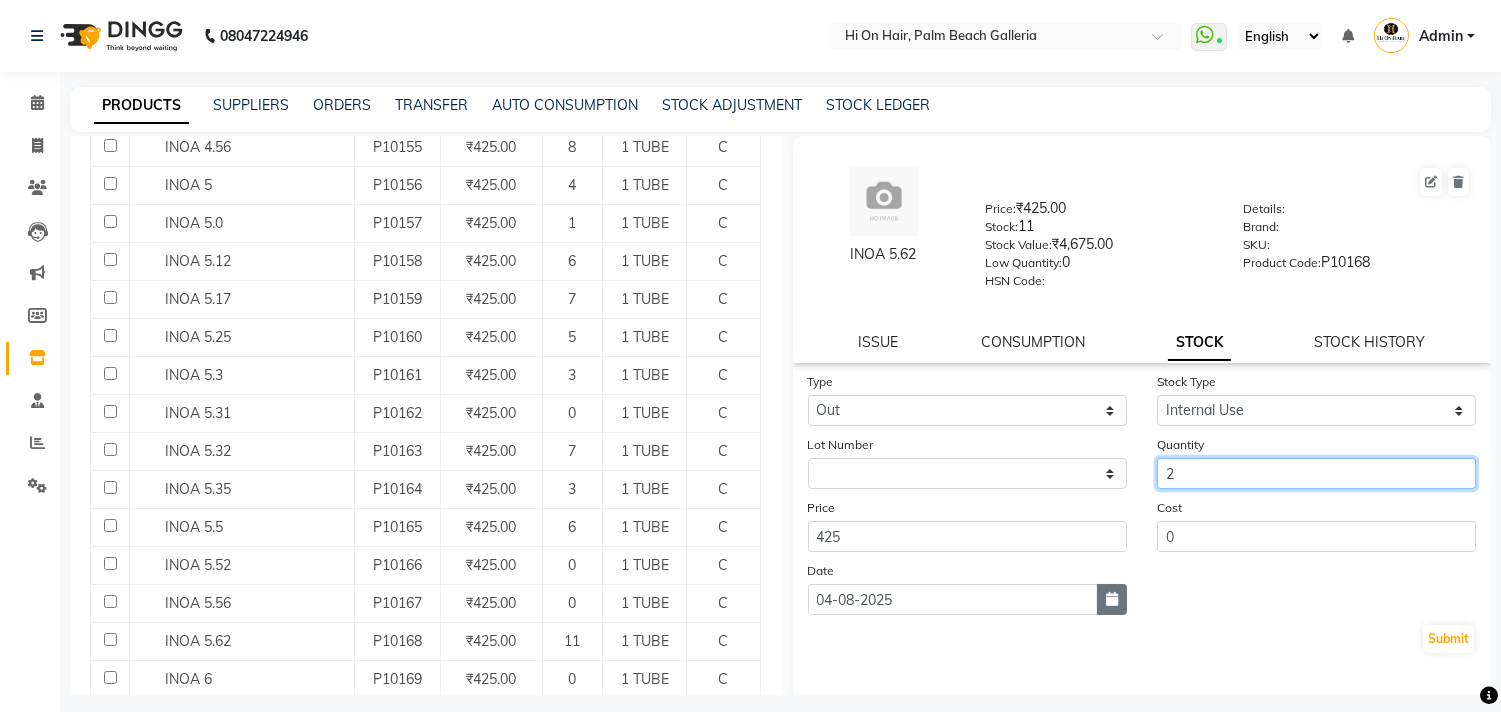 type on "2" 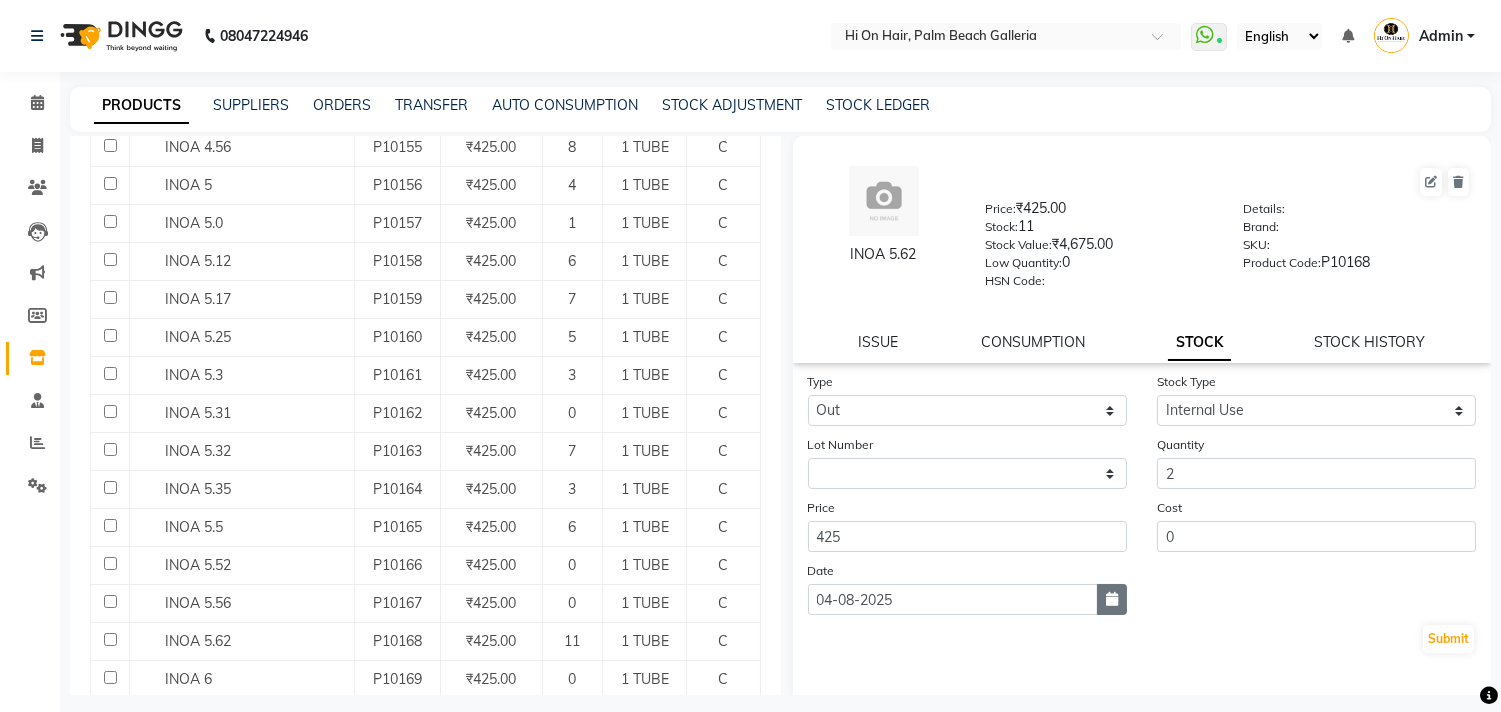 click 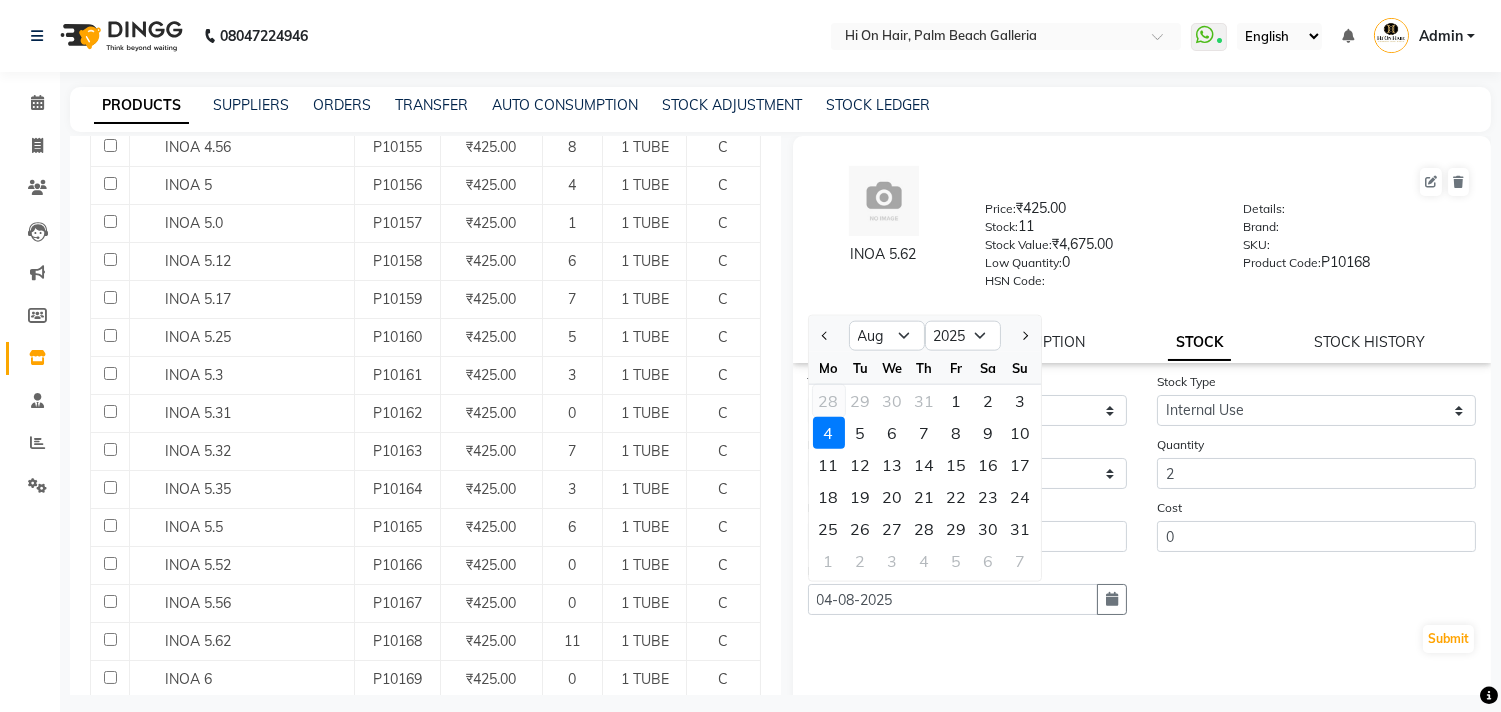 click on "28" 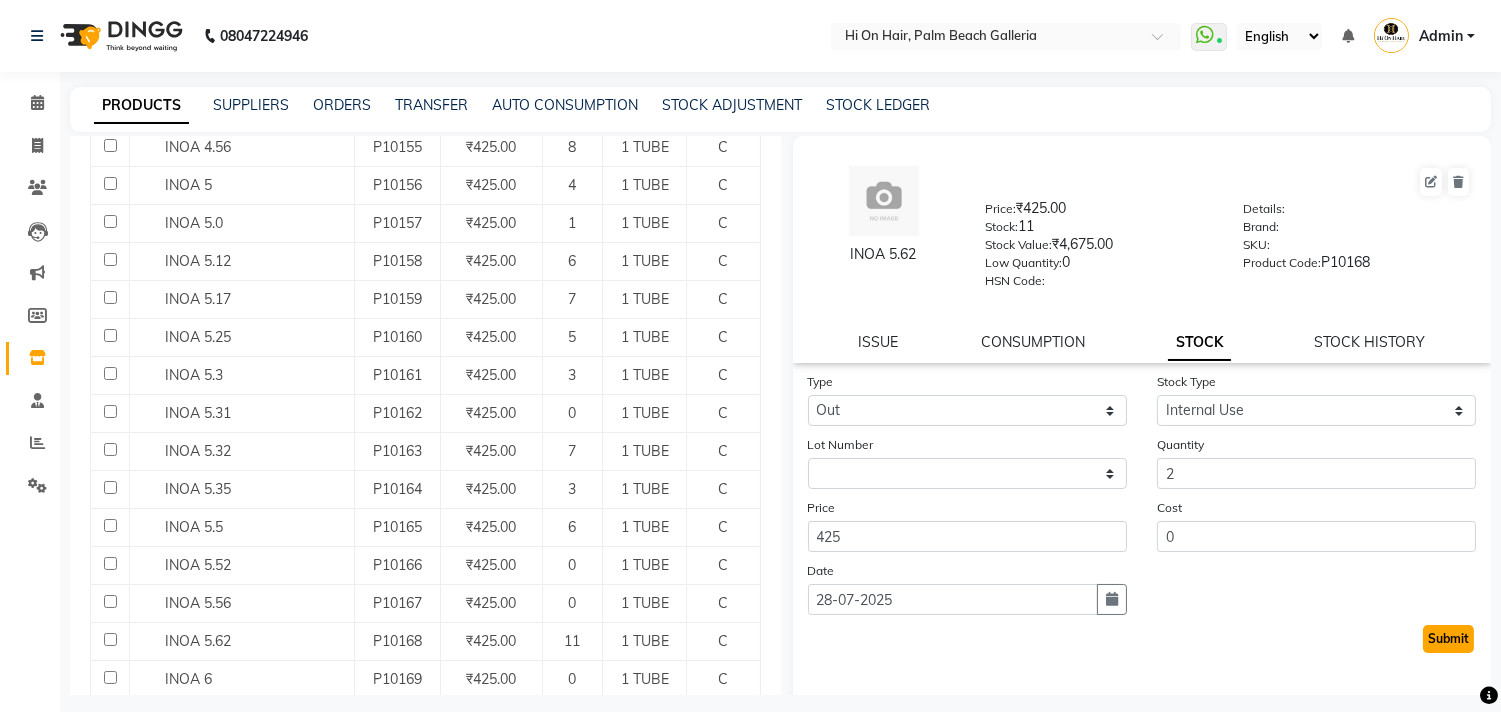 click on "Submit" 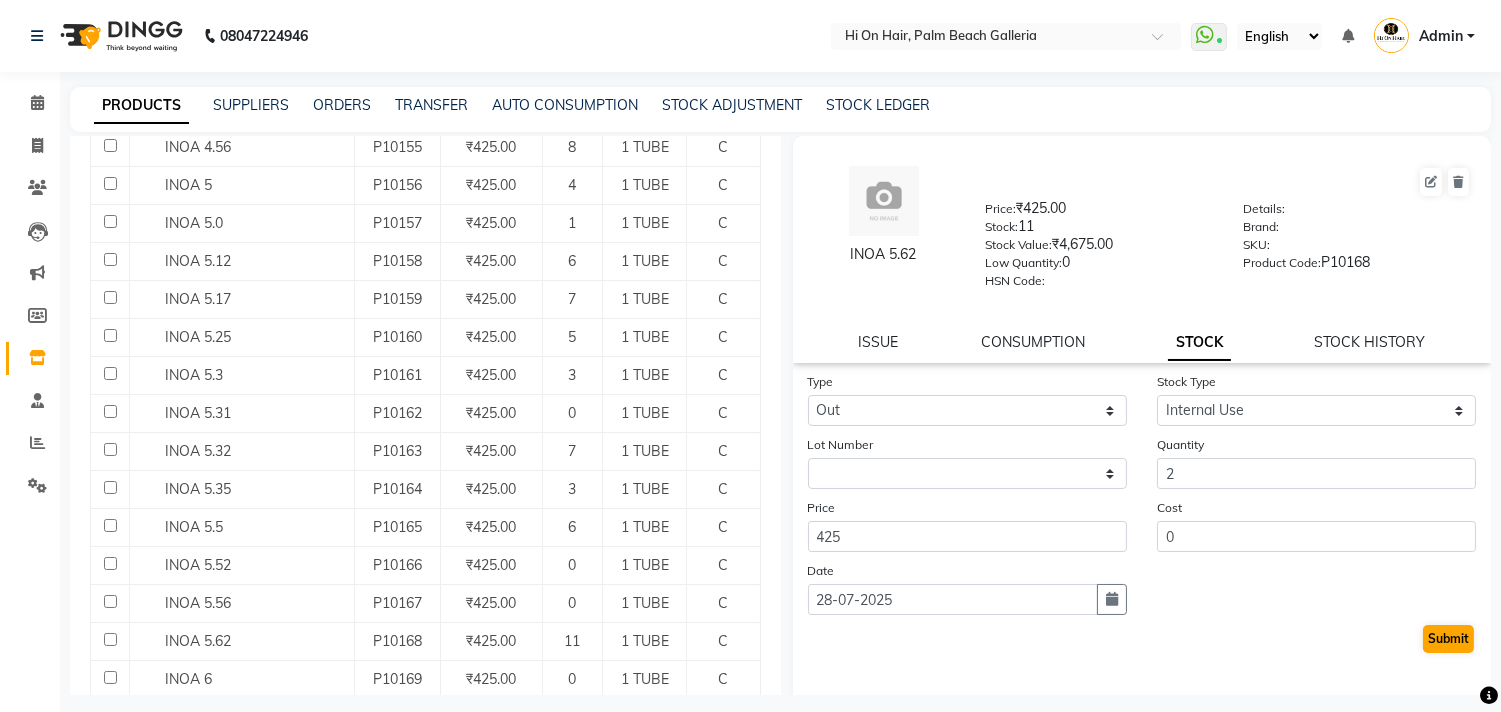 select 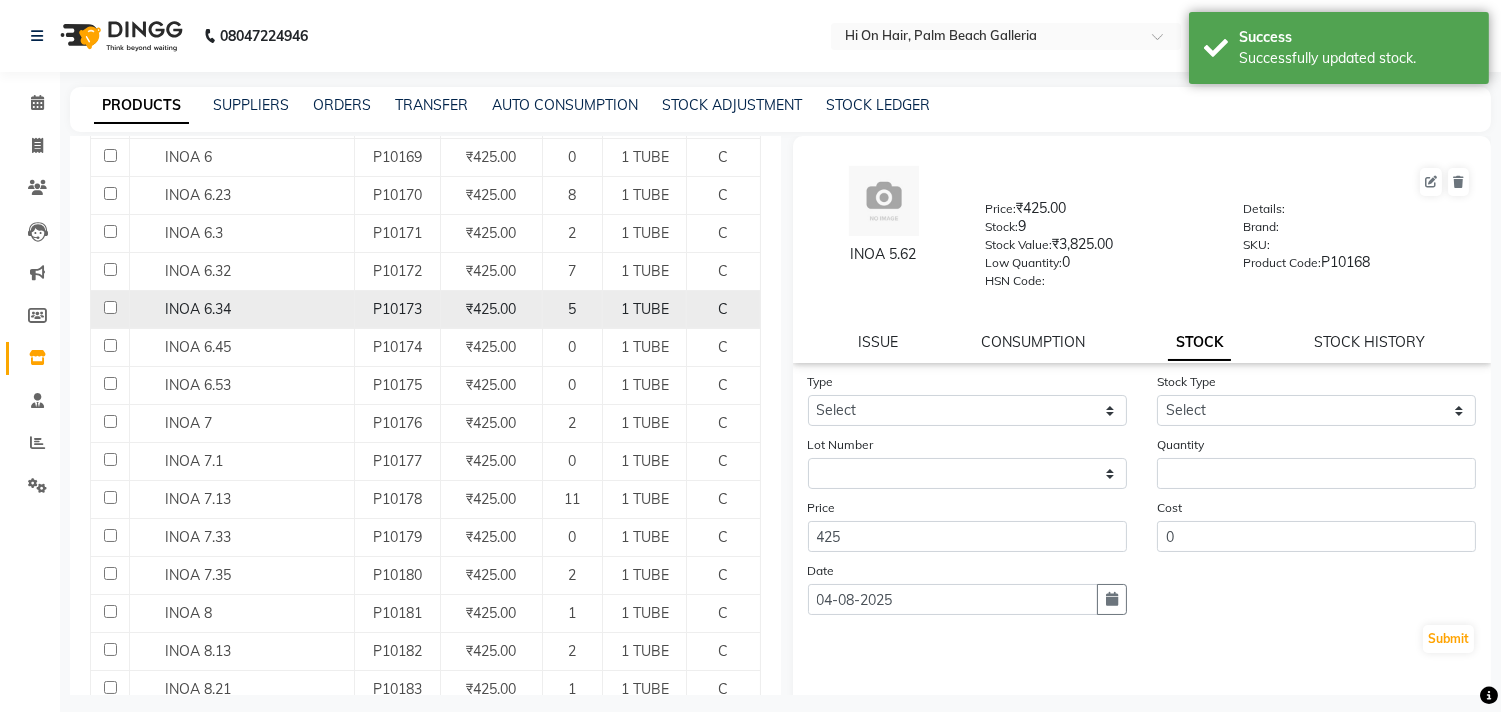 scroll, scrollTop: 1264, scrollLeft: 0, axis: vertical 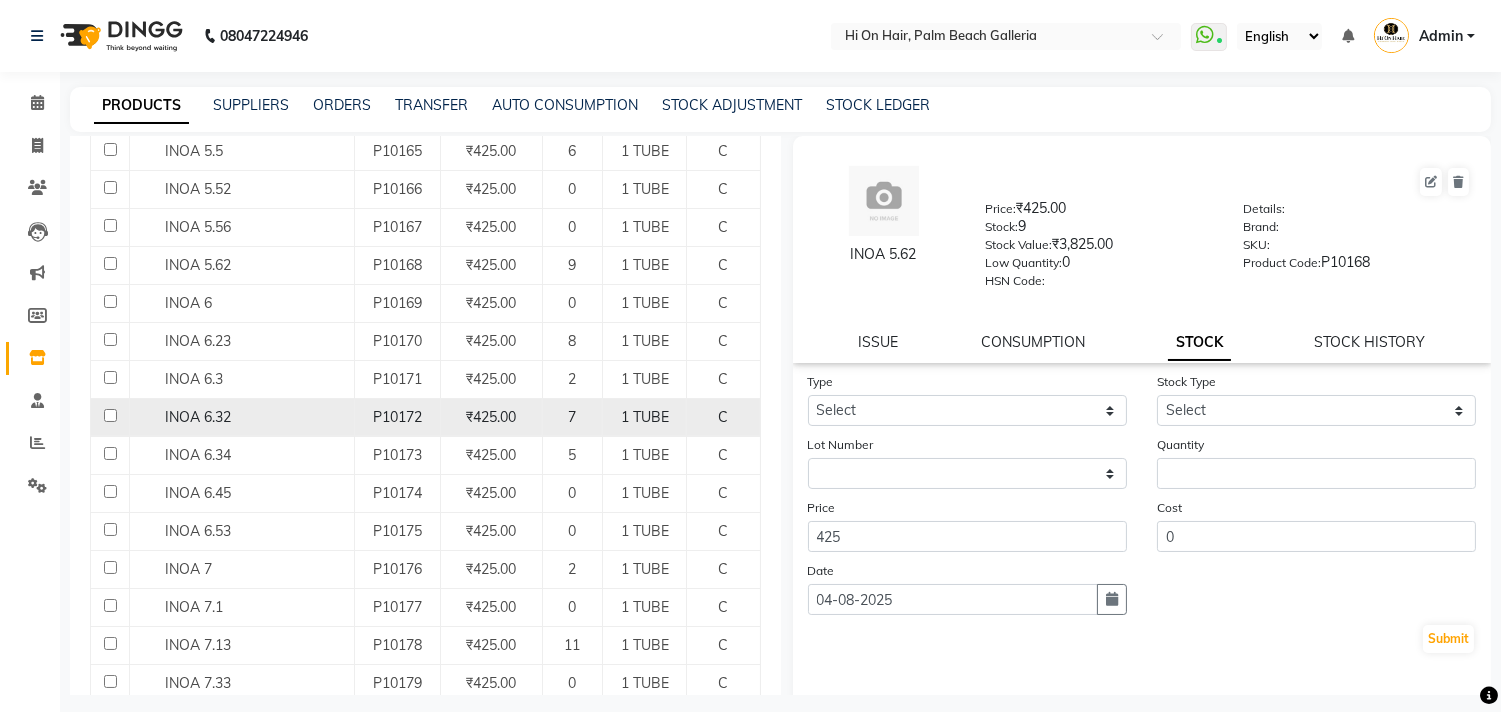 click on "INOA 6.32" 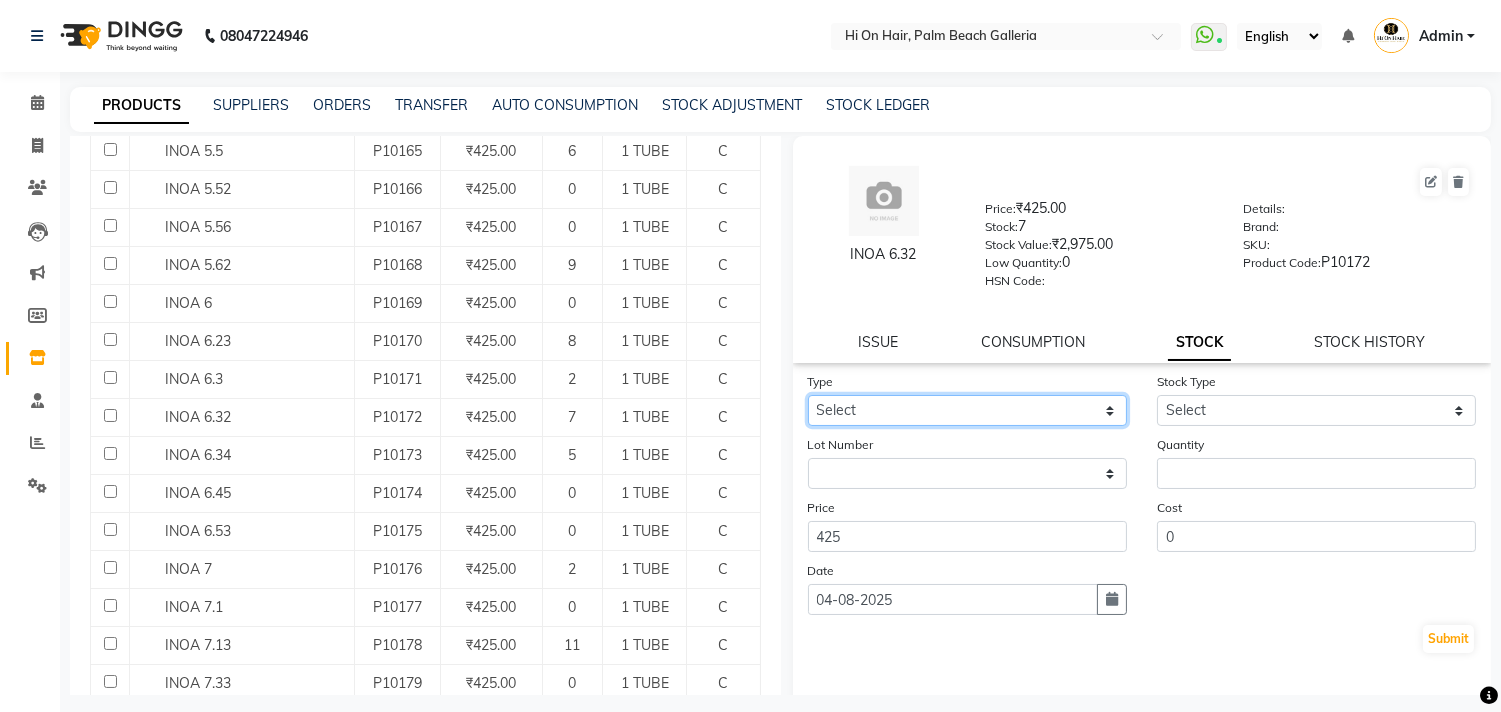 click on "Select In Out" 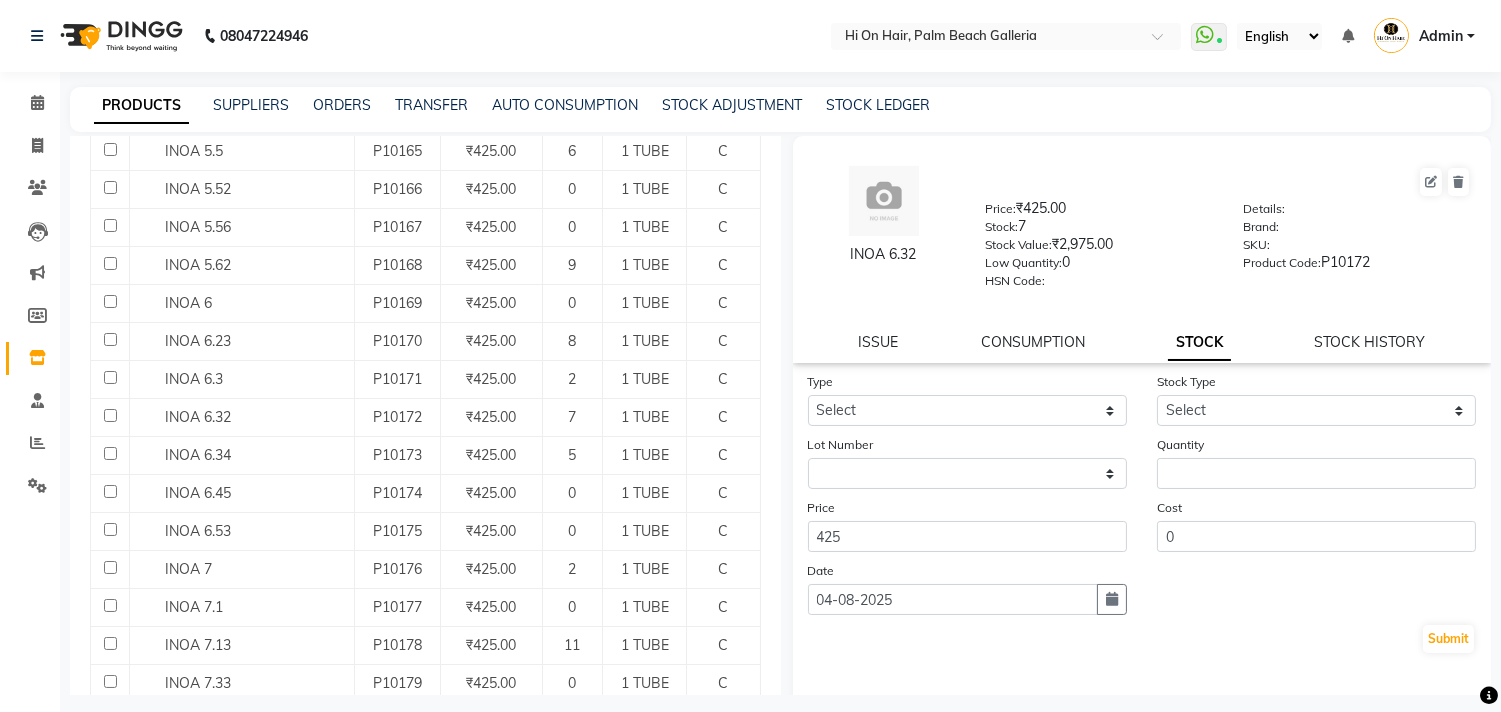 click on "Price 425" 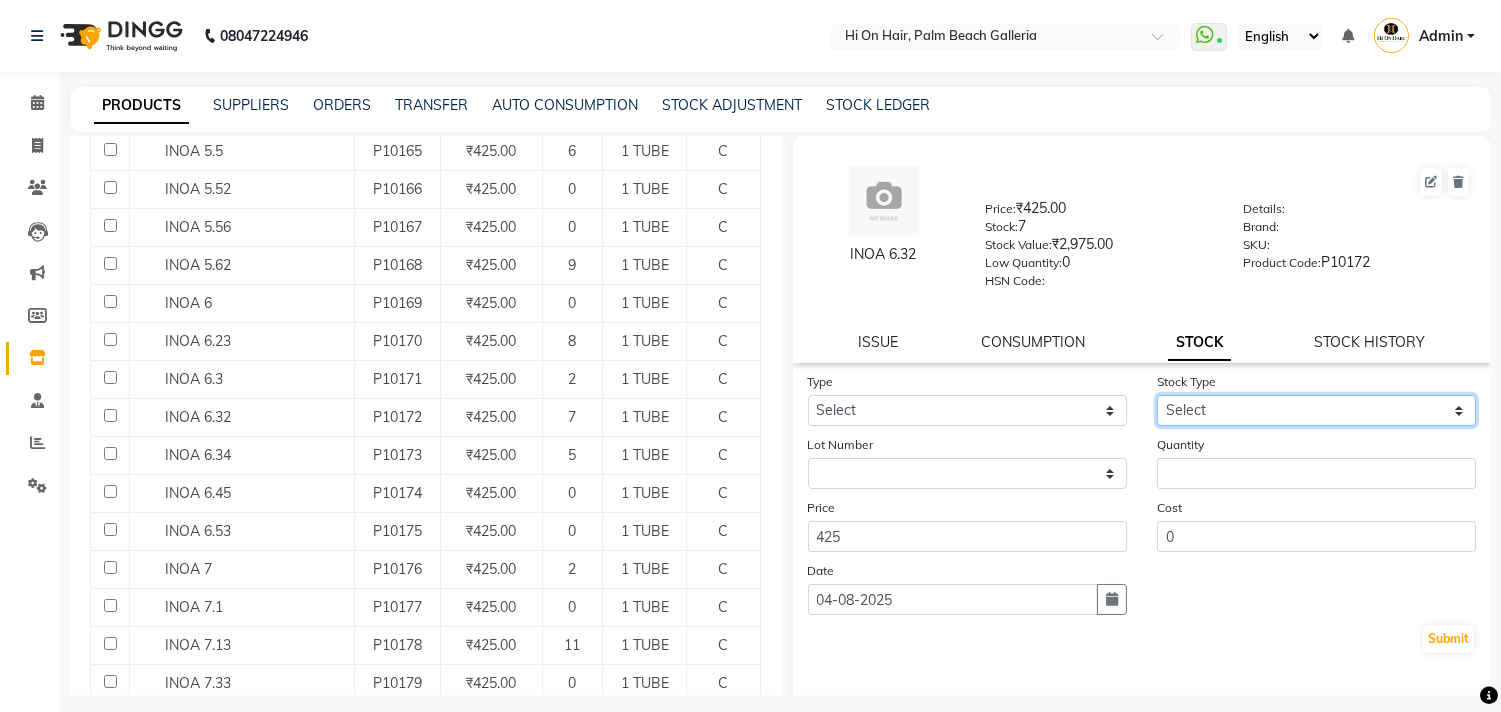 click on "Select Internal Use Damaged Expired Adjustment Return Other" 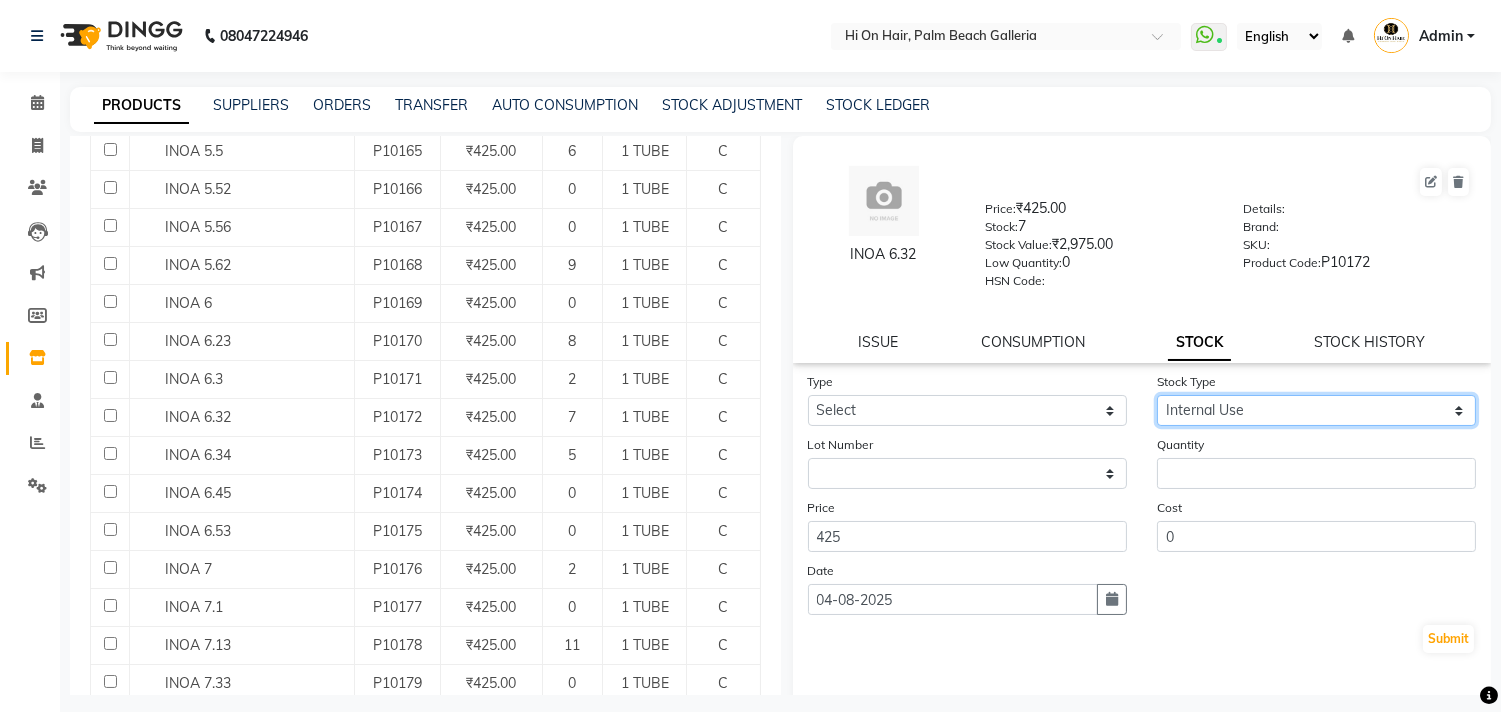 click on "Select Internal Use Damaged Expired Adjustment Return Other" 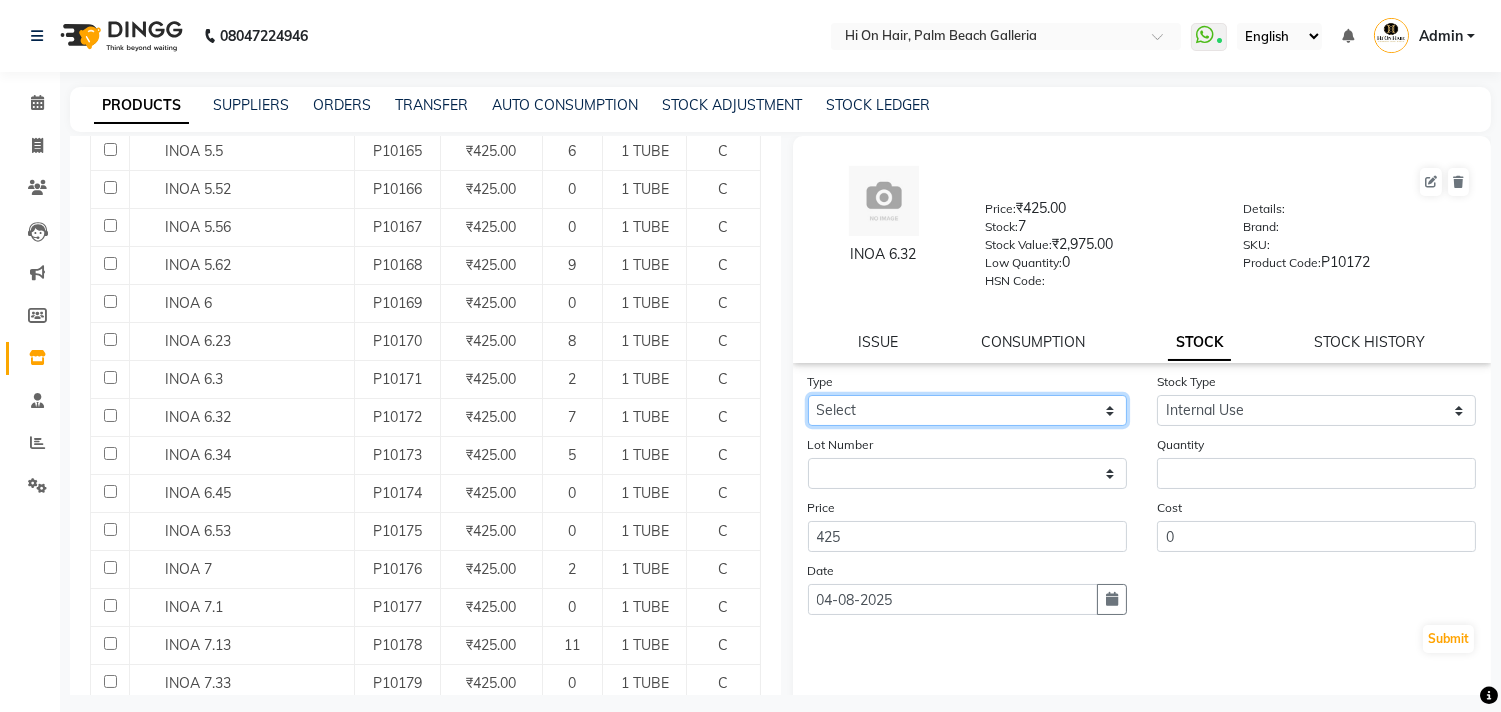 click on "Select In Out" 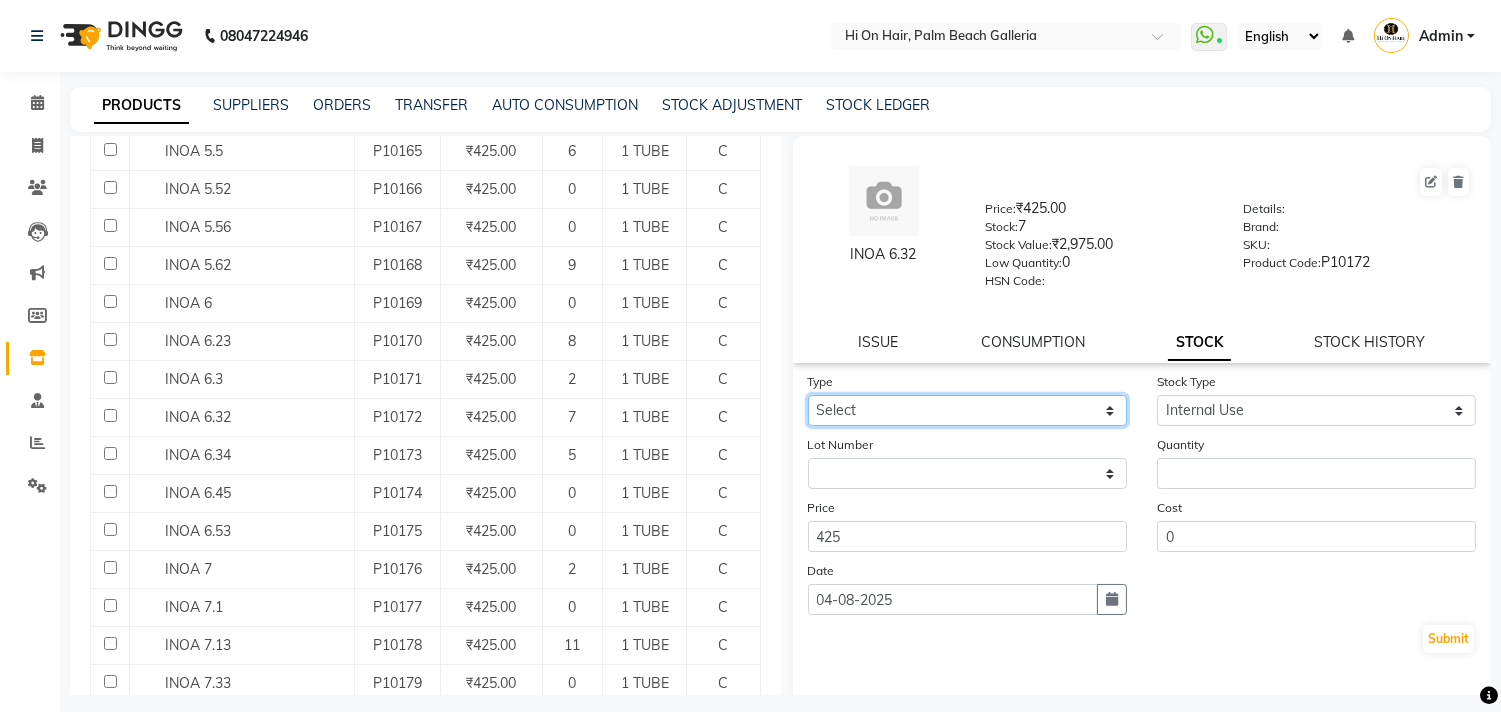 select on "out" 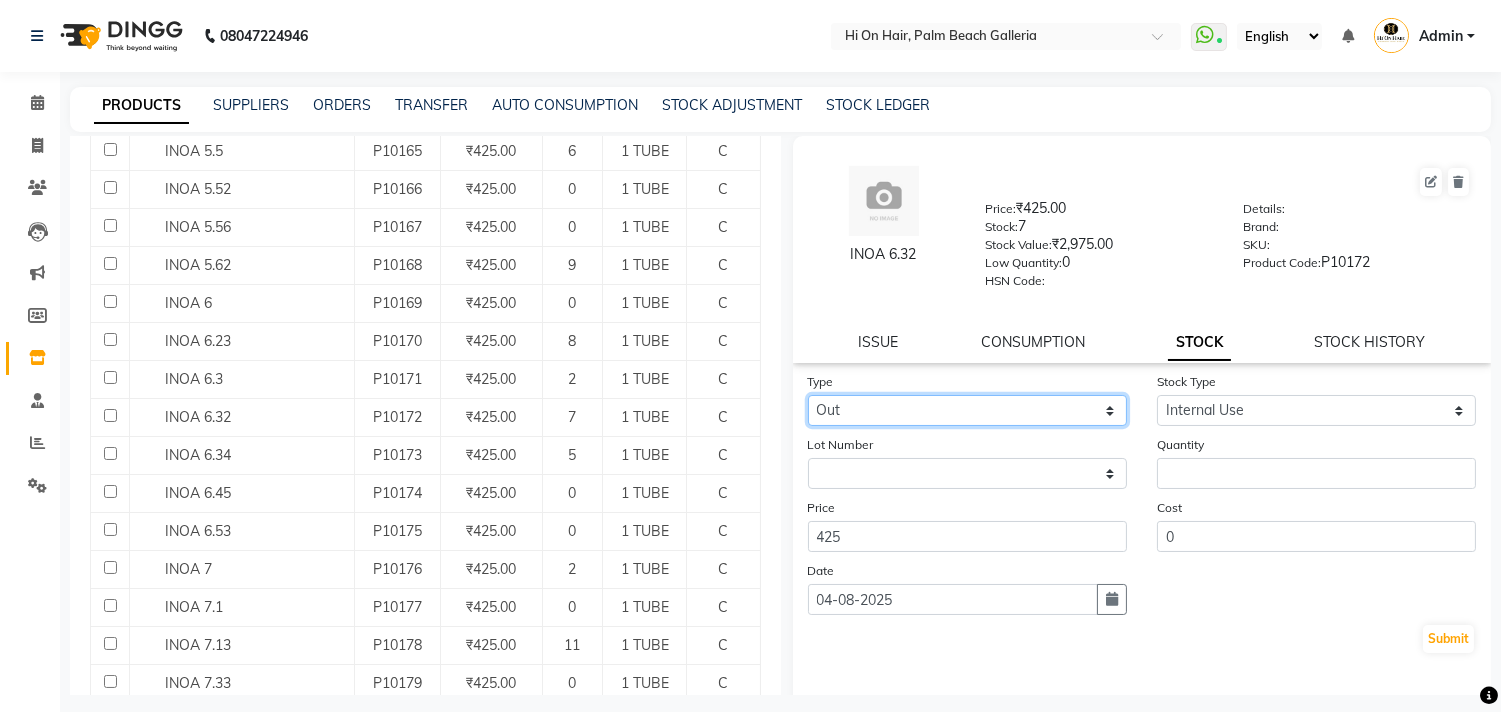 click on "Select In Out" 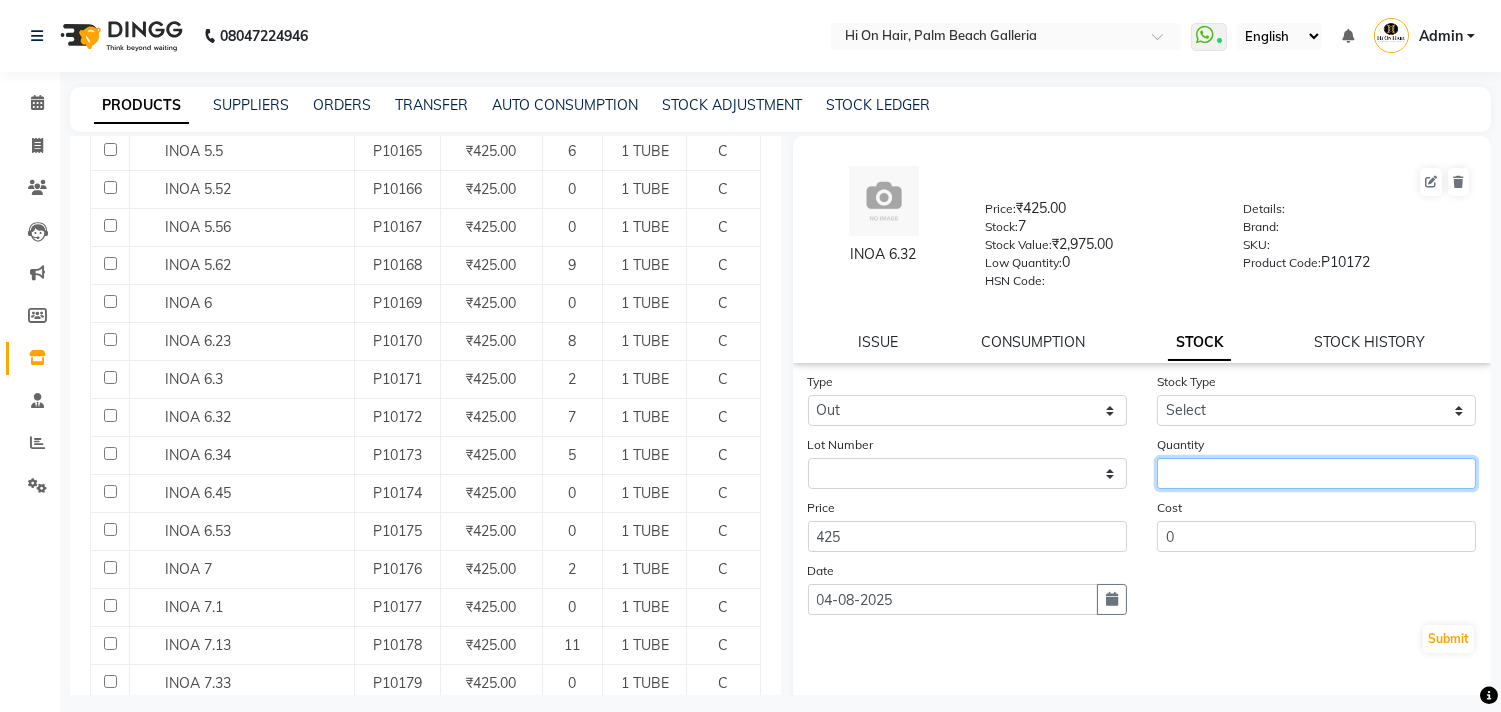 click 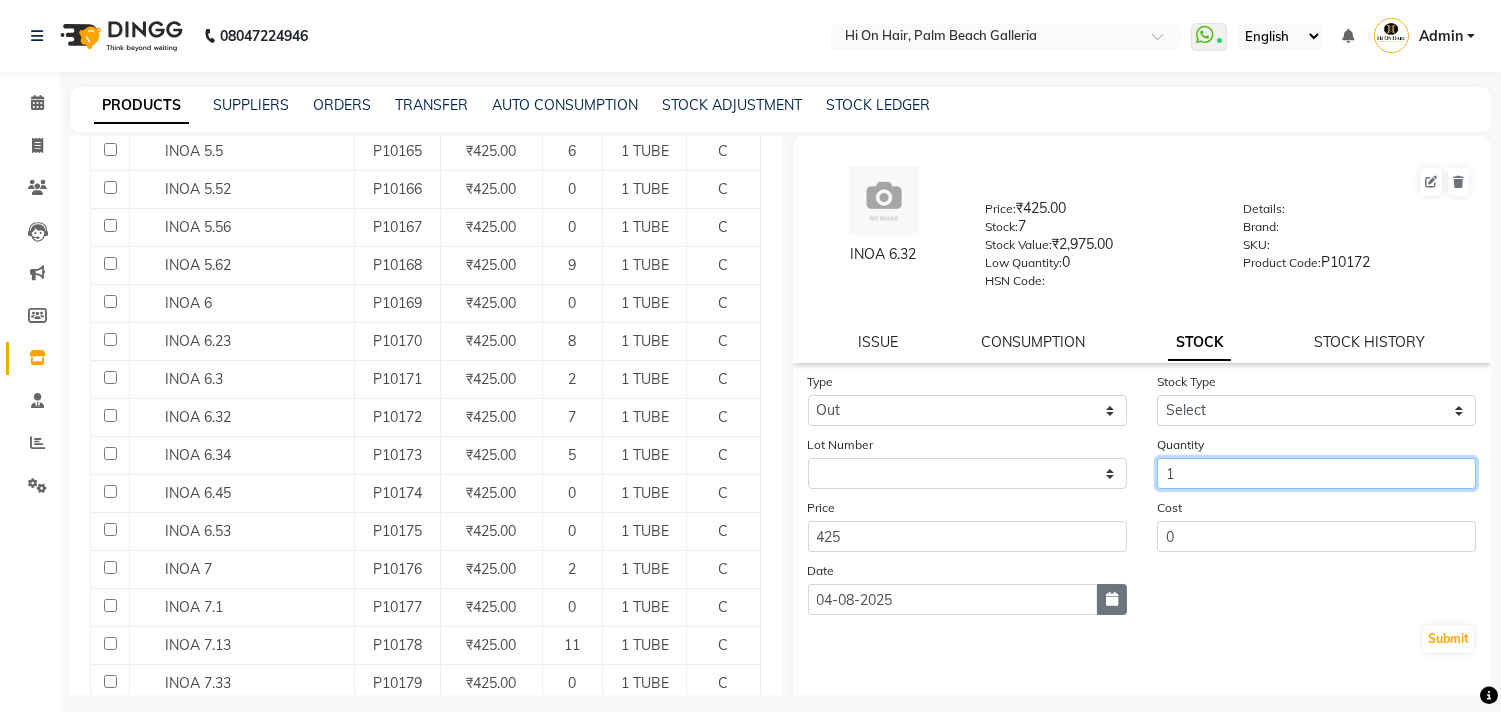 type on "1" 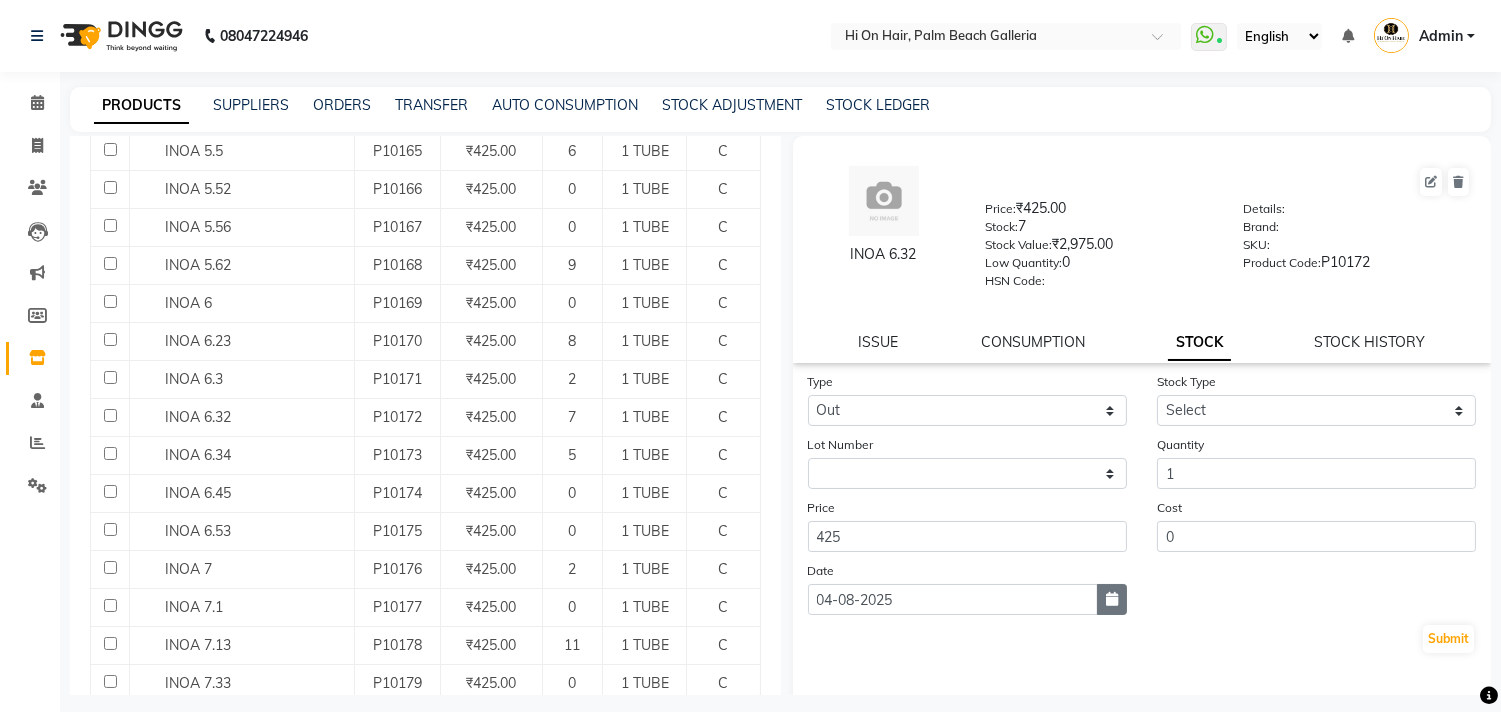 click 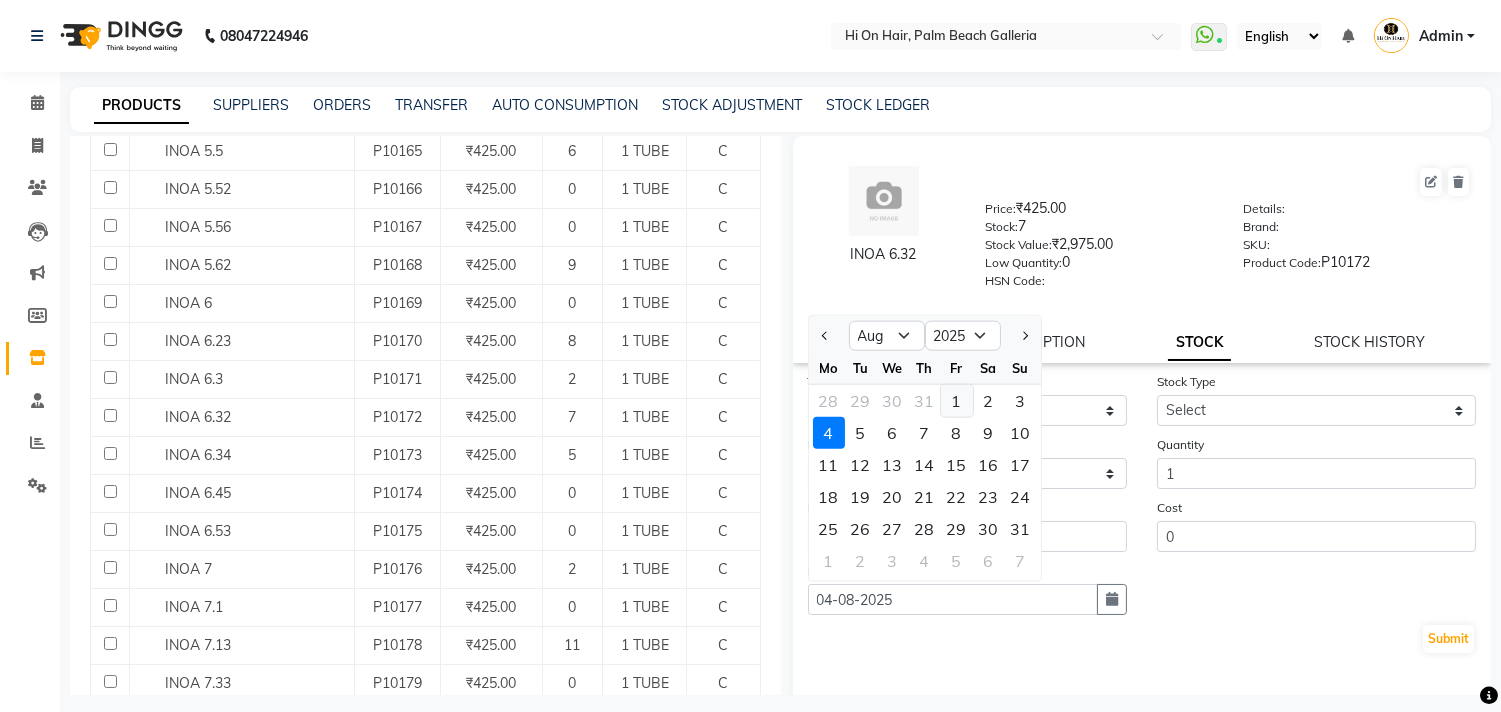 click on "1" 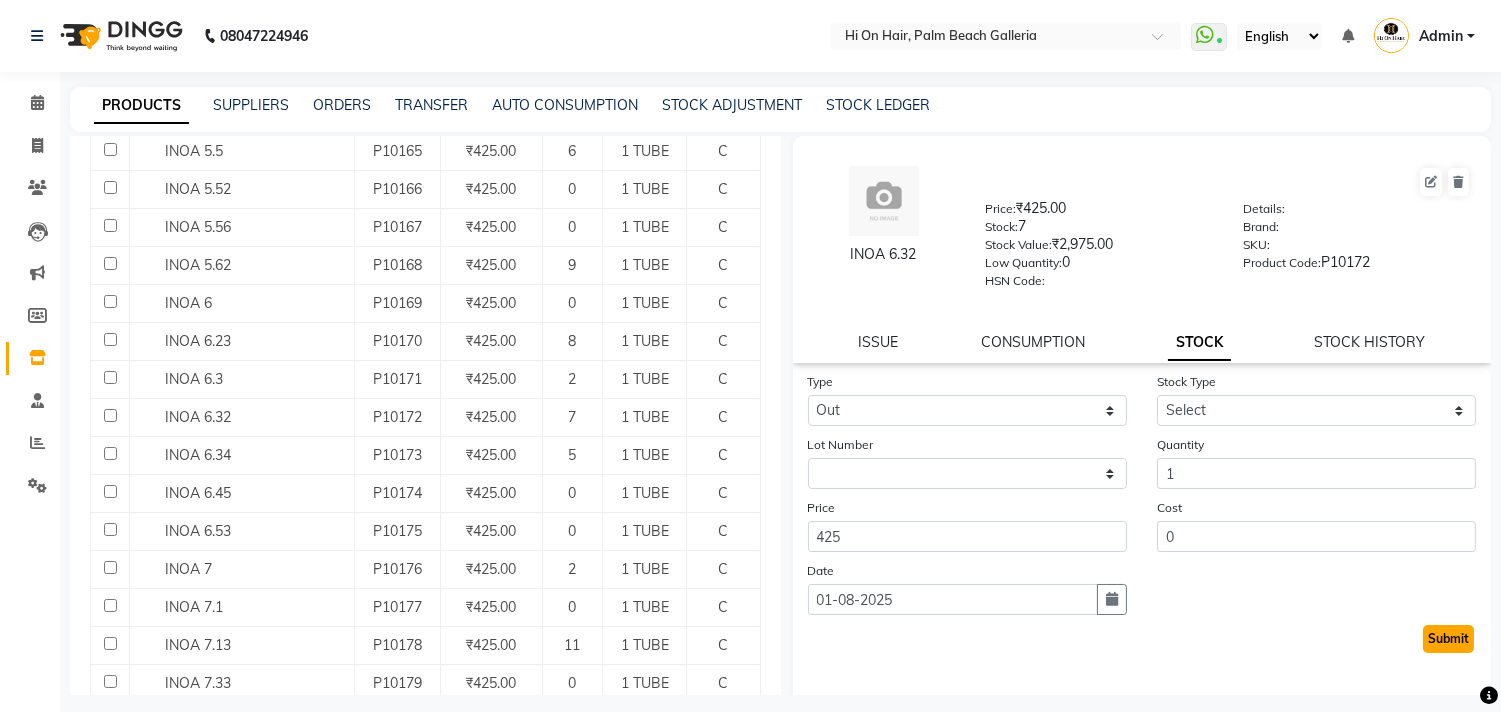 click on "Submit" 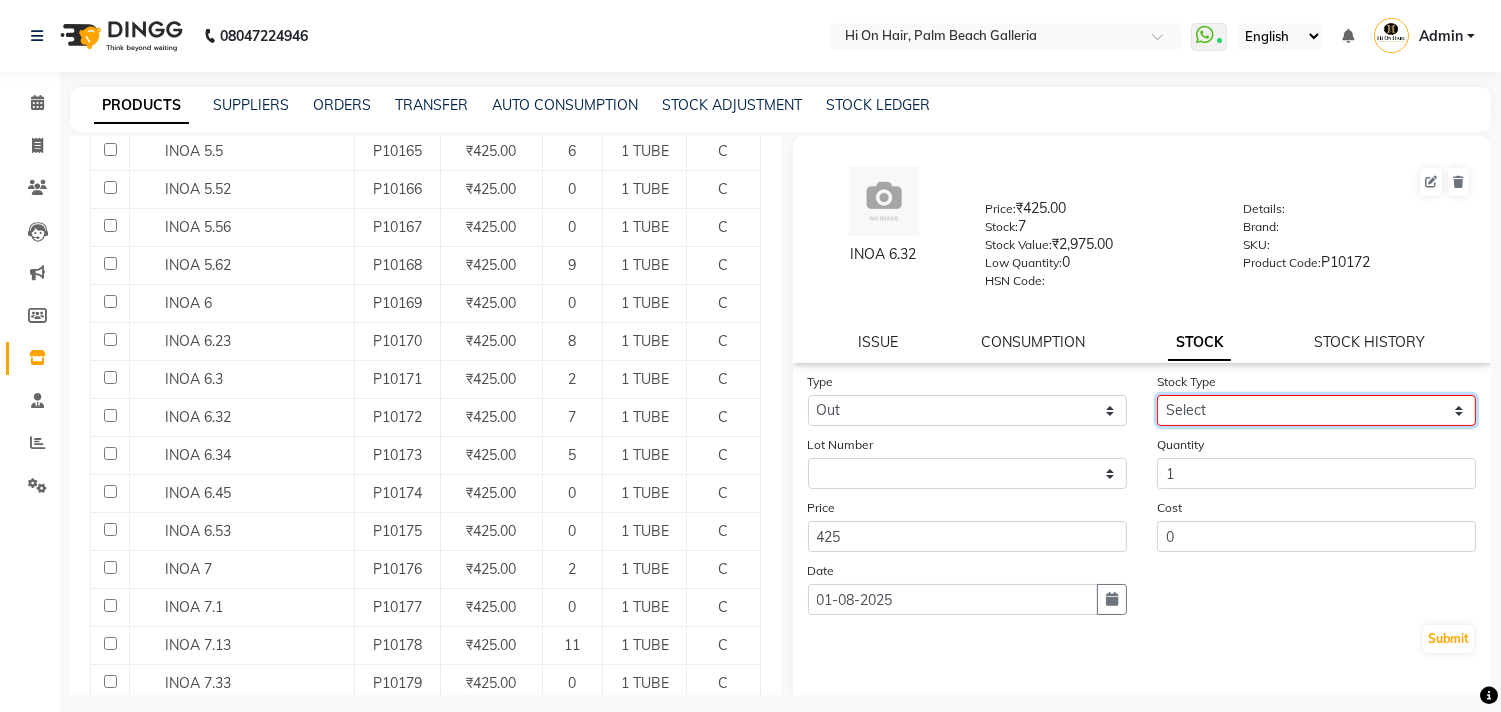 click on "Select Internal Use Damaged Expired Adjustment Return Other" 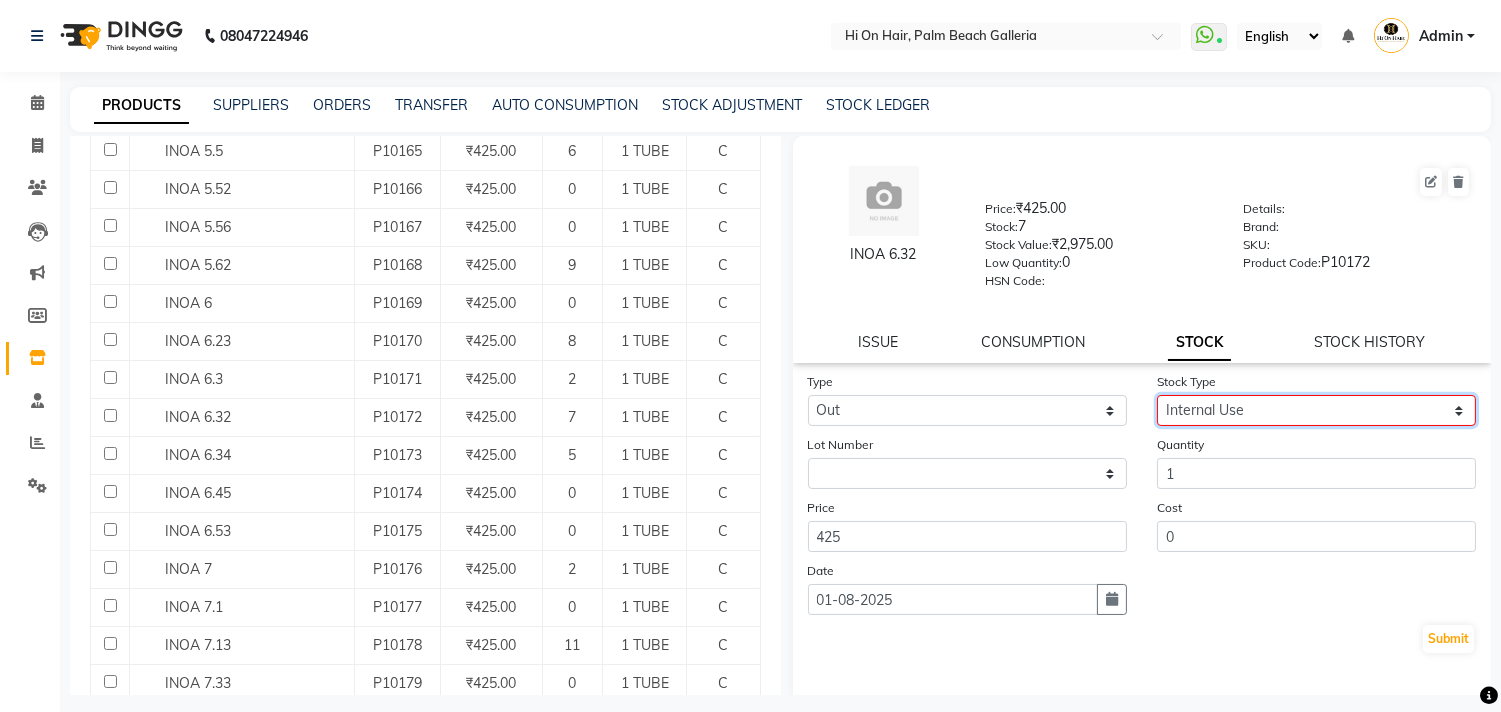 click on "Select Internal Use Damaged Expired Adjustment Return Other" 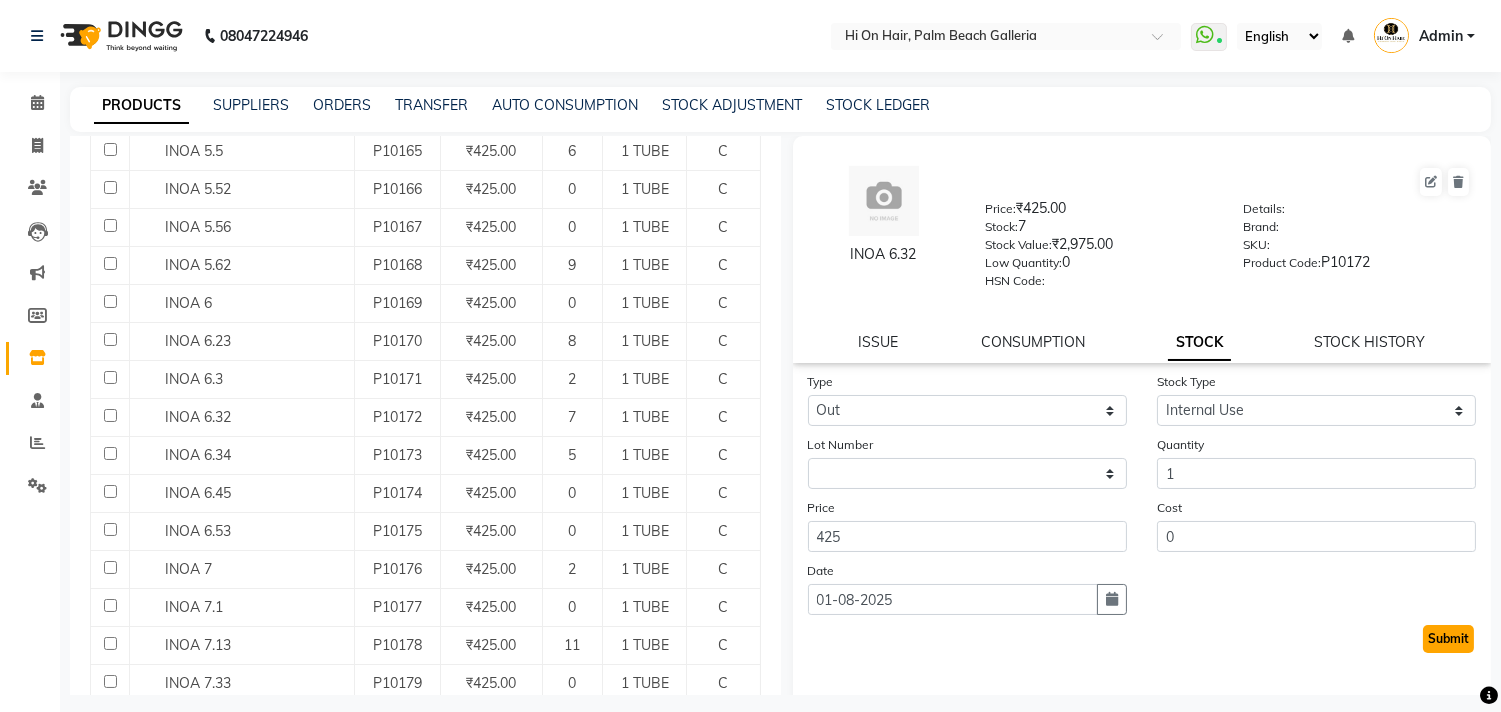 click on "Submit" 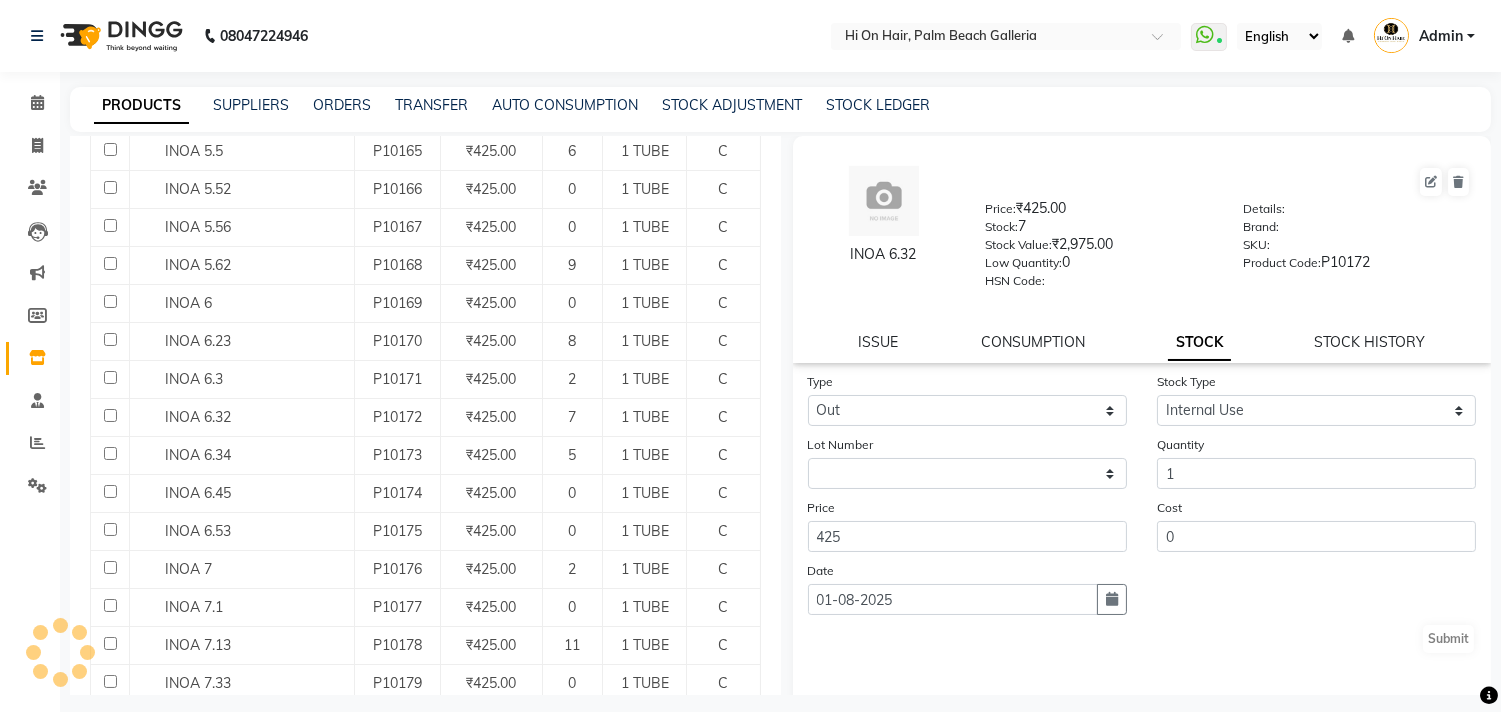 select 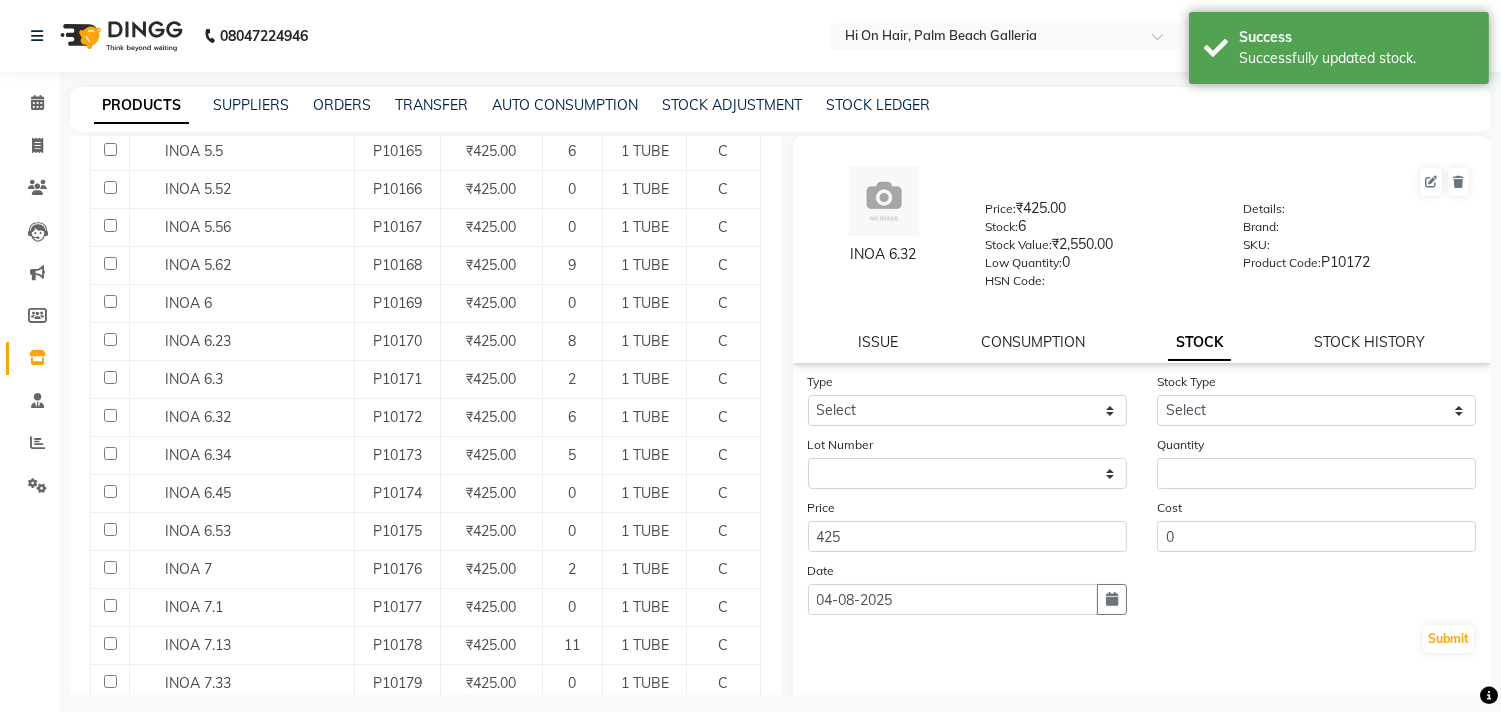 scroll, scrollTop: 0, scrollLeft: 0, axis: both 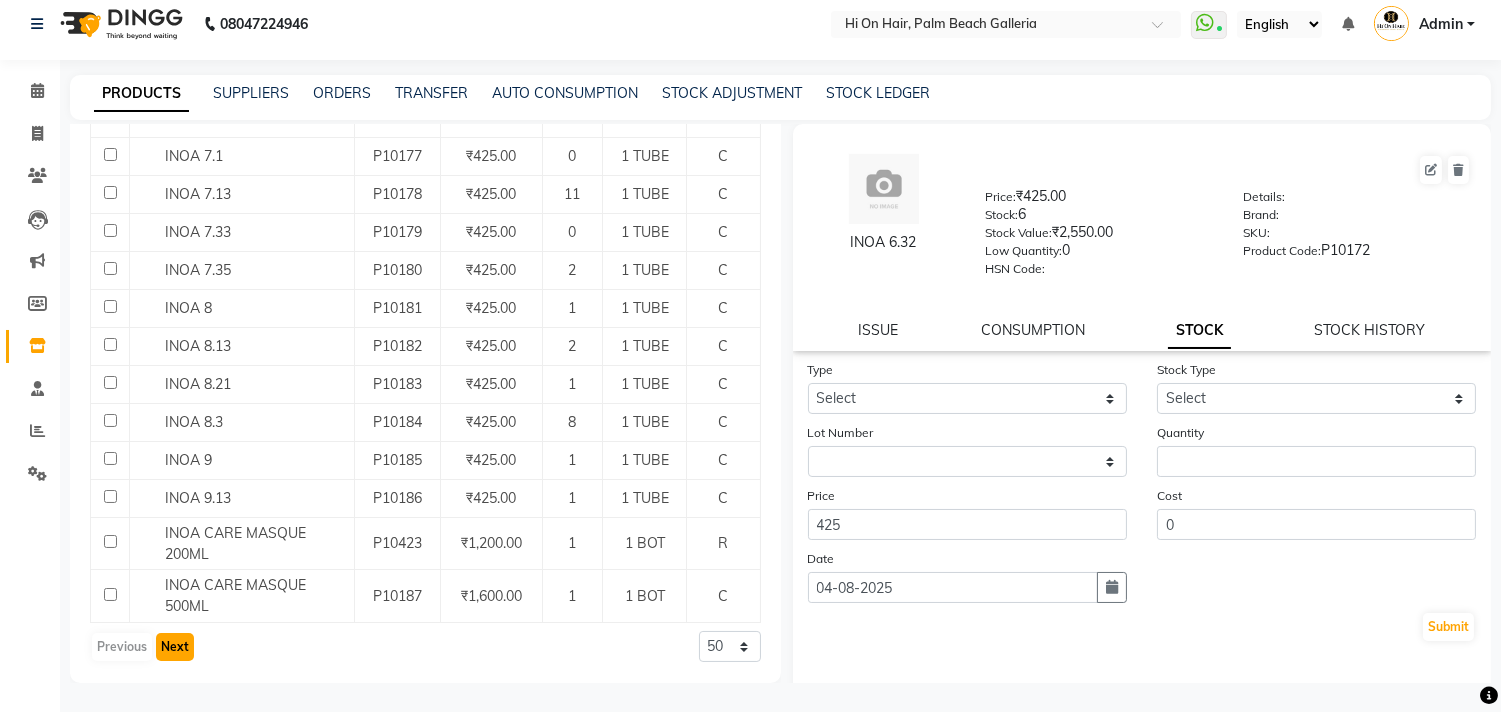 click on "Next" 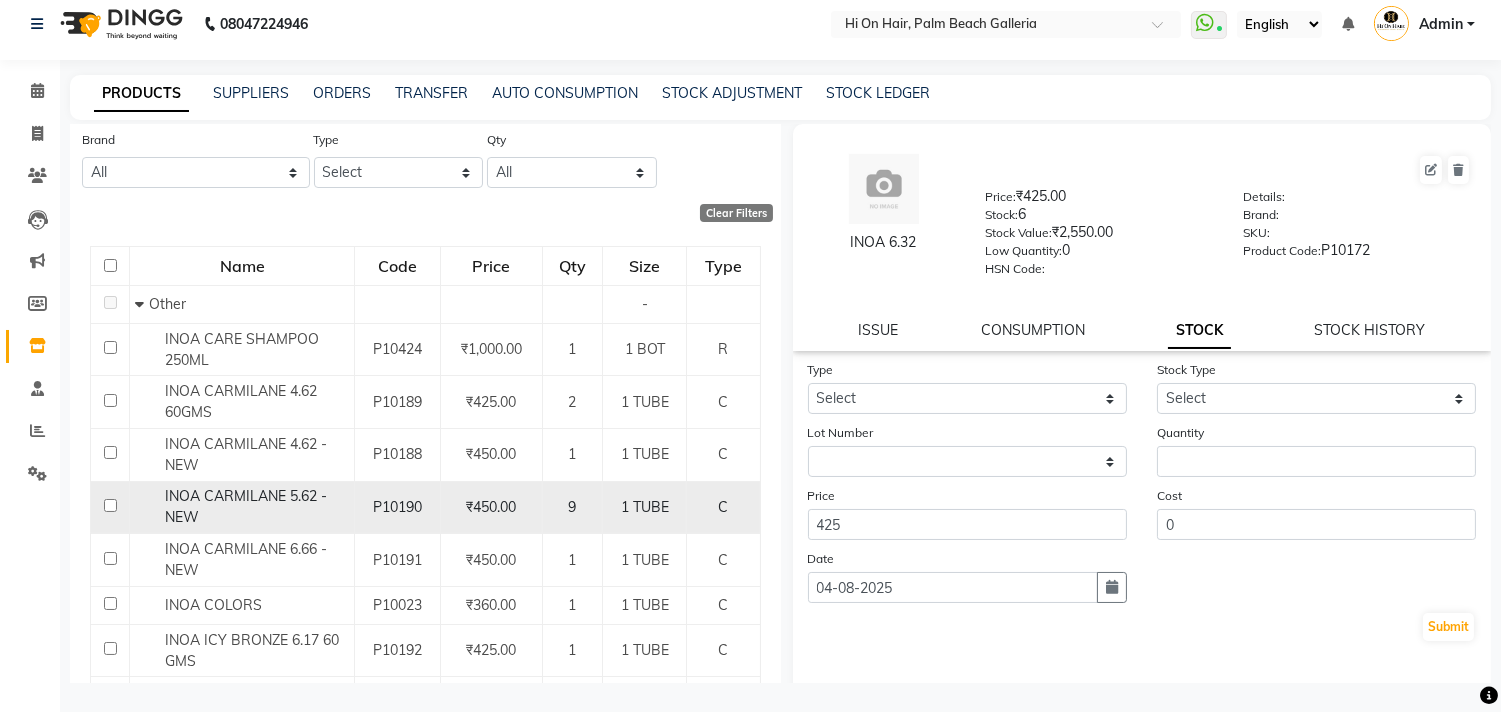 scroll, scrollTop: 0, scrollLeft: 0, axis: both 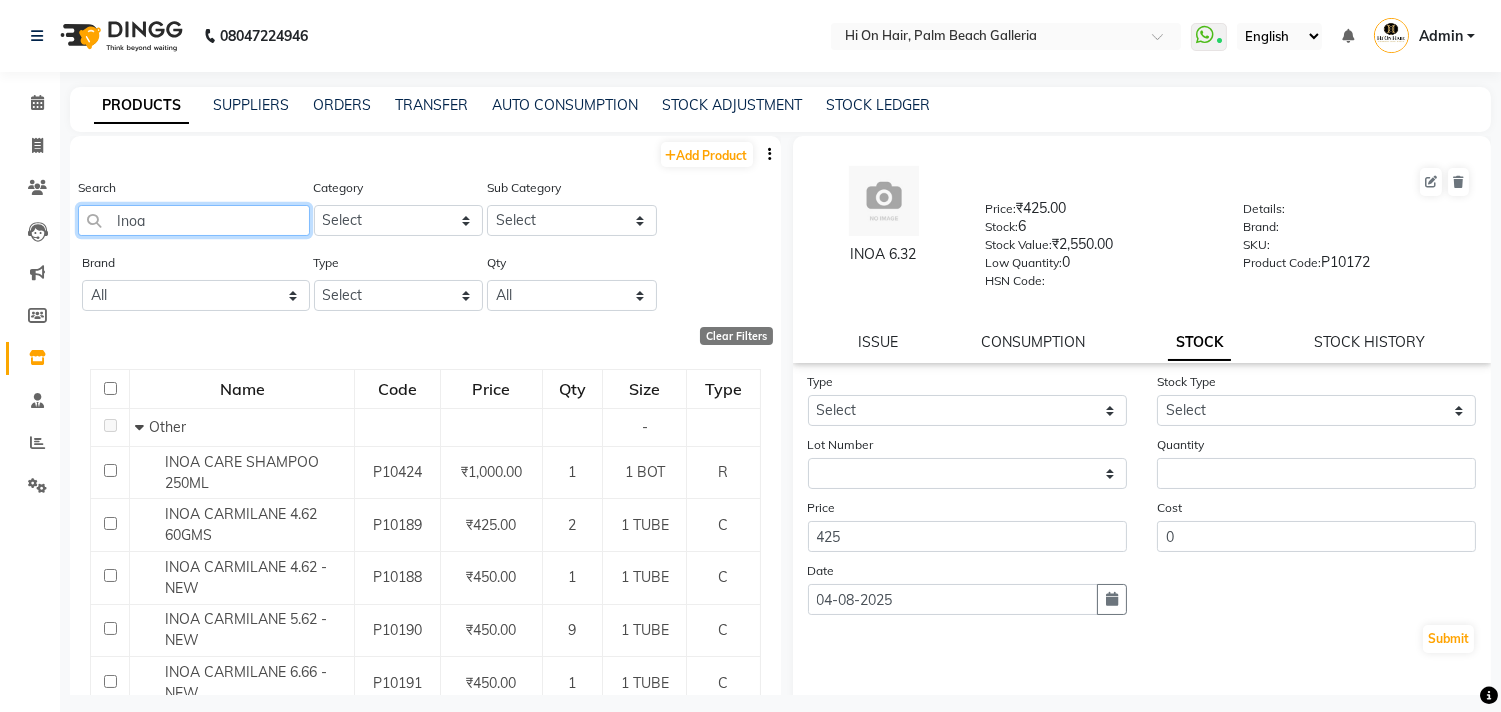 drag, startPoint x: 174, startPoint y: 221, endPoint x: 0, endPoint y: 214, distance: 174.14075 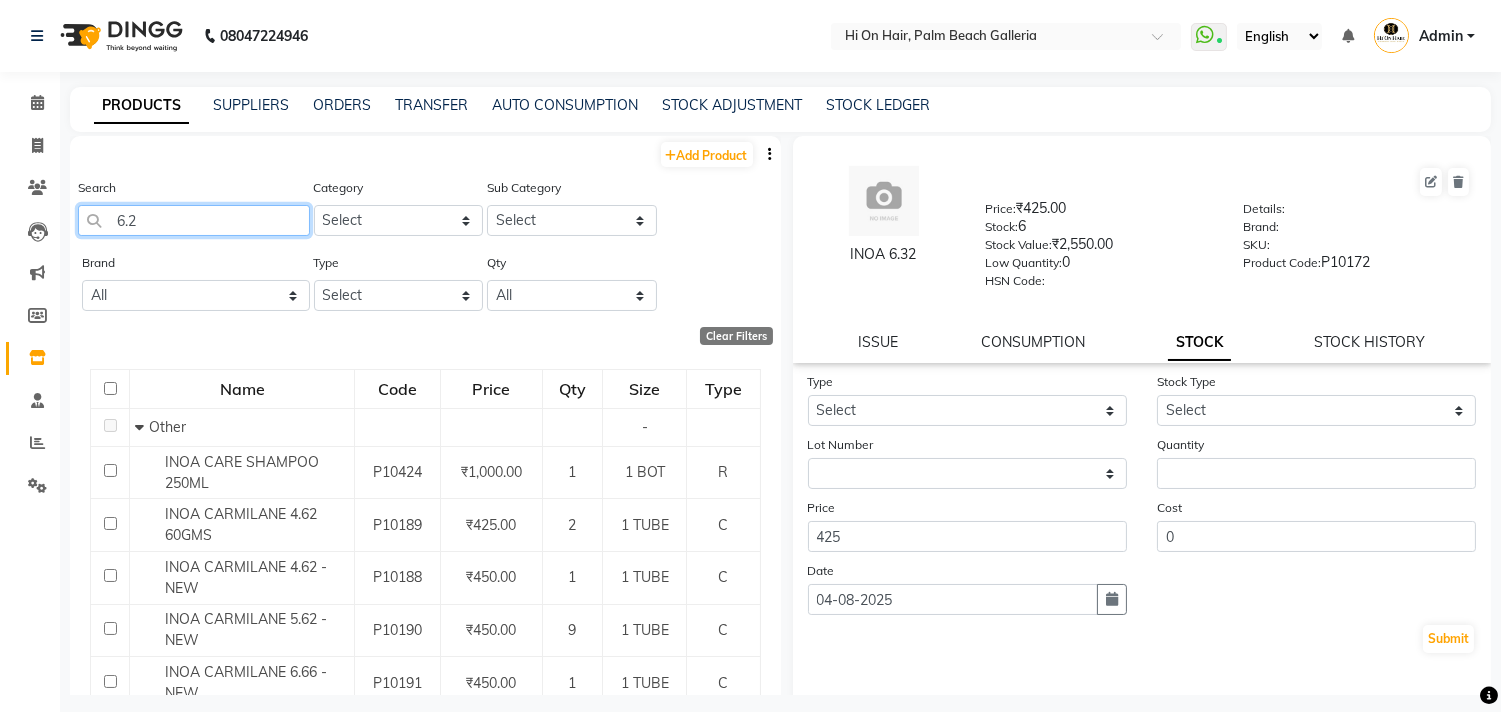 type on "6.20" 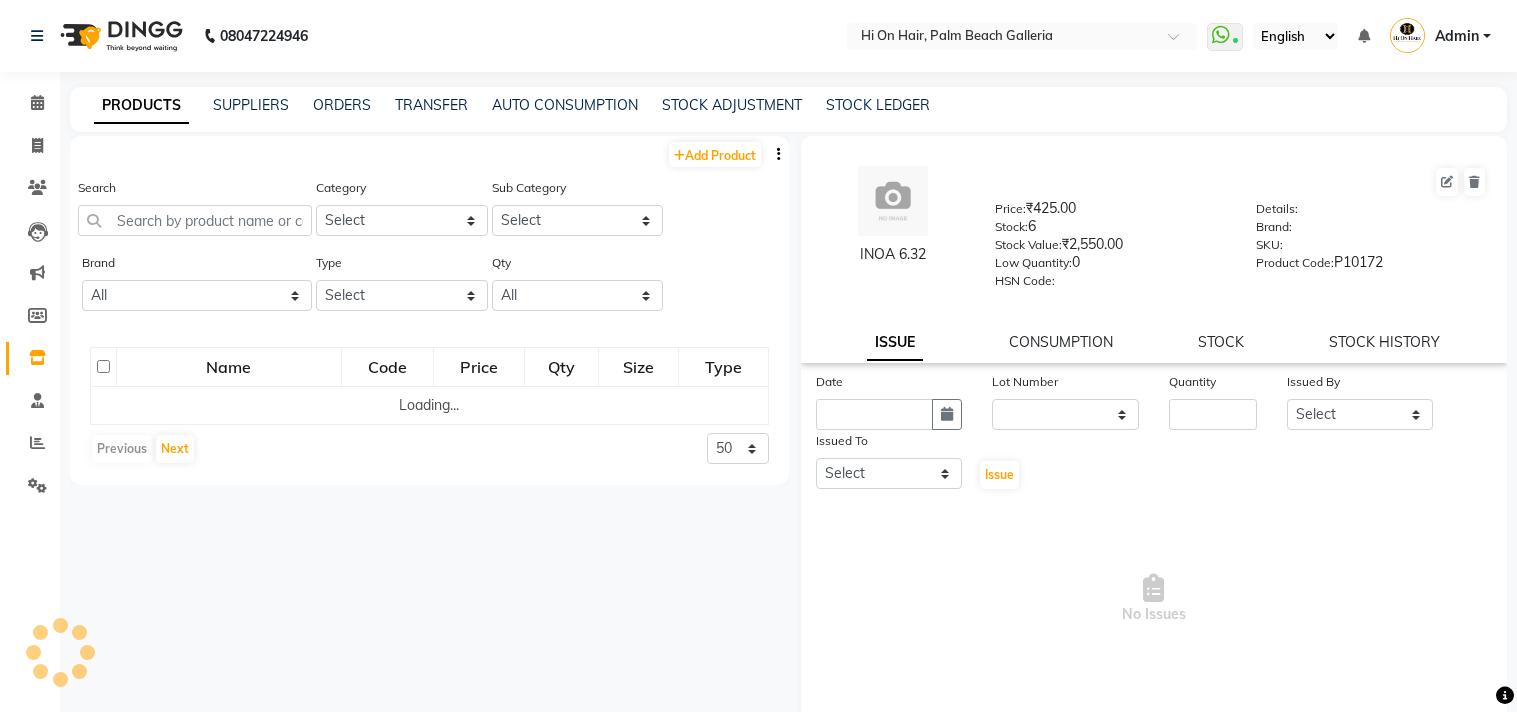 select 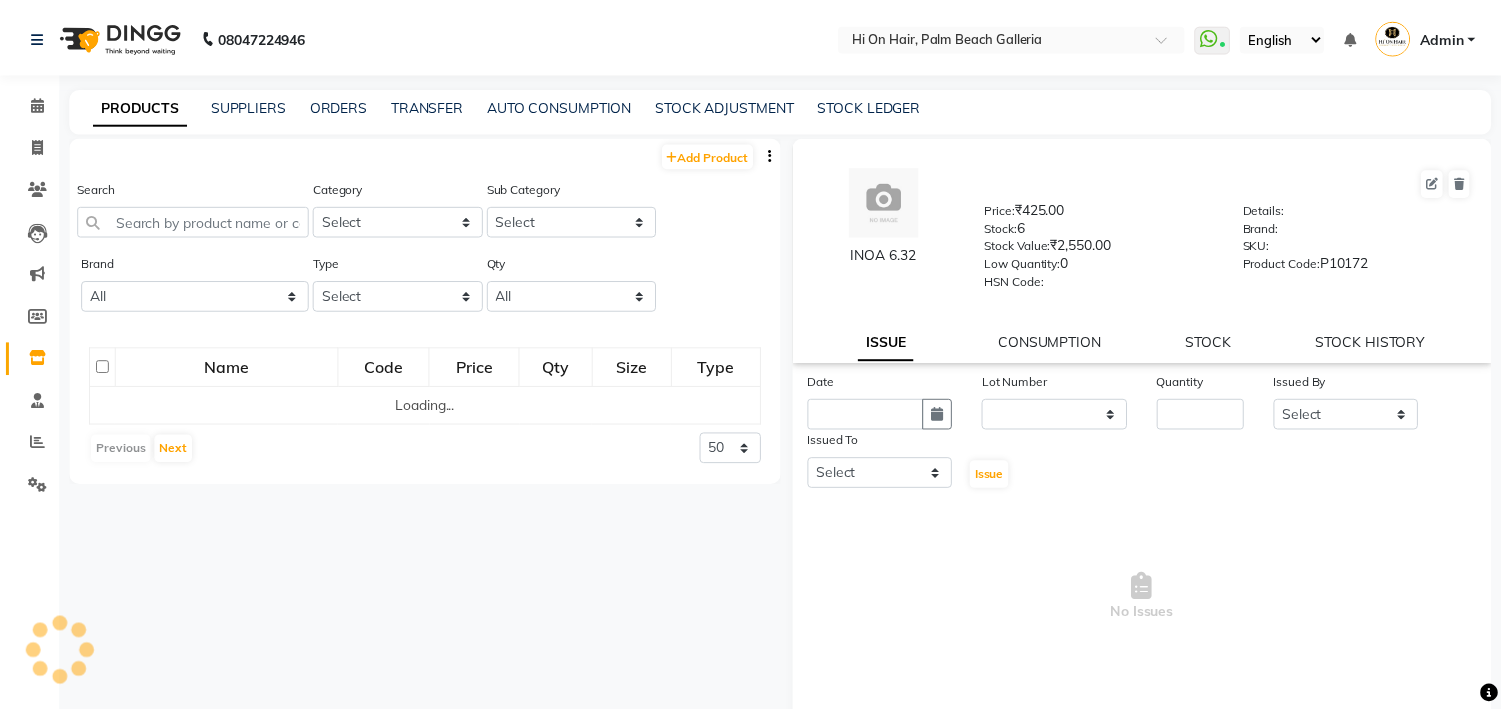scroll, scrollTop: 0, scrollLeft: 0, axis: both 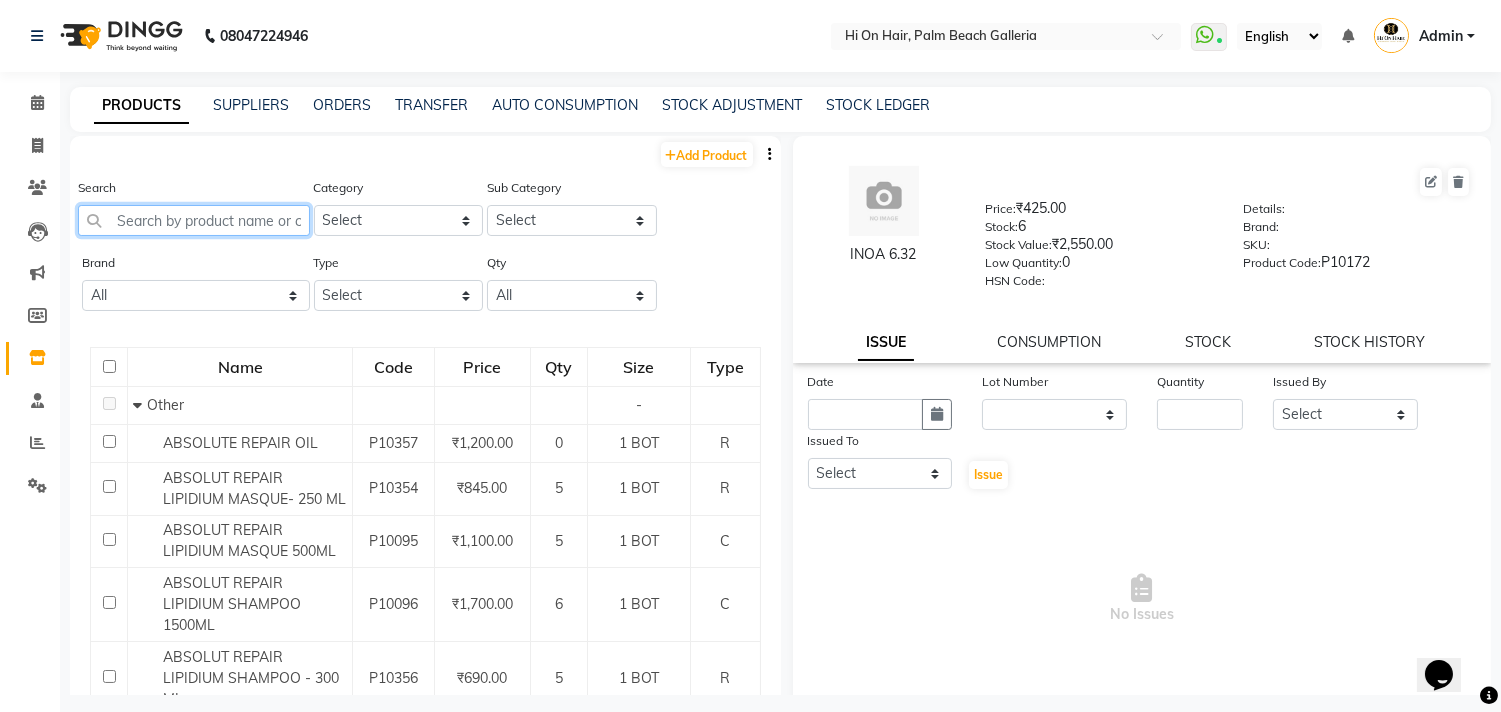 click 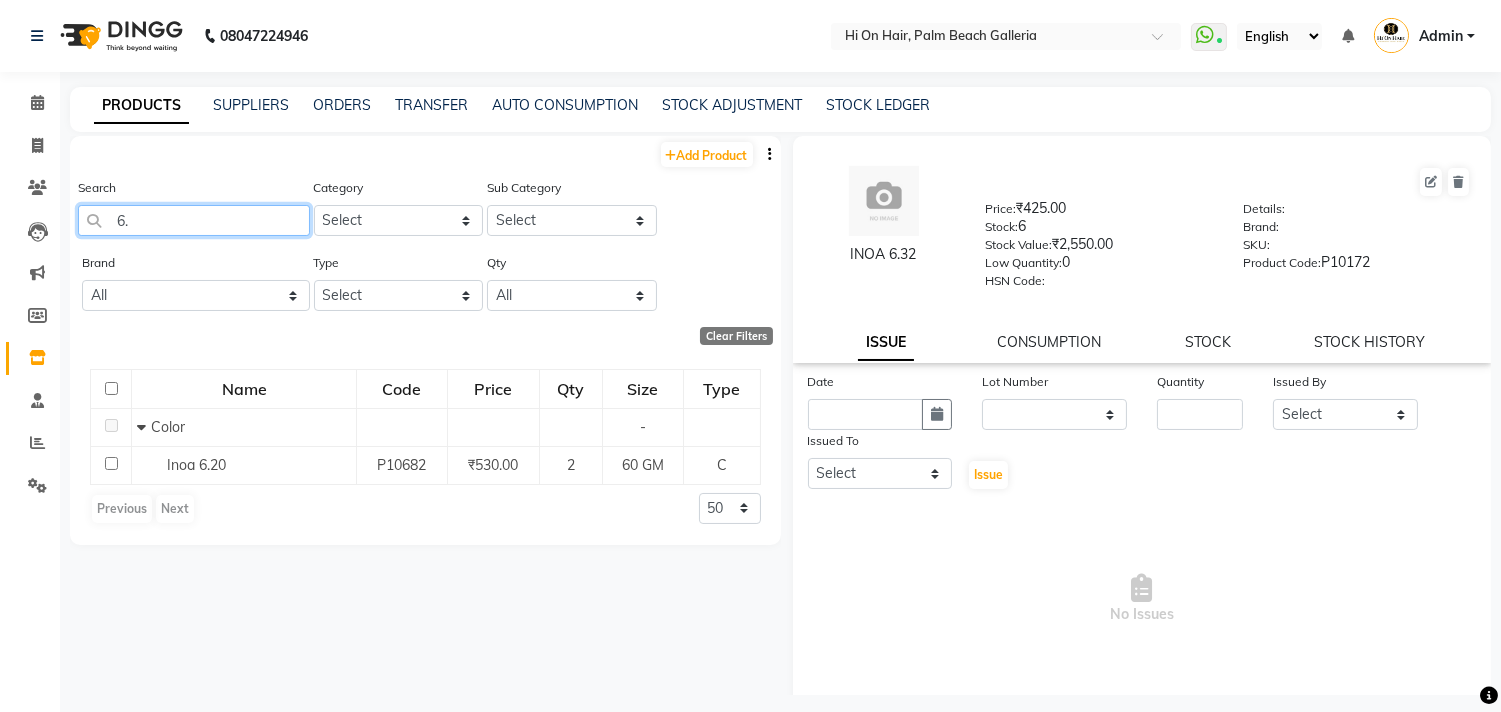 type on "6" 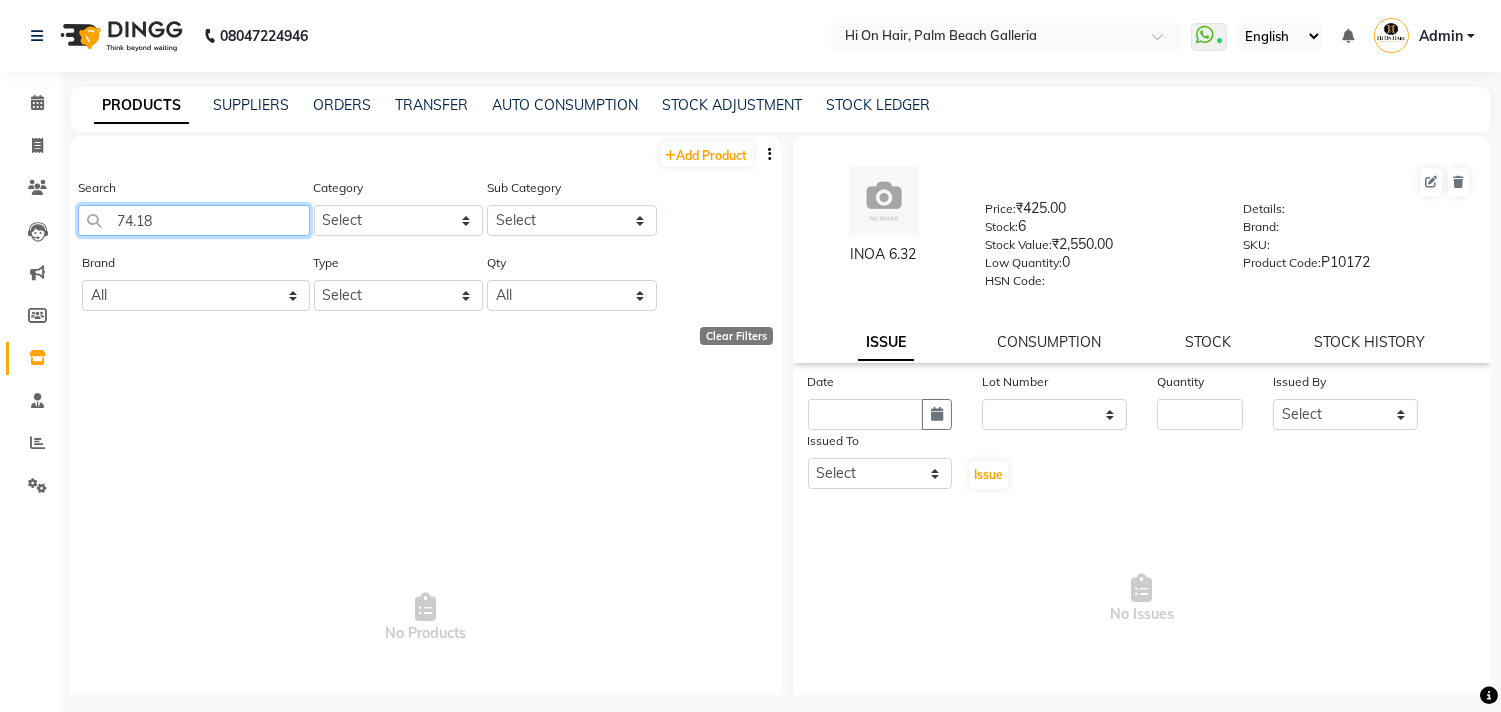 click on "74.18" 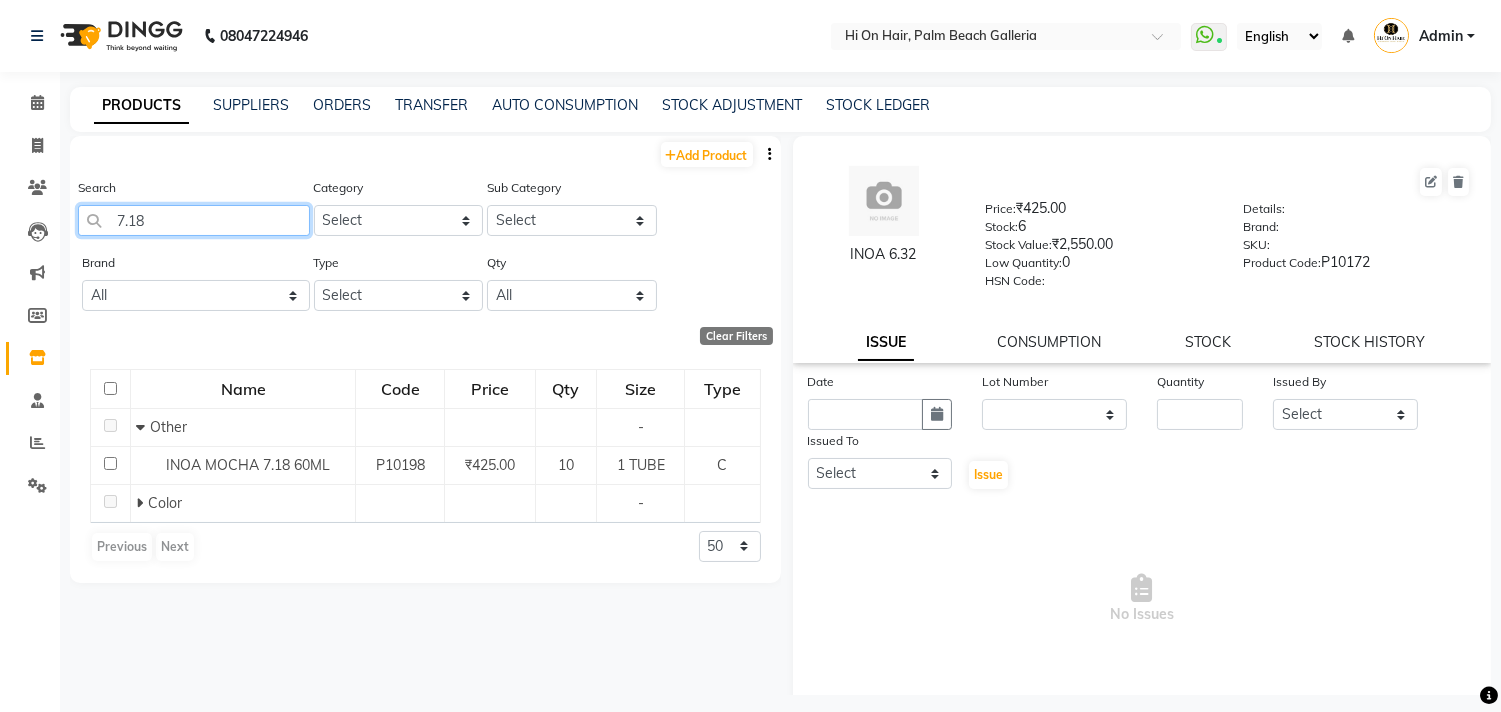drag, startPoint x: 197, startPoint y: 224, endPoint x: 70, endPoint y: 204, distance: 128.56516 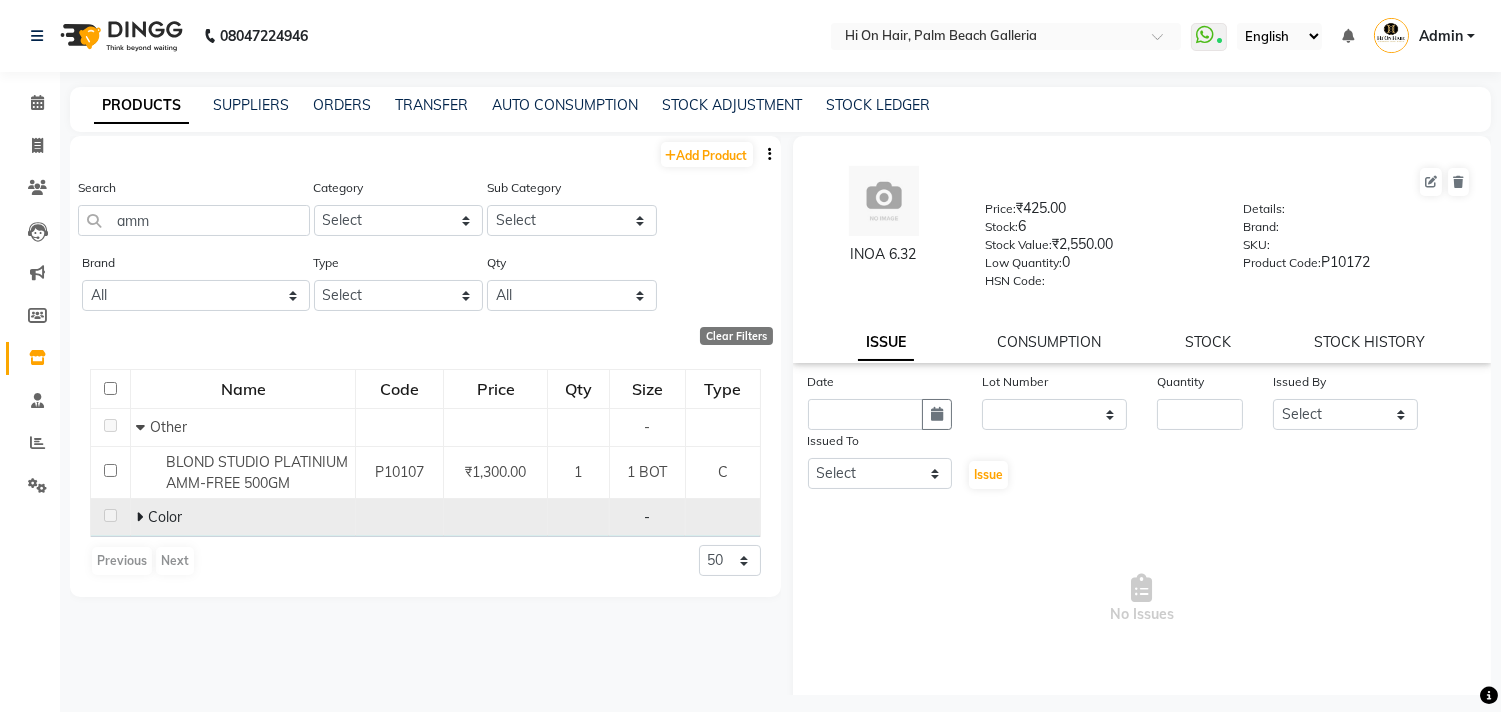 click 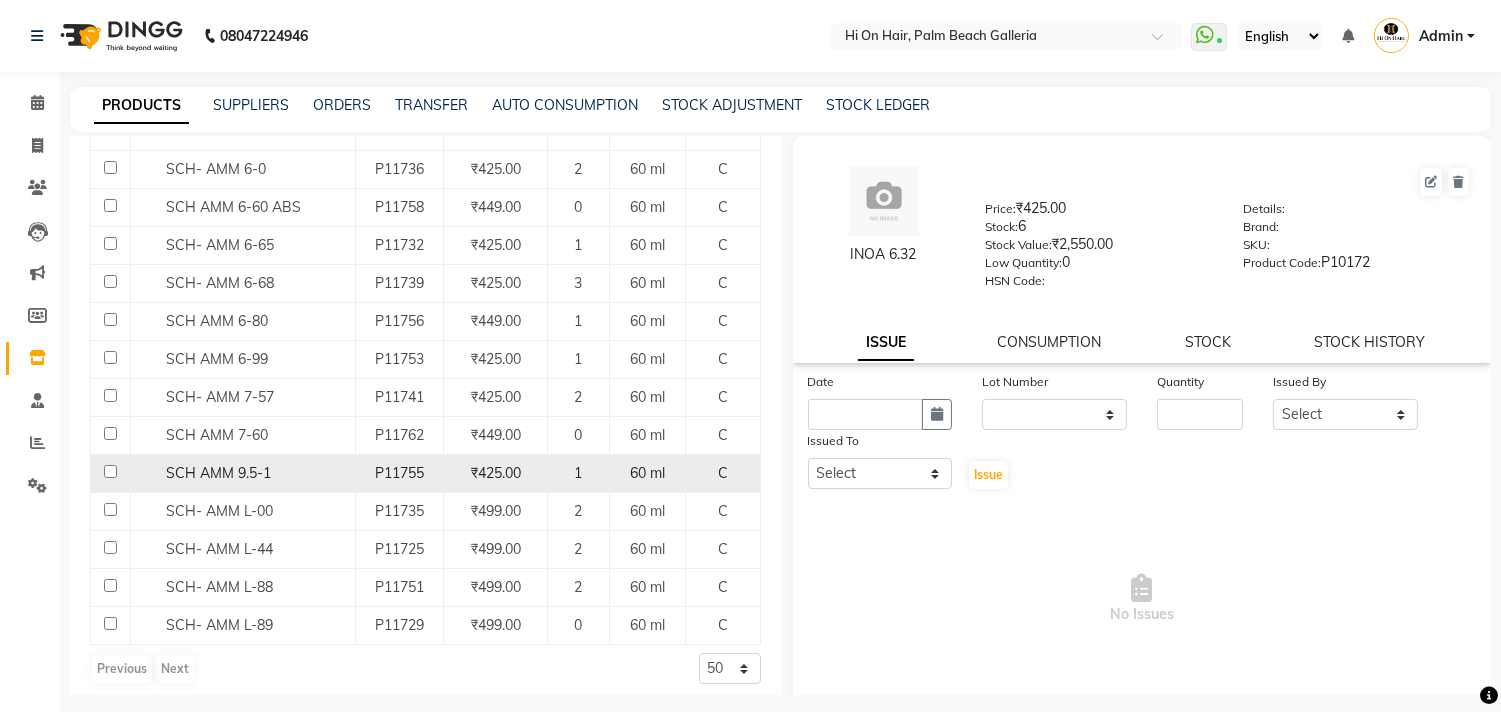 scroll, scrollTop: 1198, scrollLeft: 0, axis: vertical 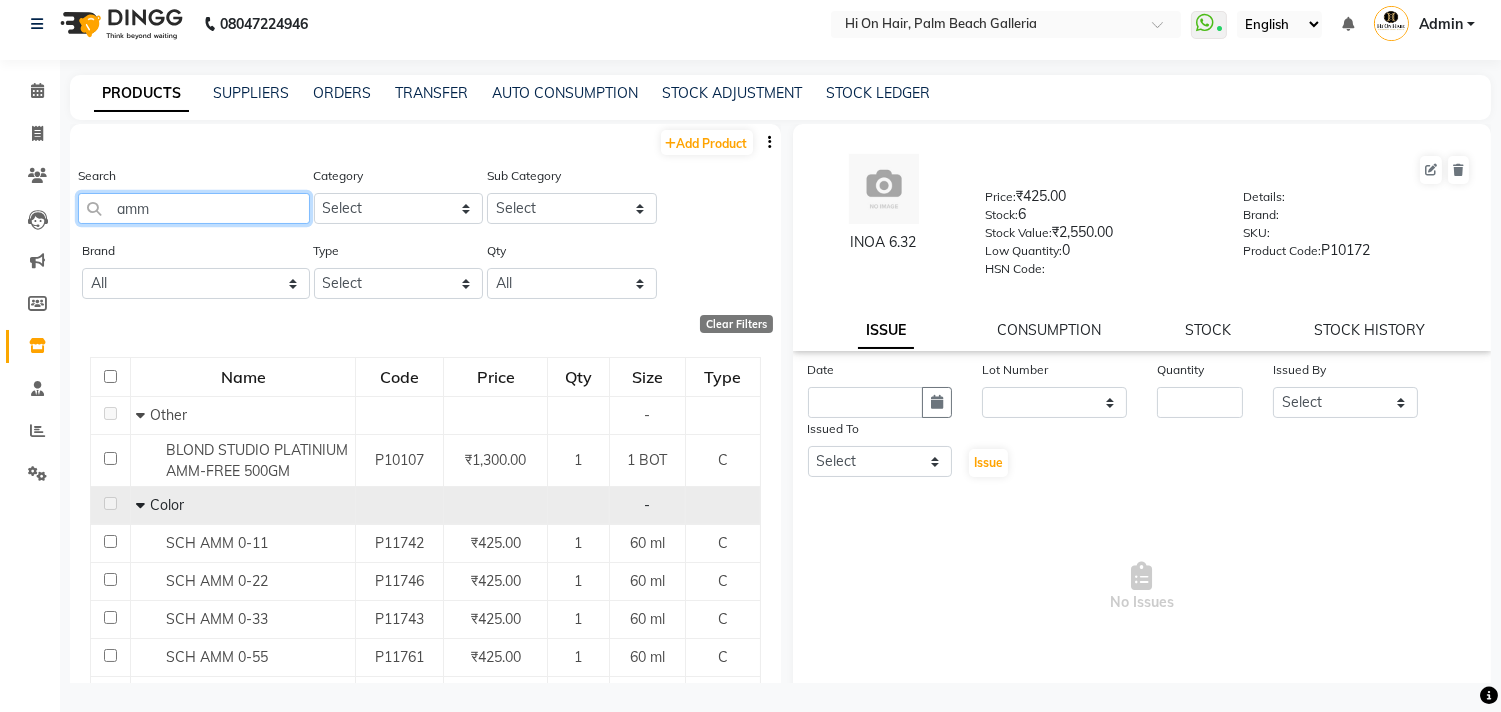 drag, startPoint x: 161, startPoint y: 211, endPoint x: 0, endPoint y: 247, distance: 164.97575 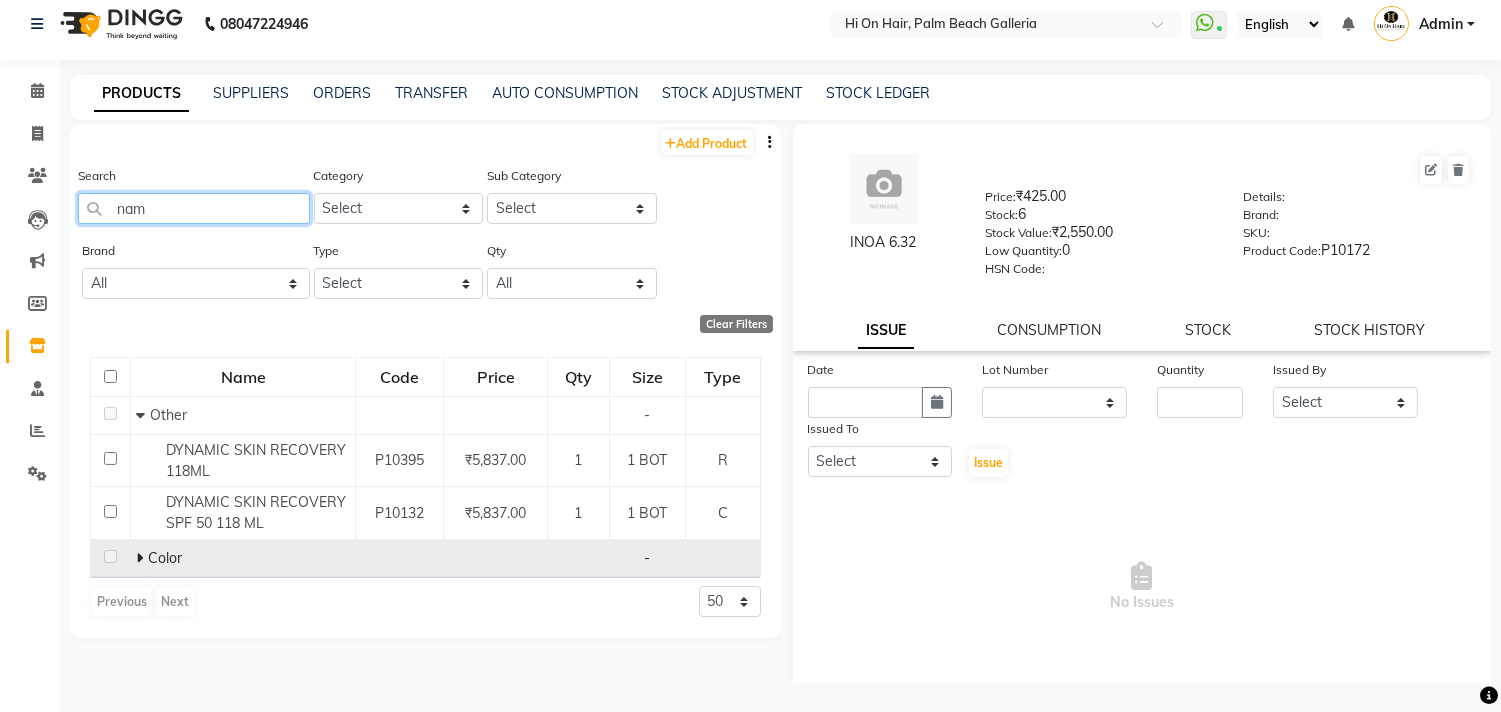 type on "nam" 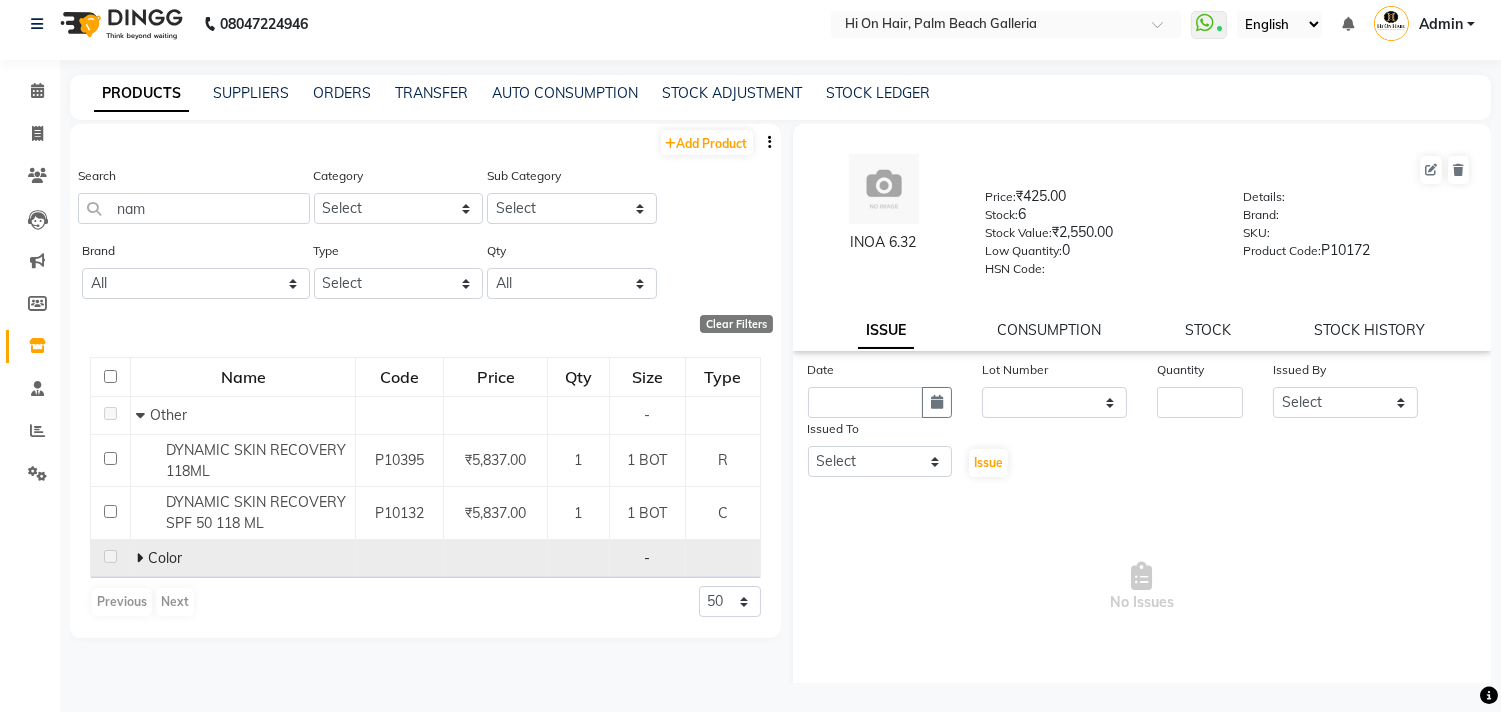click 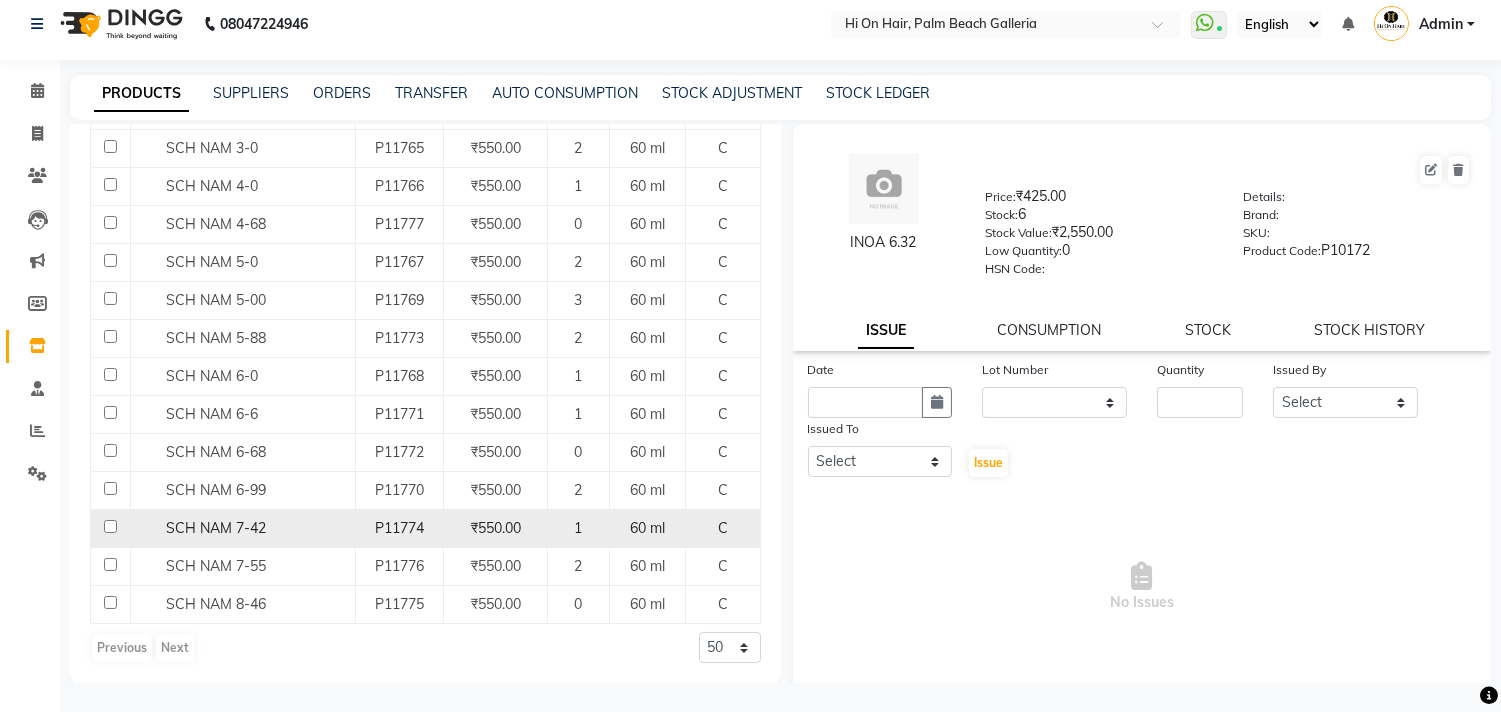 scroll, scrollTop: 488, scrollLeft: 0, axis: vertical 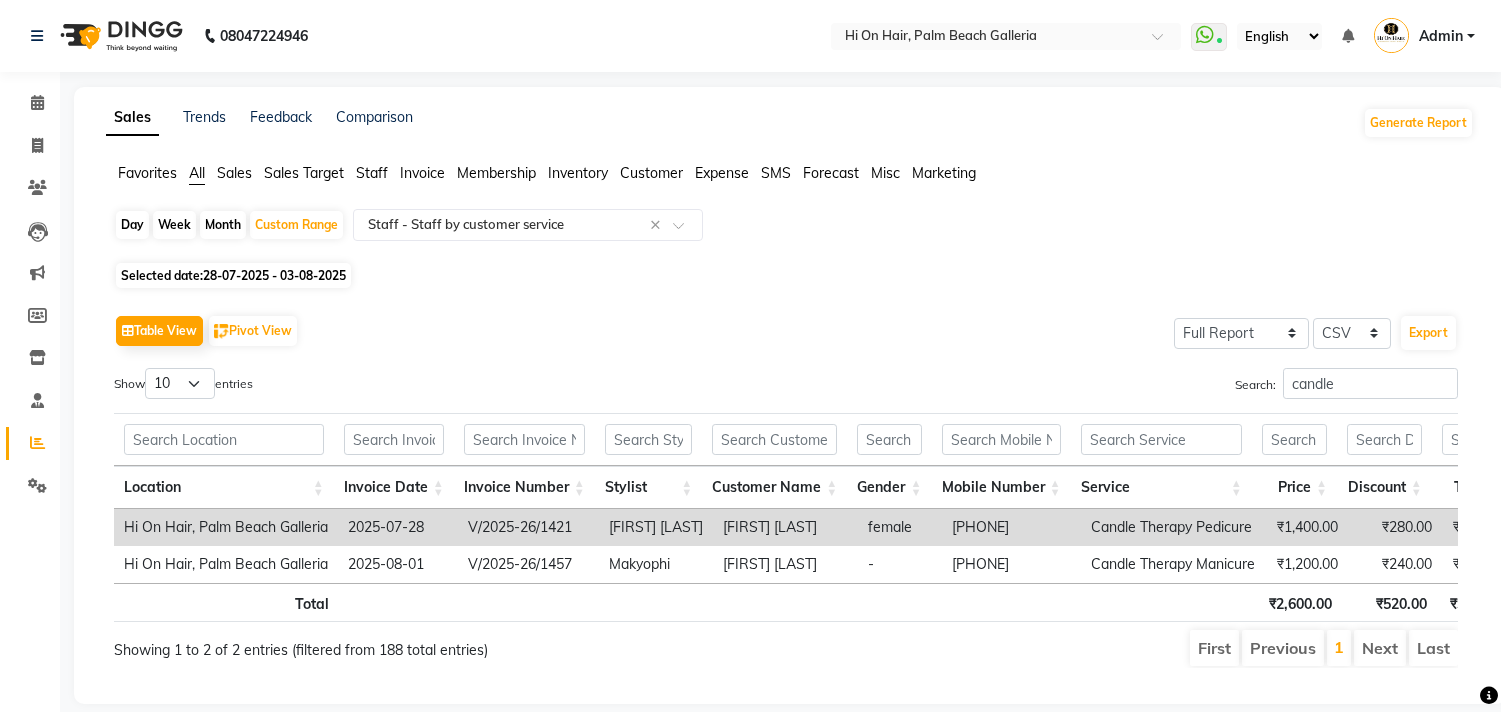 select on "full_report" 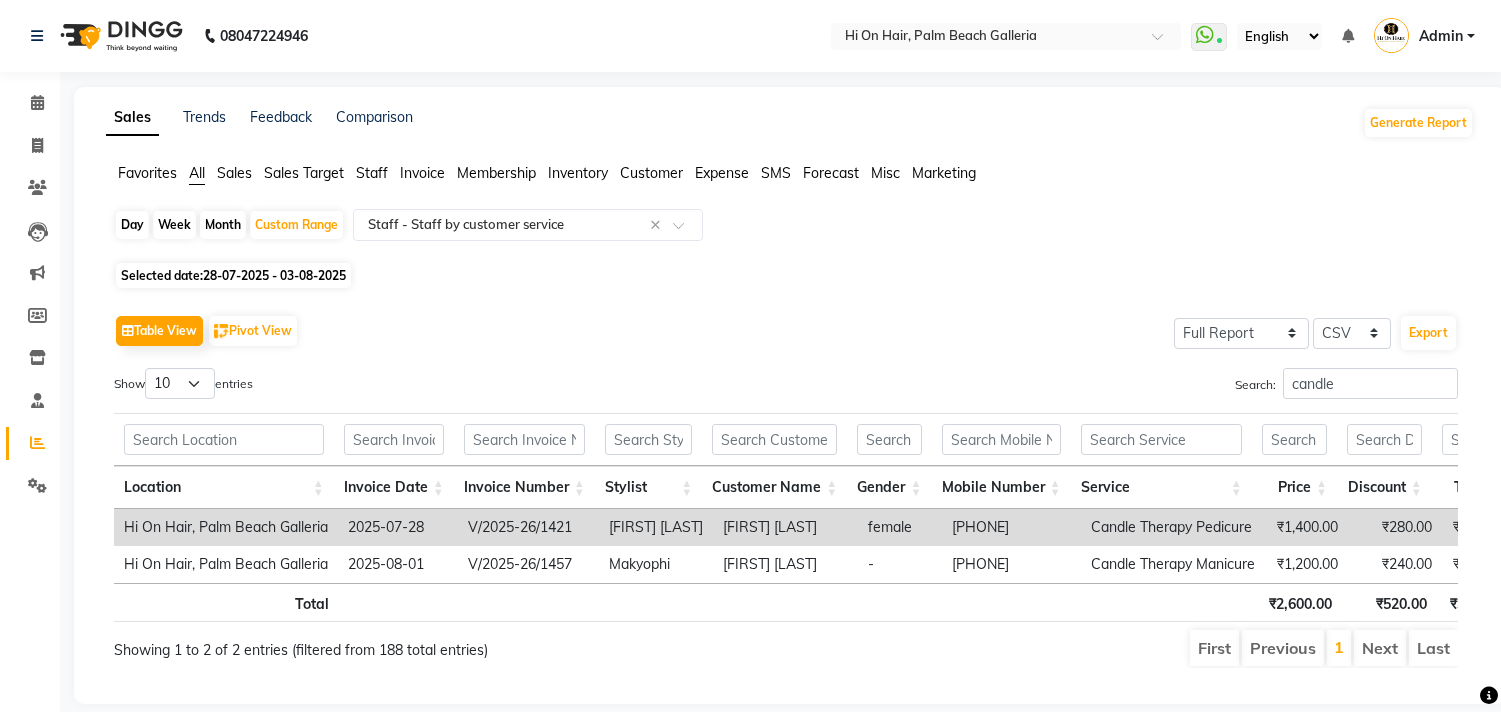 scroll, scrollTop: 0, scrollLeft: 0, axis: both 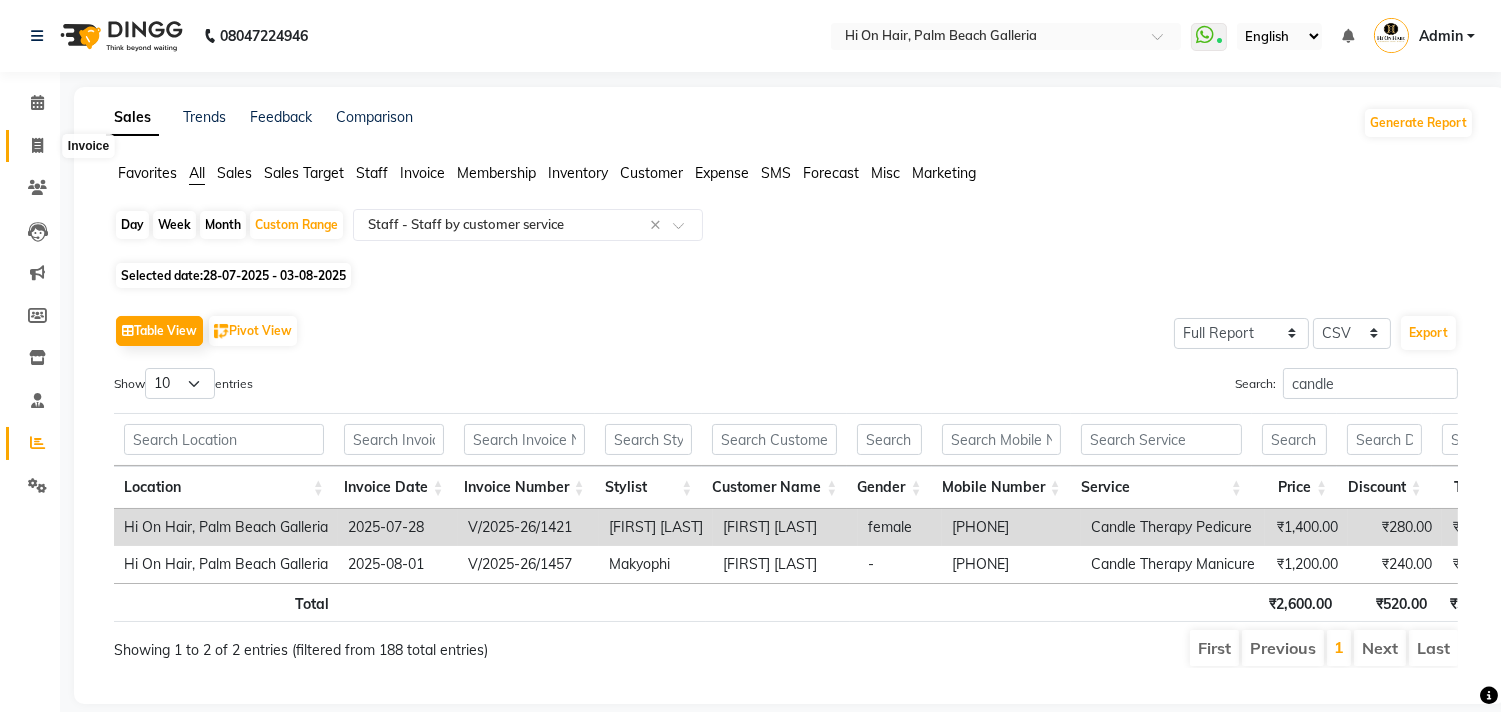 drag, startPoint x: 24, startPoint y: 134, endPoint x: 38, endPoint y: 152, distance: 22.803509 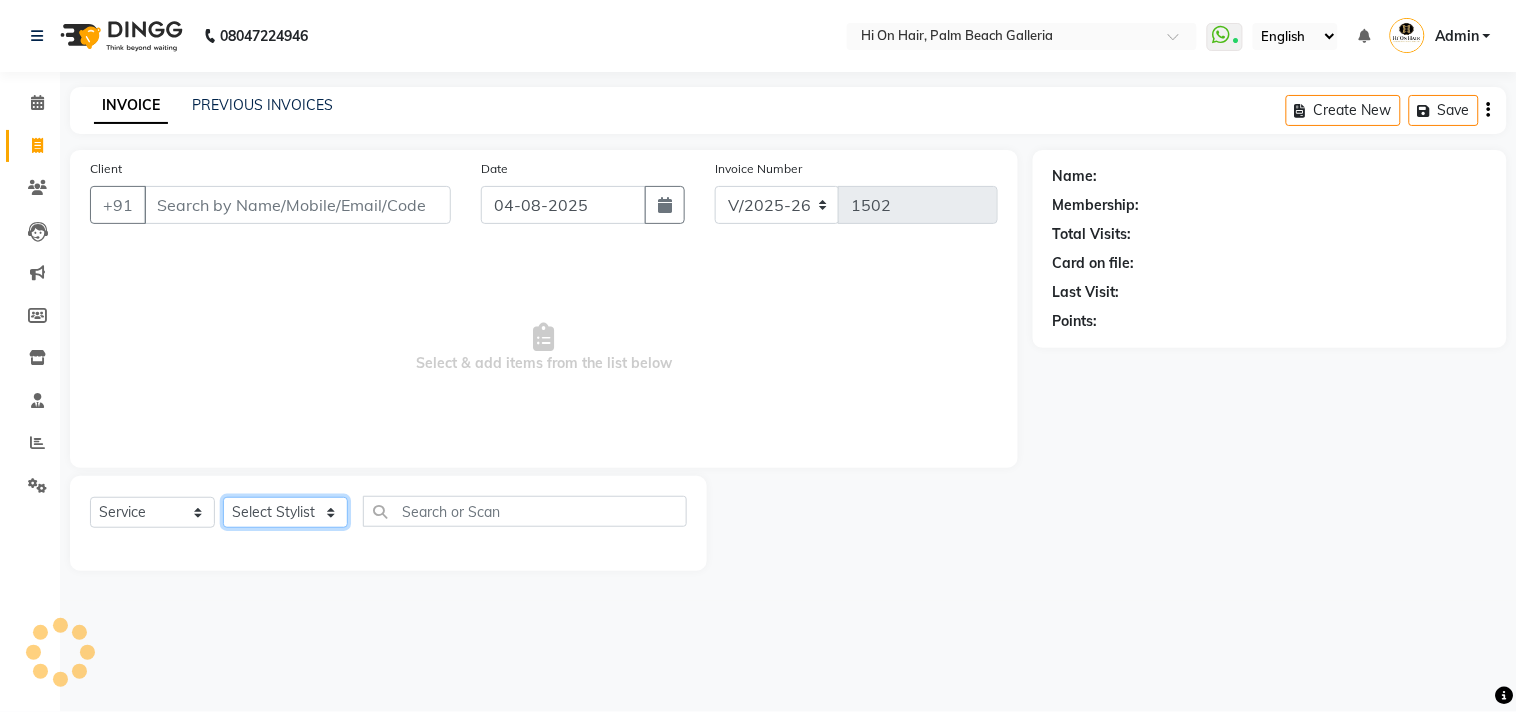 click on "Select Stylist Alim Kaldane Anwar Laskar Hi On Hair MAKYOPHI Pankaj Thakur Poonam Nalawade Raani Rasika  Shelar Rehan Salmani Saba Shaikh Sana Shaikh SOSEM Zeeshan Salmani" 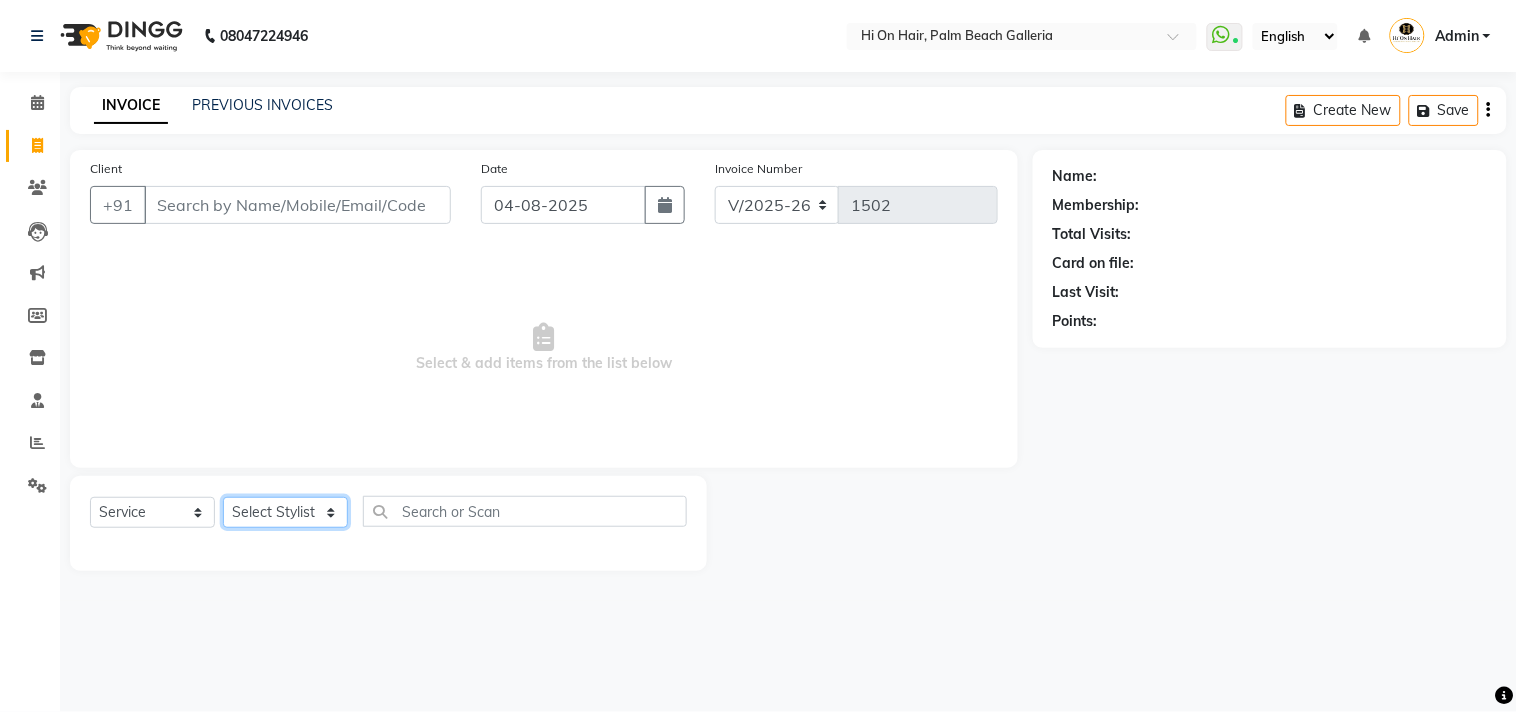 select on "30126" 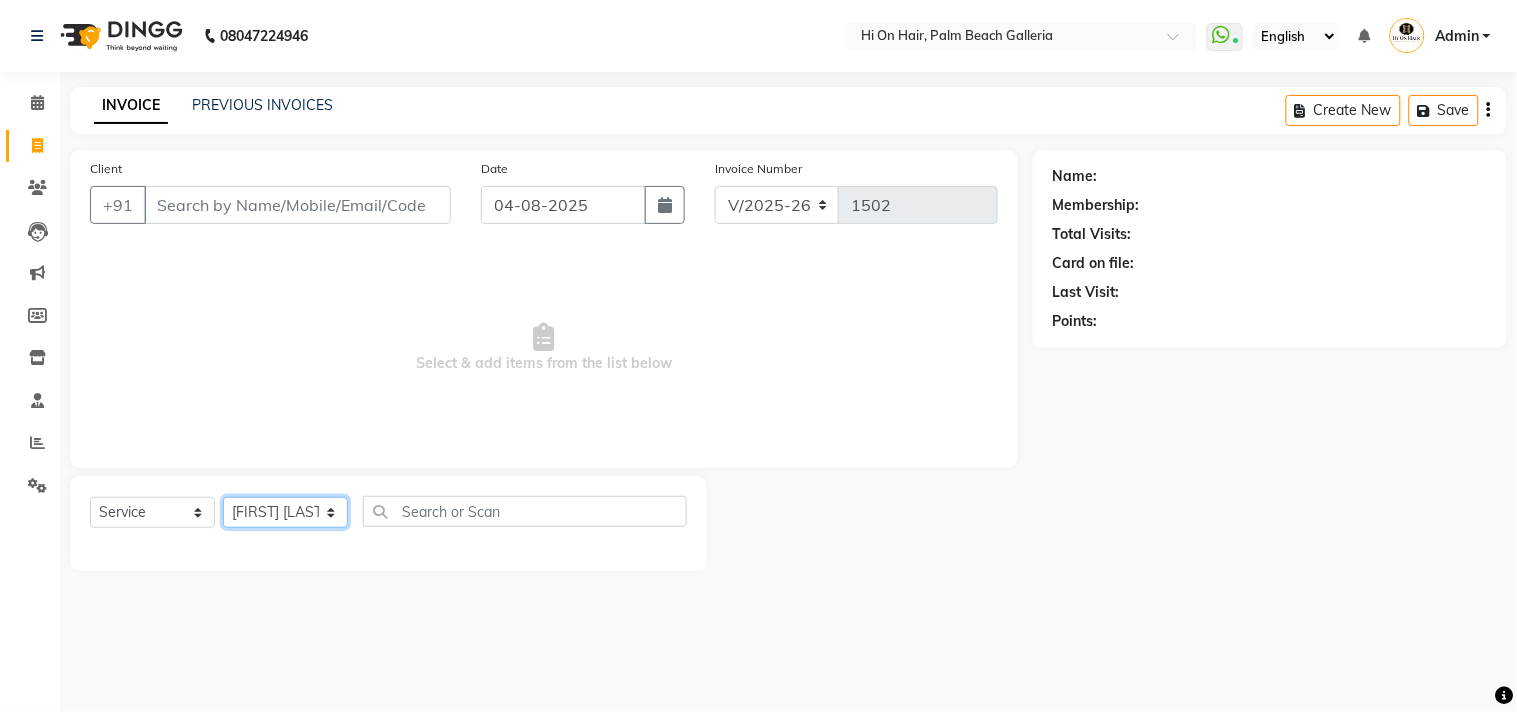 click on "Select Stylist Alim Kaldane Anwar Laskar Hi On Hair MAKYOPHI Pankaj Thakur Poonam Nalawade Raani Rasika  Shelar Rehan Salmani Saba Shaikh Sana Shaikh SOSEM Zeeshan Salmani" 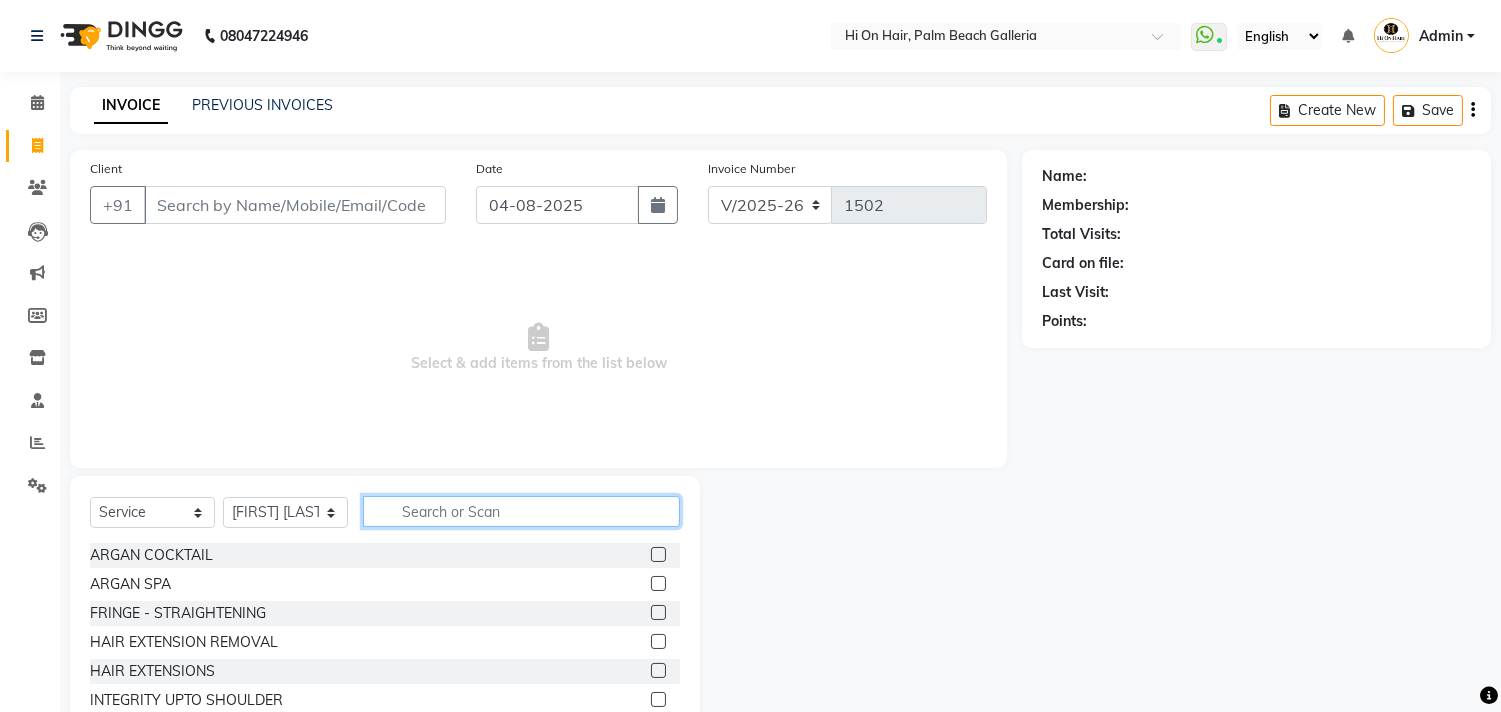 click 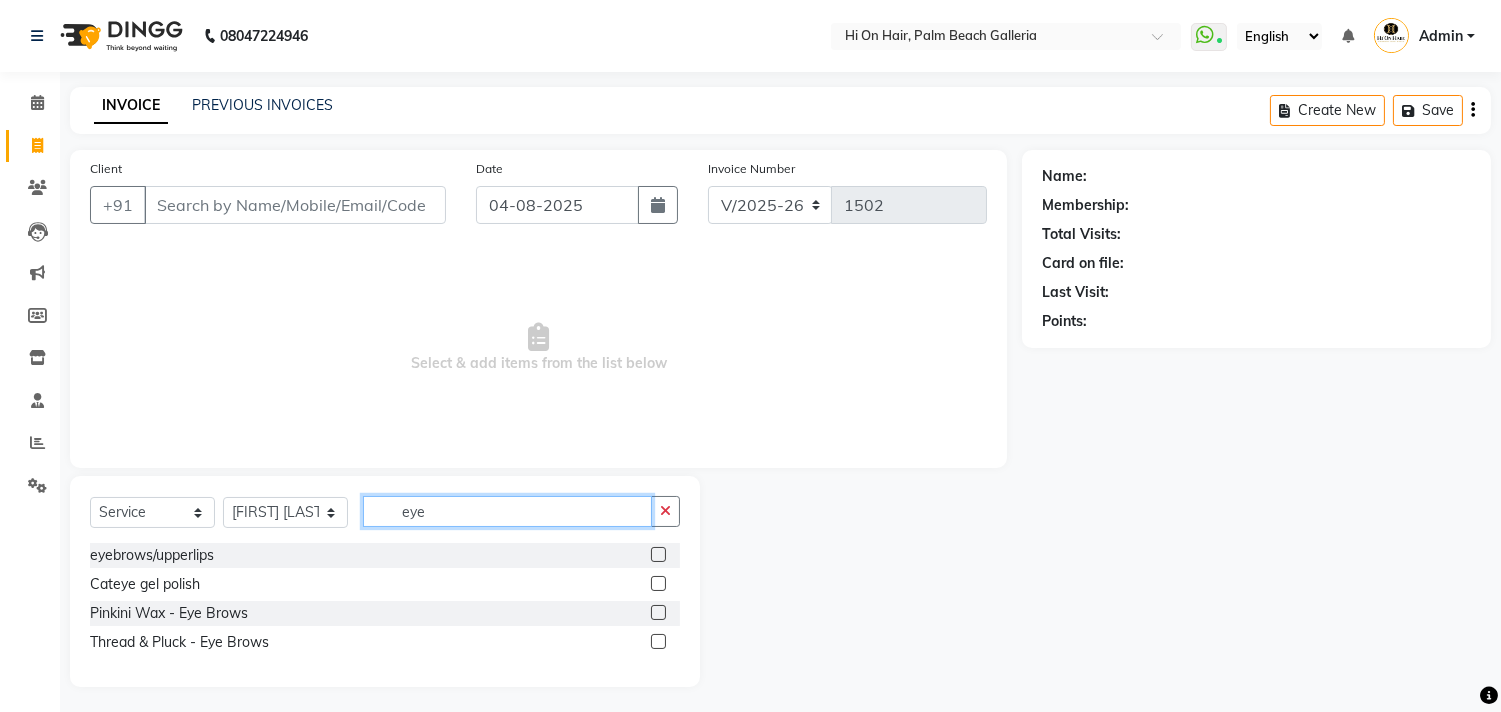 type on "eye" 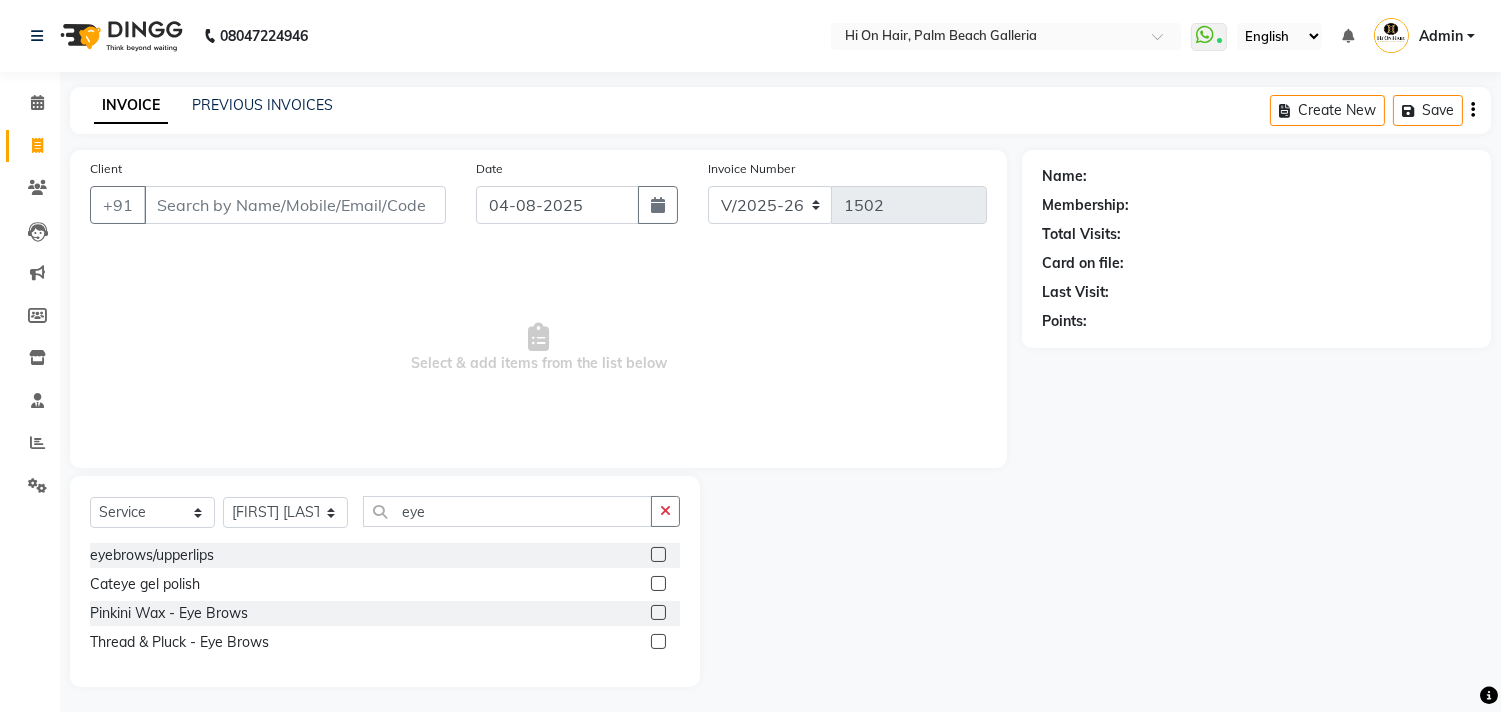 click 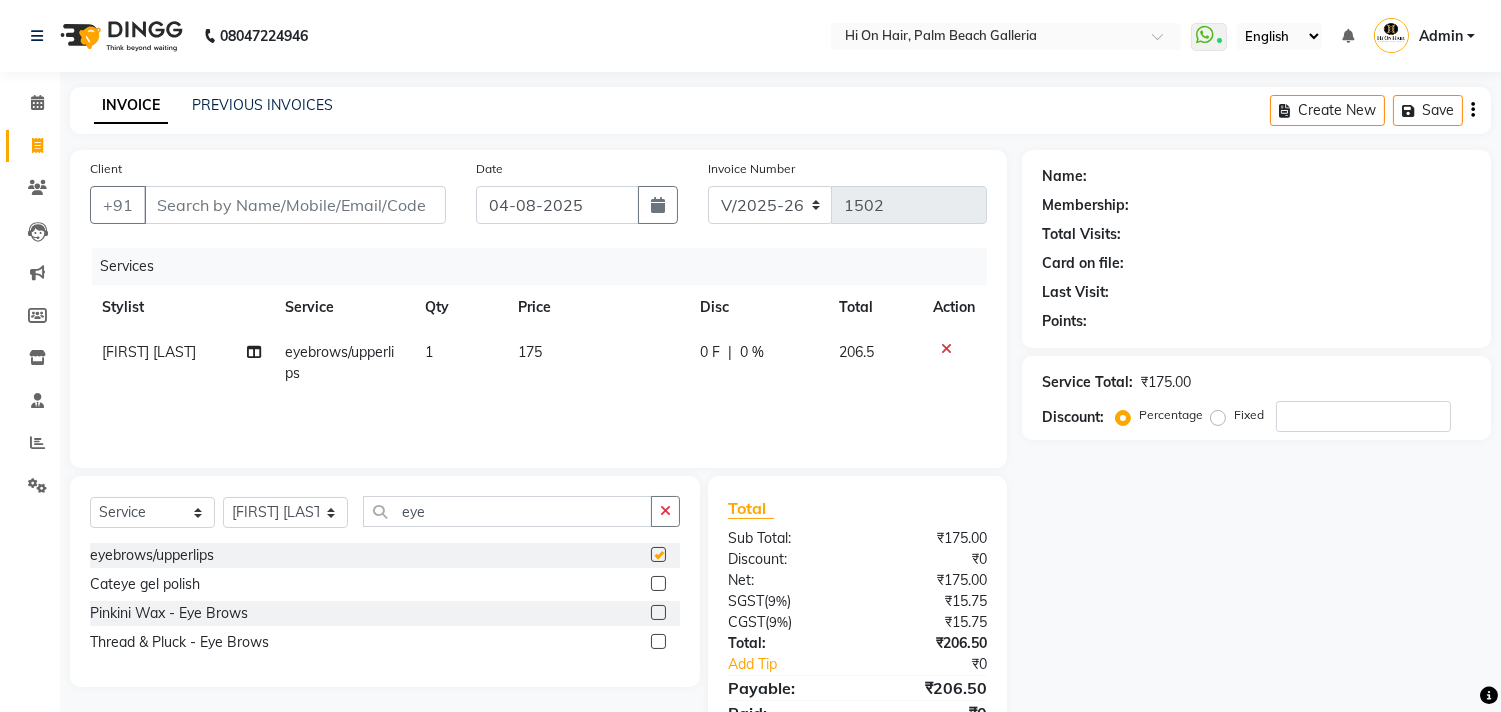 checkbox on "false" 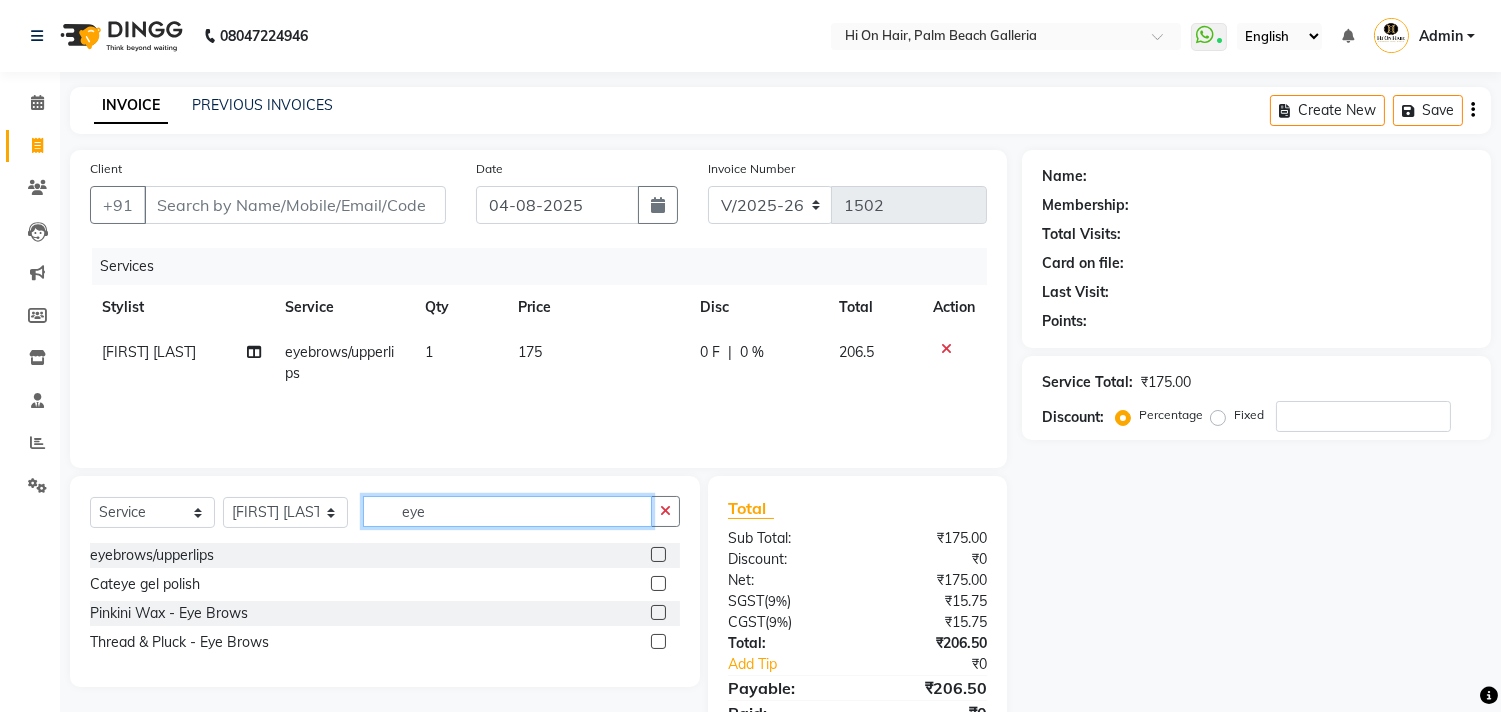 click on "eye" 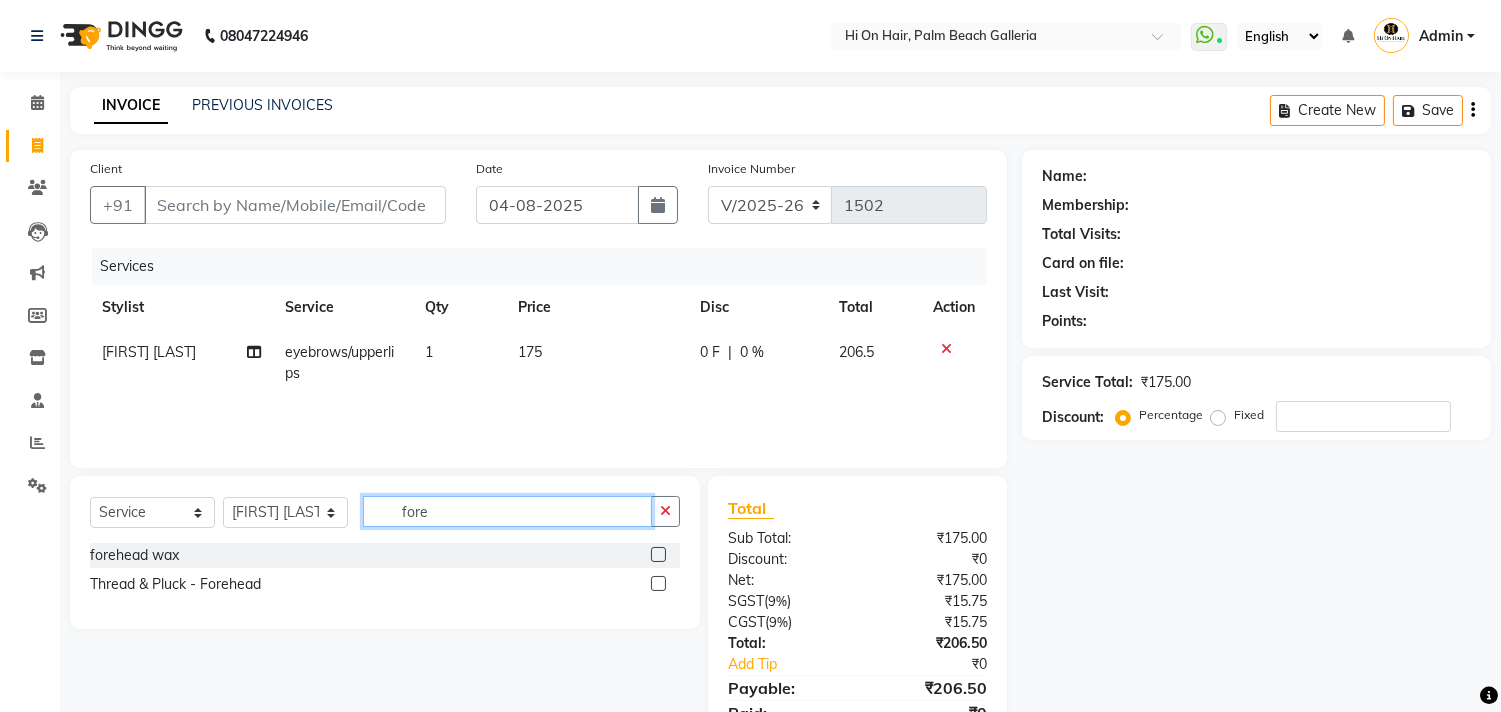 type on "fore" 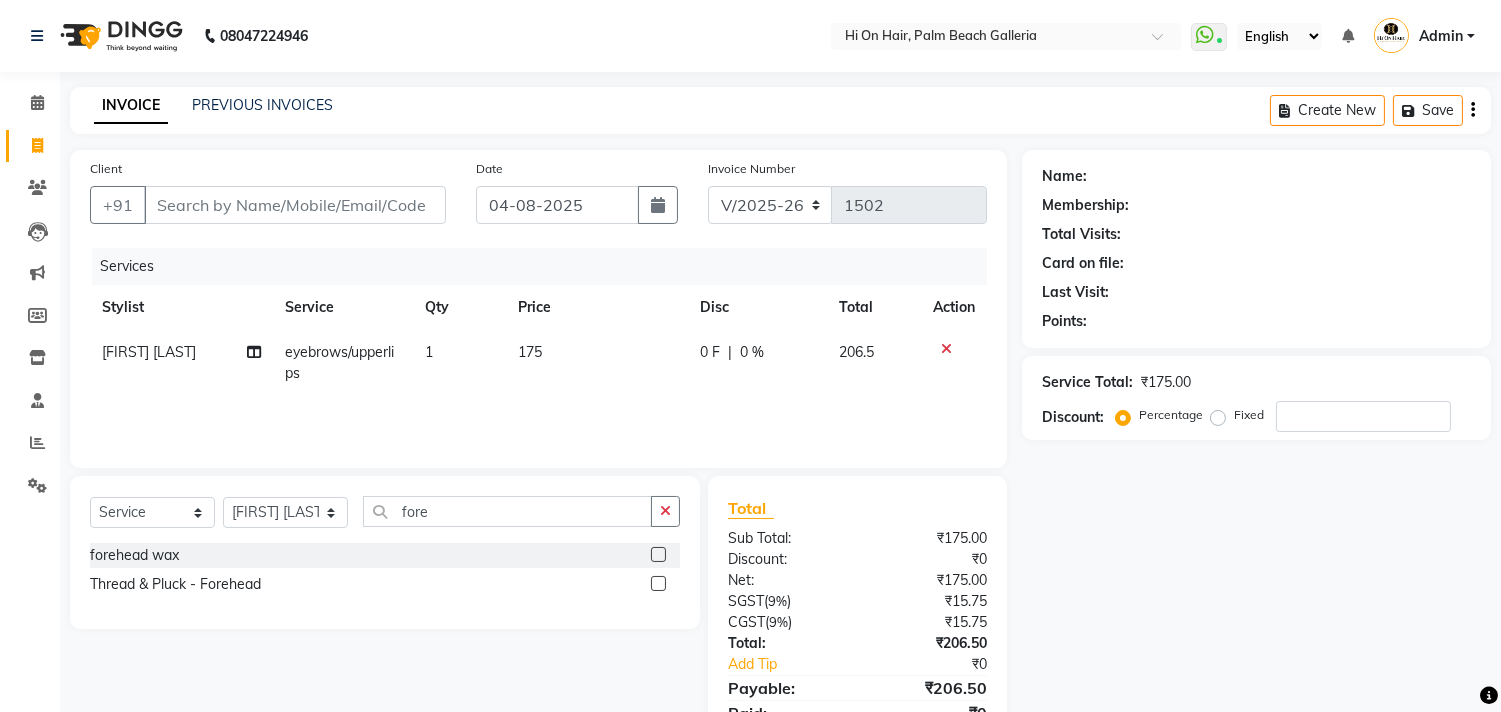 click 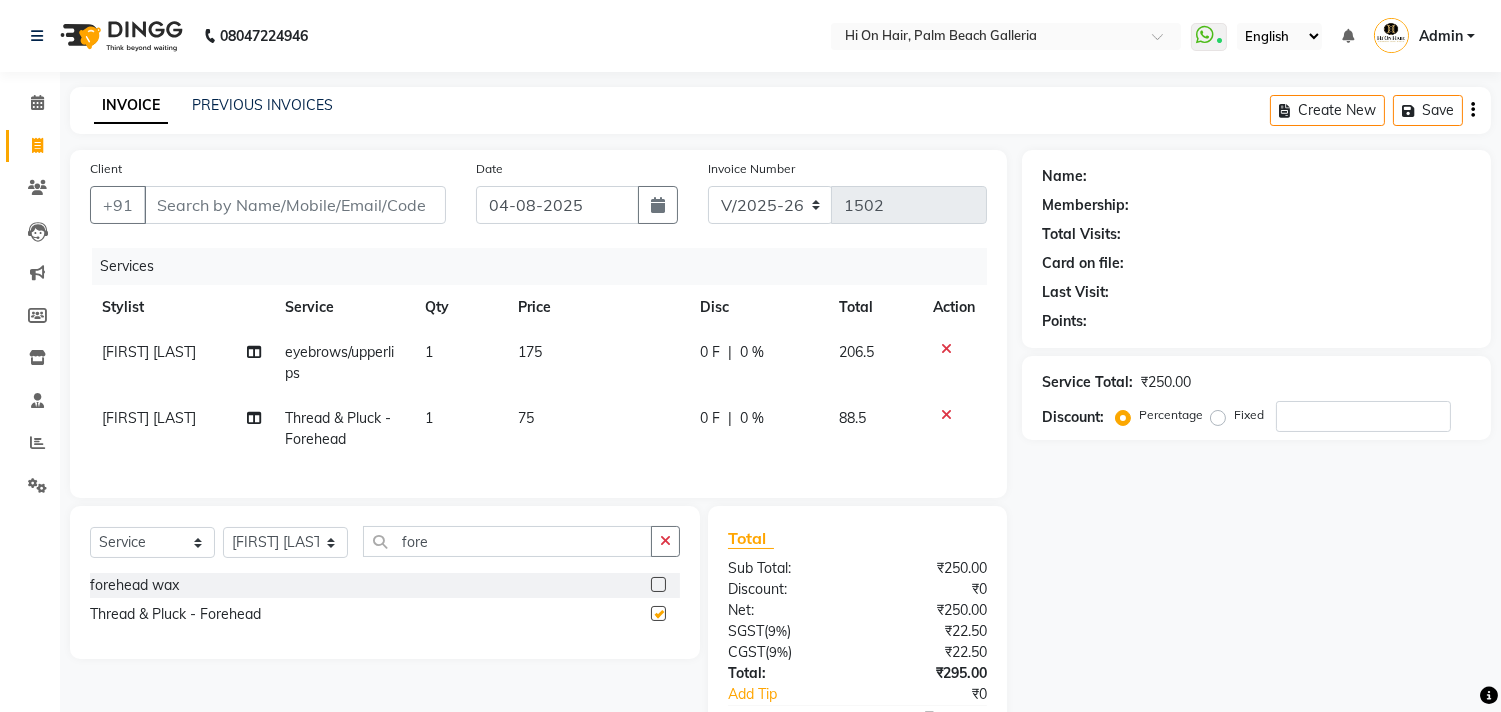 checkbox on "false" 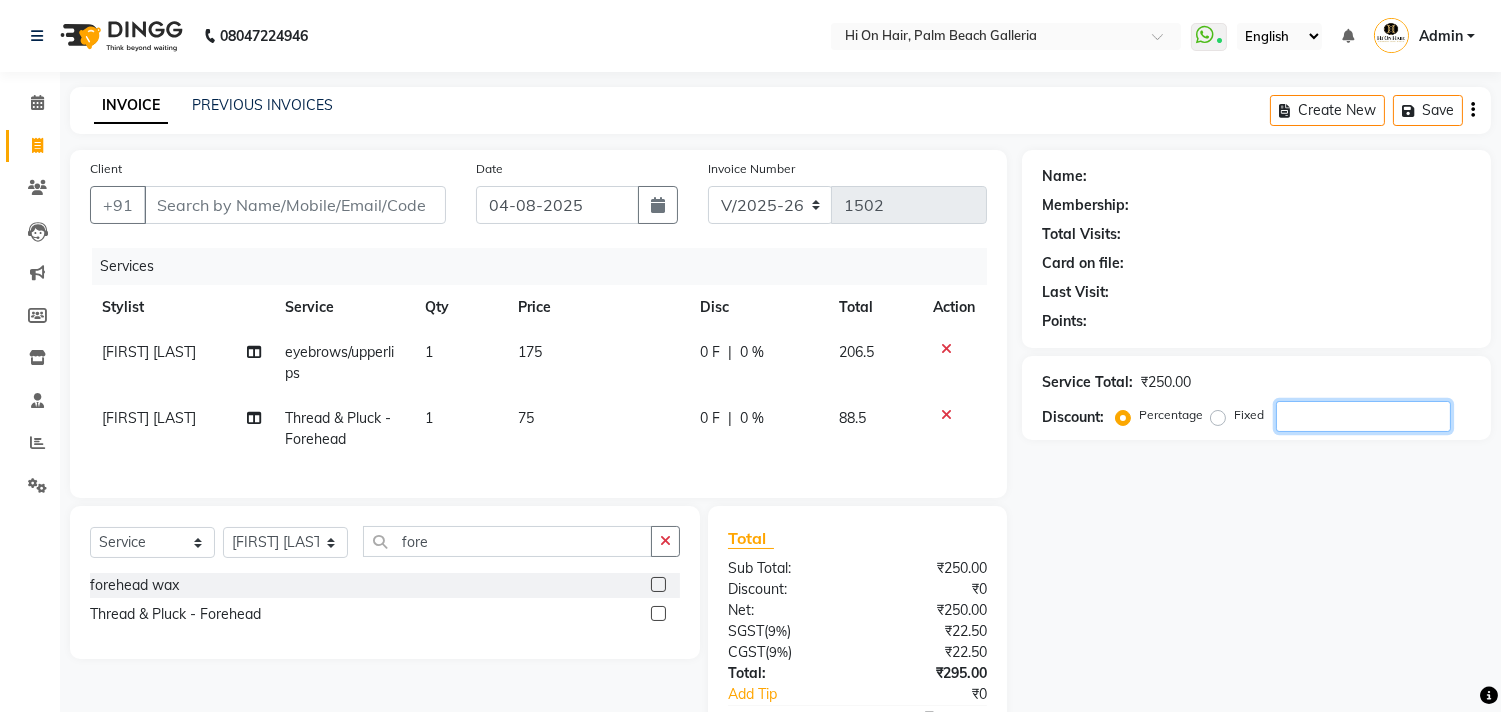 click 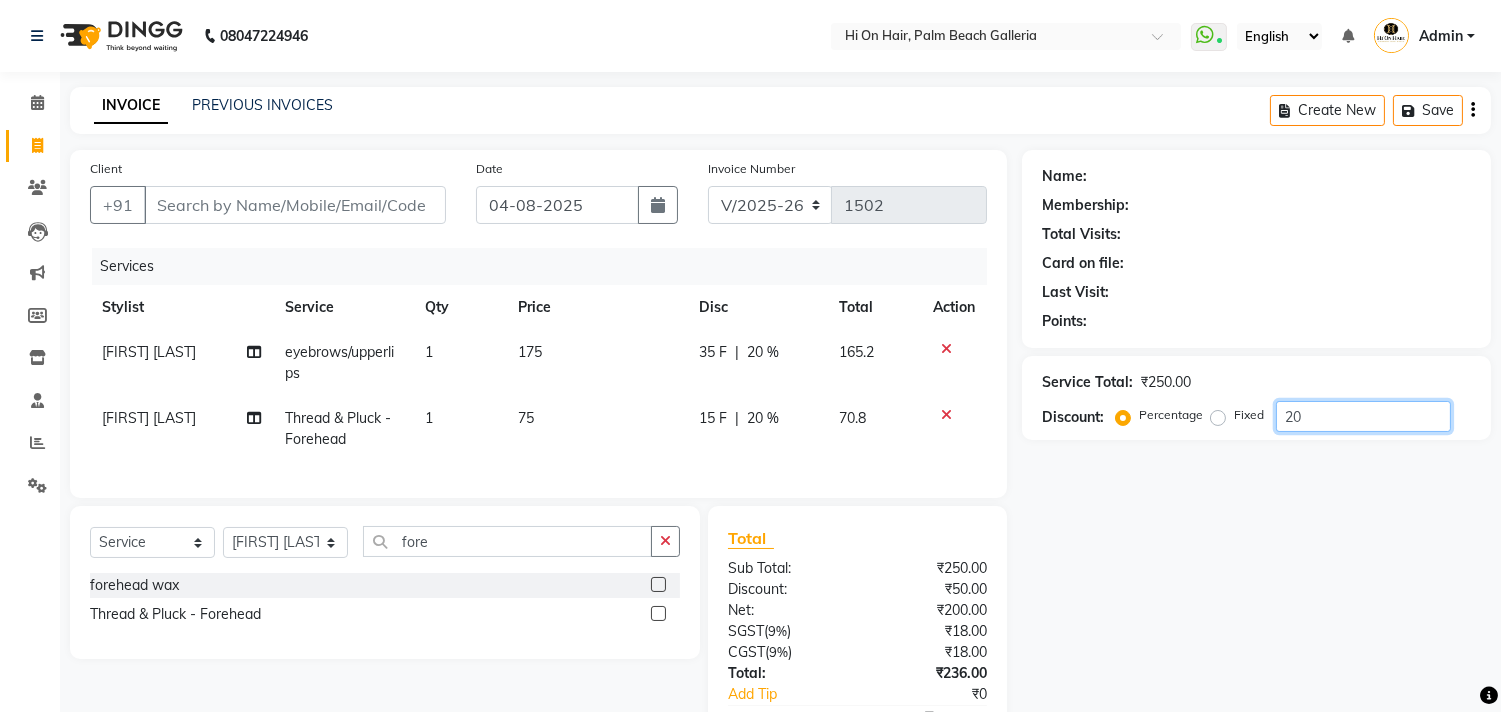 type on "20" 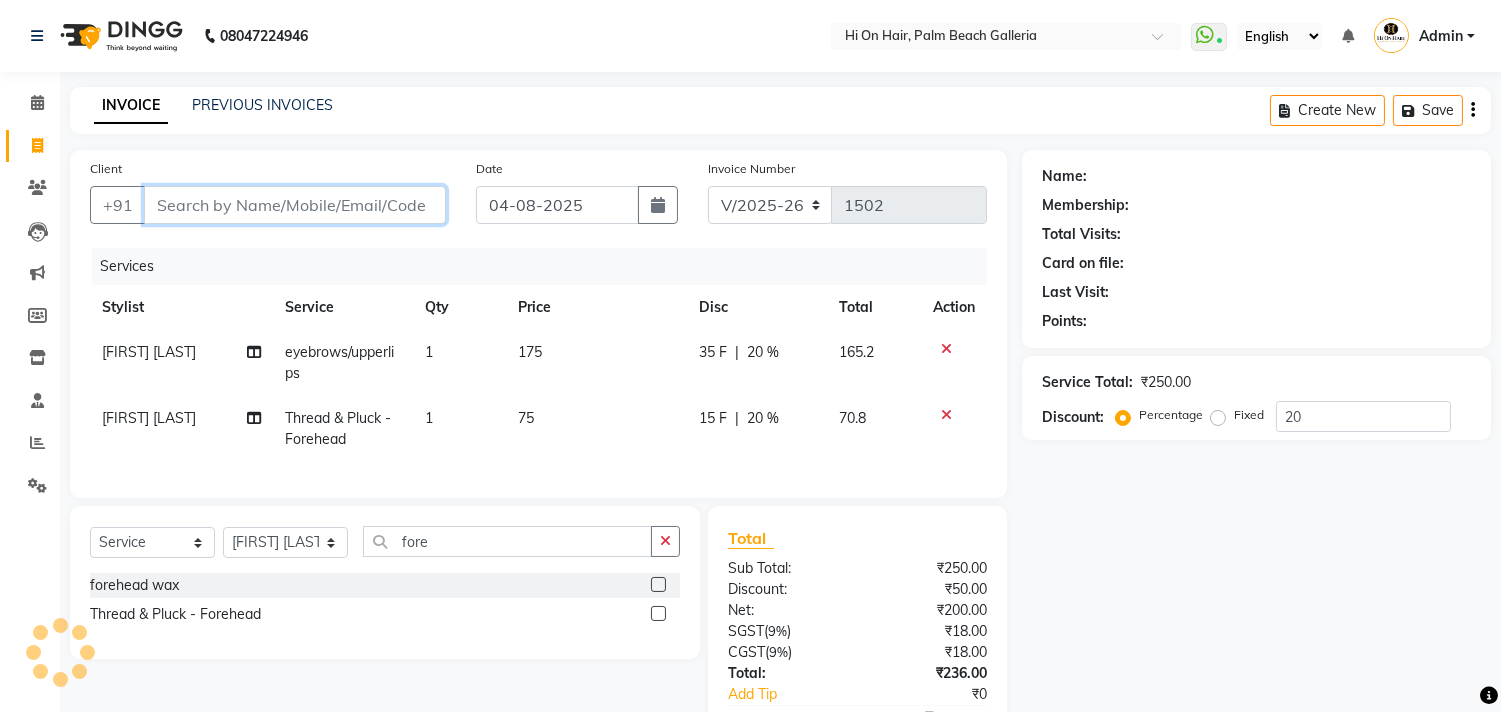 click on "Client" at bounding box center (295, 205) 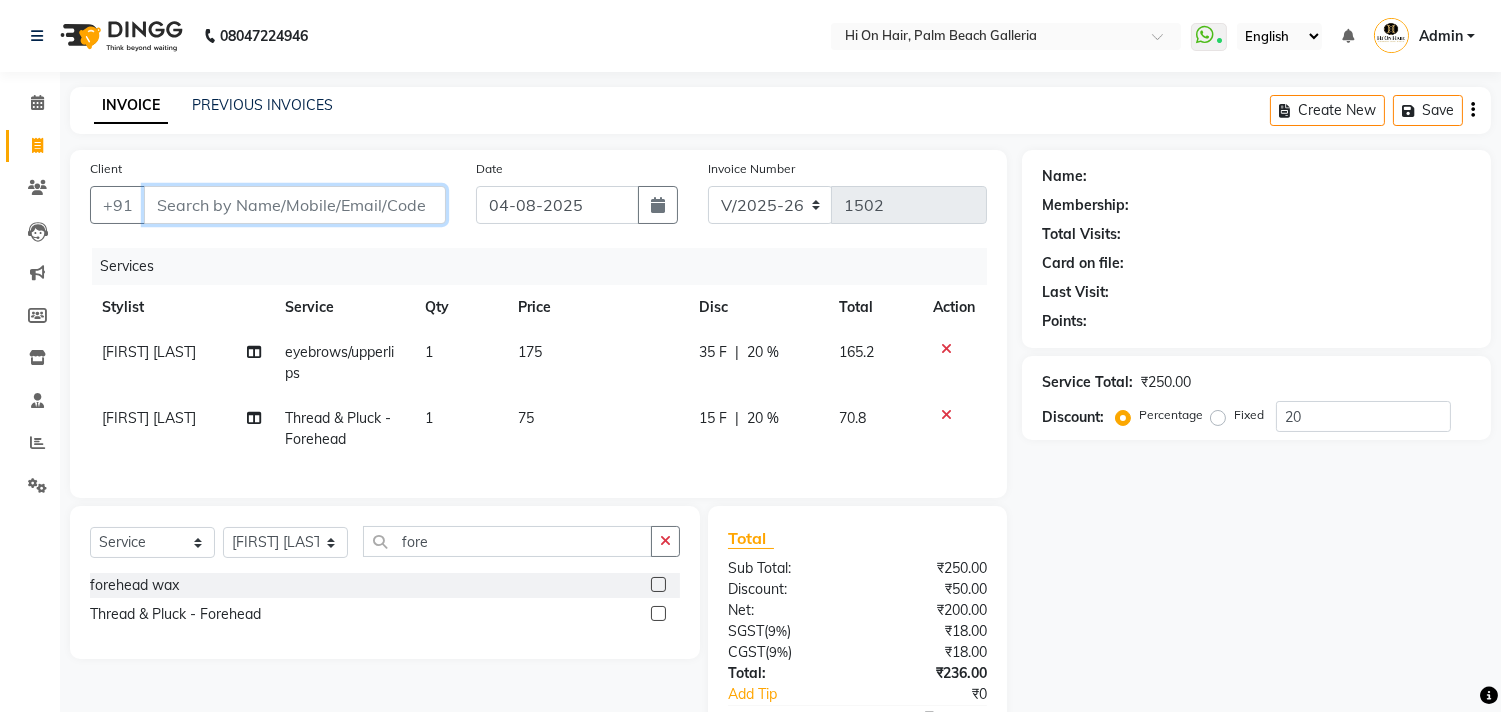 type on "6" 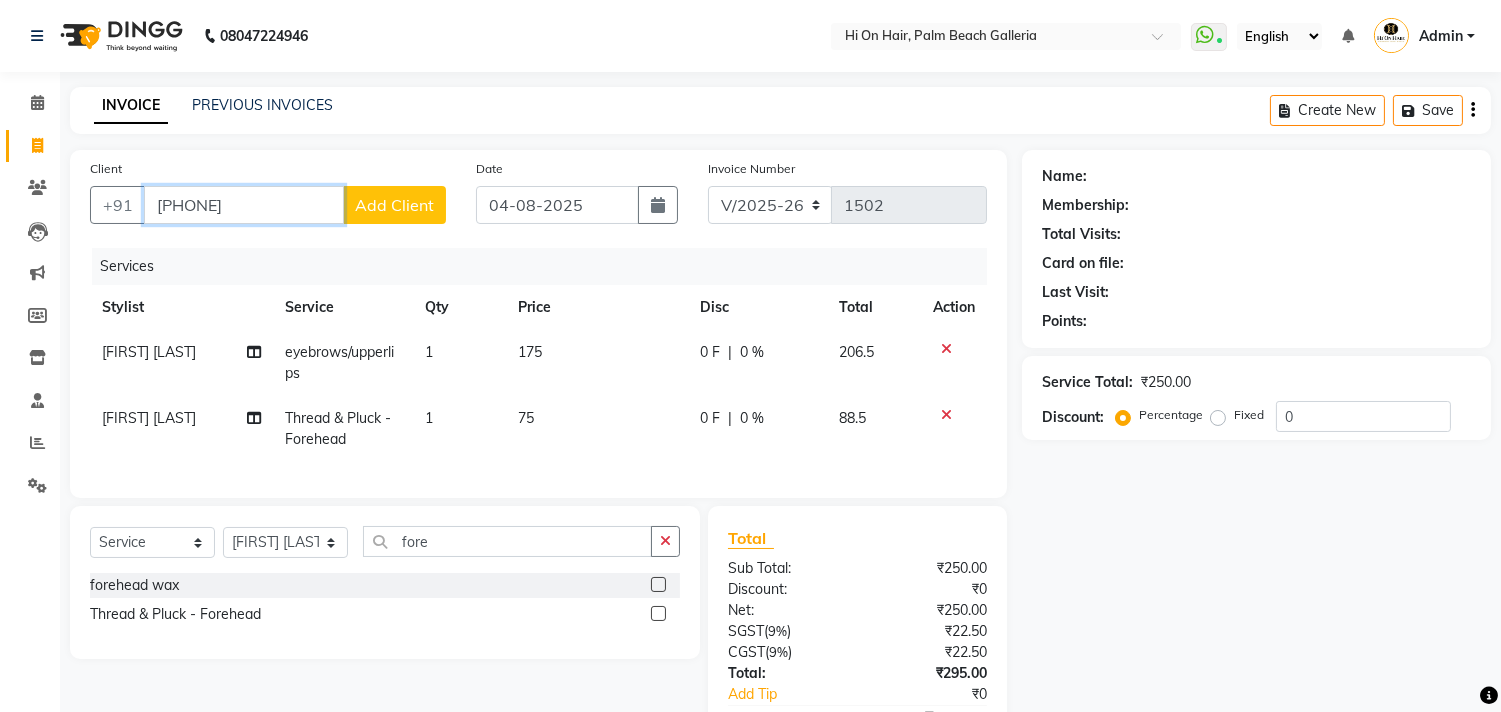 type on "[PHONE]" 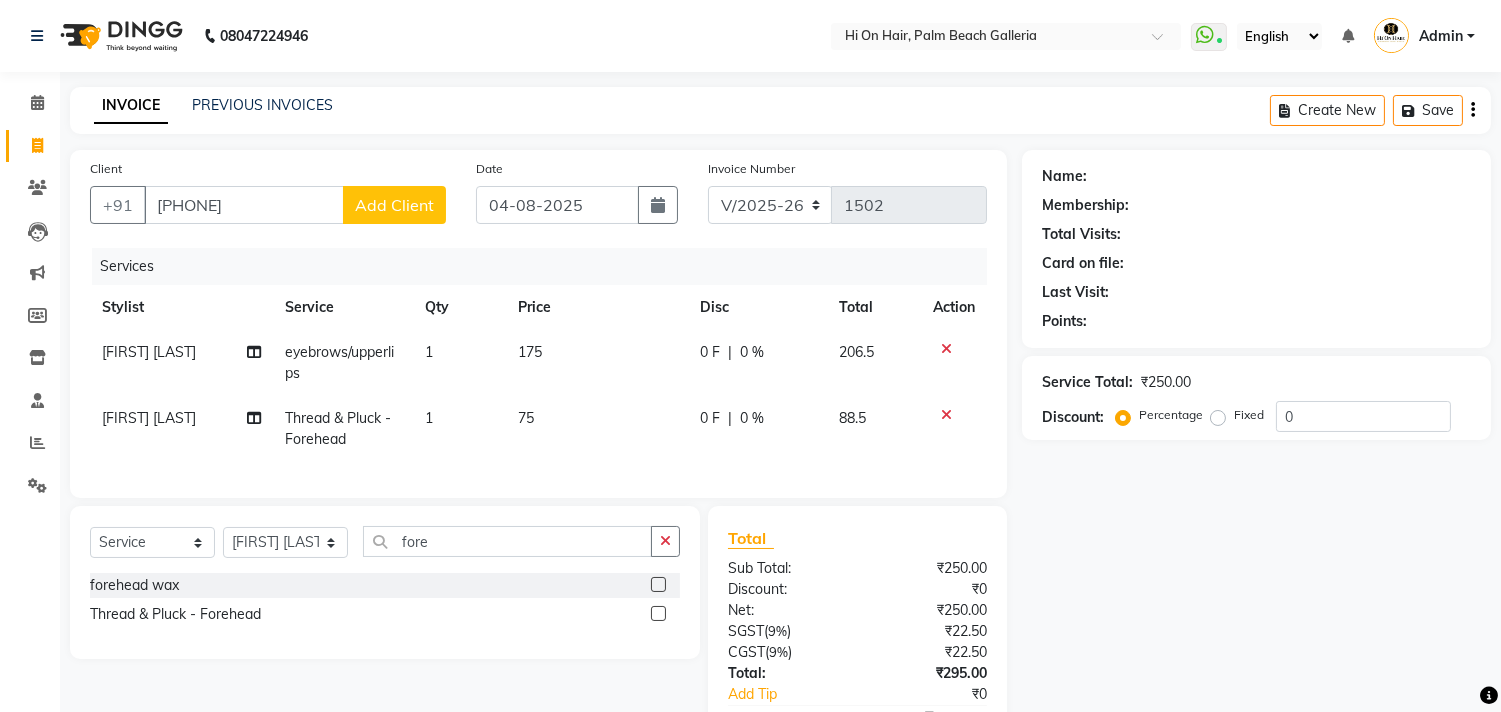 click on "Add Client" 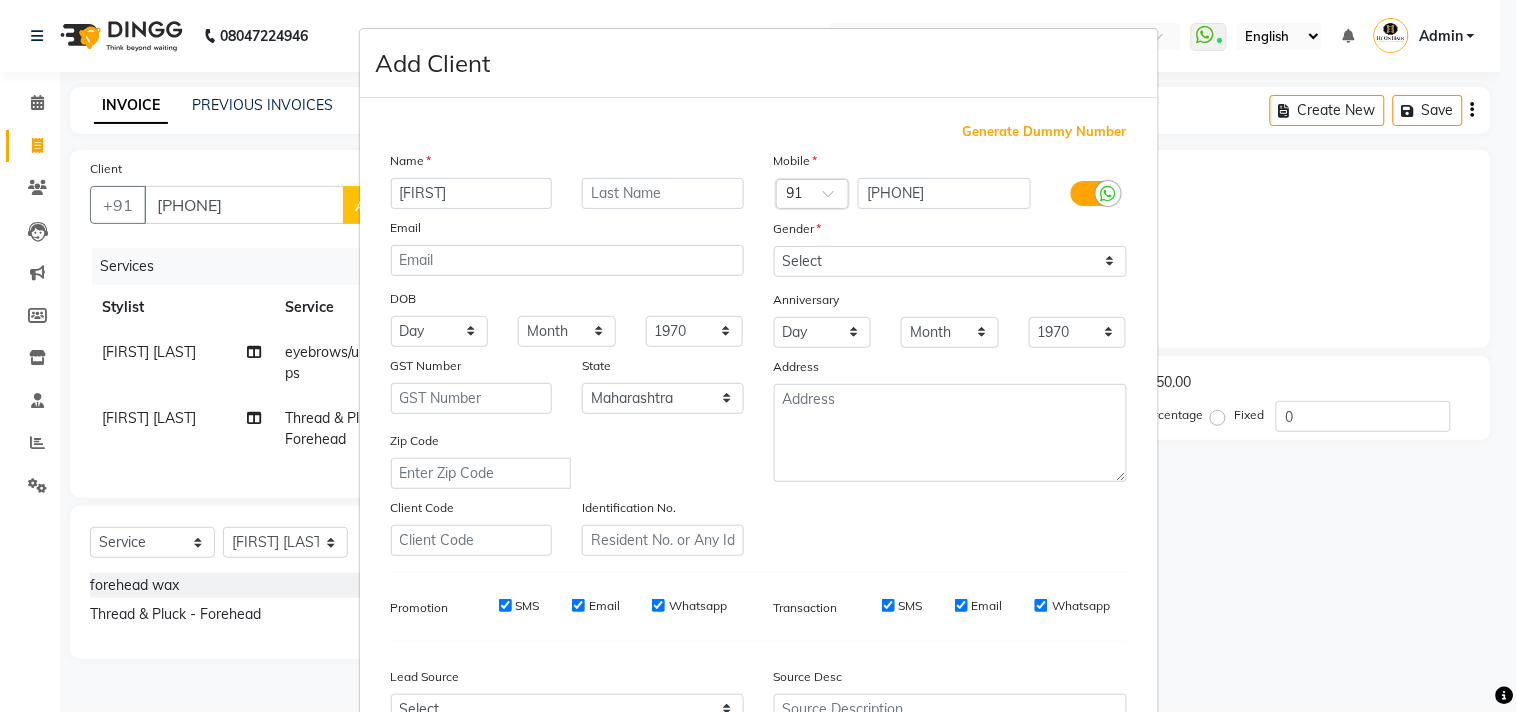 type on "[FIRST]" 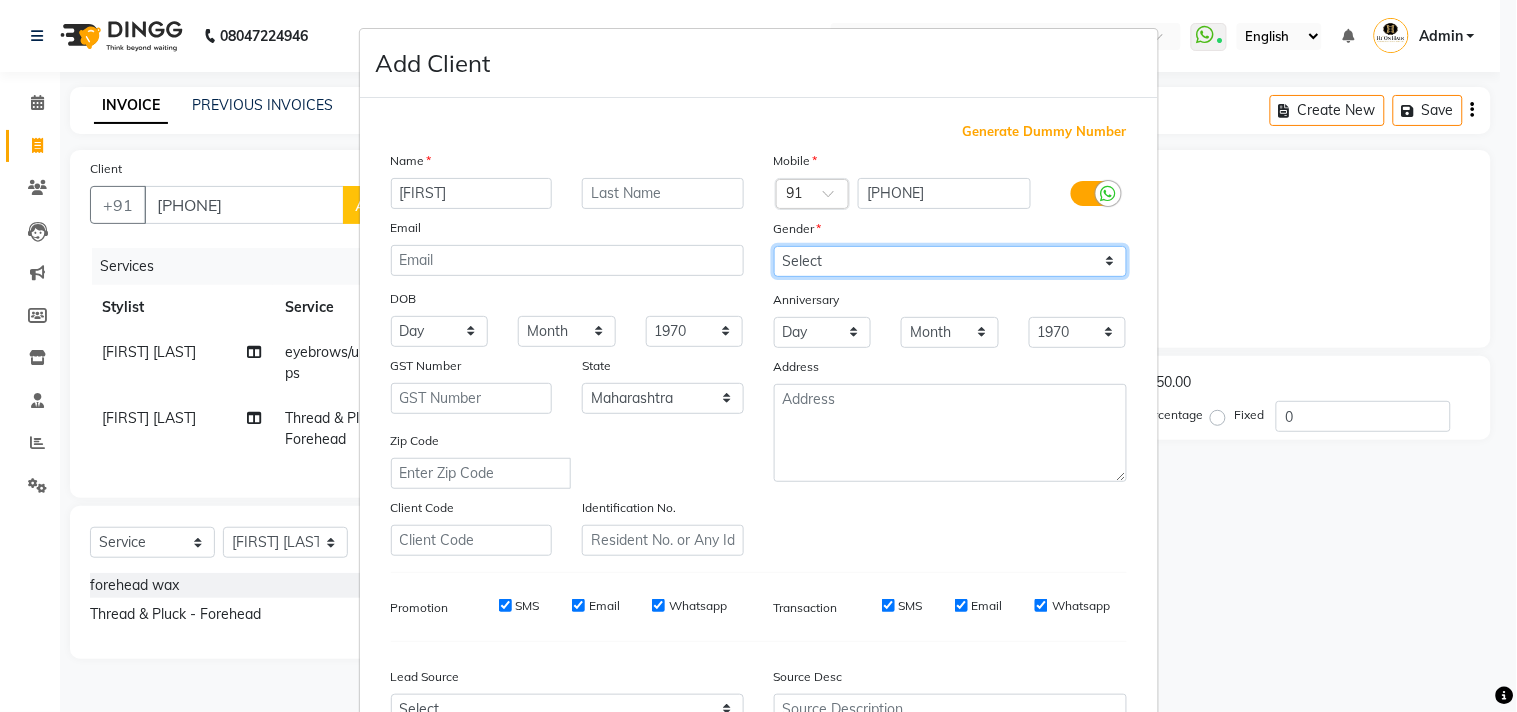 click on "Select Male Female Other Prefer Not To Say" at bounding box center (950, 261) 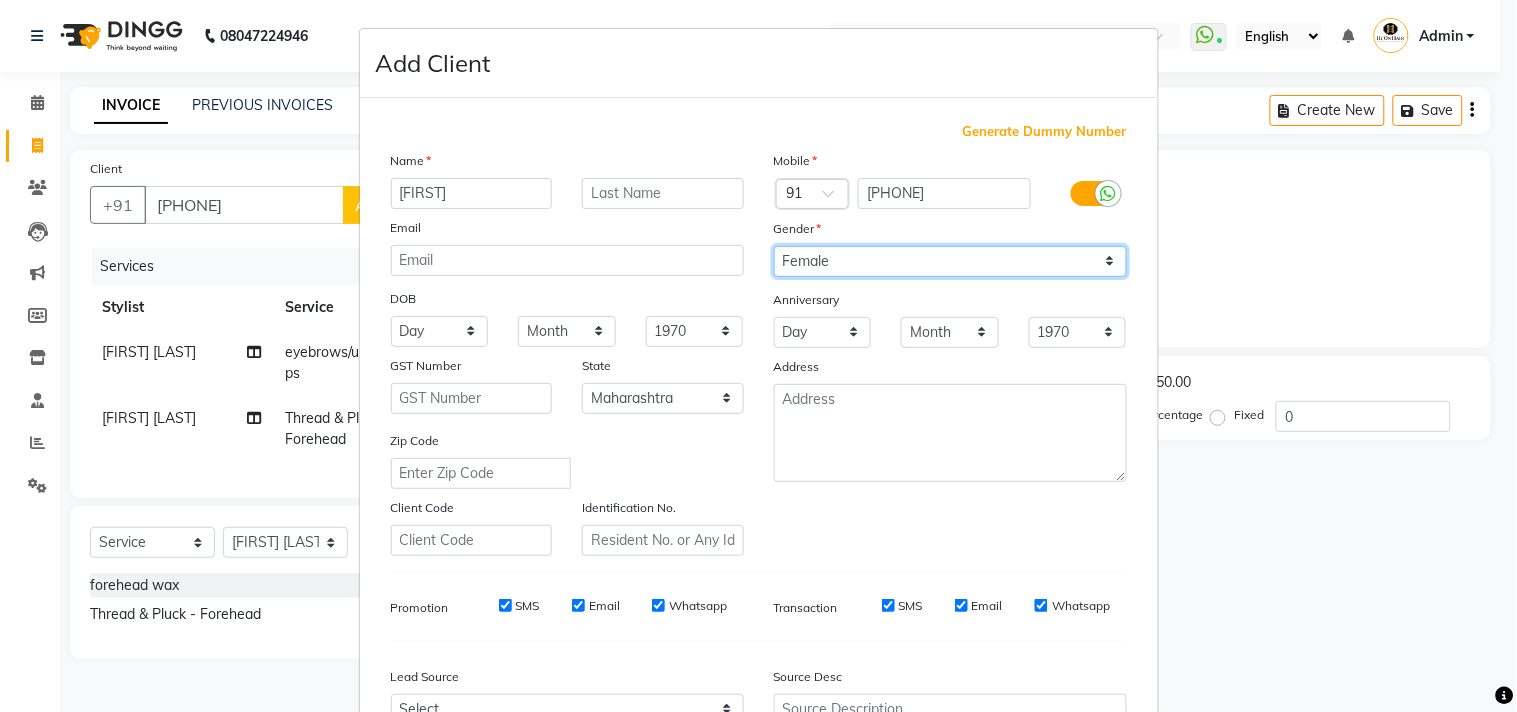 click on "Select Male Female Other Prefer Not To Say" at bounding box center [950, 261] 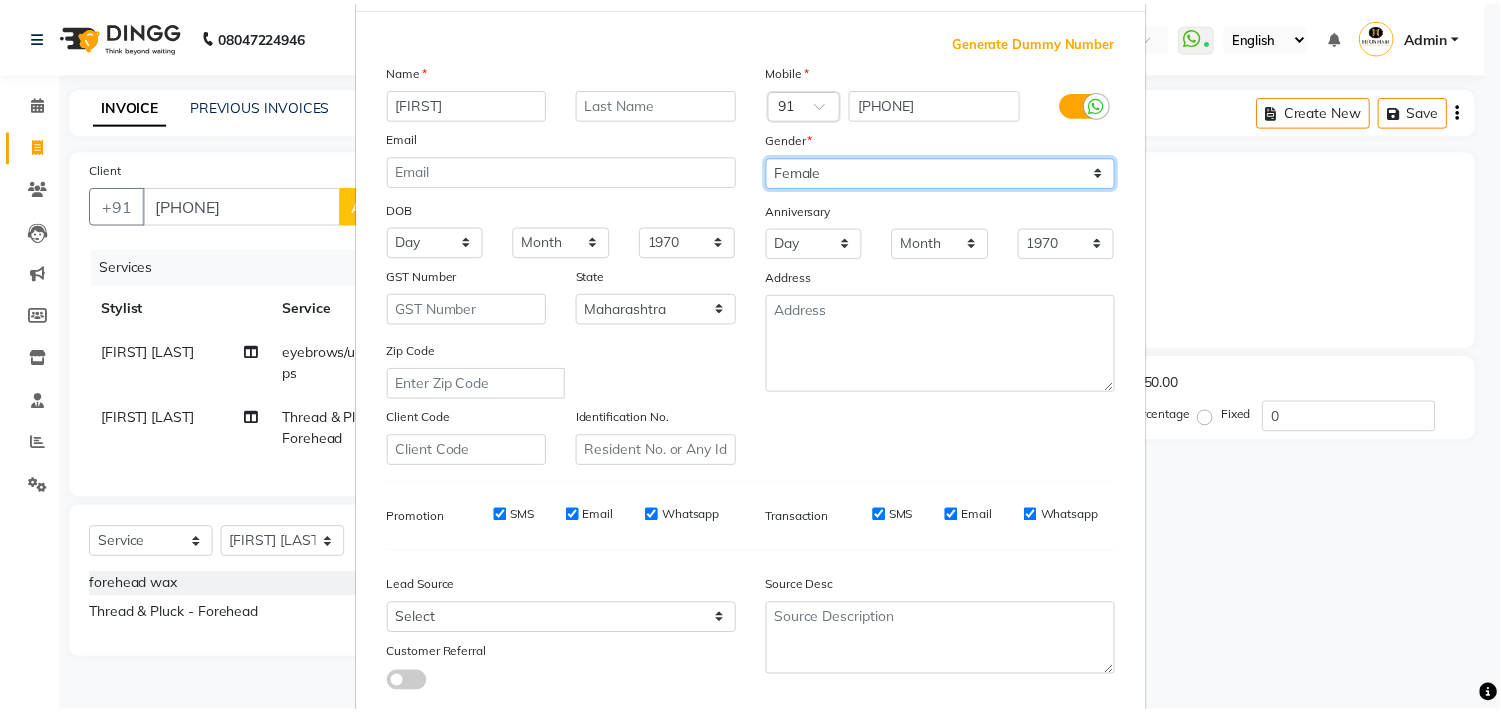 scroll, scrollTop: 212, scrollLeft: 0, axis: vertical 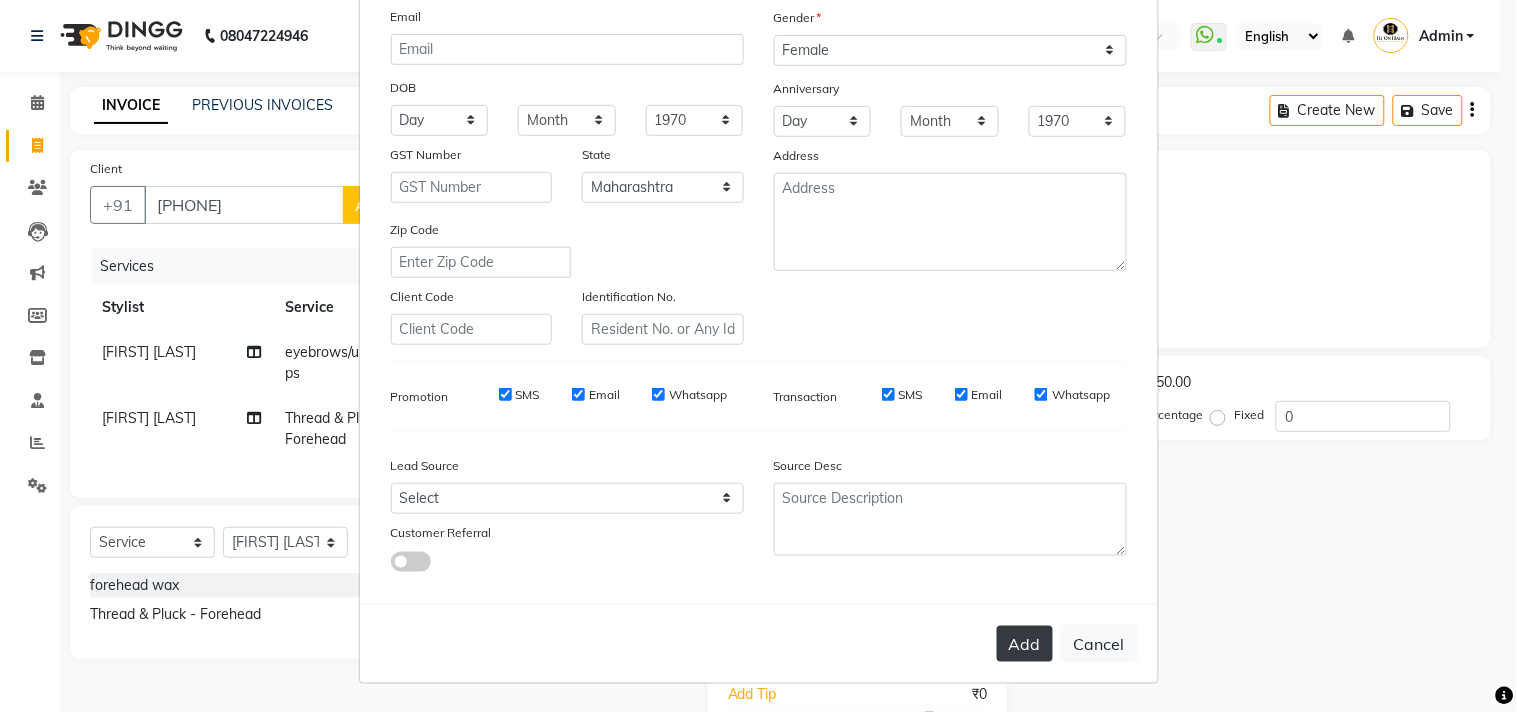 click on "Add" at bounding box center (1025, 644) 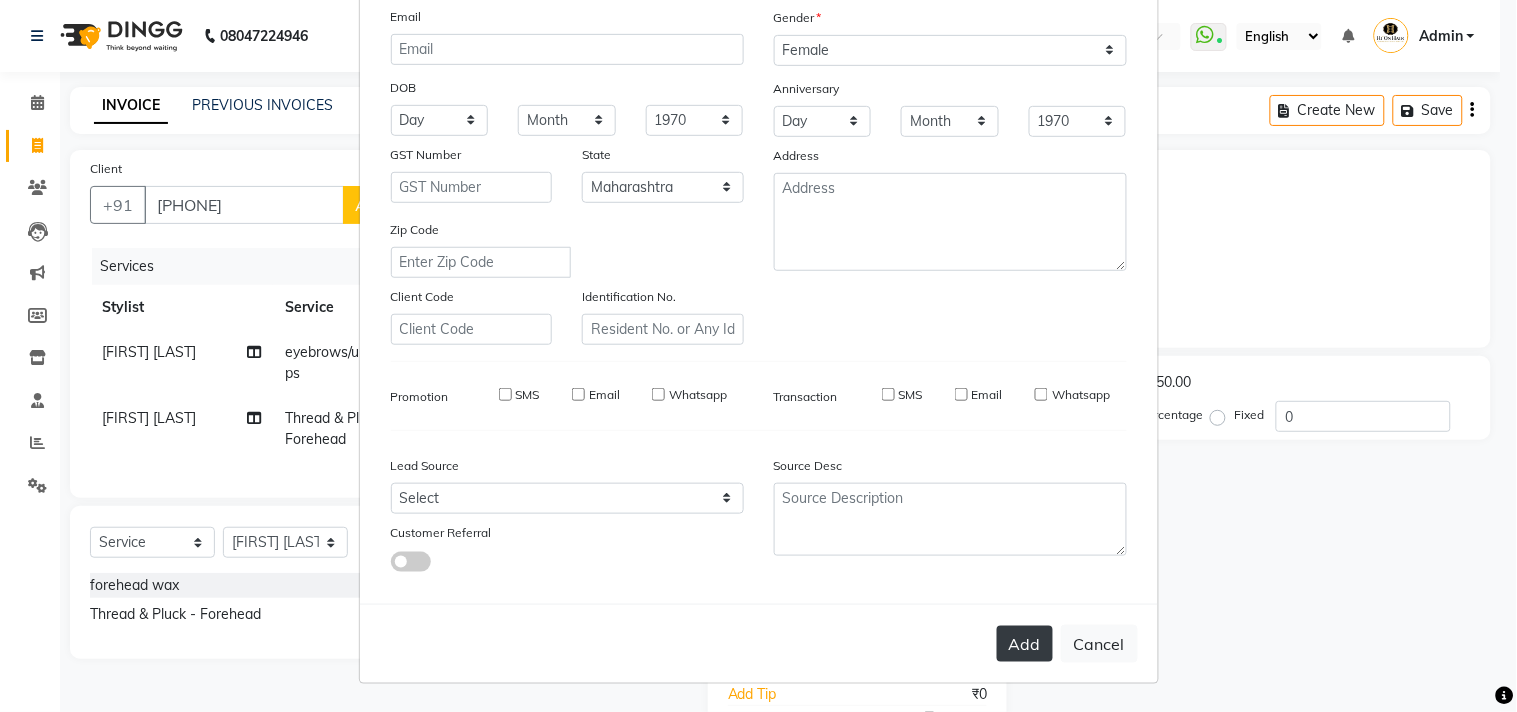 type 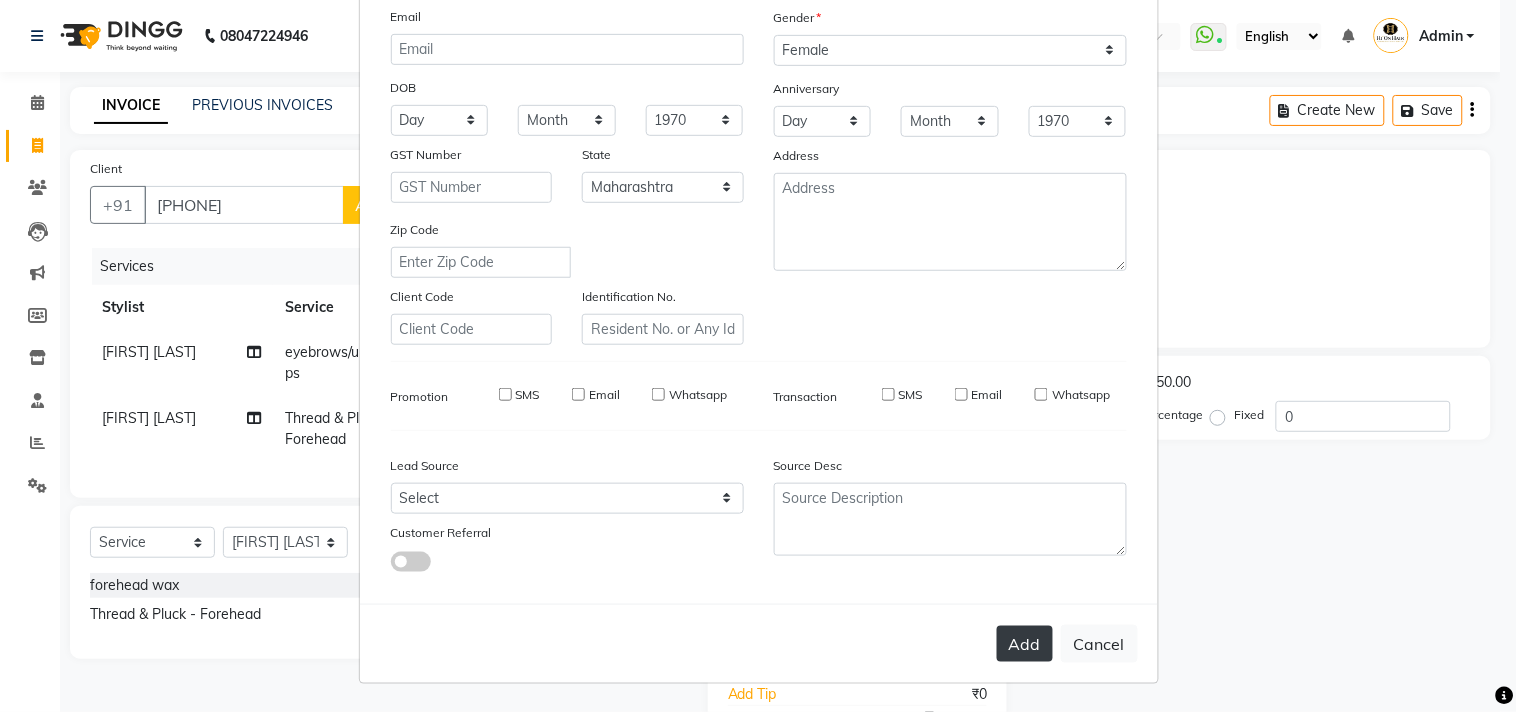 select 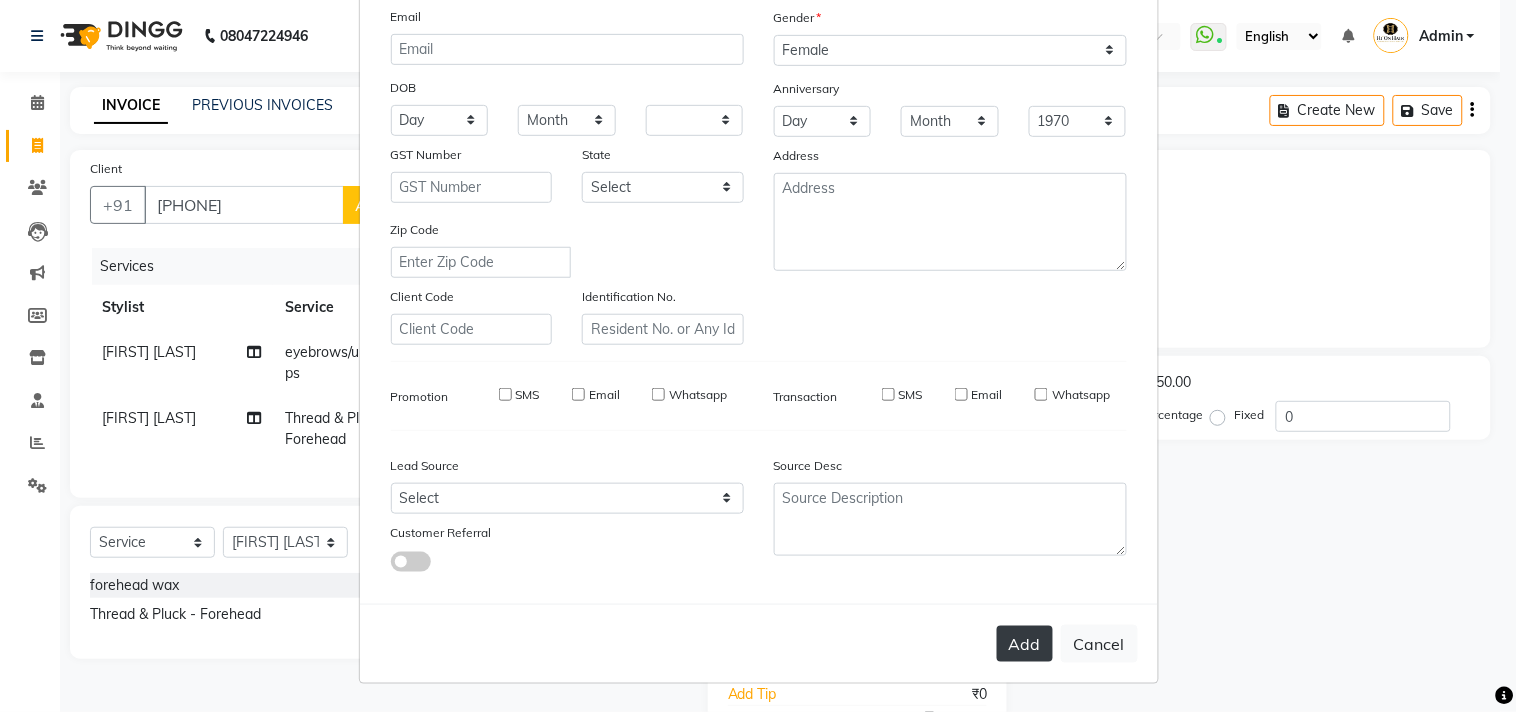 type 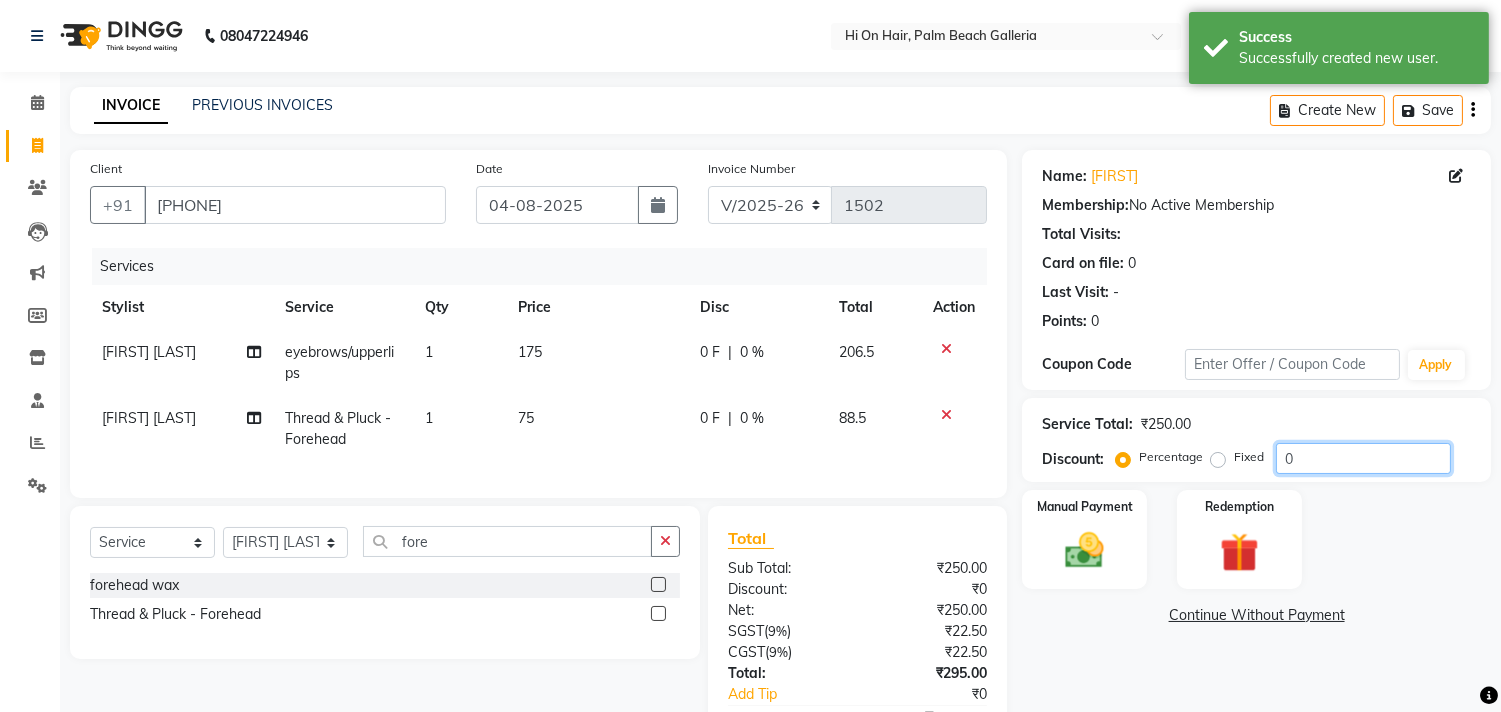 click on "0" 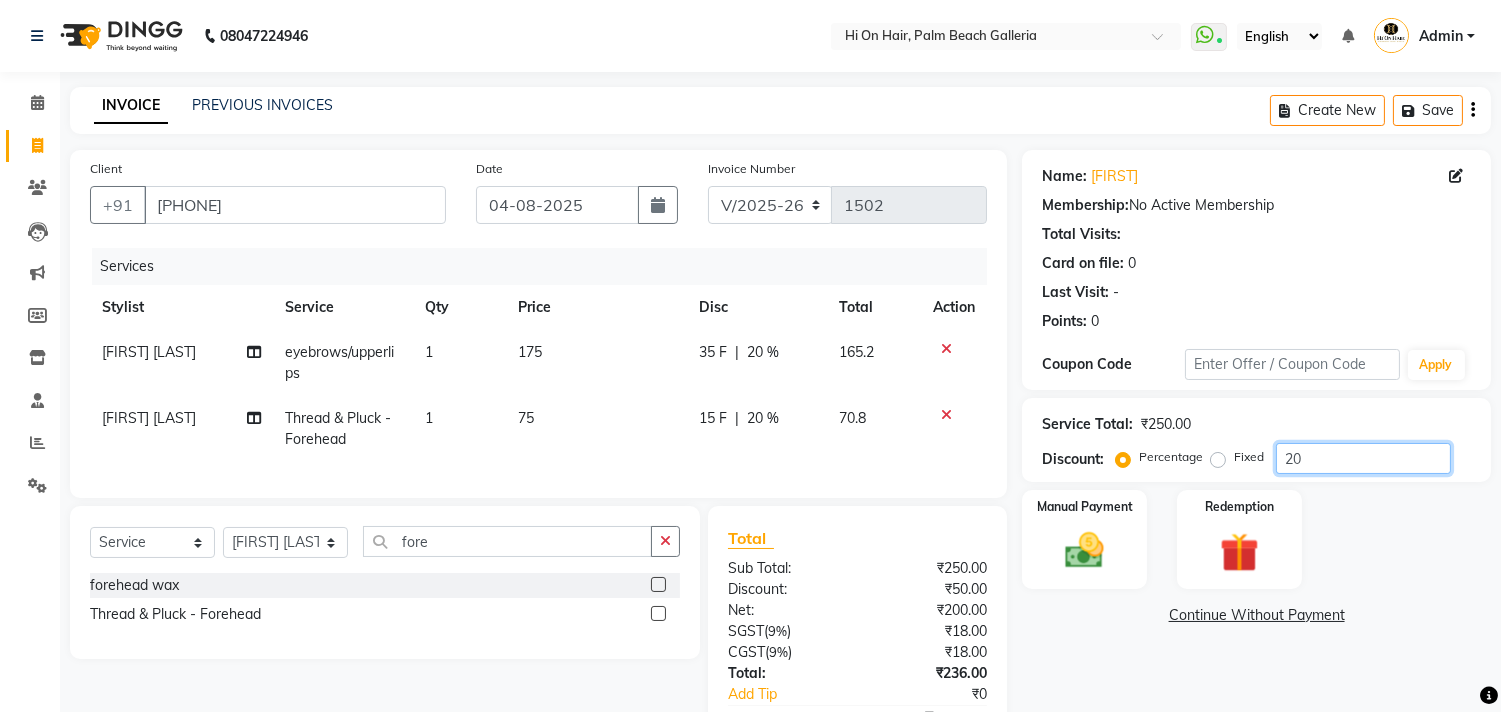 type on "20" 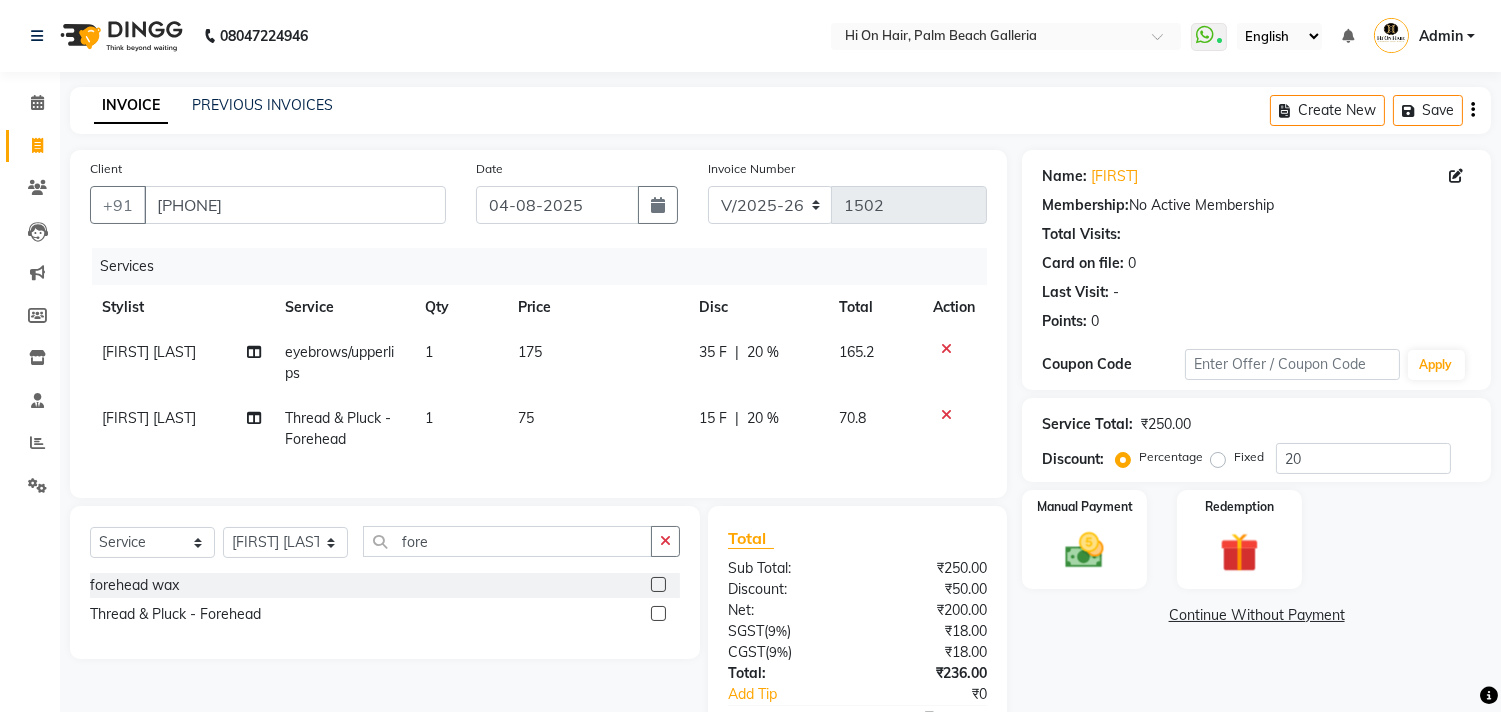 click on "Manual Payment Redemption" 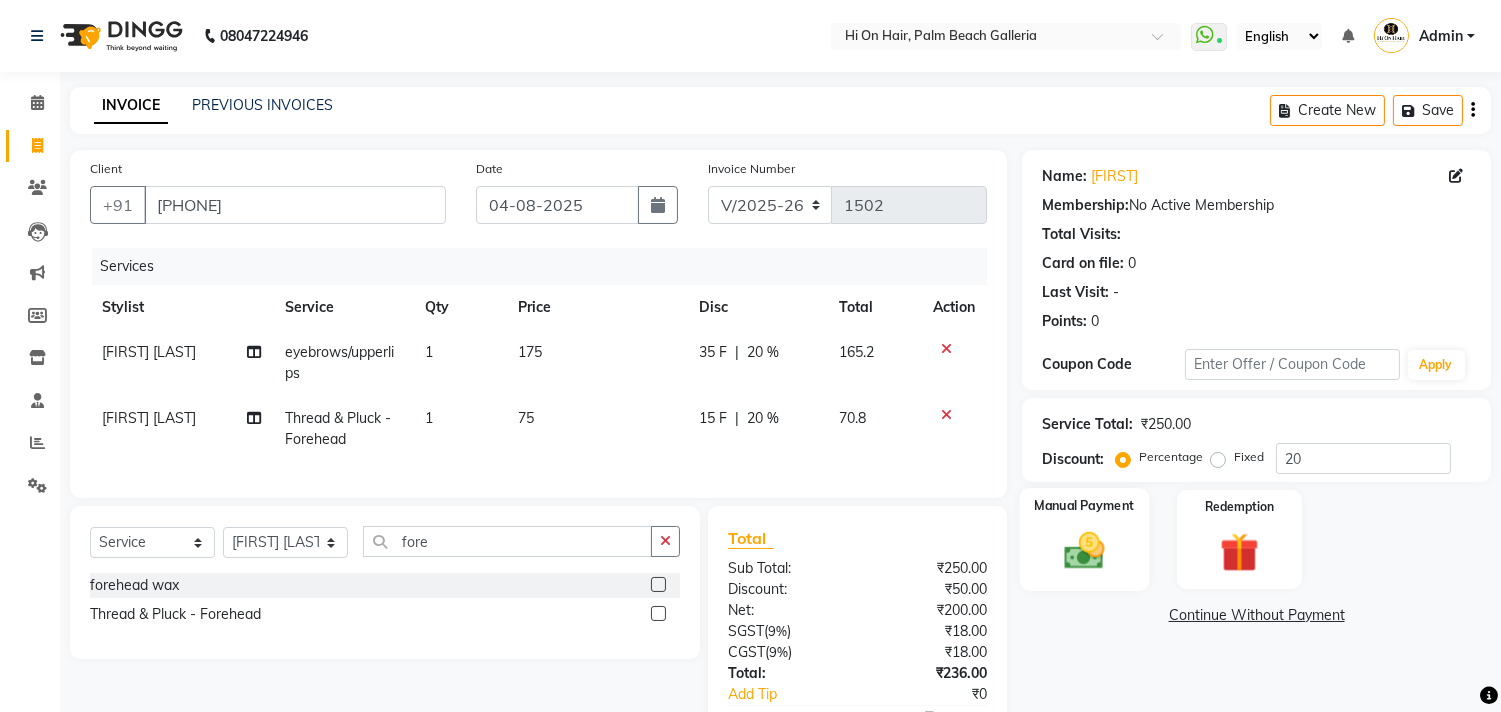 click on "Manual Payment" 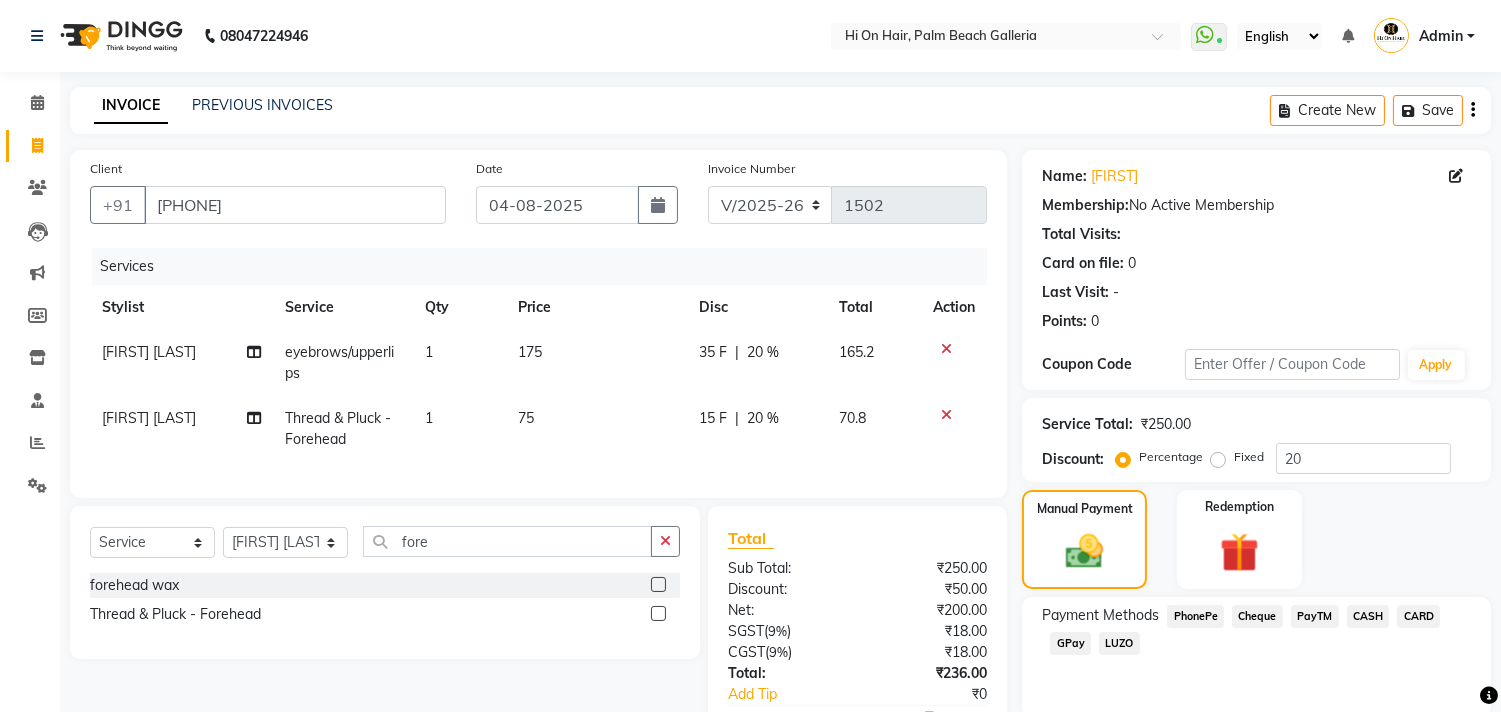 click on "GPay" 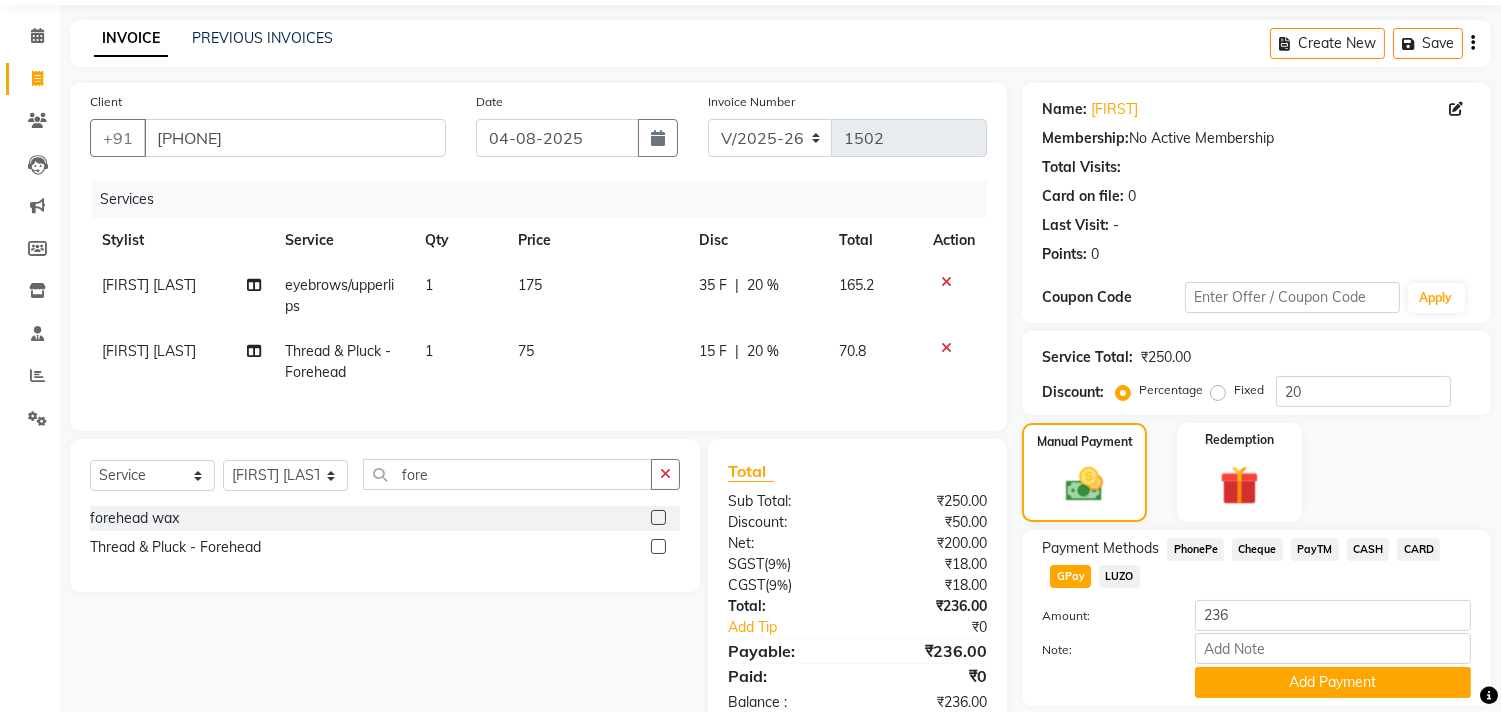 scroll, scrollTop: 134, scrollLeft: 0, axis: vertical 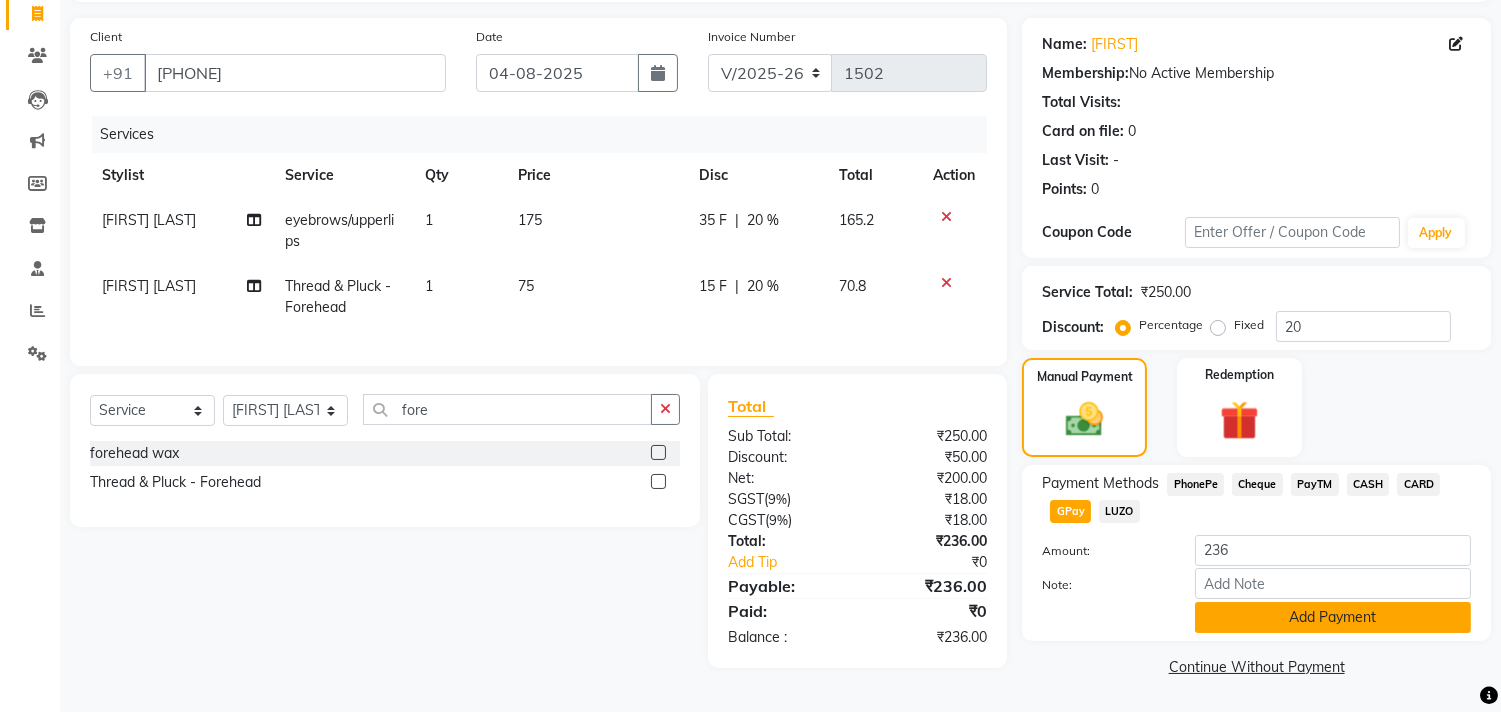 click on "Add Payment" 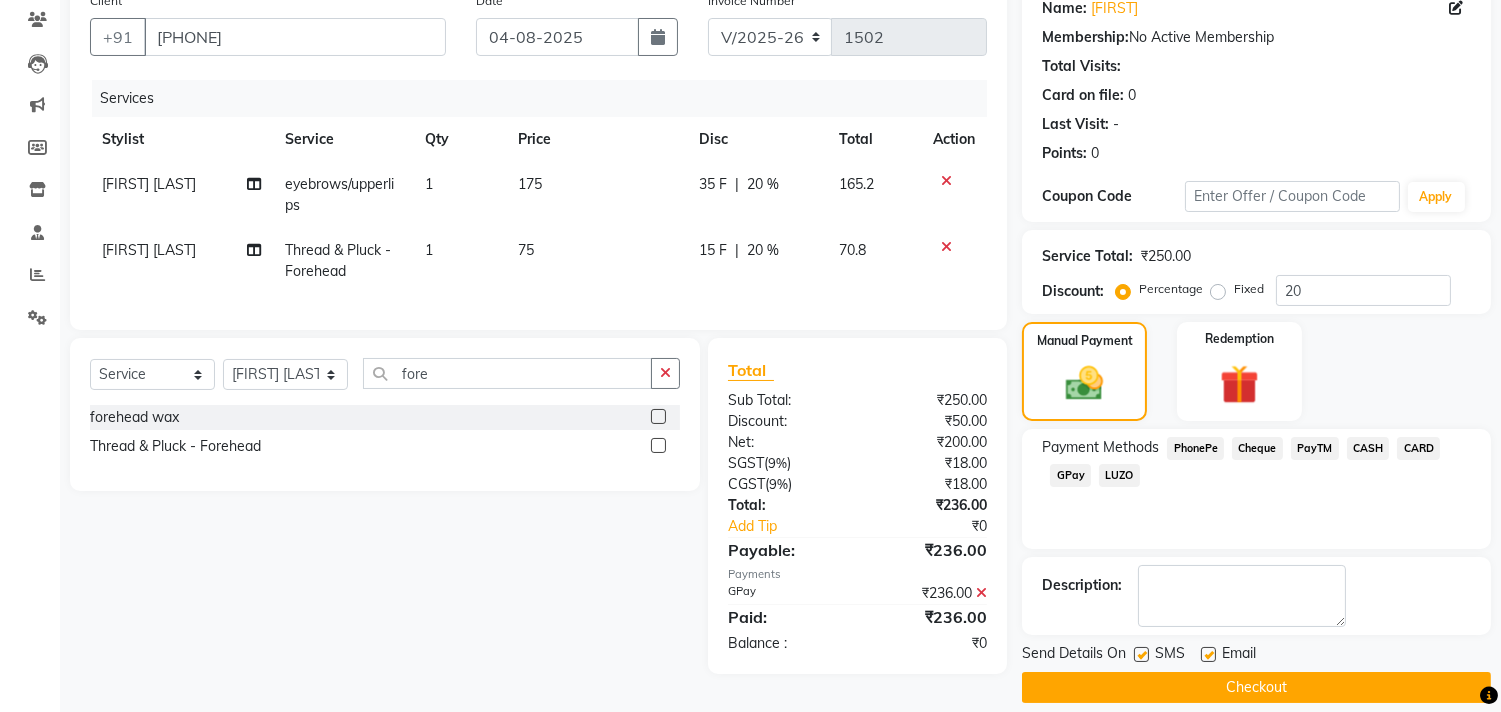 scroll, scrollTop: 187, scrollLeft: 0, axis: vertical 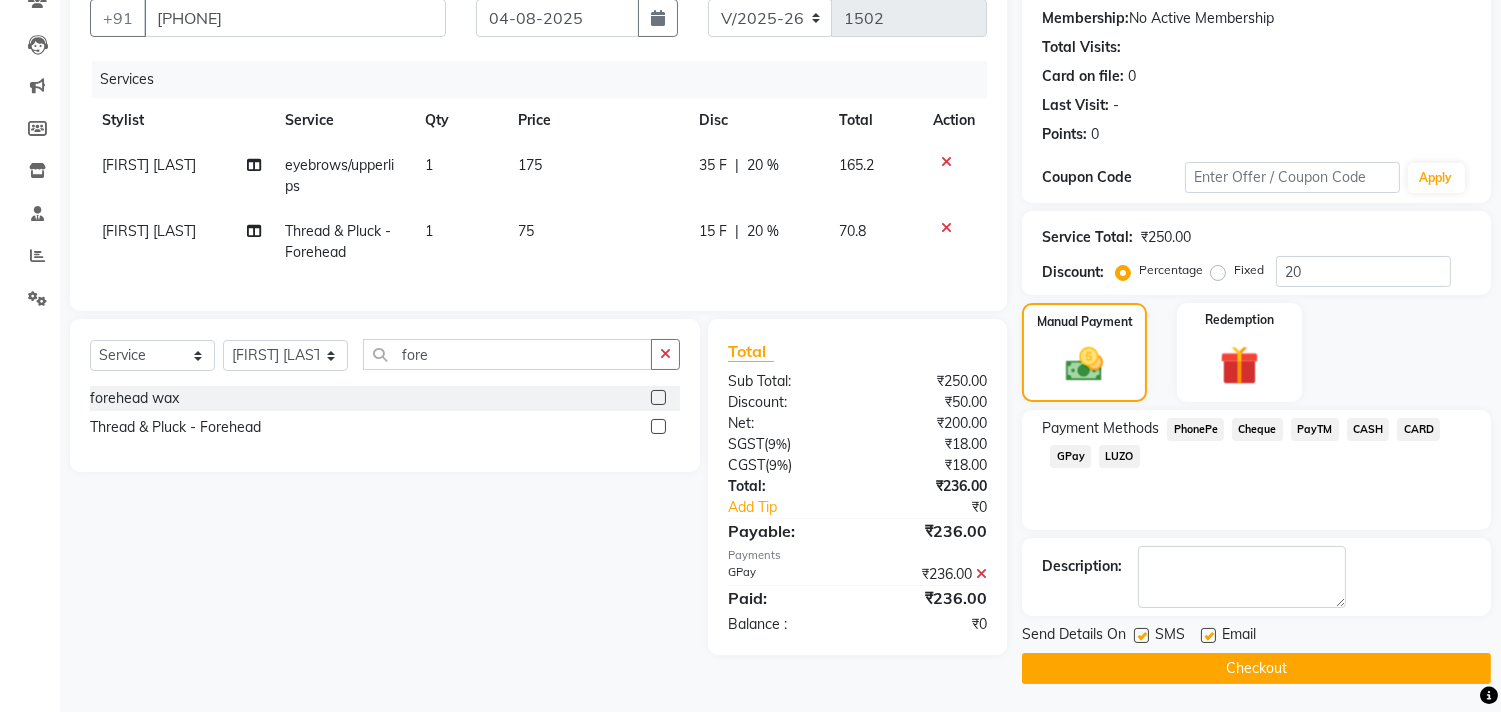 click 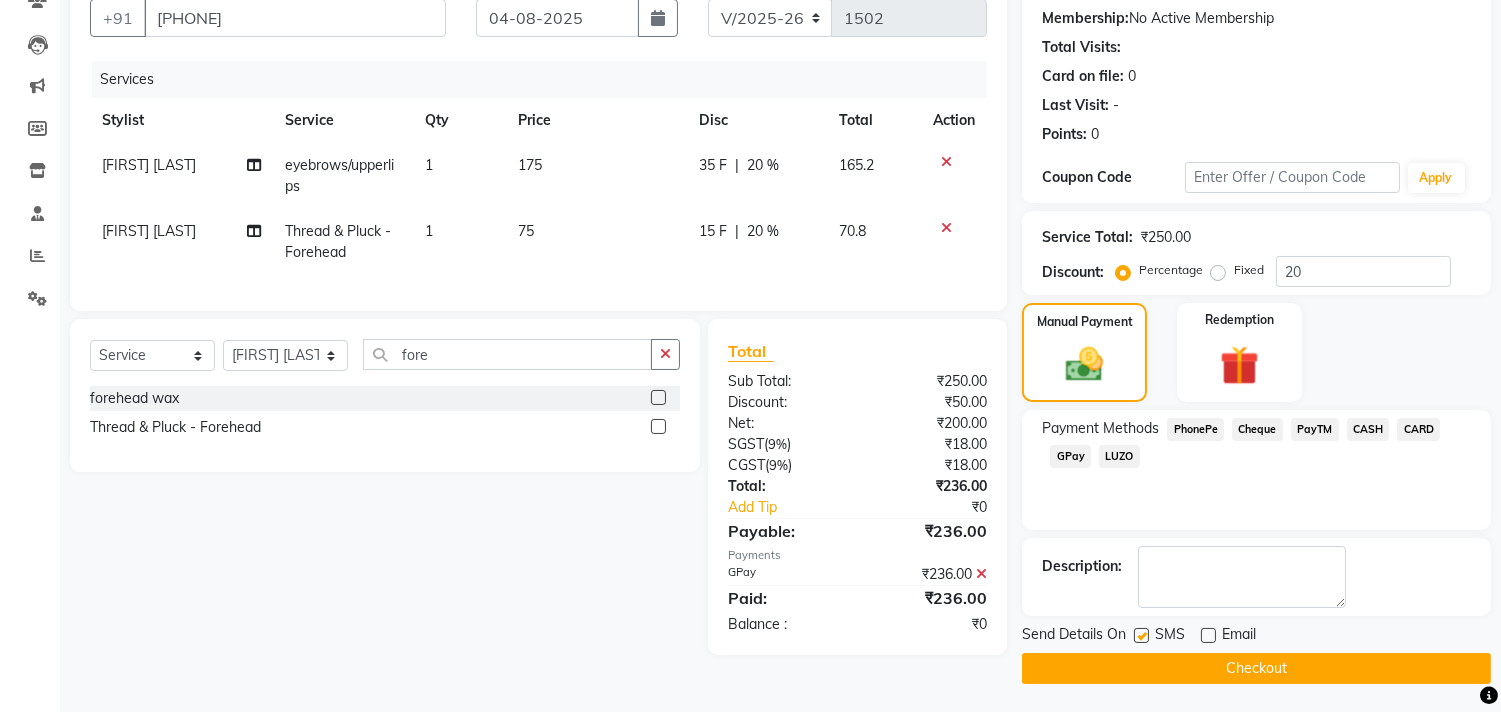 click on "Checkout" 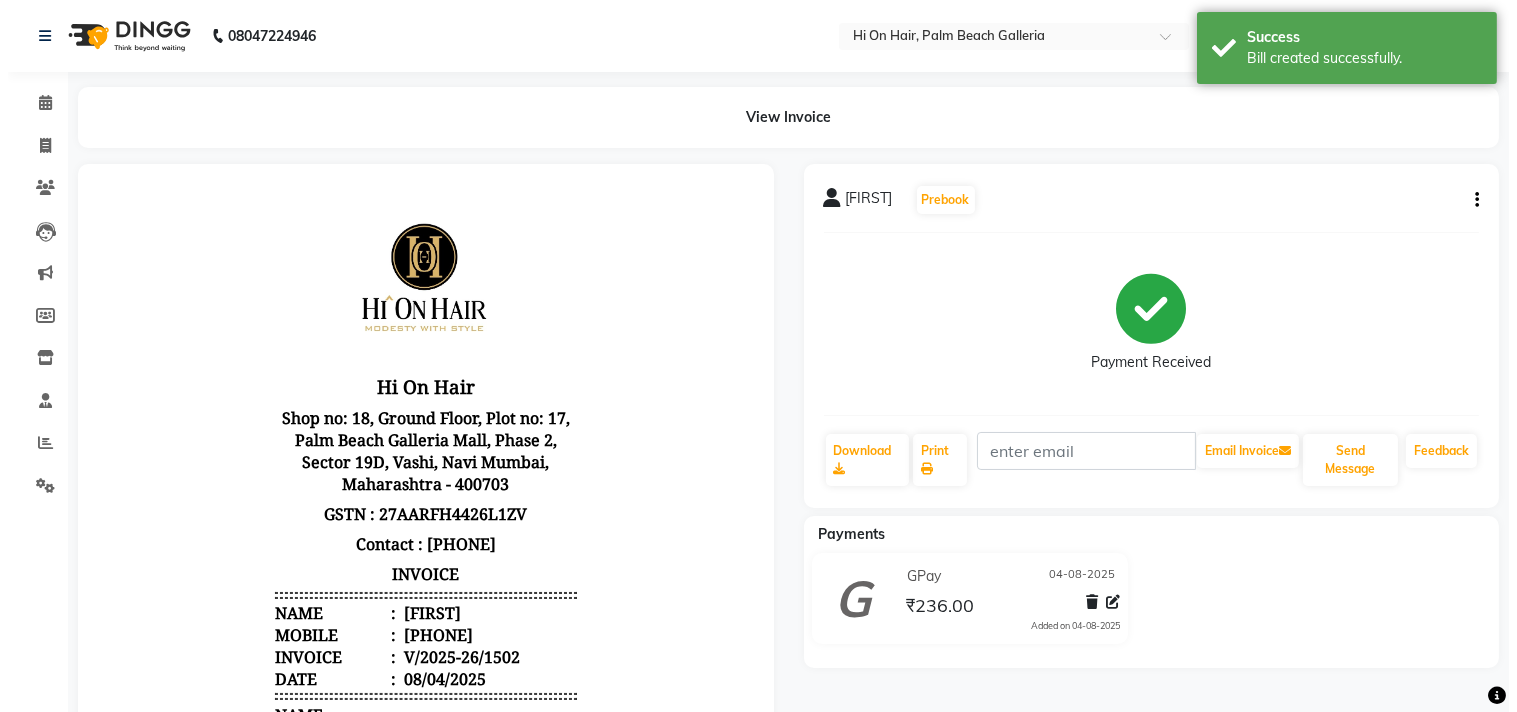 scroll, scrollTop: 0, scrollLeft: 0, axis: both 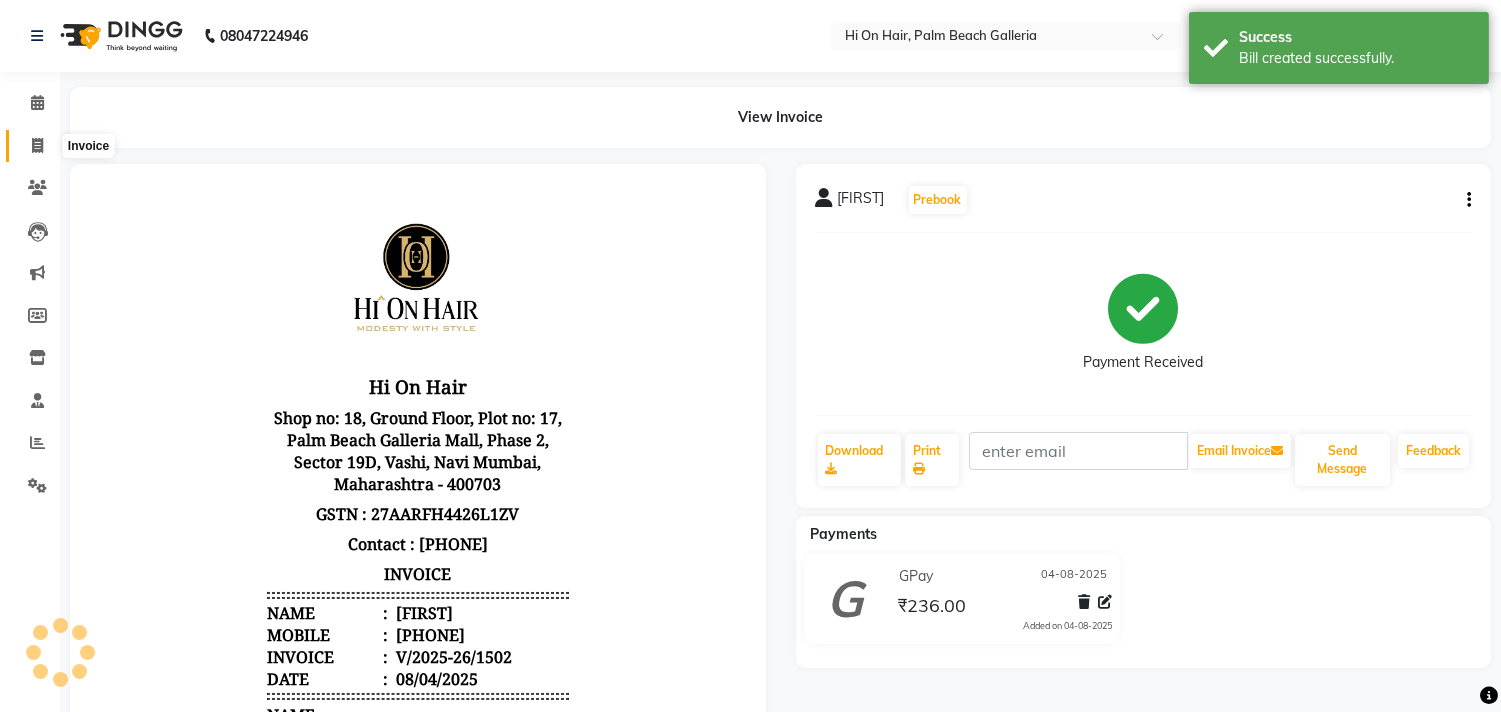 click 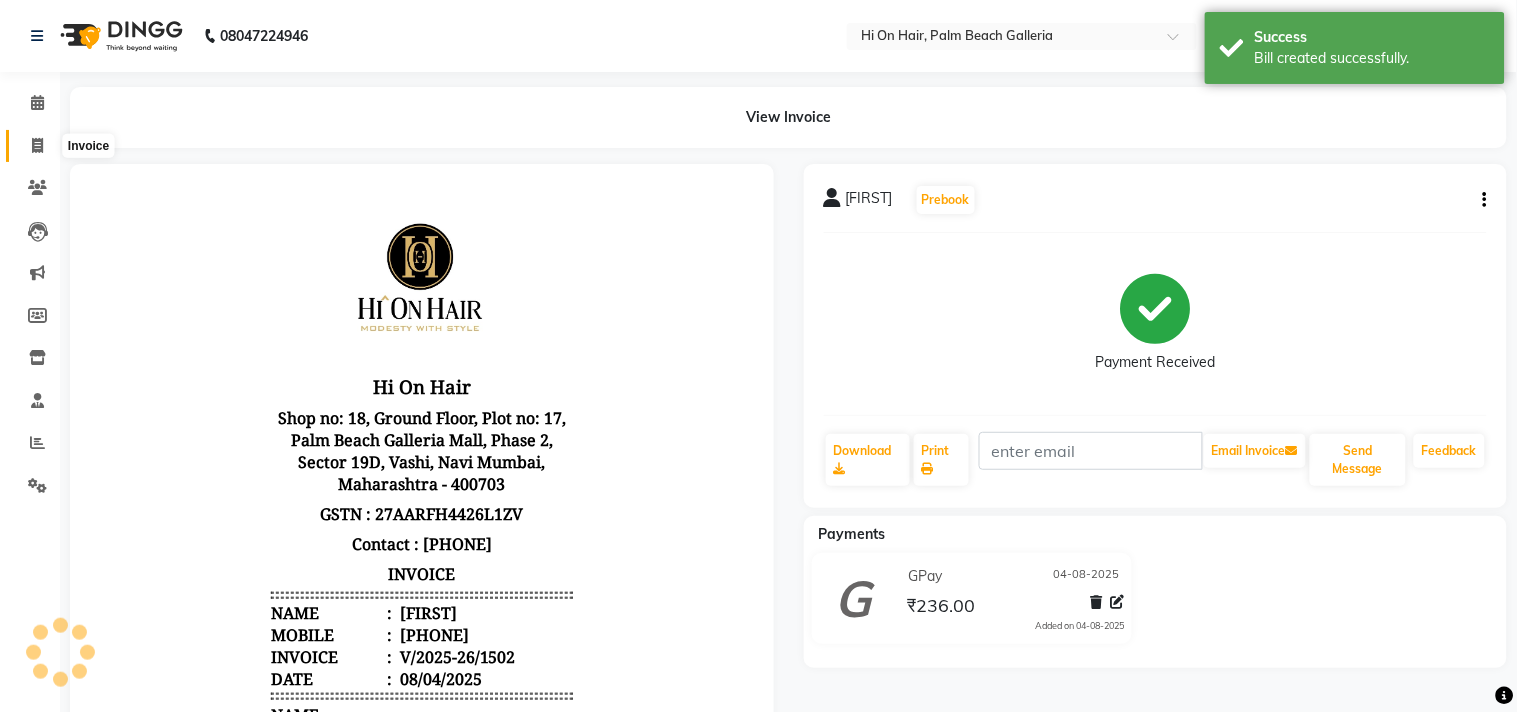 select on "535" 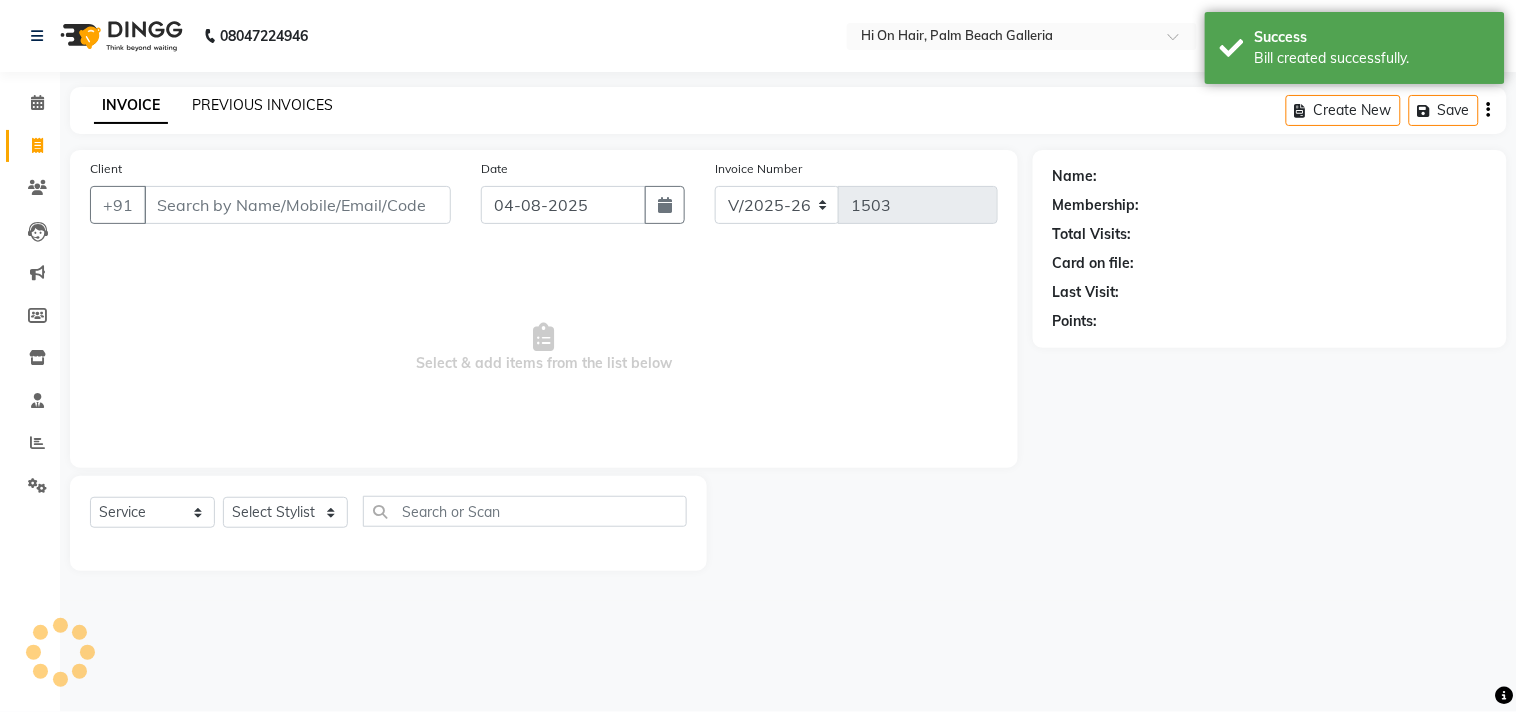 click on "PREVIOUS INVOICES" 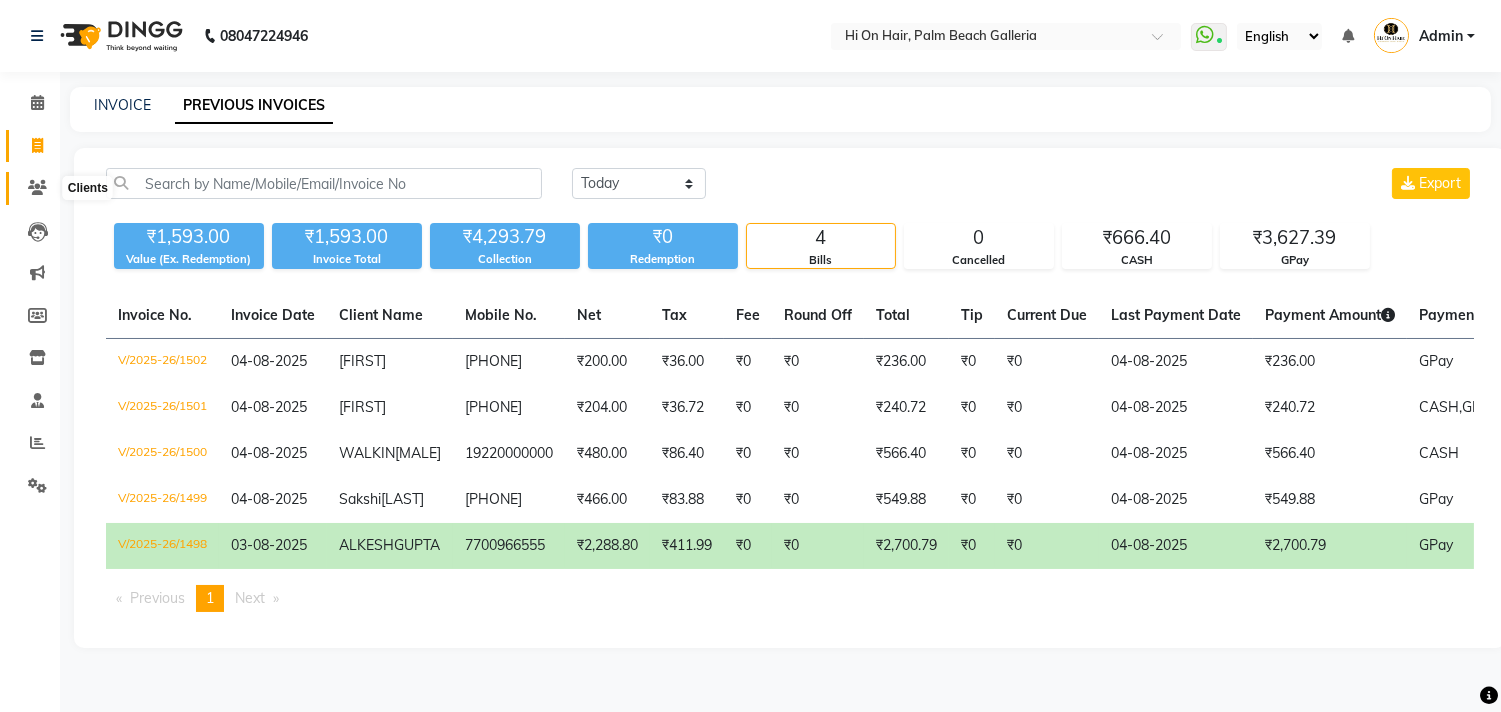 click 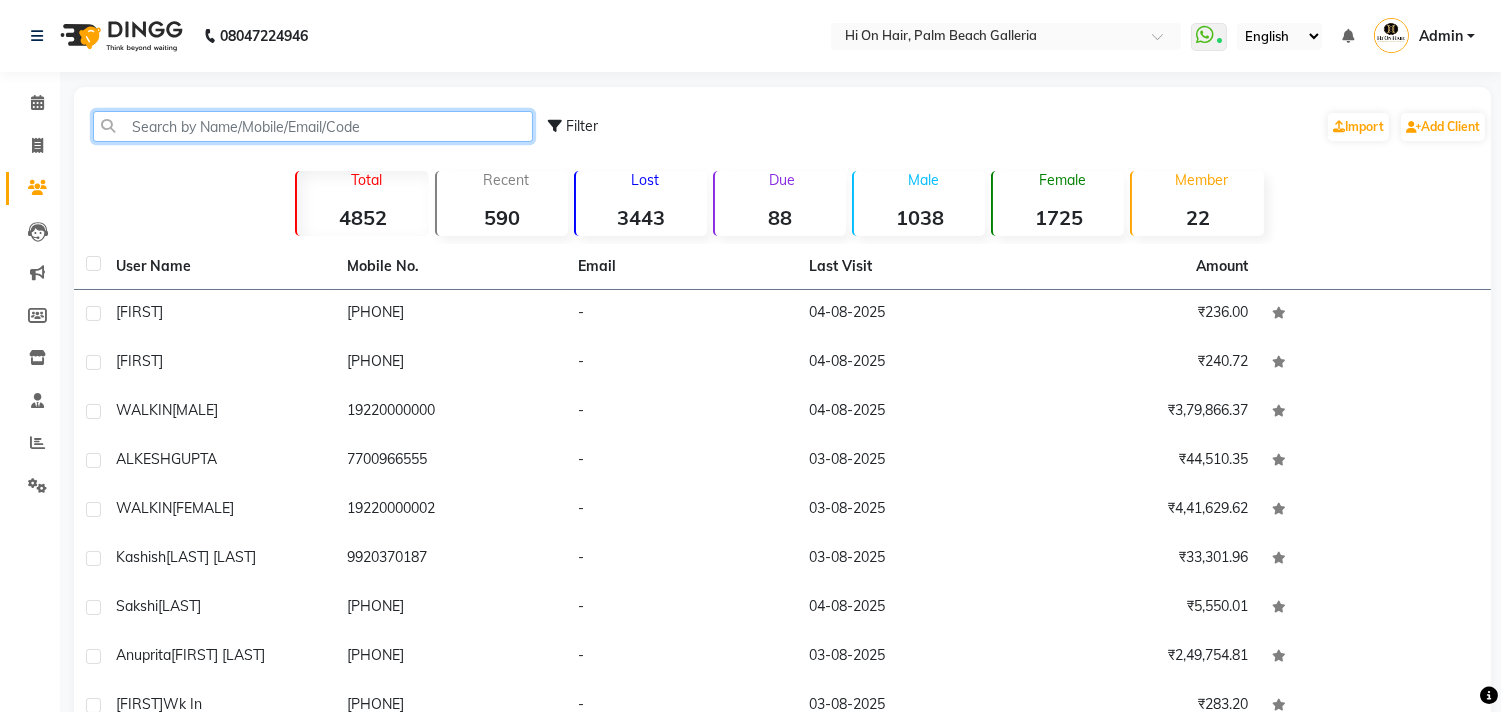 click 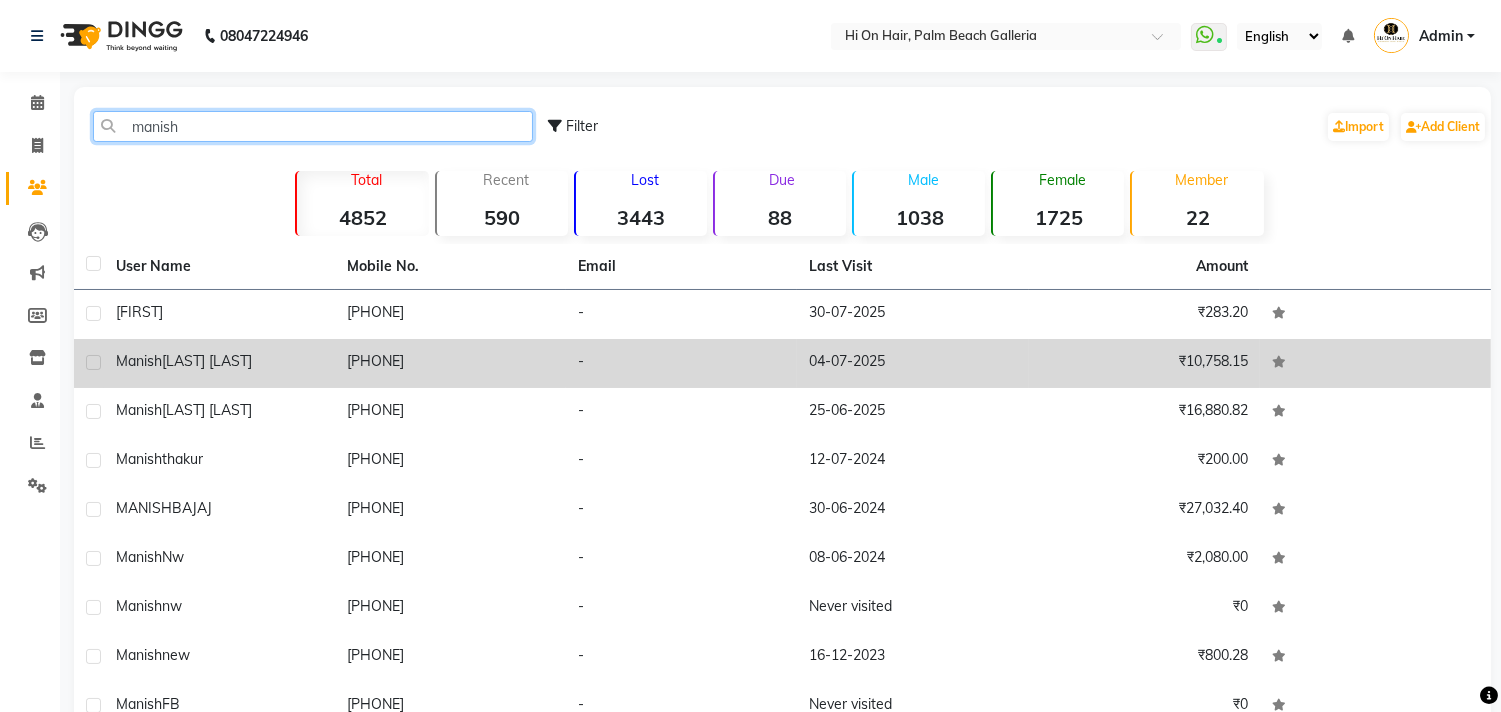 type on "manish" 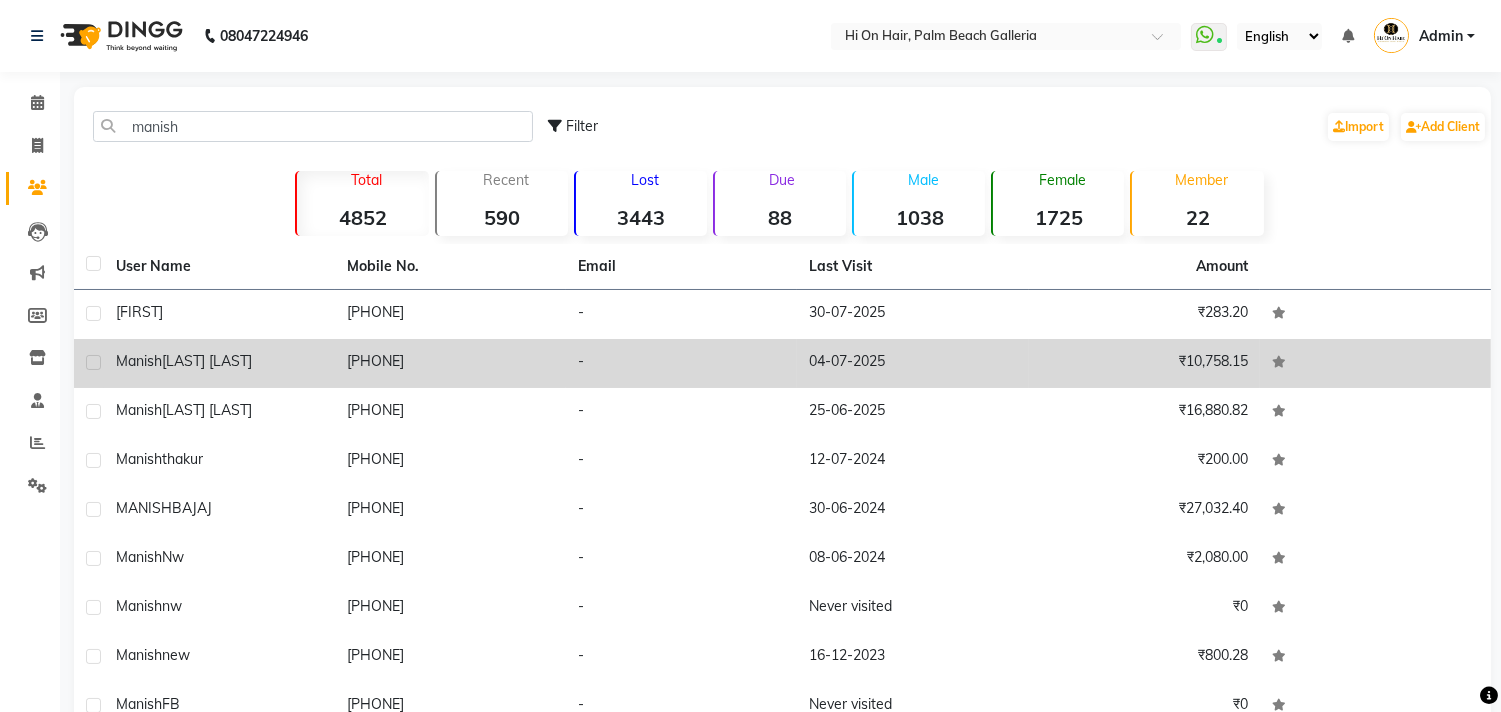 click on "[PHONE]" 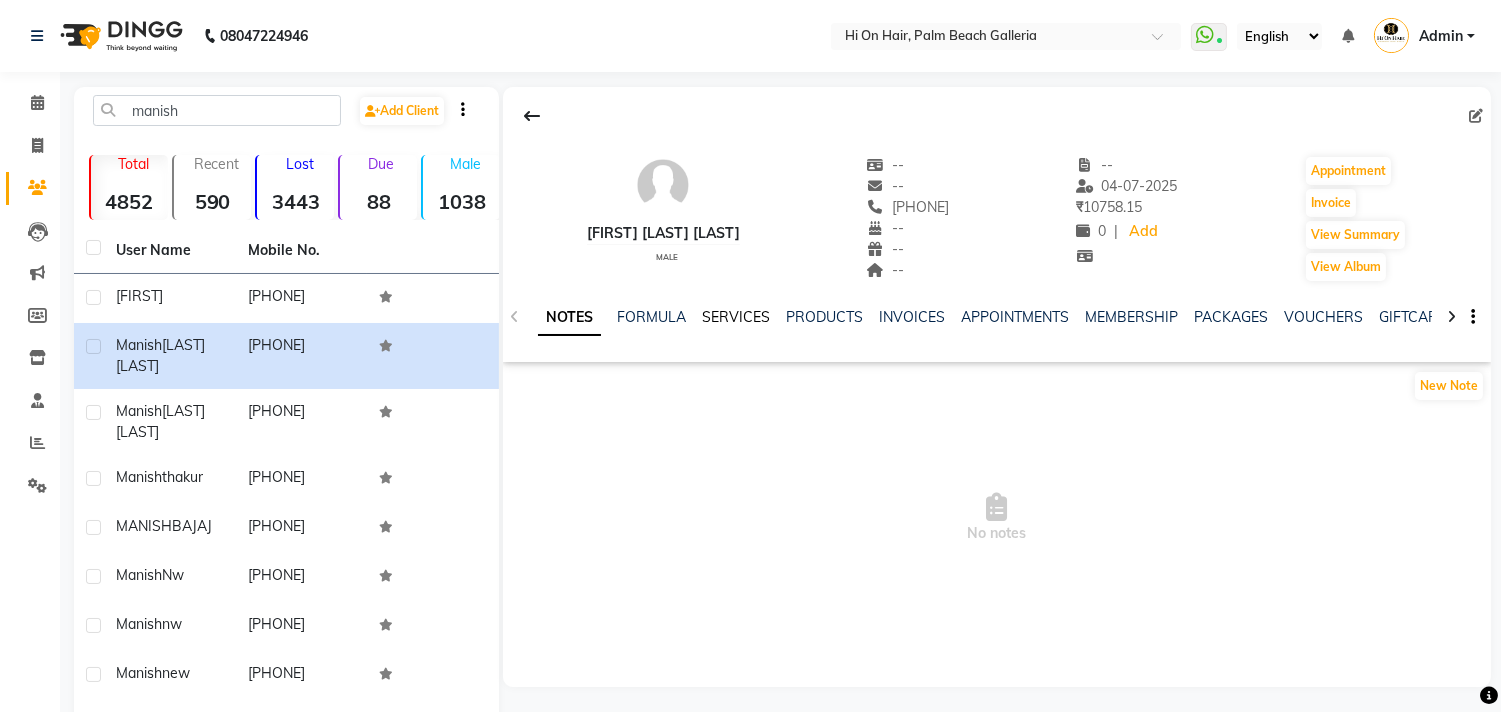 click on "SERVICES" 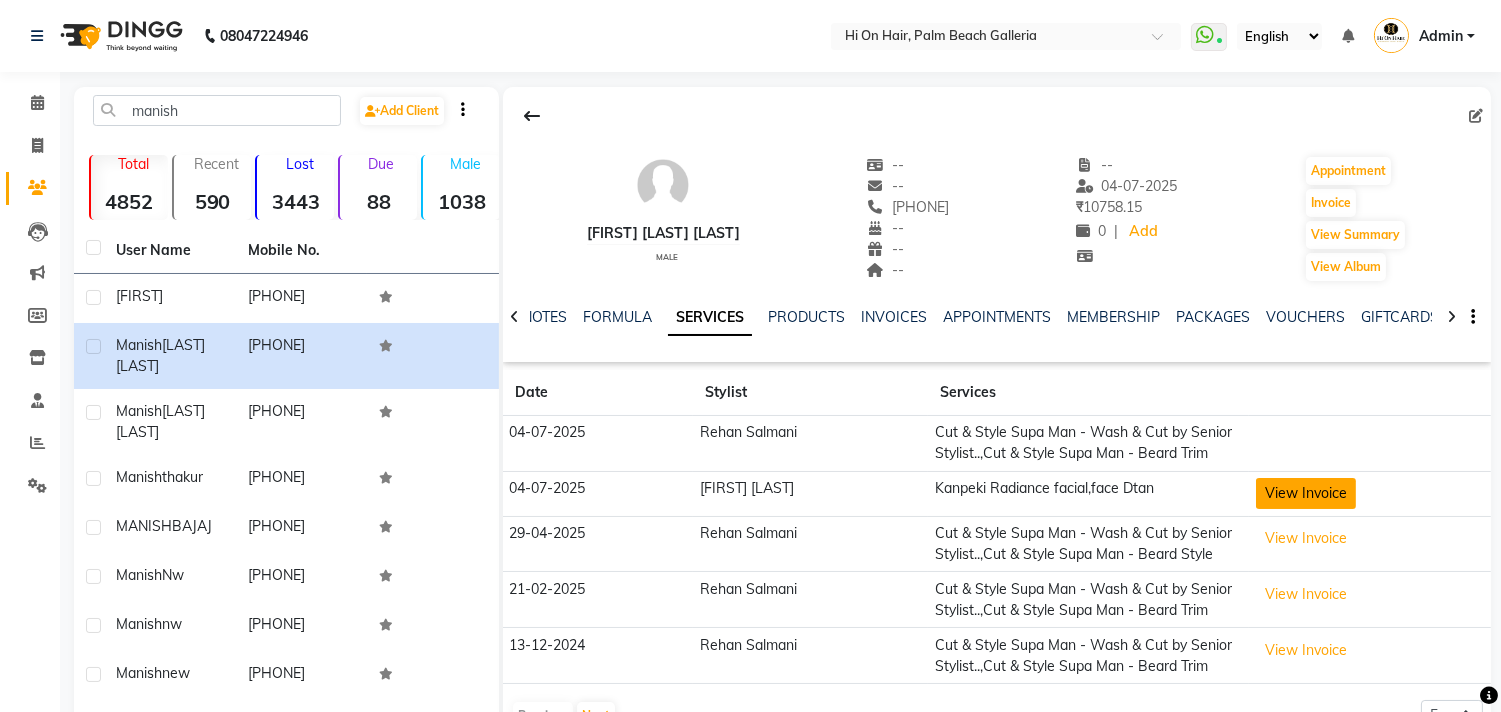 click on "View Invoice" 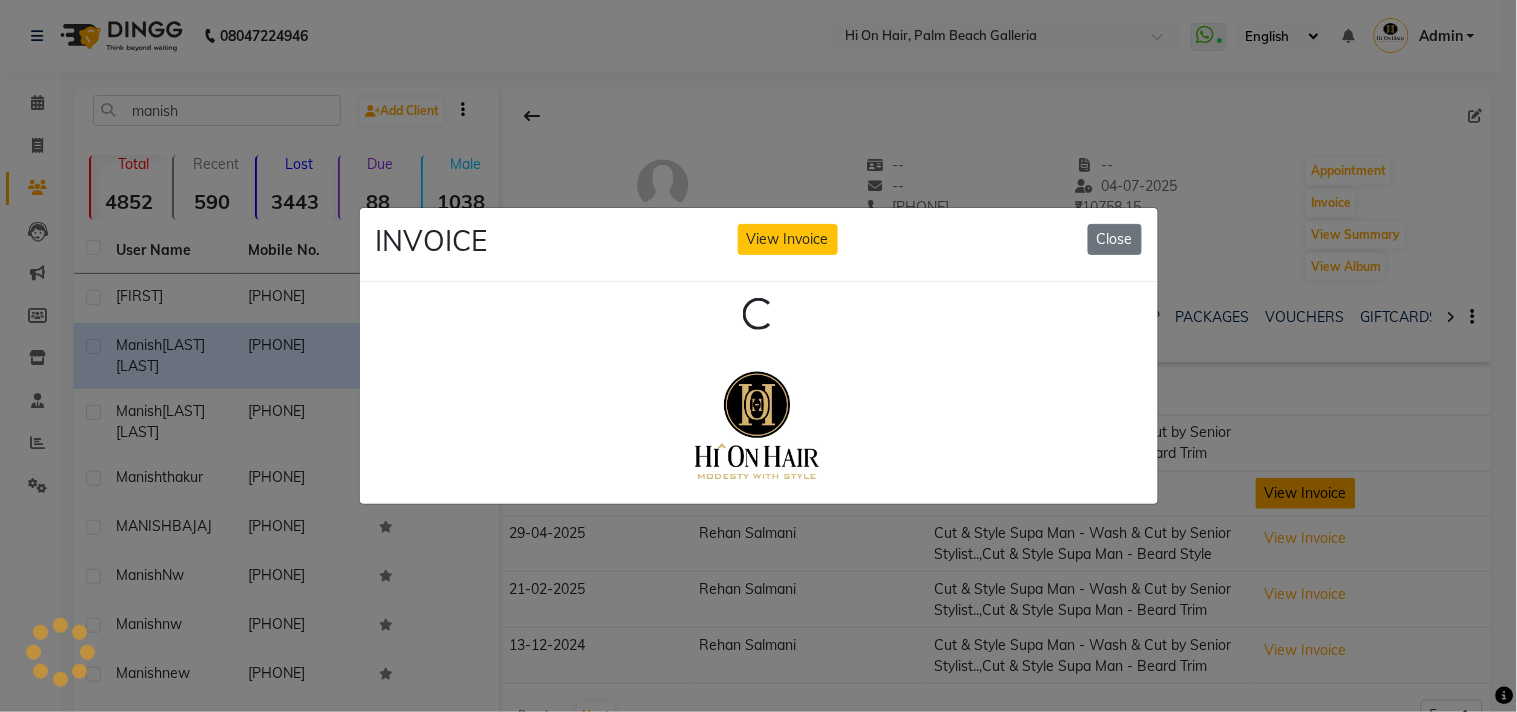 scroll, scrollTop: 0, scrollLeft: 0, axis: both 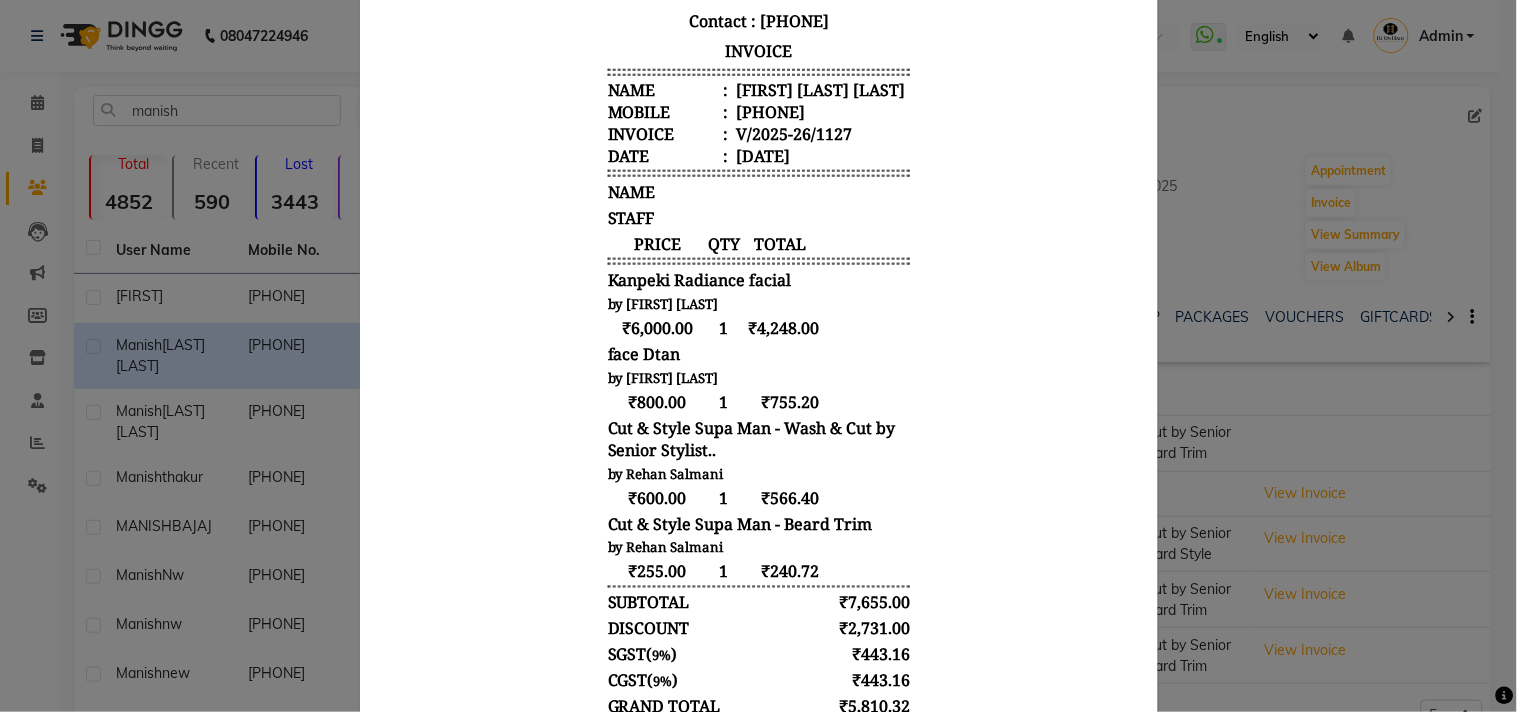 type 